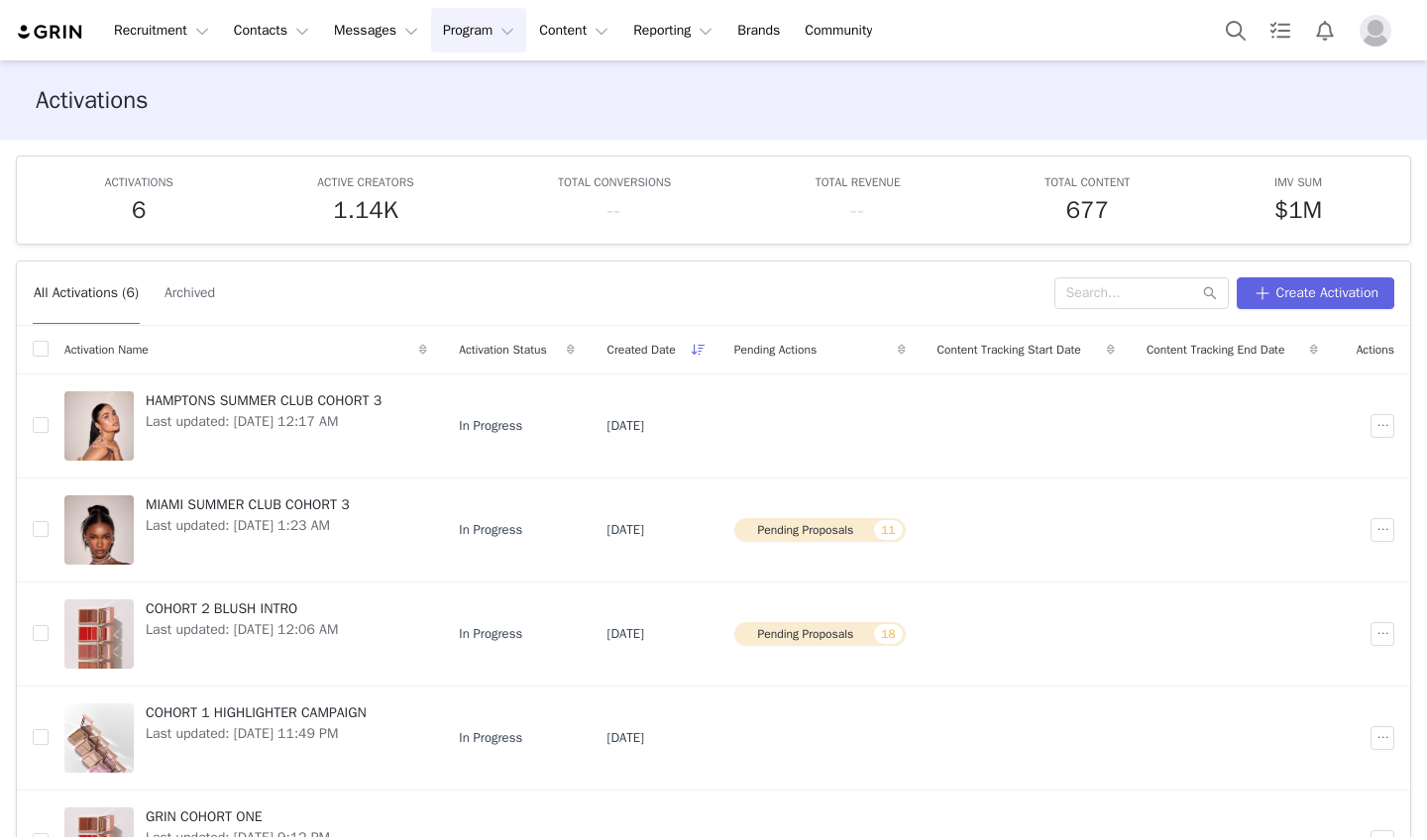 scroll, scrollTop: 0, scrollLeft: 0, axis: both 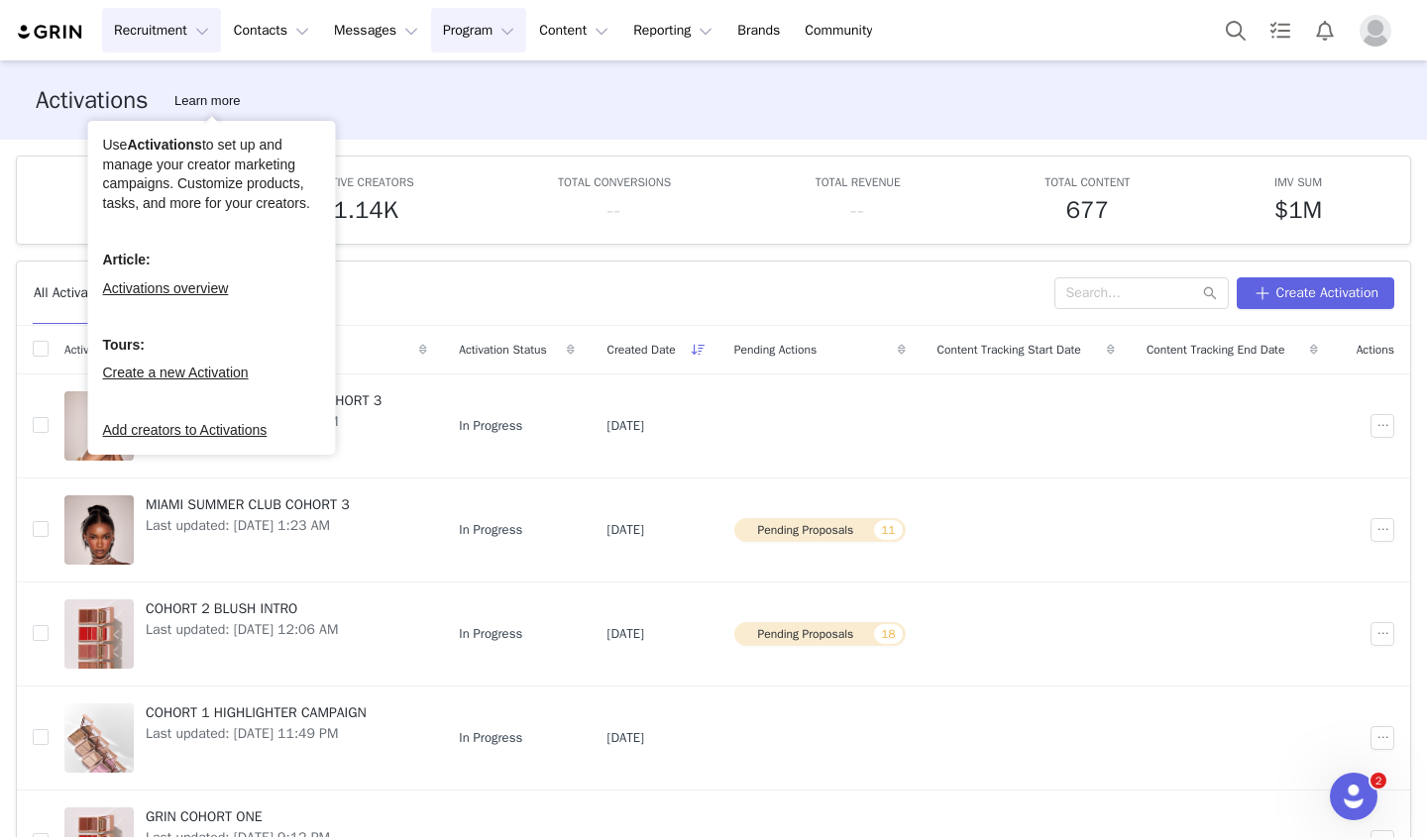 click on "Recruitment Recruitment" at bounding box center [162, 30] 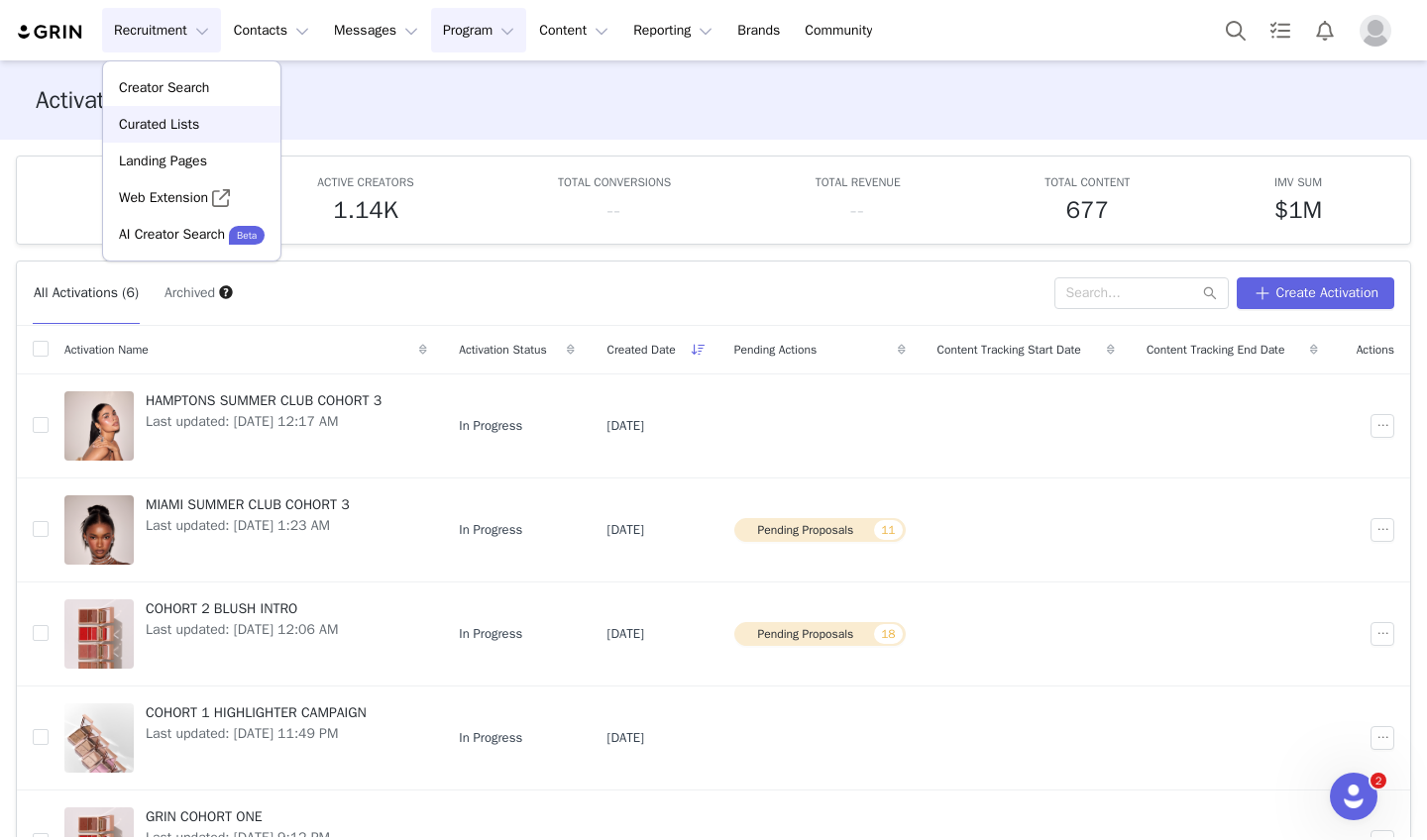 click on "Curated Lists" at bounding box center [159, 124] 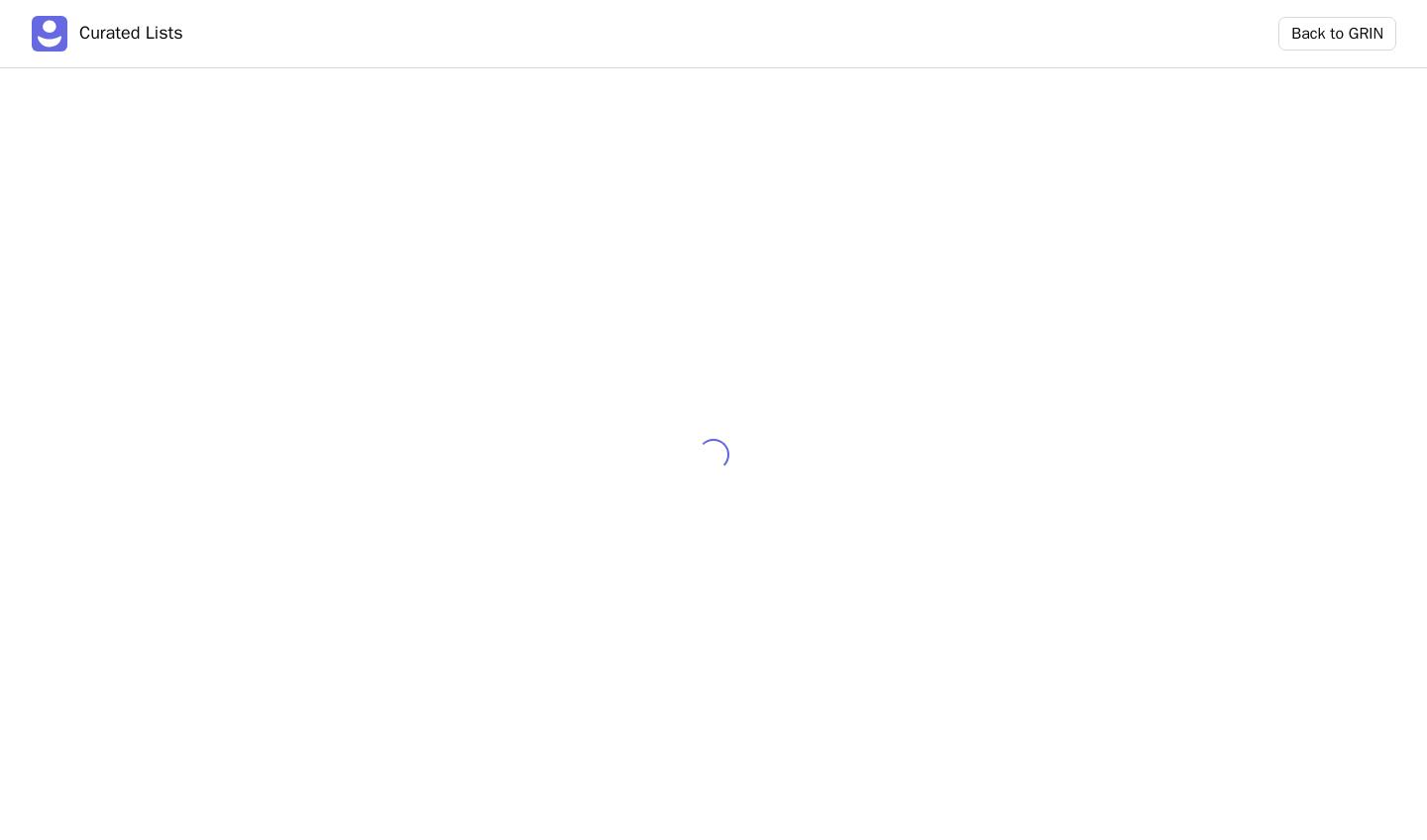 scroll, scrollTop: 0, scrollLeft: 0, axis: both 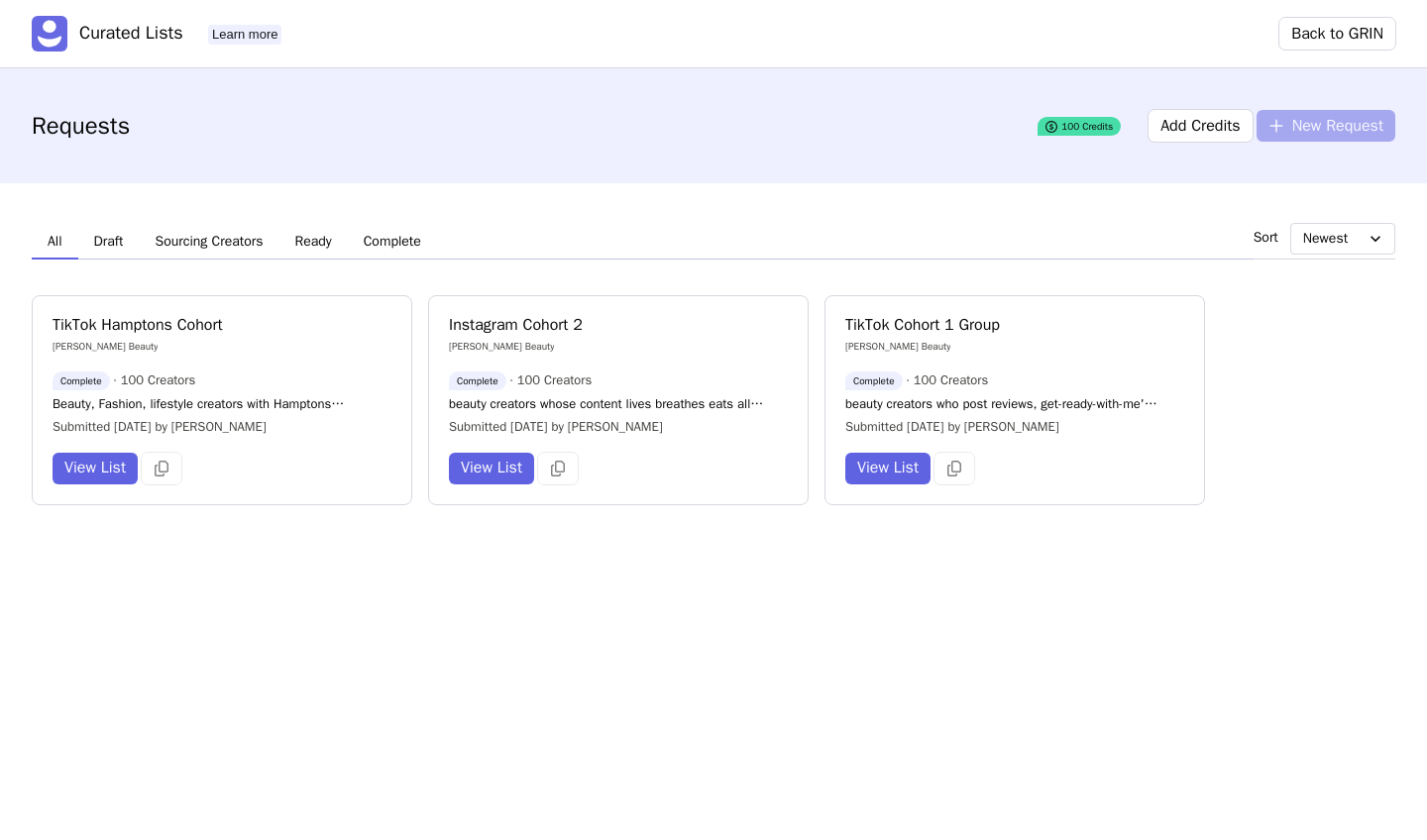 click on "TikTok Hamptons Cohort [PERSON_NAME] Beauty Complete  ·  100 Creators Beauty, Fashion, lifestyle creators with Hamptons summer vibes Submitted [DATE] by [PERSON_NAME] View List Instagram Cohort 2 [PERSON_NAME] Beauty Complete  ·  100 Creators beauty creators whose content lives breathes eats all things beauty Submitted [DATE] by [PERSON_NAME] View List TikTok Cohort 1 Group [PERSON_NAME] Beauty Complete  ·  100 Creators beauty creators who post reviews, get-ready-with-me's, etc. and have highly engaged audiences invested in beauty Submitted [DATE] by [PERSON_NAME] View List" at bounding box center [714, 552] 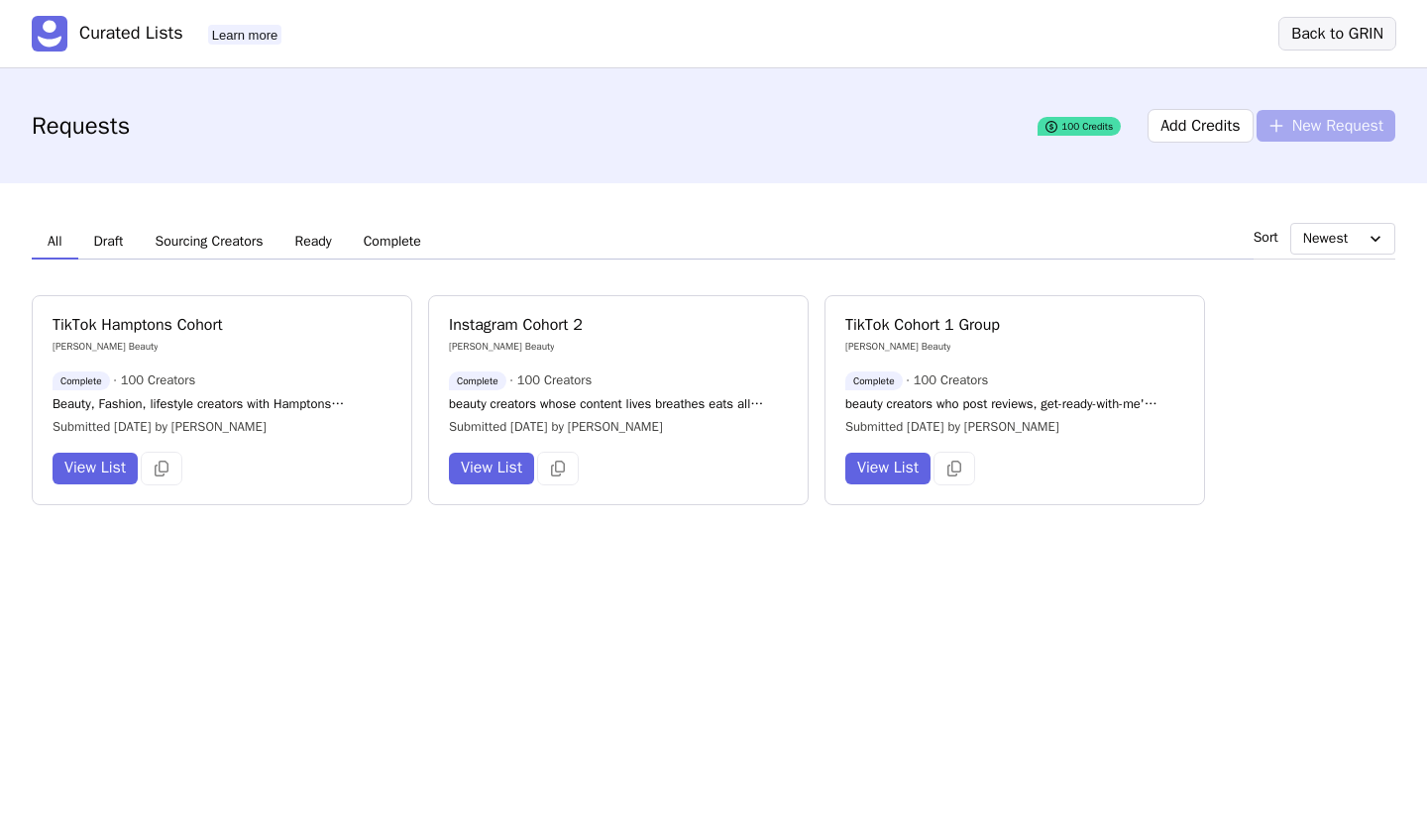 click on "Back to GRIN" at bounding box center (1337, 34) 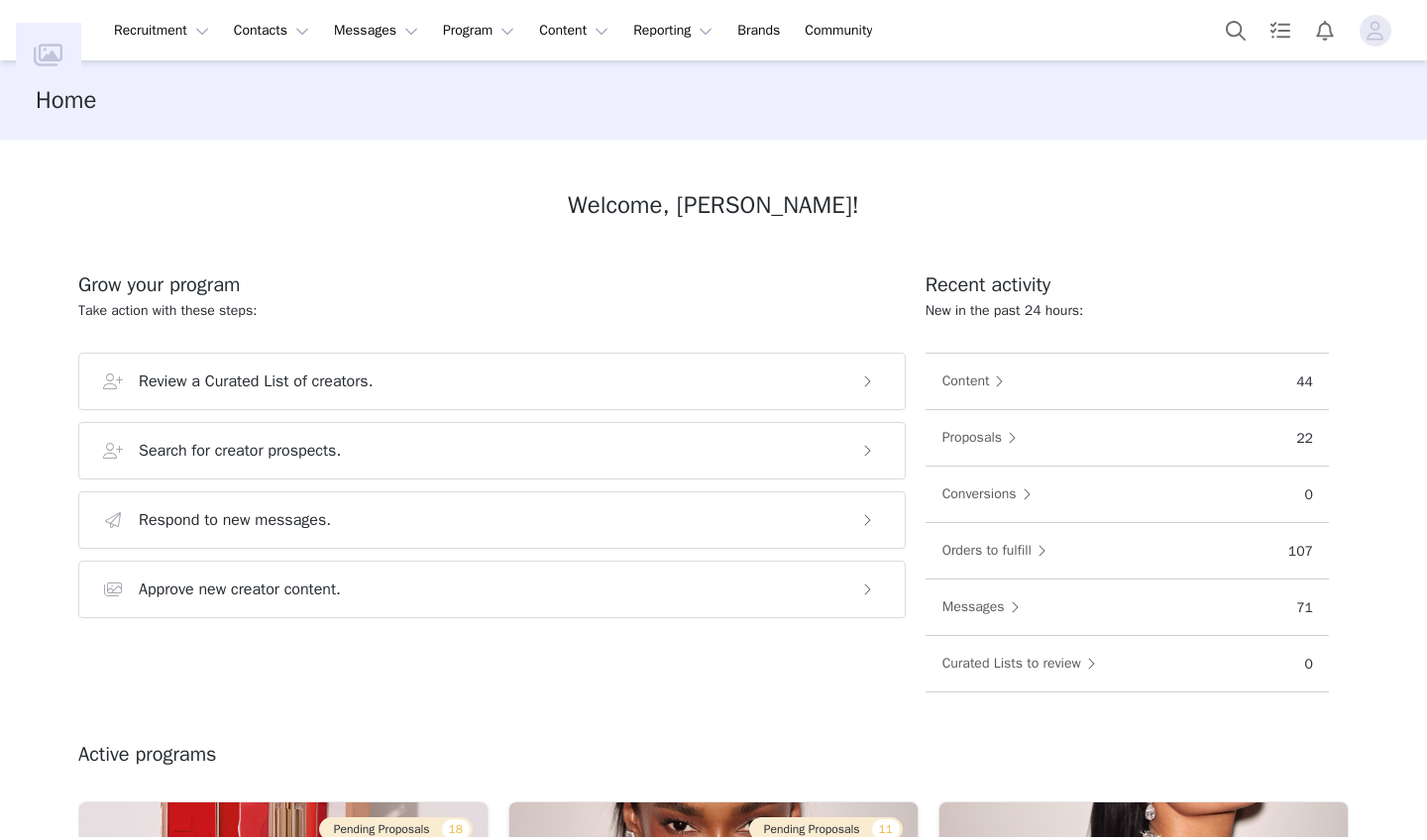scroll, scrollTop: 0, scrollLeft: 0, axis: both 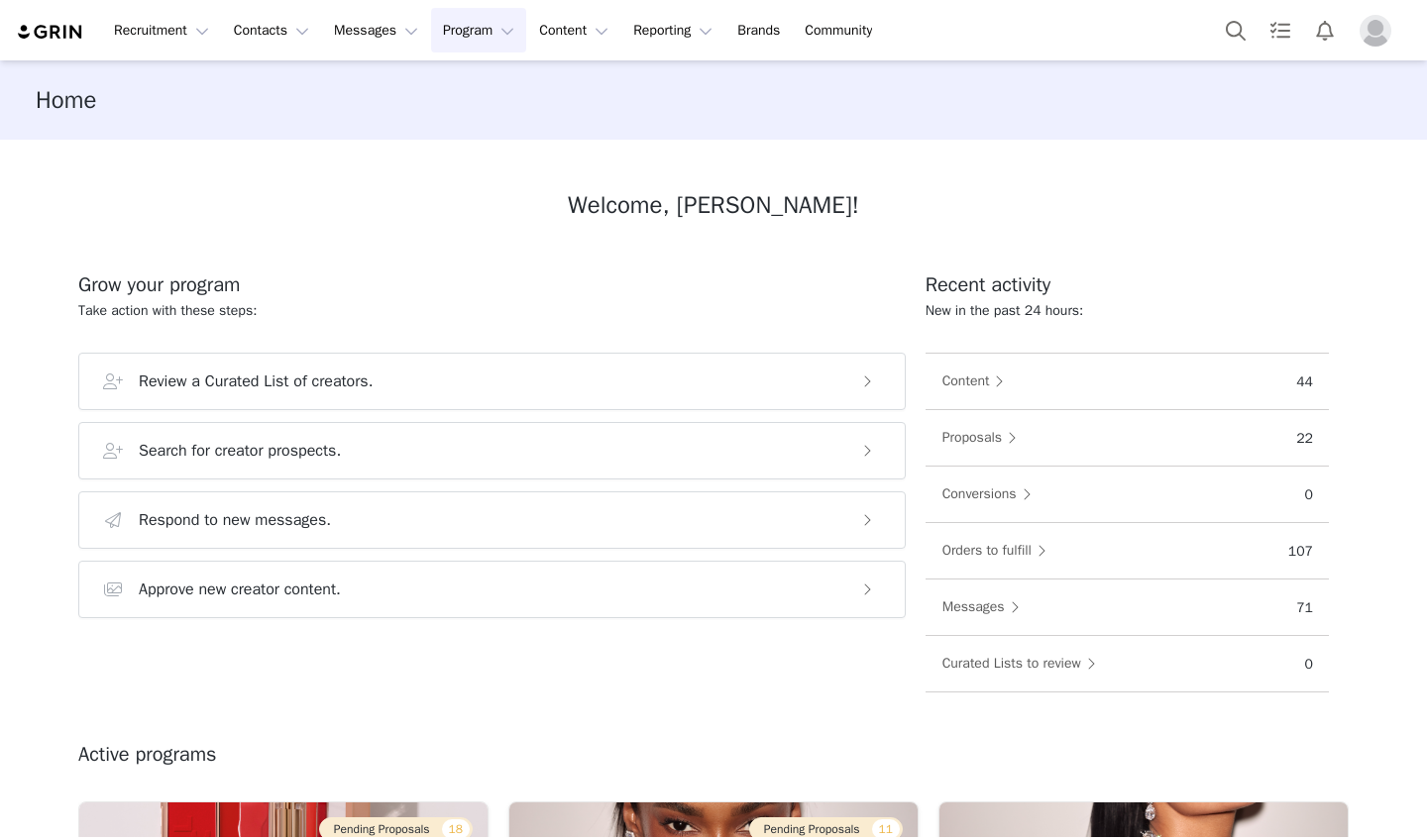 click on "Program Program" at bounding box center (479, 30) 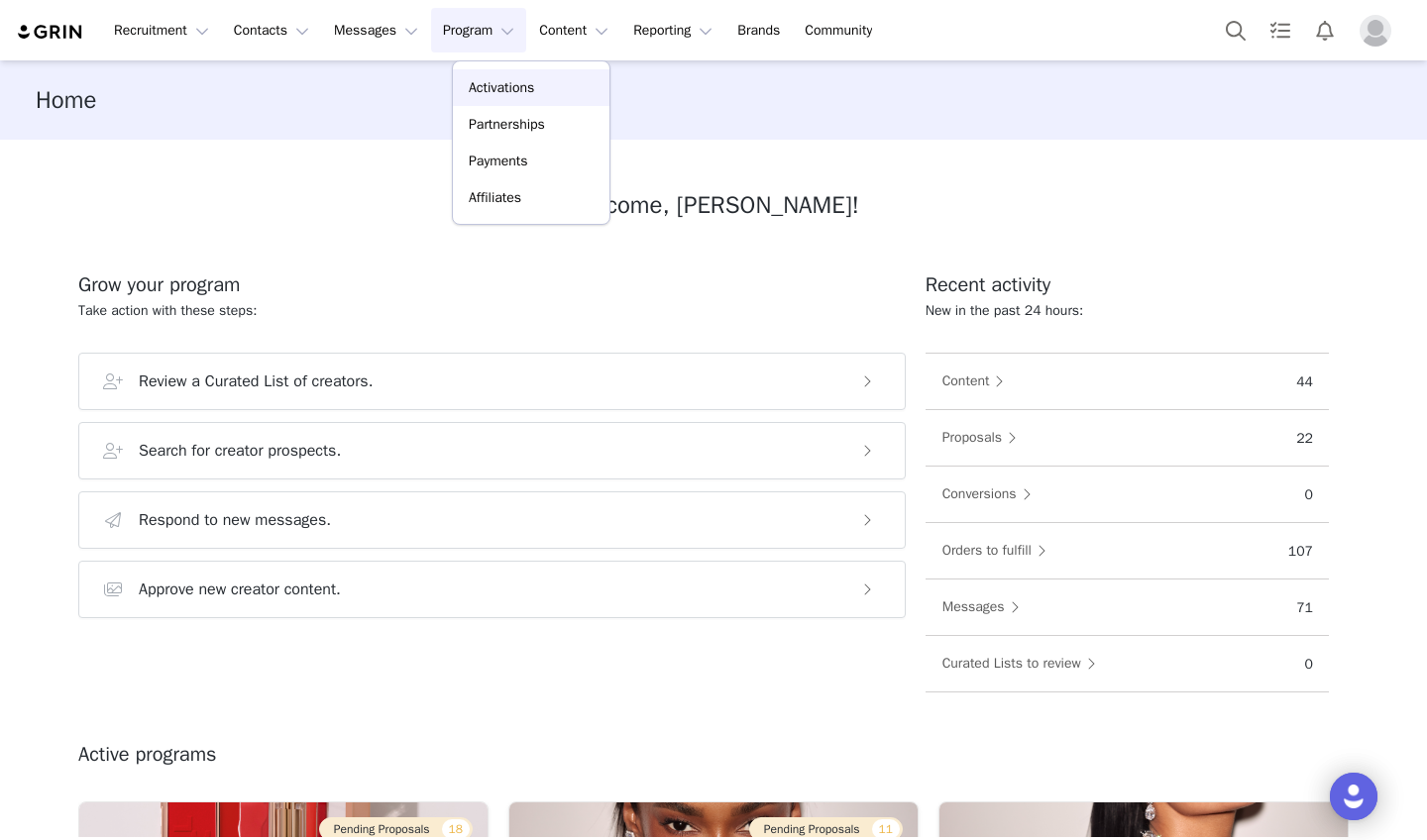 click on "Activations" at bounding box center [501, 87] 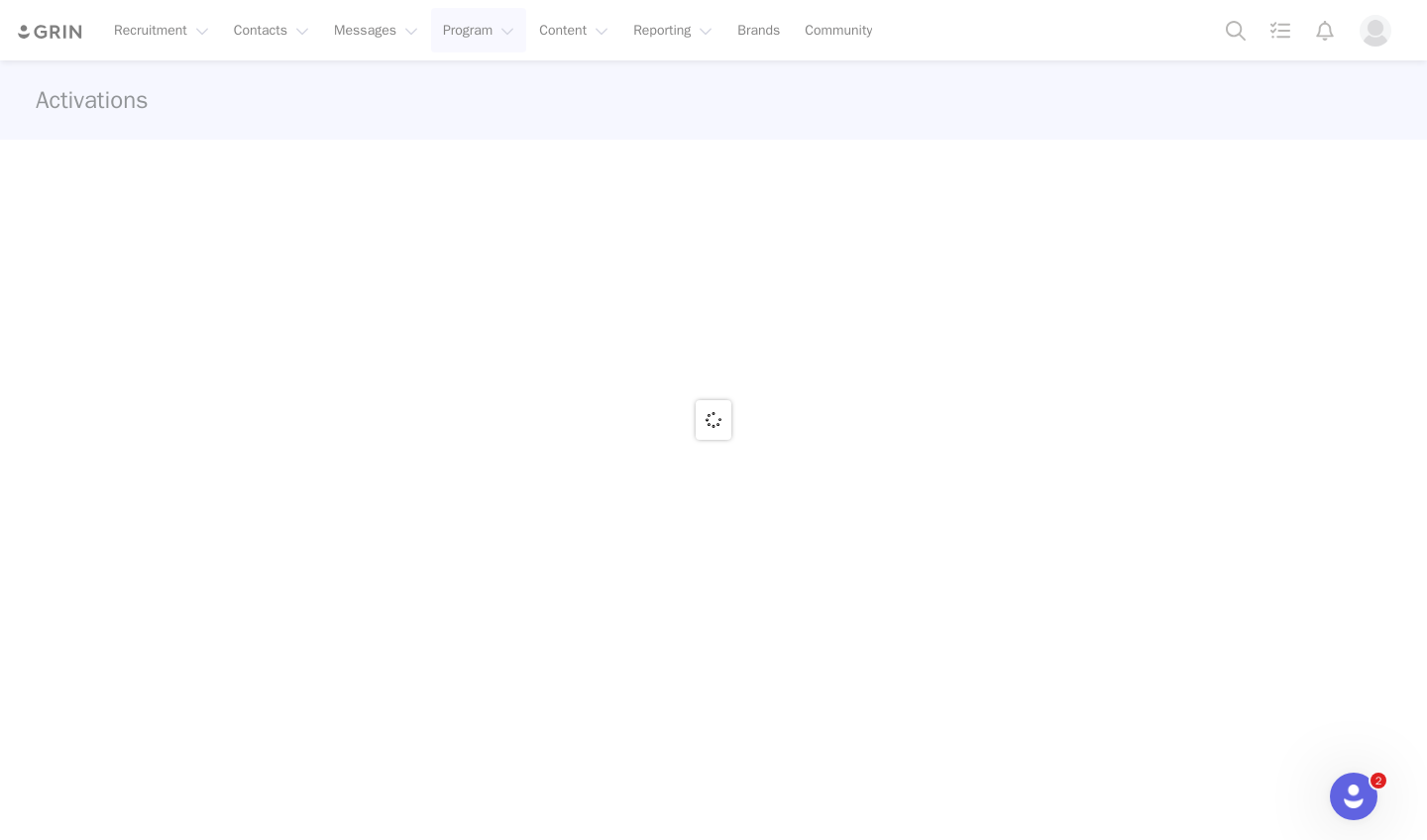 scroll, scrollTop: 0, scrollLeft: 0, axis: both 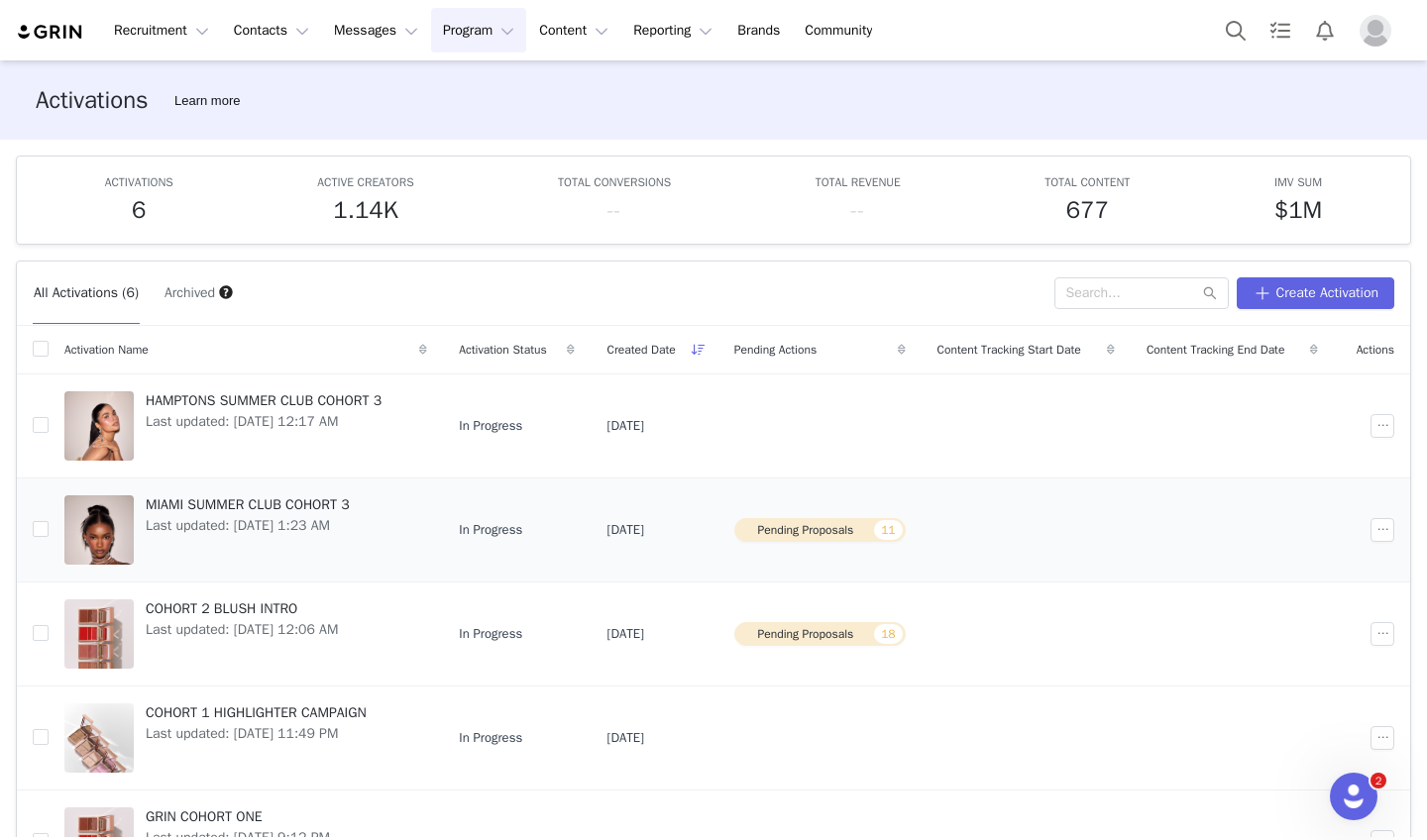 click on "Pending Proposals 11" at bounding box center [820, 530] 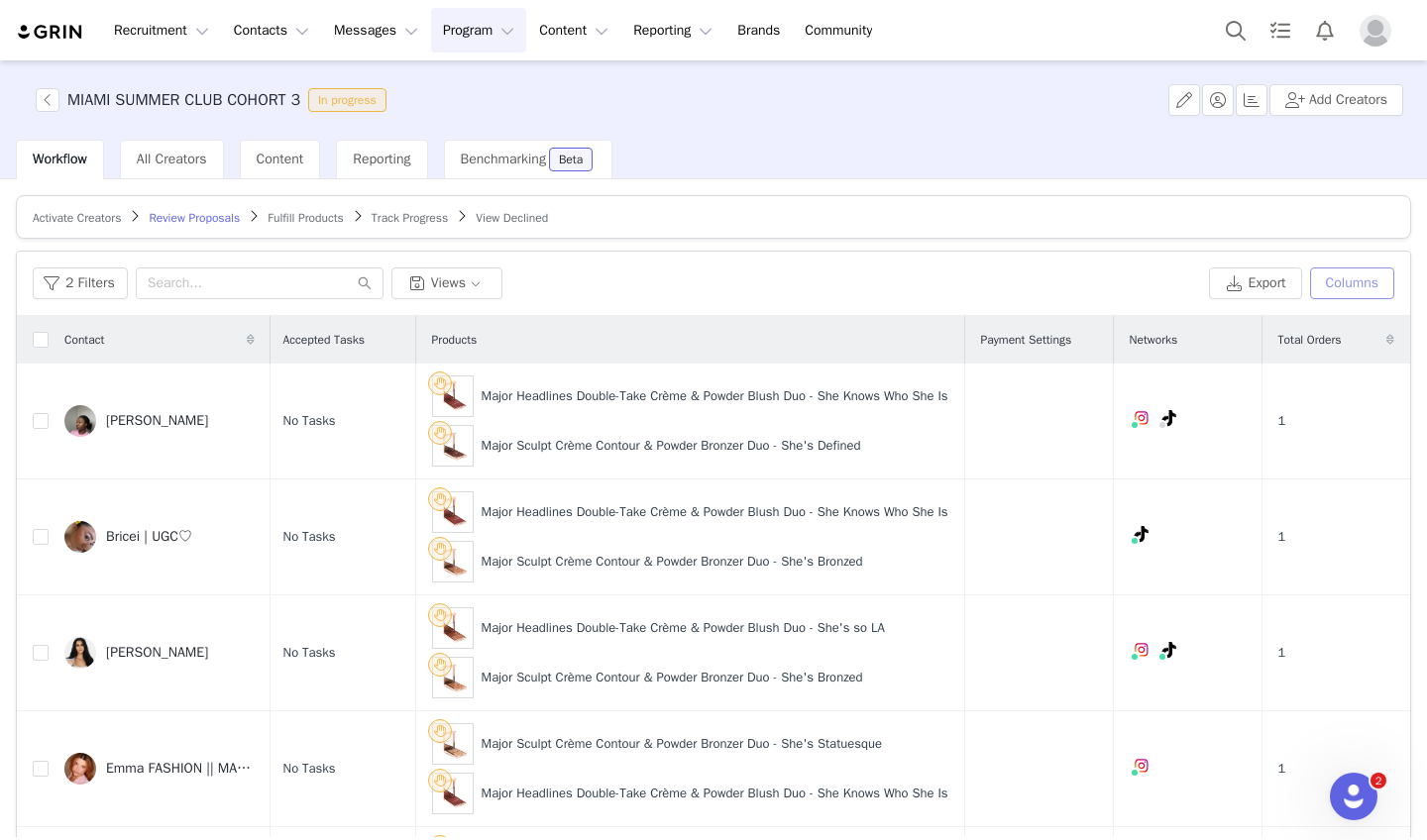 scroll, scrollTop: 0, scrollLeft: 557, axis: horizontal 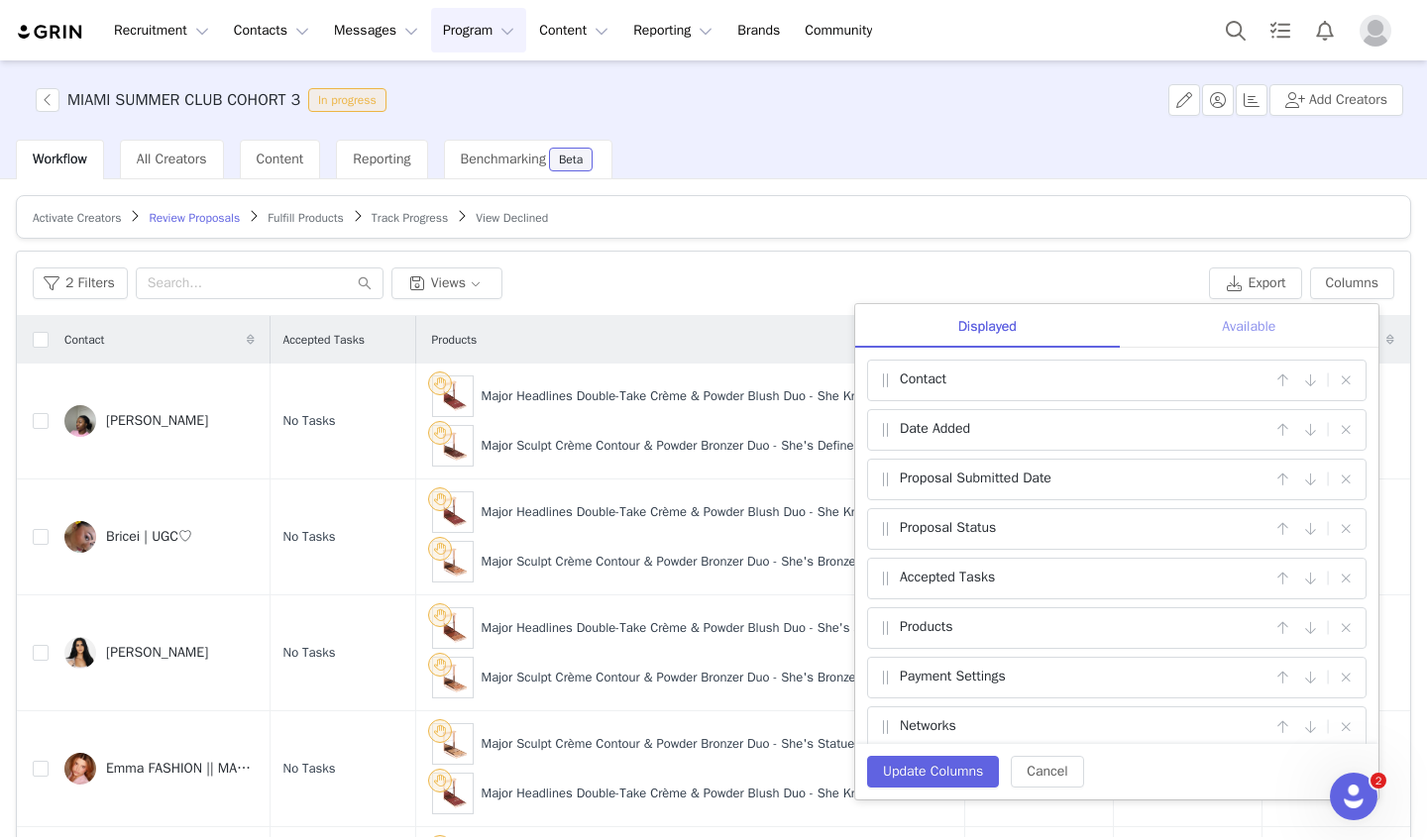click on "Available" at bounding box center (1249, 326) 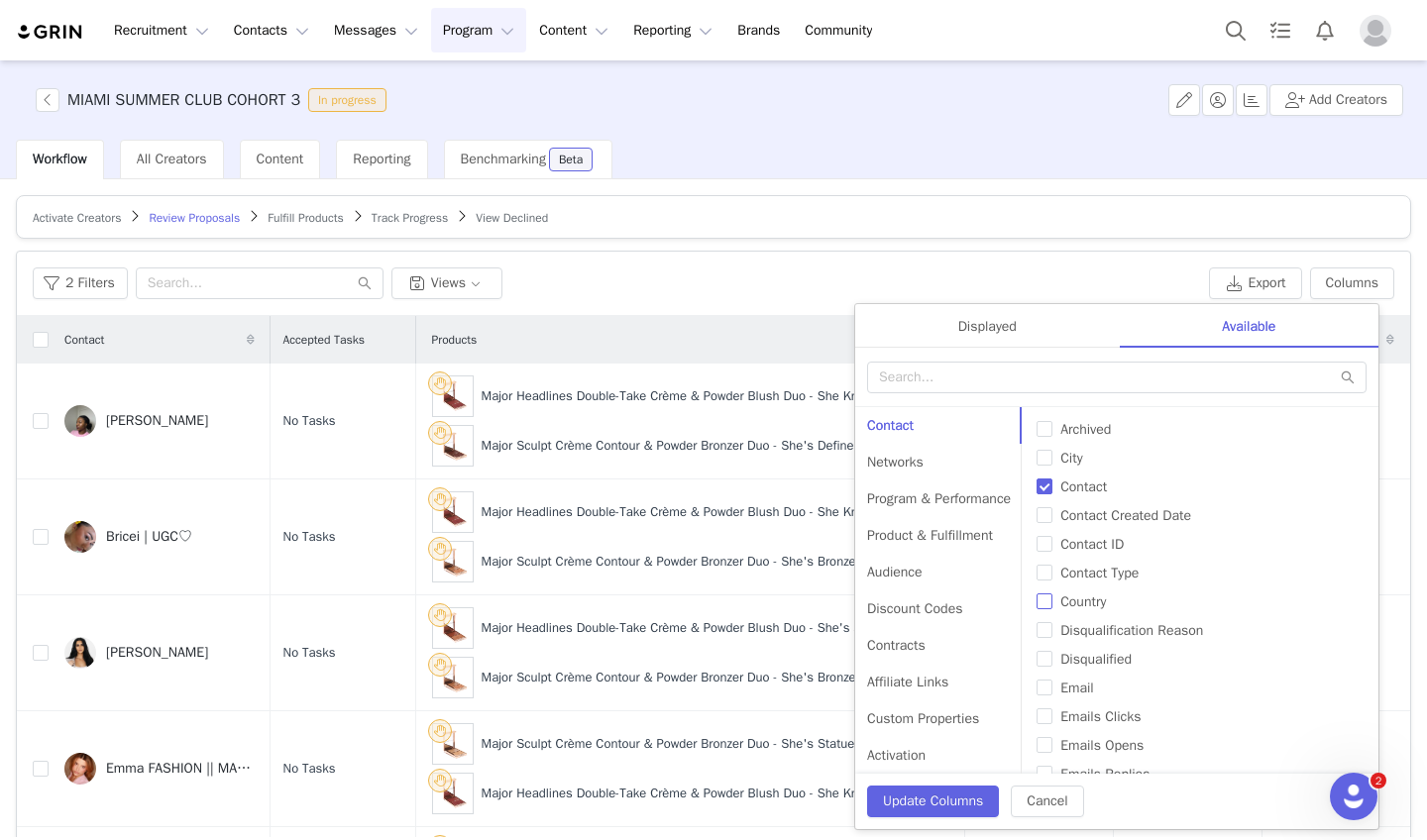 click on "Country" at bounding box center [1044, 601] 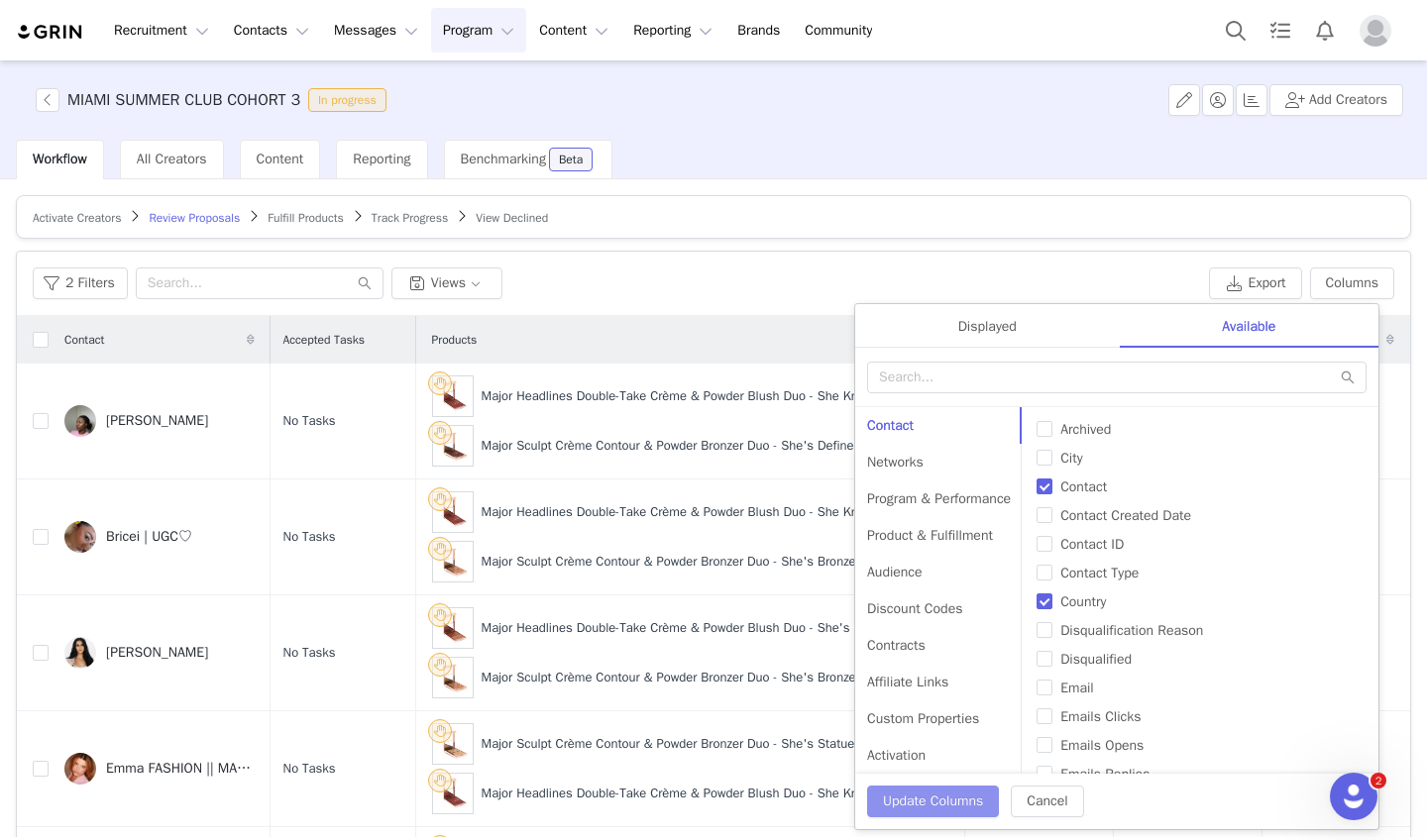 click on "Update Columns" at bounding box center (933, 801) 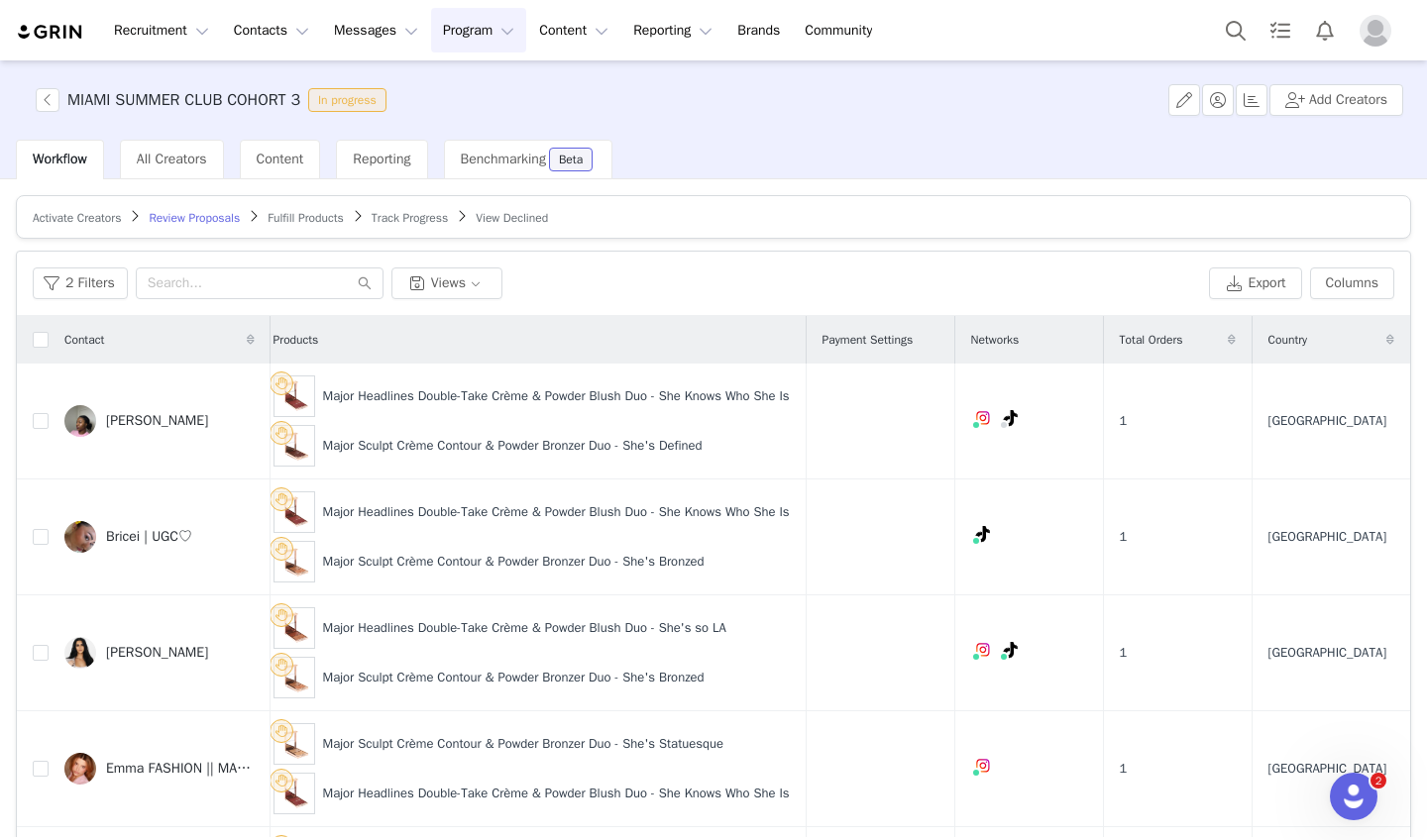 scroll, scrollTop: 0, scrollLeft: 706, axis: horizontal 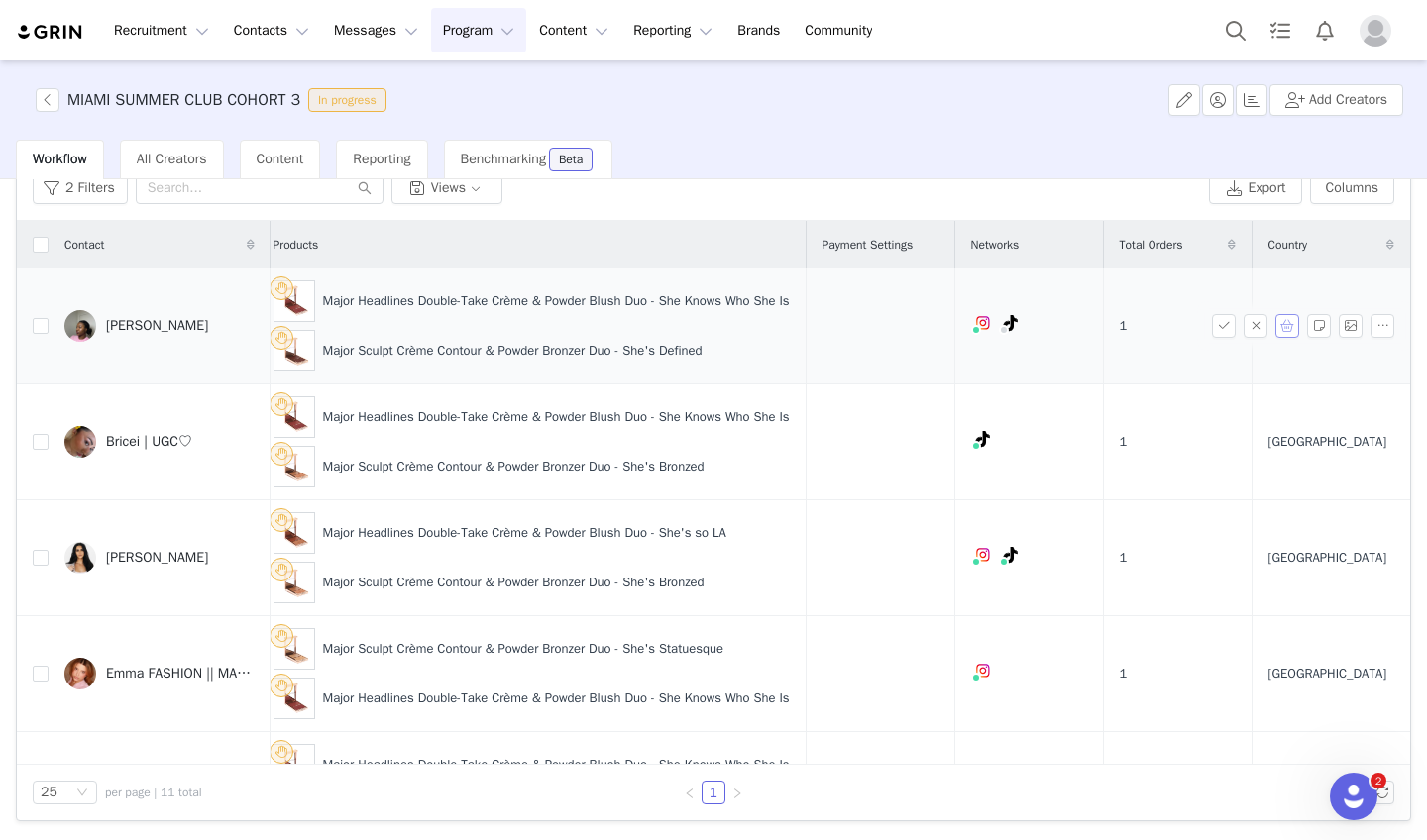click at bounding box center [1287, 326] 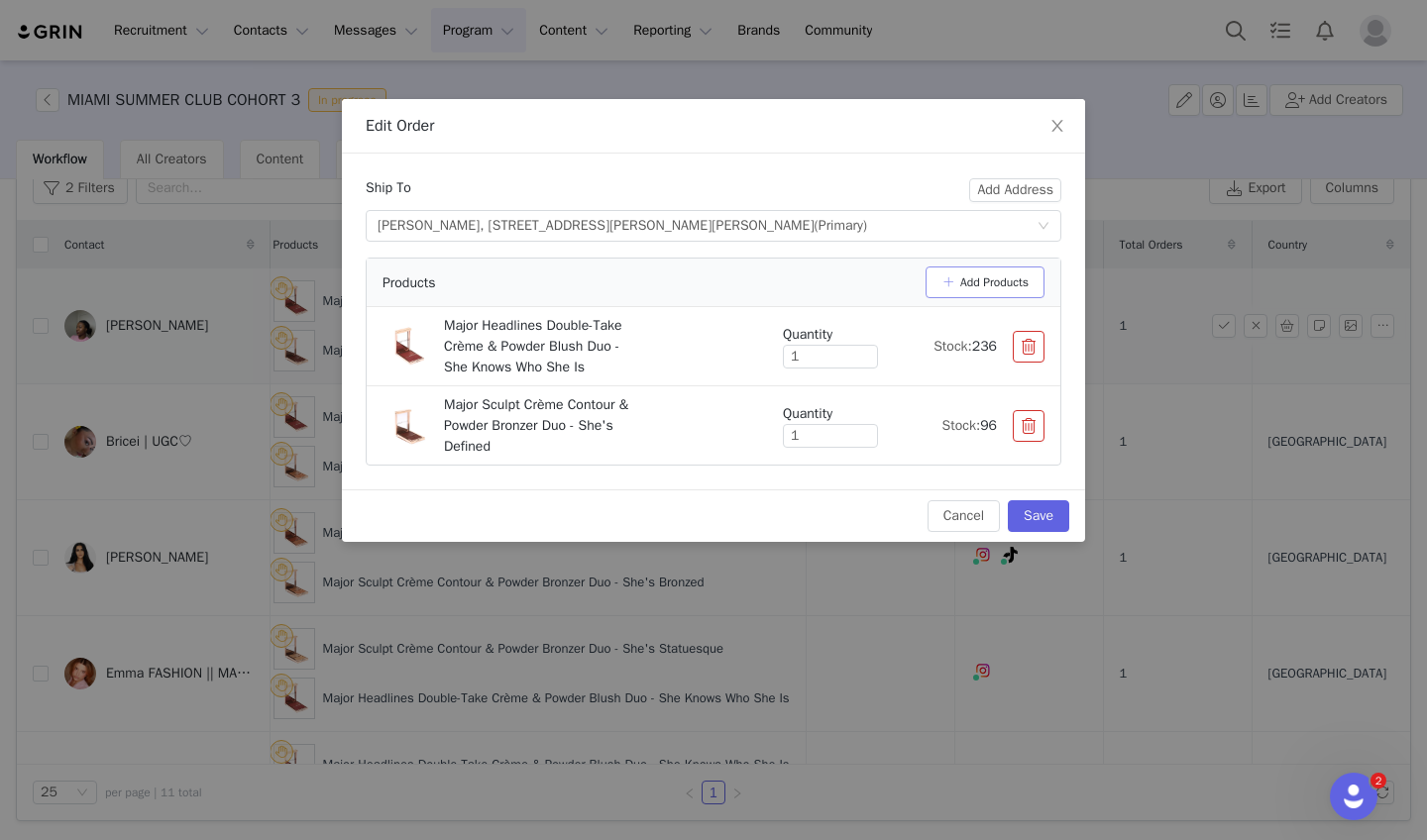 click on "Add Products" at bounding box center [985, 282] 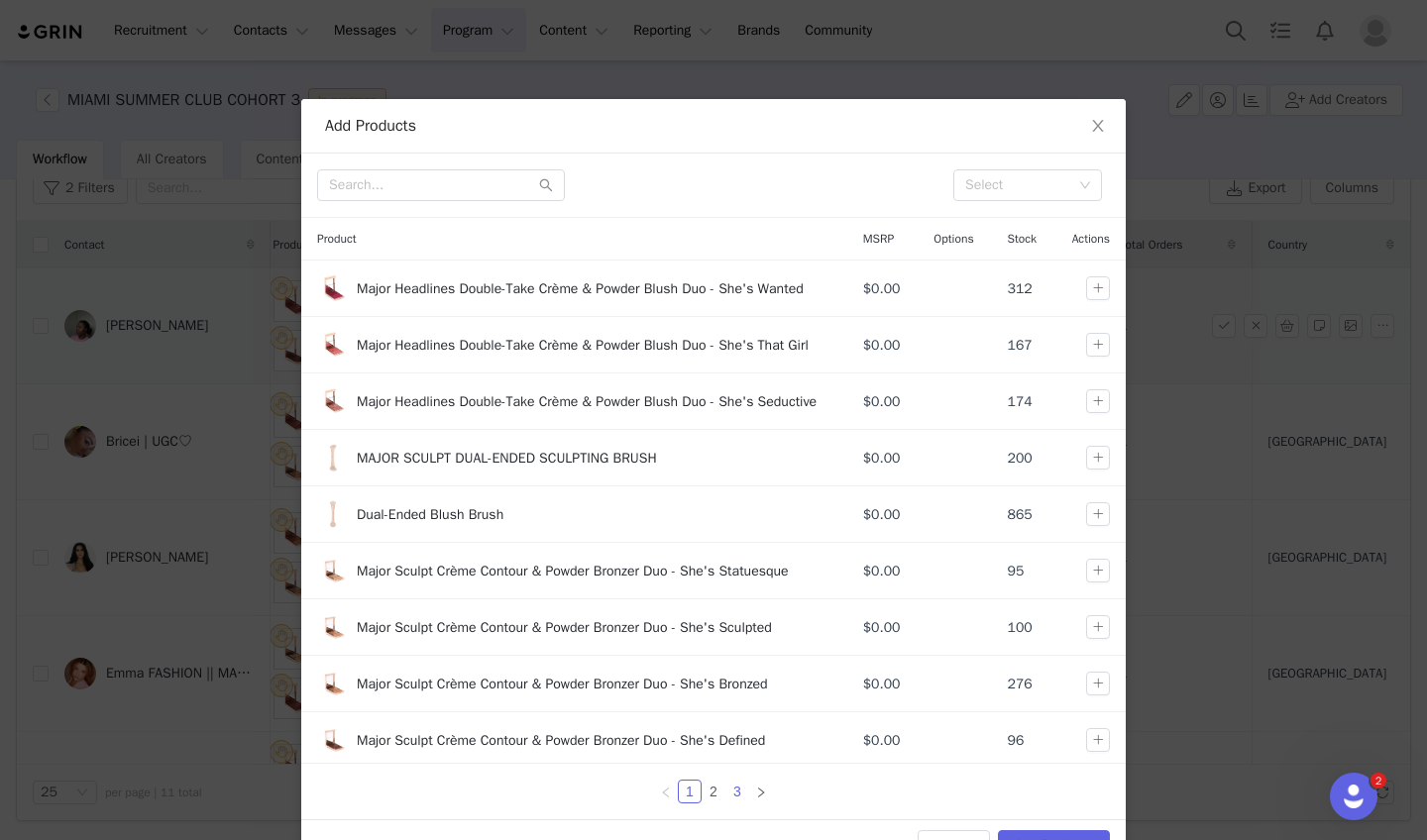 click on "3" at bounding box center (737, 791) 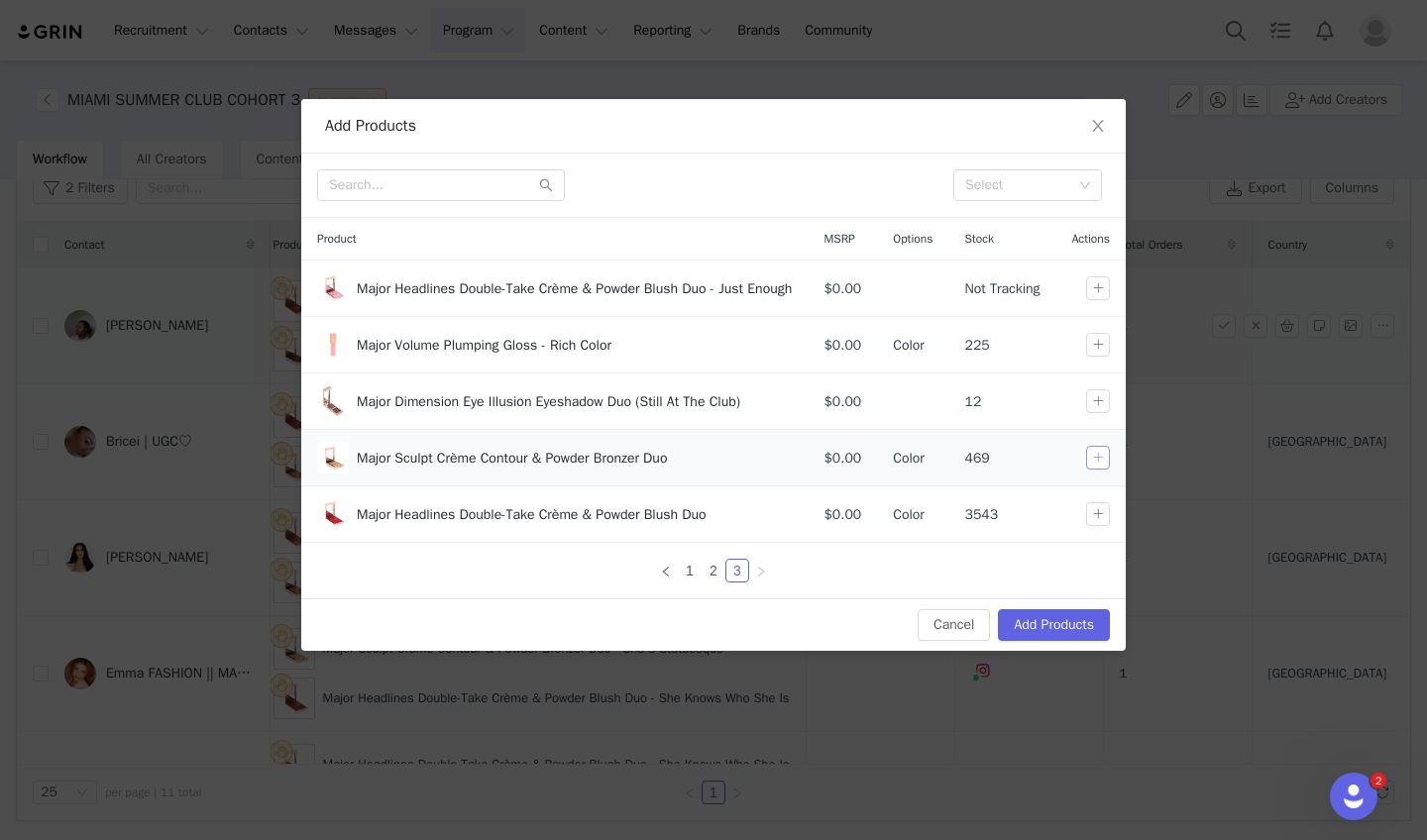click at bounding box center [1095, 458] 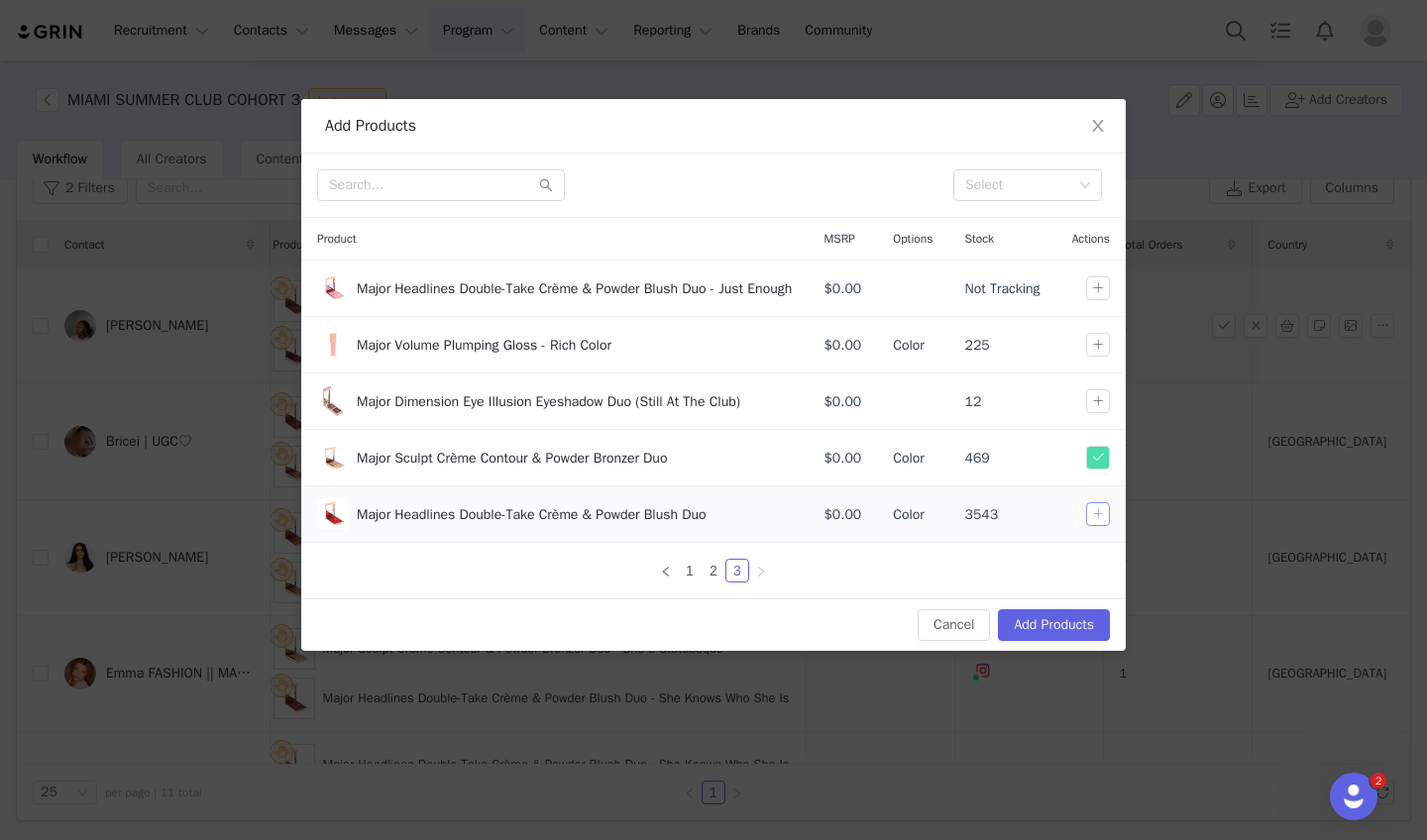 click at bounding box center [1098, 514] 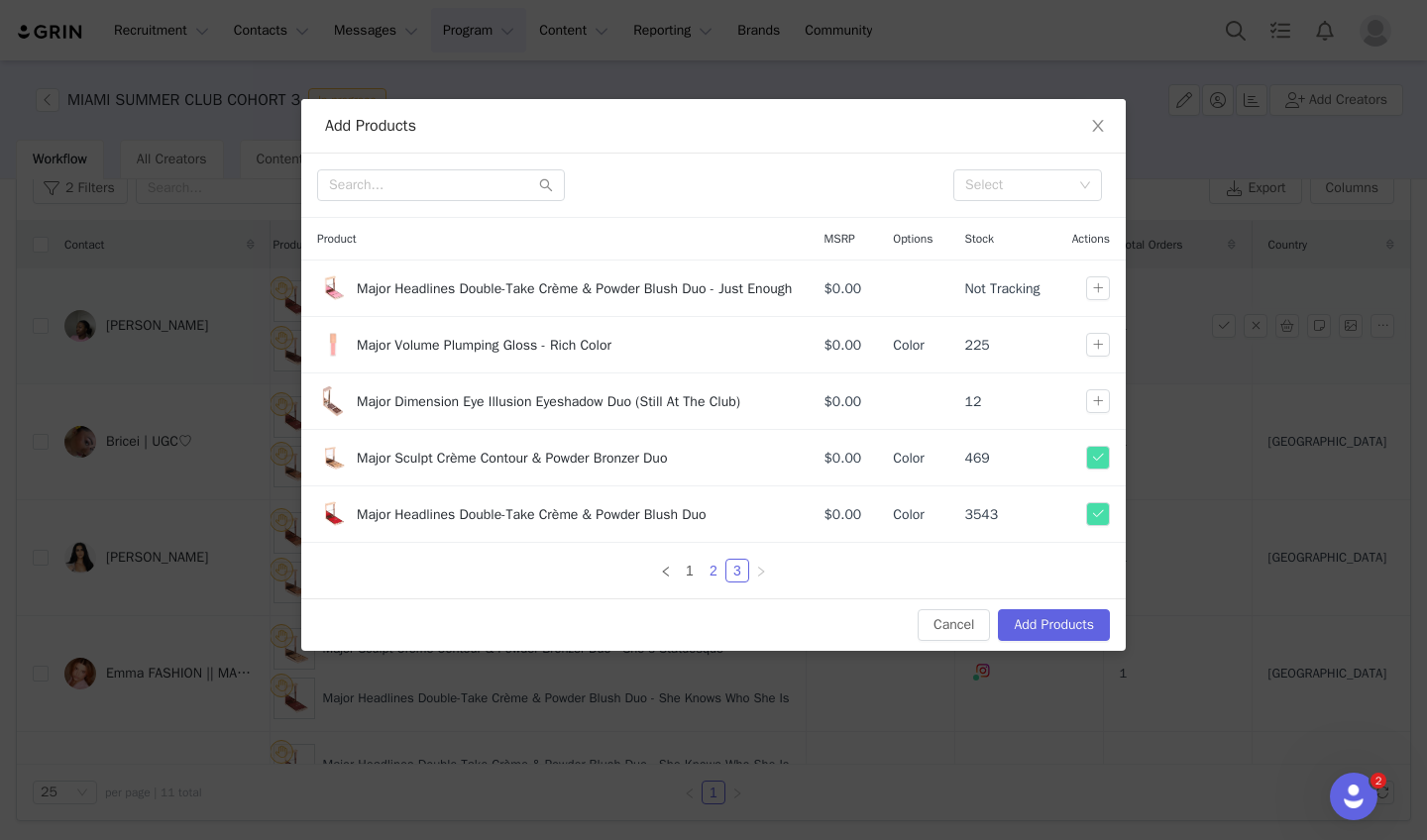 click on "2" at bounding box center [714, 571] 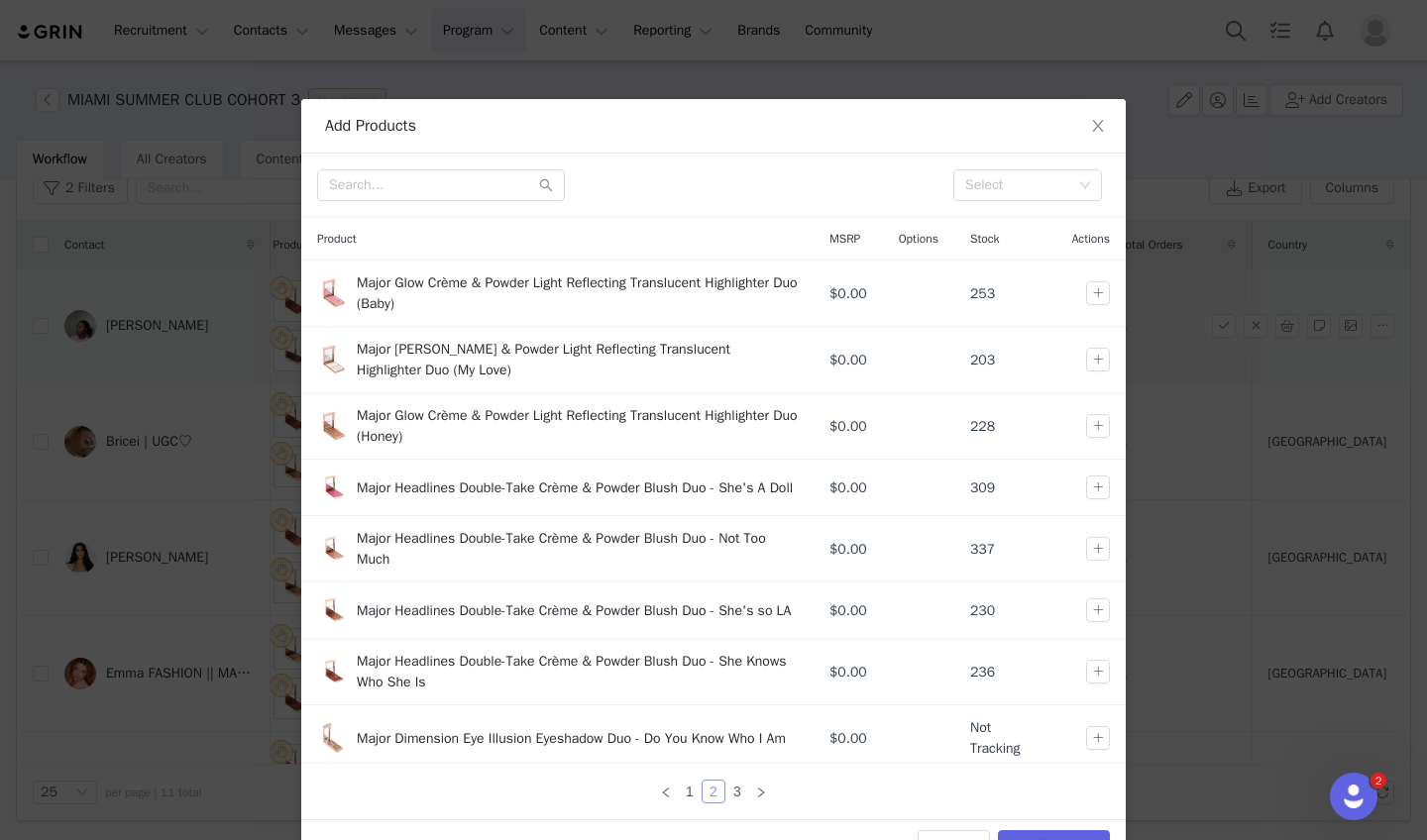 scroll, scrollTop: 160, scrollLeft: 0, axis: vertical 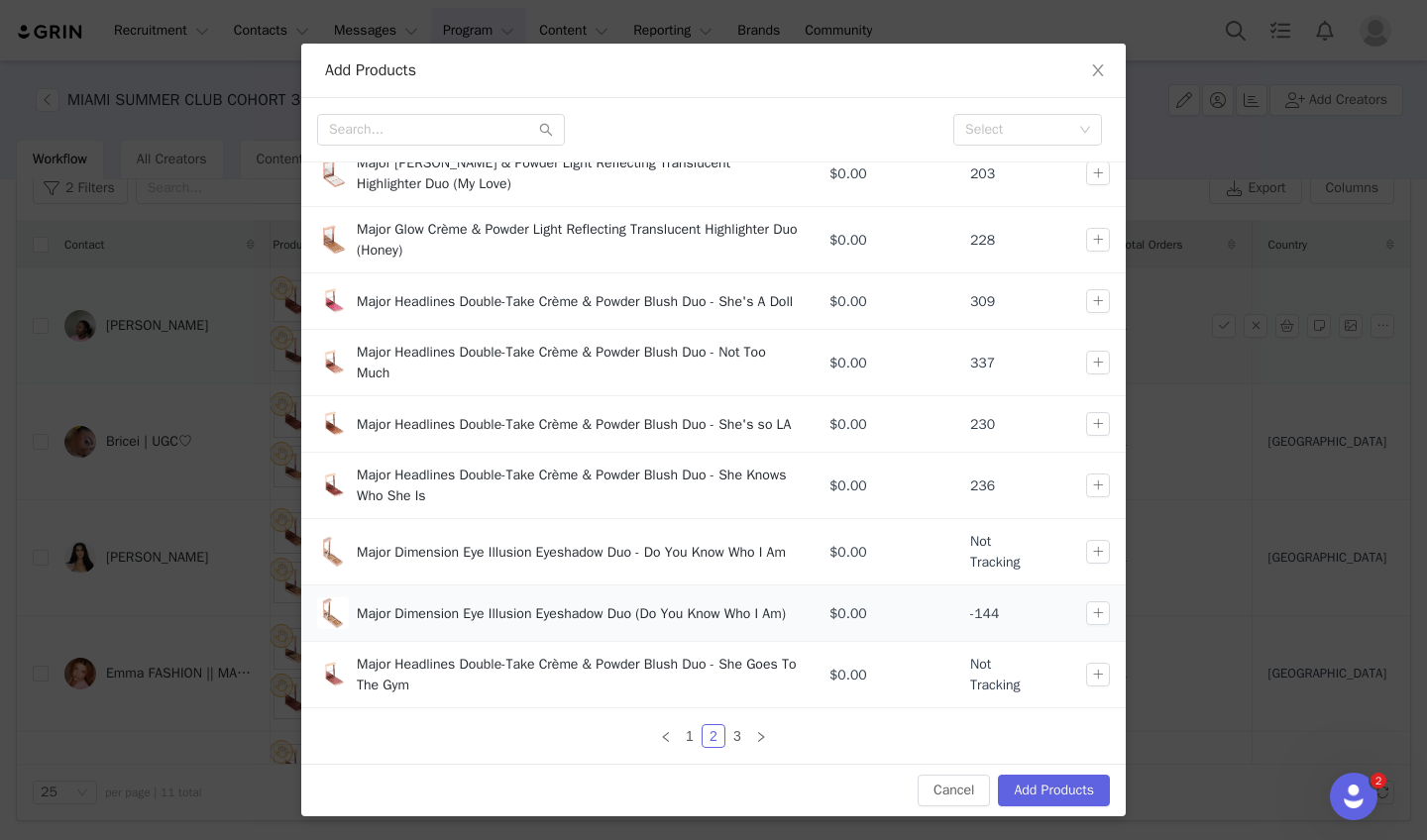 click at bounding box center (1091, 613) 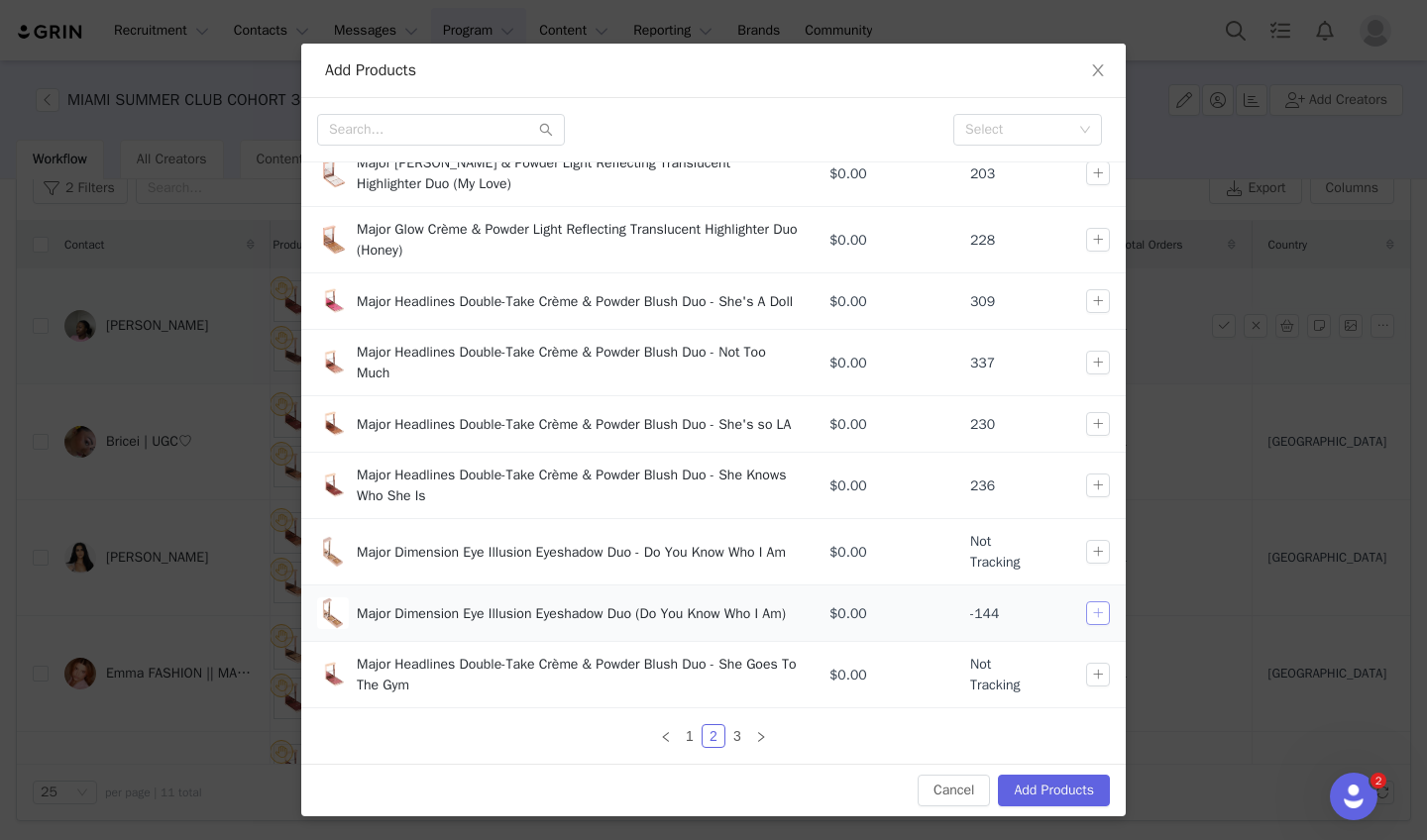 click at bounding box center [1098, 613] 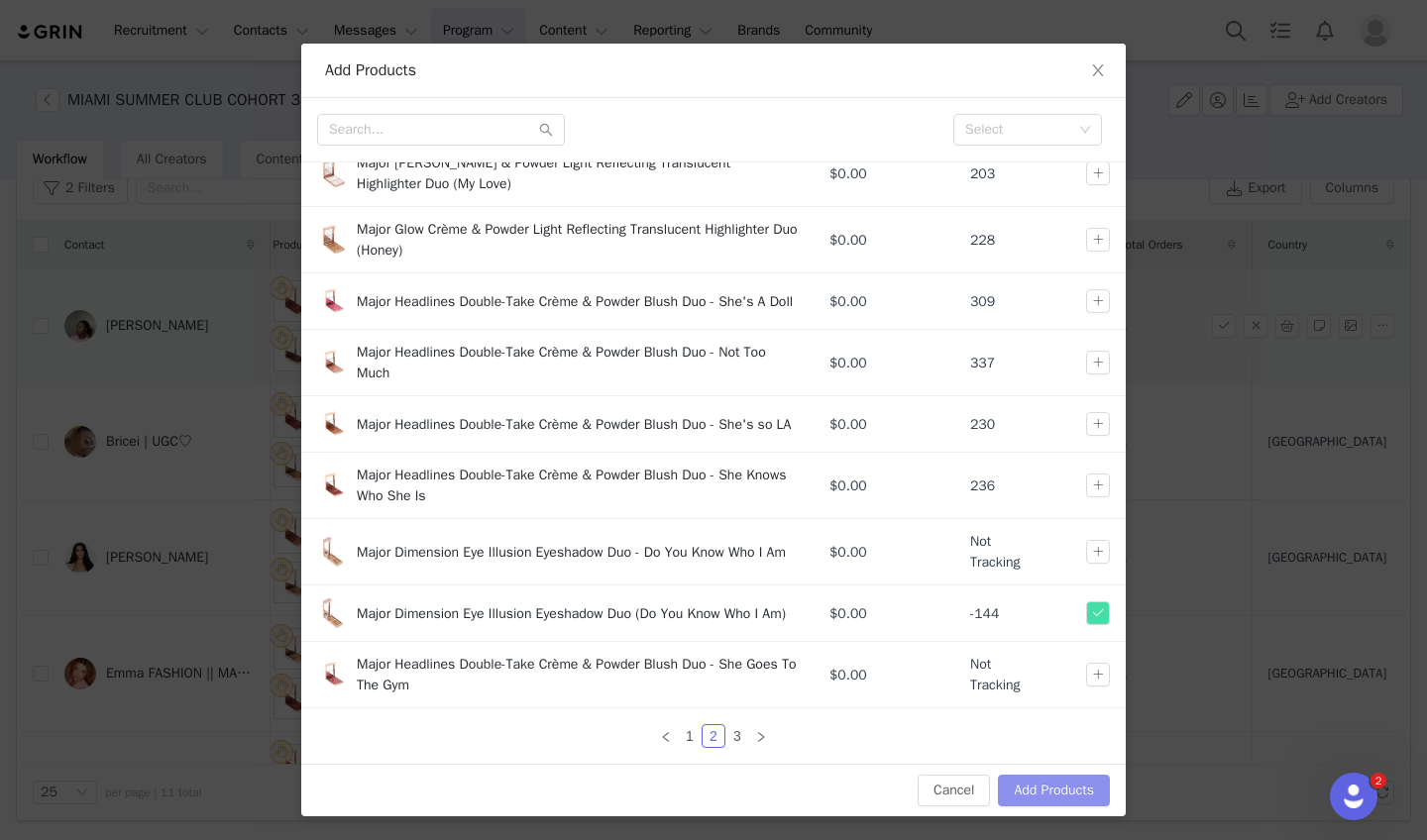 click on "Add Products" at bounding box center (1053, 790) 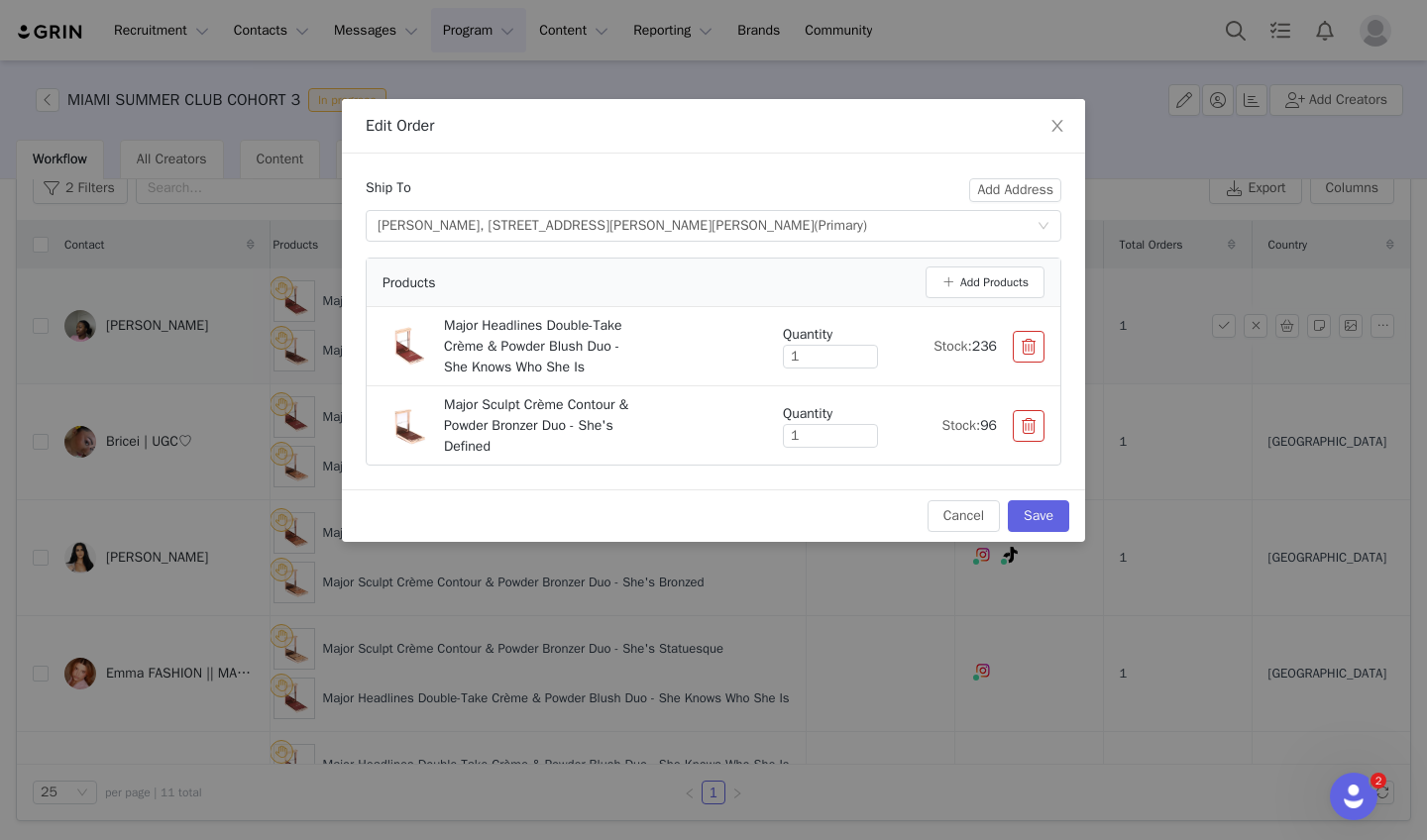 scroll, scrollTop: 0, scrollLeft: 0, axis: both 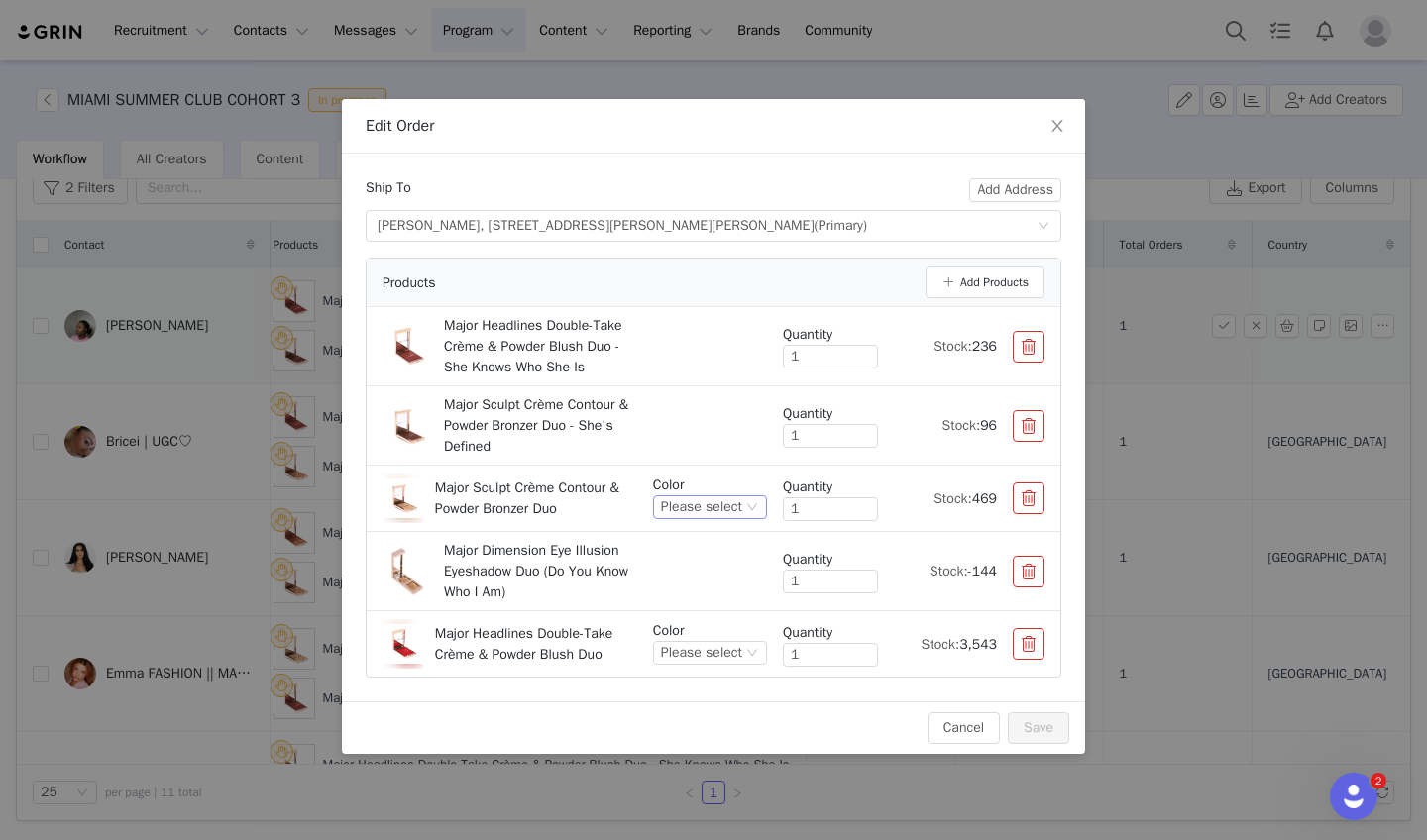 click on "Please select" at bounding box center (702, 507) 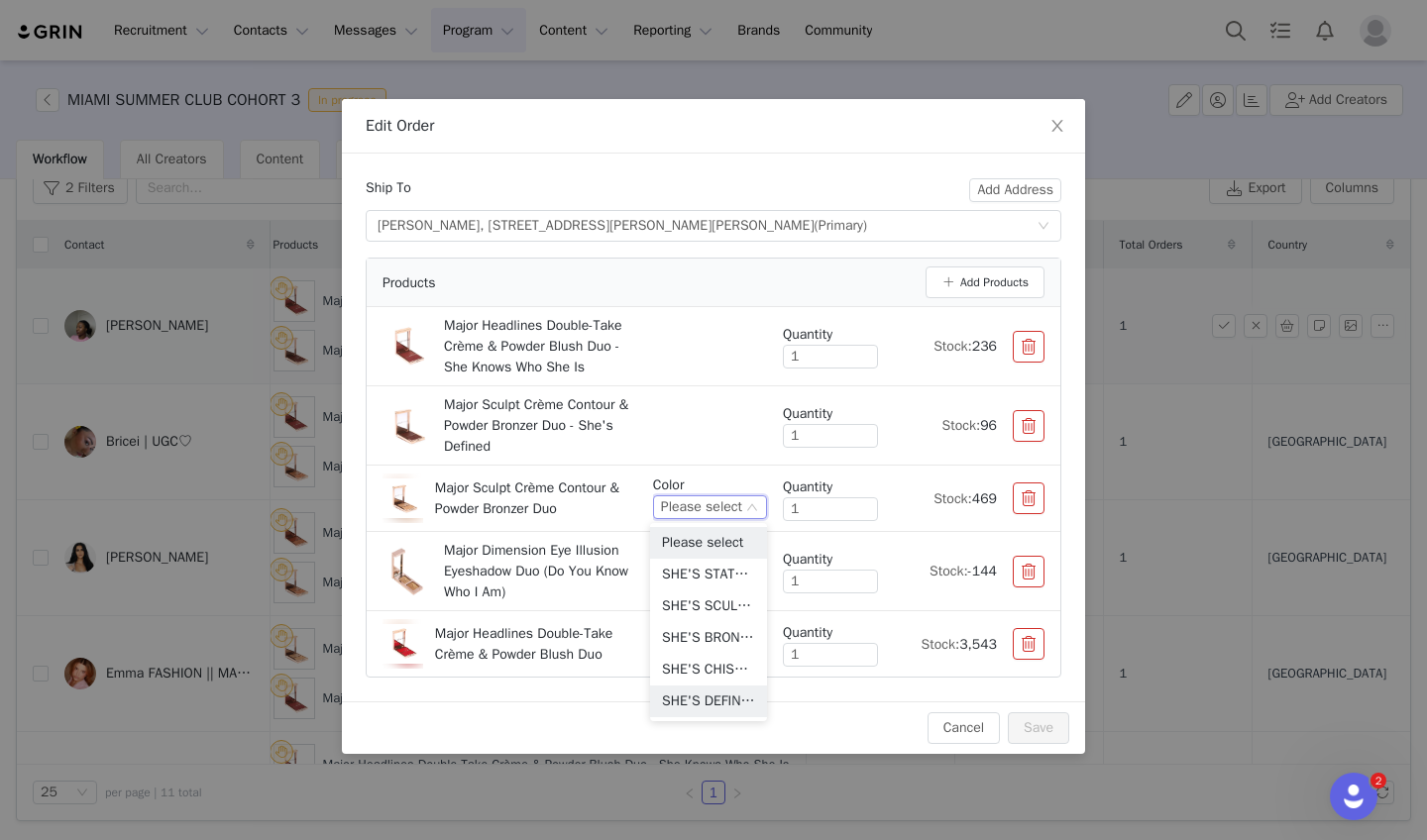 drag, startPoint x: 706, startPoint y: 698, endPoint x: 714, endPoint y: 607, distance: 91.35097 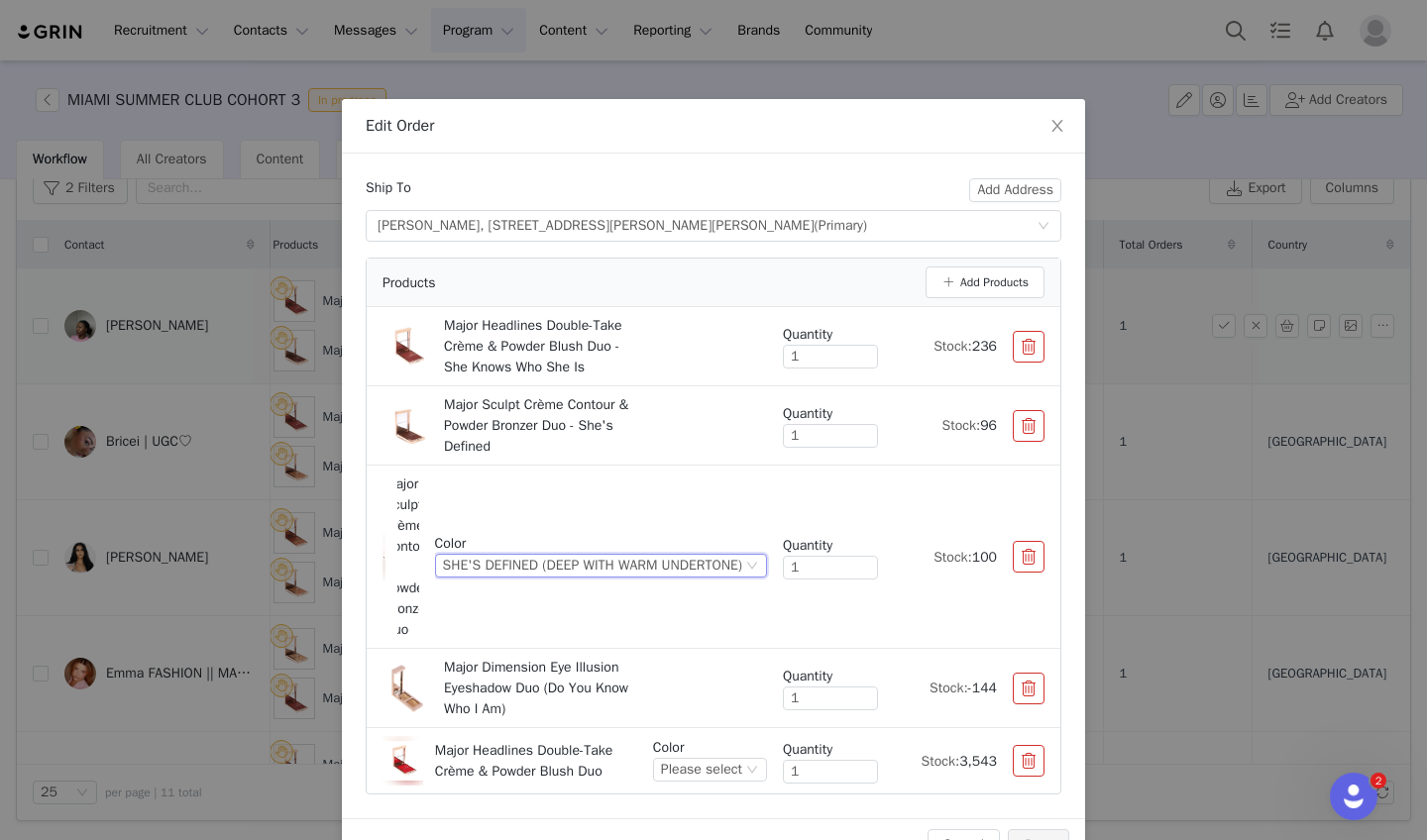 click at bounding box center (1029, 426) 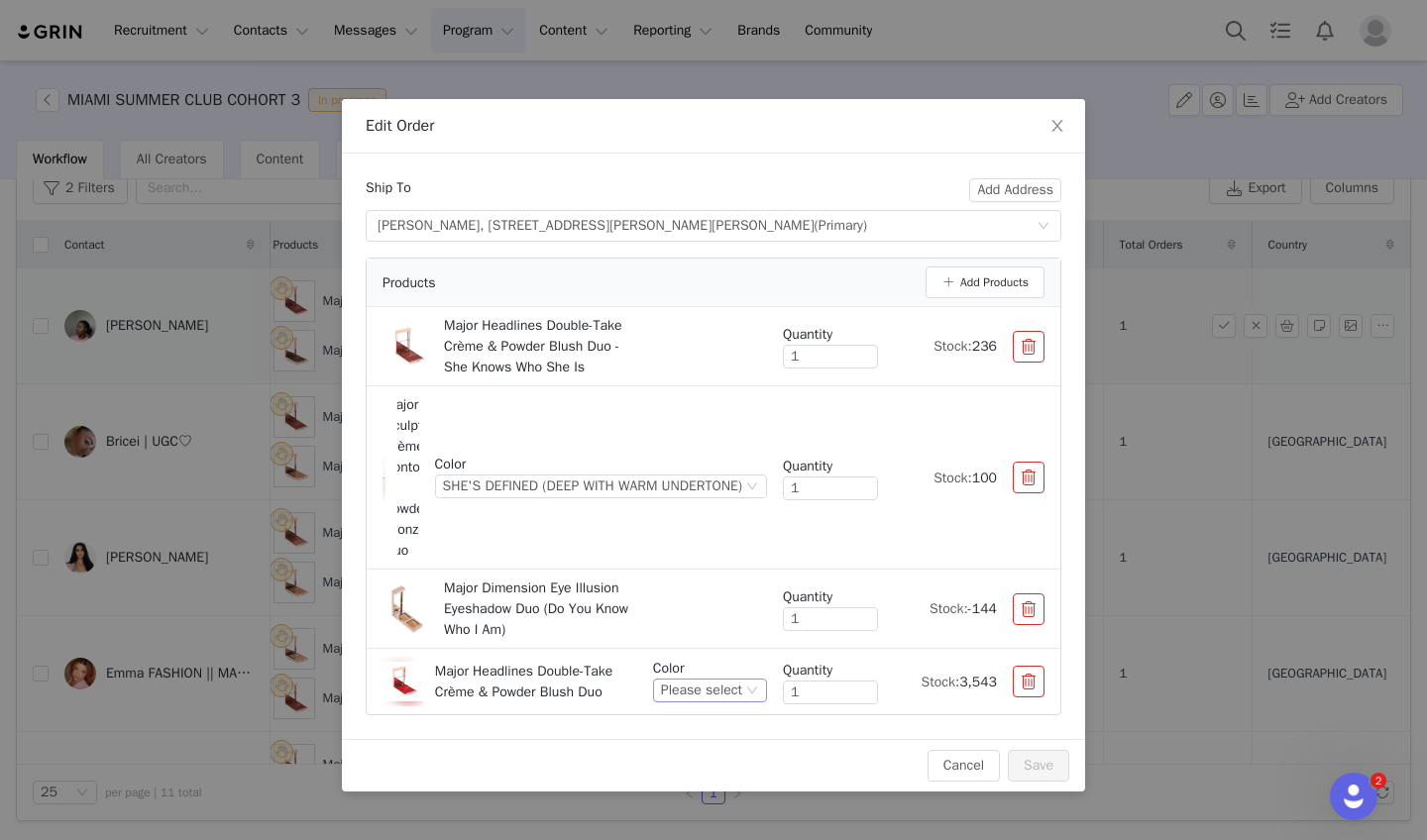 click on "Please select" at bounding box center [702, 690] 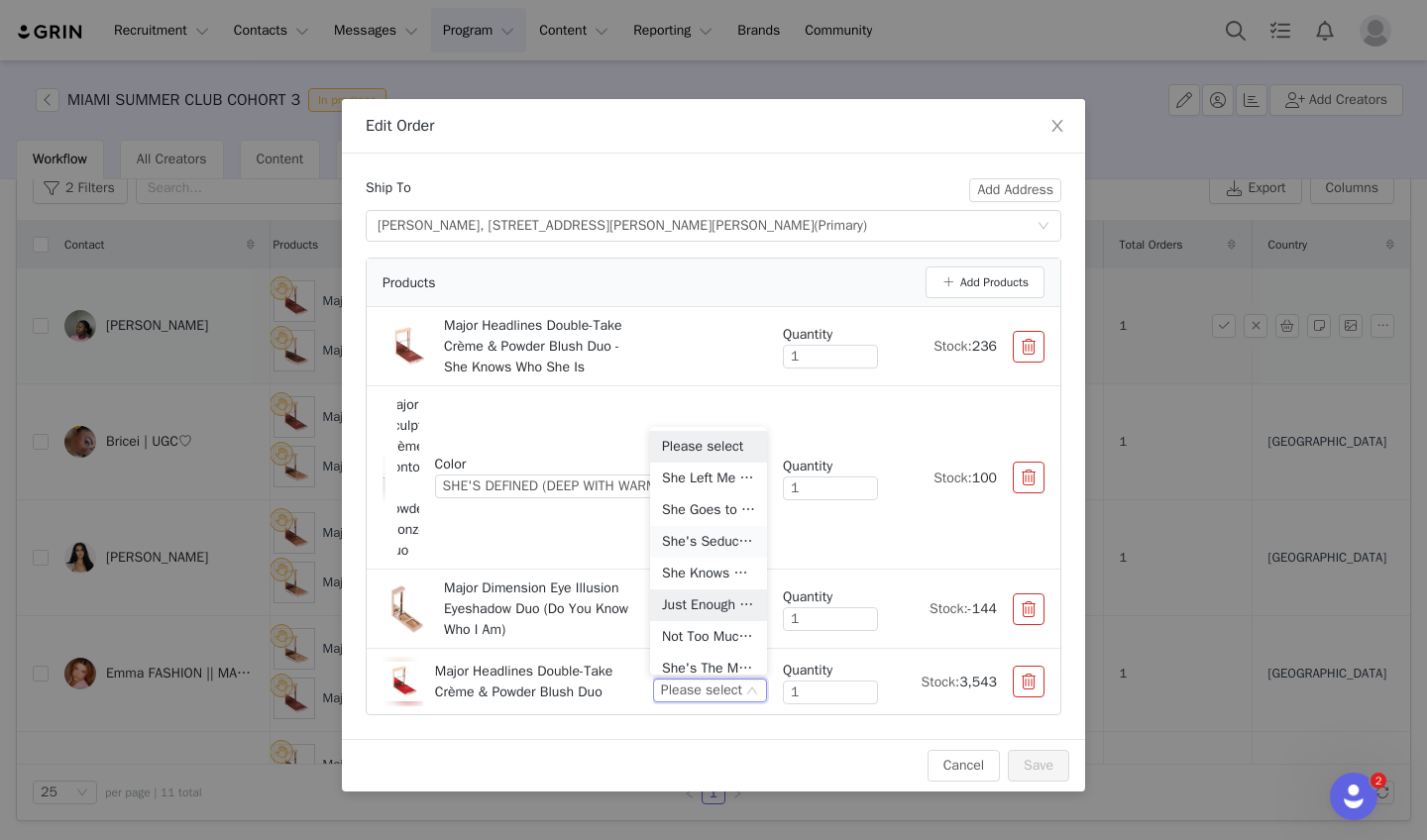 scroll, scrollTop: 10, scrollLeft: 0, axis: vertical 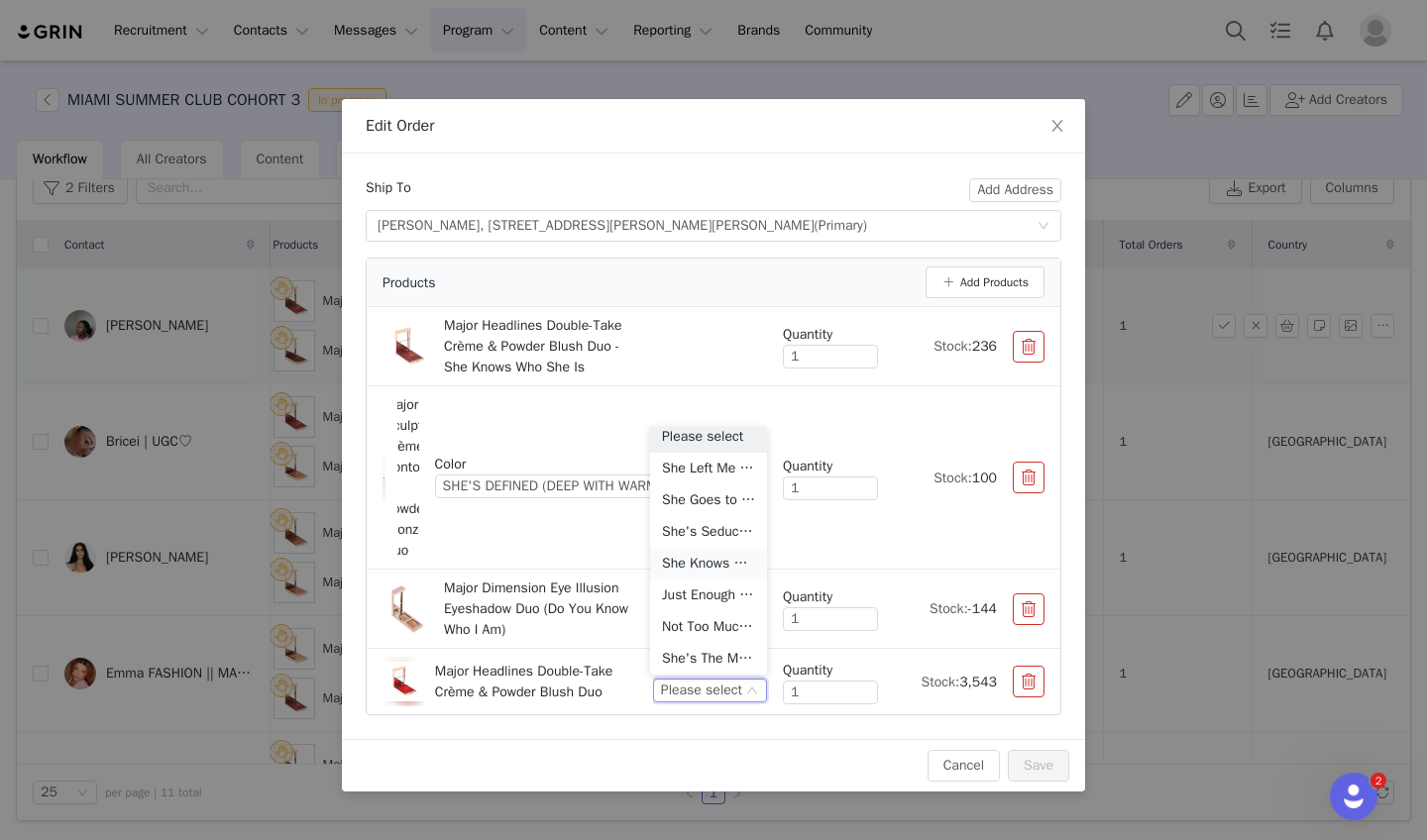 click on "She Knows Who She Is (Rich Mocha)" at bounding box center (709, 564) 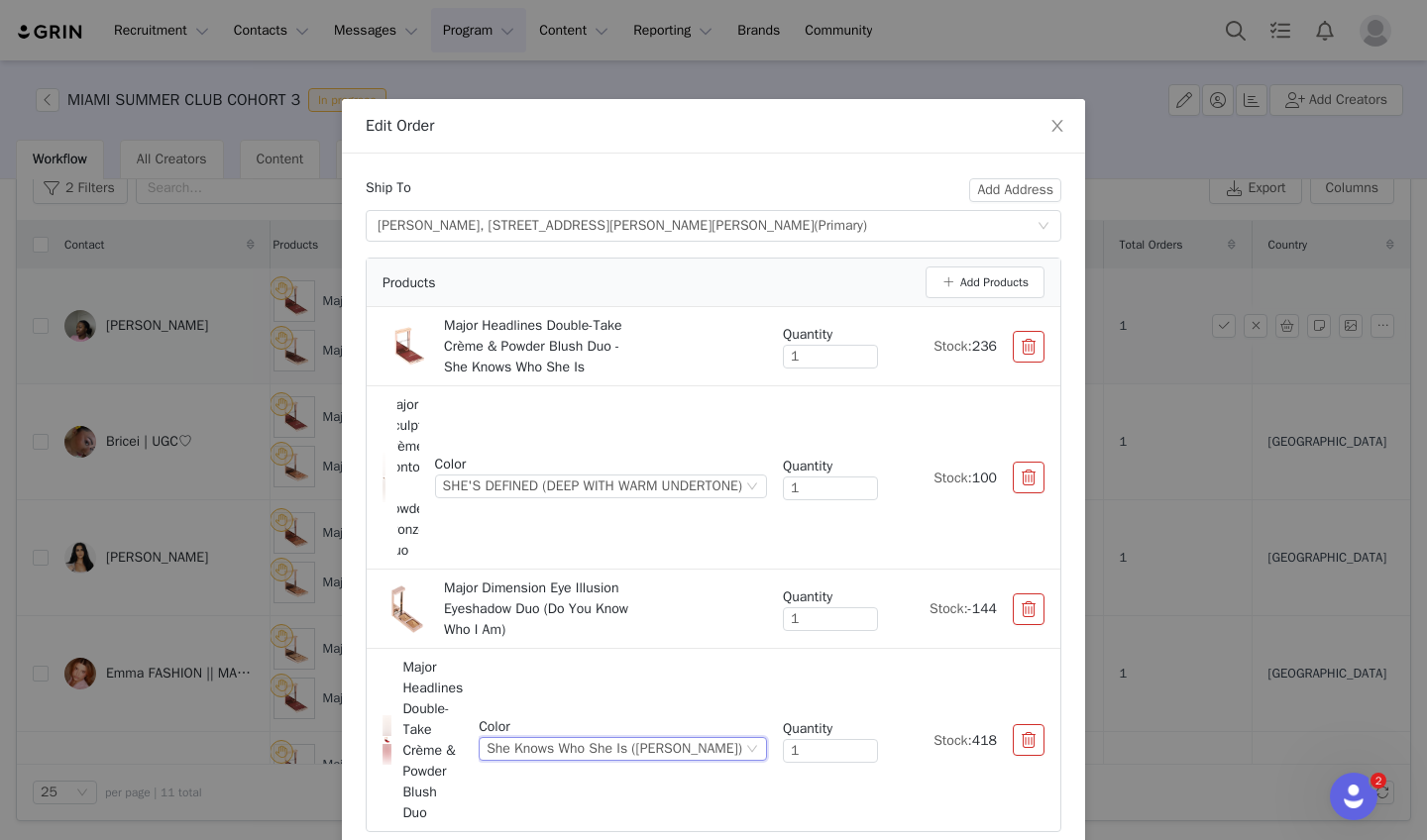 click at bounding box center [1029, 347] 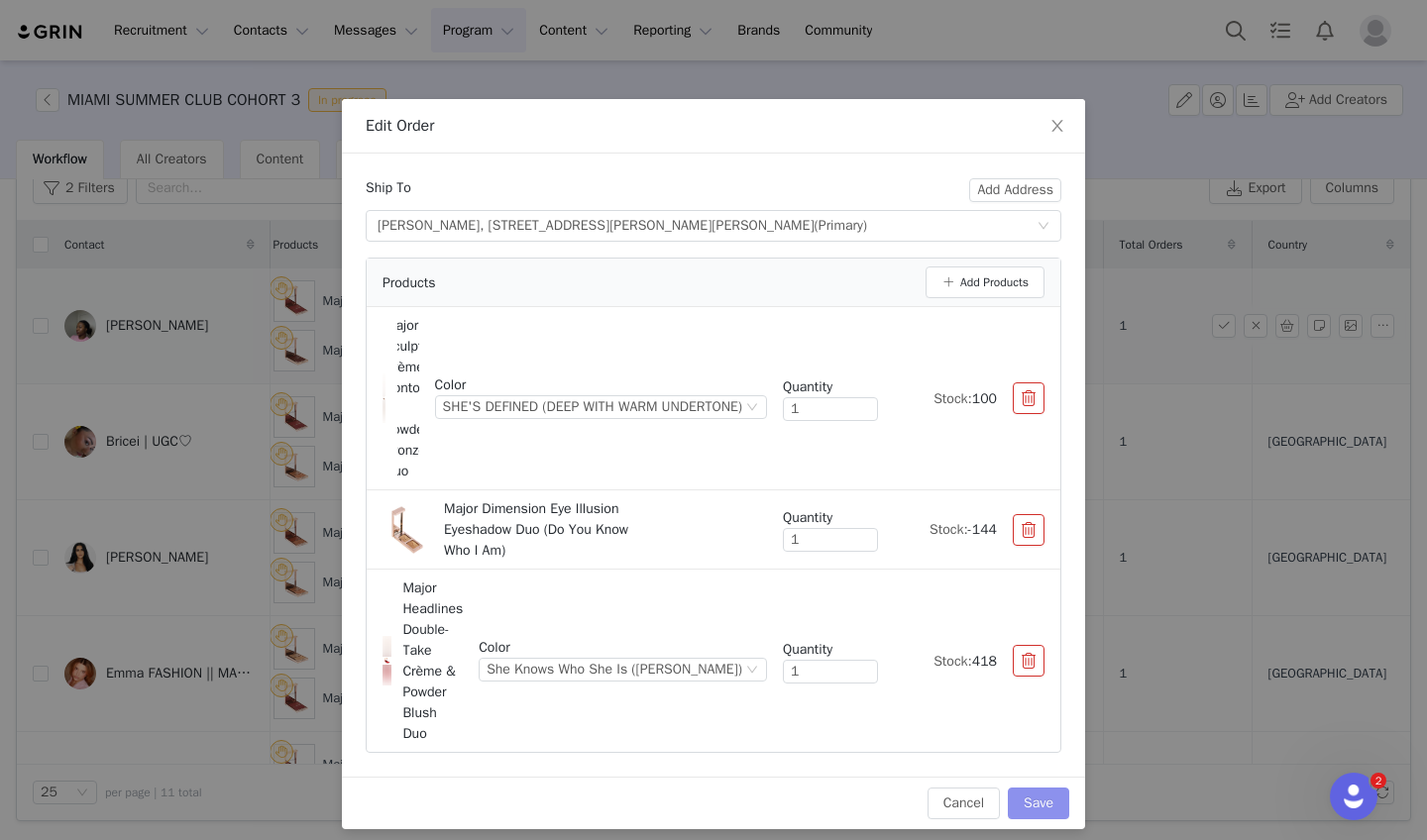 click on "Save" at bounding box center [1039, 803] 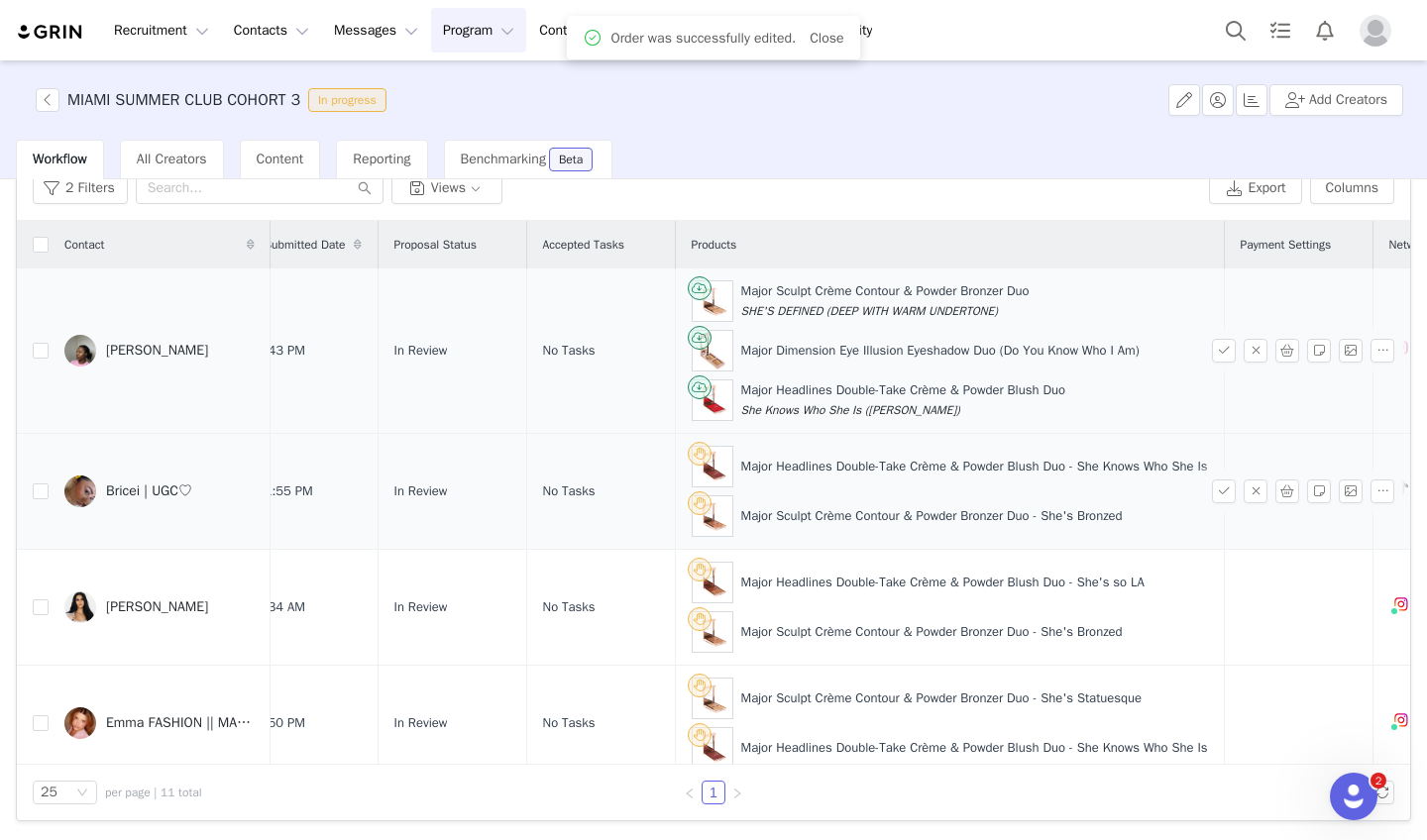 scroll, scrollTop: 0, scrollLeft: 279, axis: horizontal 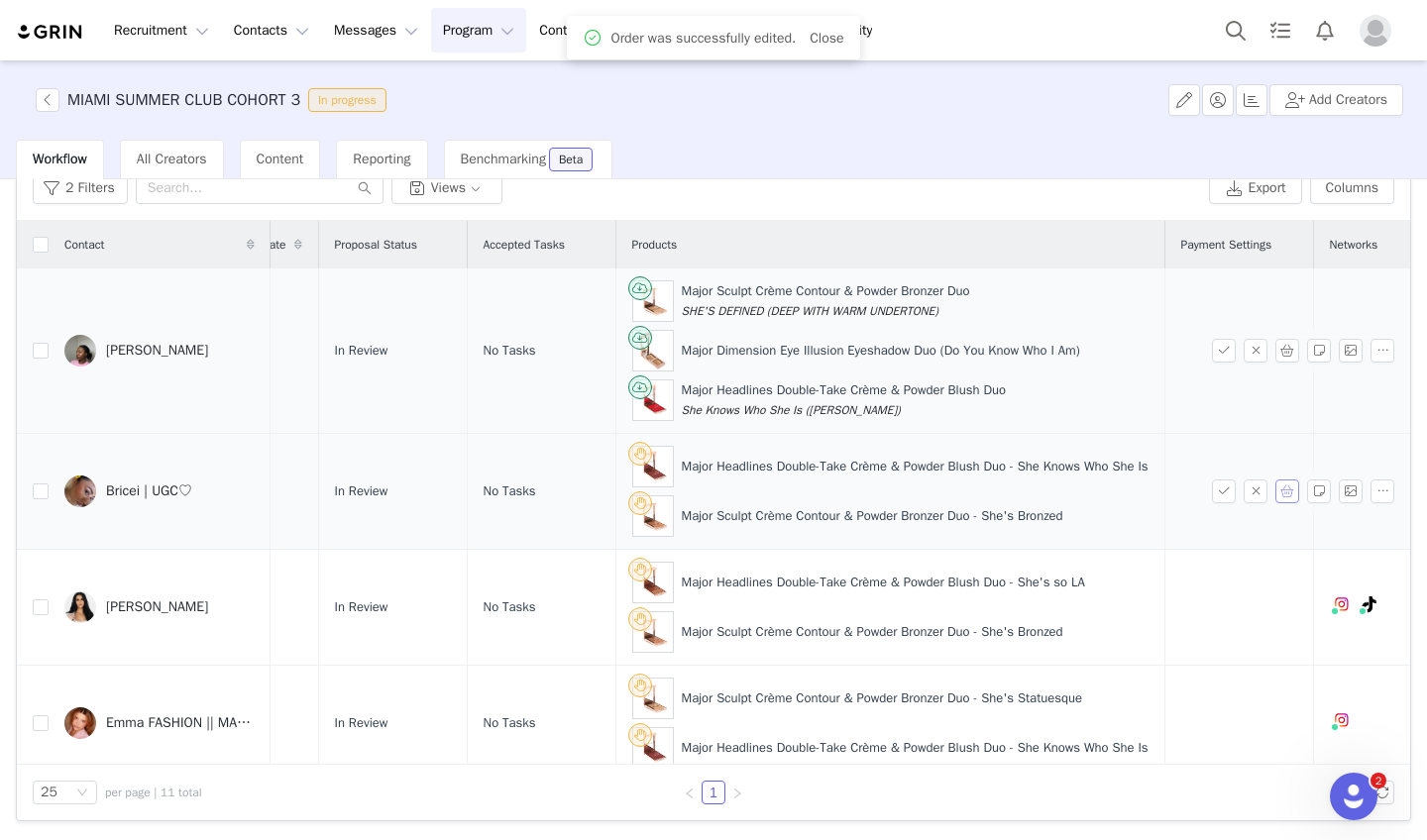 click at bounding box center [1287, 491] 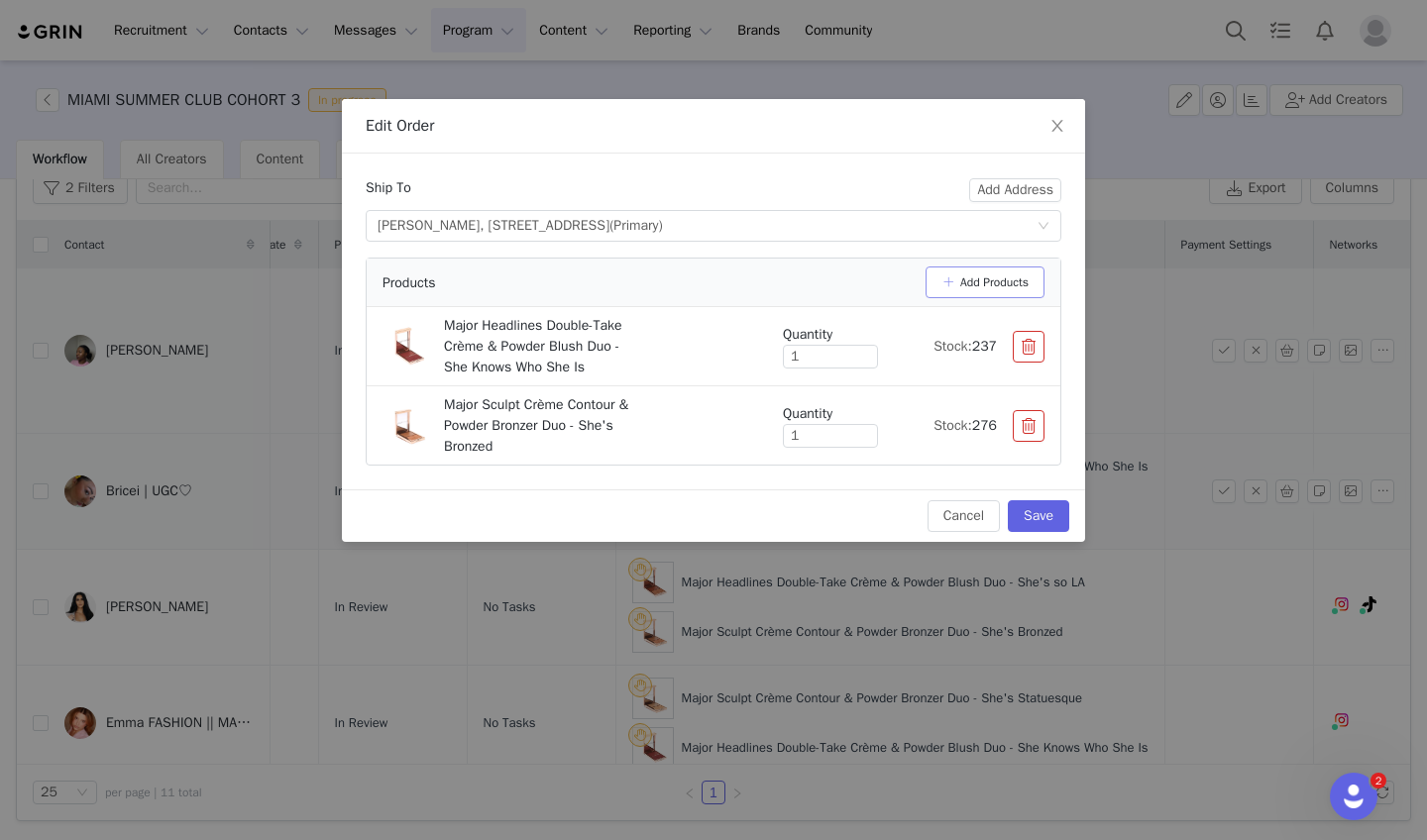 click on "Add Products" at bounding box center [985, 282] 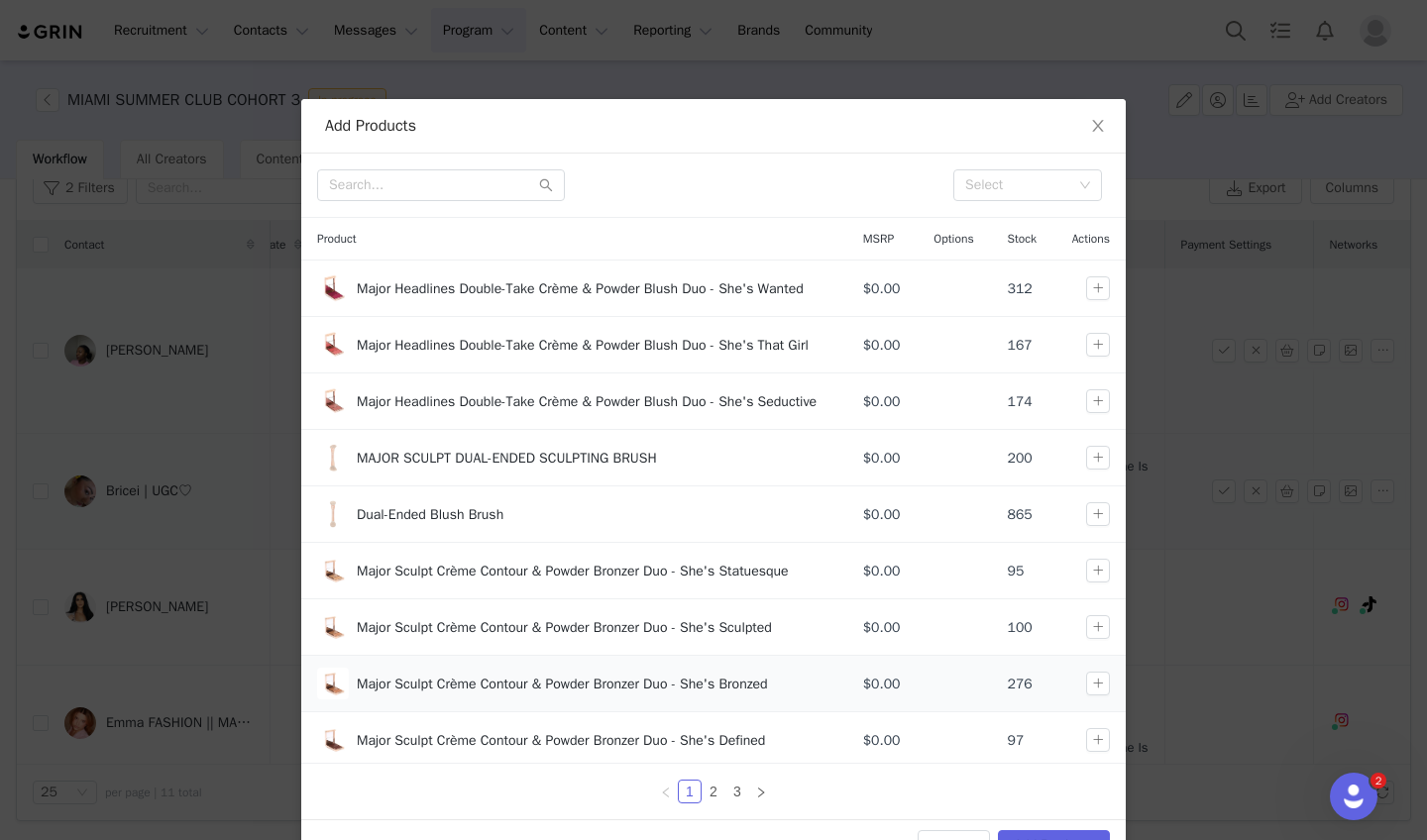 scroll, scrollTop: 131, scrollLeft: 0, axis: vertical 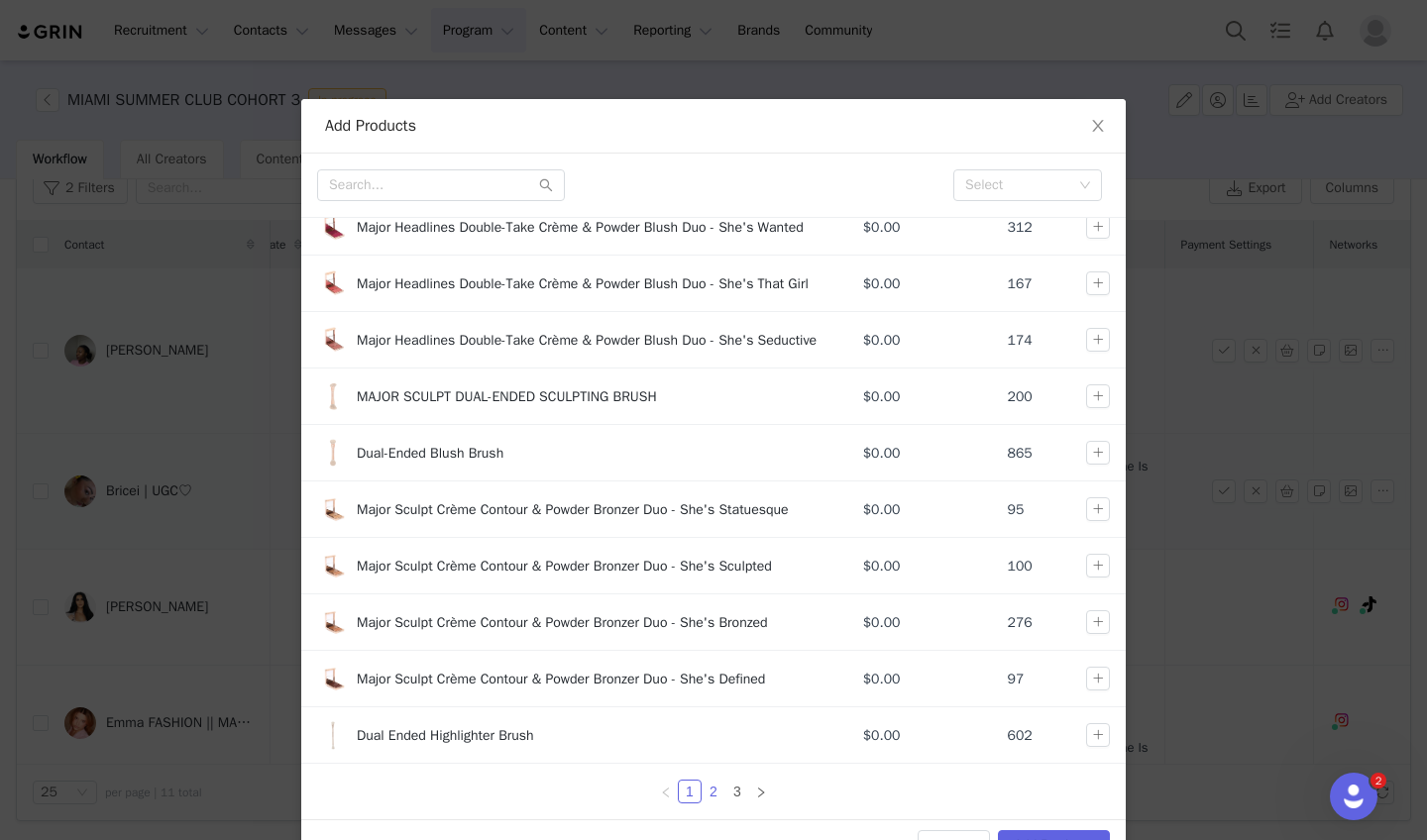click on "2" at bounding box center [714, 791] 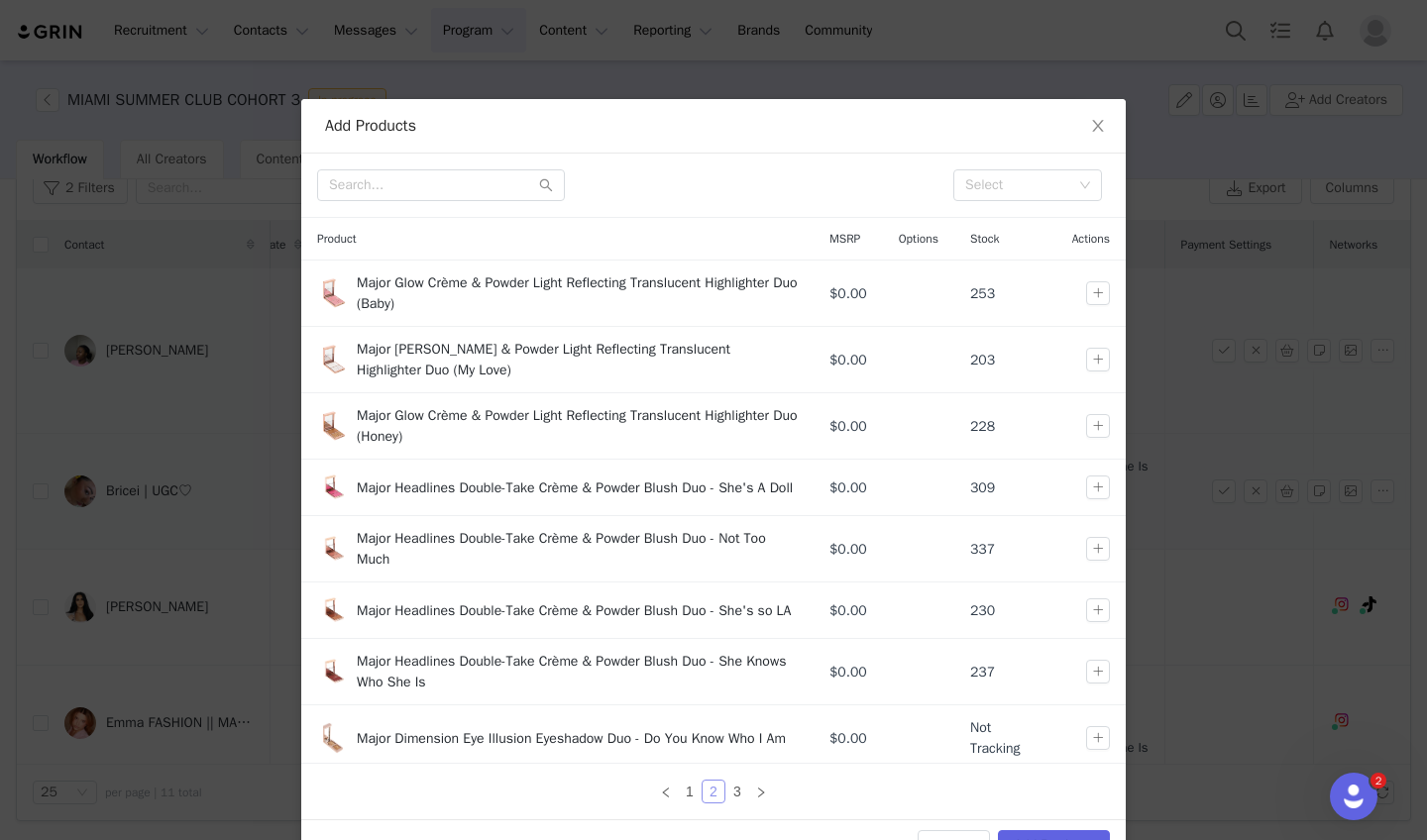 scroll, scrollTop: 160, scrollLeft: 0, axis: vertical 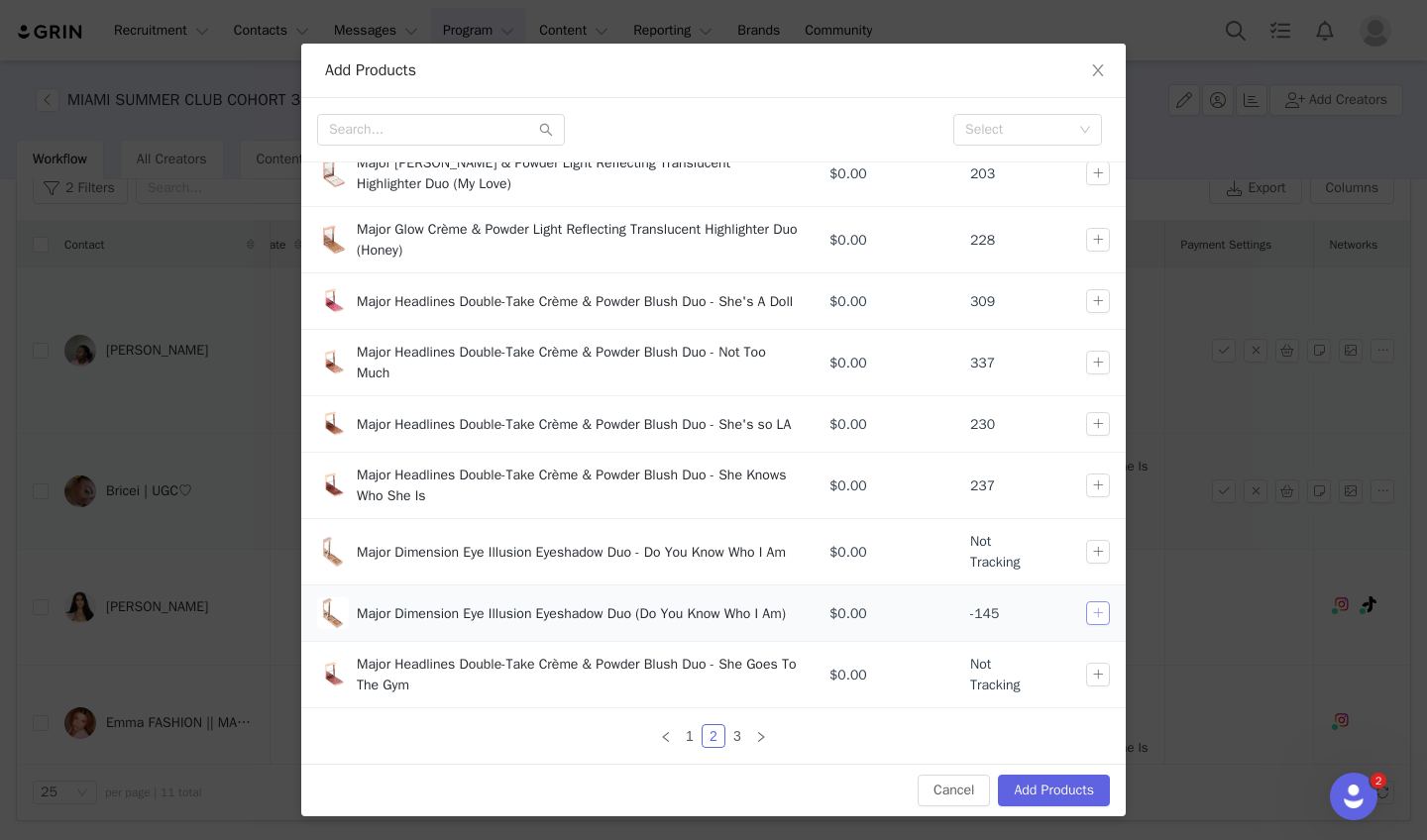 click at bounding box center [1098, 613] 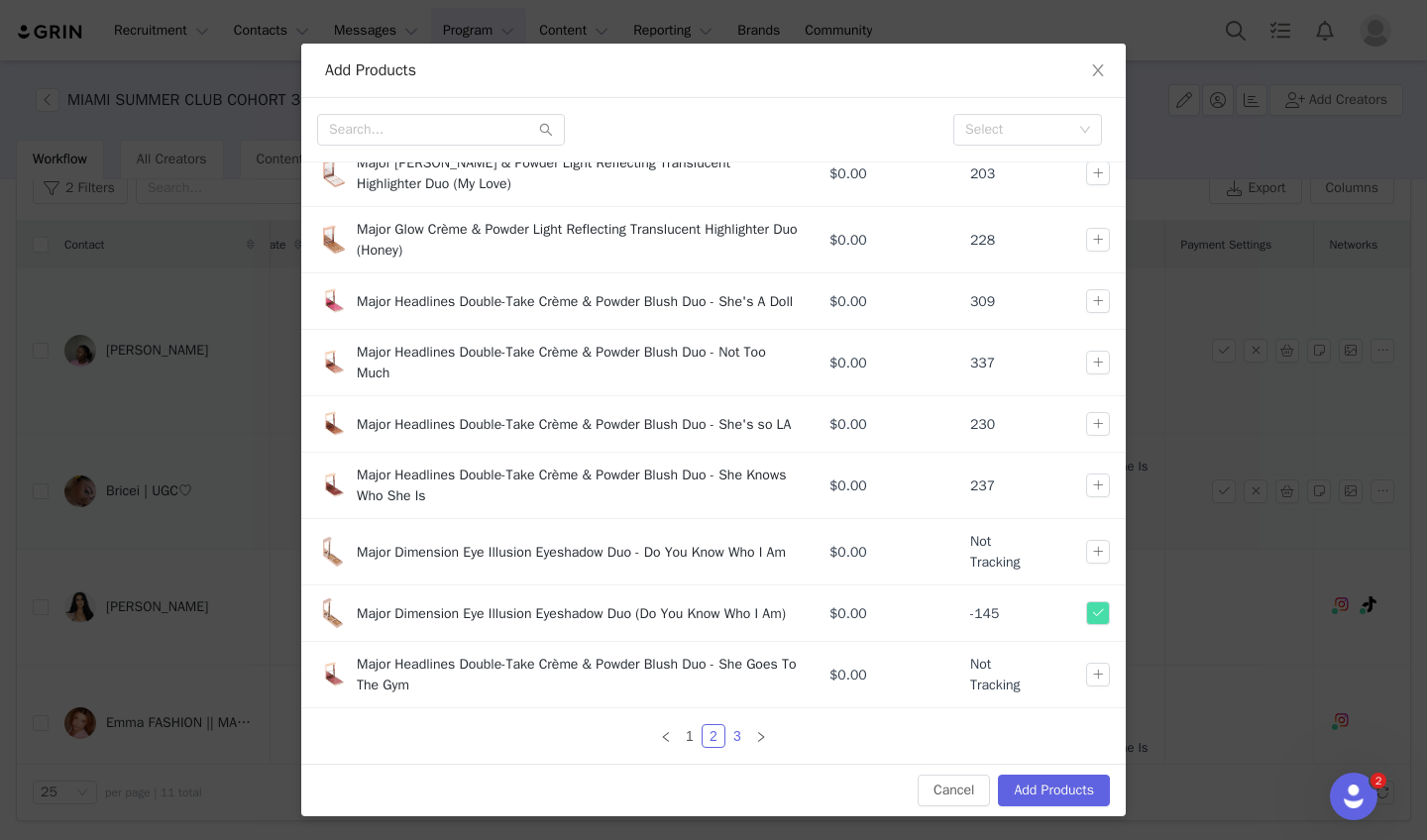 click on "3" at bounding box center [737, 736] 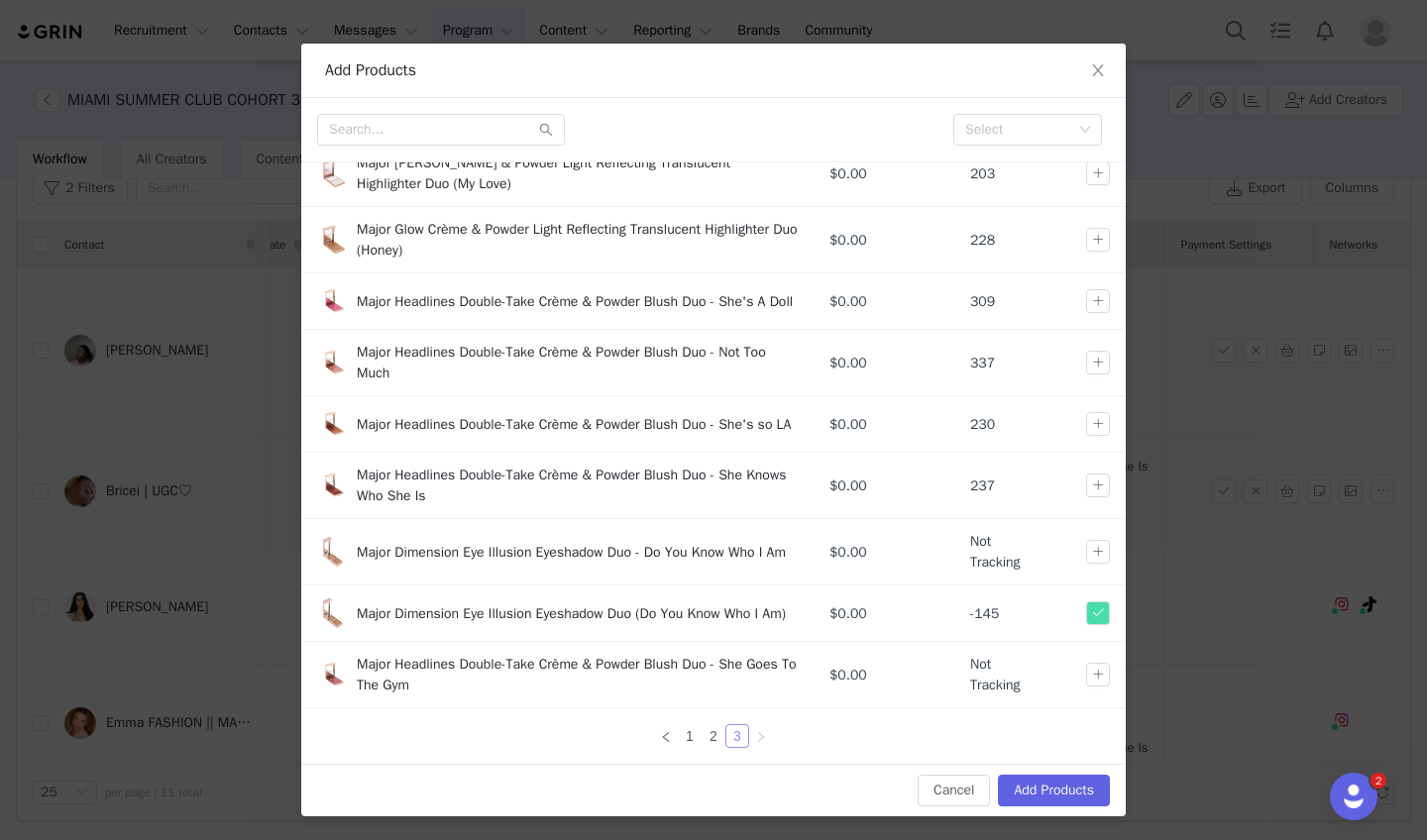 scroll, scrollTop: 0, scrollLeft: 0, axis: both 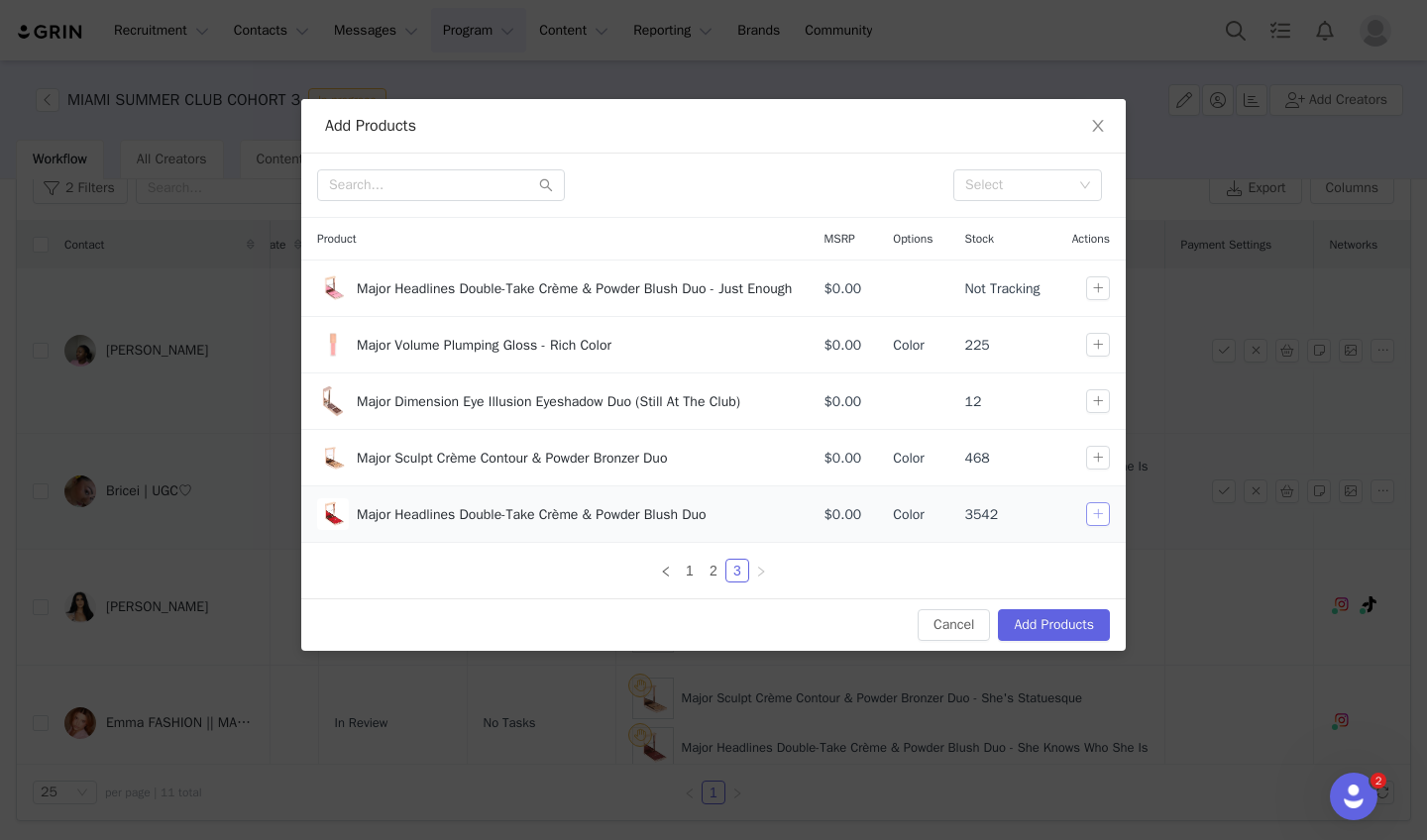 click at bounding box center (1098, 514) 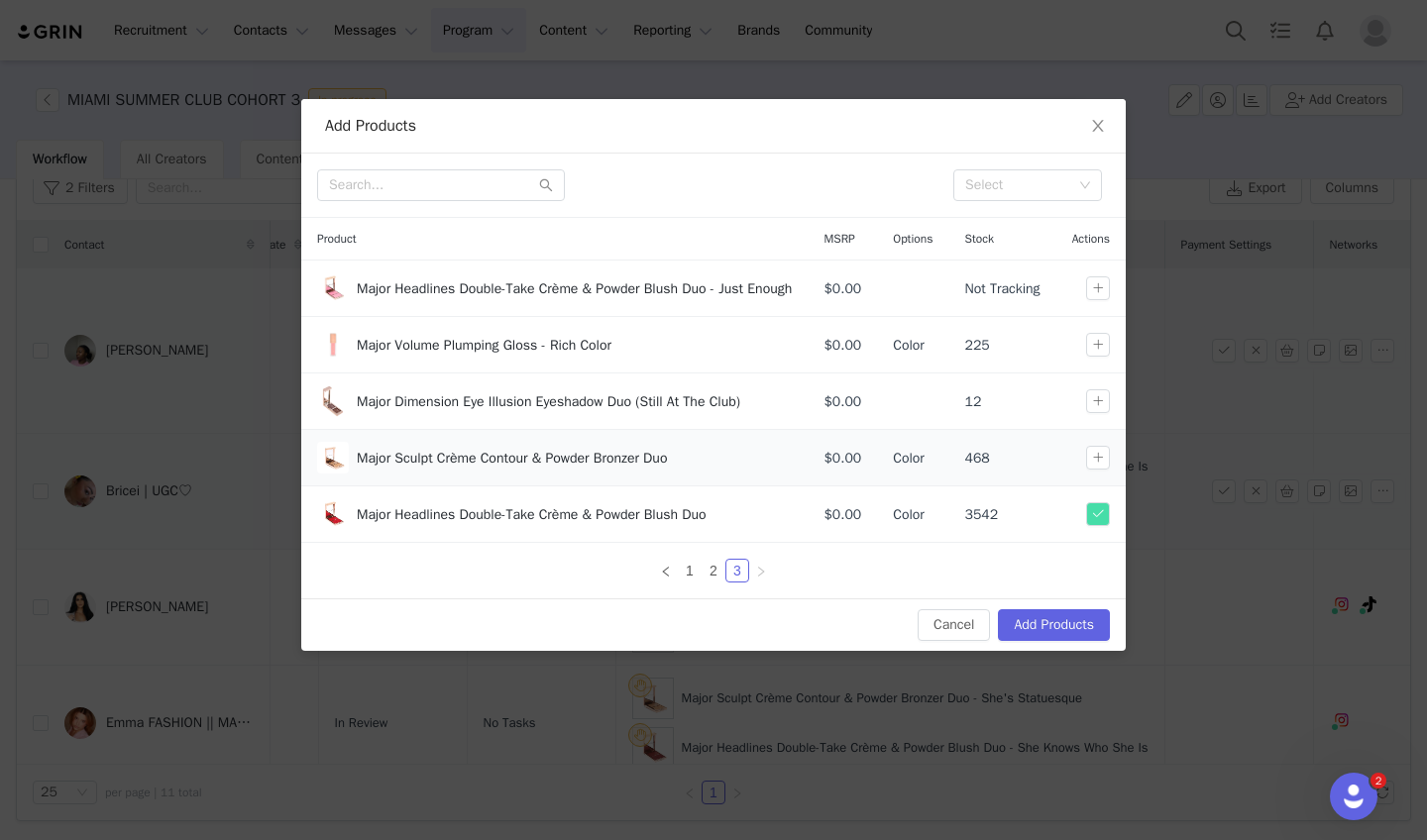 click at bounding box center (1091, 458) 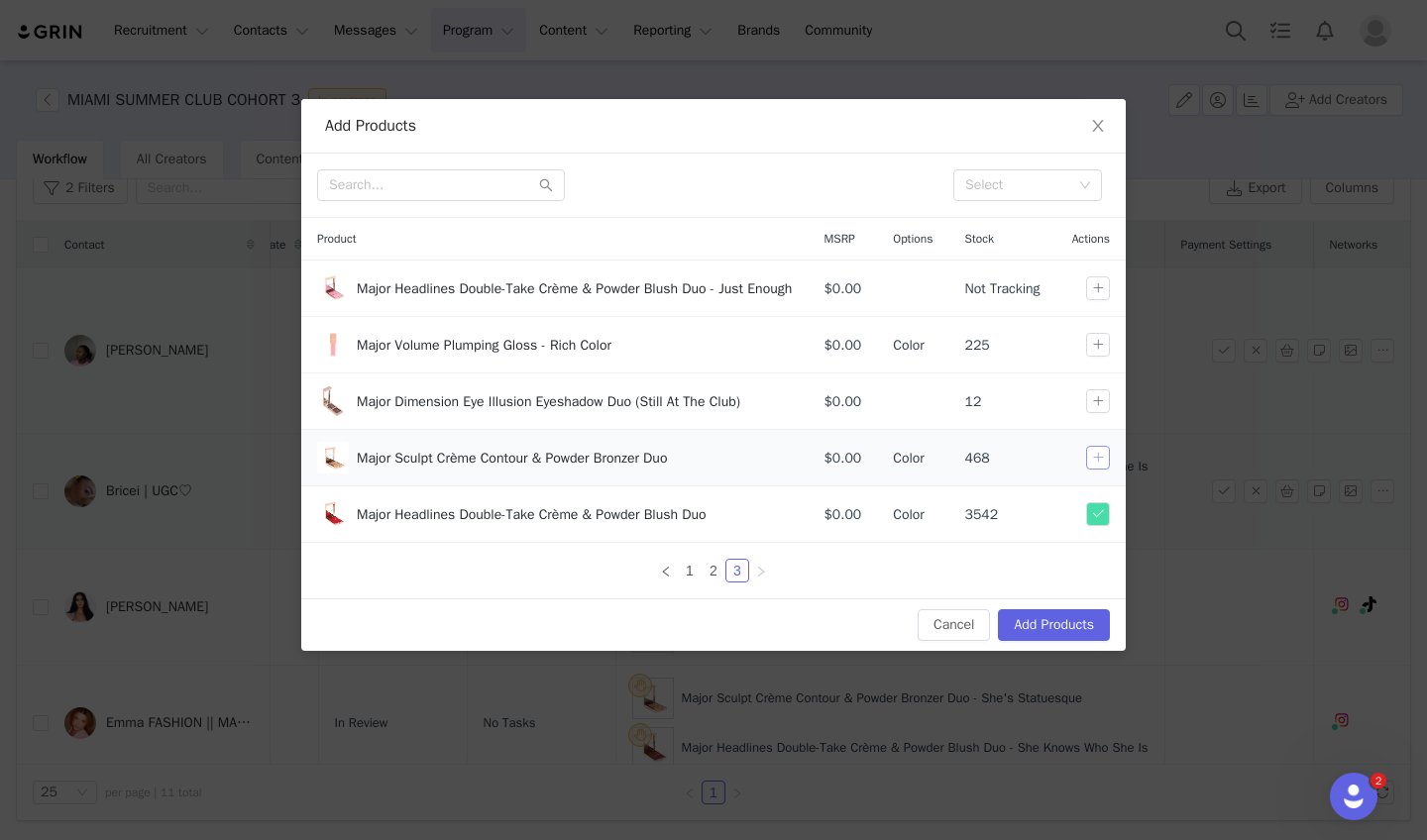 click at bounding box center (1098, 458) 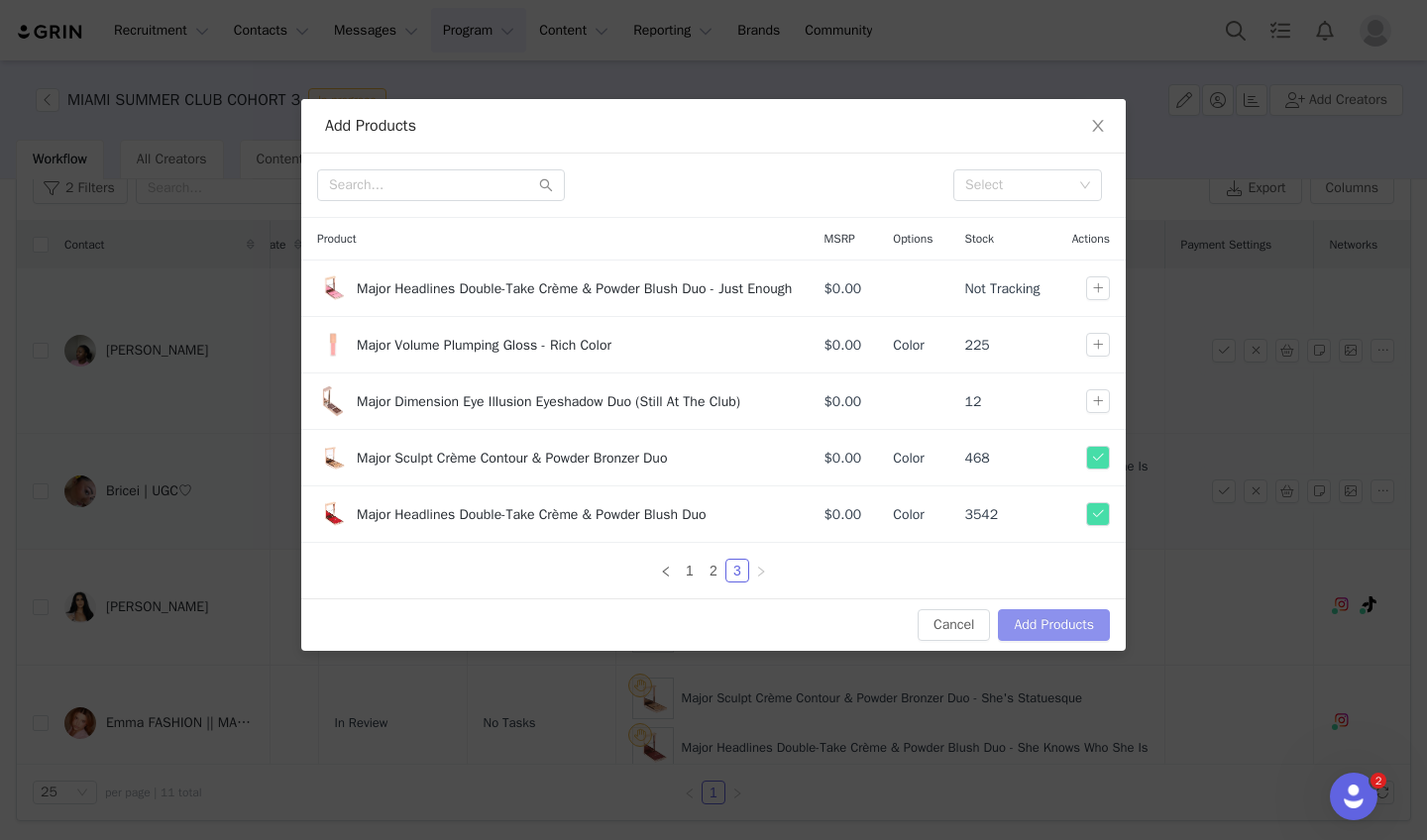 click on "Add Products" at bounding box center (1053, 625) 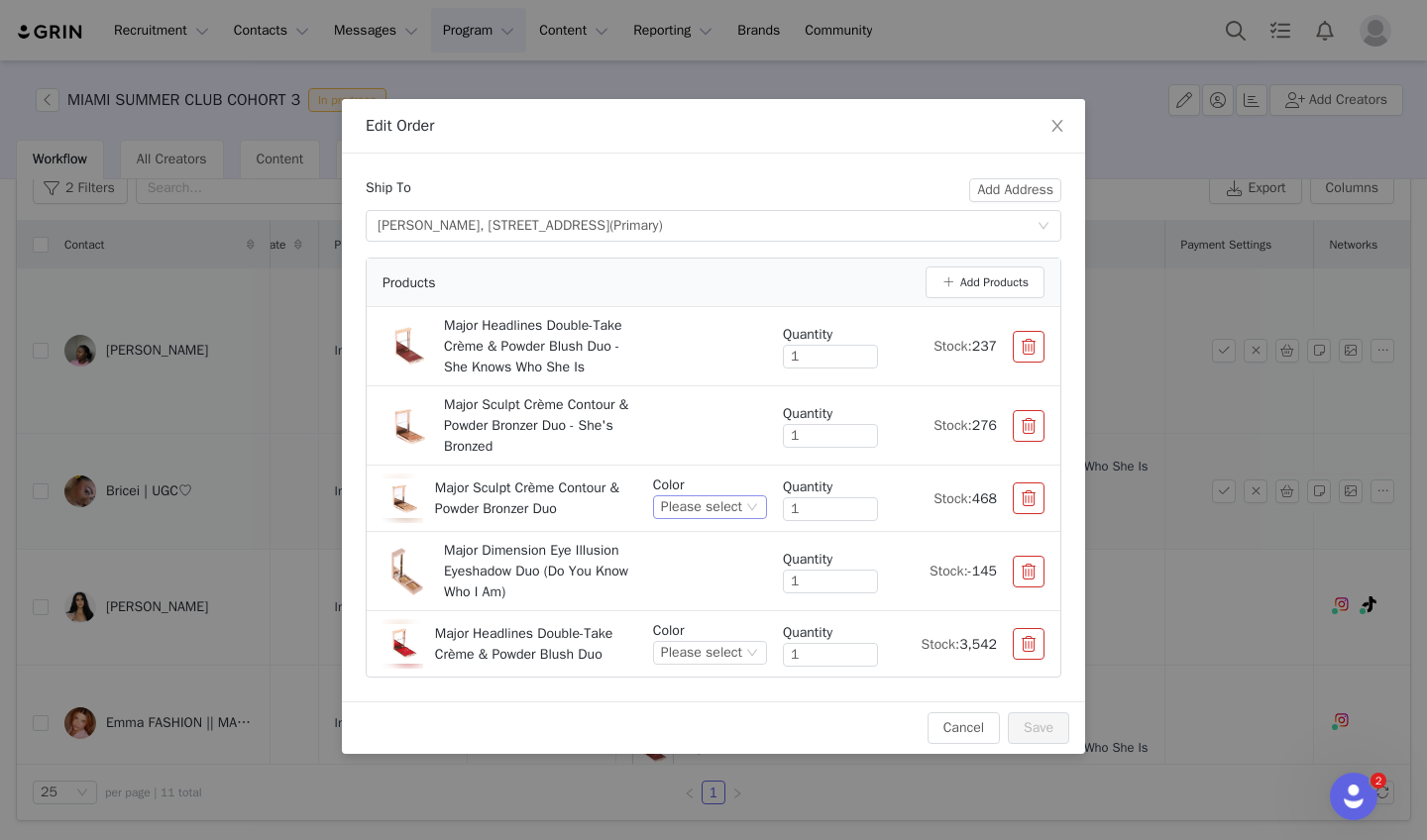 click on "Please select" at bounding box center (702, 507) 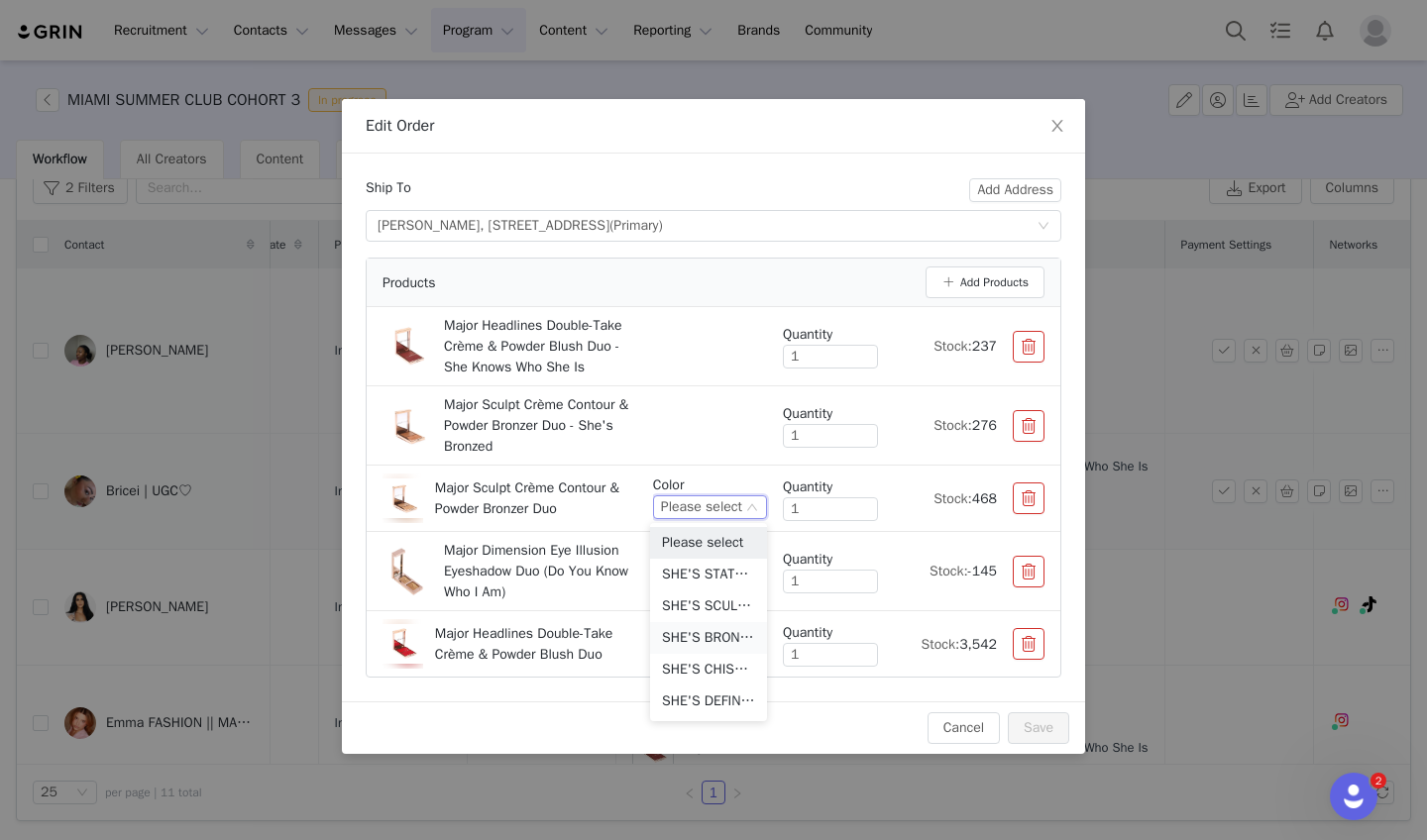 click on "SHE'S BRONZED (MEDIUM WITH WARM UNDERTONE)" at bounding box center (709, 638) 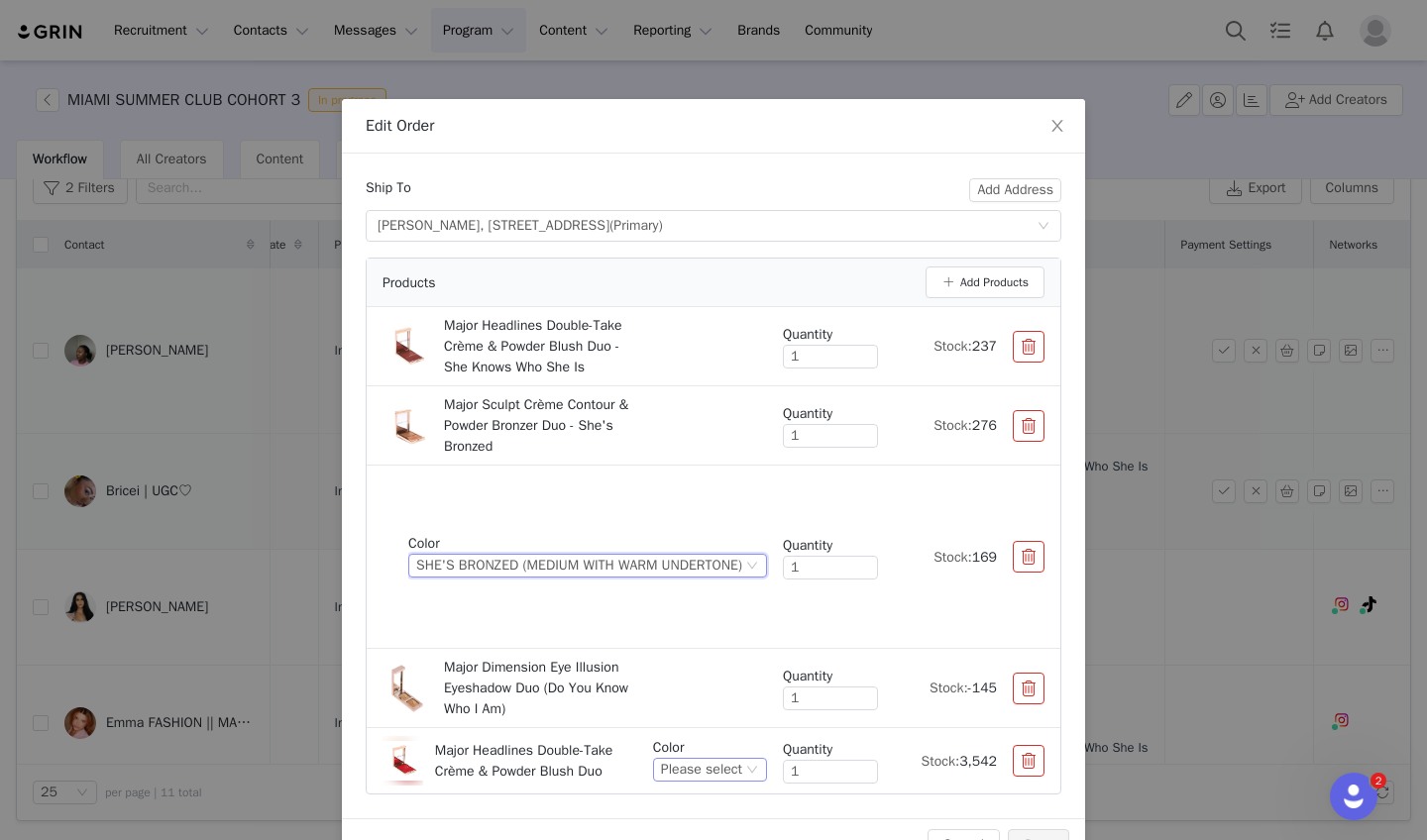 click on "Please select" at bounding box center [702, 770] 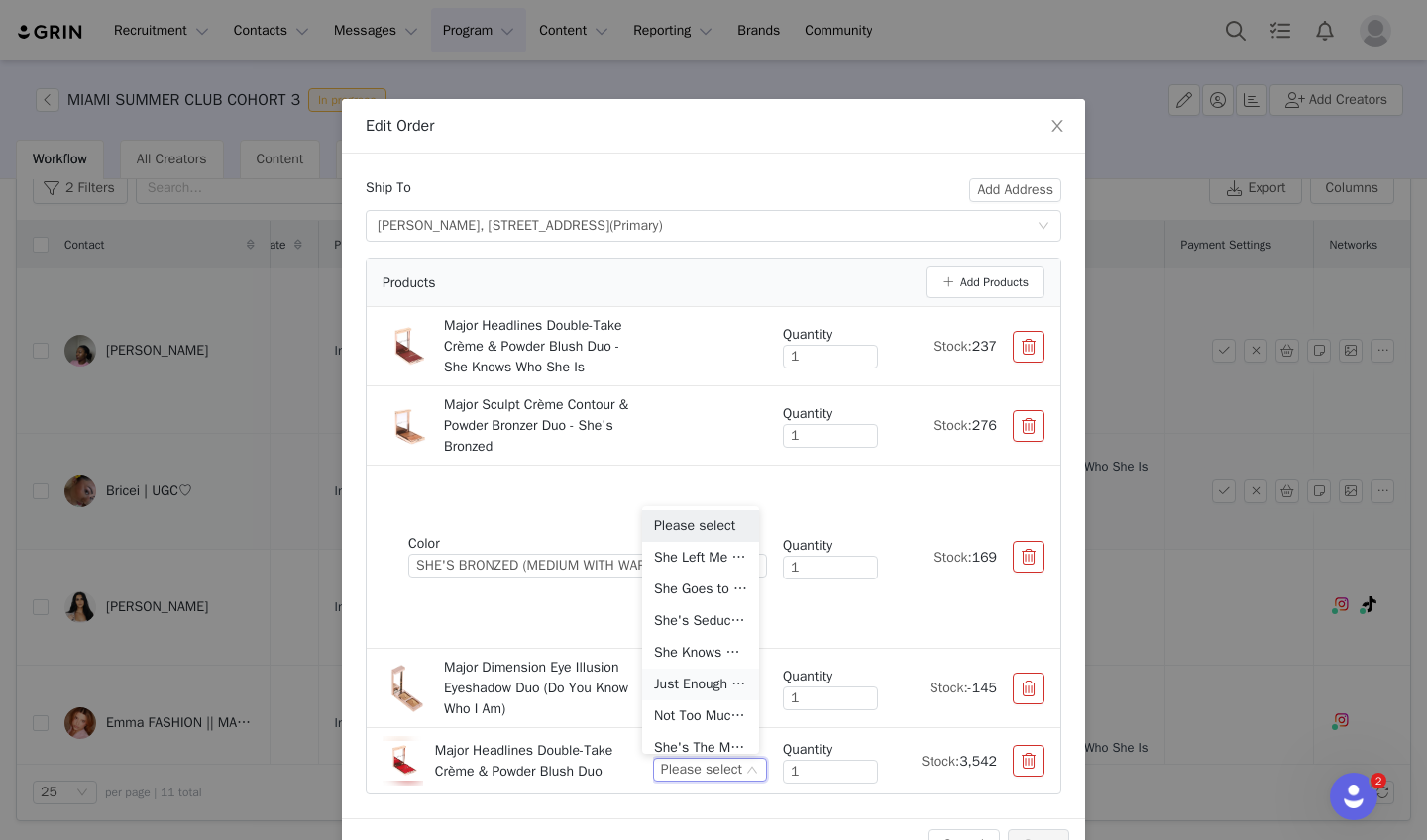 scroll, scrollTop: 10, scrollLeft: 0, axis: vertical 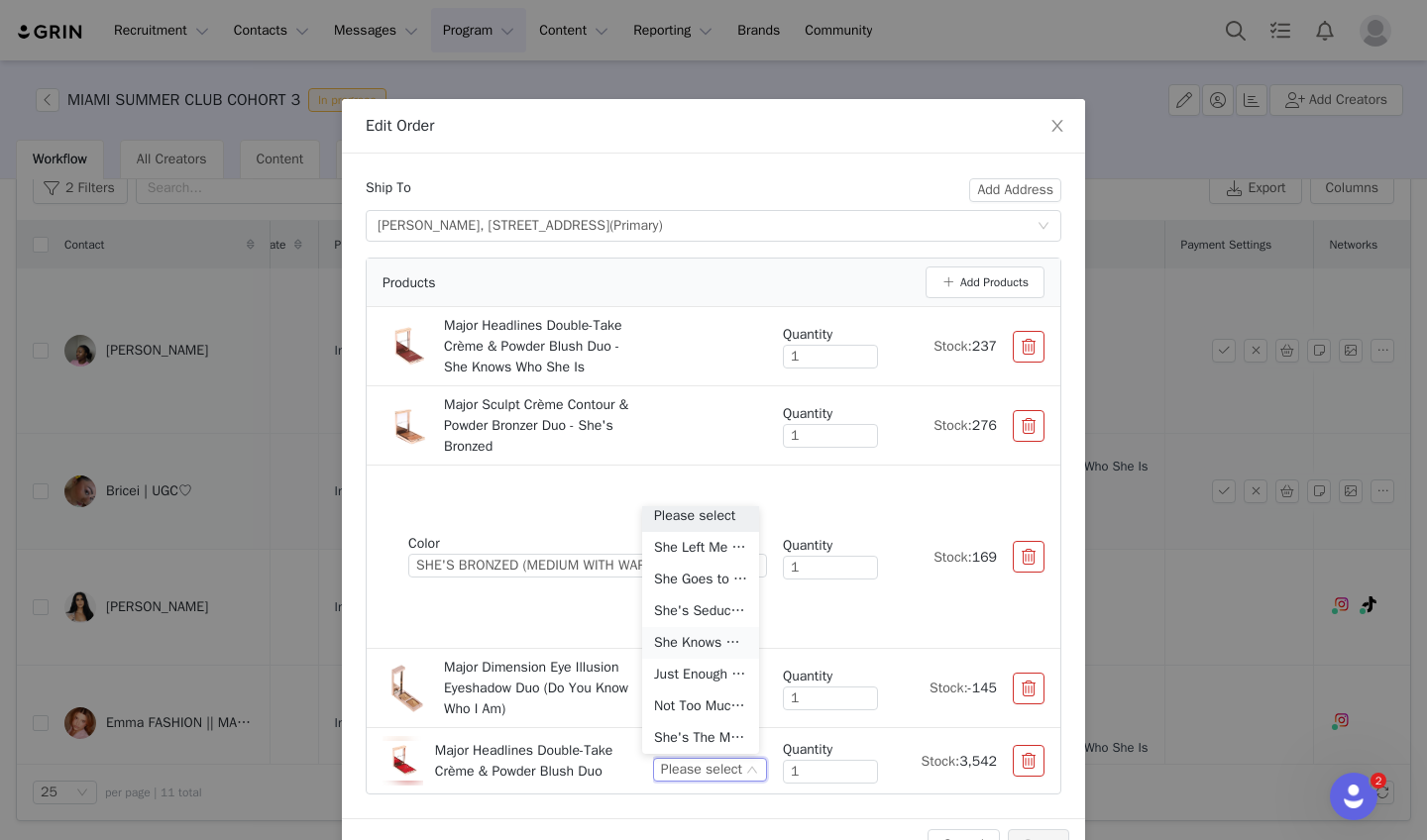 click on "She Knows Who She Is (Rich Mocha)" at bounding box center [701, 643] 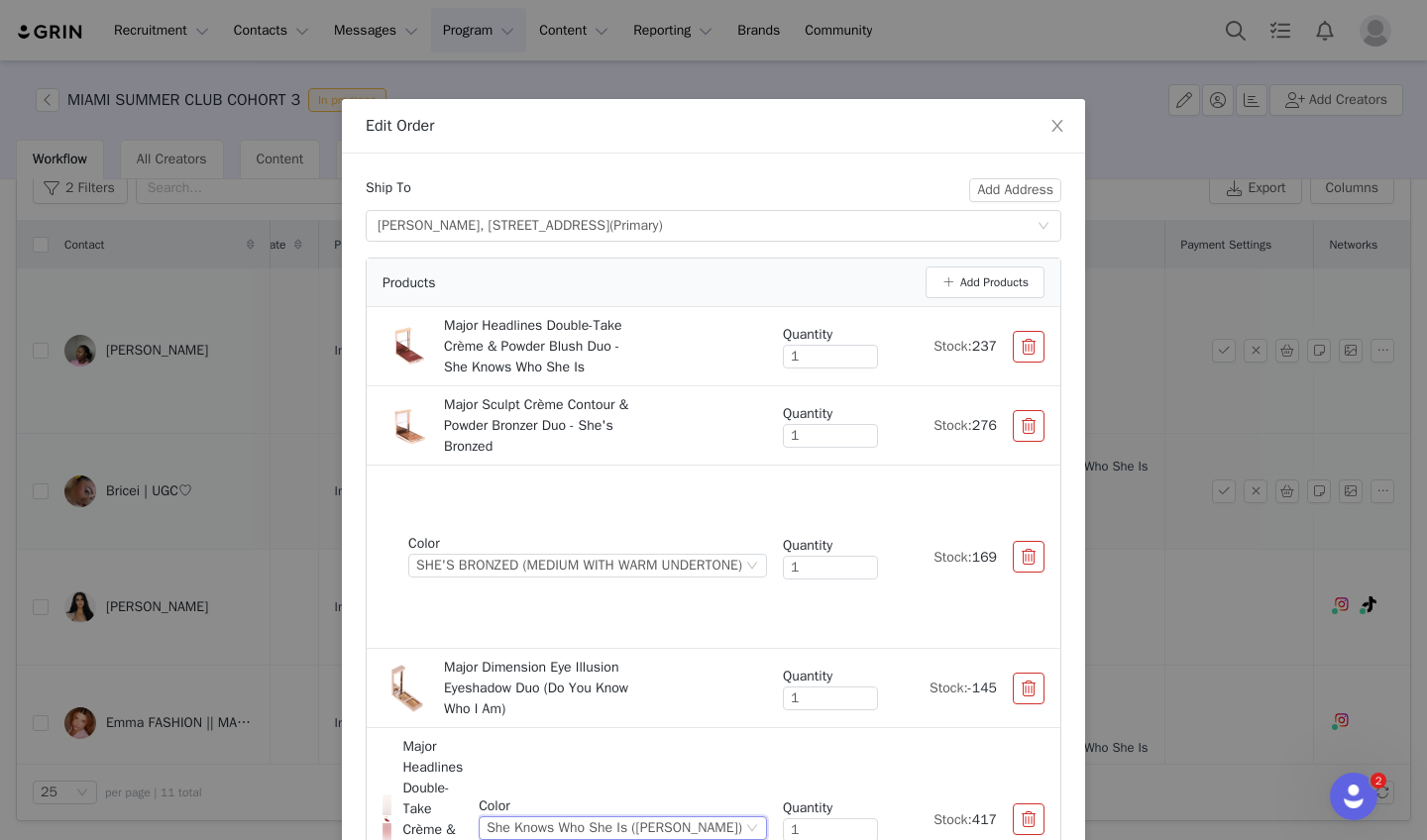 click at bounding box center [1029, 347] 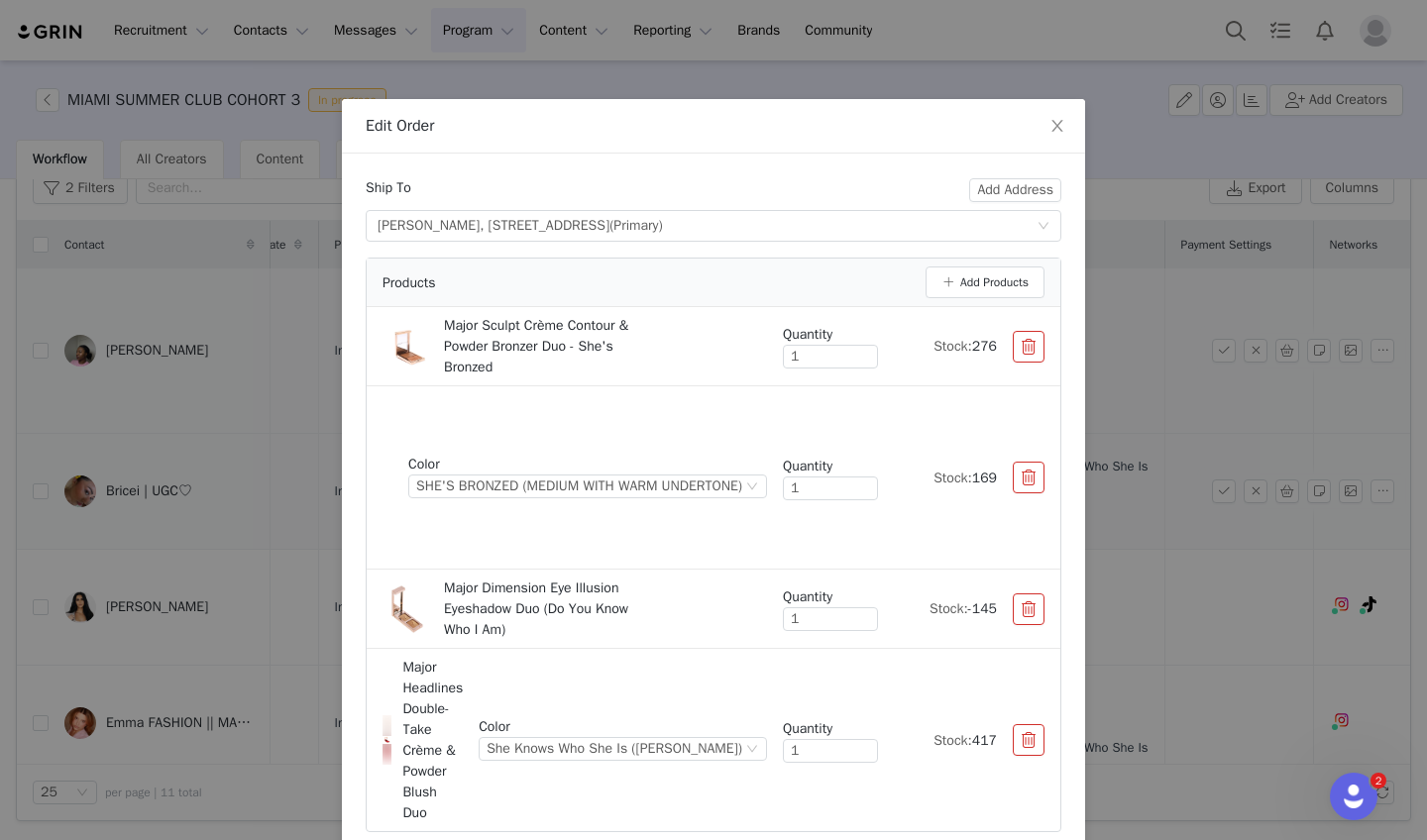 click at bounding box center [1029, 347] 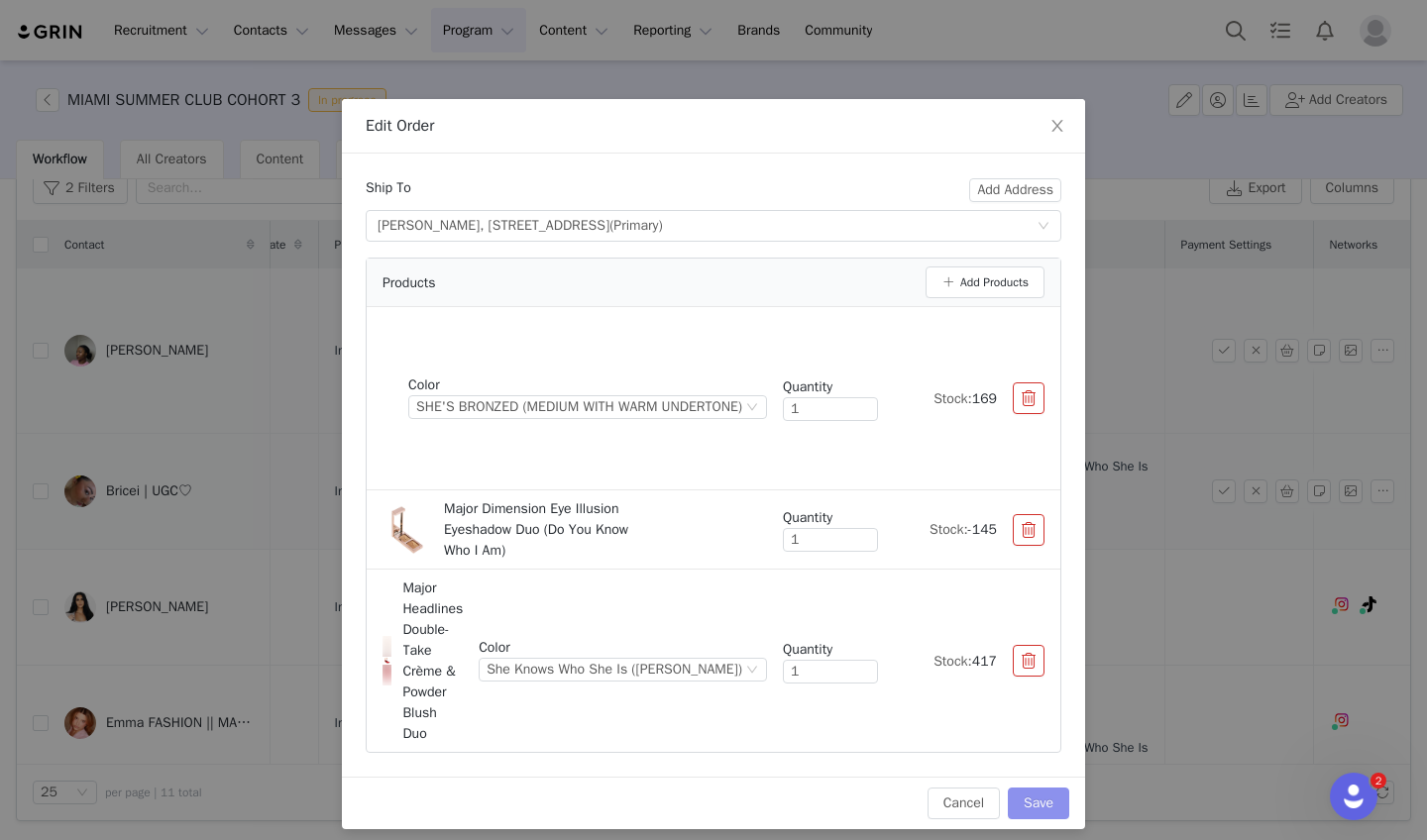 click on "Save" at bounding box center (1039, 803) 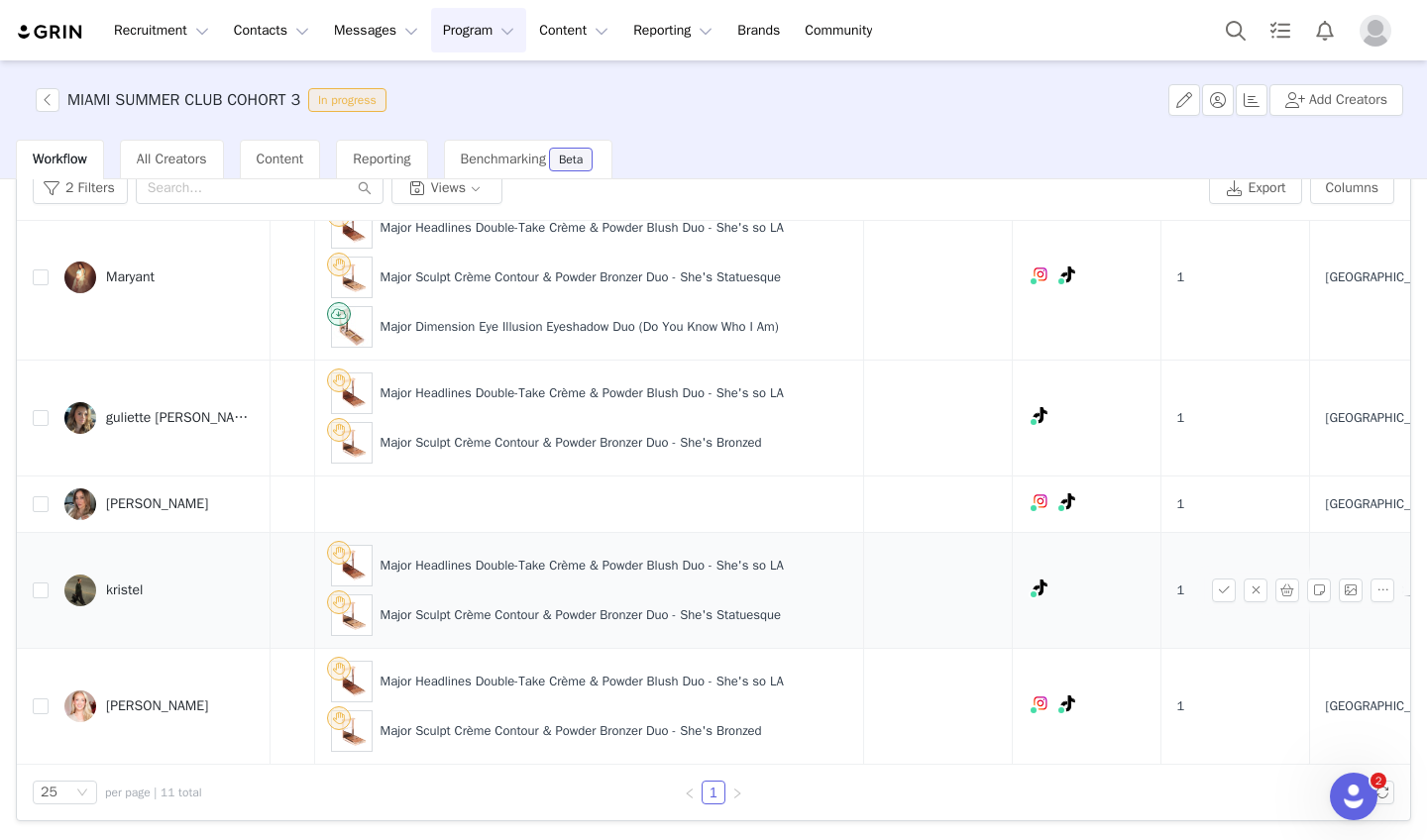 scroll, scrollTop: 882, scrollLeft: 581, axis: both 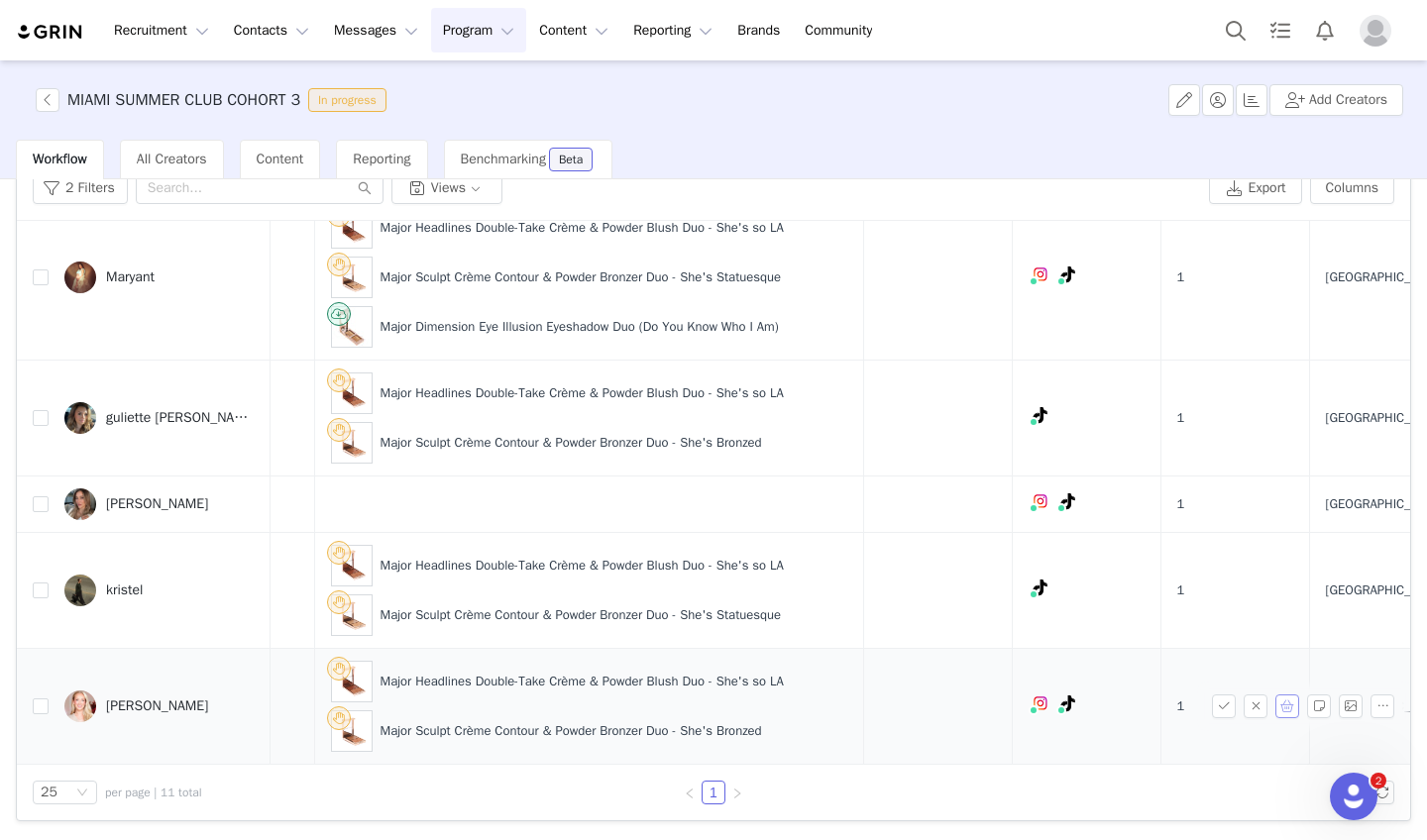 click at bounding box center (1287, 706) 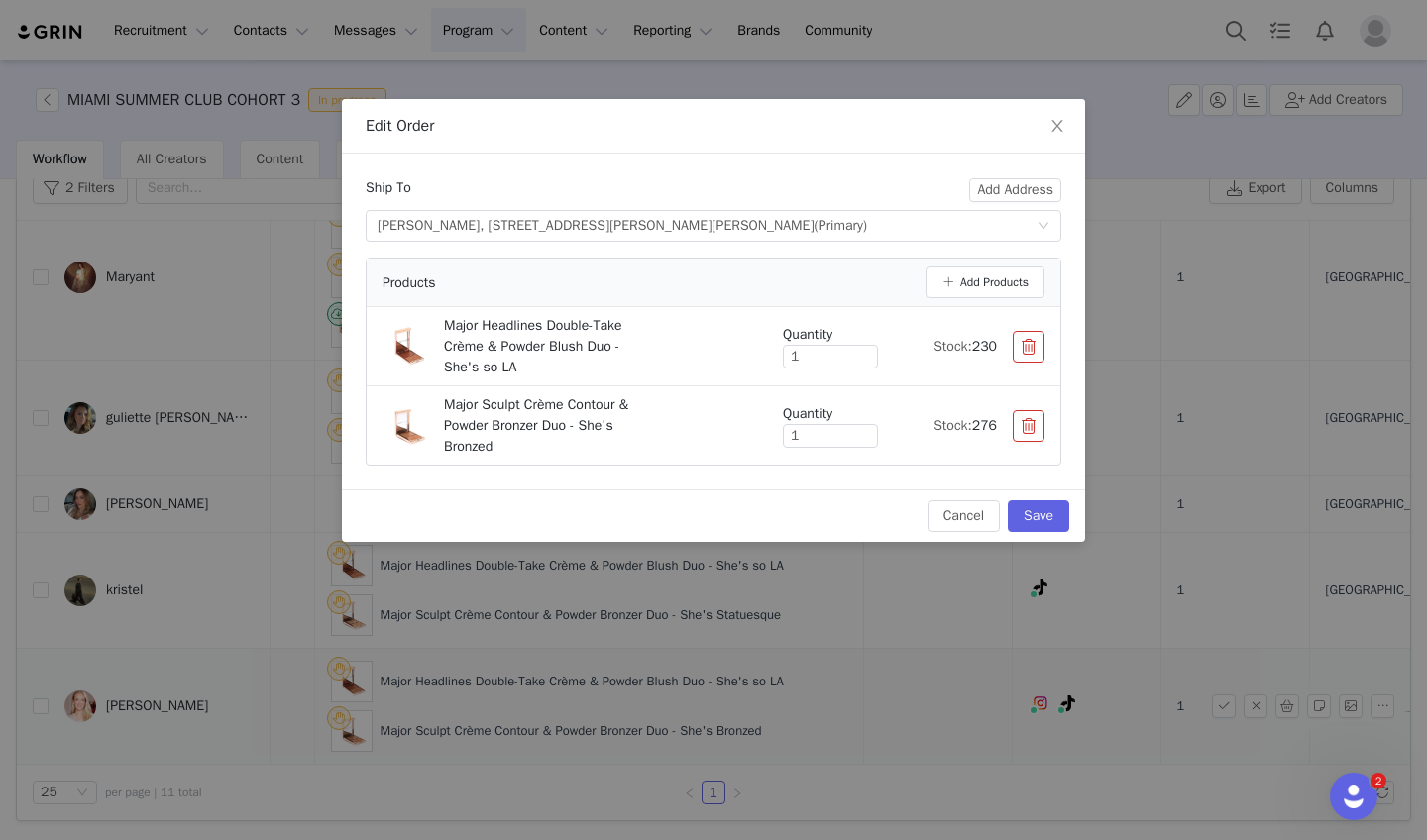 click on "Products     Add Products" at bounding box center (714, 282) 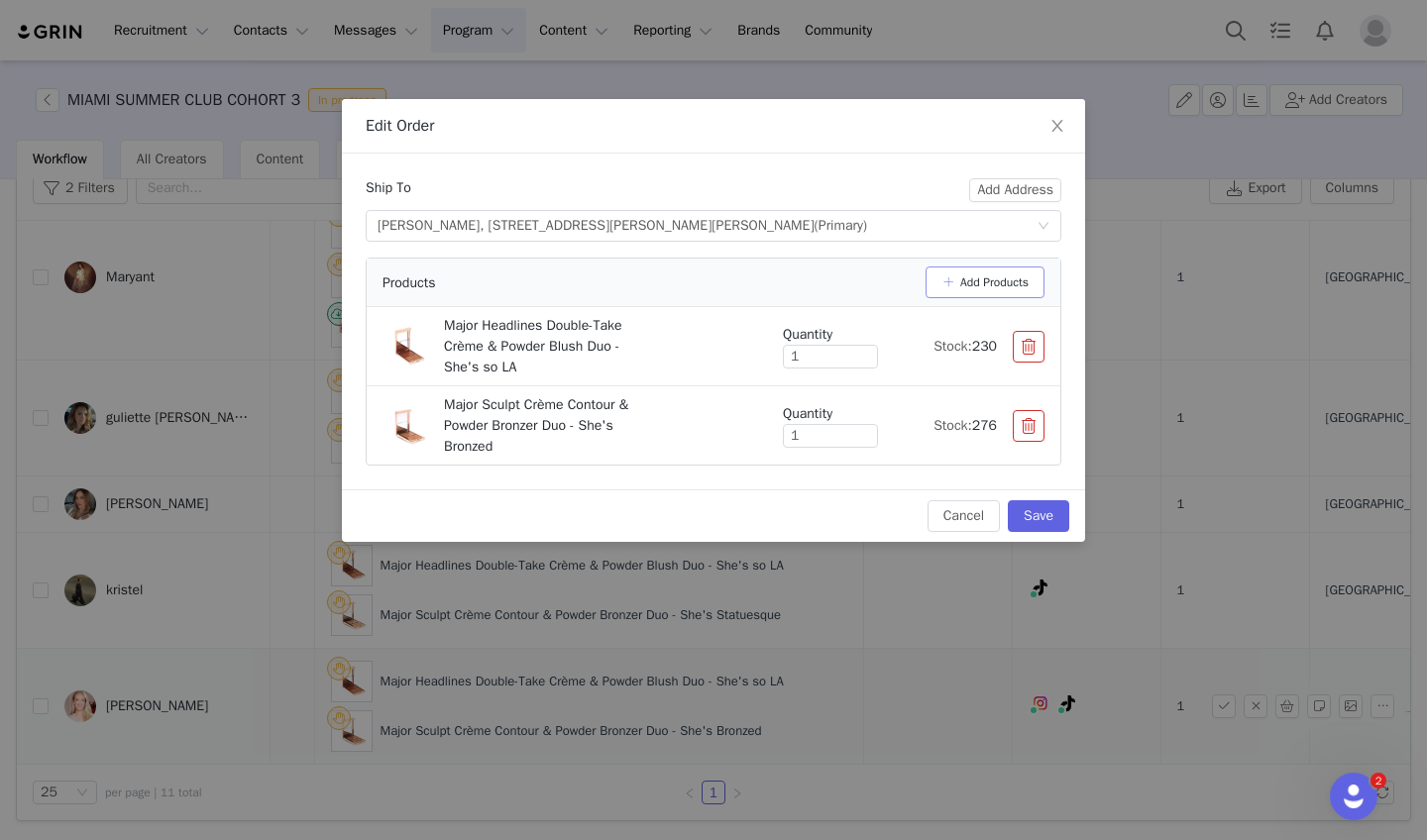 click on "Add Products" at bounding box center [985, 282] 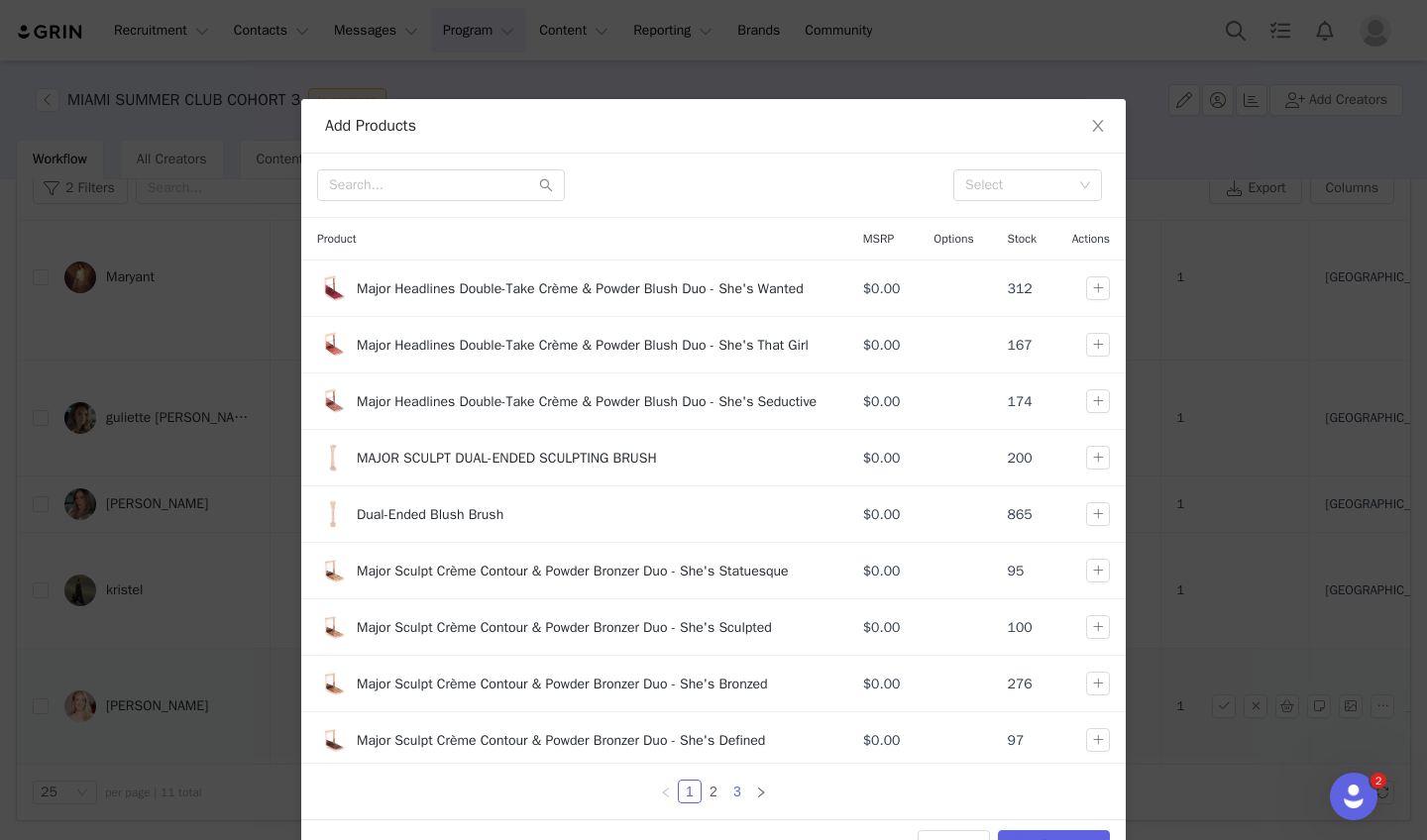 click on "3" at bounding box center (737, 791) 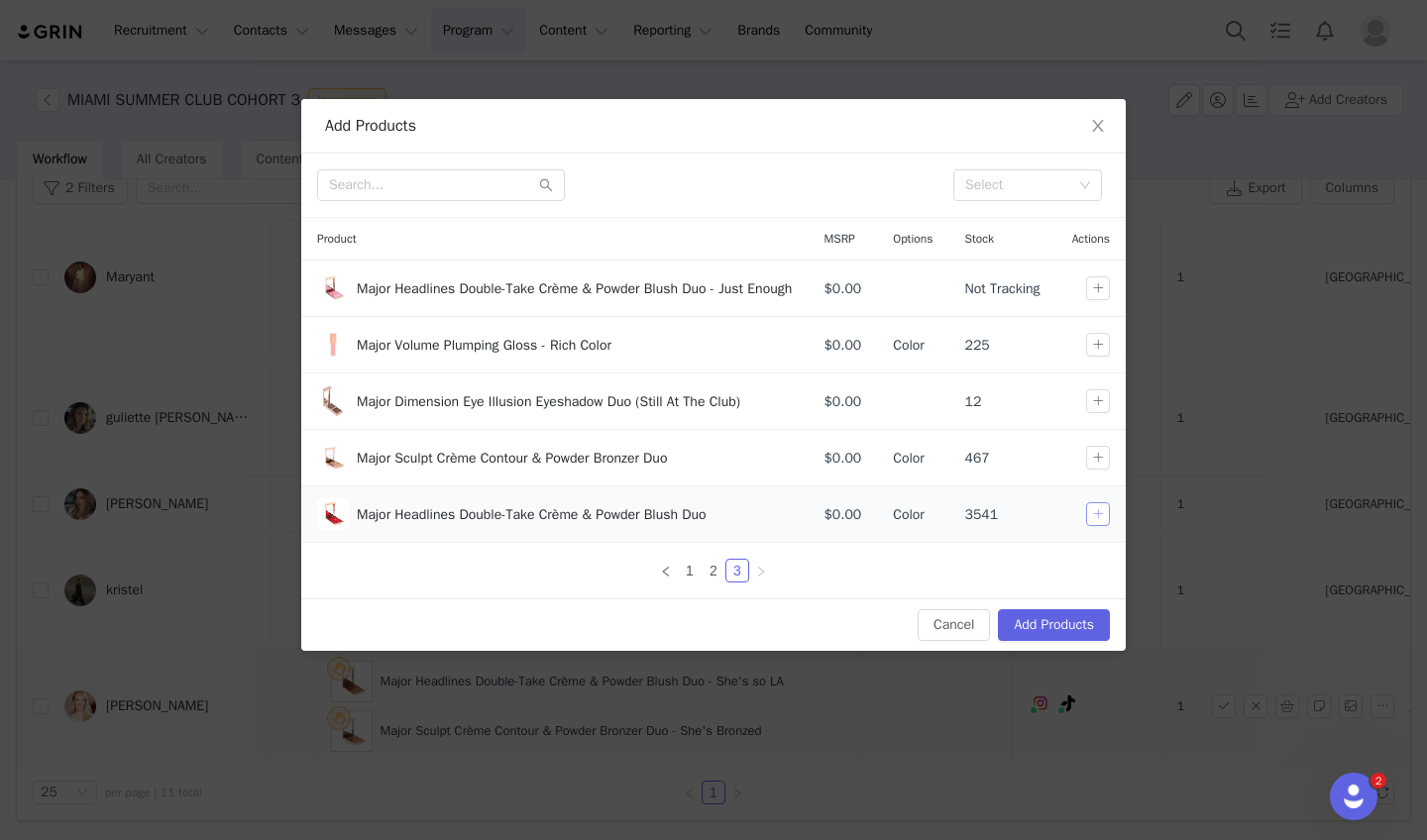 click at bounding box center [1095, 514] 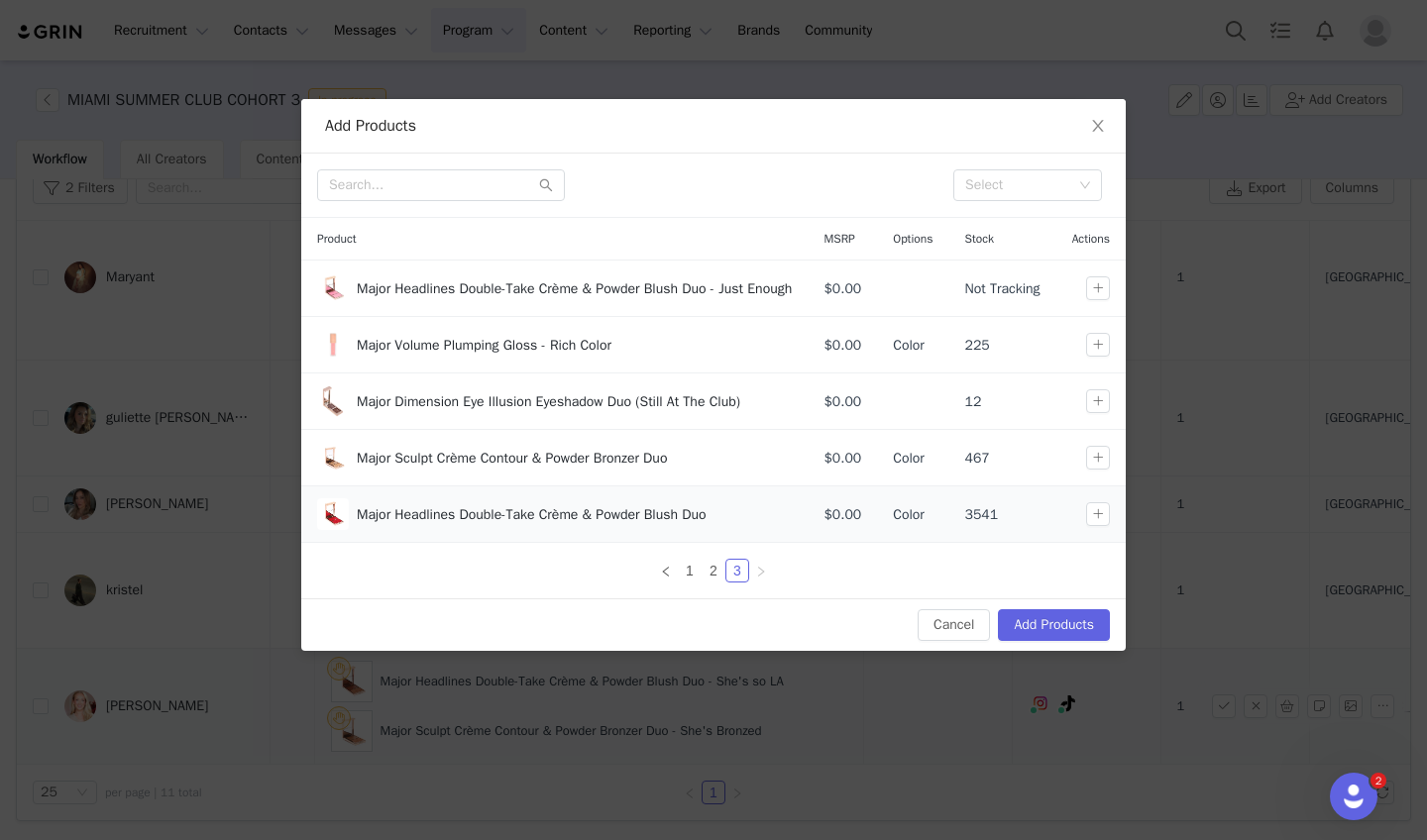 click at bounding box center [1098, 514] 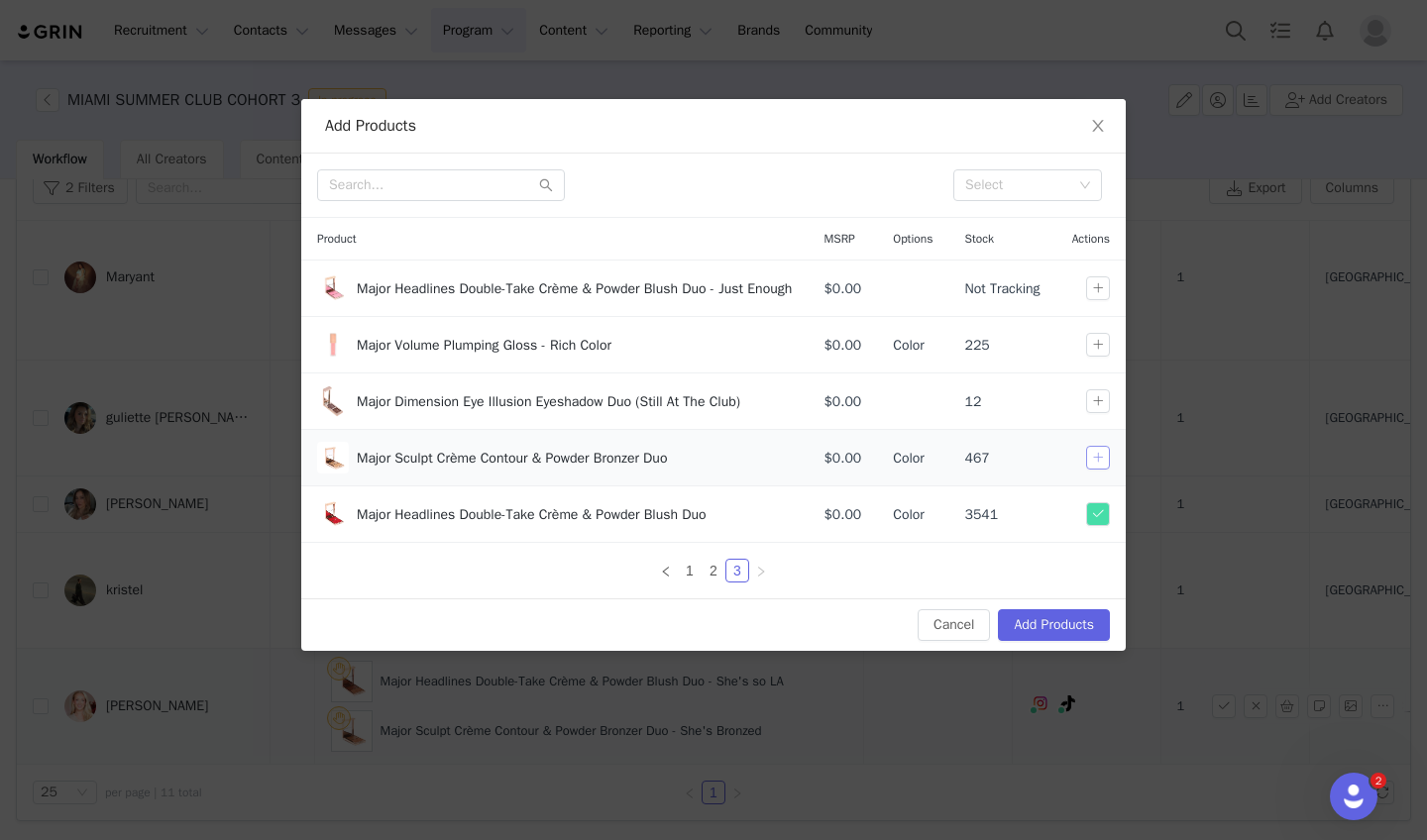 click at bounding box center (1098, 458) 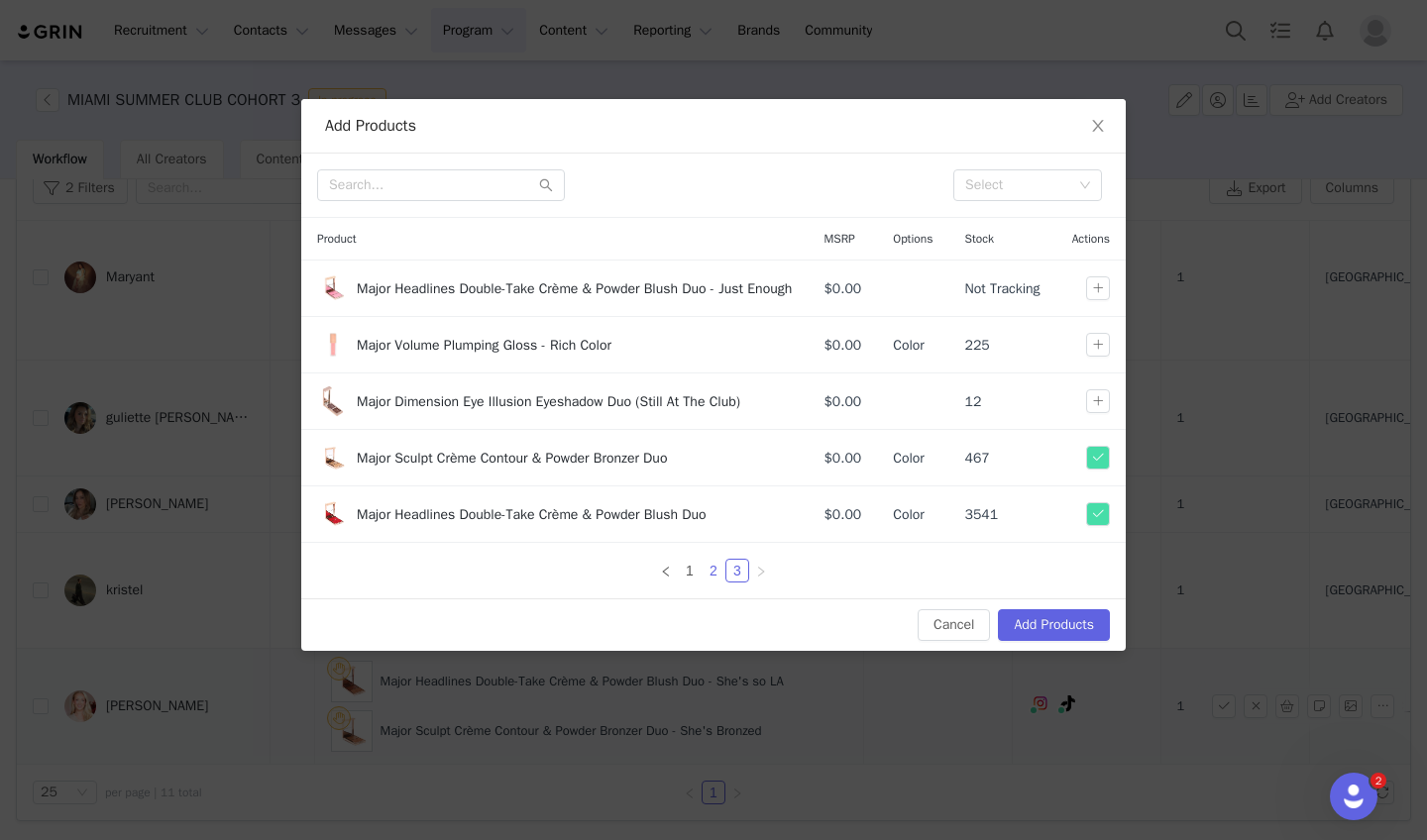 click on "2" at bounding box center [714, 571] 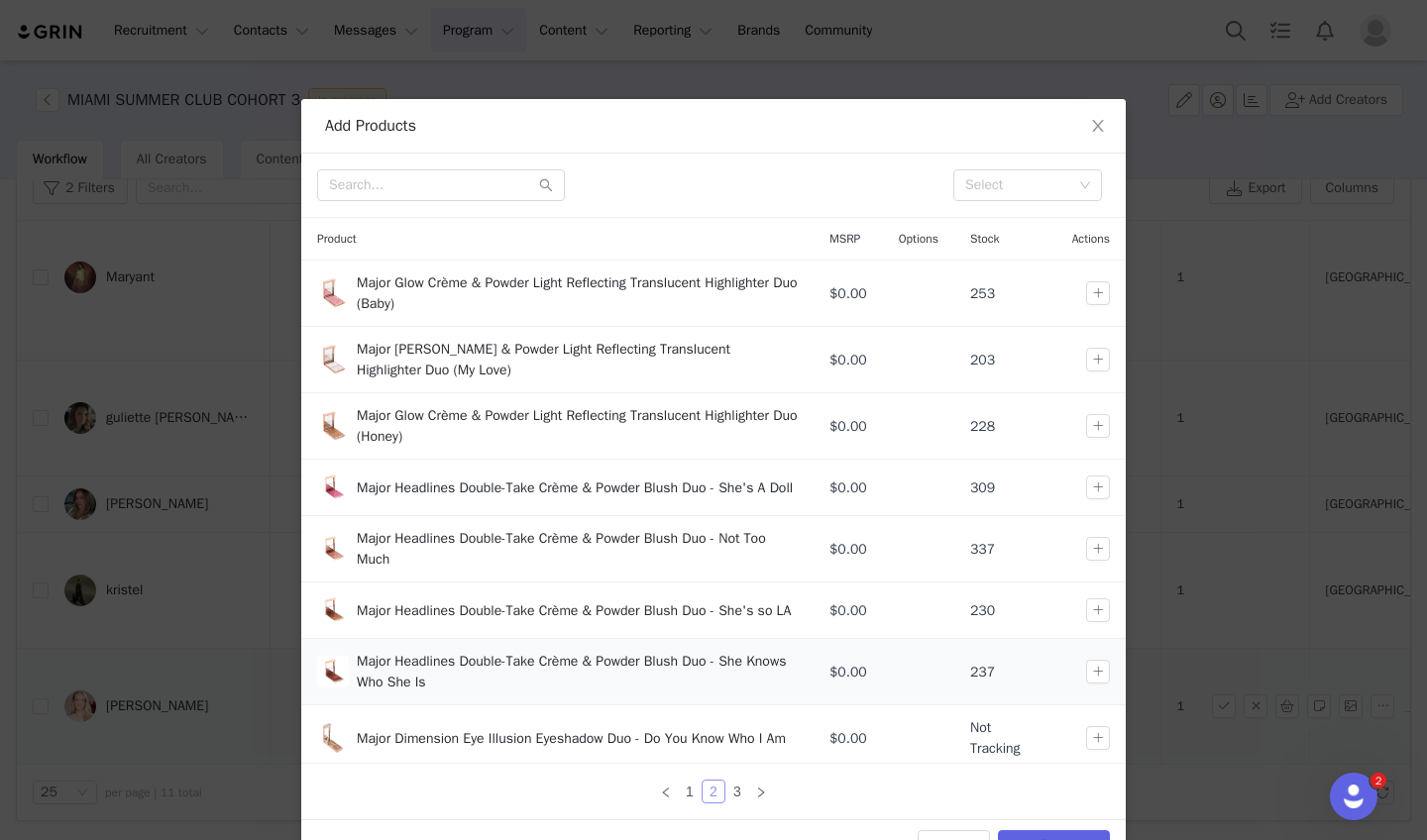 scroll, scrollTop: 160, scrollLeft: 0, axis: vertical 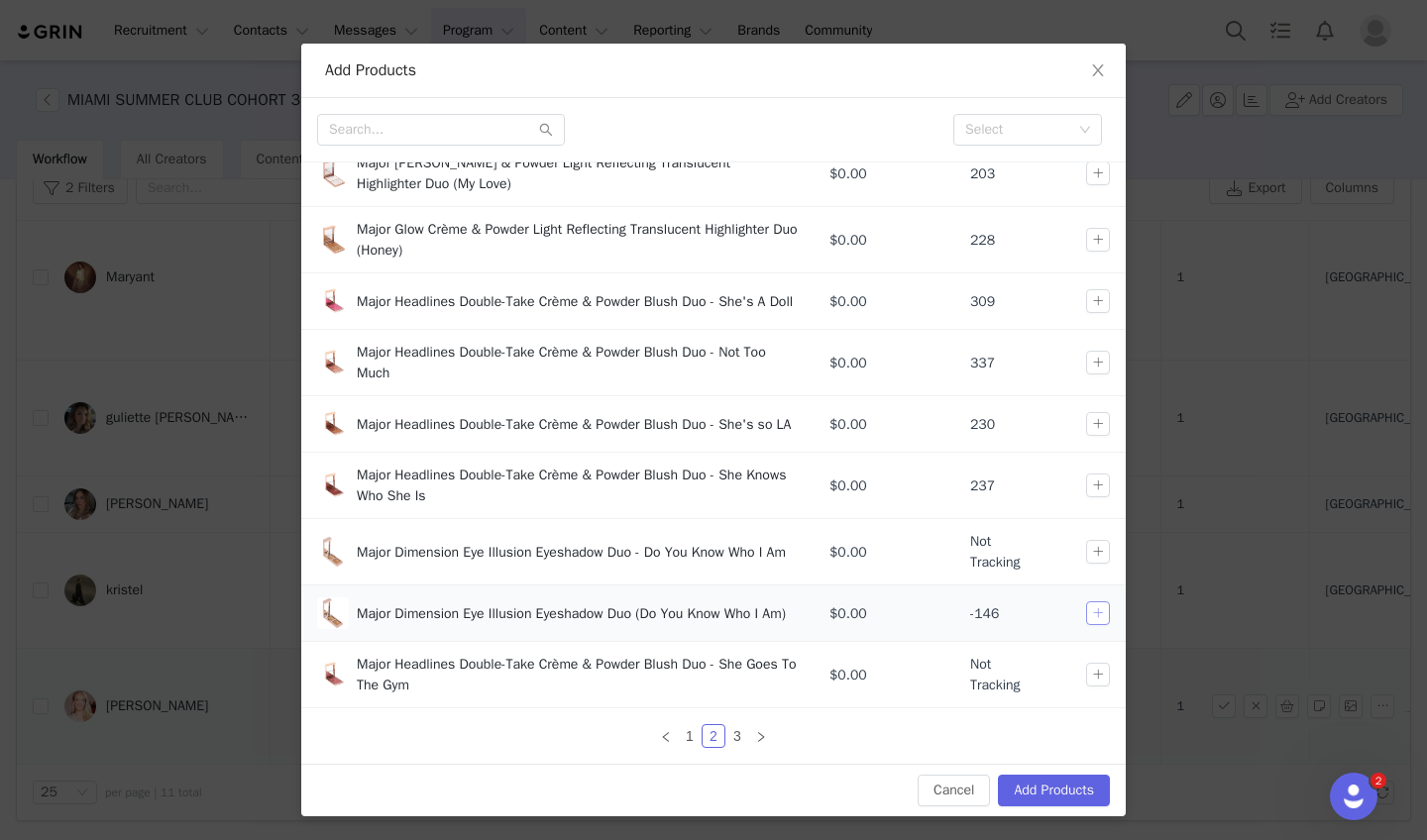 click at bounding box center (1098, 613) 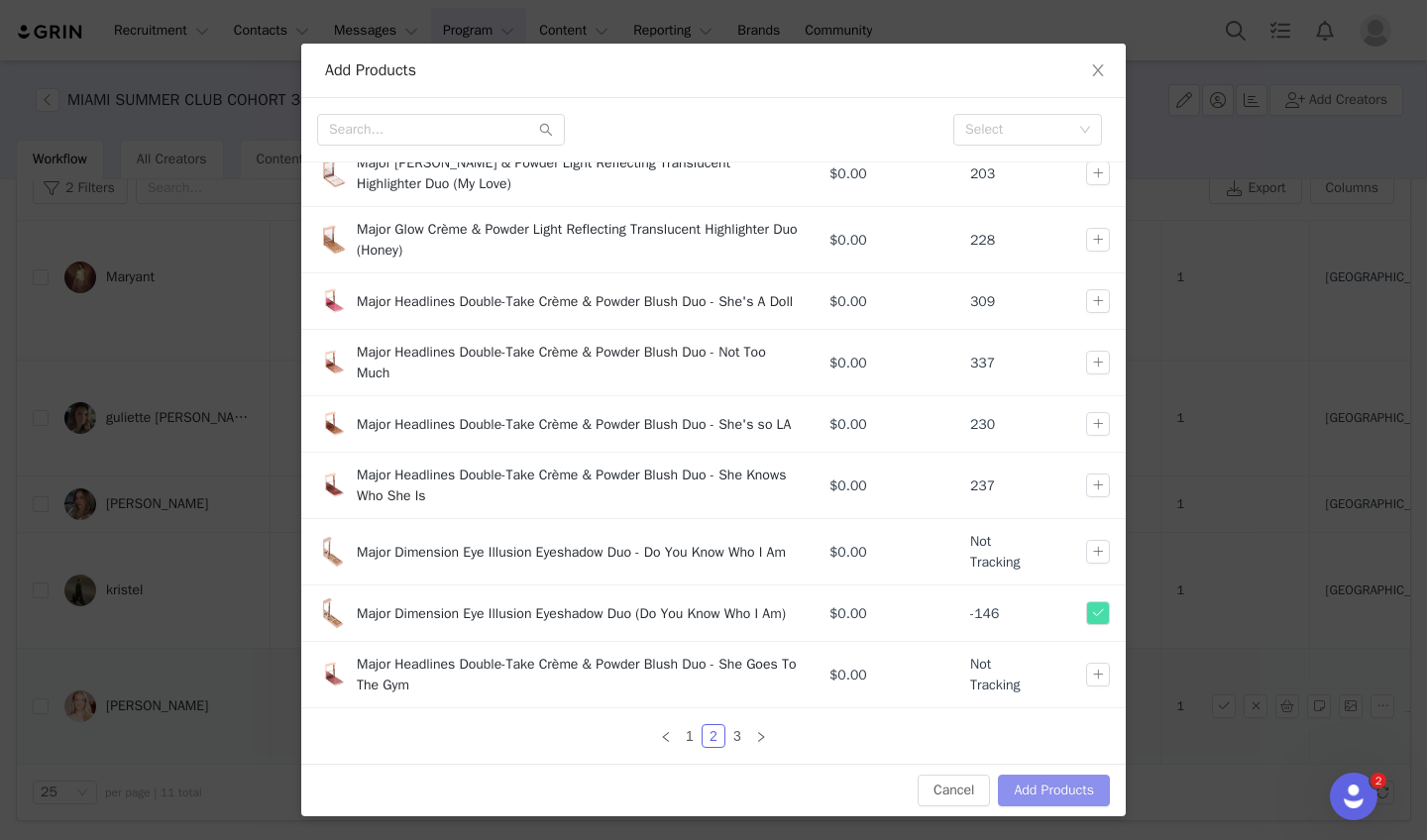 click on "Add Products" at bounding box center (1053, 790) 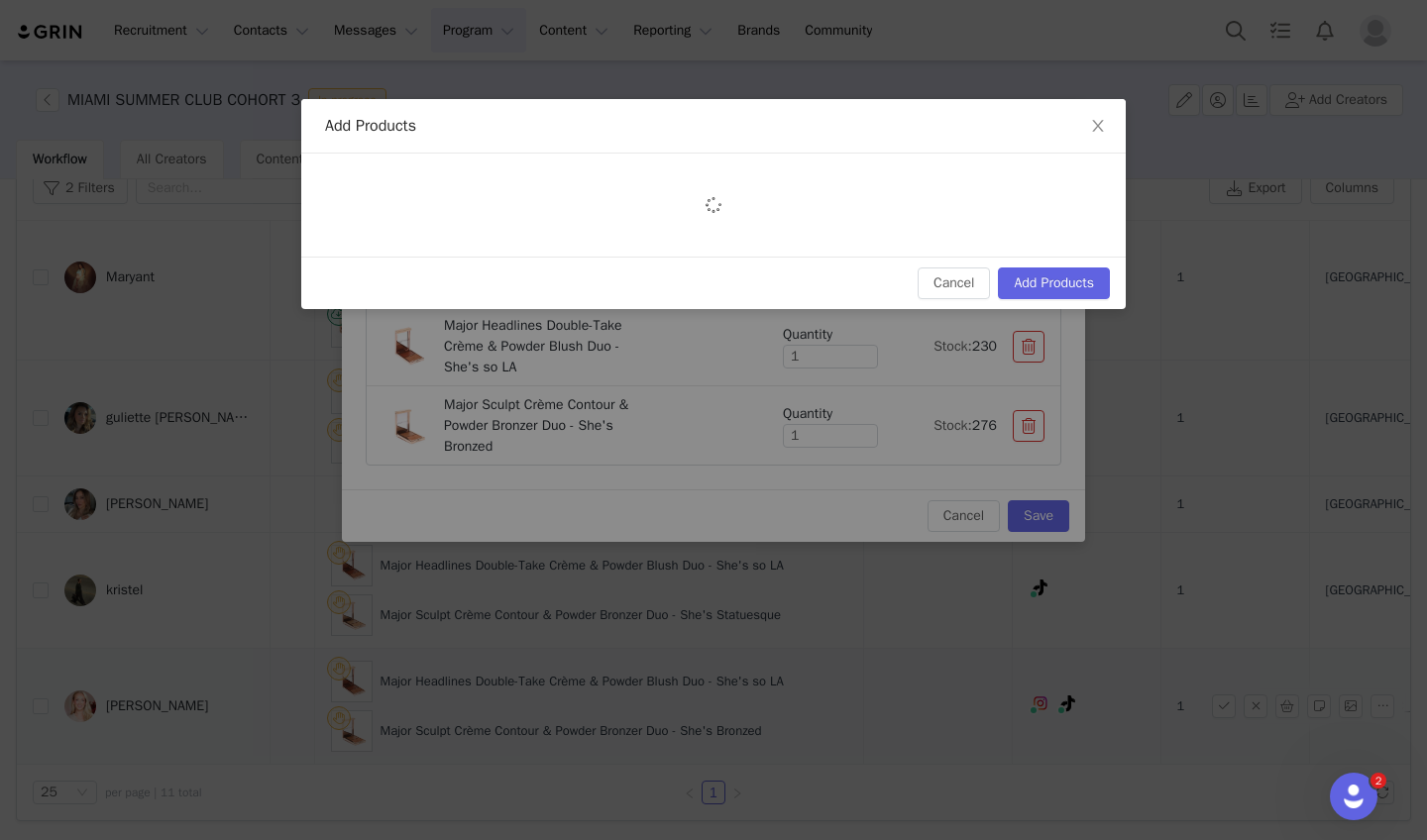 scroll, scrollTop: 0, scrollLeft: 0, axis: both 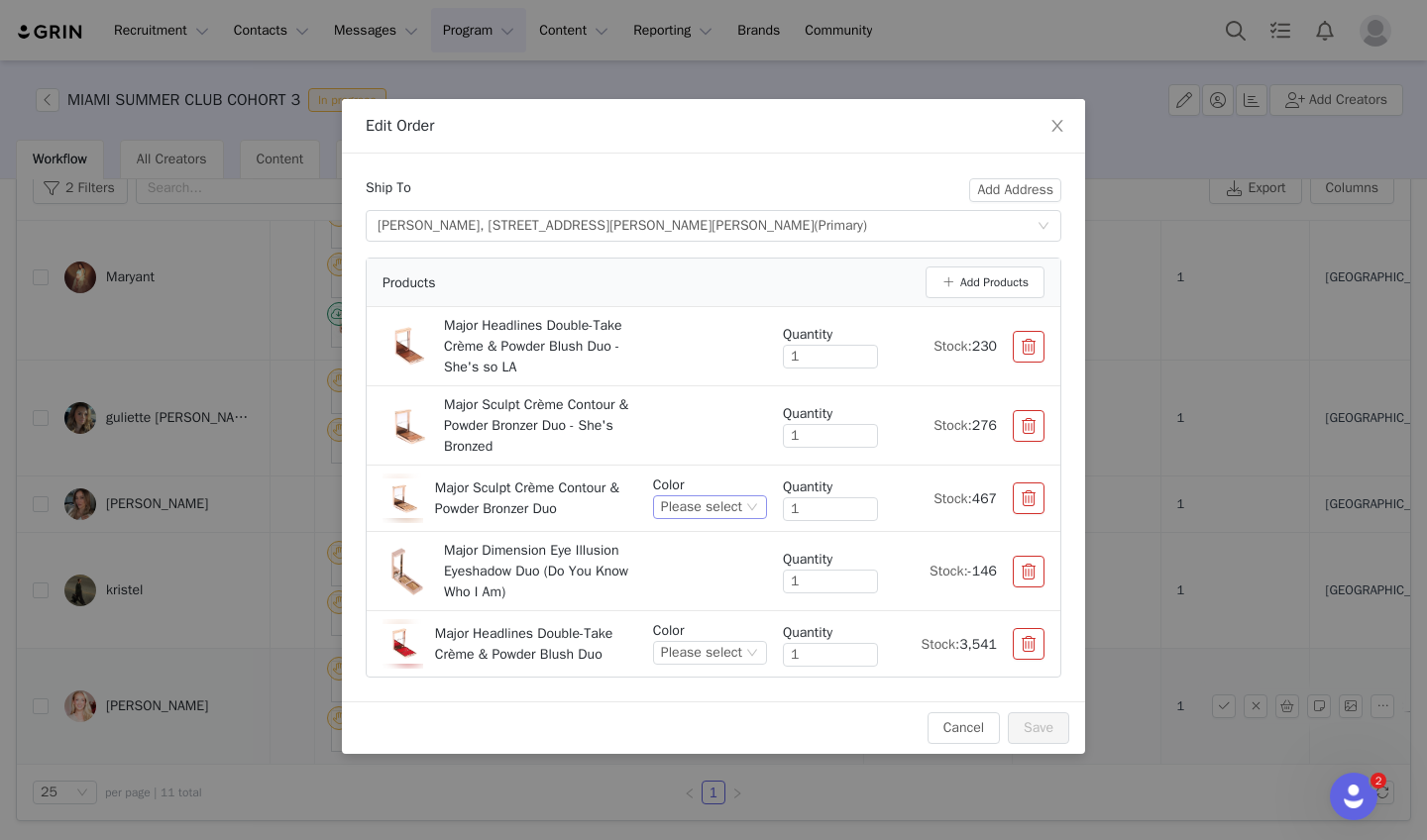 click on "Please select" at bounding box center [702, 507] 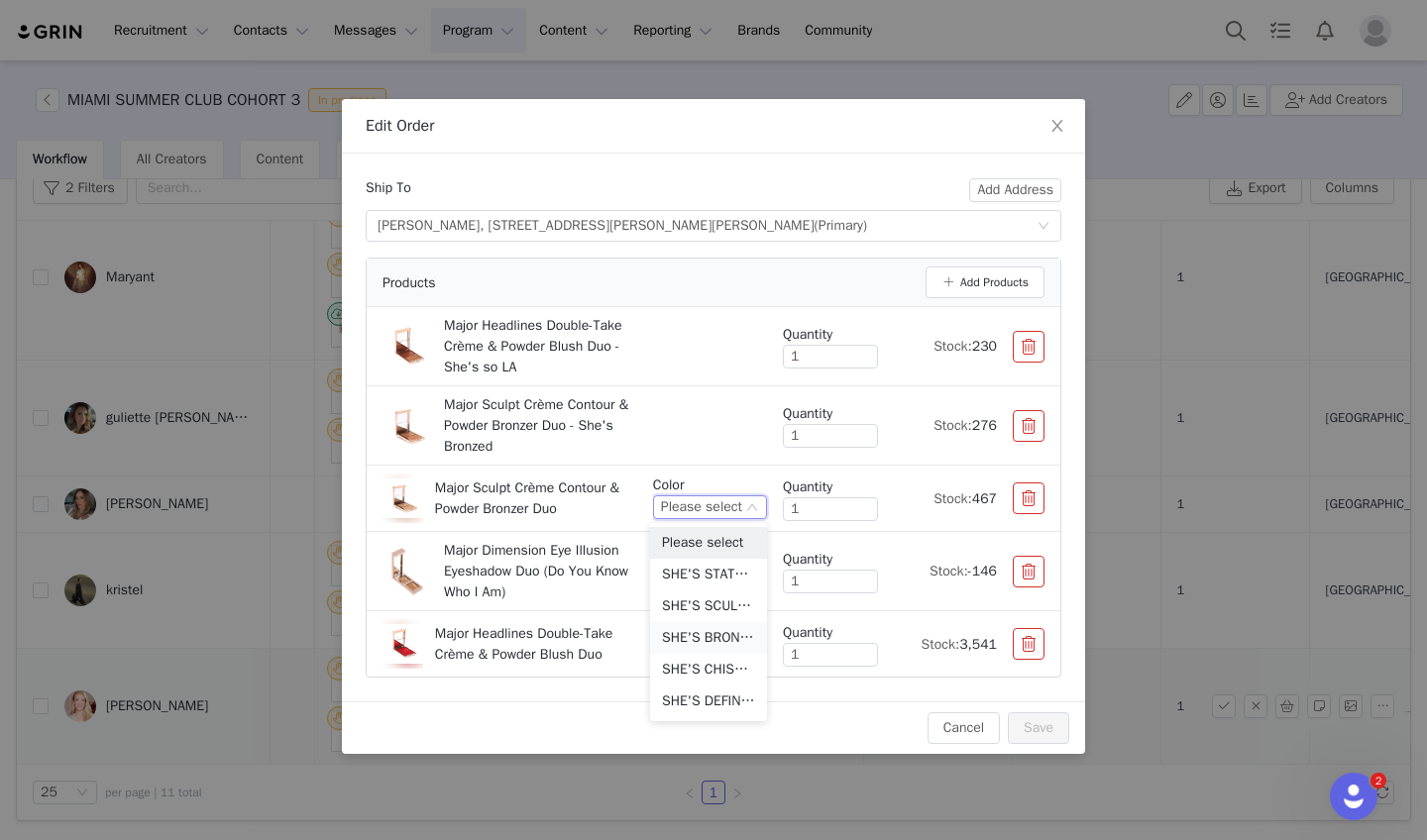 click on "SHE'S BRONZED (MEDIUM WITH WARM UNDERTONE)" at bounding box center [709, 638] 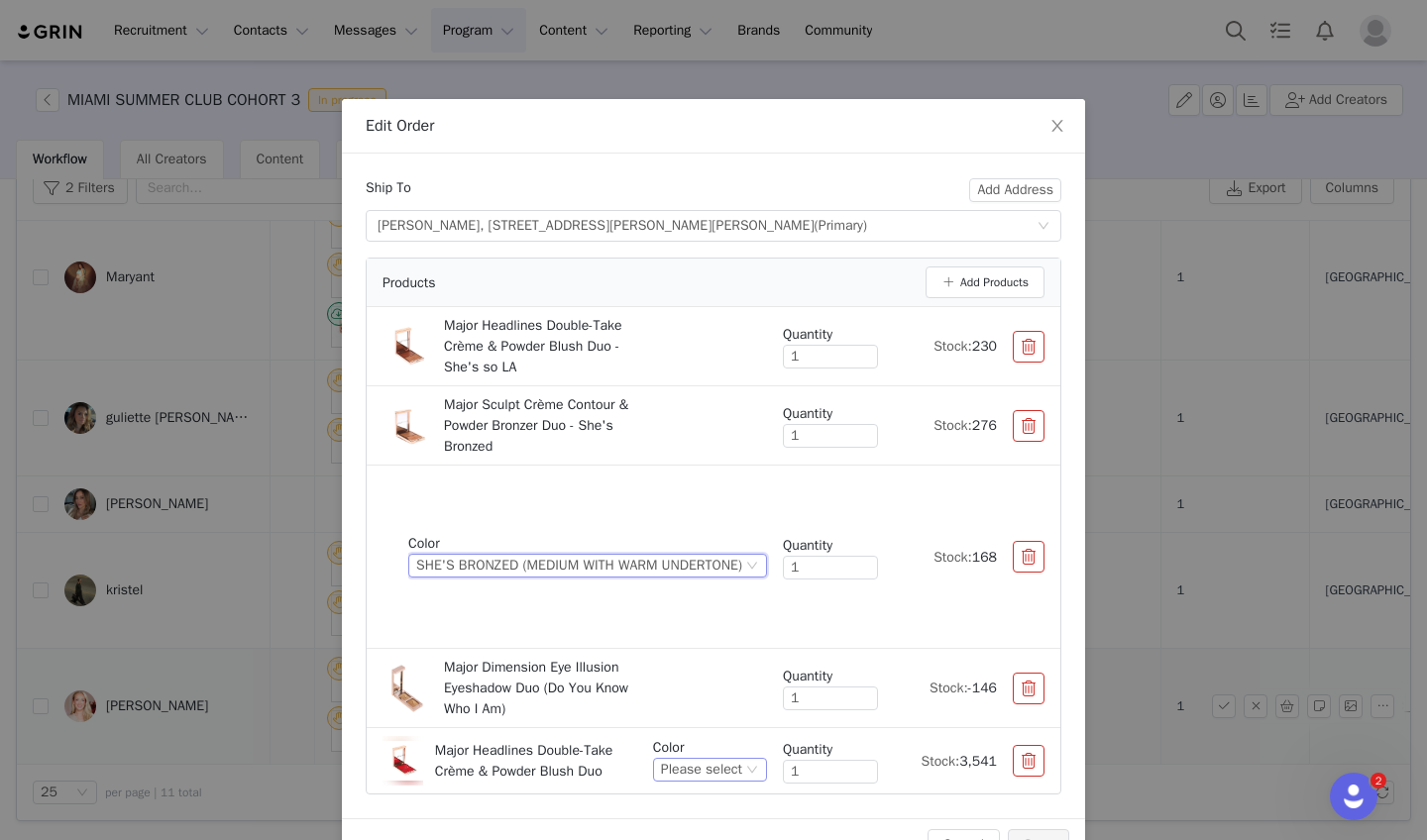 click on "Please select" at bounding box center [702, 770] 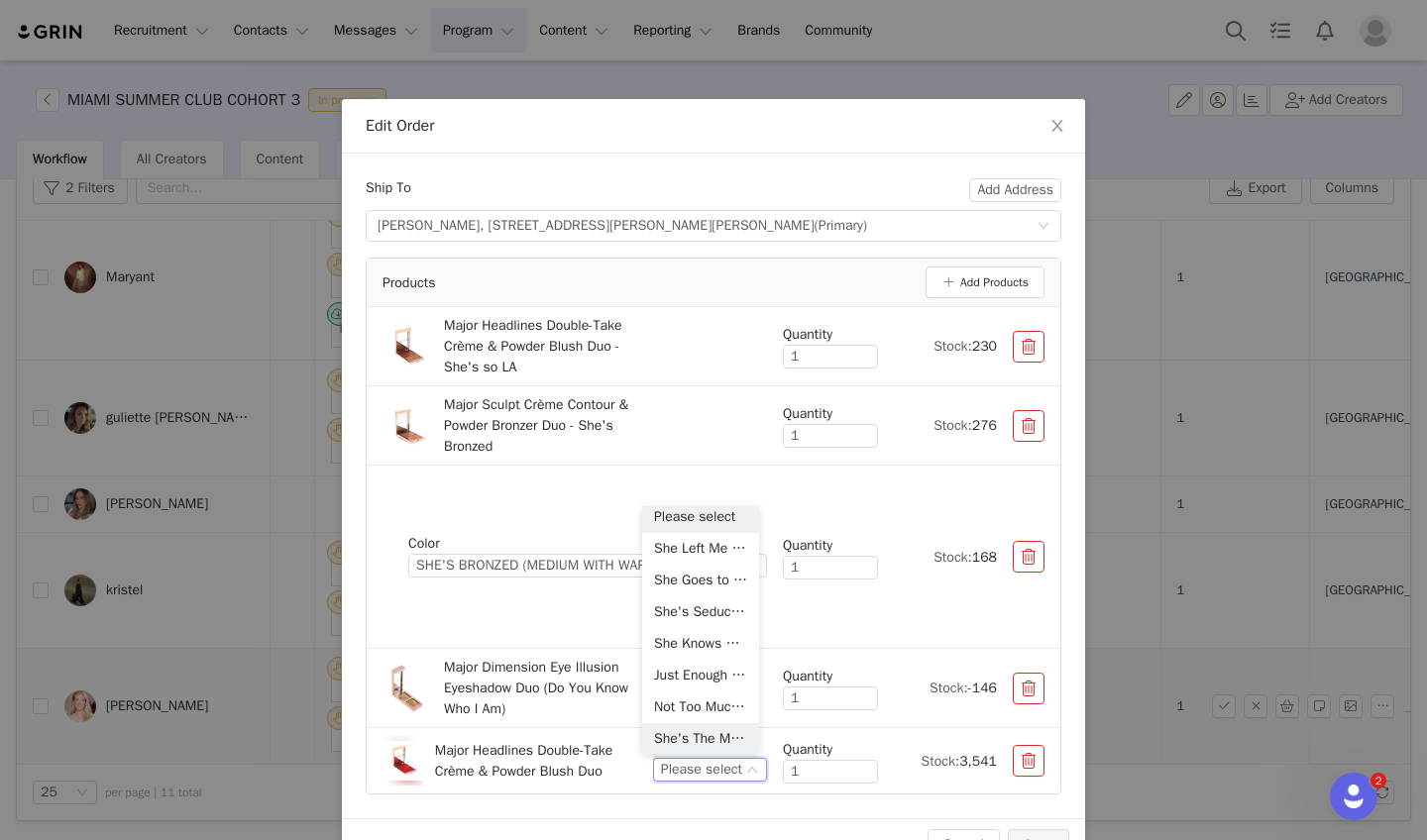 scroll, scrollTop: 363, scrollLeft: 0, axis: vertical 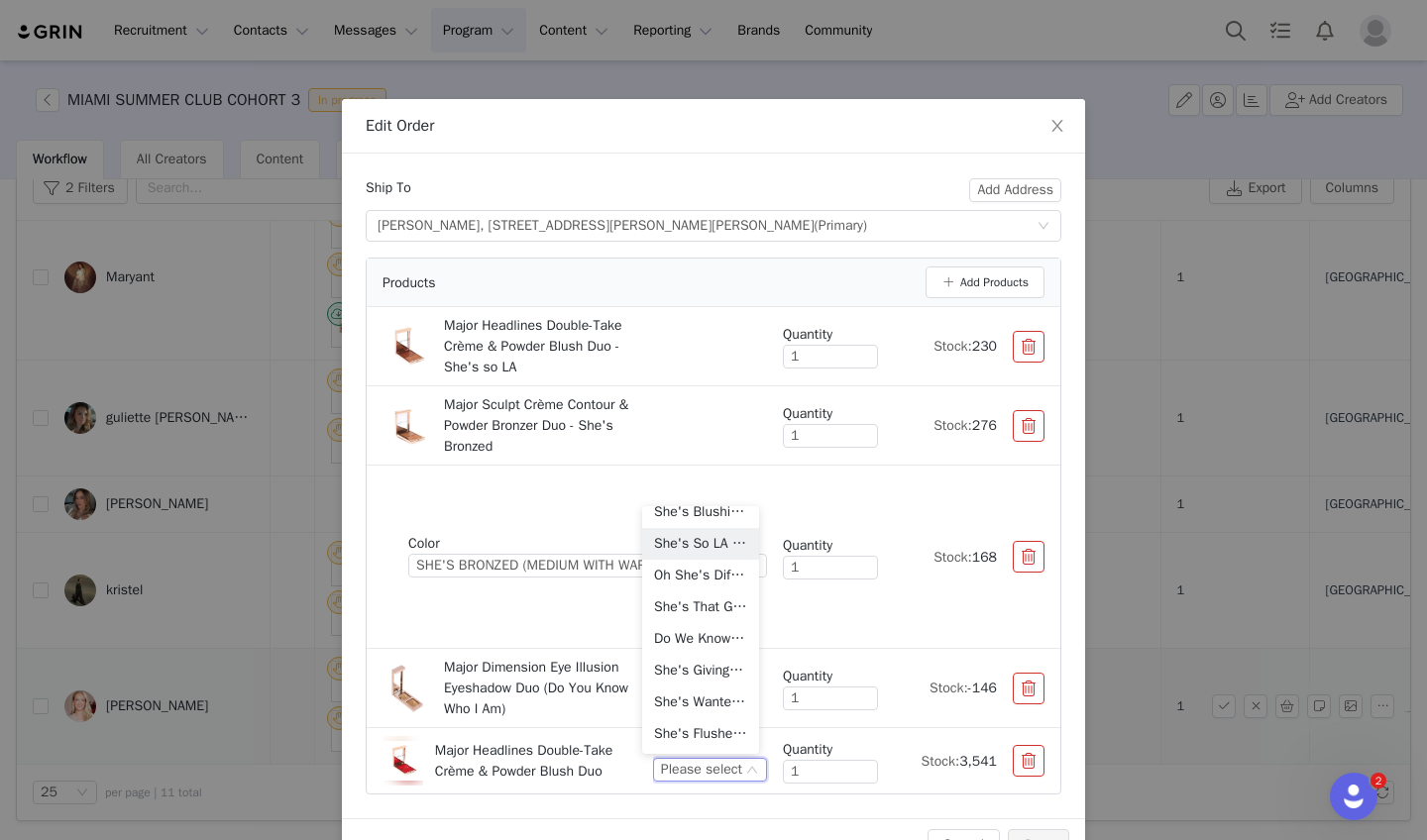 click on "She's So LA (Bronzed Nude)" at bounding box center [701, 544] 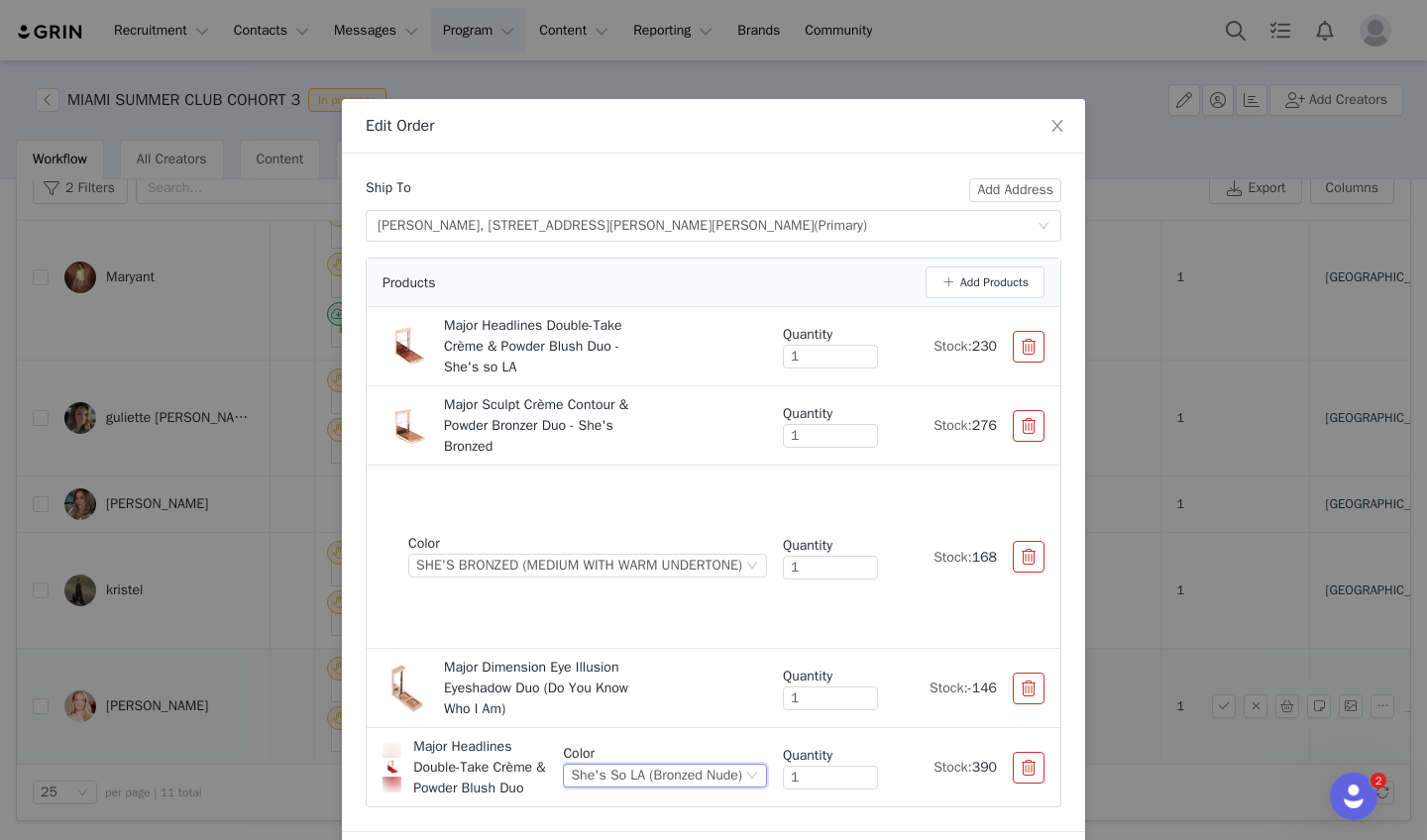 scroll, scrollTop: 30, scrollLeft: 0, axis: vertical 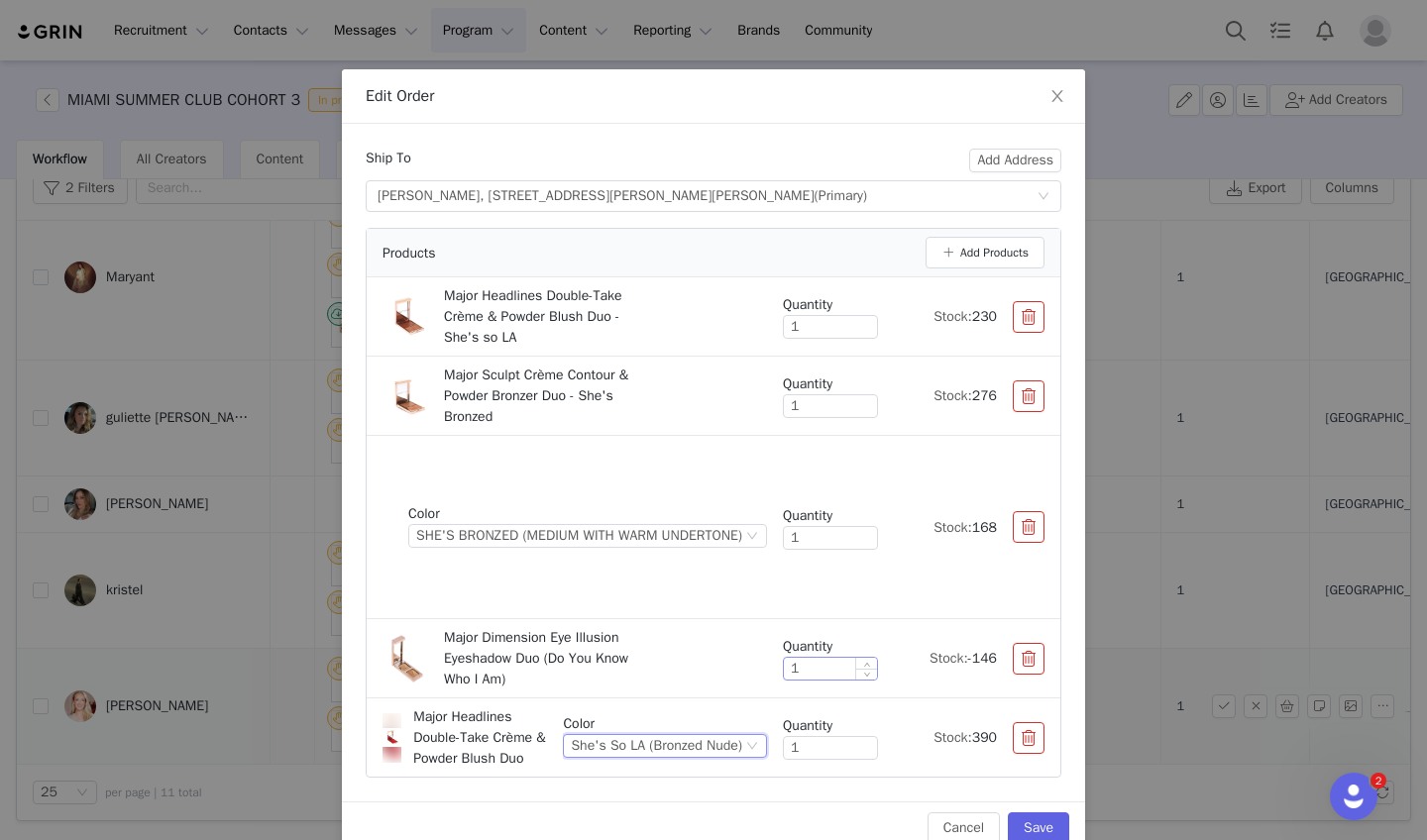 click on "1" at bounding box center (830, 669) 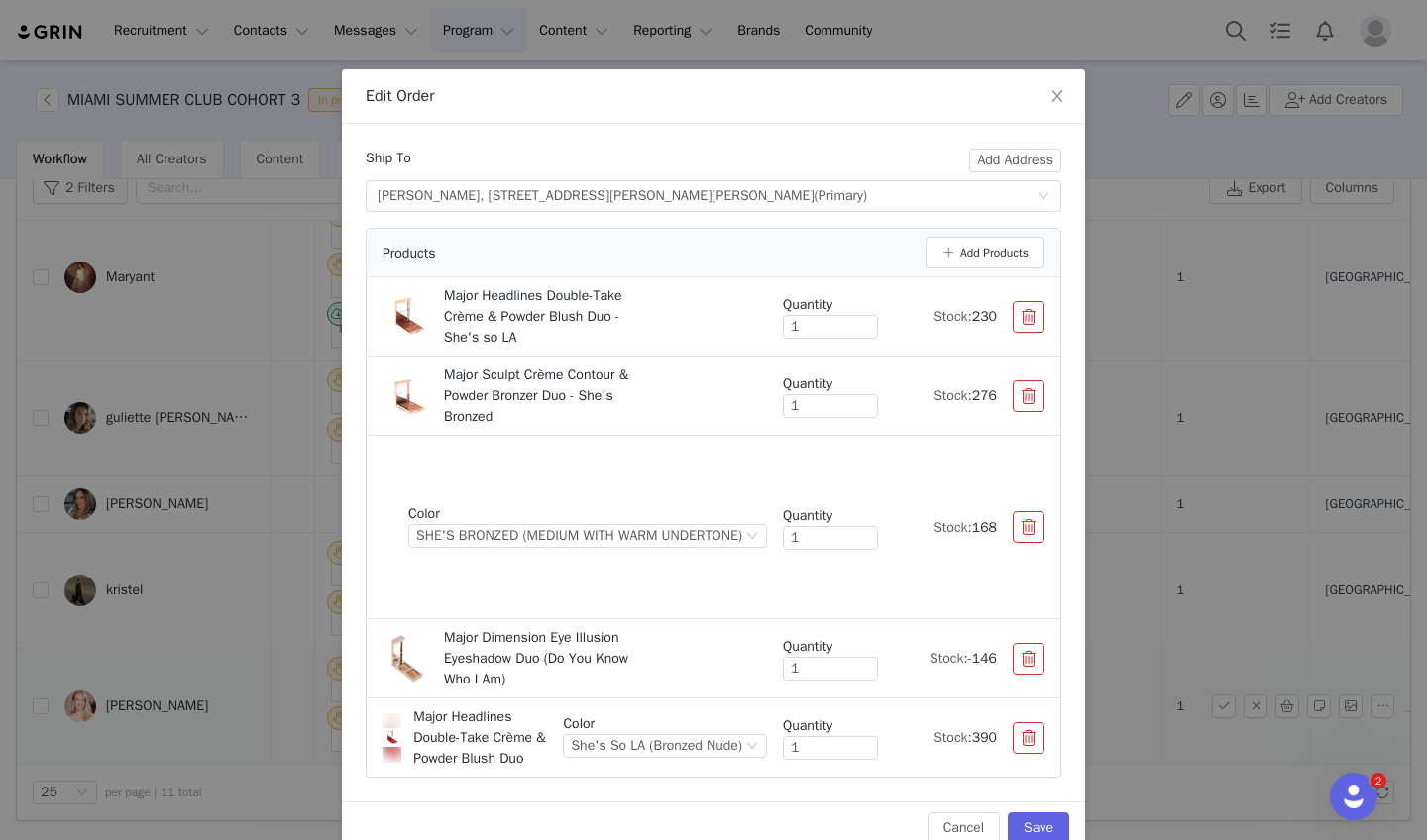 click at bounding box center [1029, 317] 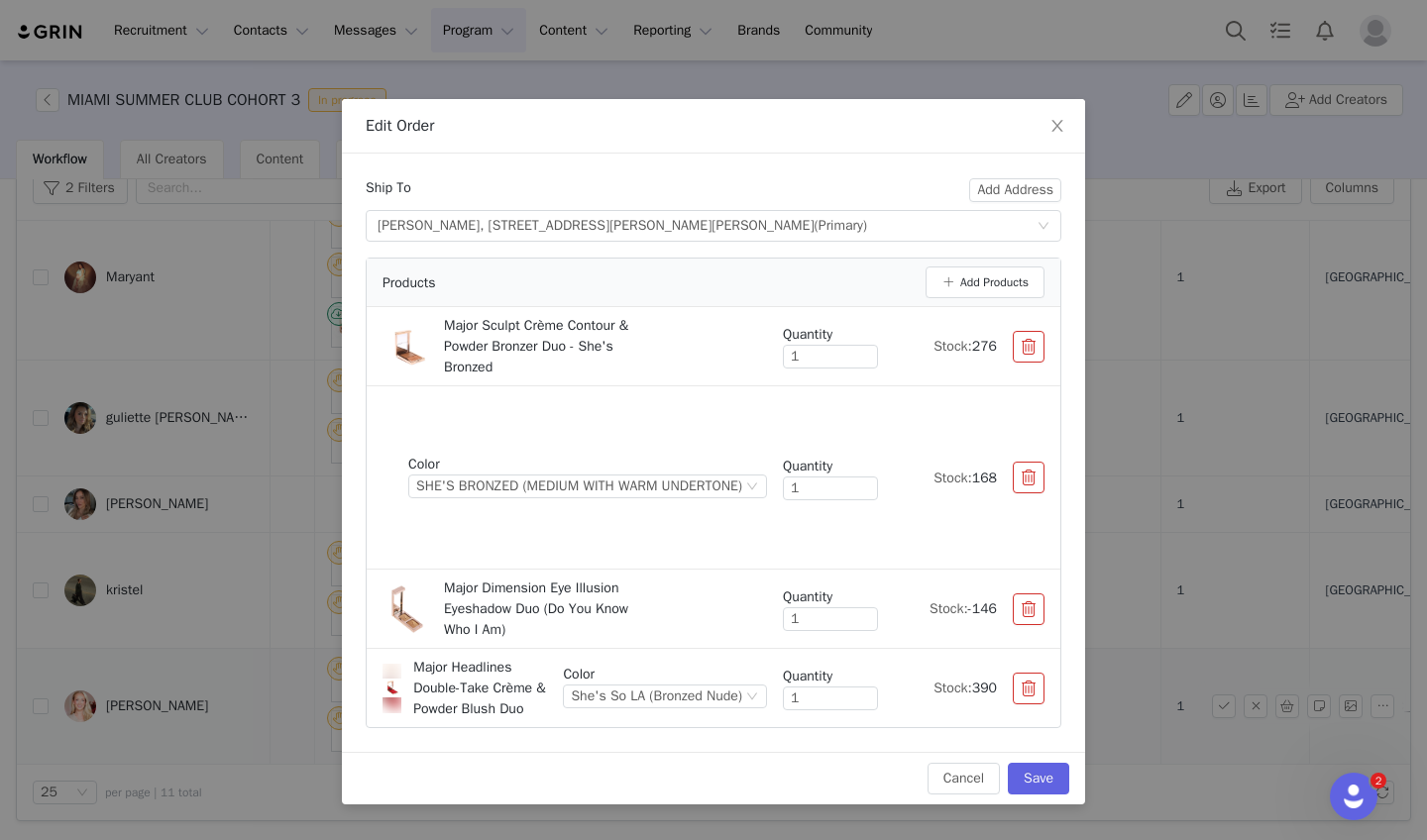 click on "Quantity 1  Stock:  276" at bounding box center (906, 346) 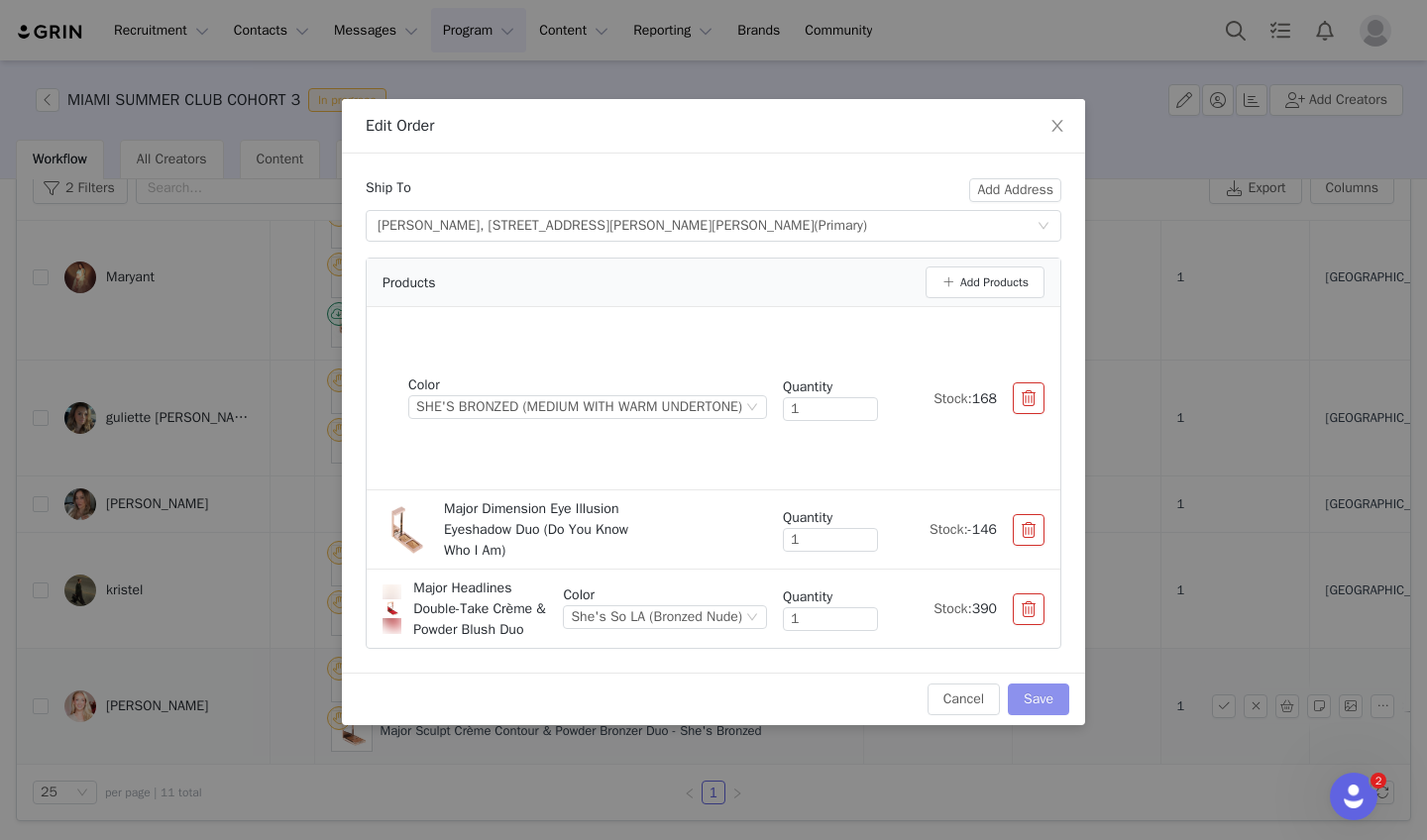 click on "Save" at bounding box center [1039, 699] 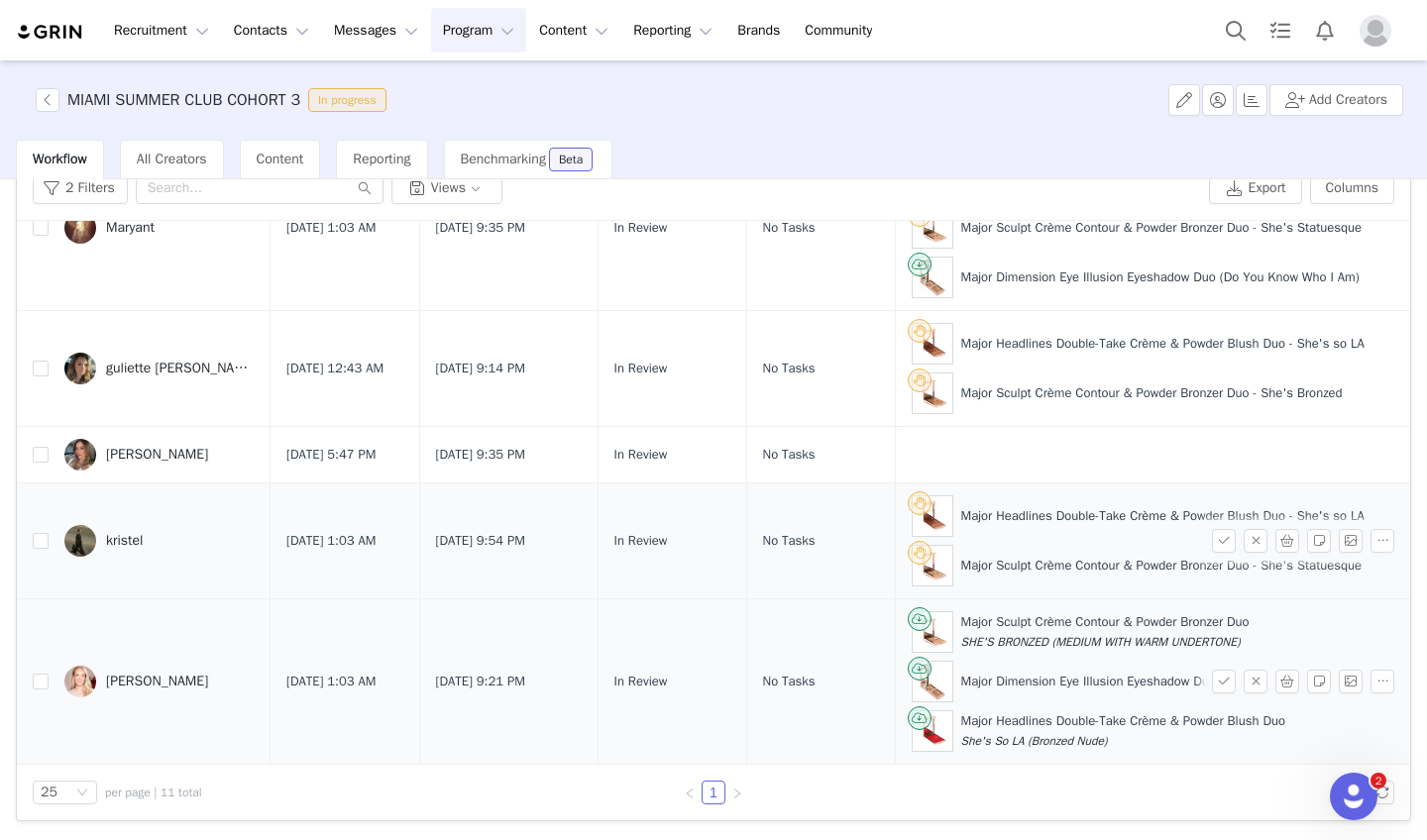 scroll, scrollTop: 938, scrollLeft: 0, axis: vertical 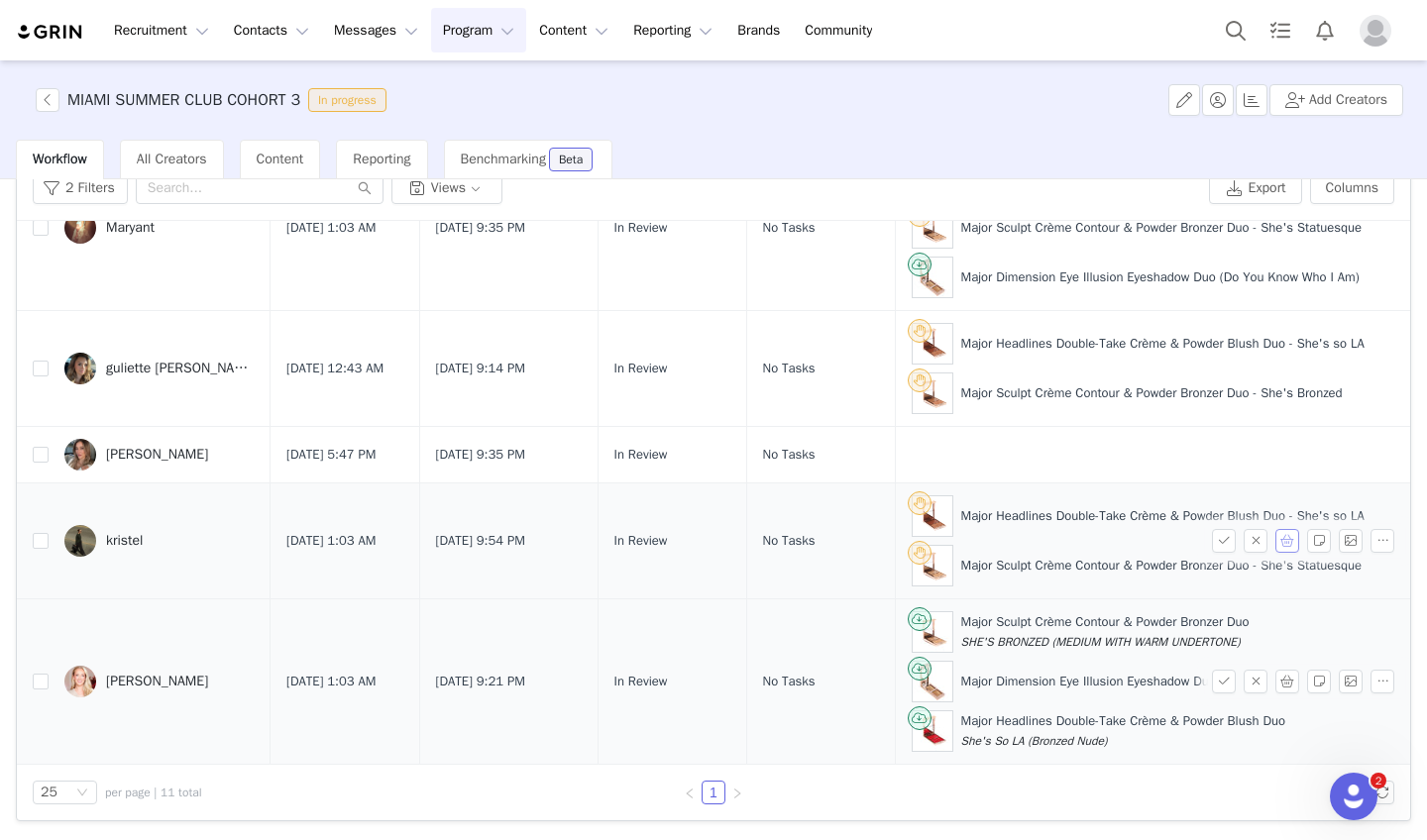 click at bounding box center [1287, 541] 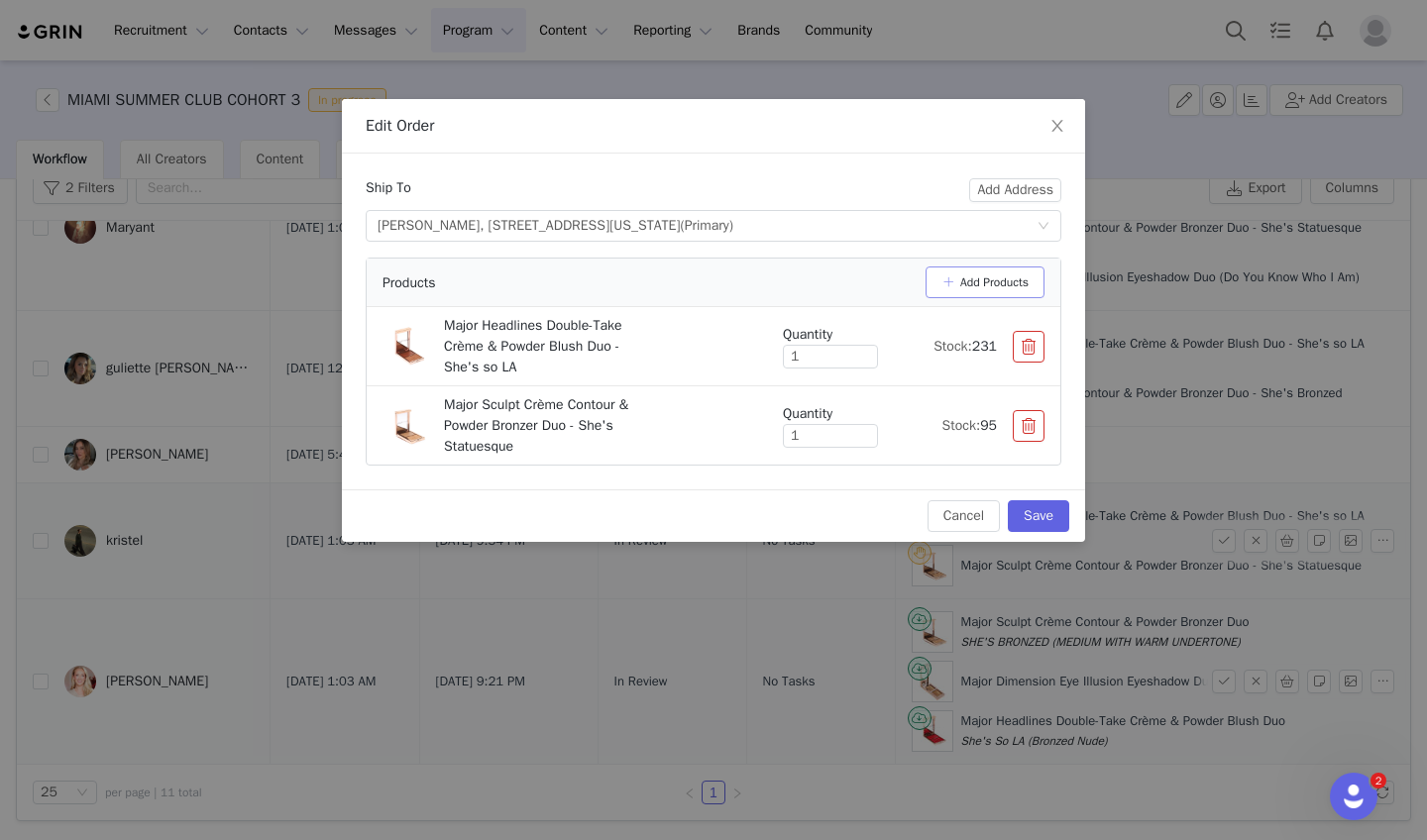 click on "Add Products" at bounding box center (985, 282) 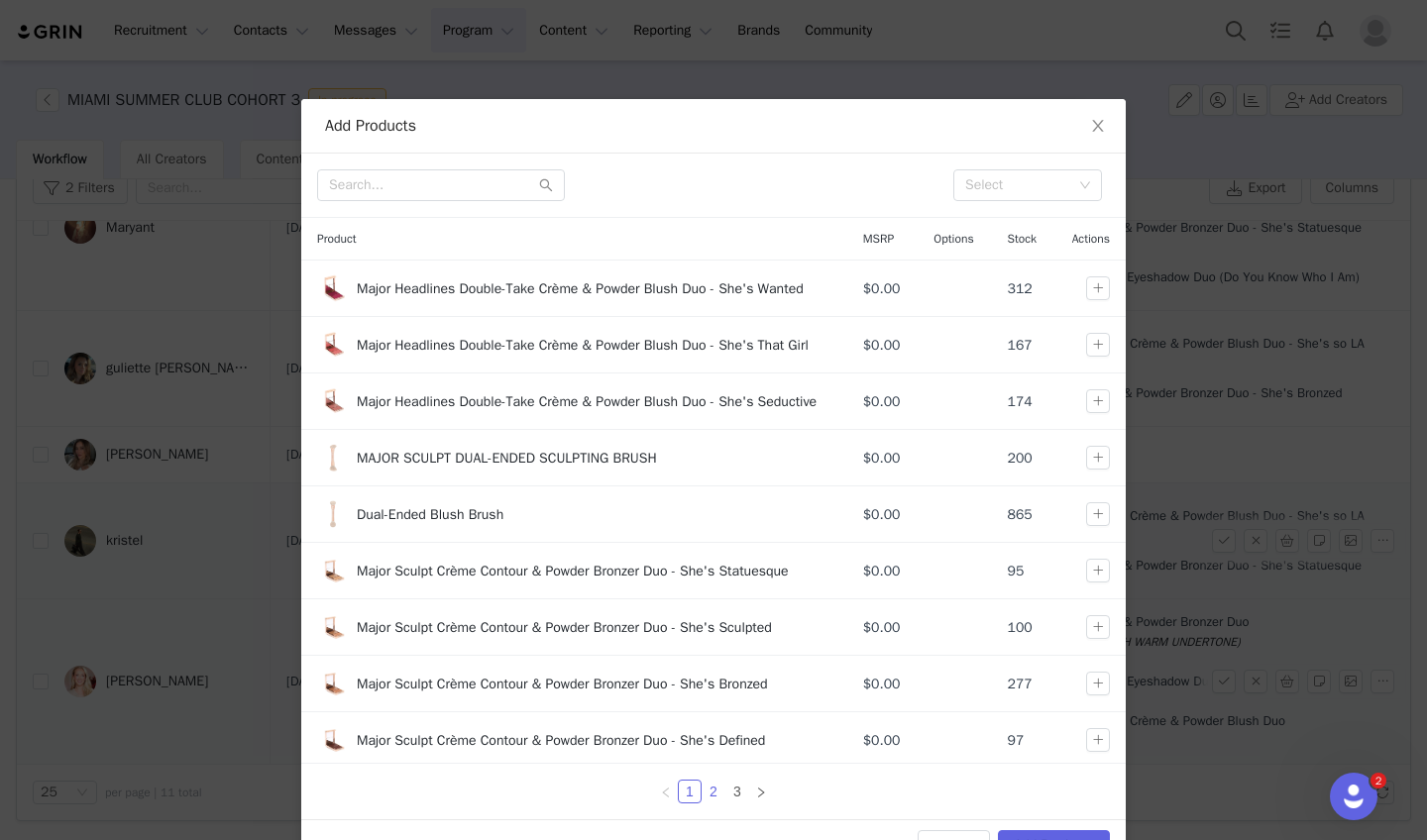 drag, startPoint x: 702, startPoint y: 782, endPoint x: 709, endPoint y: 773, distance: 11.401754 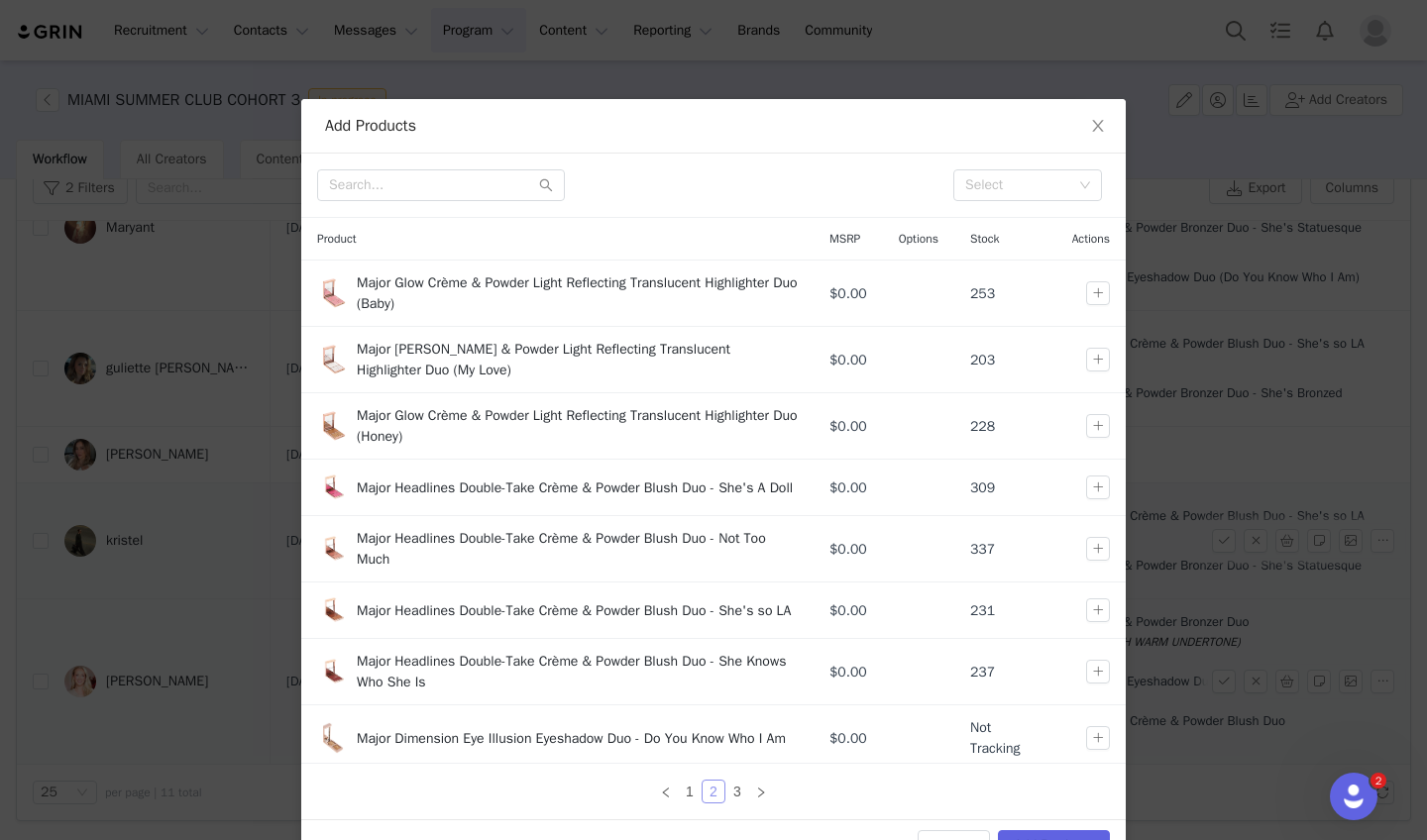 scroll, scrollTop: 160, scrollLeft: 0, axis: vertical 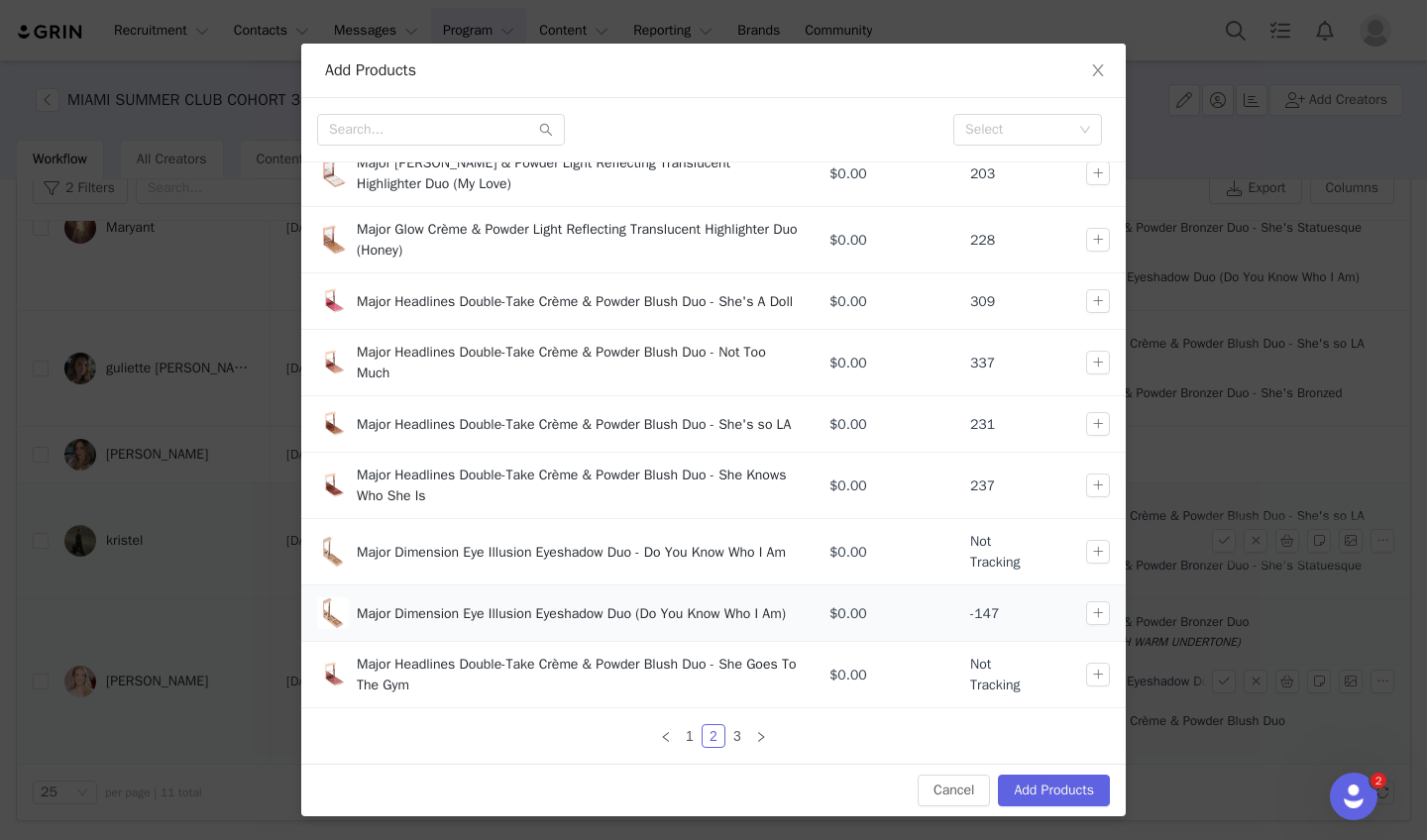 drag, startPoint x: 1069, startPoint y: 612, endPoint x: 1074, endPoint y: 623, distance: 12.083046 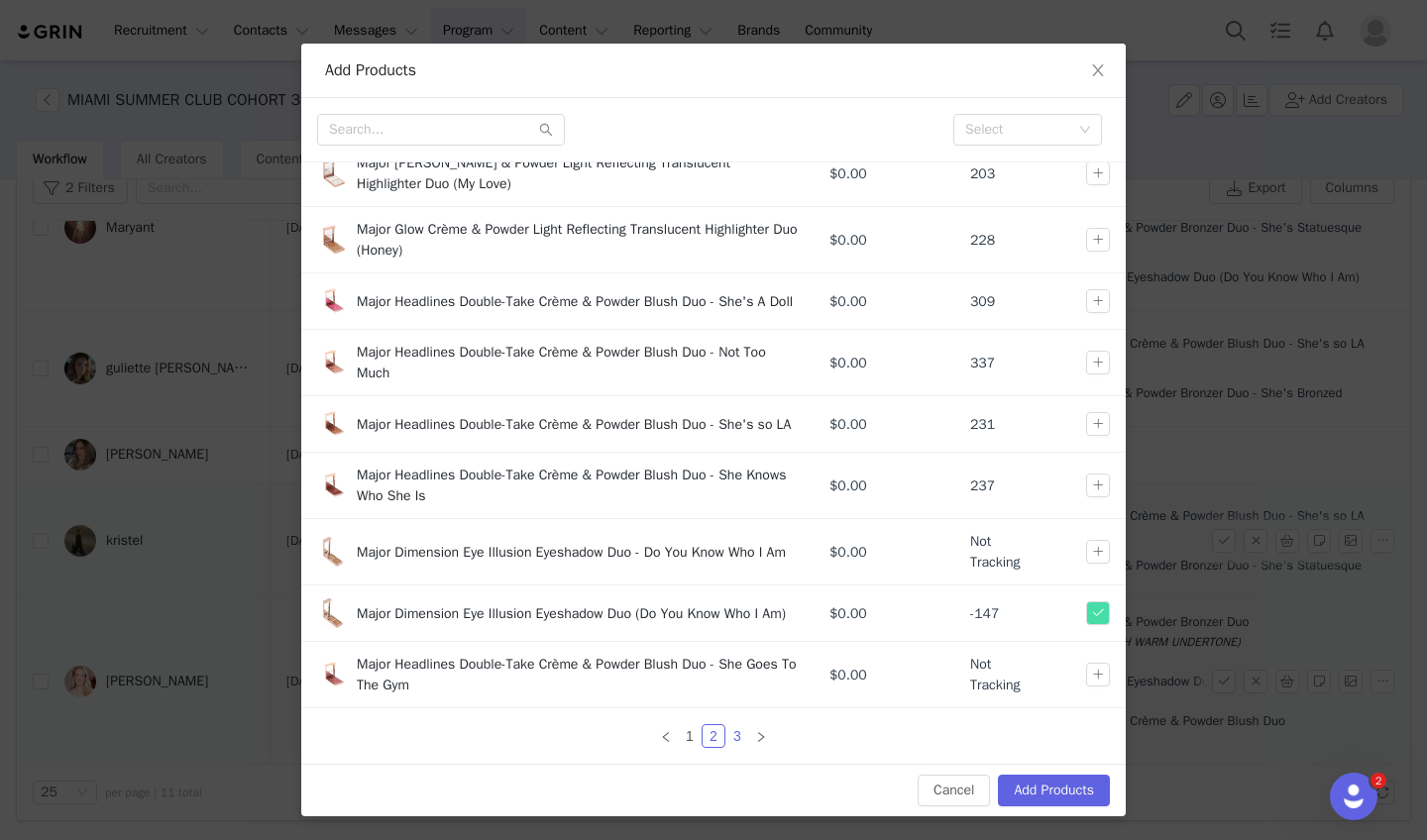 click on "3" at bounding box center (737, 736) 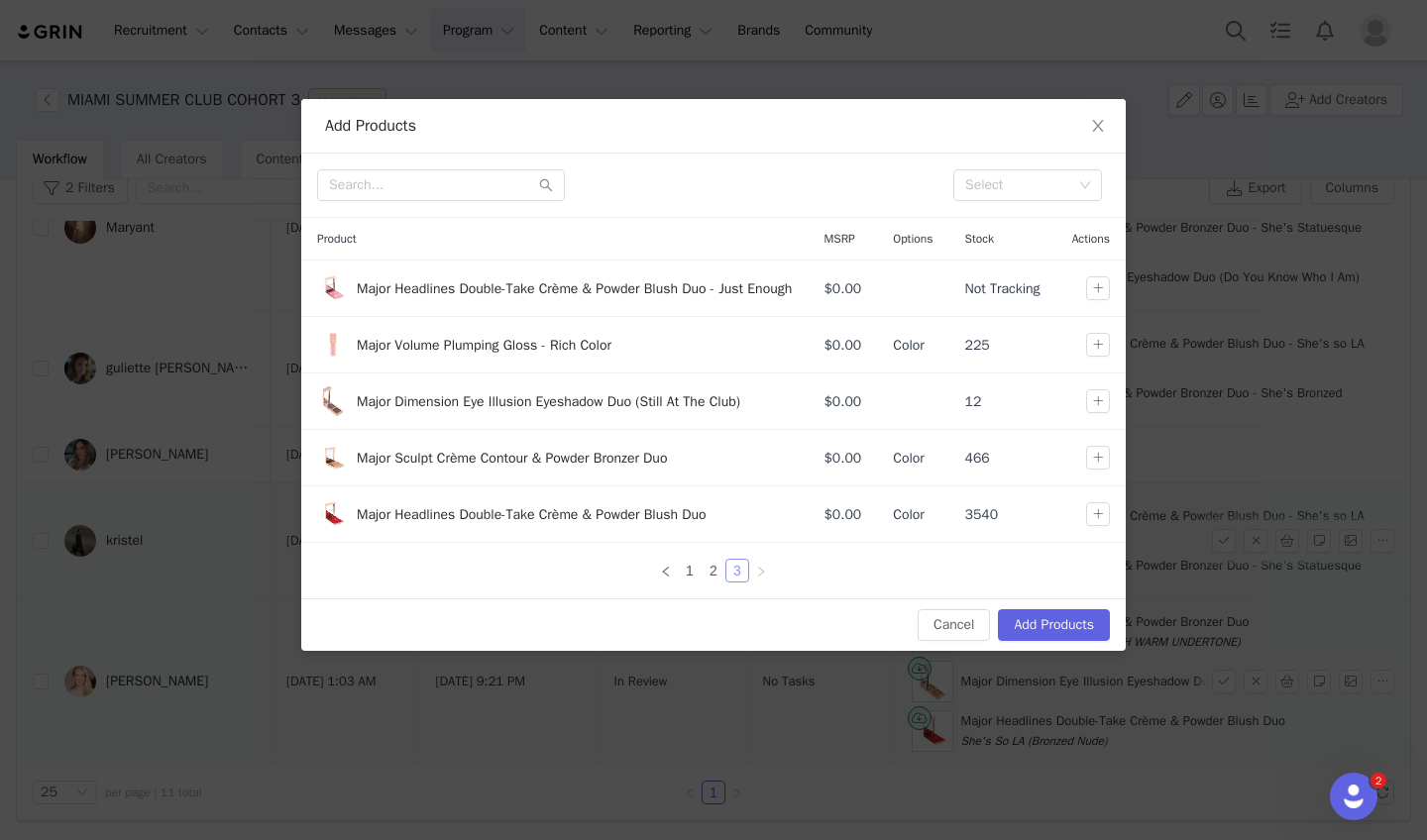 scroll, scrollTop: 0, scrollLeft: 0, axis: both 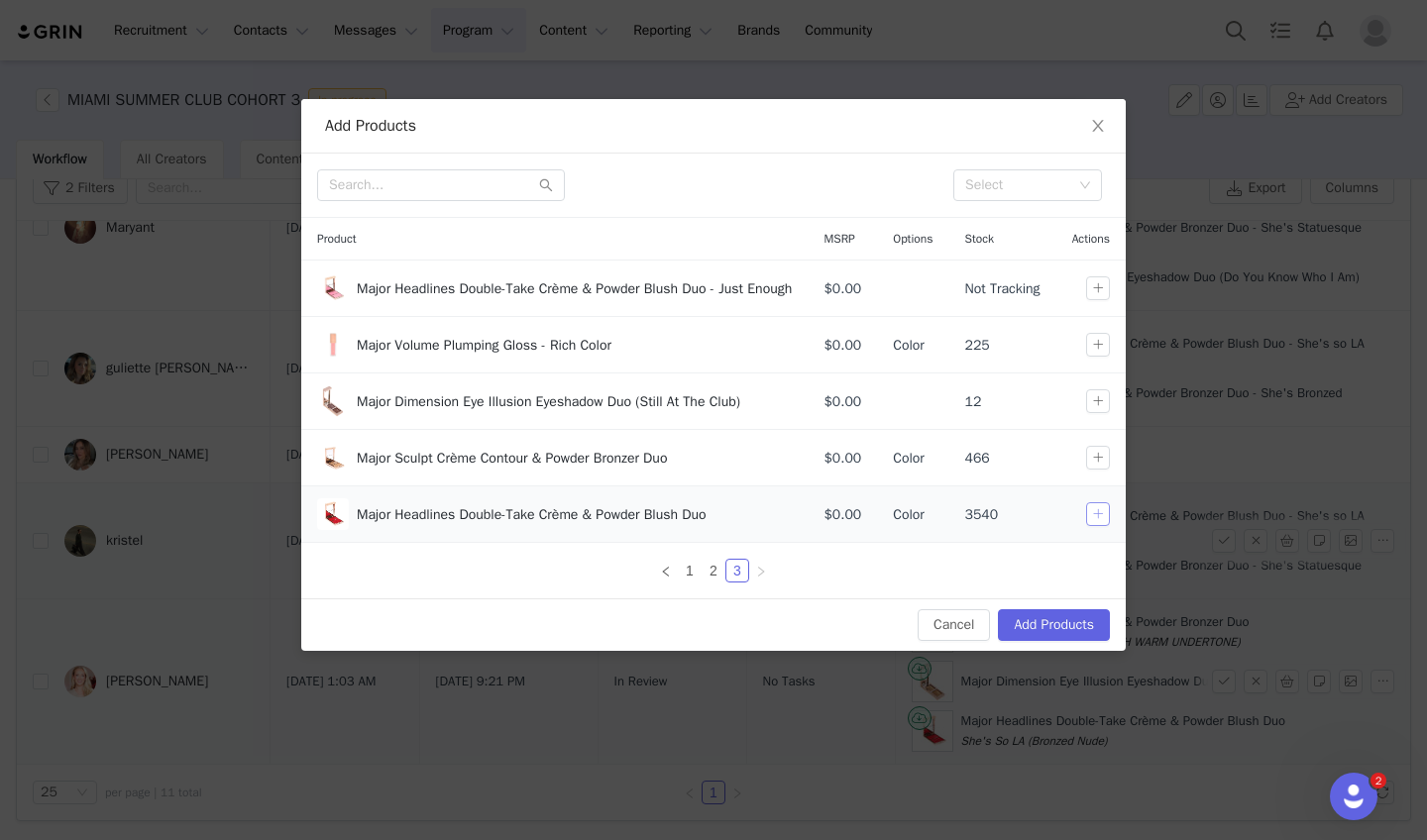 click at bounding box center [1098, 514] 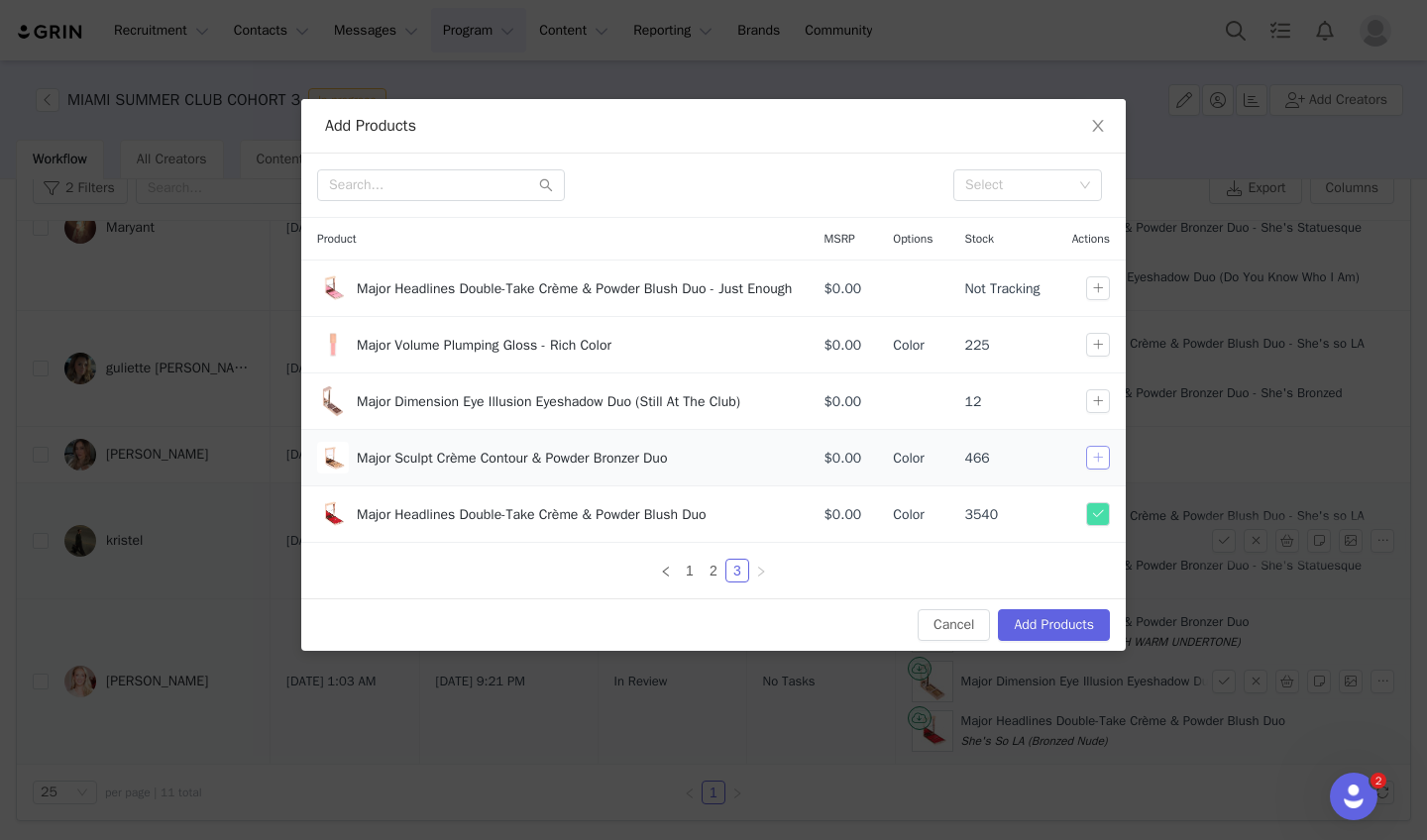 click at bounding box center [1098, 458] 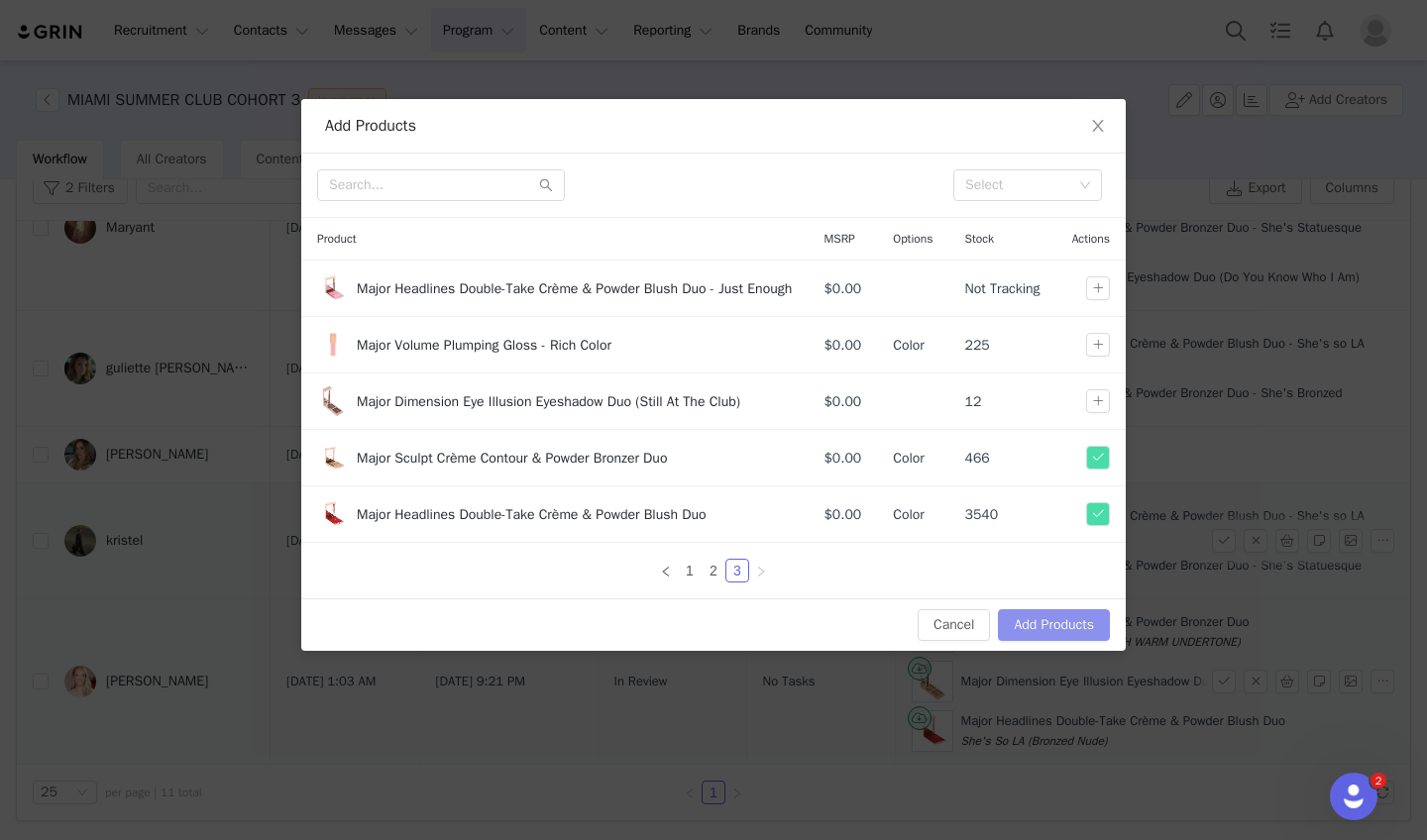 click on "Add Products" at bounding box center (1053, 625) 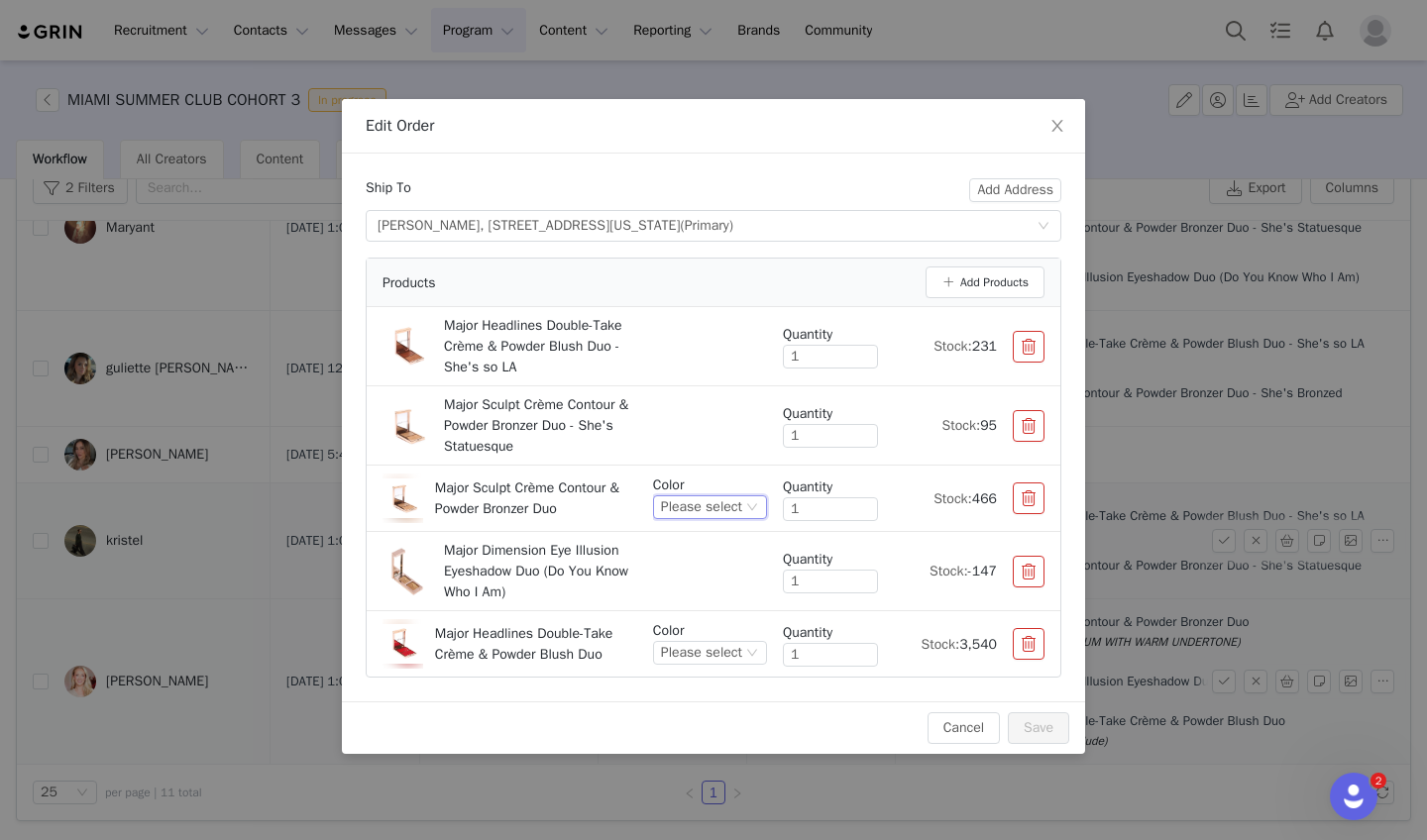 click on "Please select" at bounding box center (702, 507) 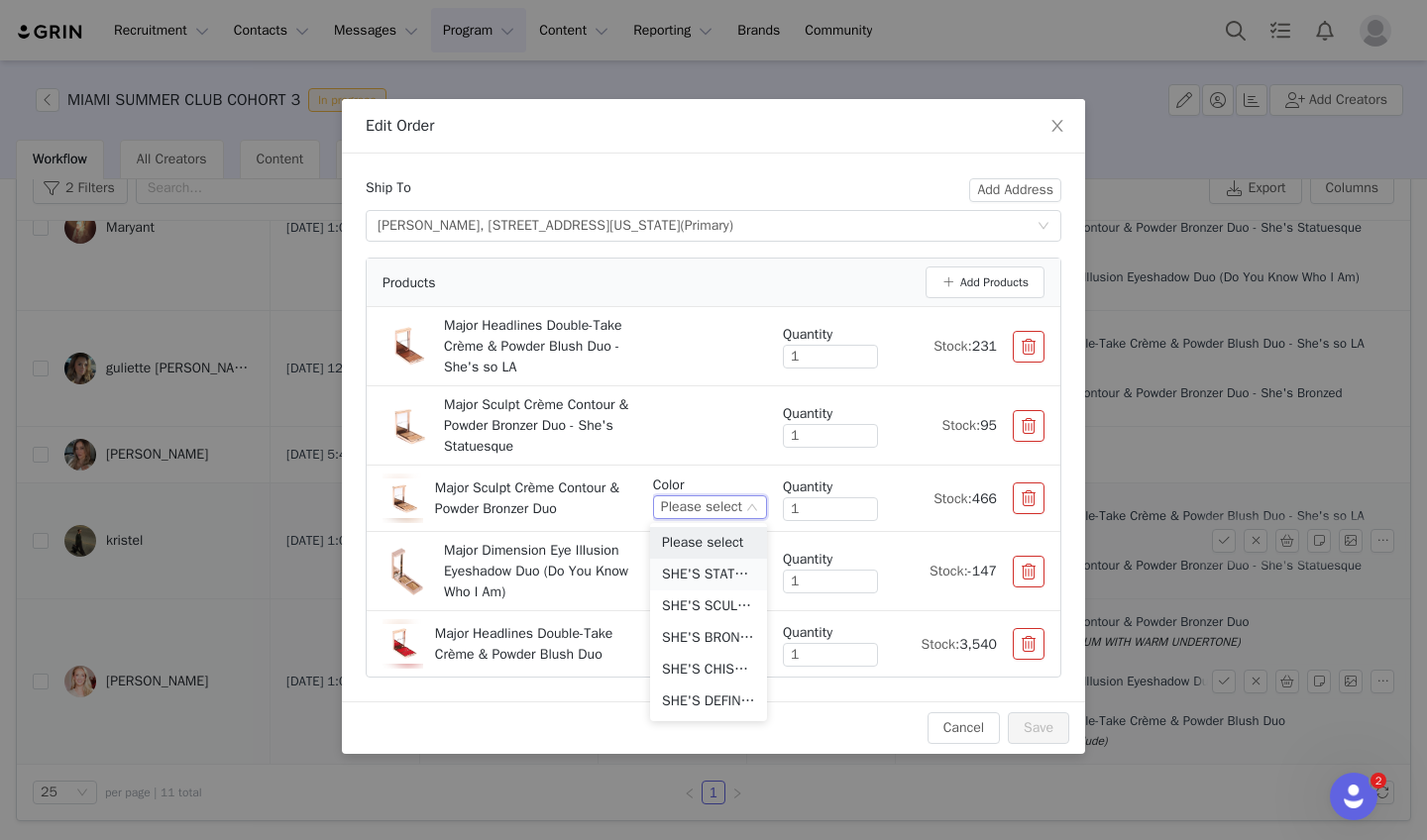 click on "SHE'S STATUESQUE (LIGHT WITH COOL UNDERTONE)" at bounding box center (709, 575) 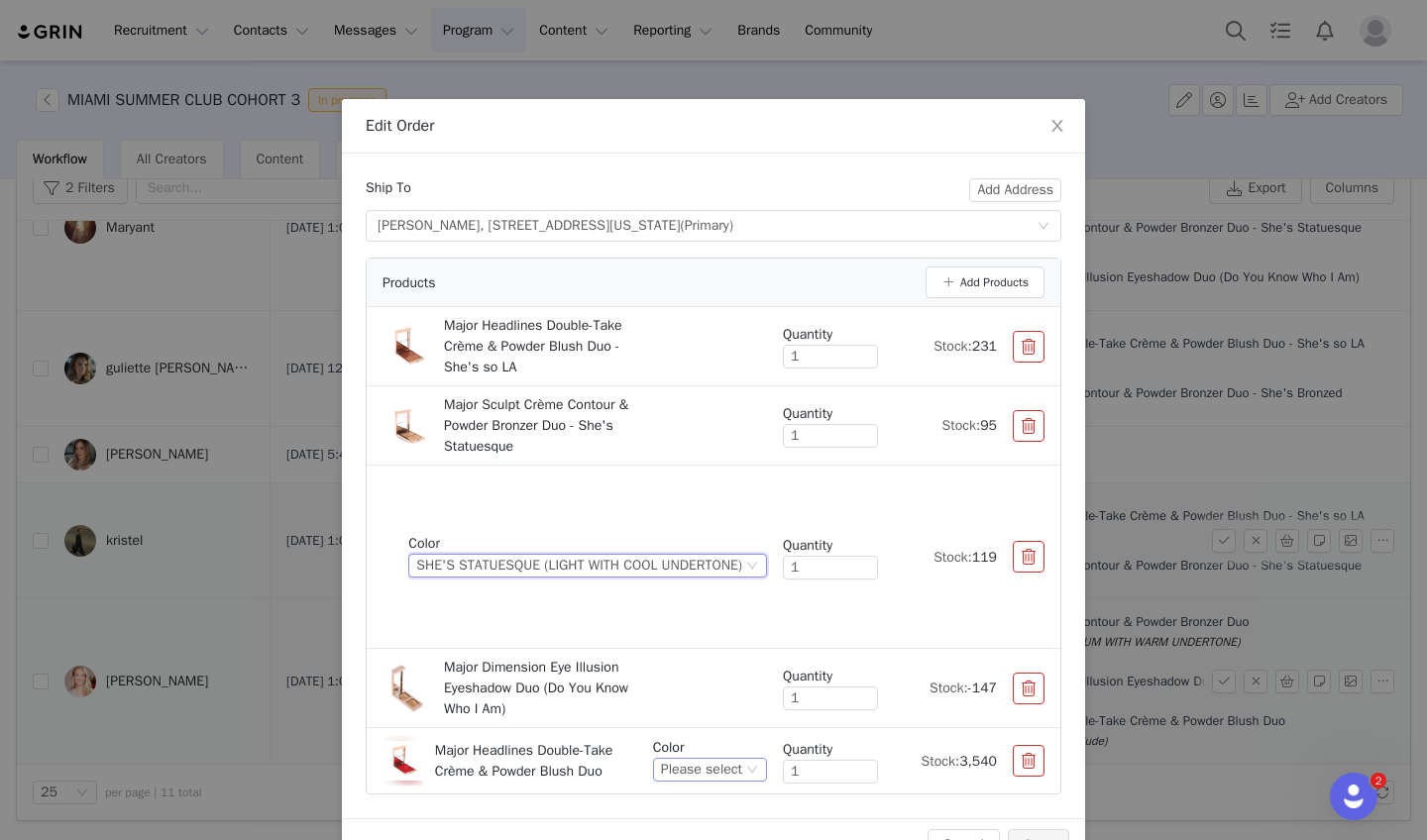 click on "Please select" at bounding box center [702, 770] 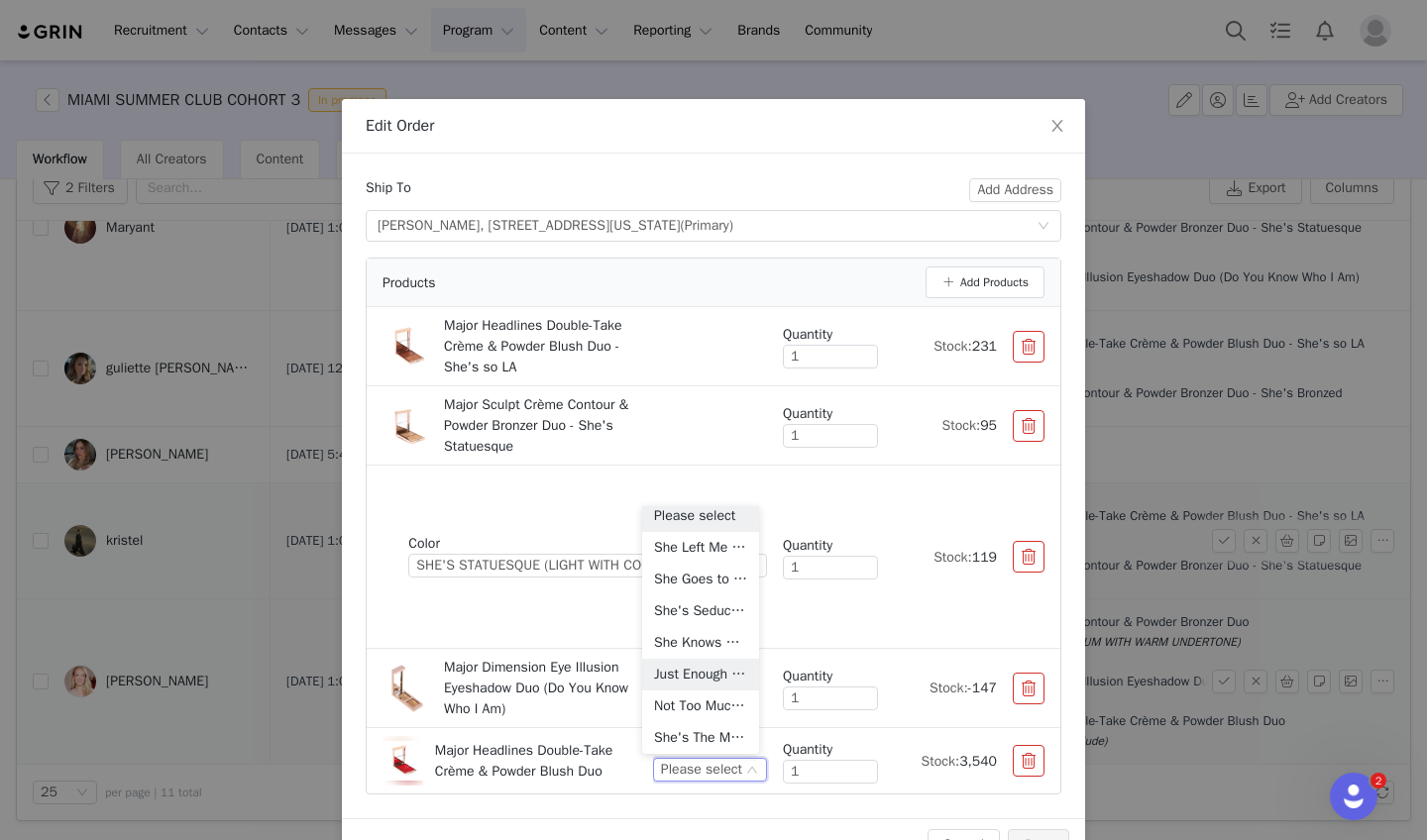 scroll, scrollTop: 363, scrollLeft: 0, axis: vertical 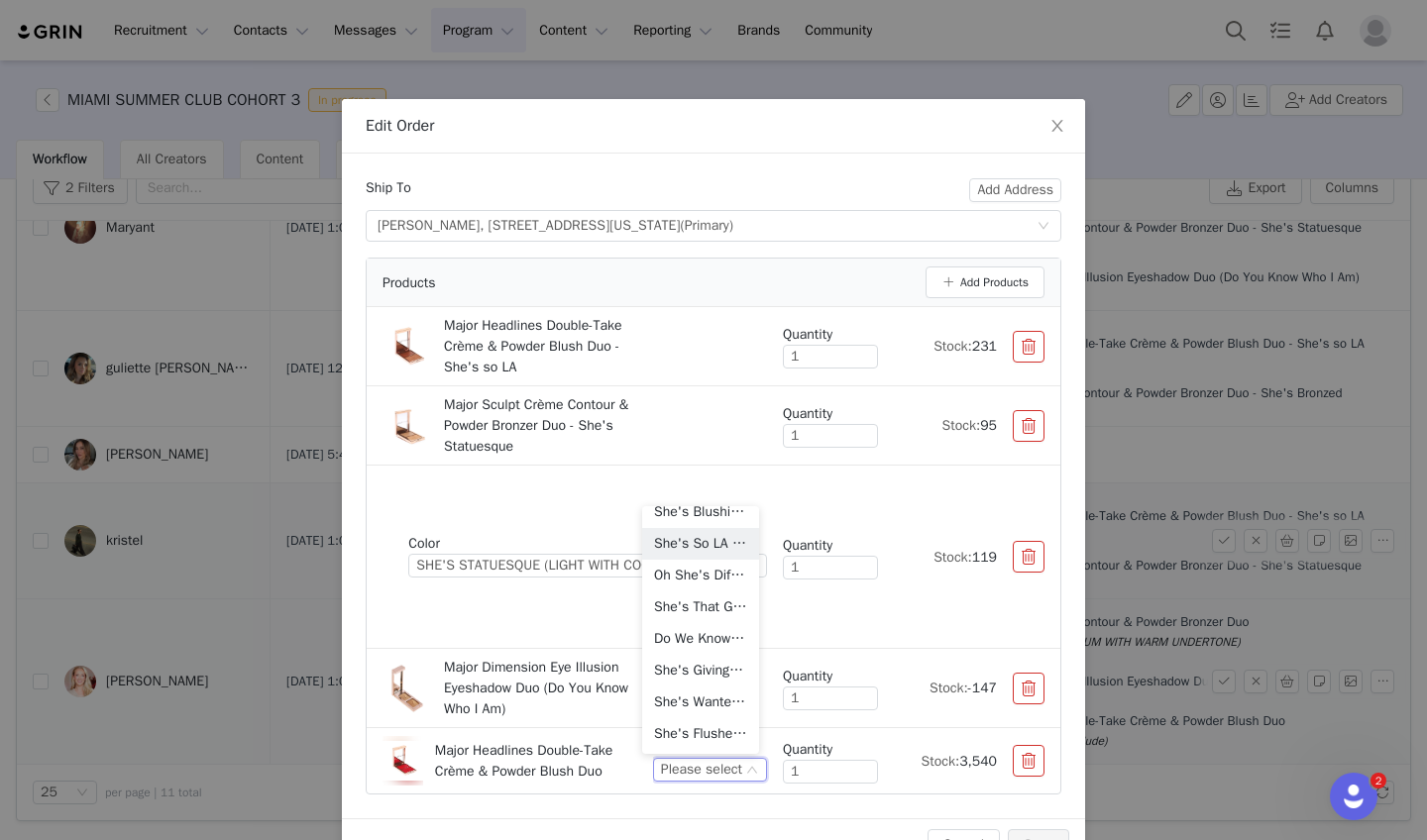 click on "She's So LA (Bronzed Nude)" at bounding box center (701, 544) 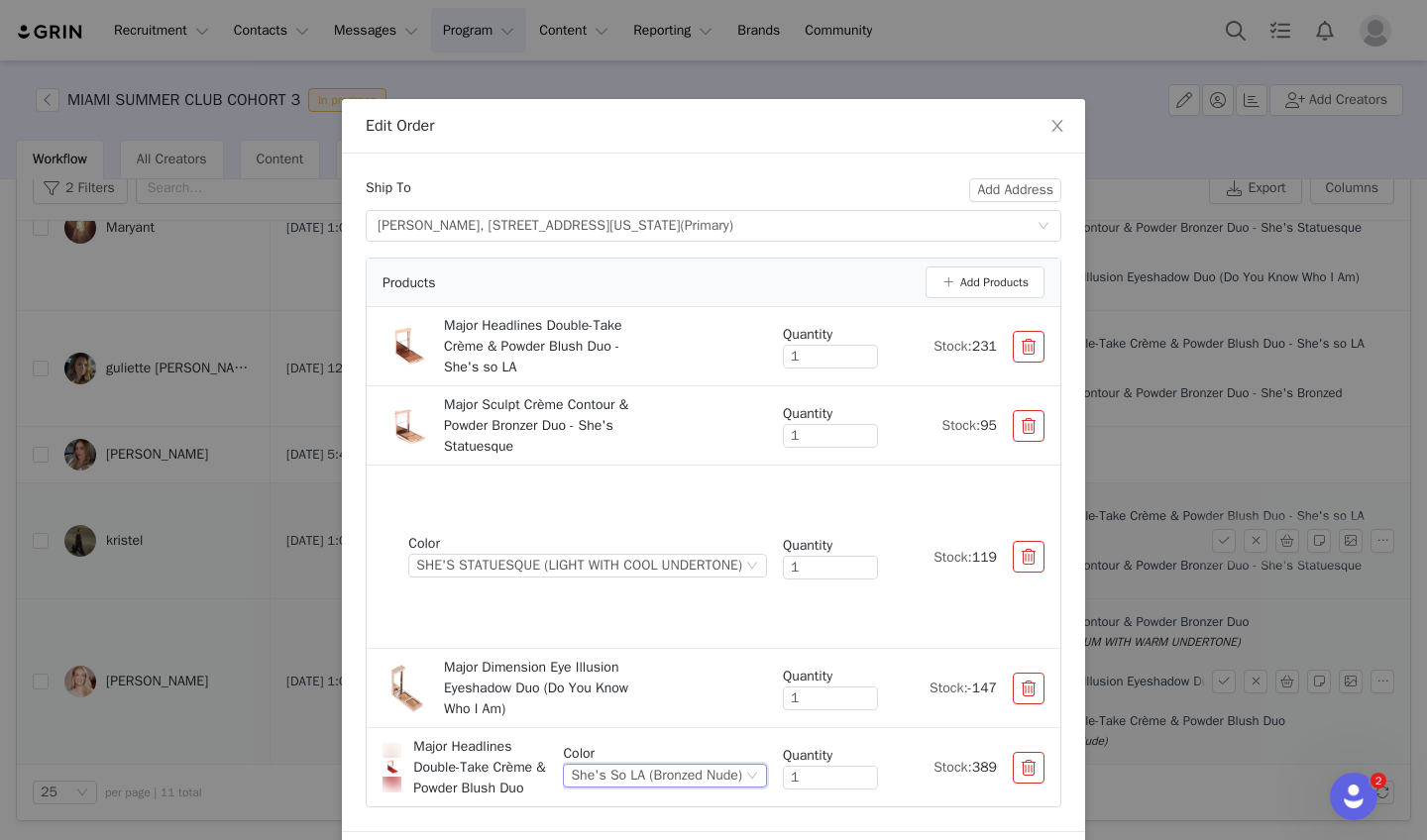 click at bounding box center [1029, 347] 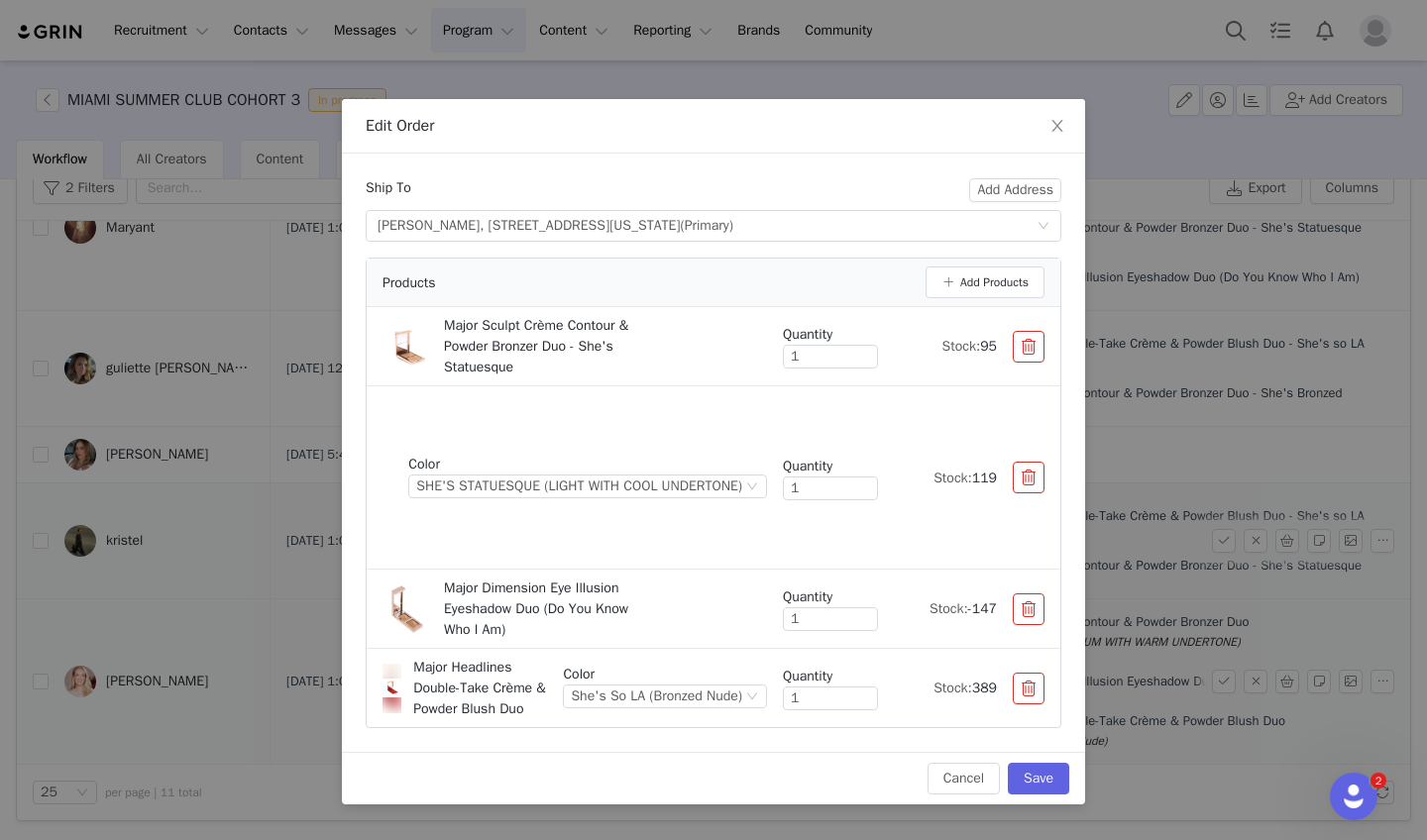 click at bounding box center (1029, 347) 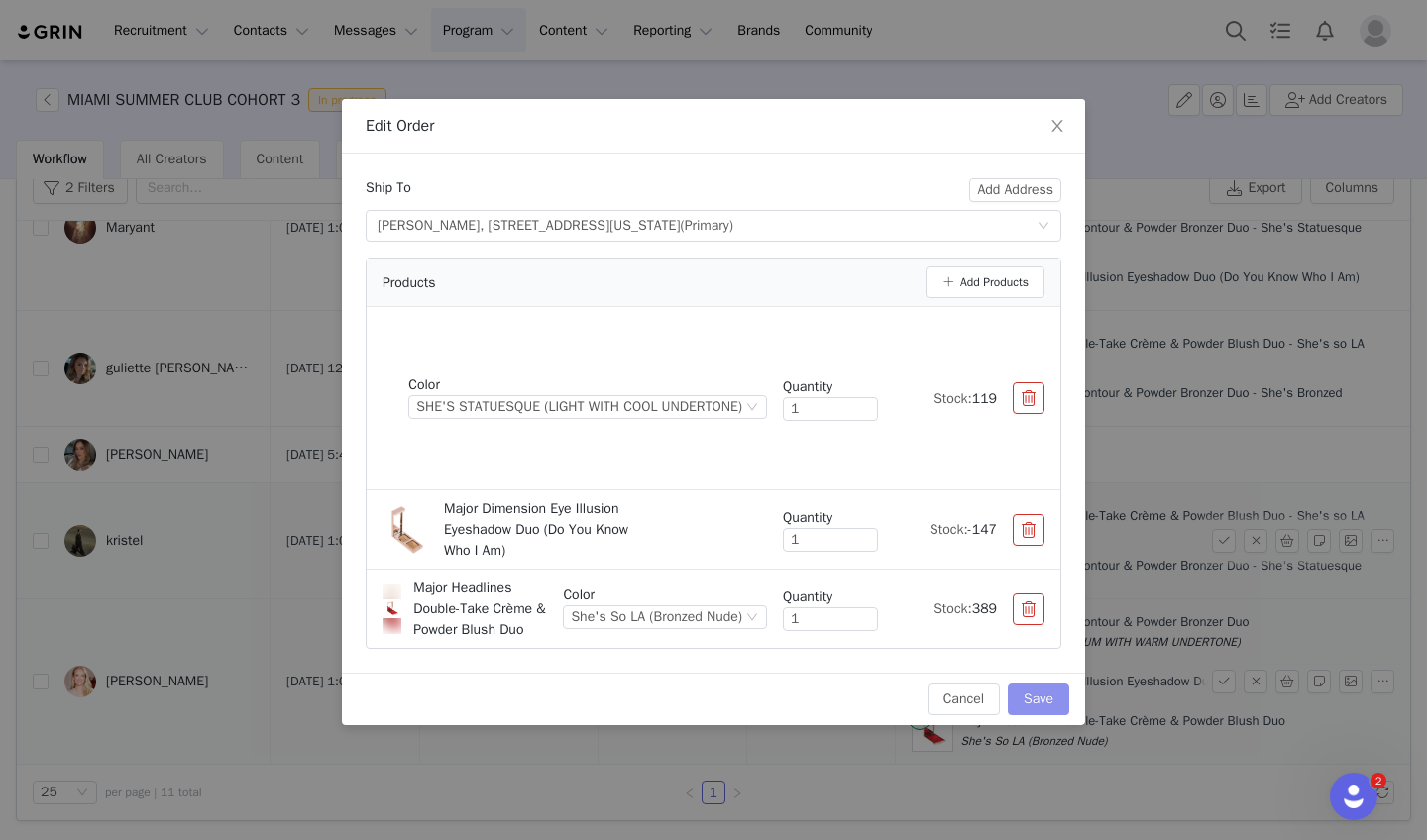 click on "Save" at bounding box center [1039, 699] 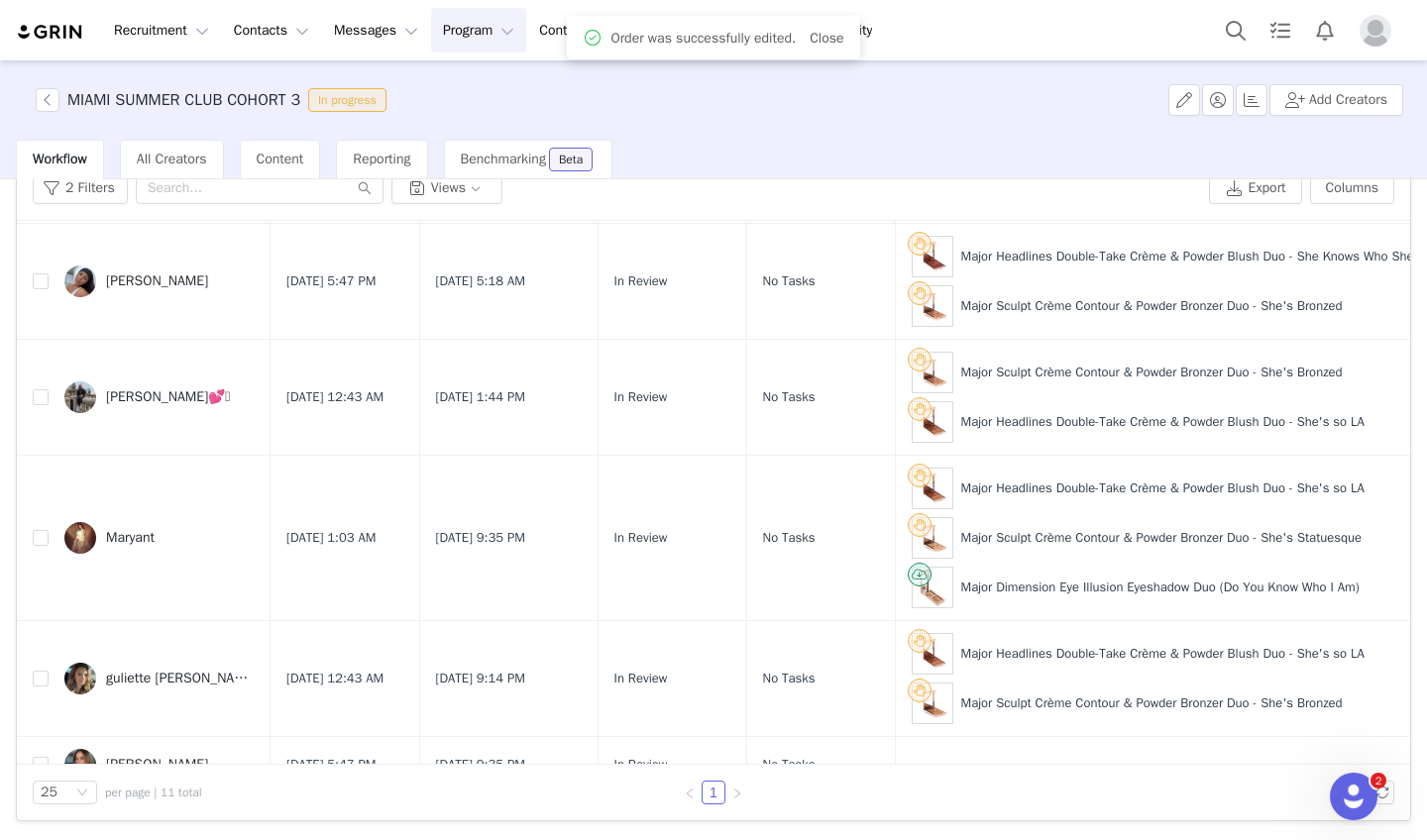 scroll, scrollTop: 988, scrollLeft: 0, axis: vertical 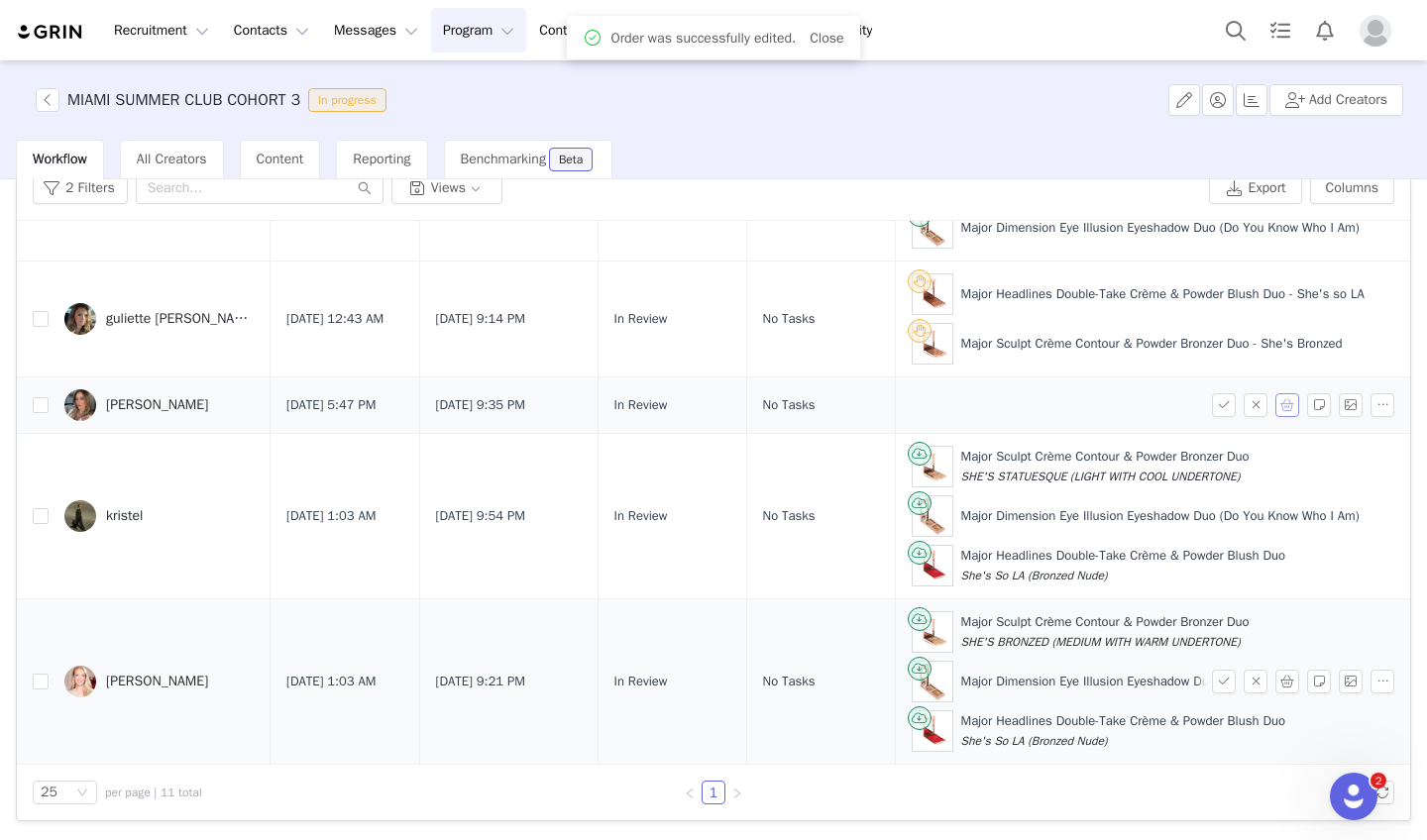 click at bounding box center (1287, 405) 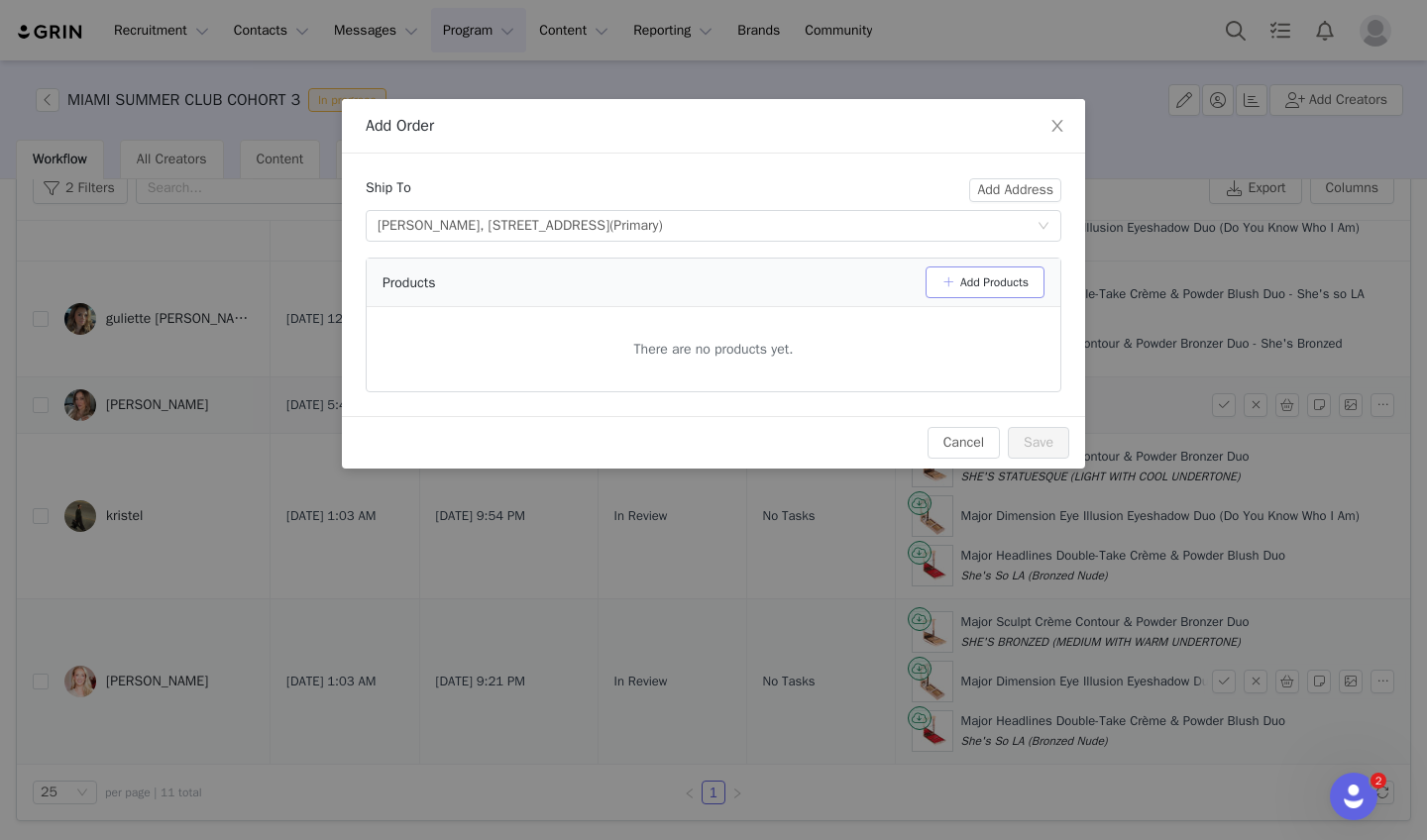 click on "Add Products" at bounding box center (985, 282) 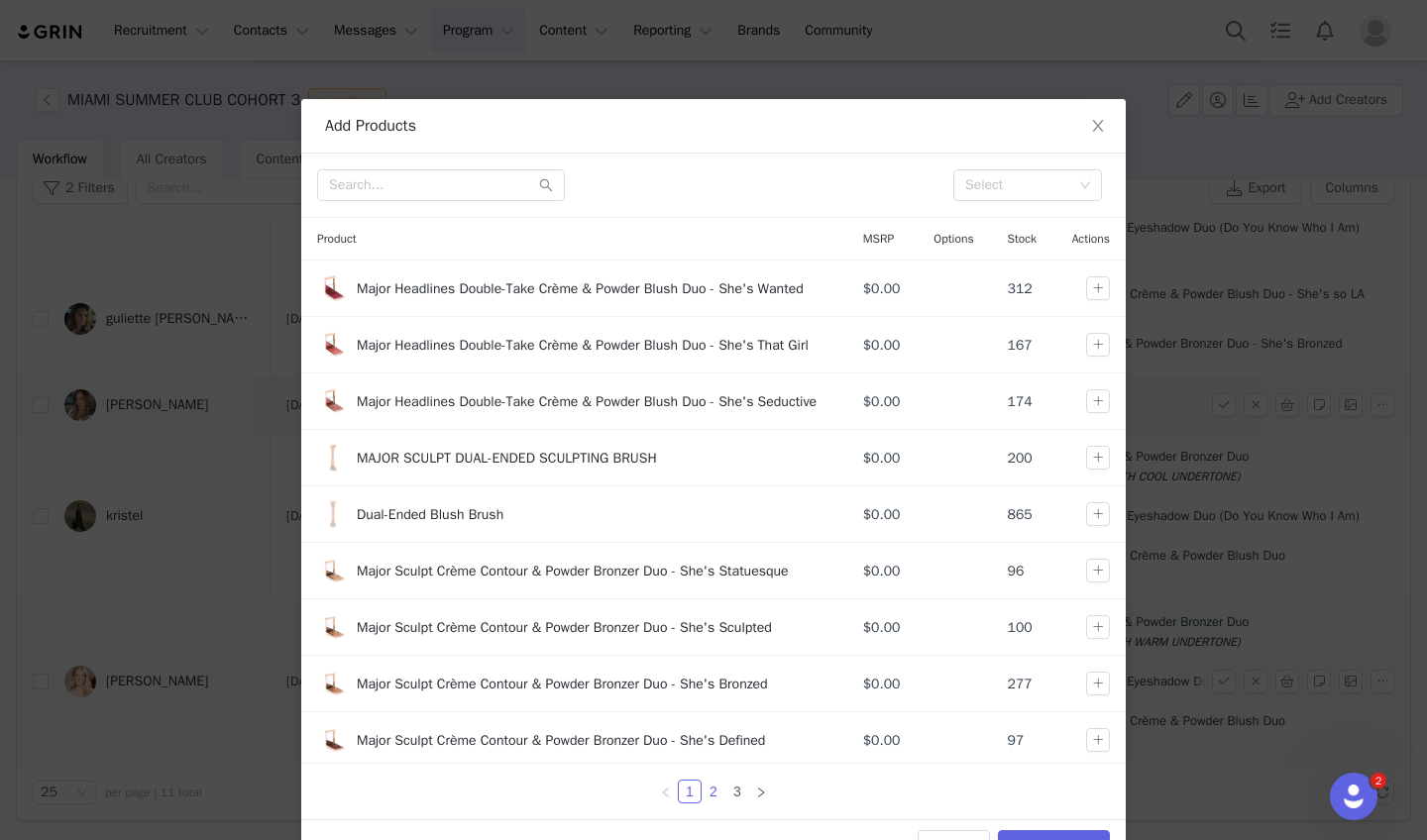 click on "2" at bounding box center (714, 791) 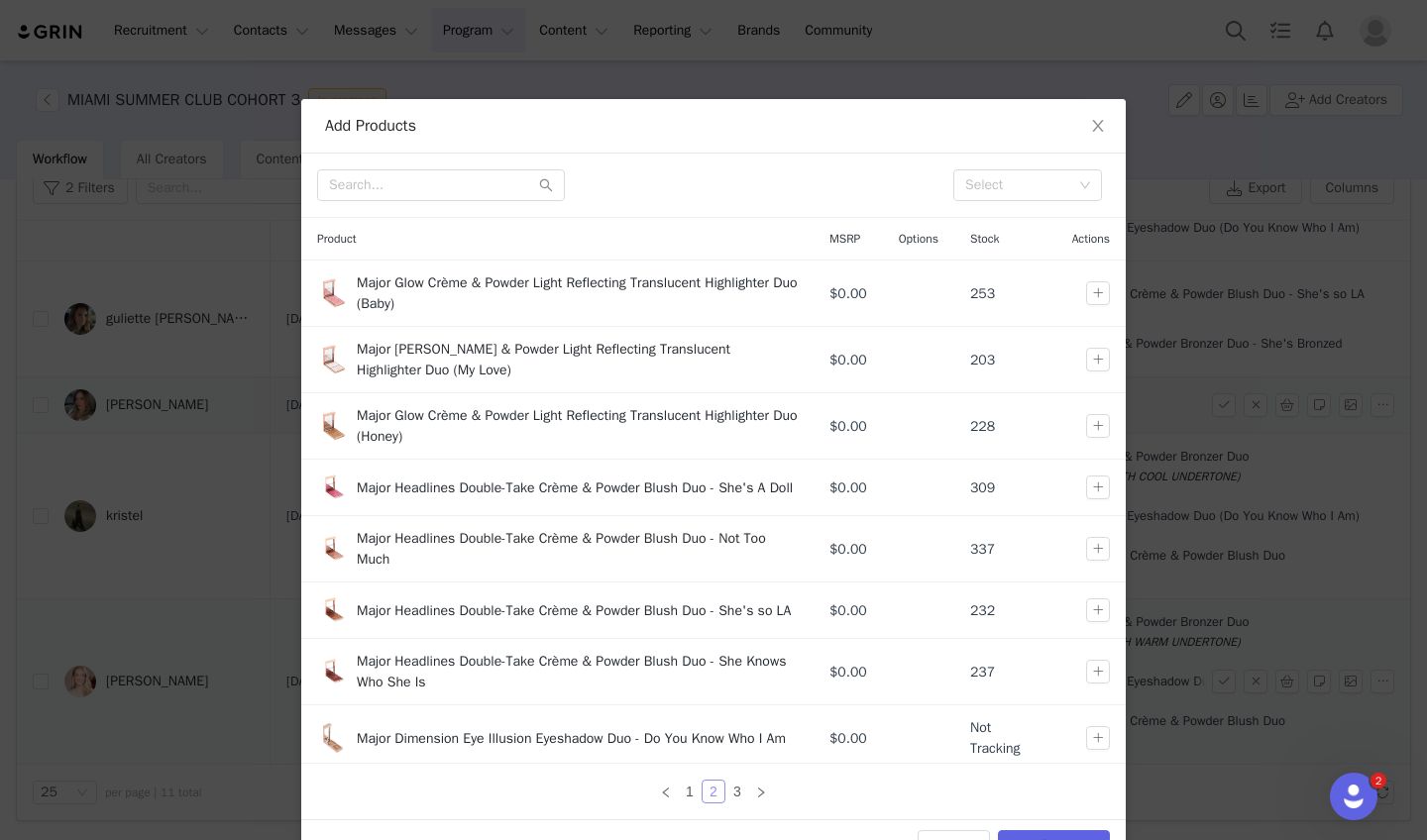 scroll, scrollTop: 160, scrollLeft: 0, axis: vertical 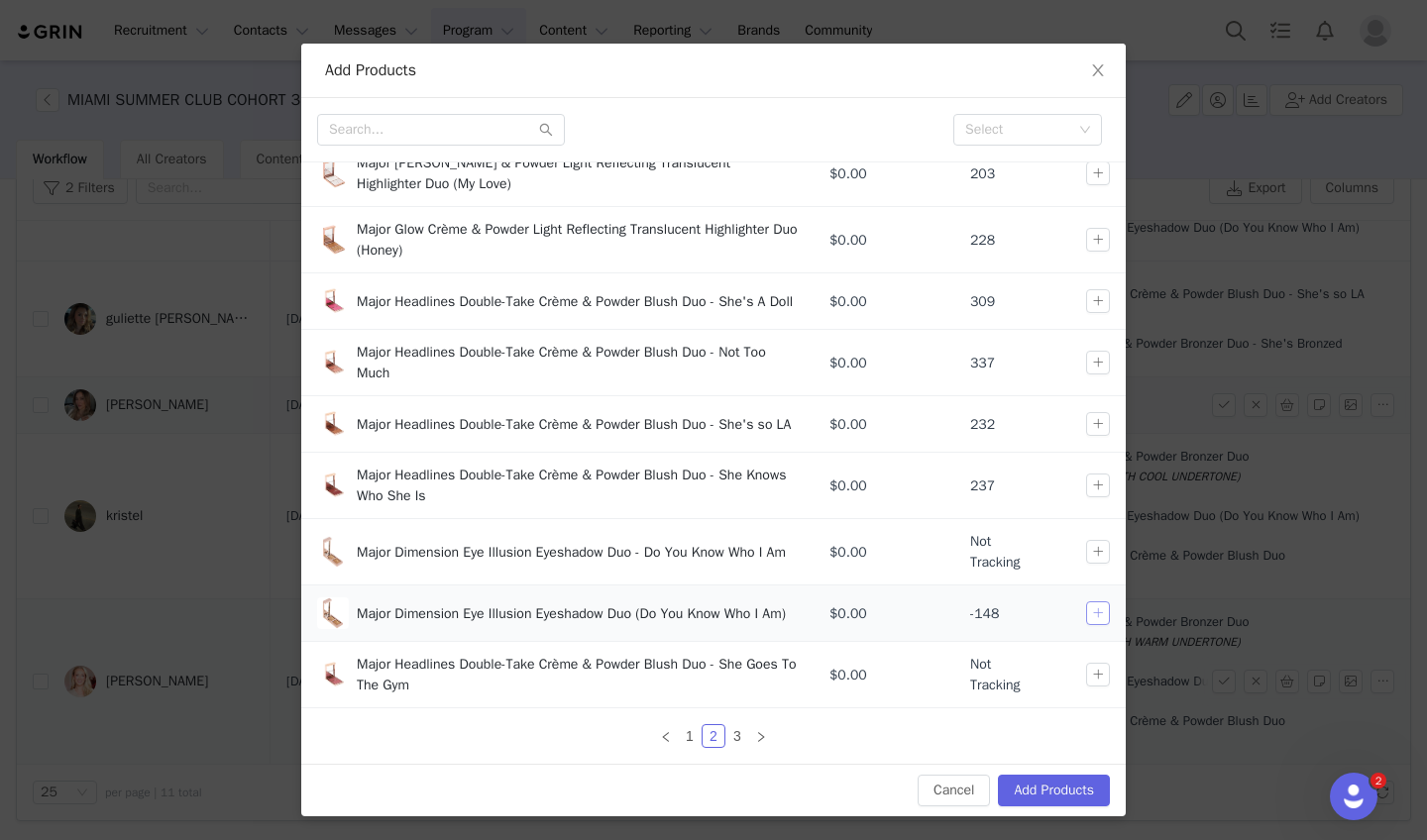 click at bounding box center (1098, 613) 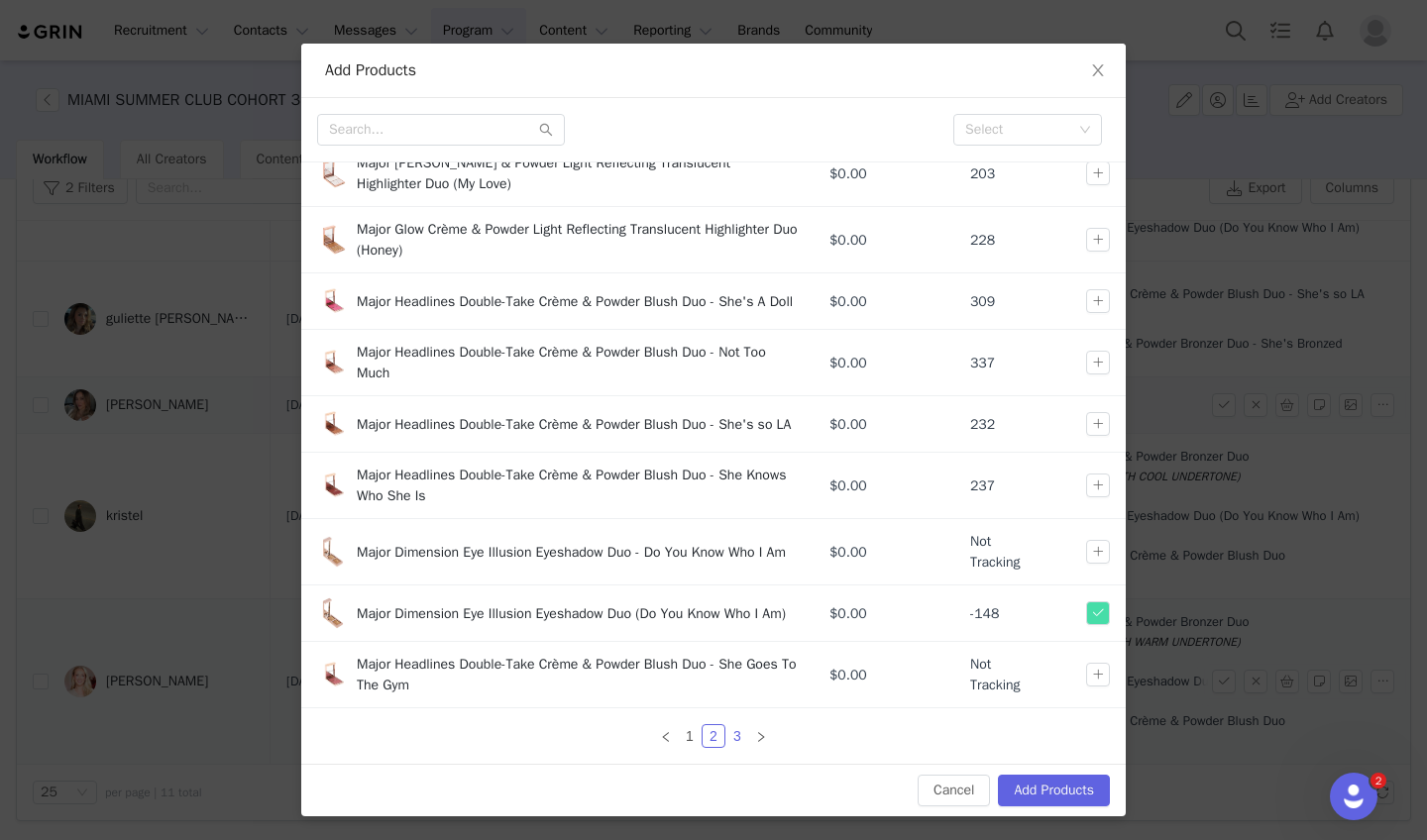 click on "3" at bounding box center (737, 736) 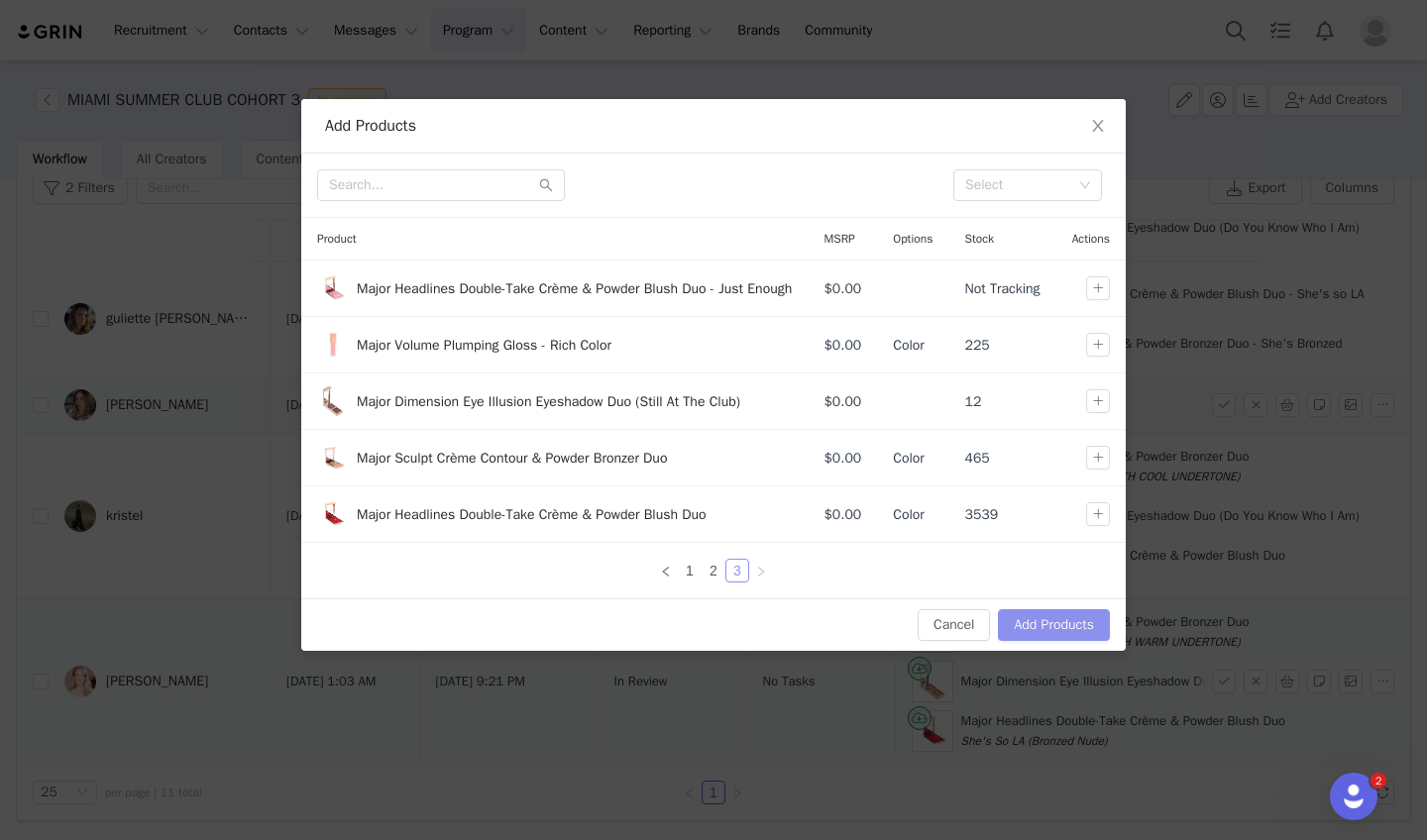 scroll, scrollTop: 0, scrollLeft: 0, axis: both 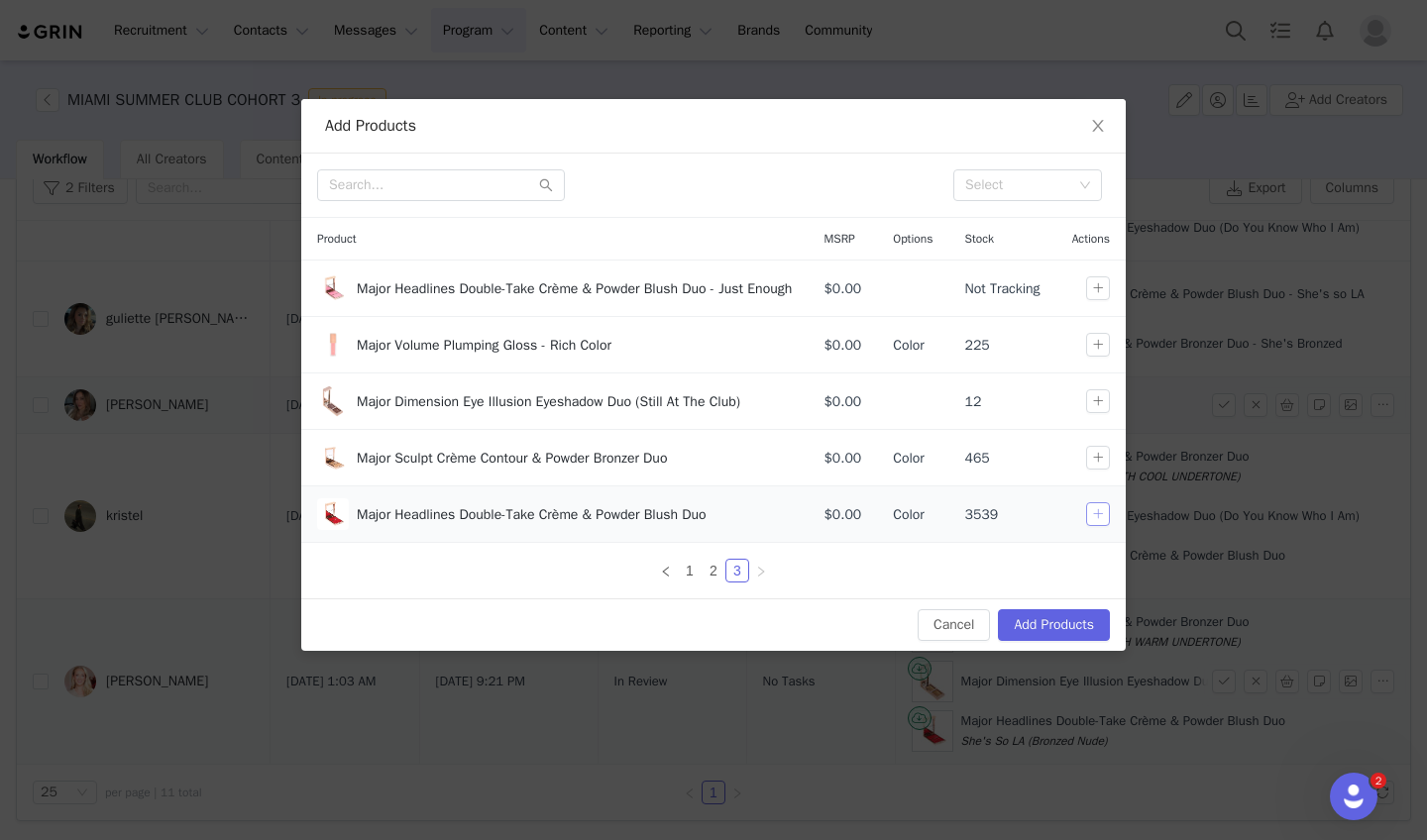click at bounding box center [1098, 514] 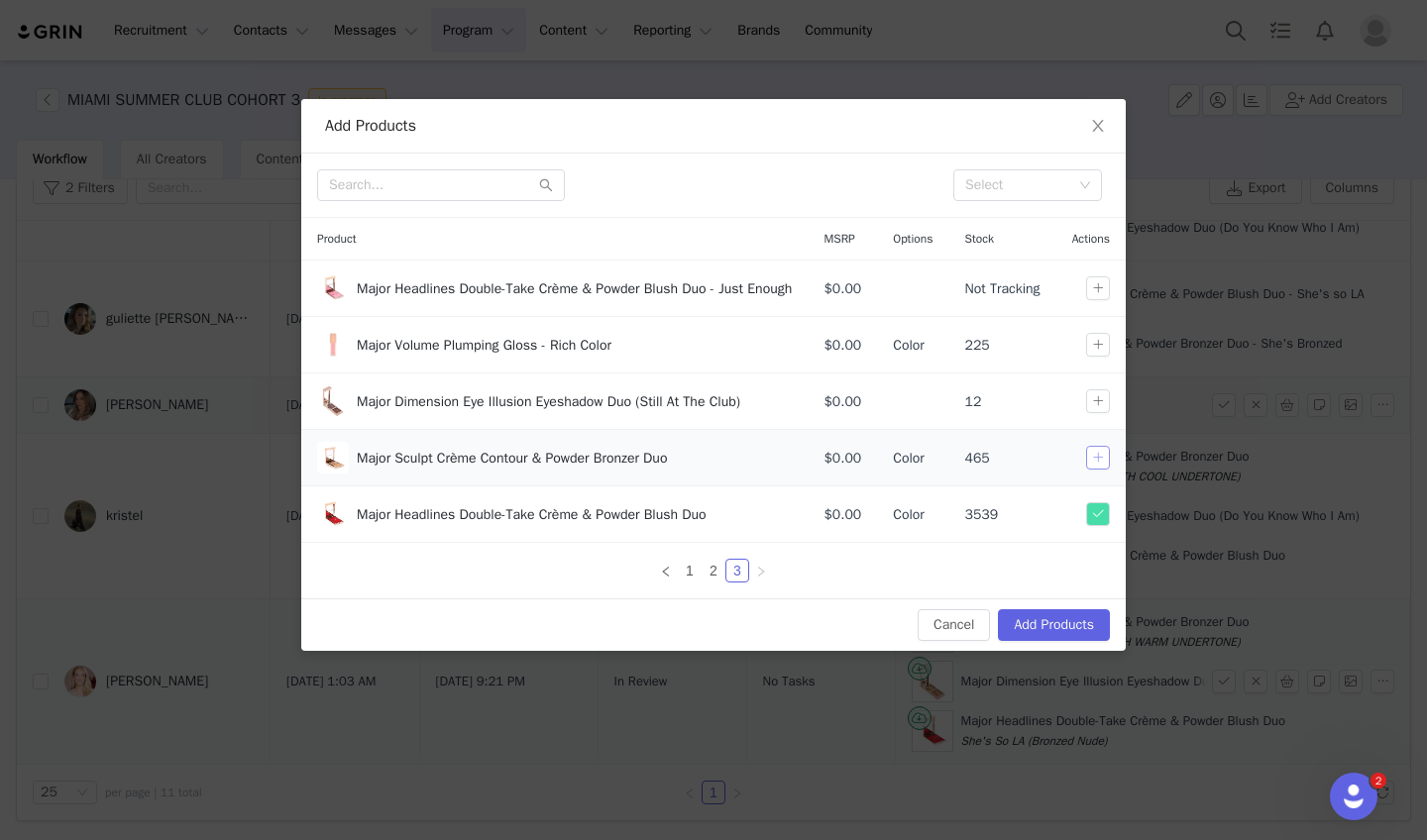 click at bounding box center [1098, 458] 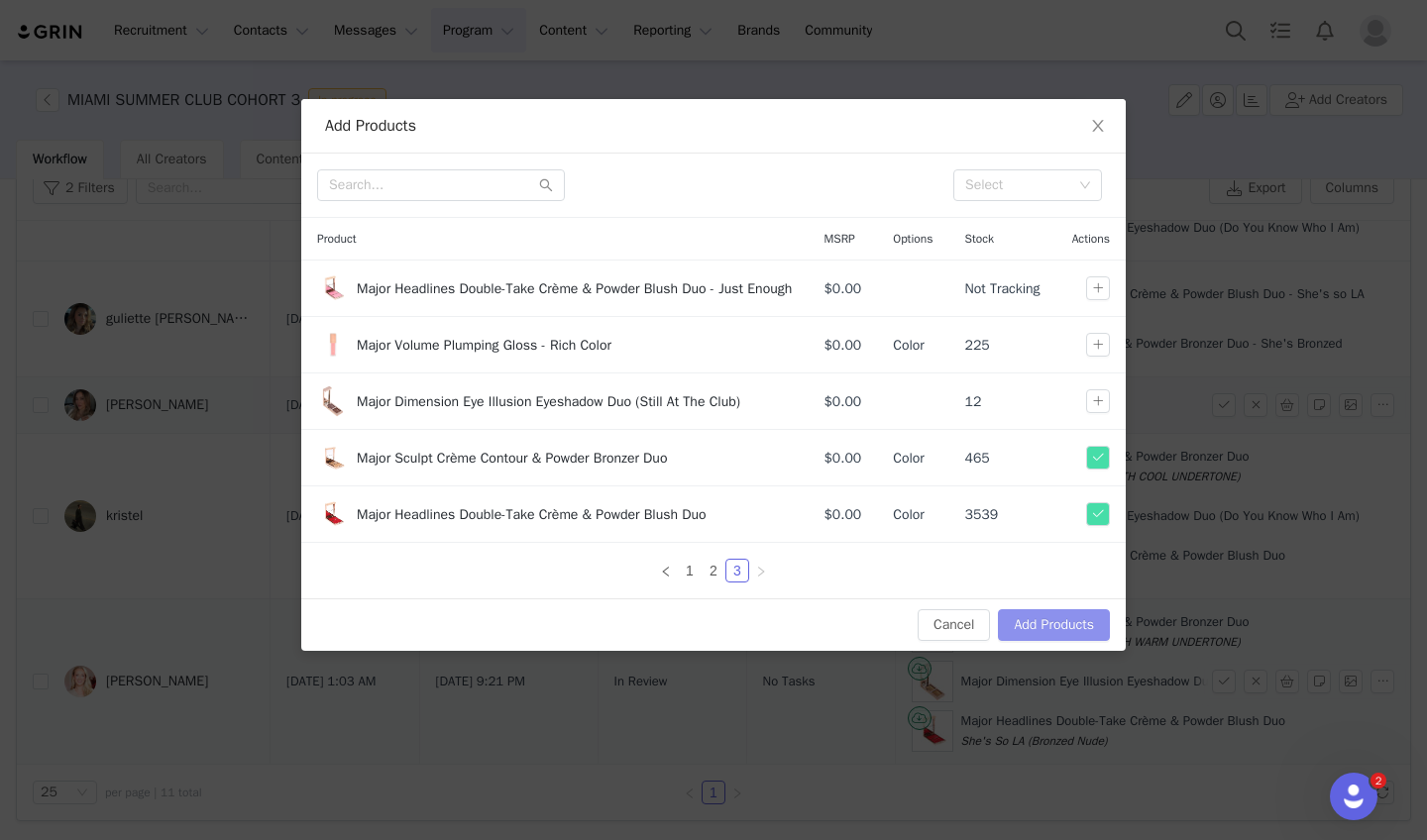 click on "Add Products" at bounding box center [1053, 625] 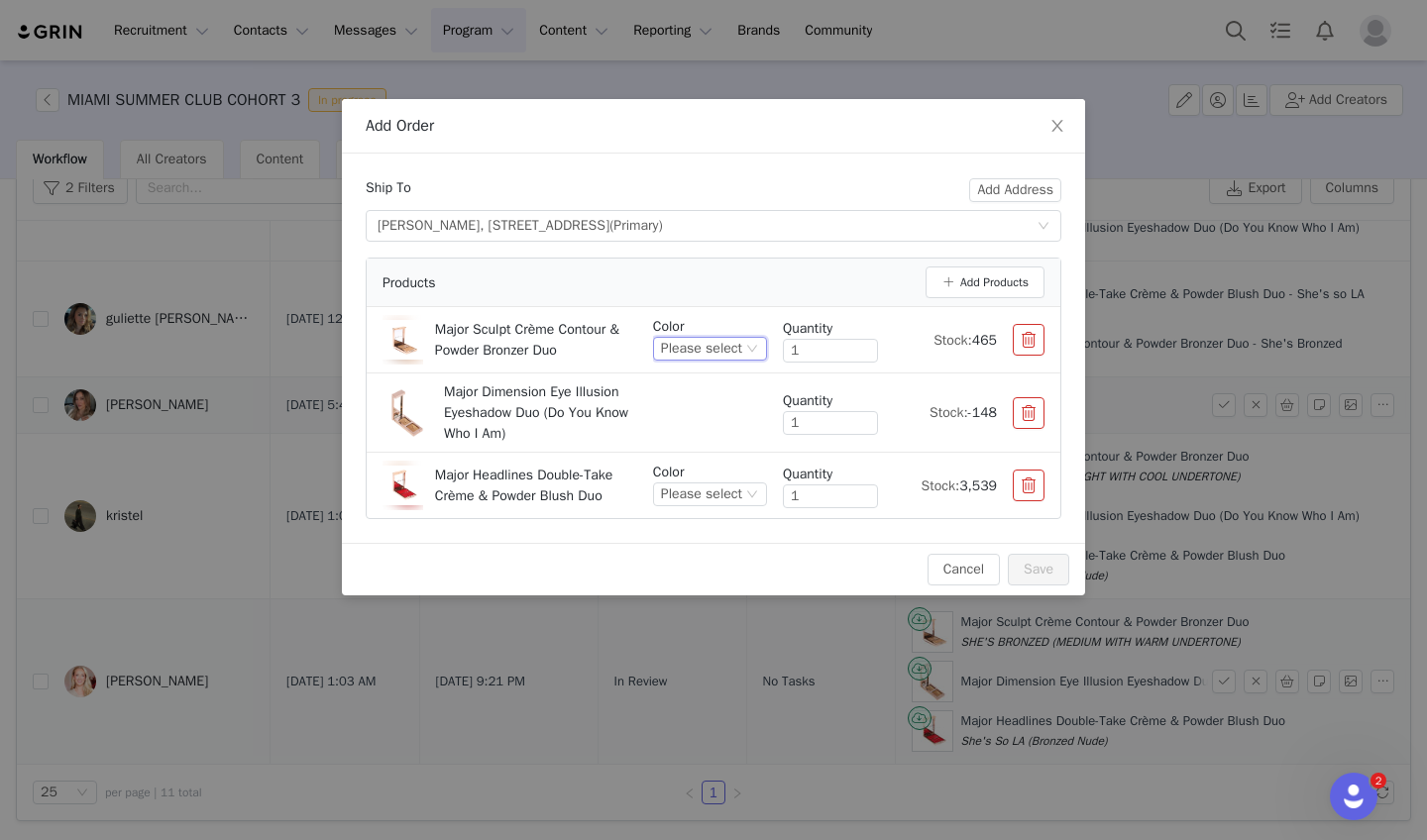 click on "Please select" at bounding box center [702, 349] 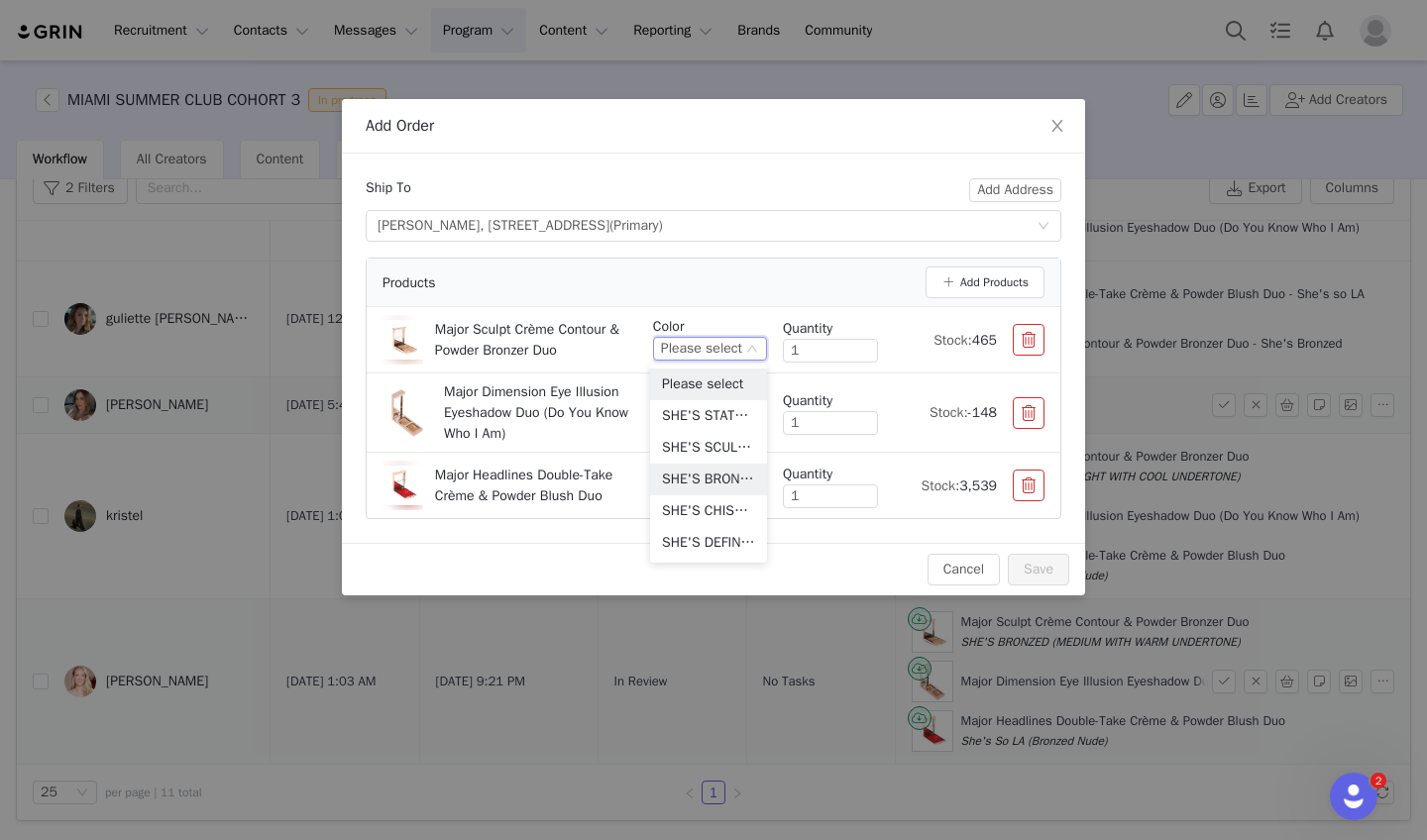 click on "SHE'S BRONZED (MEDIUM WITH WARM UNDERTONE)" at bounding box center (709, 479) 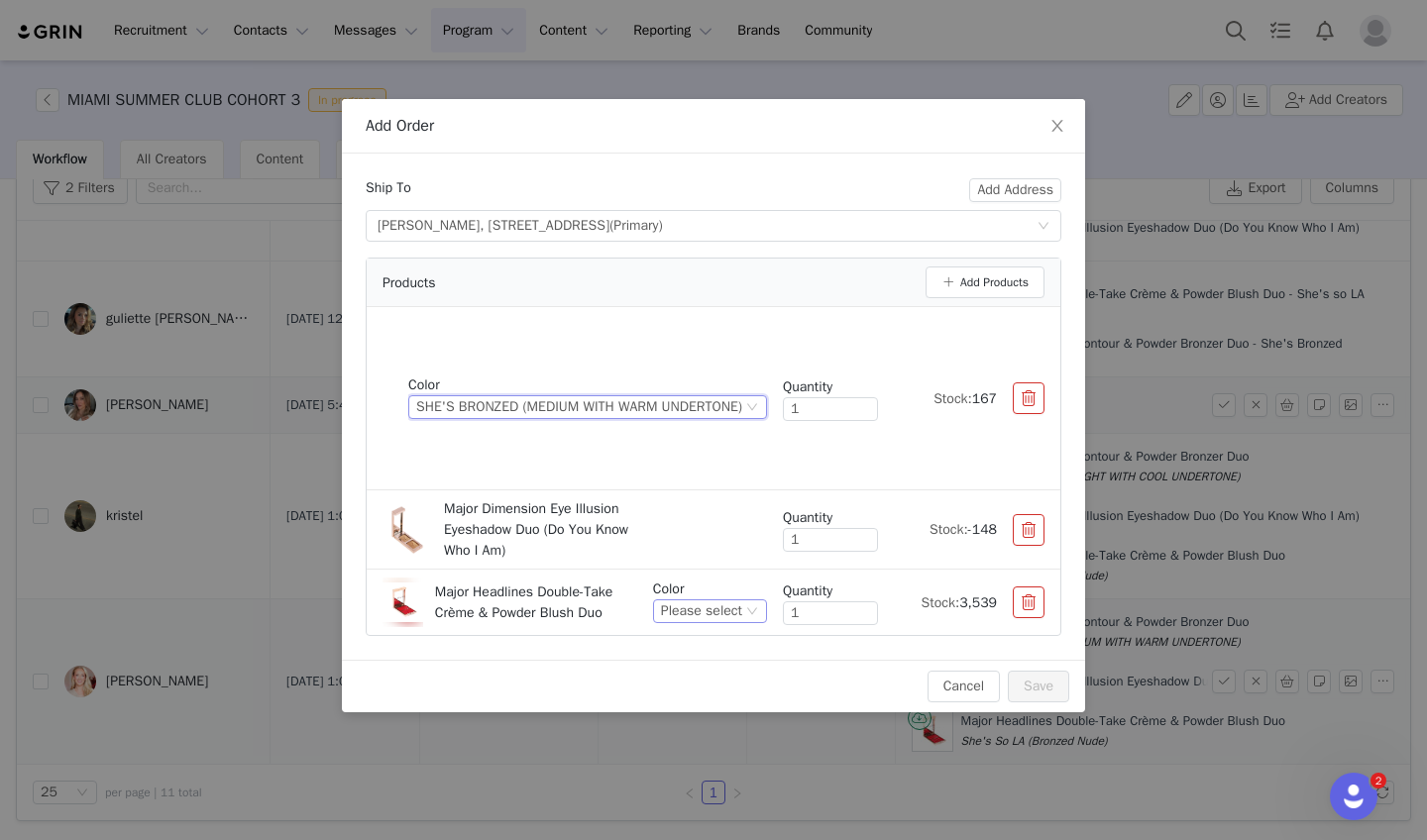 click on "Please select" at bounding box center [702, 611] 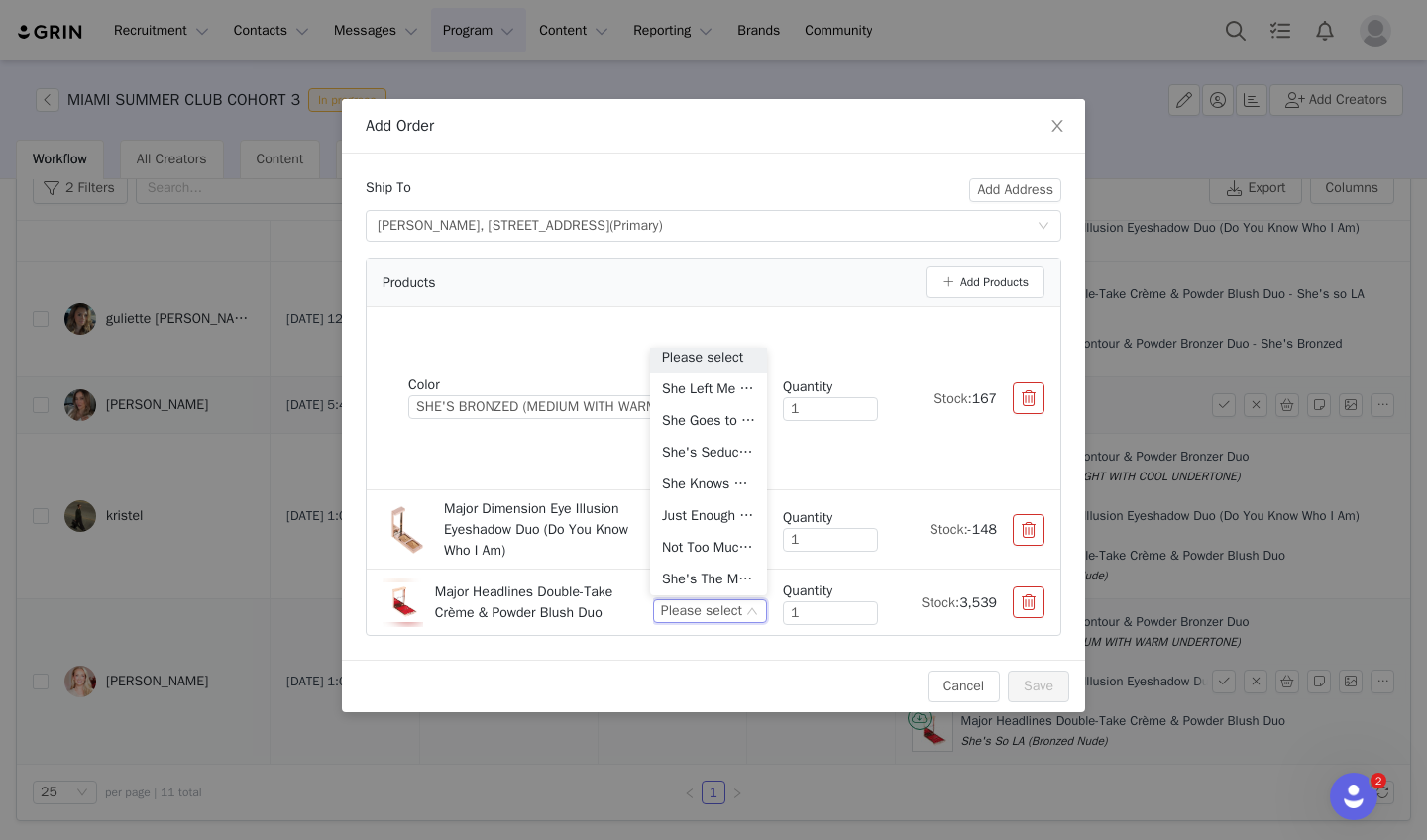 scroll, scrollTop: 363, scrollLeft: 0, axis: vertical 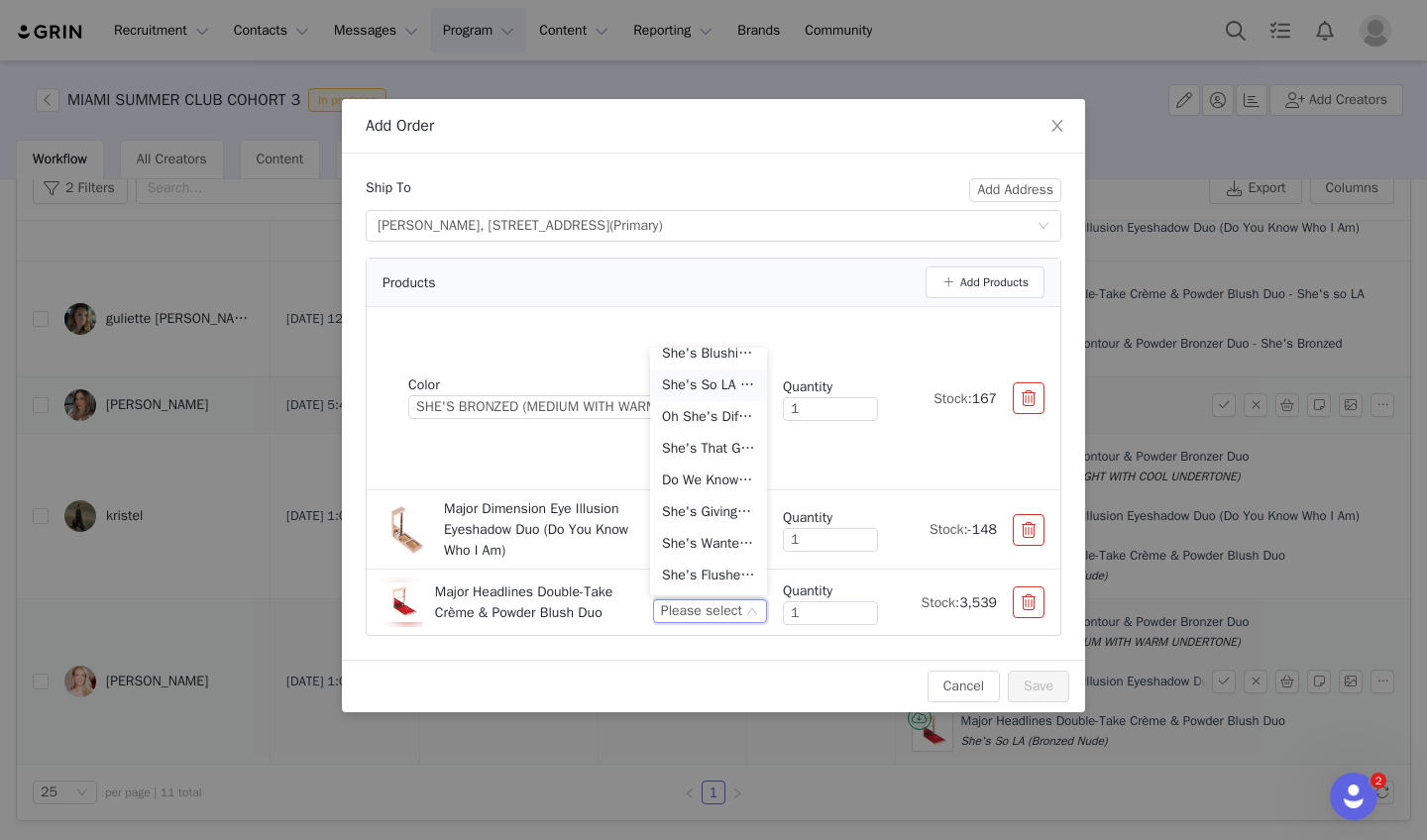 click on "She's So LA (Bronzed Nude)" at bounding box center [709, 385] 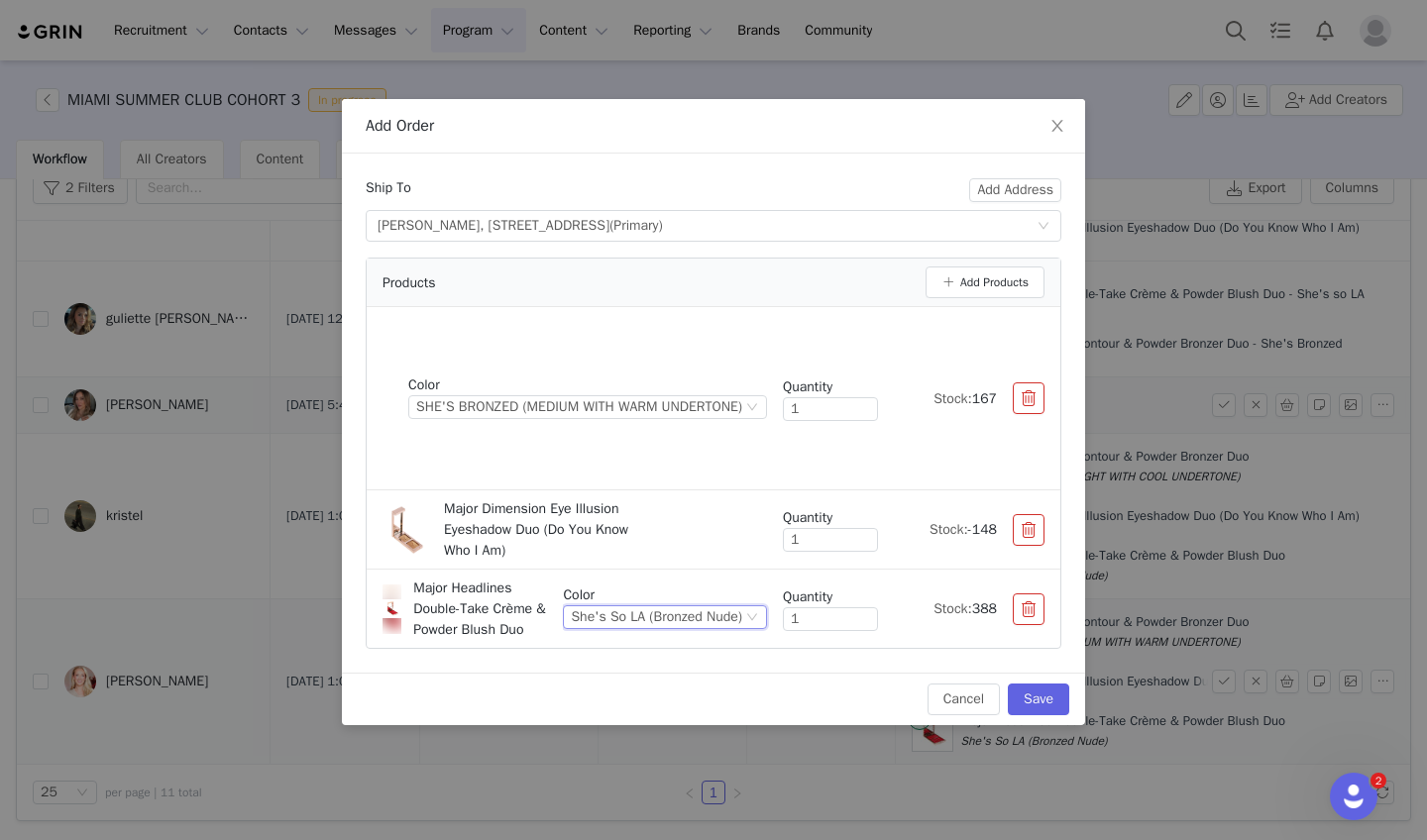 drag, startPoint x: 1065, startPoint y: 716, endPoint x: 1056, endPoint y: 708, distance: 12.0415946 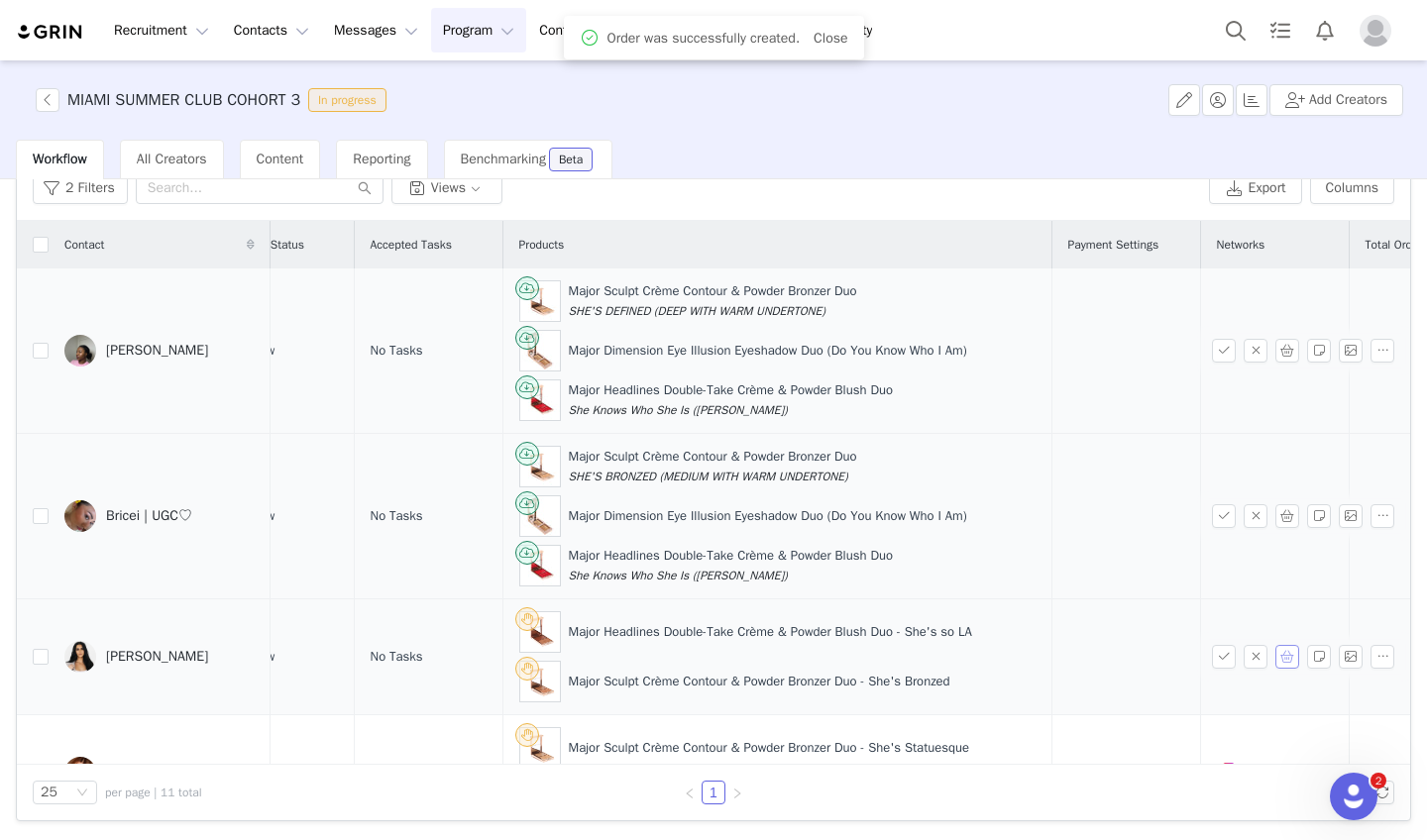 scroll, scrollTop: 0, scrollLeft: 393, axis: horizontal 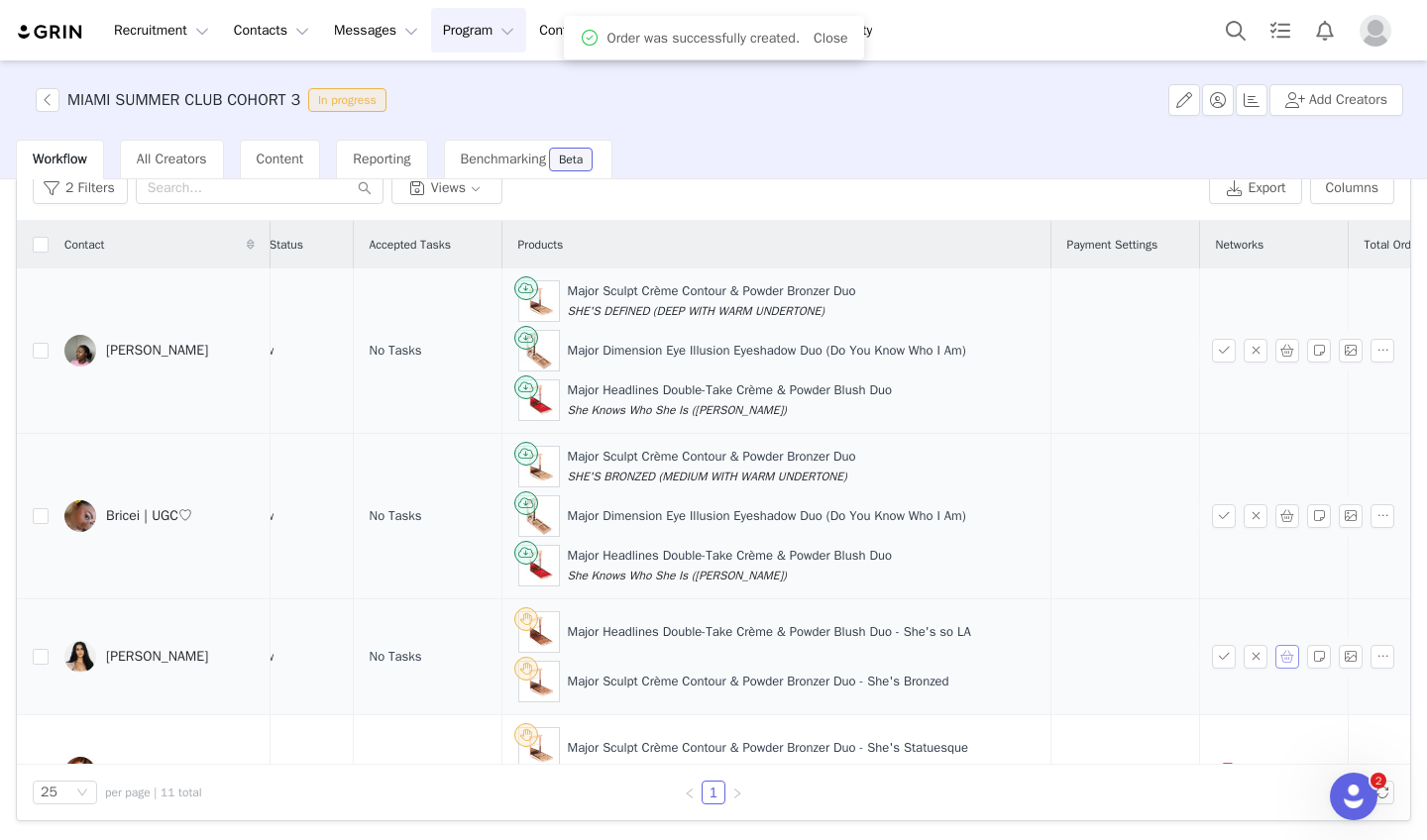 click at bounding box center (1287, 657) 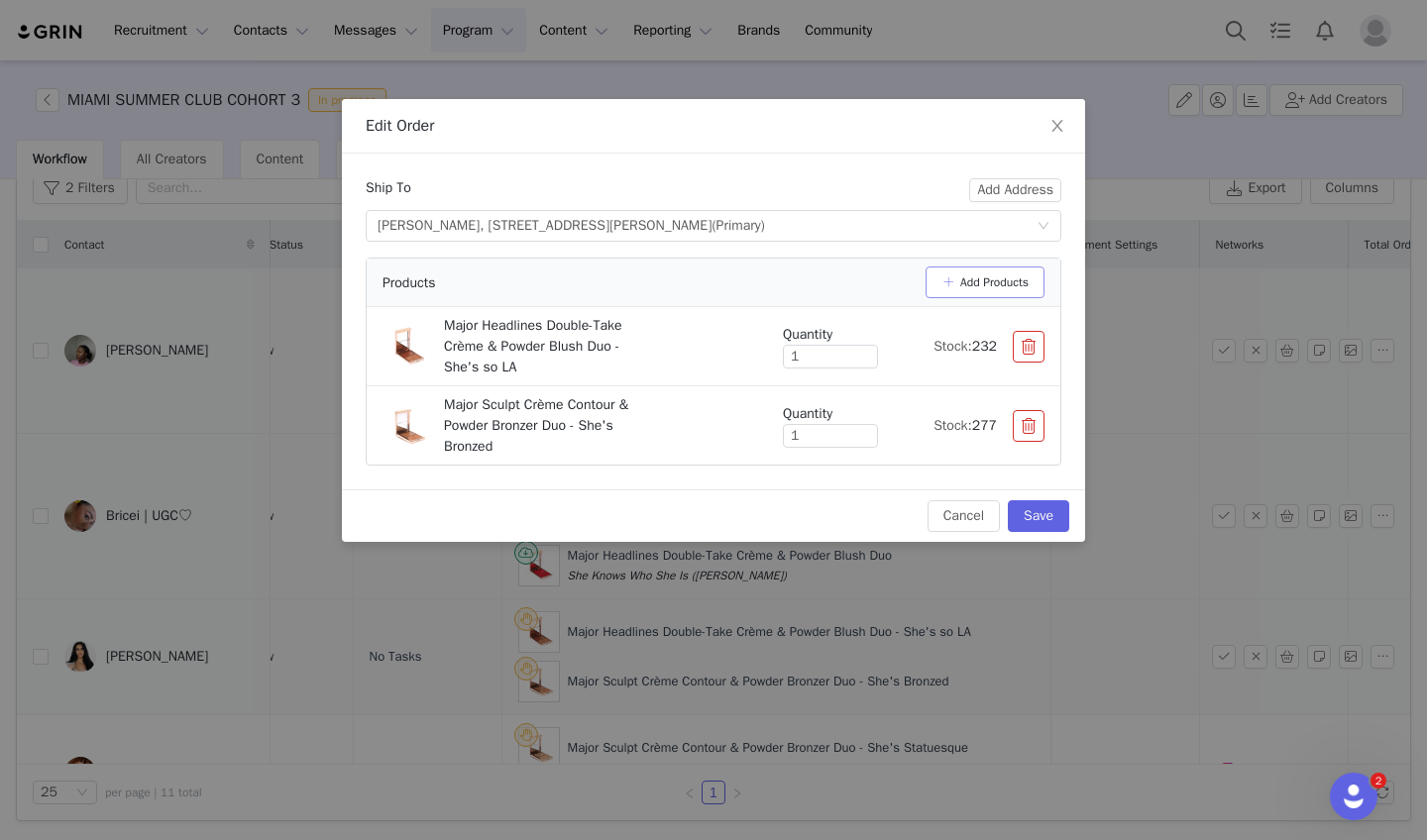 click on "Add Products" at bounding box center (985, 282) 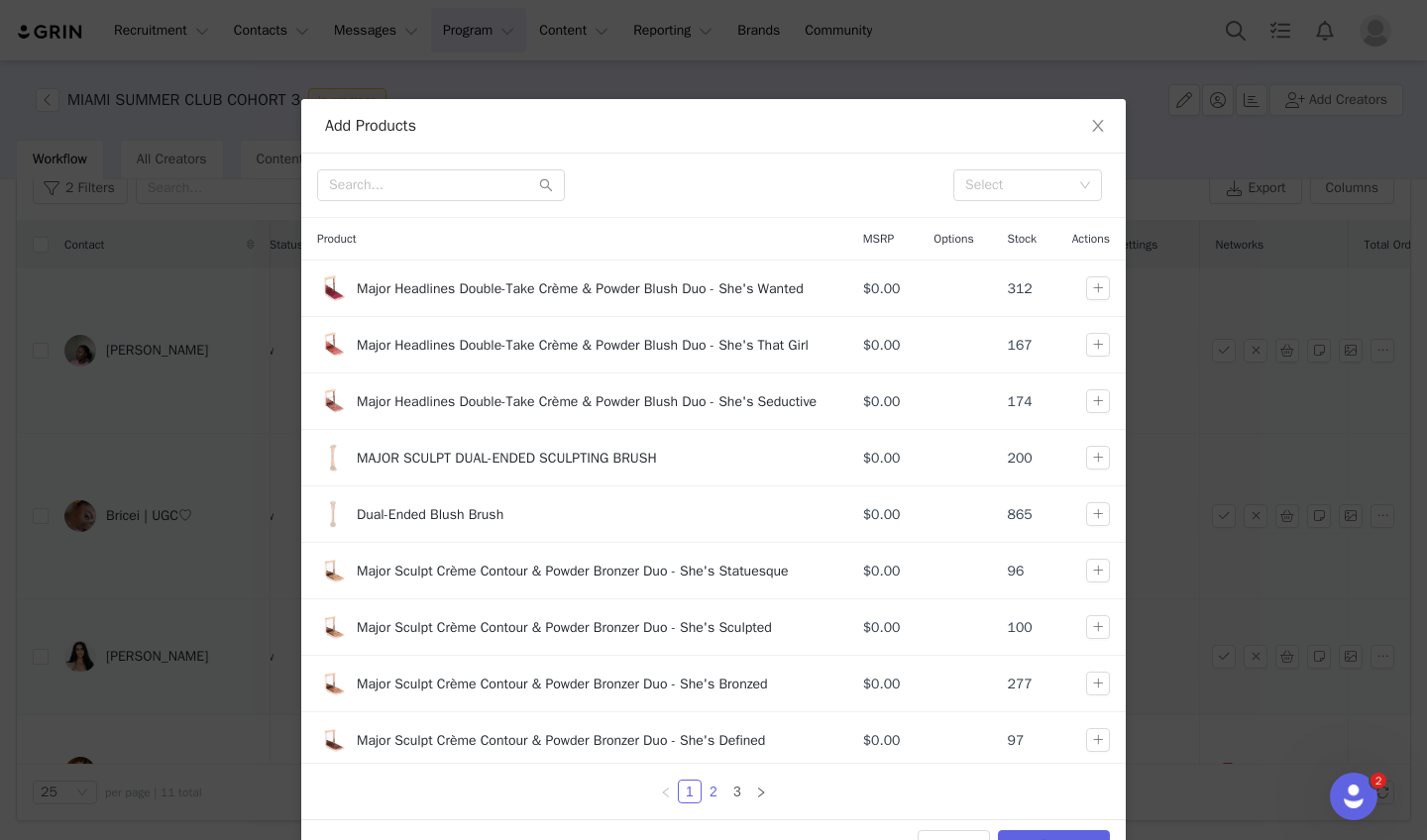 click on "2" at bounding box center [714, 791] 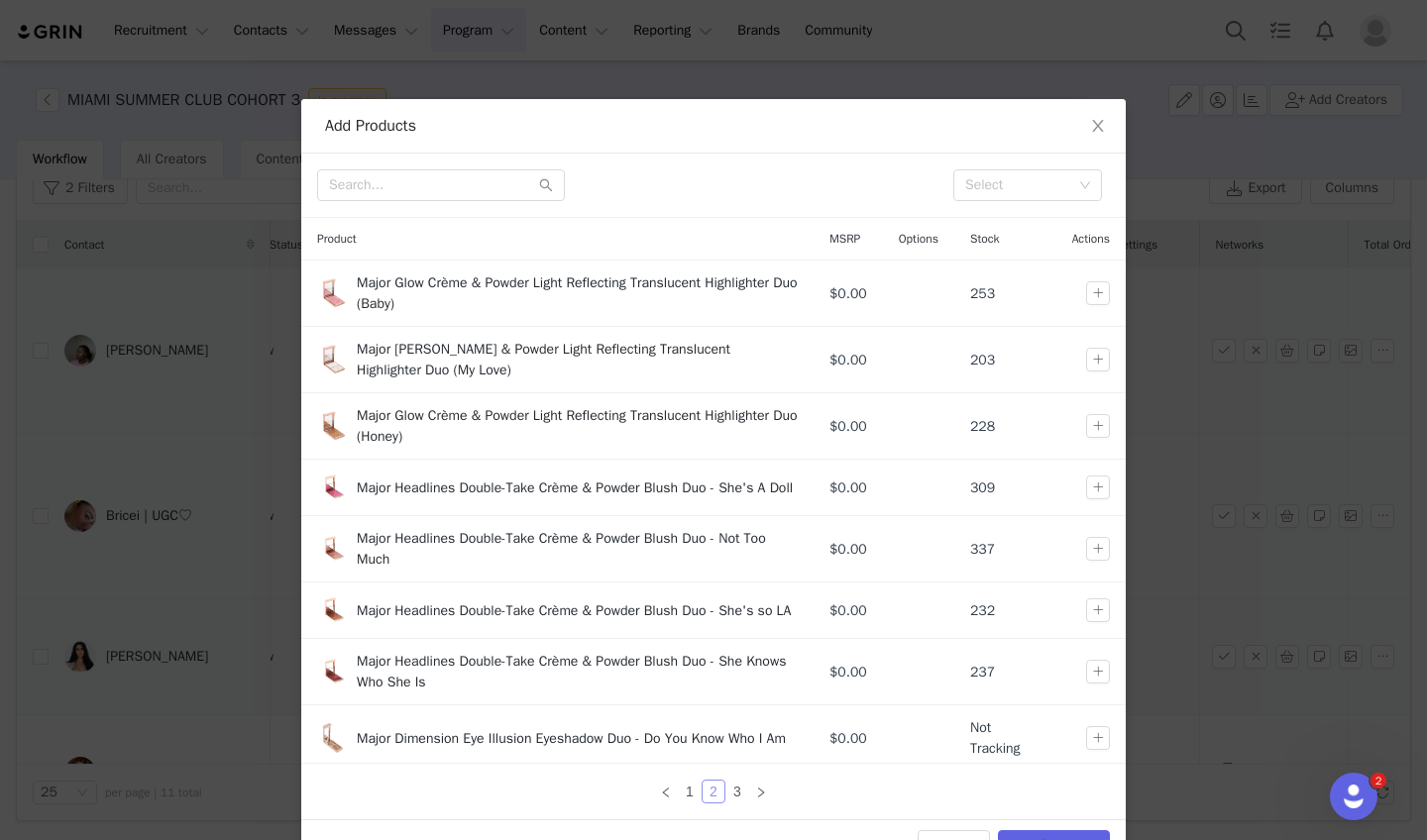 scroll, scrollTop: 160, scrollLeft: 0, axis: vertical 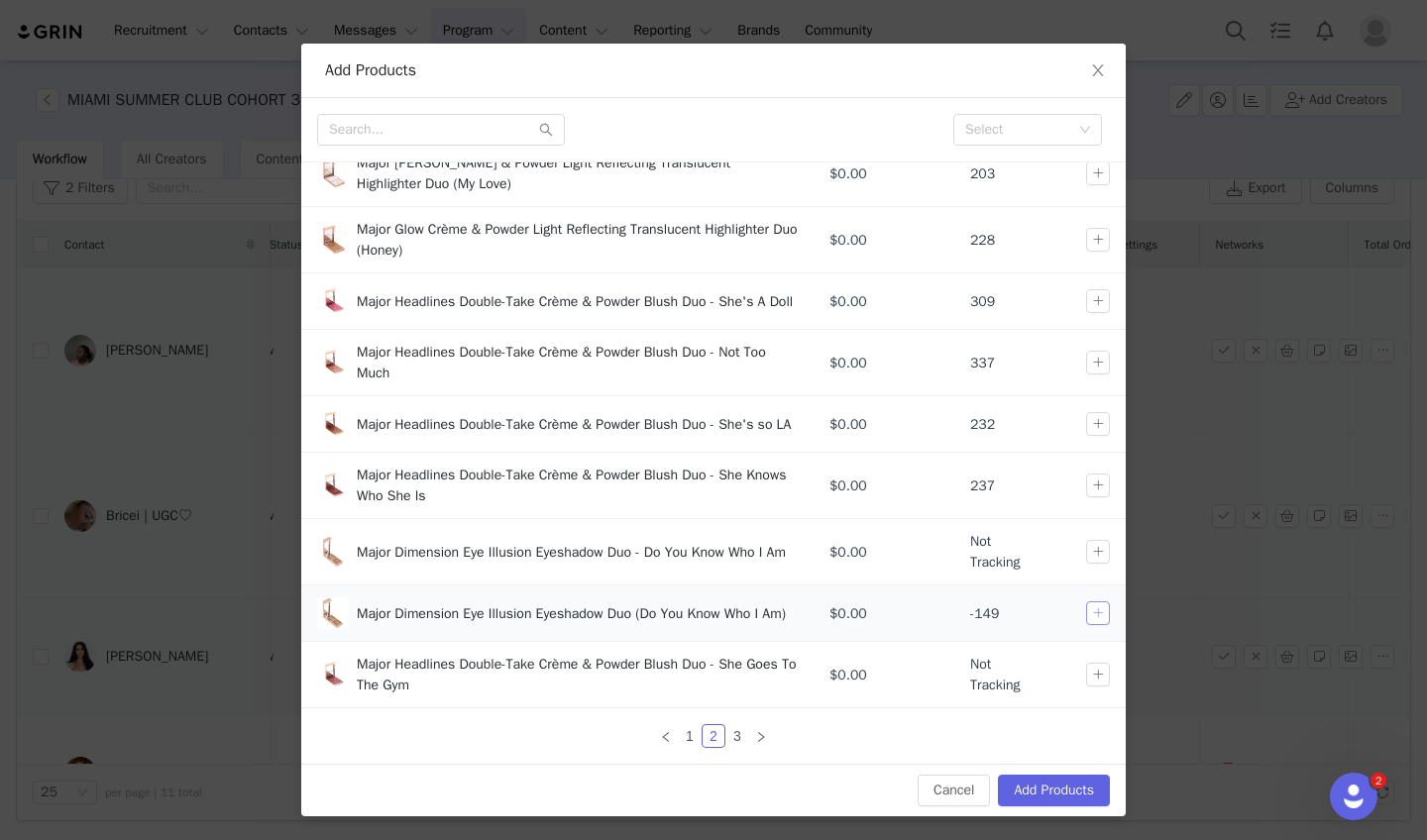 click at bounding box center (1098, 613) 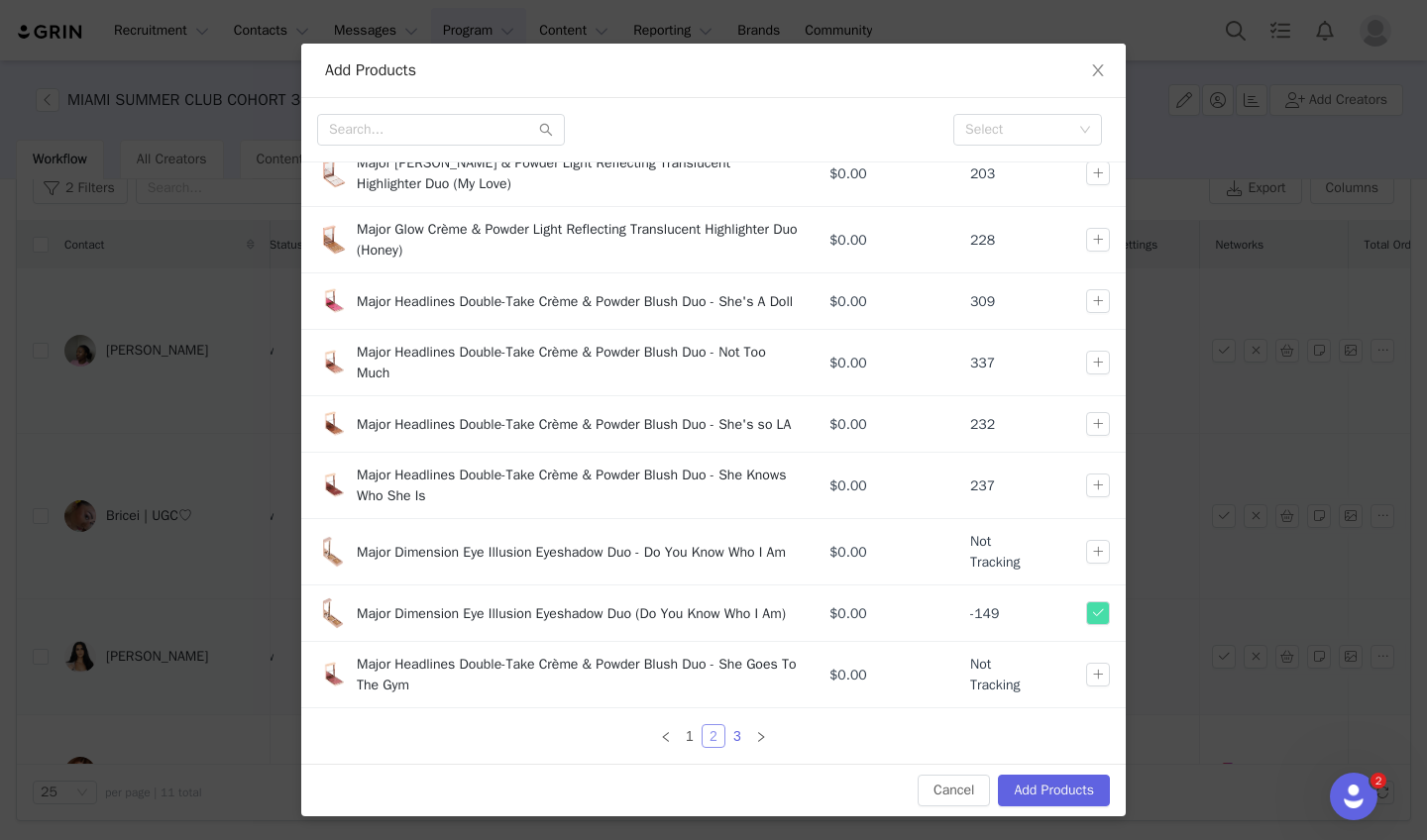 click on "1 2 3" at bounding box center (714, 736) 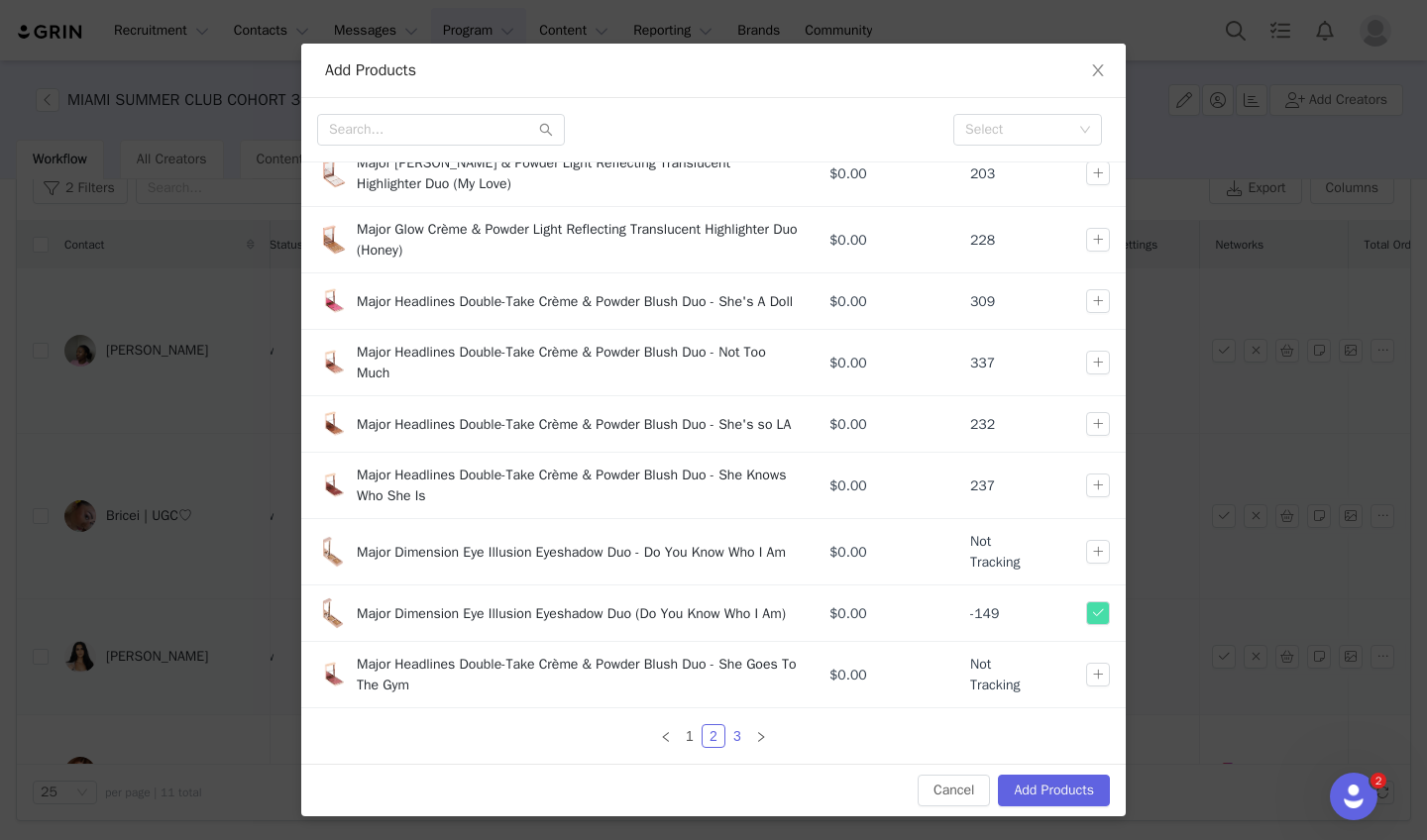 click on "3" at bounding box center [737, 736] 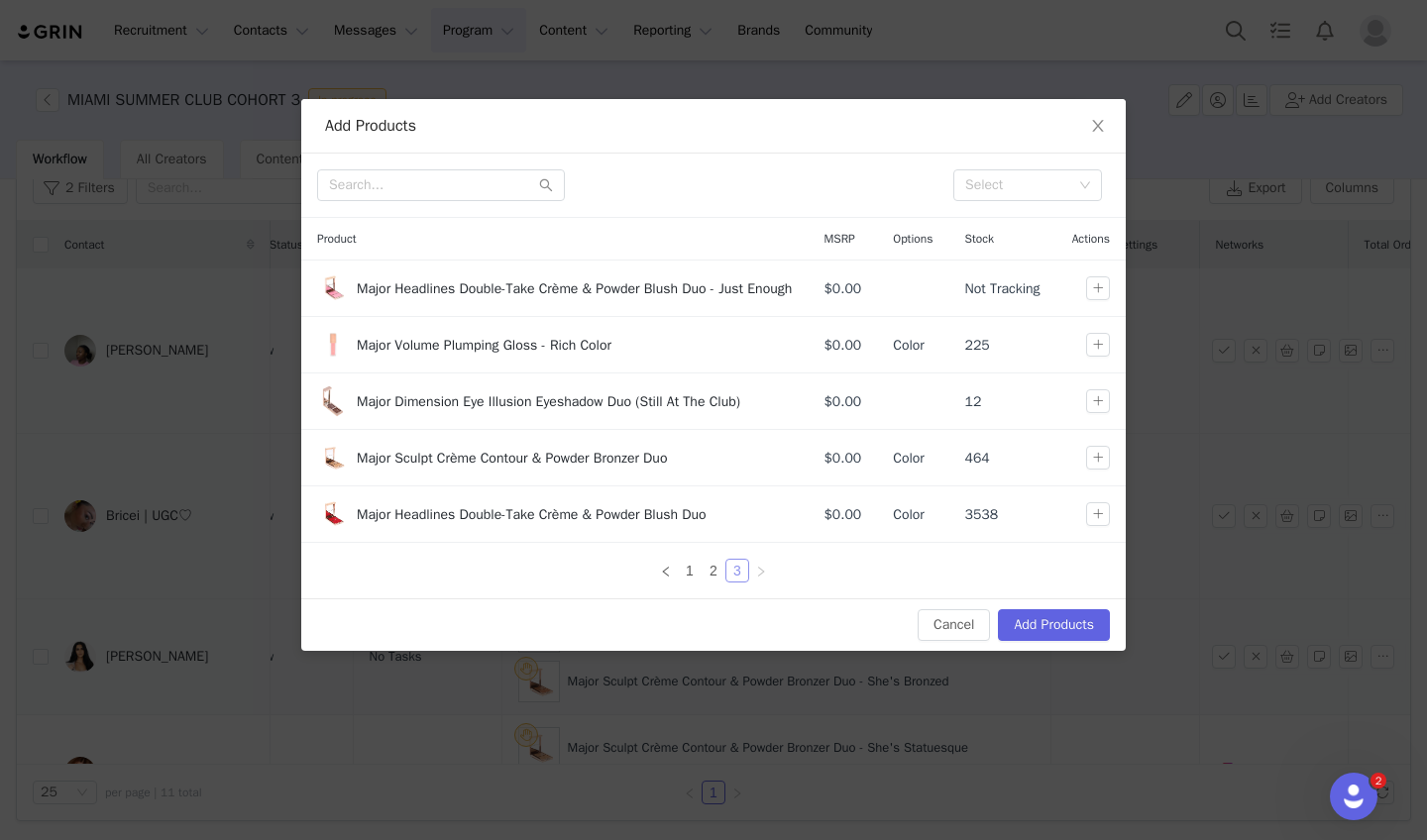 scroll, scrollTop: 0, scrollLeft: 0, axis: both 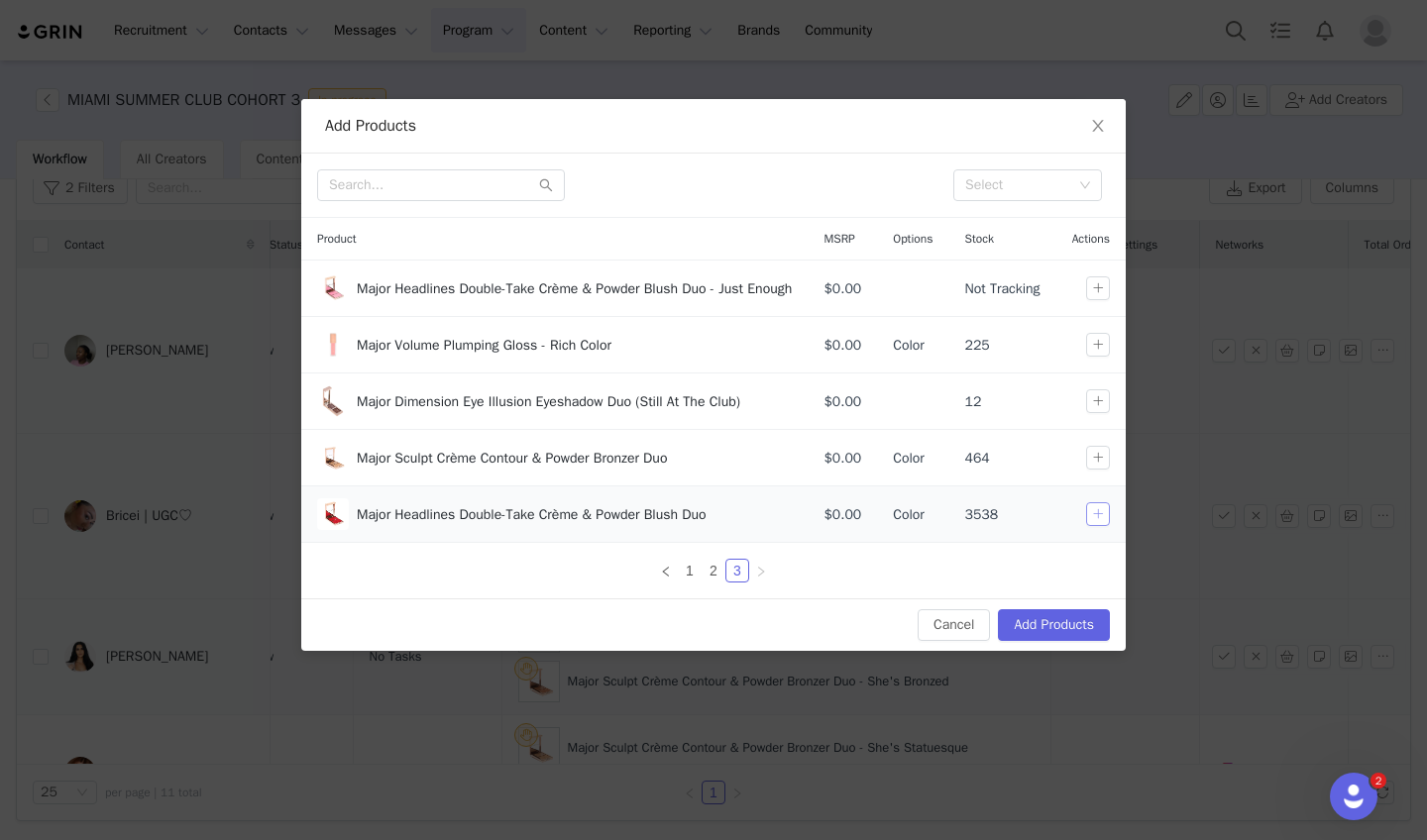 click at bounding box center [1098, 514] 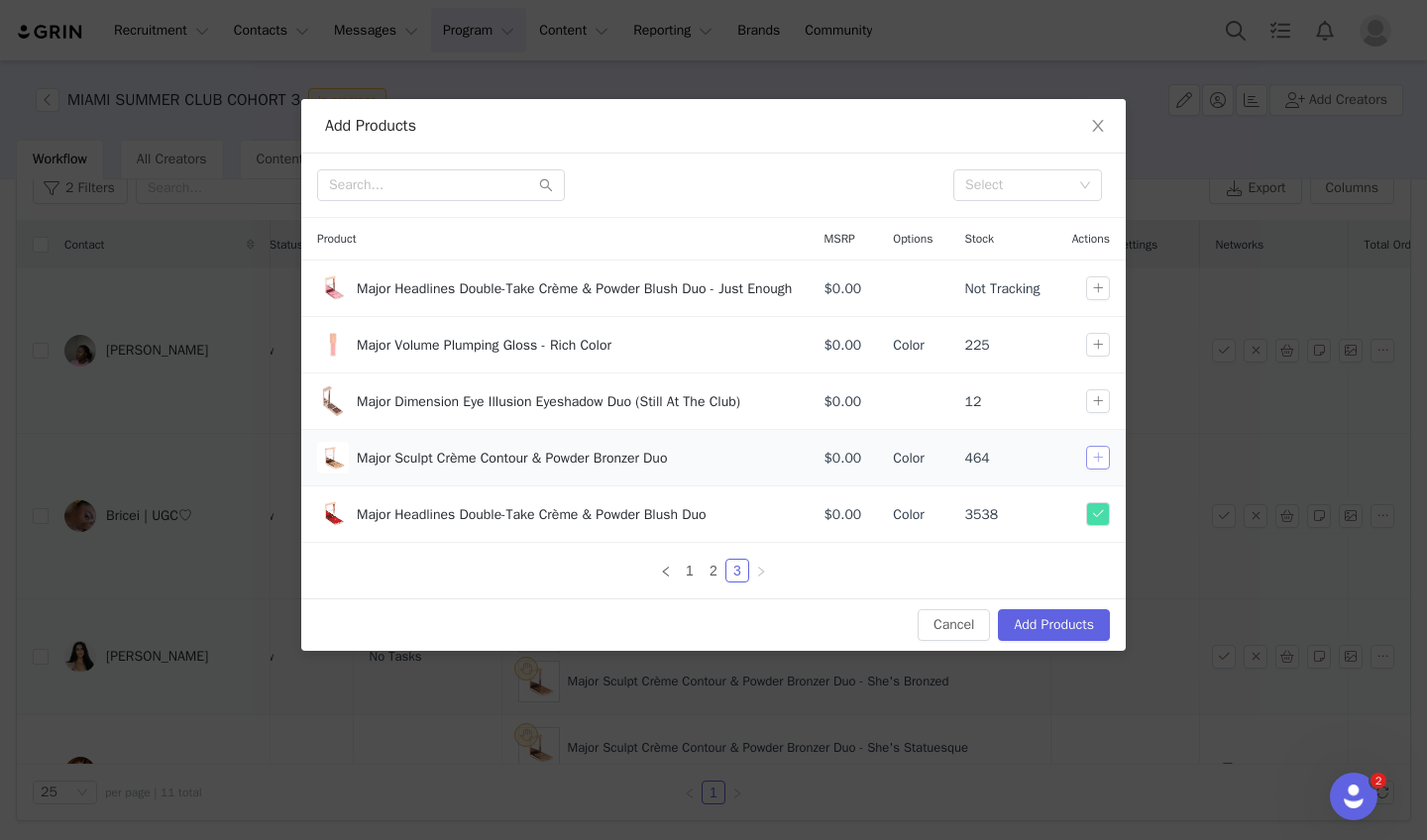 click at bounding box center [1098, 458] 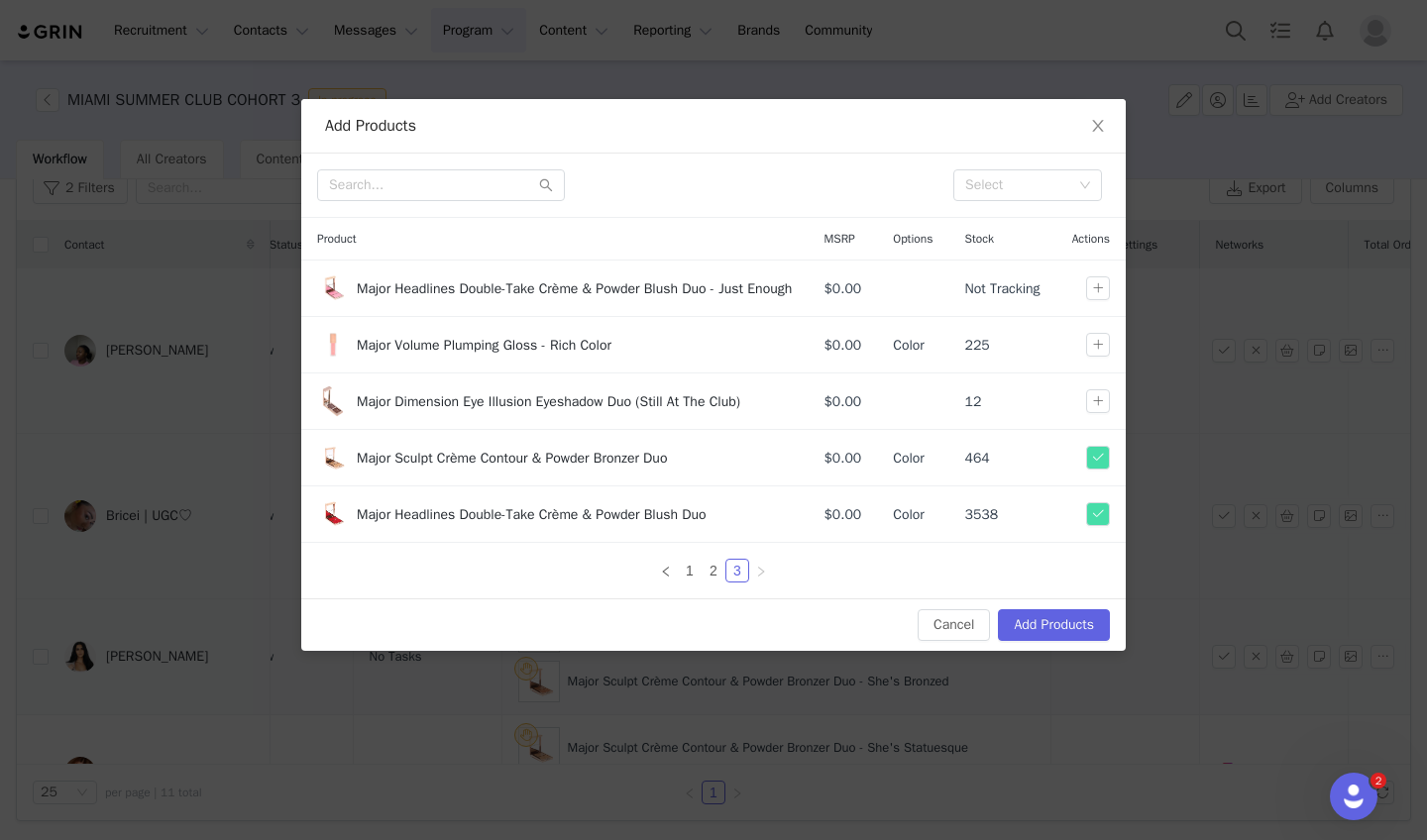click on "Add Products" at bounding box center (1053, 625) 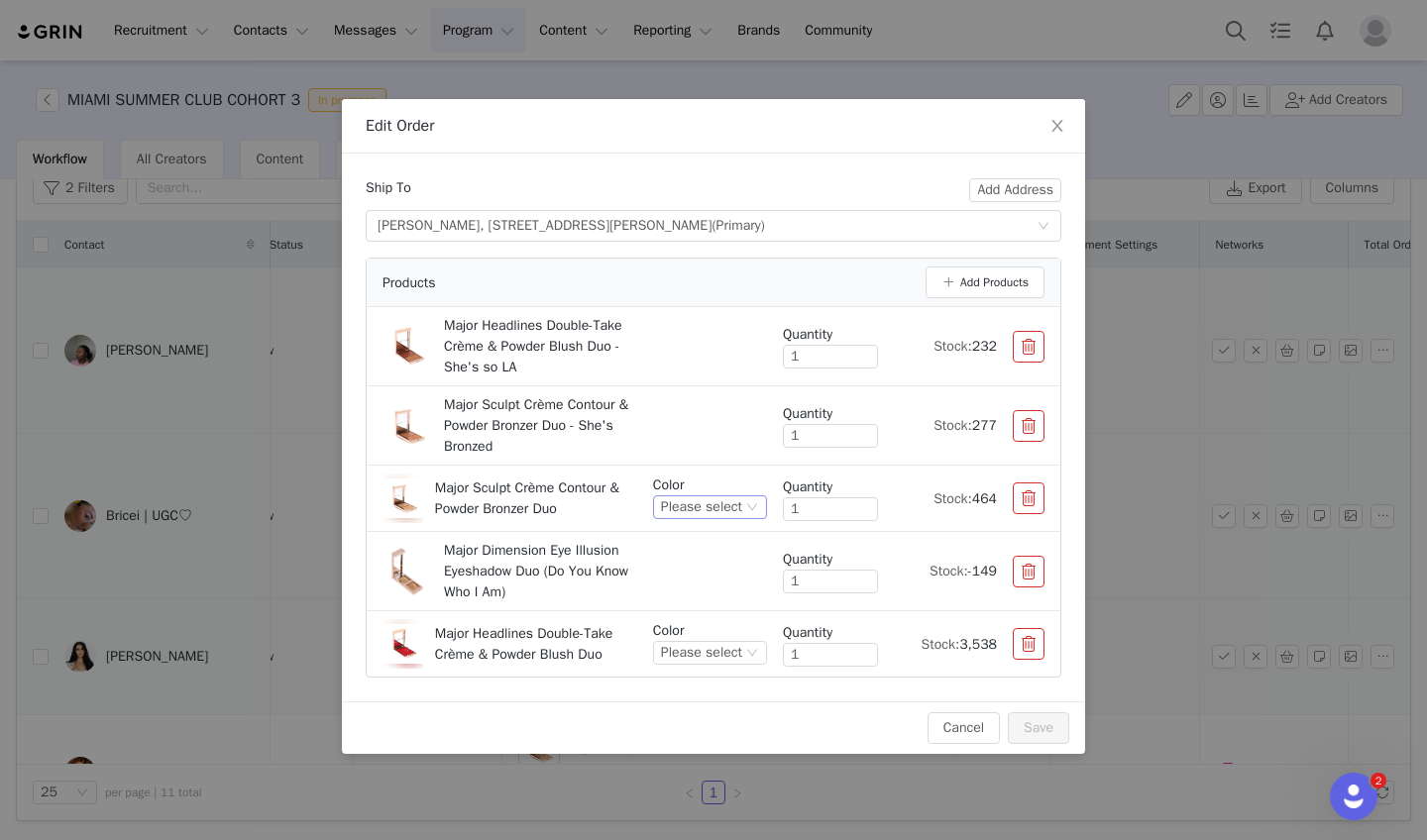 click on "Please select" at bounding box center (702, 507) 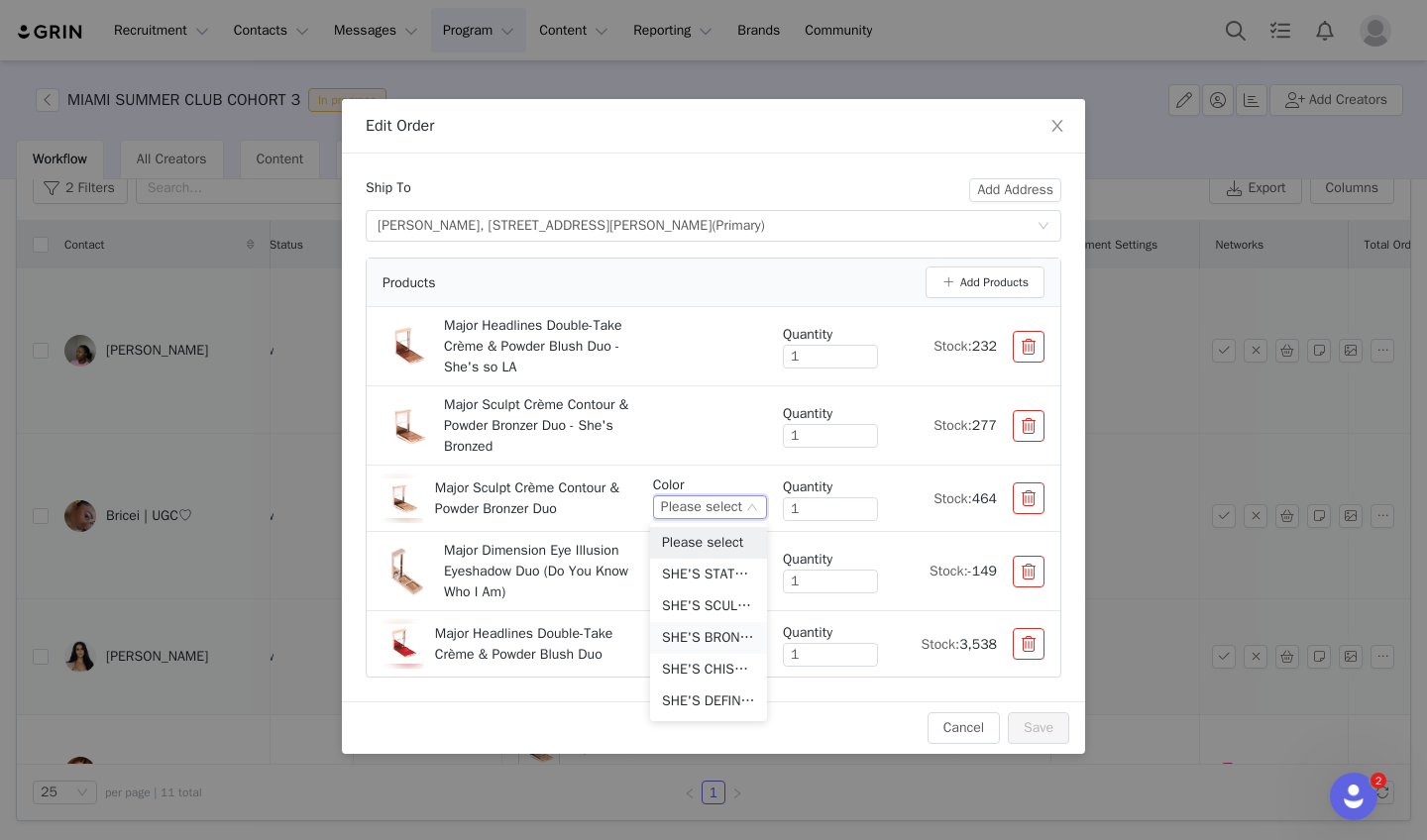 click on "SHE'S BRONZED (MEDIUM WITH WARM UNDERTONE)" at bounding box center [709, 638] 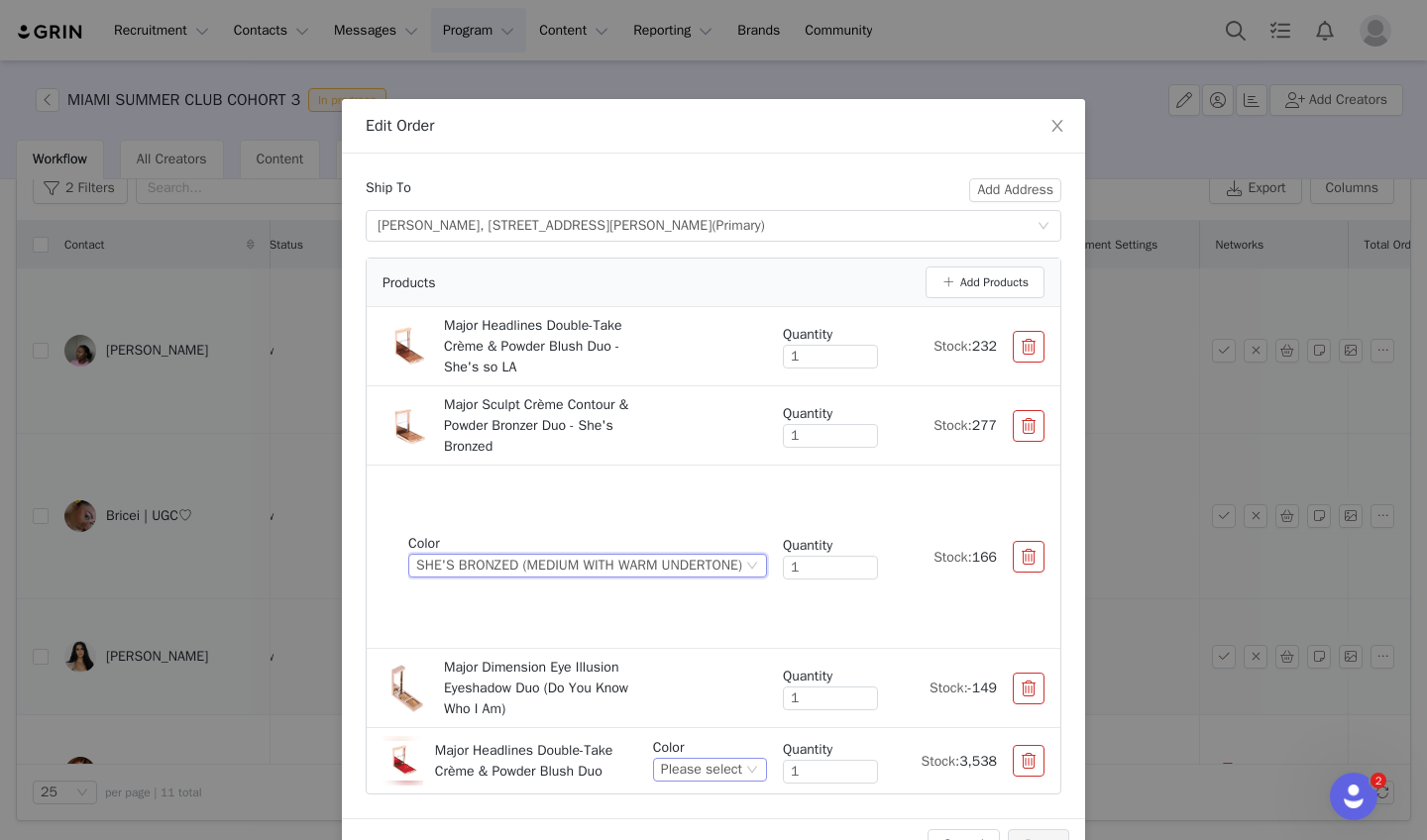click on "Please select" at bounding box center [702, 770] 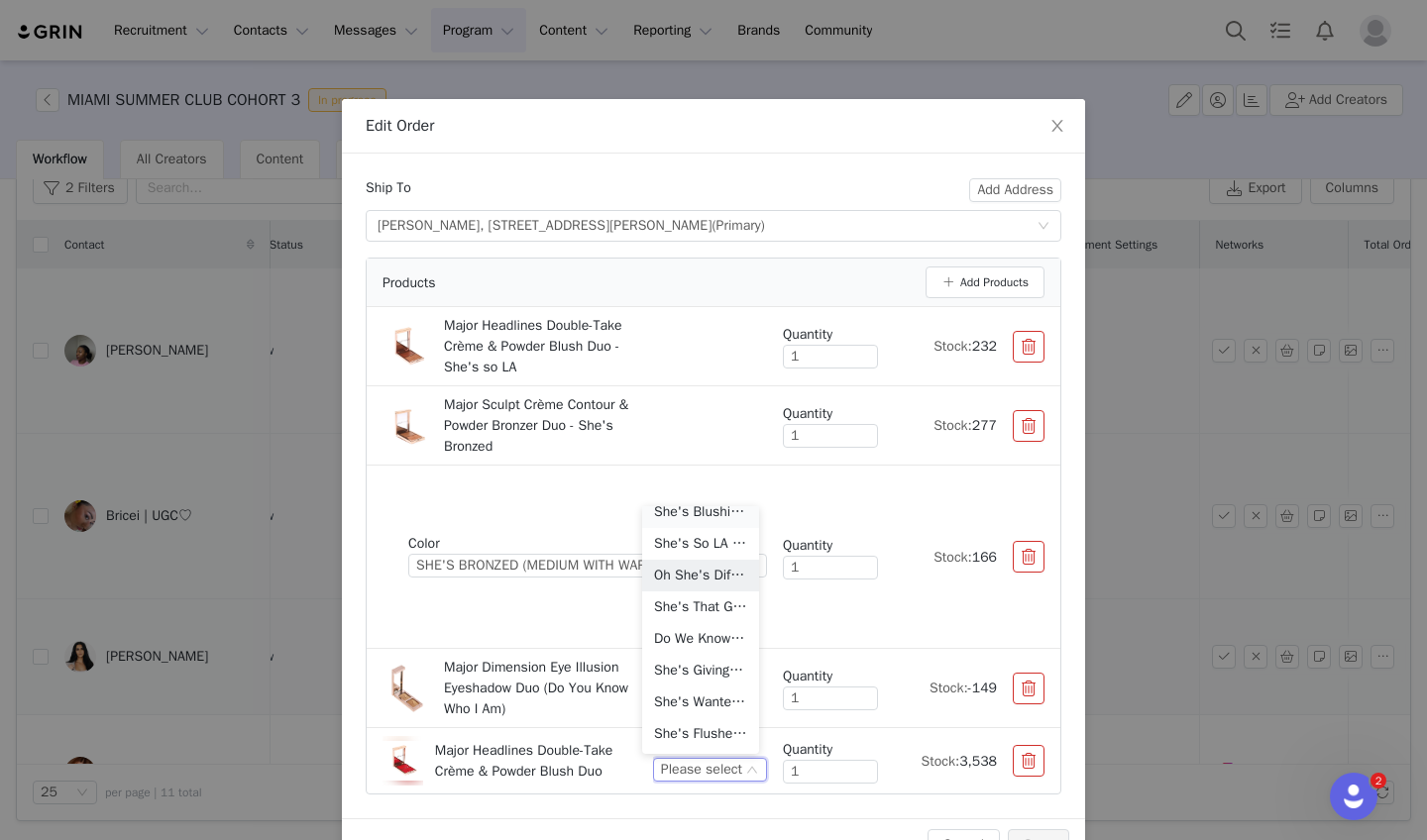 scroll, scrollTop: 353, scrollLeft: 0, axis: vertical 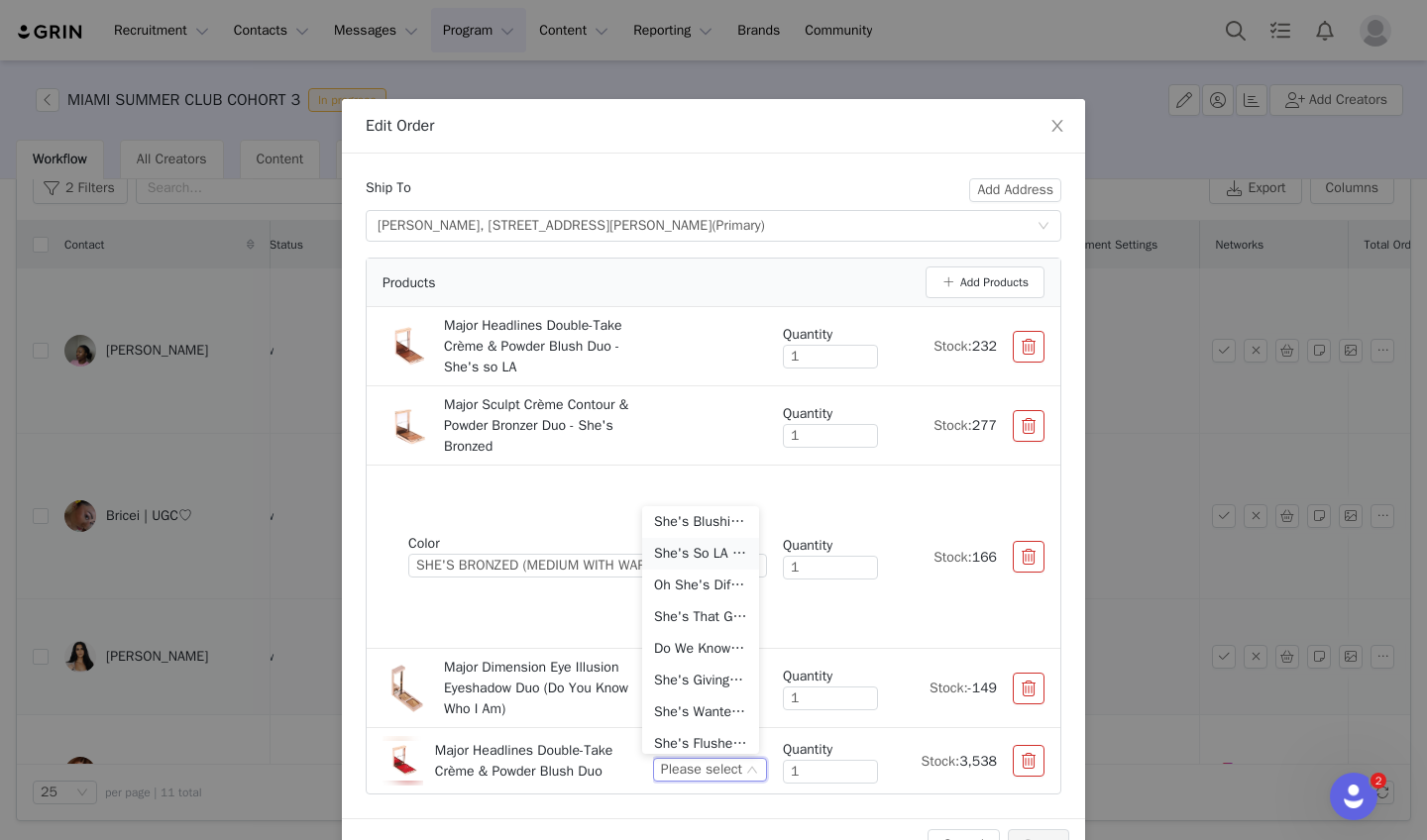 click on "She's So LA (Bronzed Nude)" at bounding box center [701, 554] 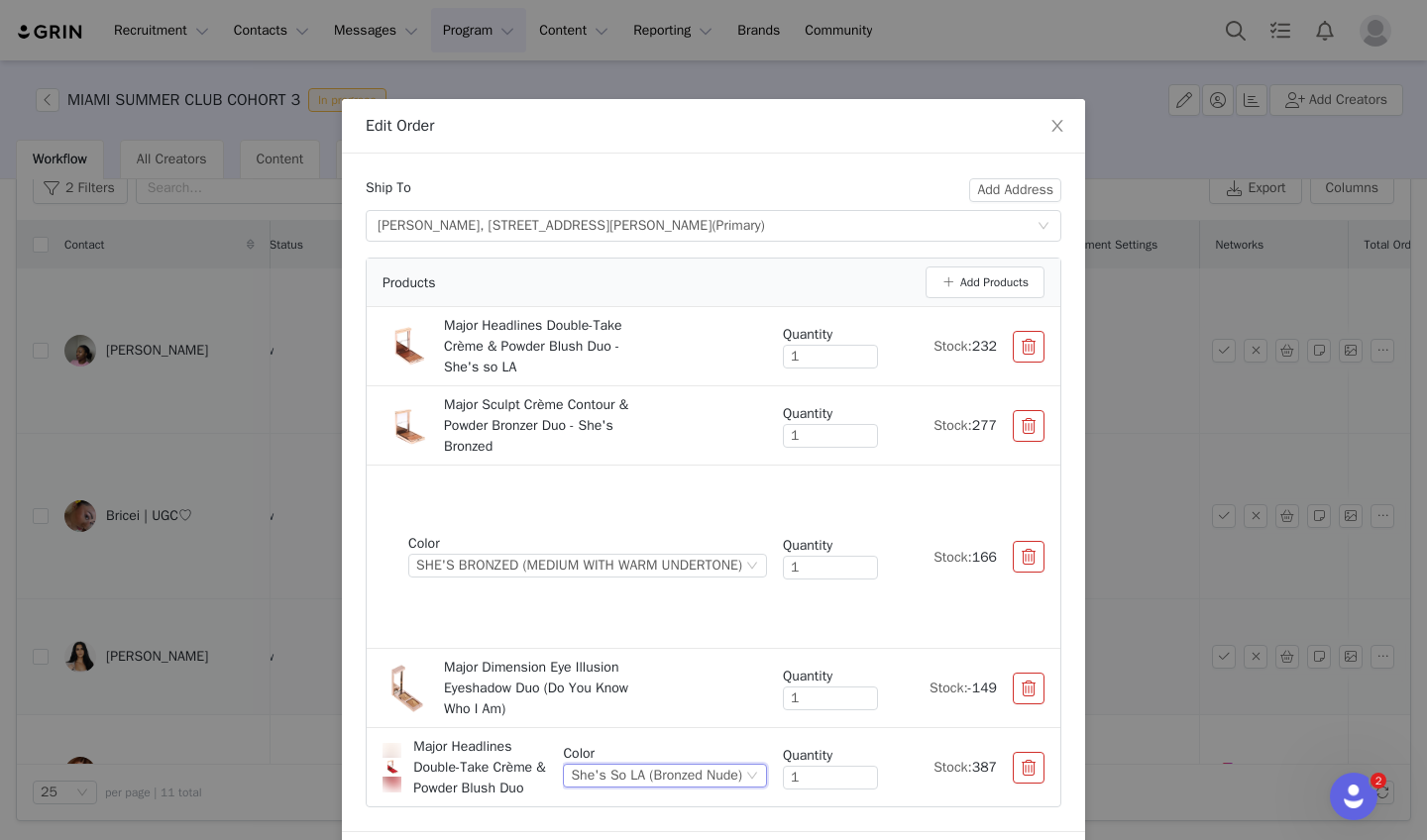 click at bounding box center [1029, 347] 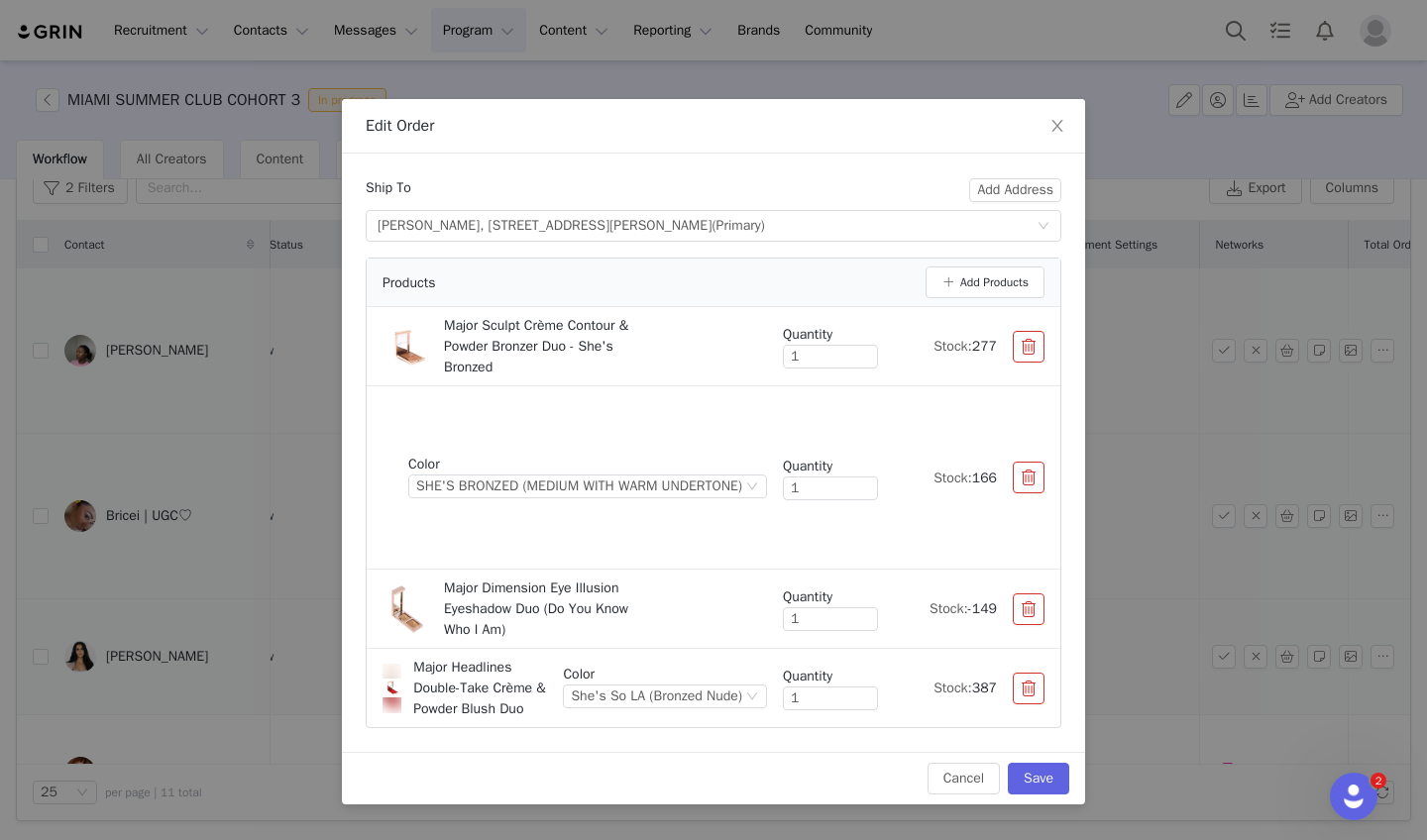 click at bounding box center [1029, 347] 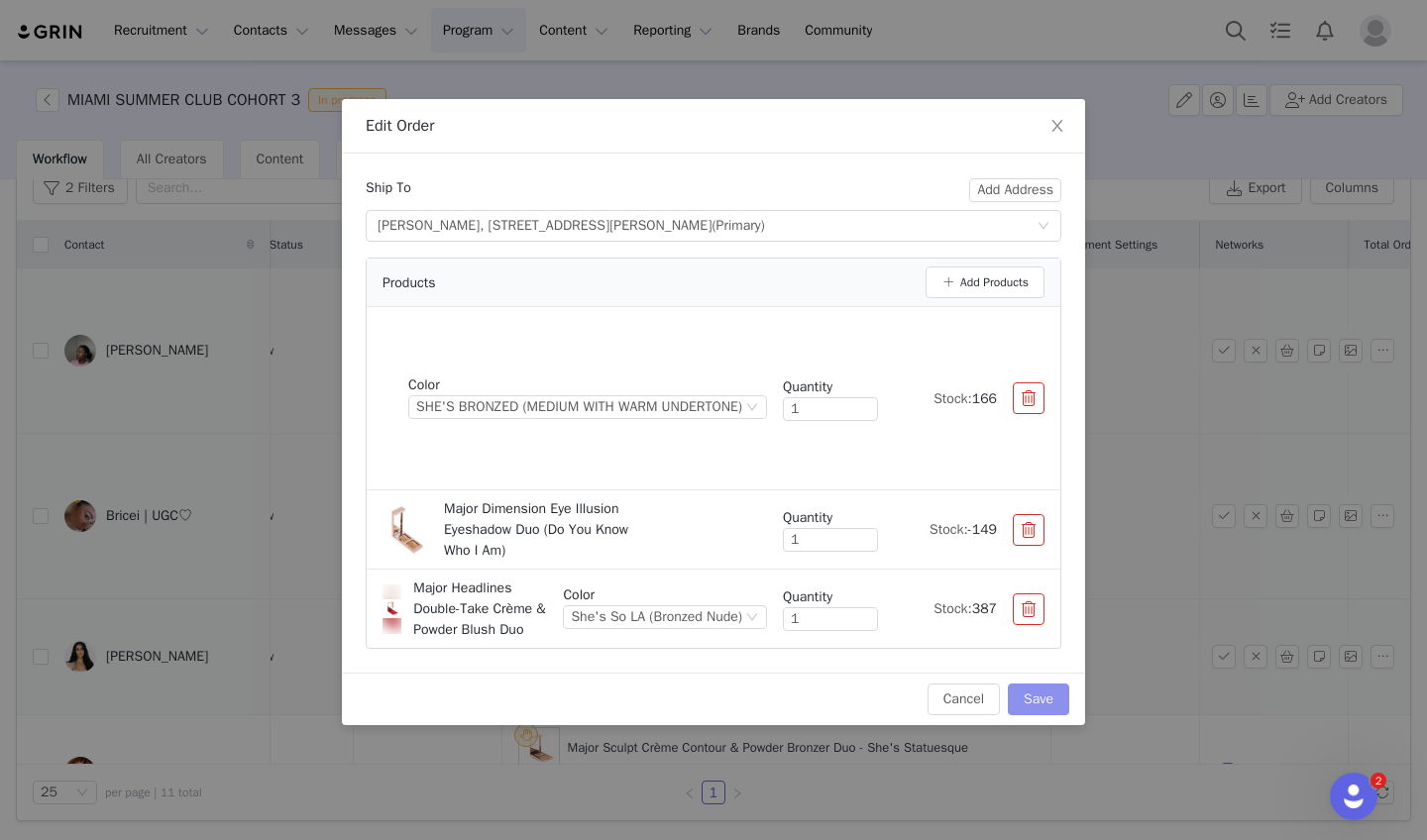 click on "Save" at bounding box center (1039, 699) 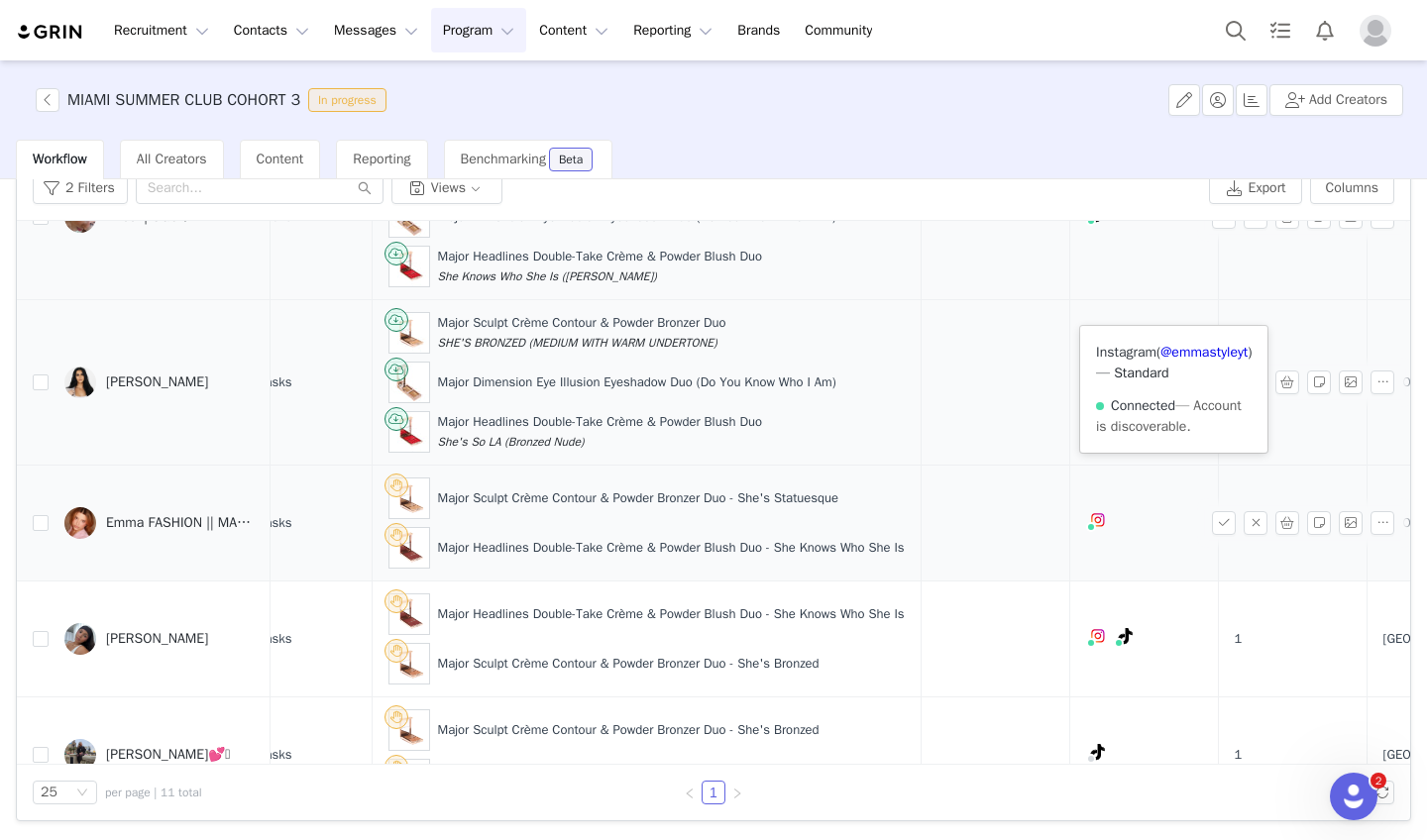 scroll, scrollTop: 298, scrollLeft: 523, axis: both 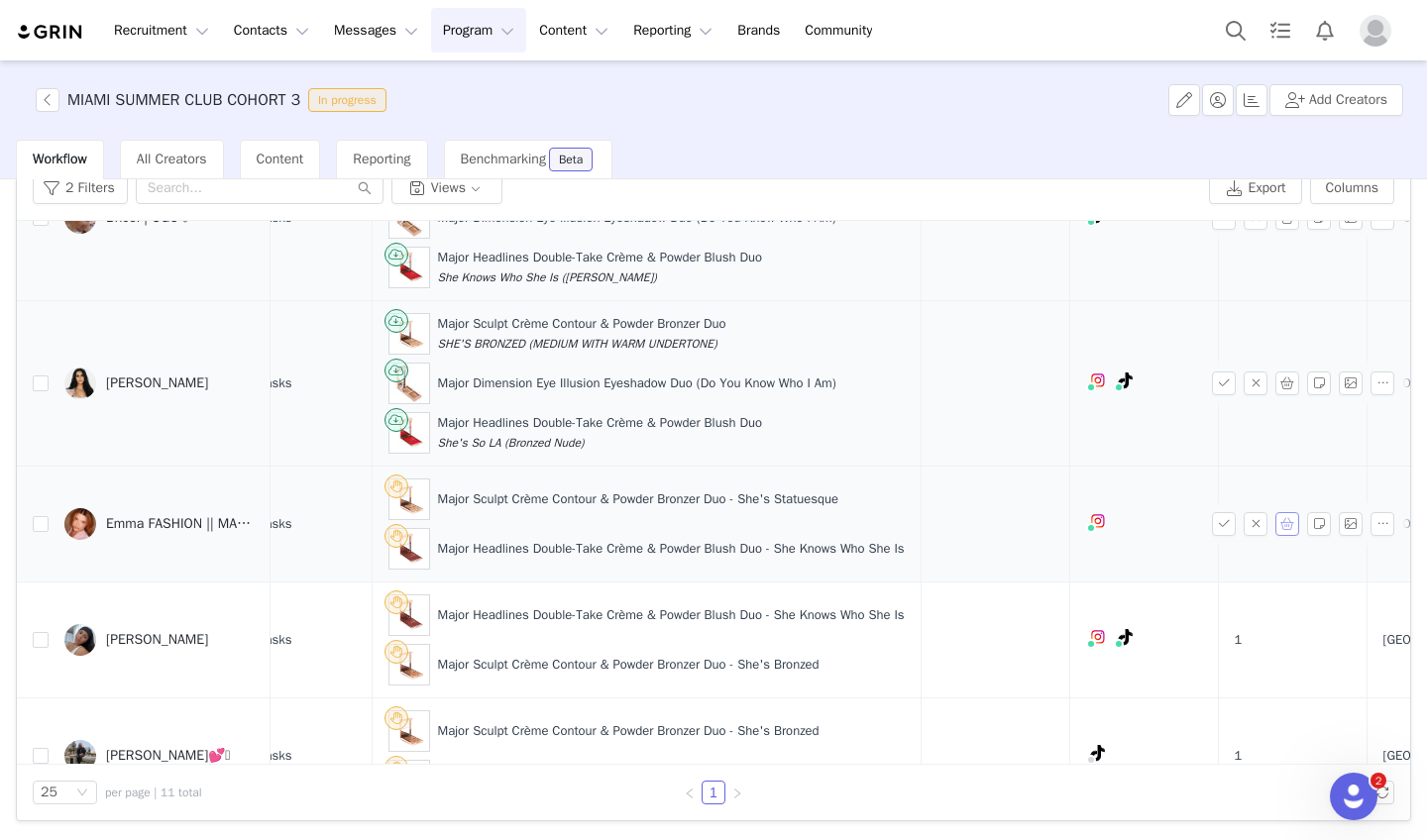 click at bounding box center [1287, 524] 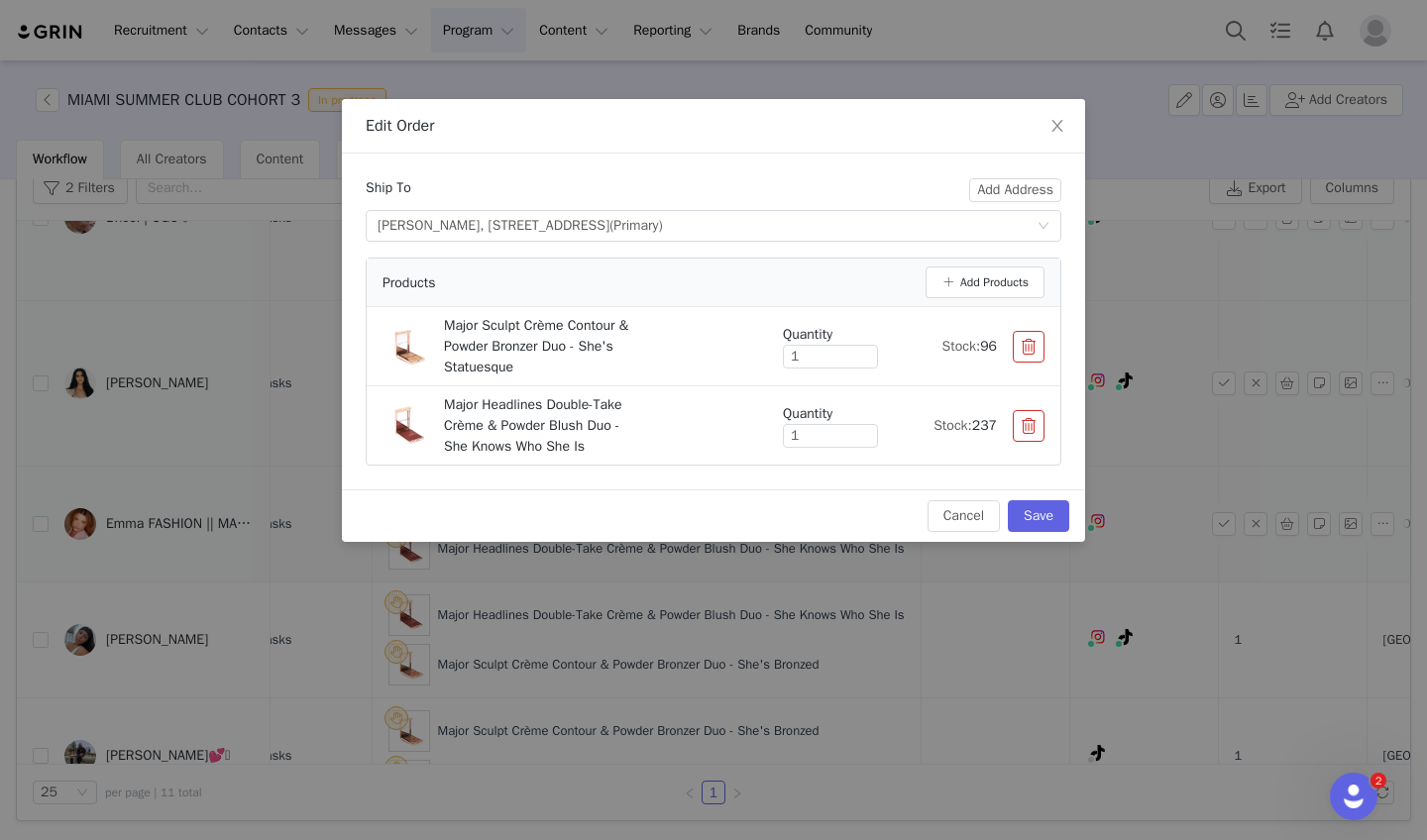 click on "Products     Add Products" at bounding box center (714, 282) 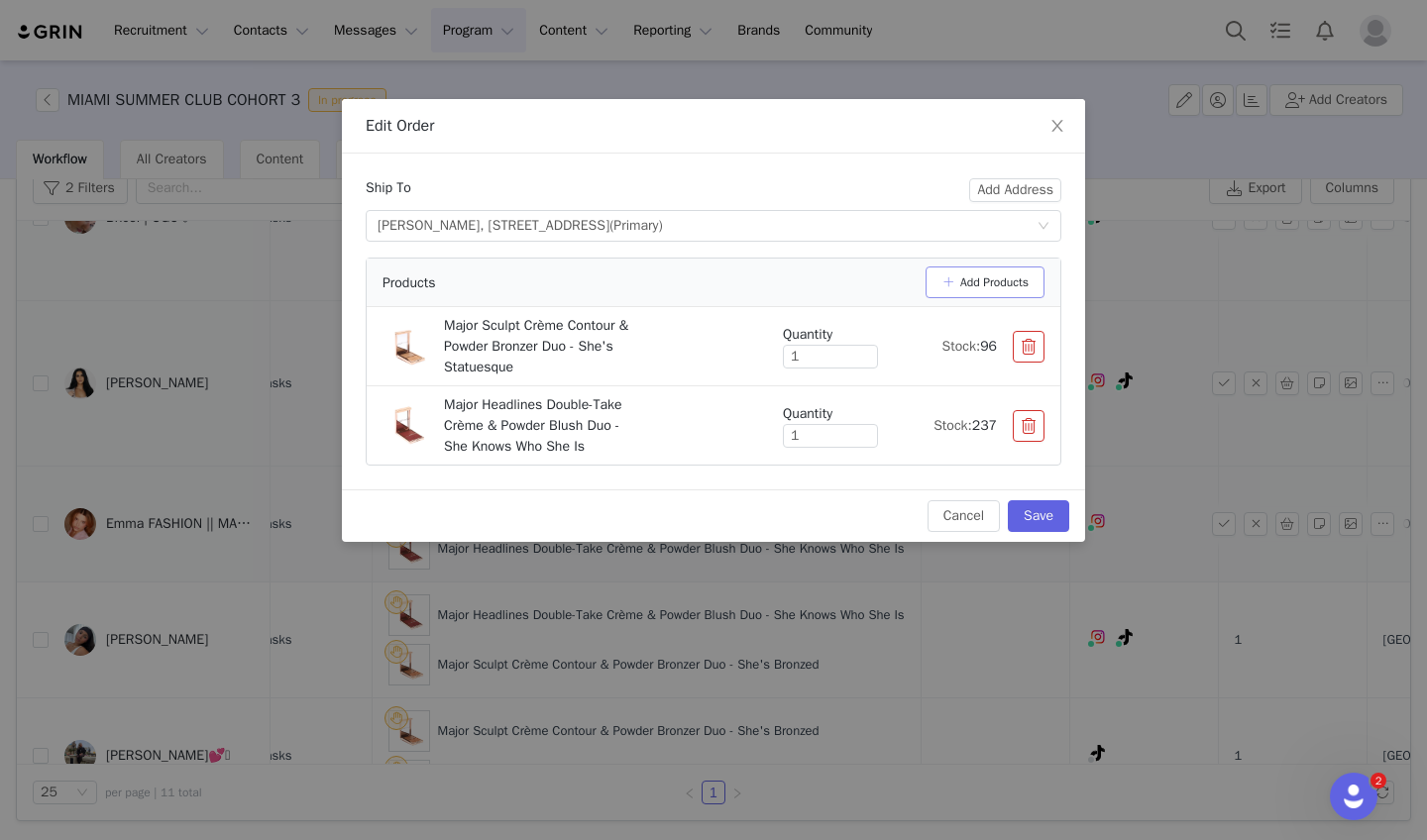 click on "Add Products" at bounding box center [985, 282] 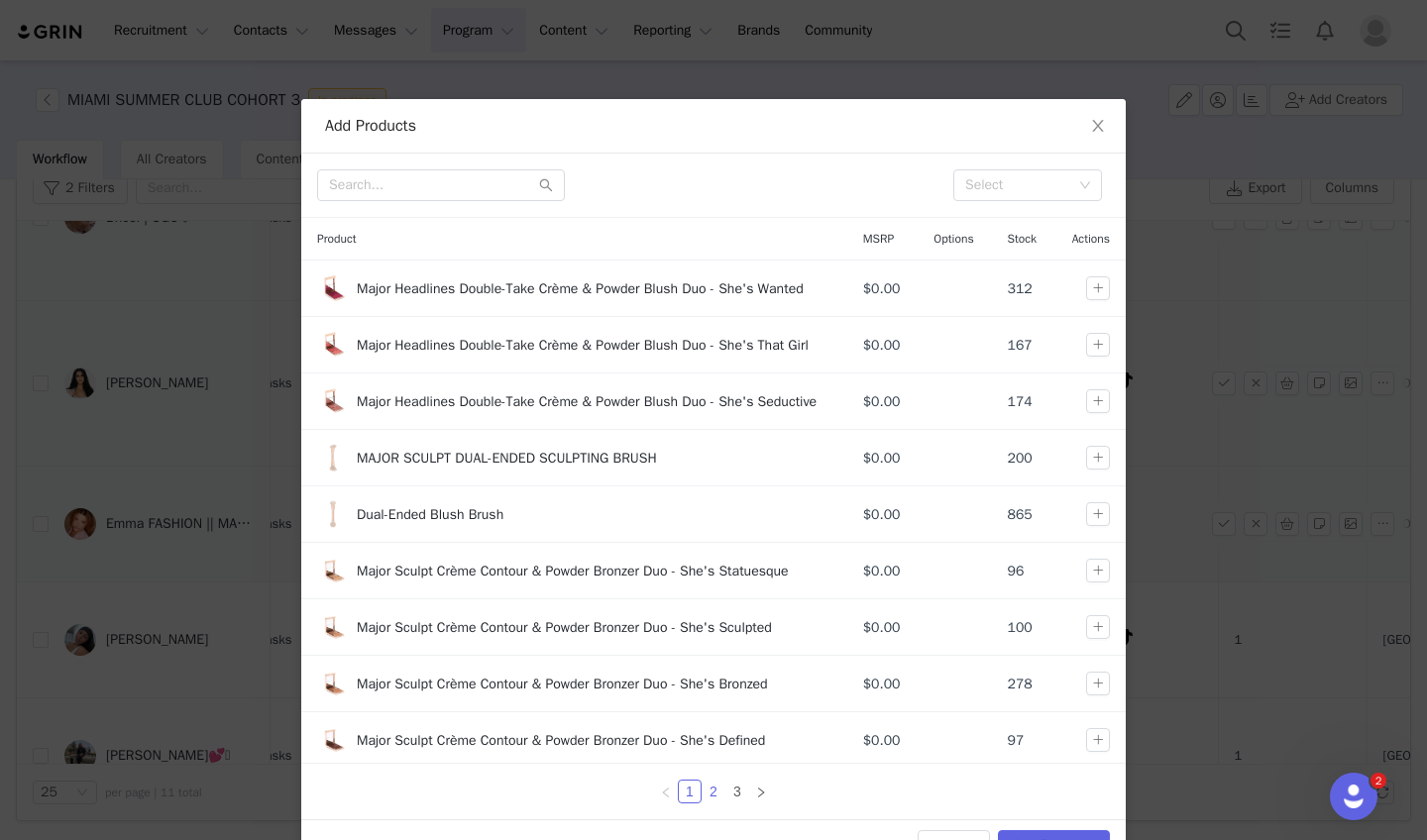 click on "2" at bounding box center (714, 791) 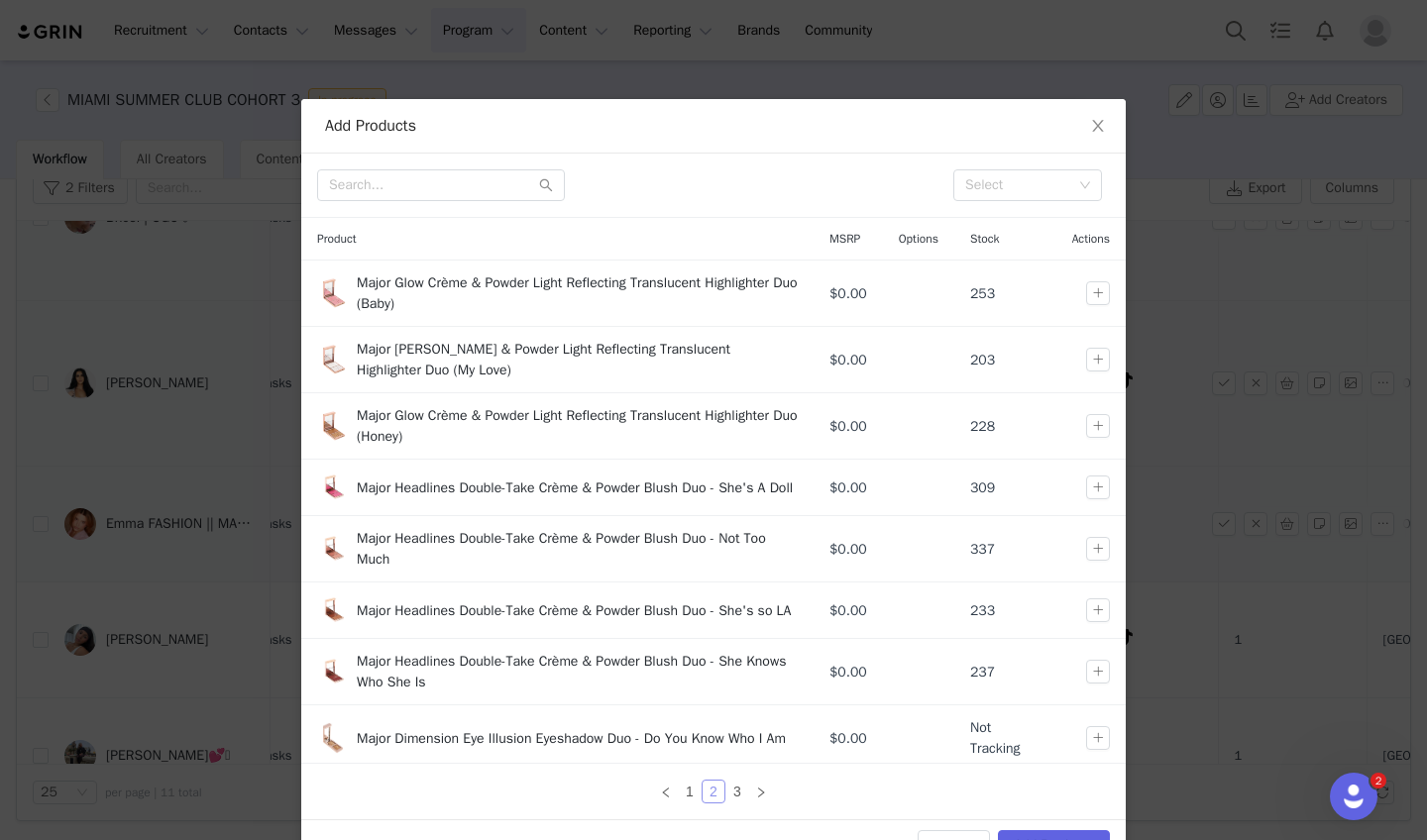 scroll, scrollTop: 160, scrollLeft: 0, axis: vertical 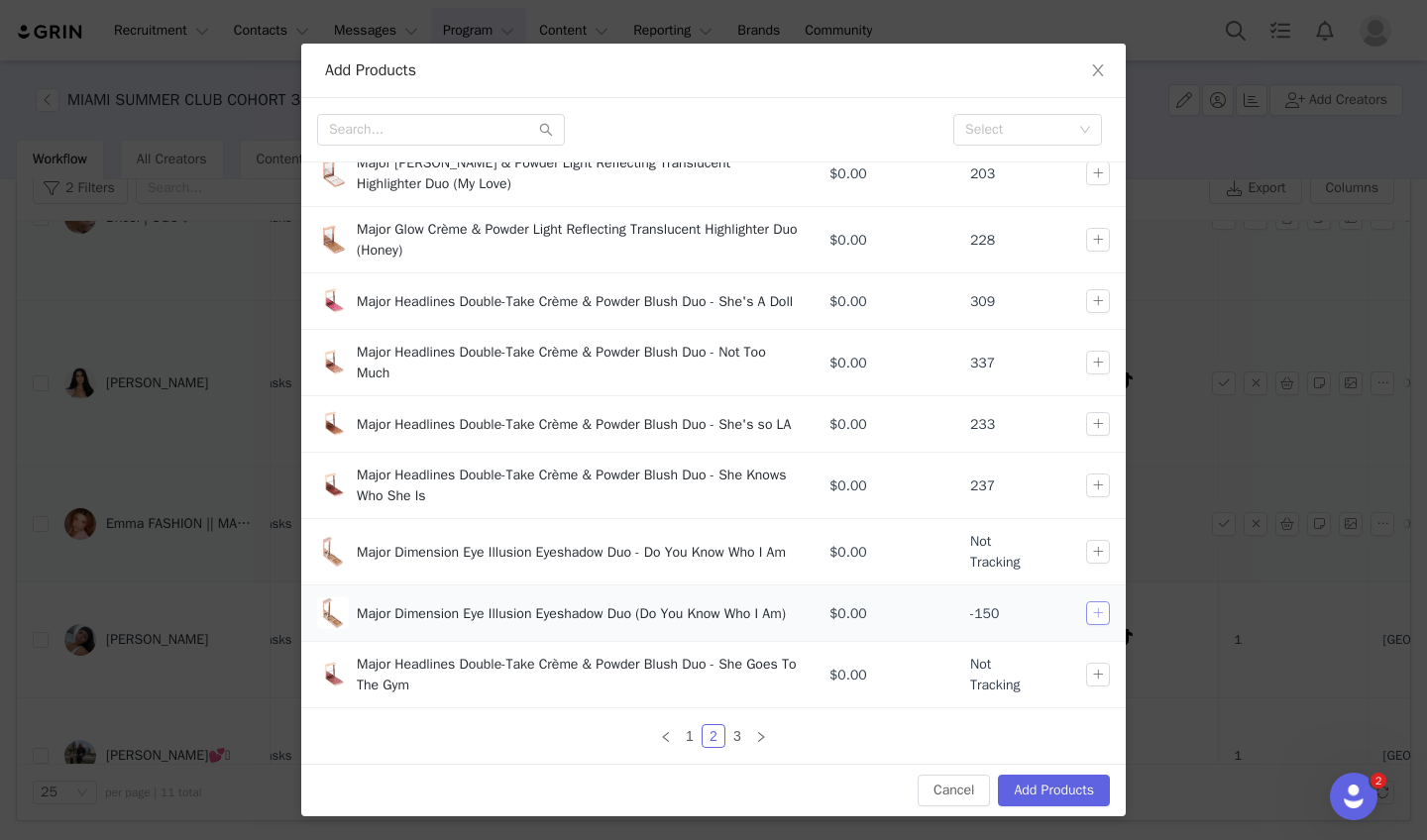 click at bounding box center [1098, 613] 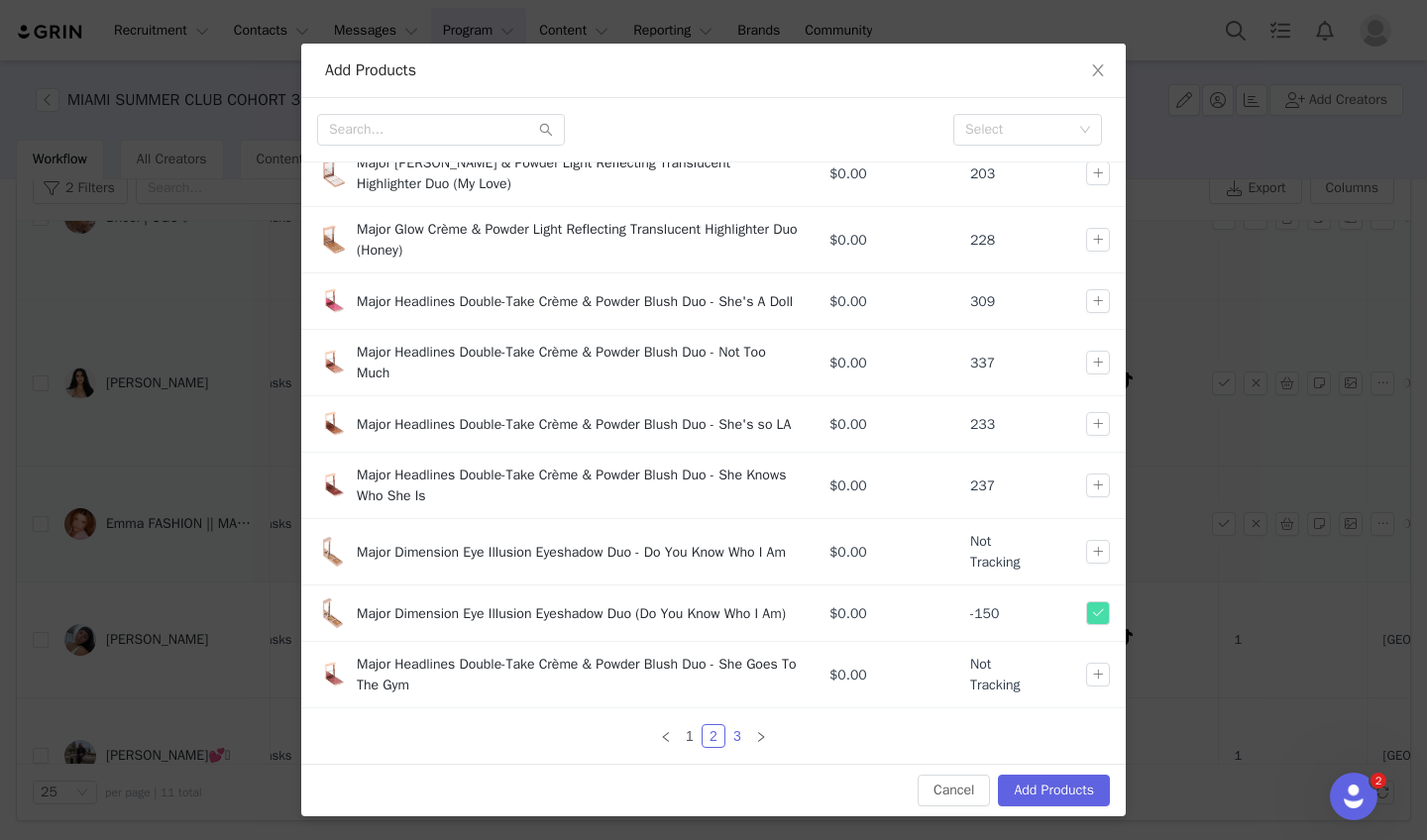 click on "3" at bounding box center (737, 736) 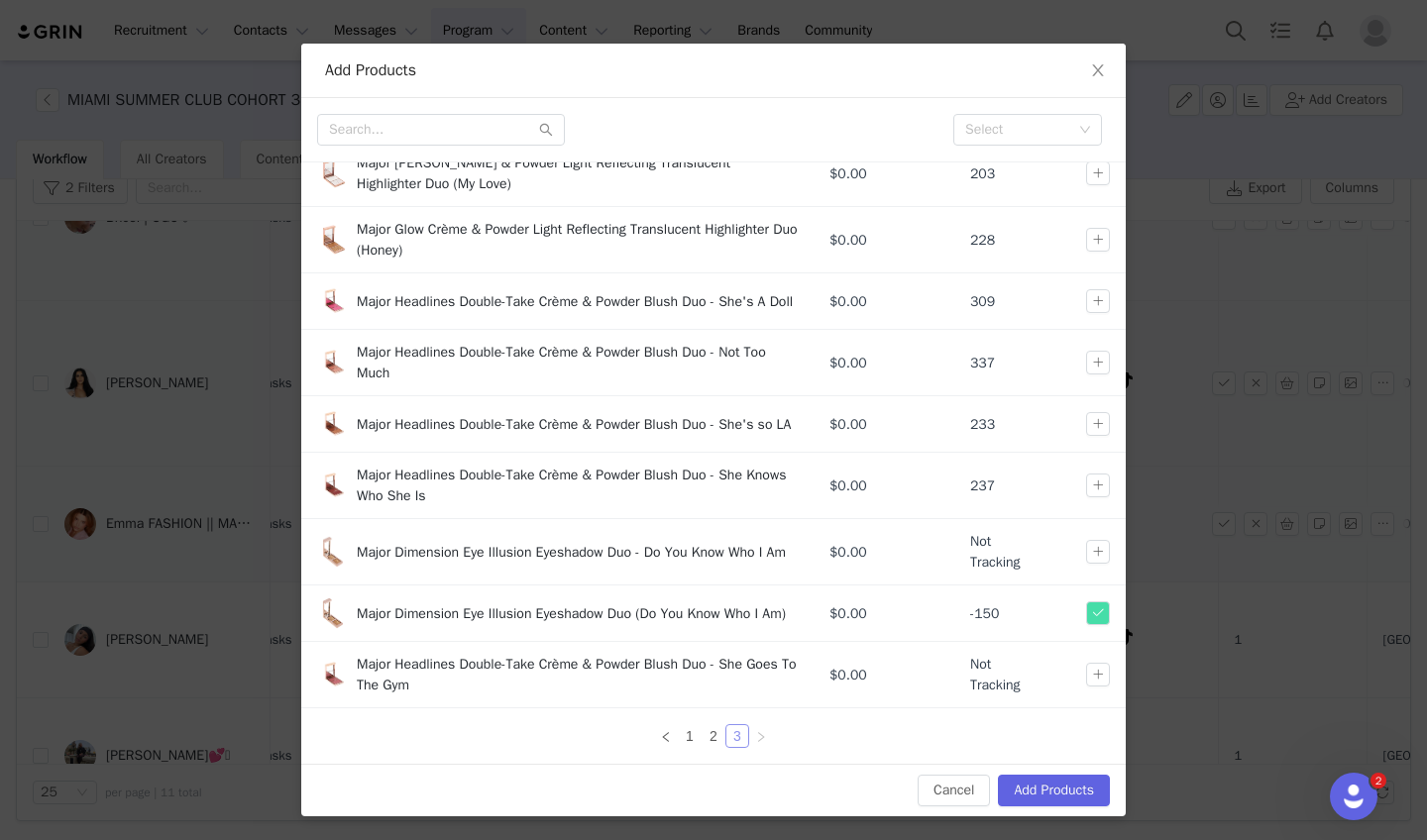 scroll, scrollTop: 0, scrollLeft: 0, axis: both 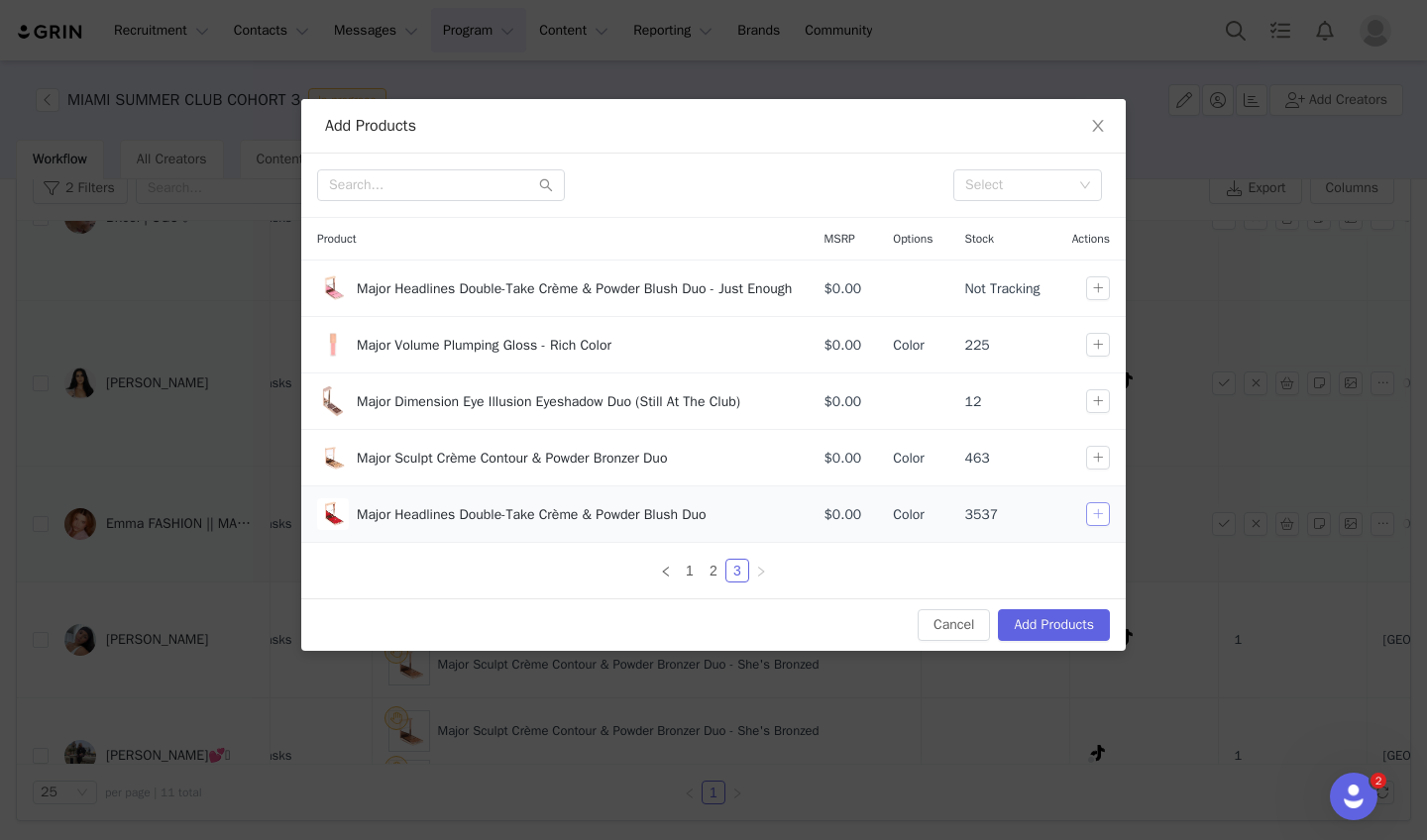click at bounding box center [1098, 514] 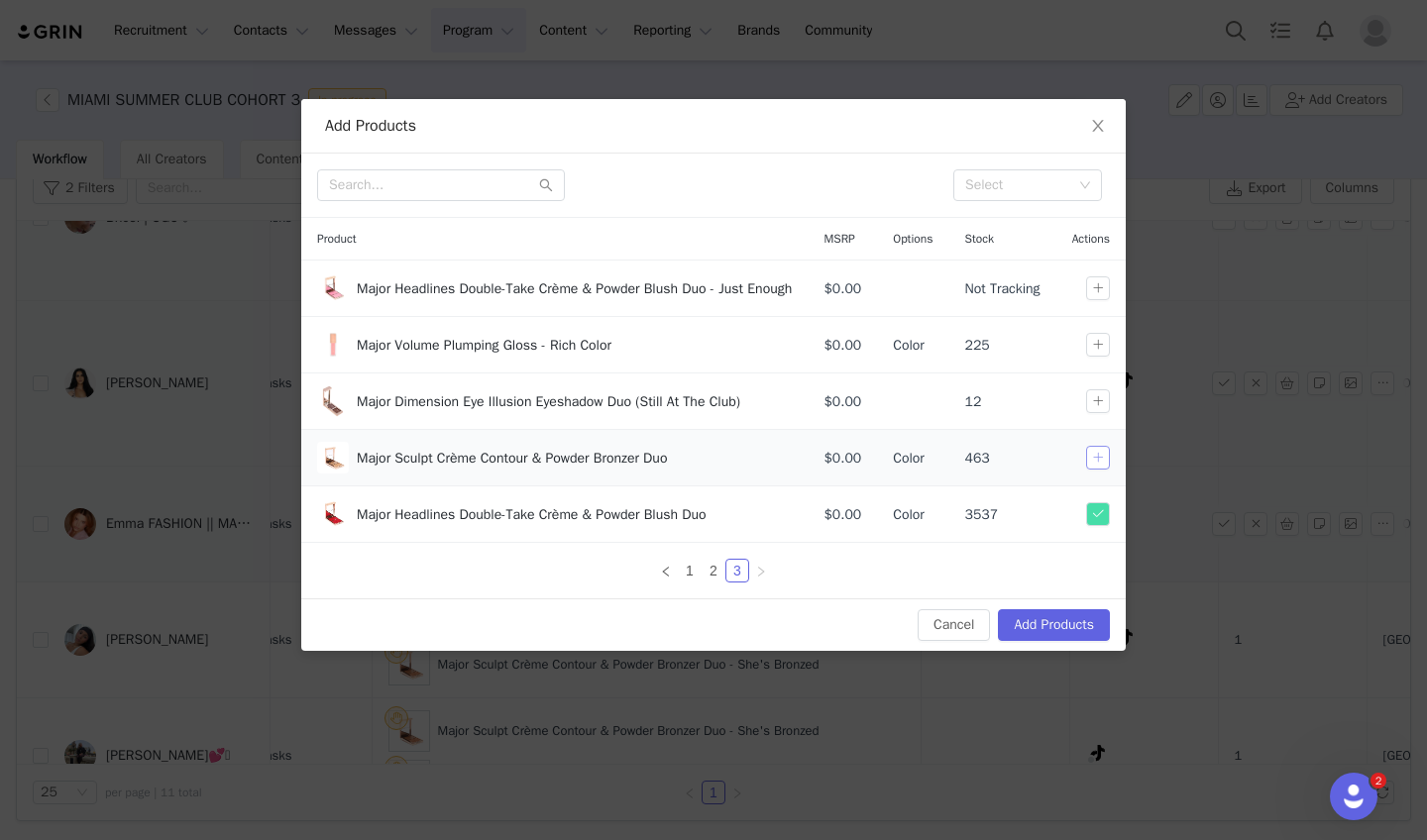 click at bounding box center (1098, 458) 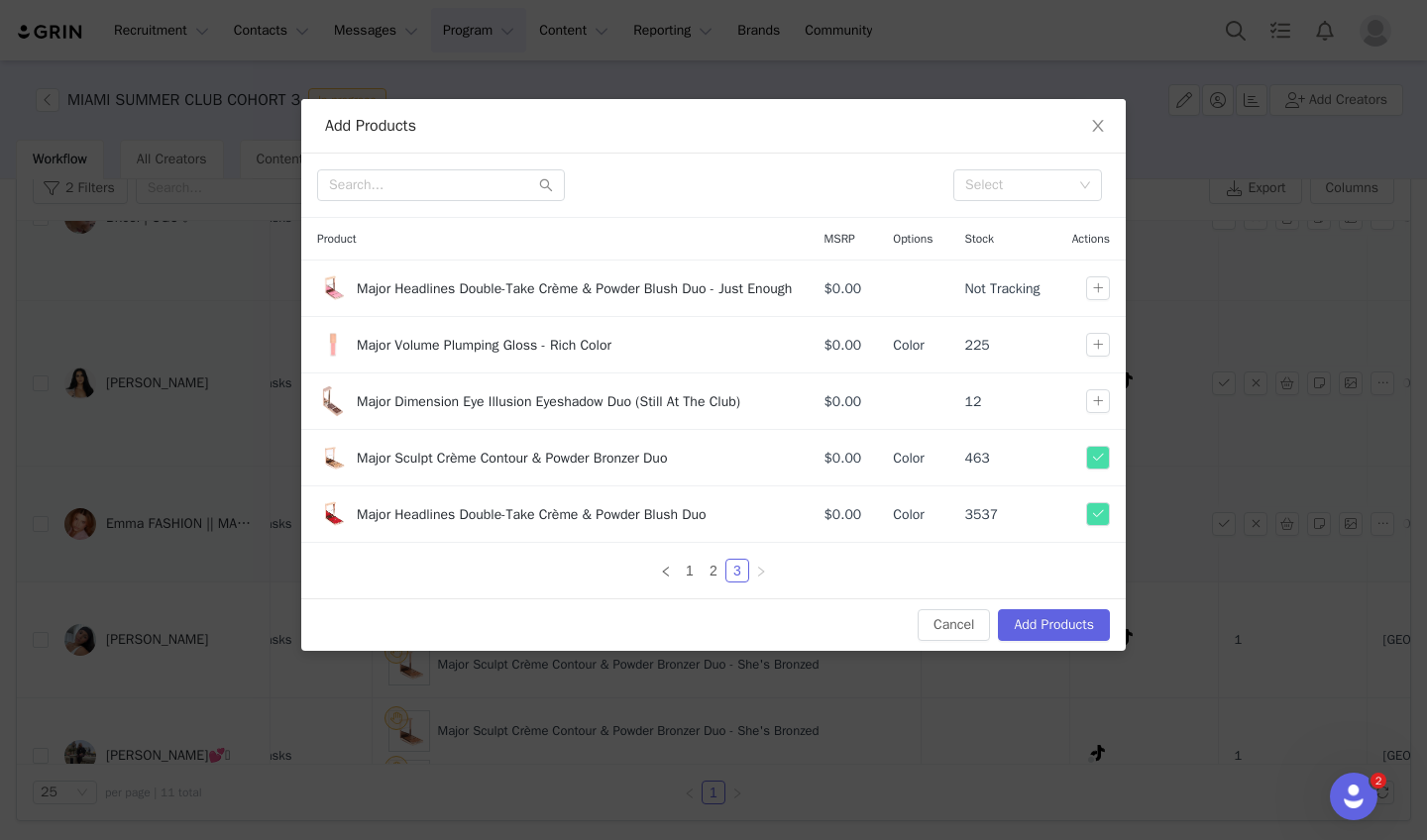 click on "Add Products" at bounding box center (1053, 625) 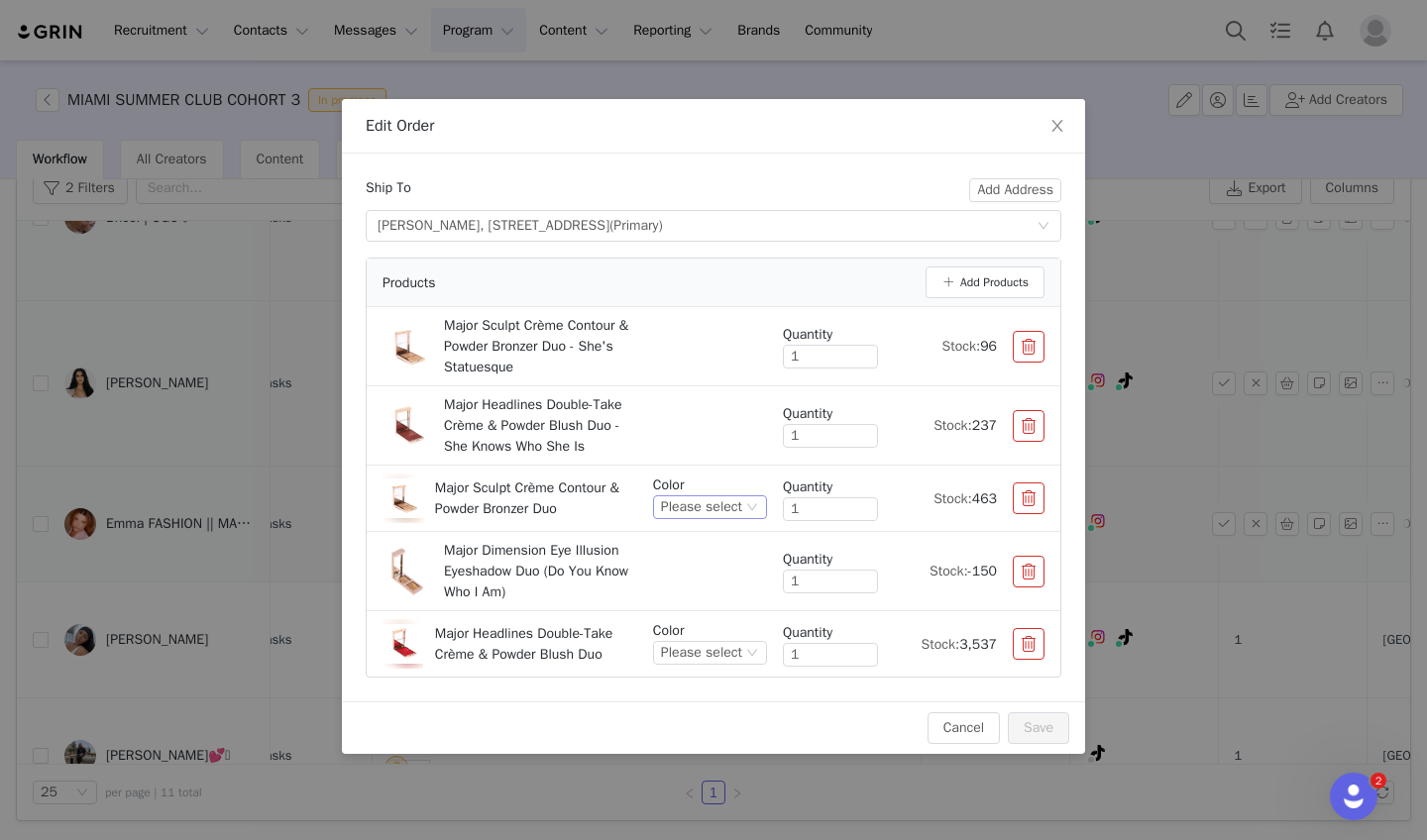 click on "Please select" at bounding box center [702, 507] 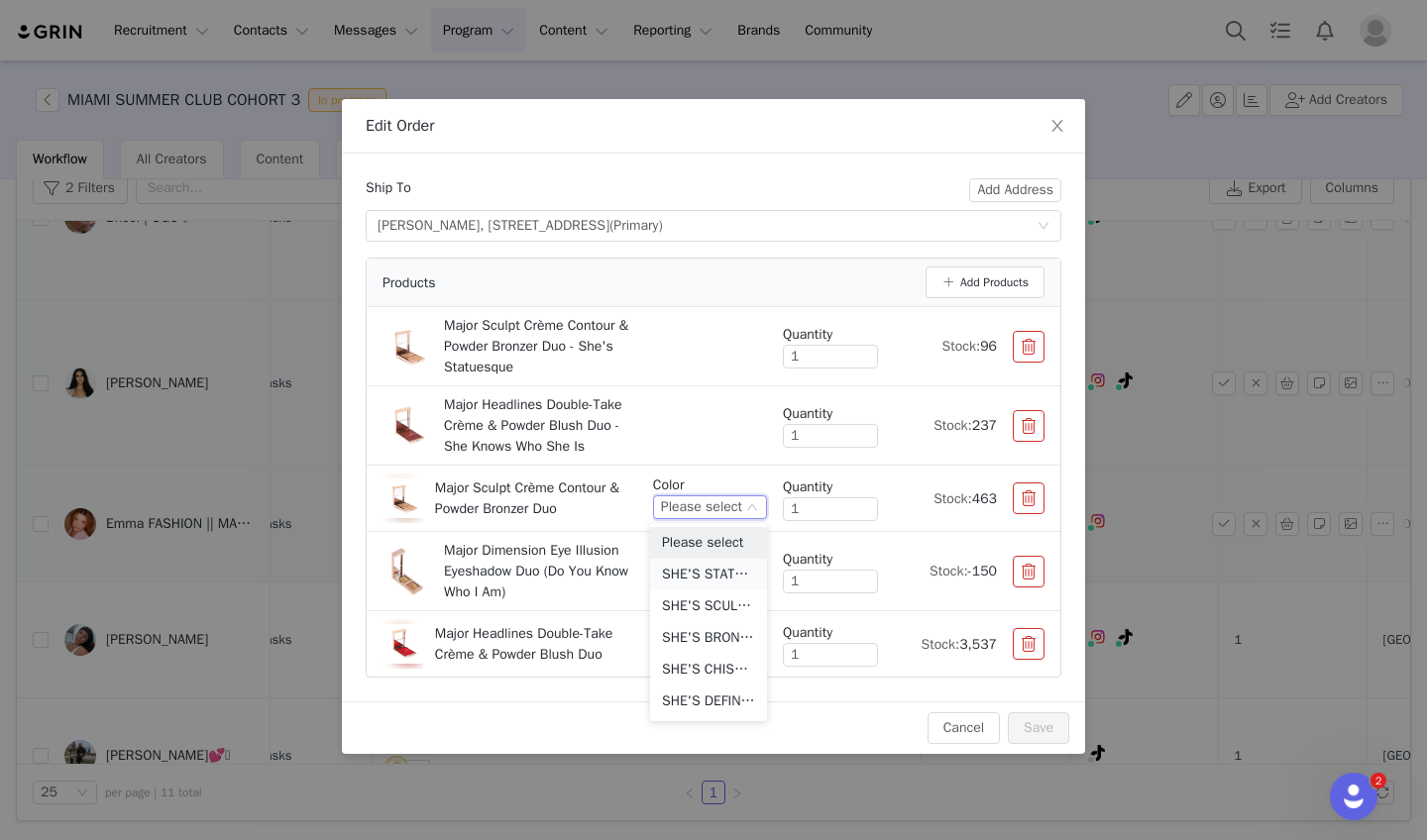 click on "SHE'S STATUESQUE (LIGHT WITH COOL UNDERTONE)" at bounding box center (709, 575) 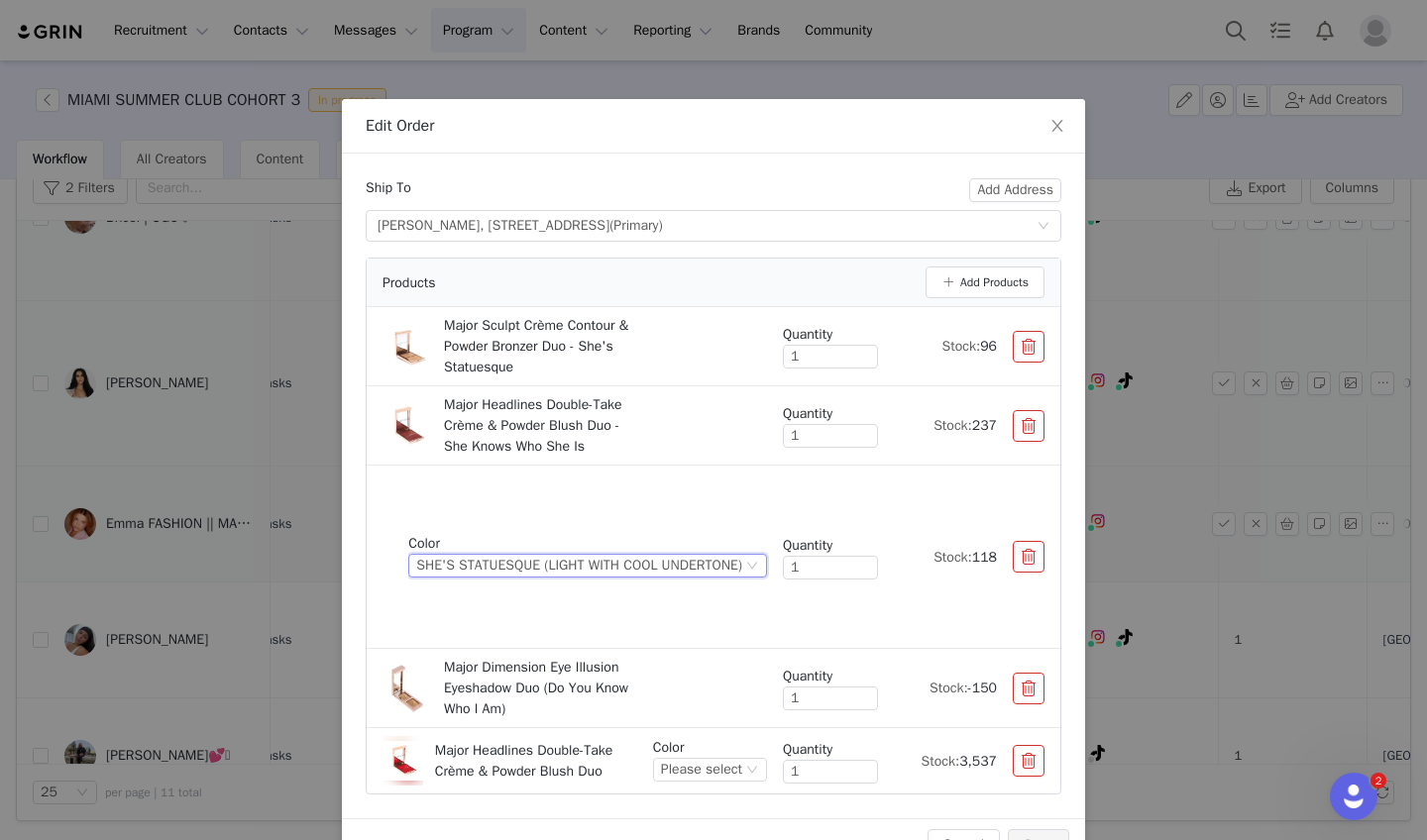 click on "Color Please select" at bounding box center [710, 761] 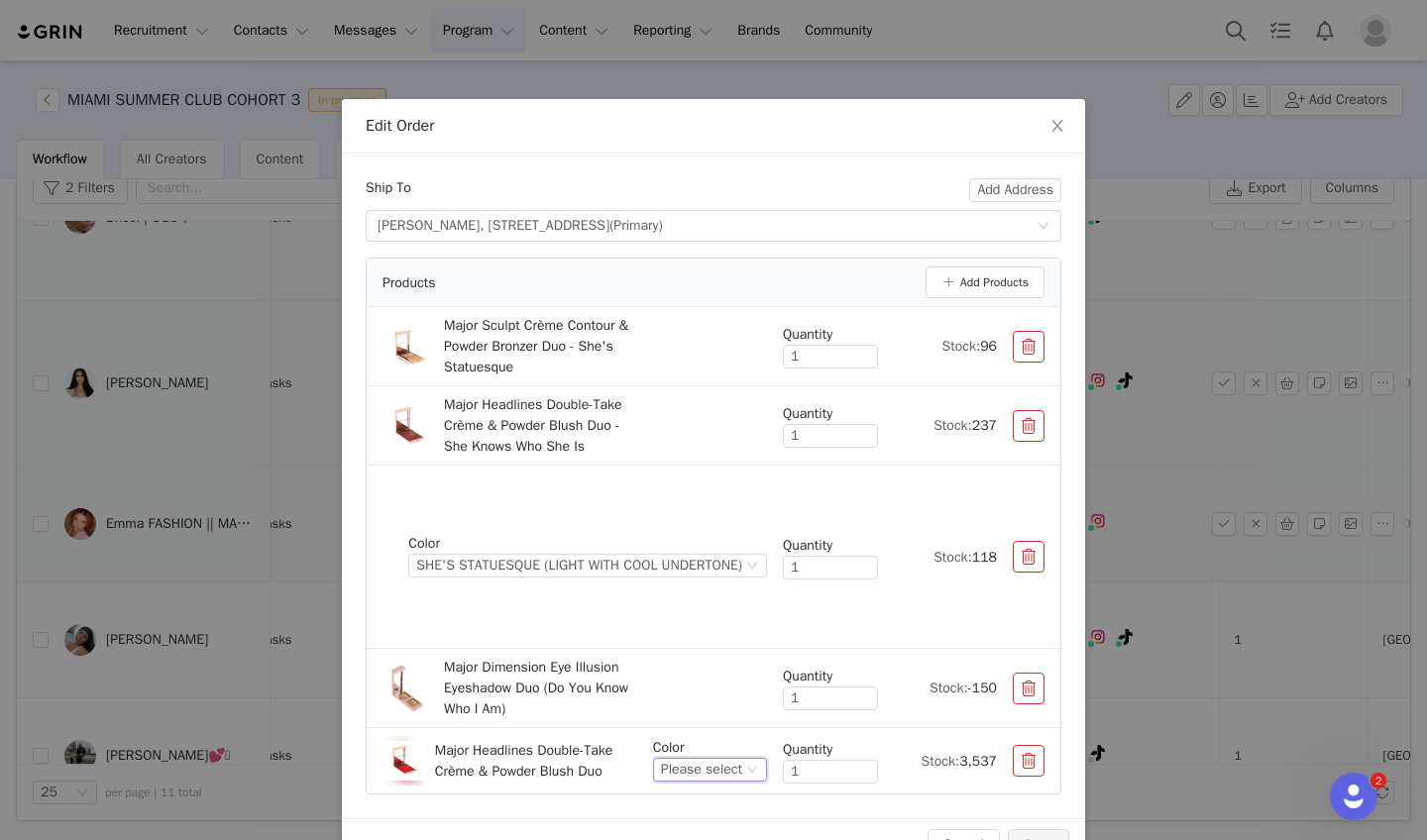 click on "Please select" at bounding box center [702, 770] 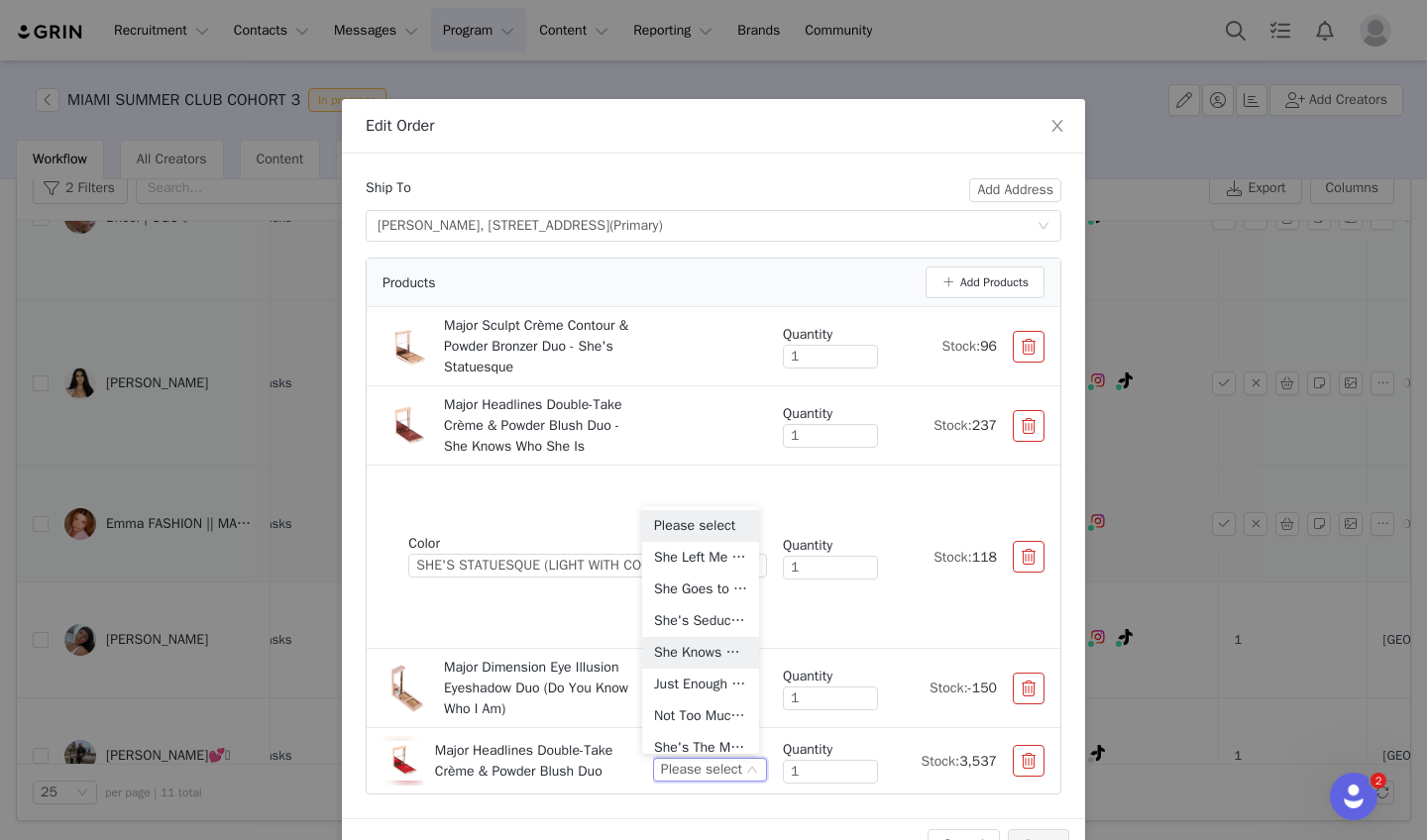 click on "She Knows Who She Is (Rich Mocha)" at bounding box center [701, 653] 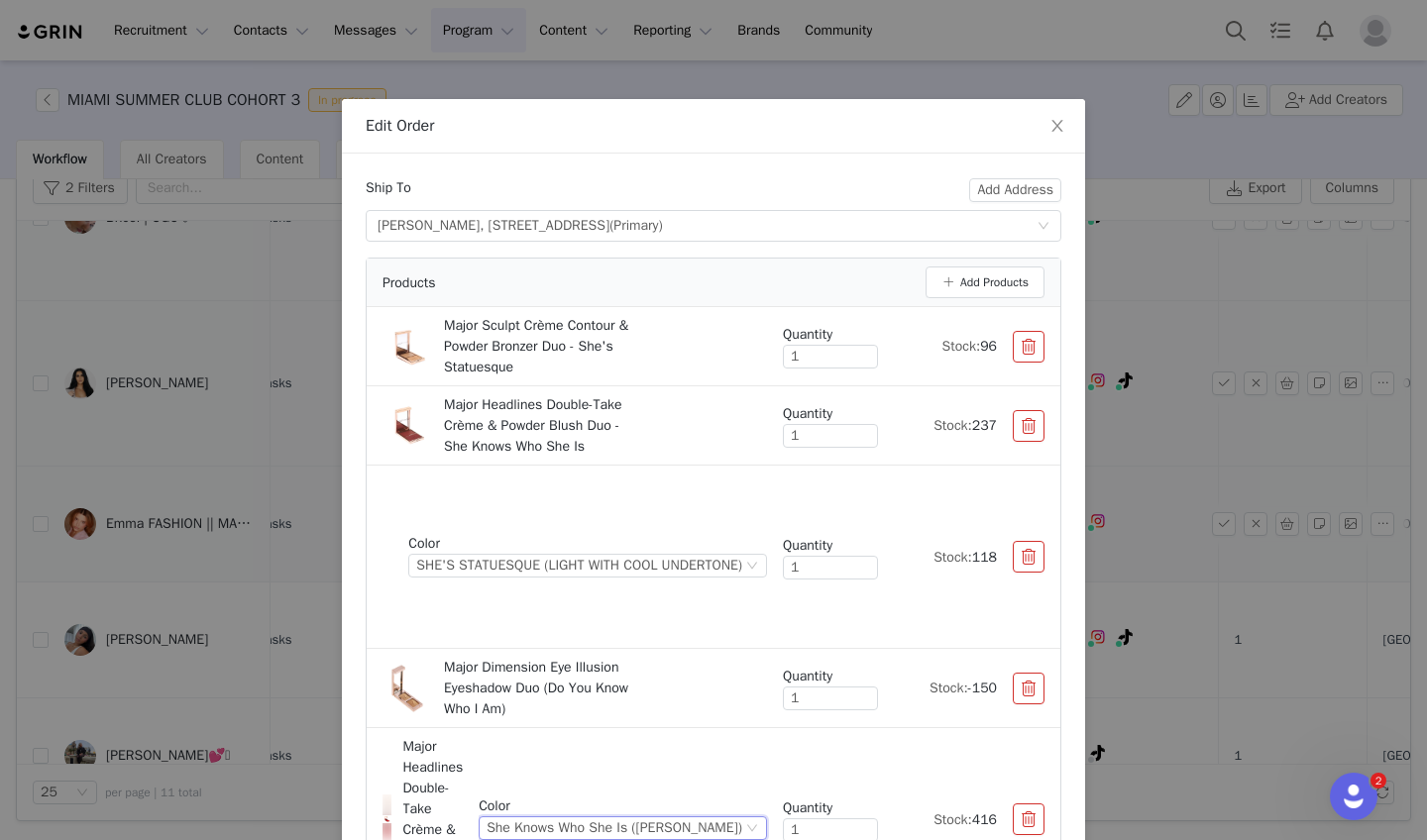 click at bounding box center (1029, 347) 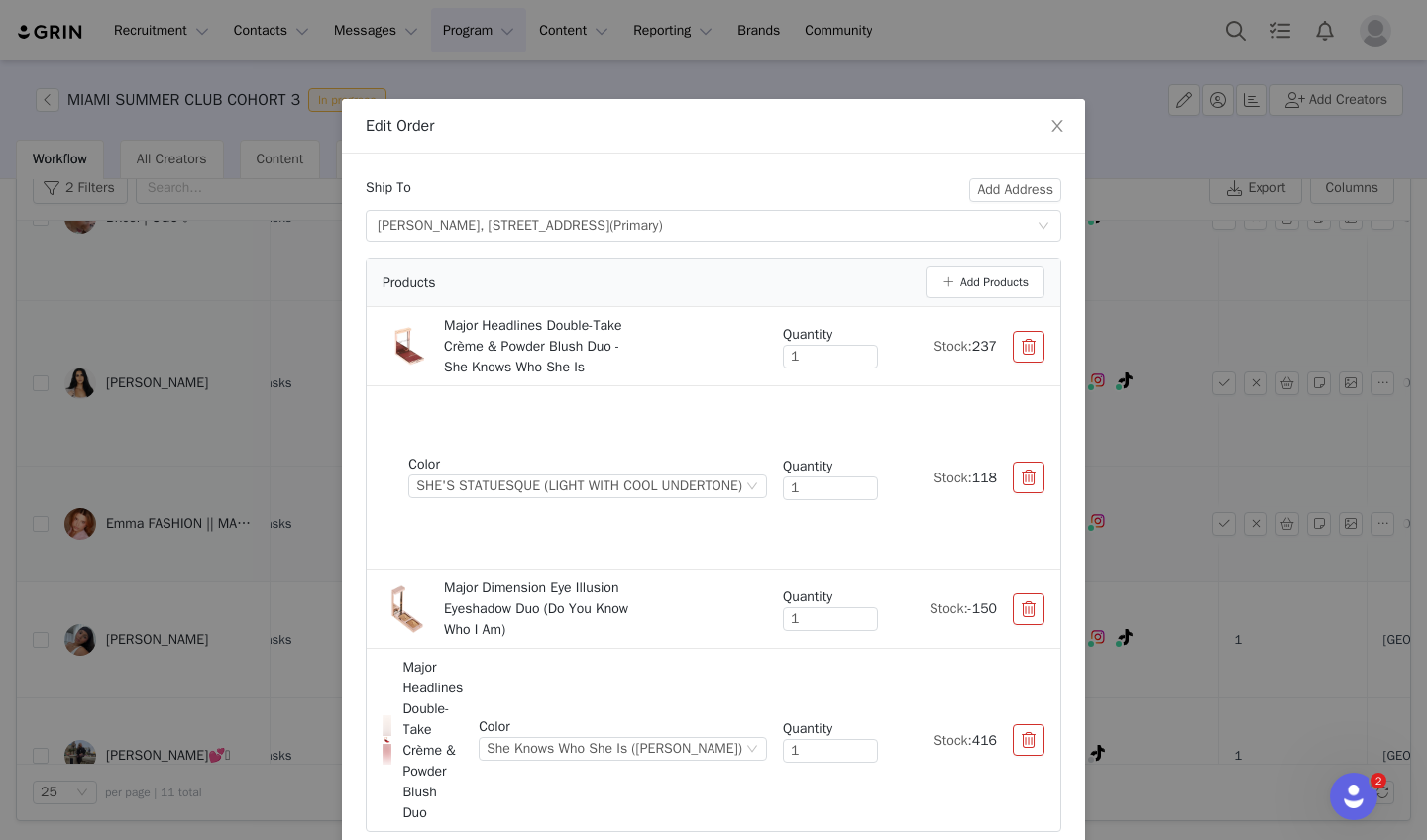 click at bounding box center (1029, 347) 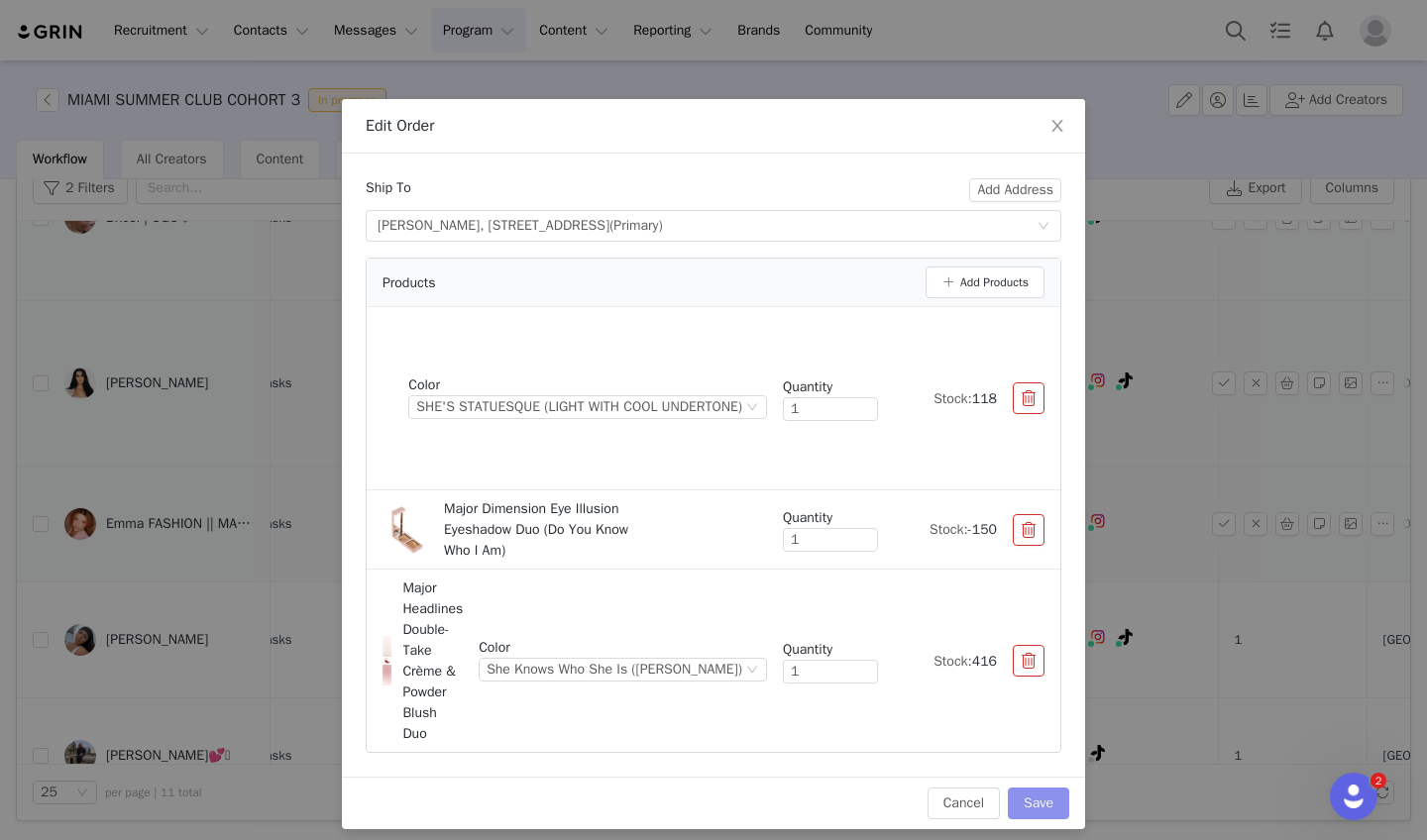 click on "Save" at bounding box center [1039, 803] 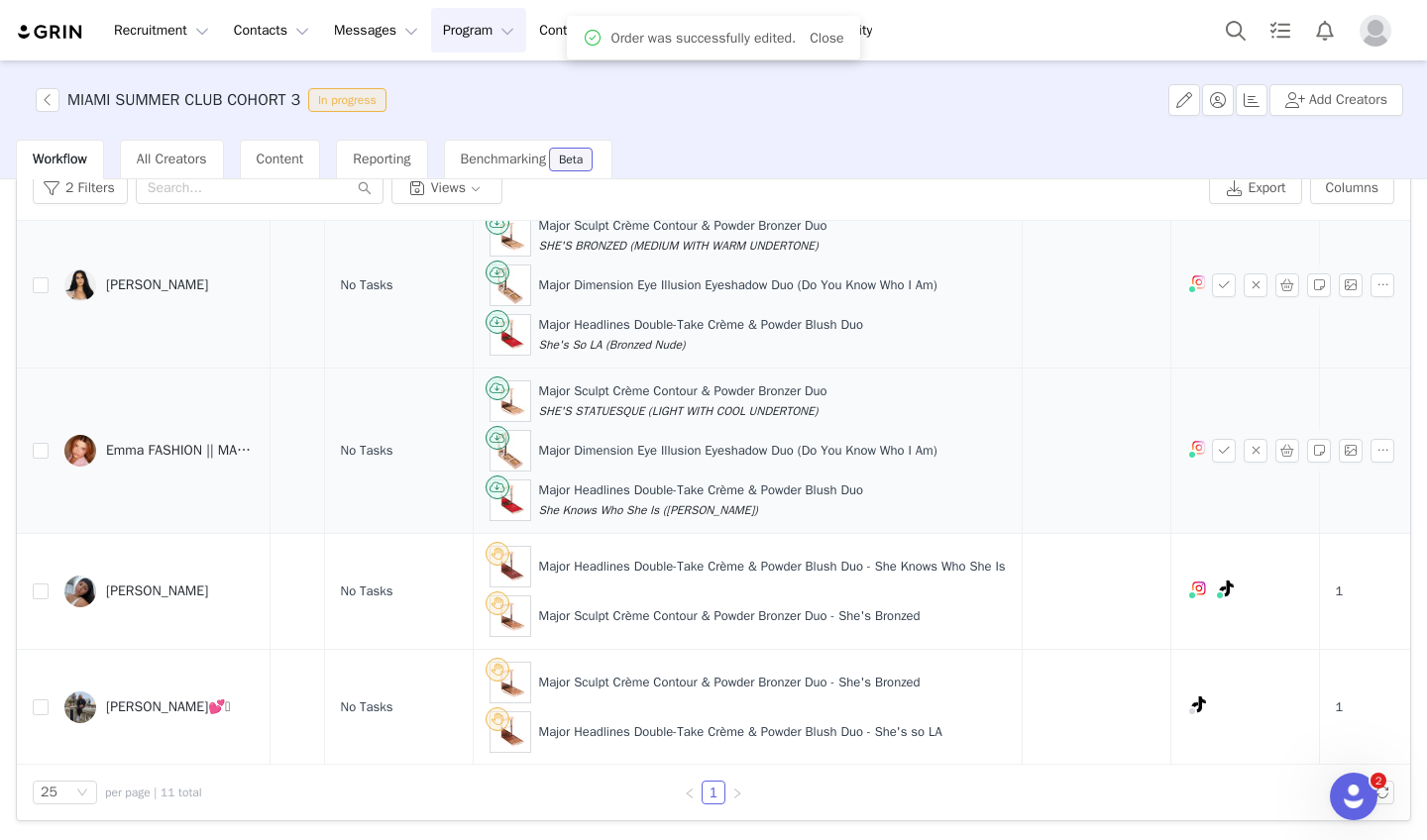 scroll, scrollTop: 620, scrollLeft: 422, axis: both 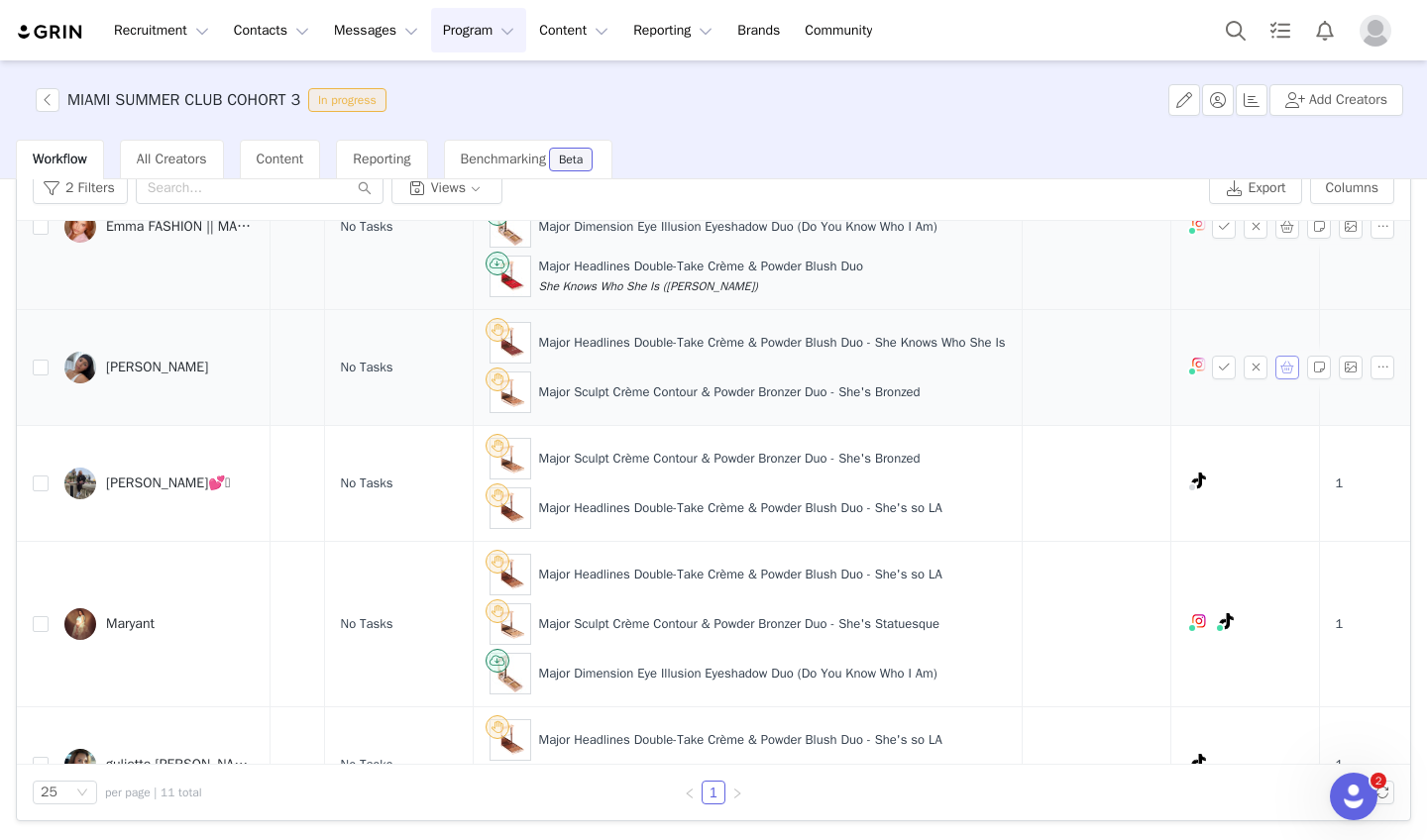 click at bounding box center (1287, 368) 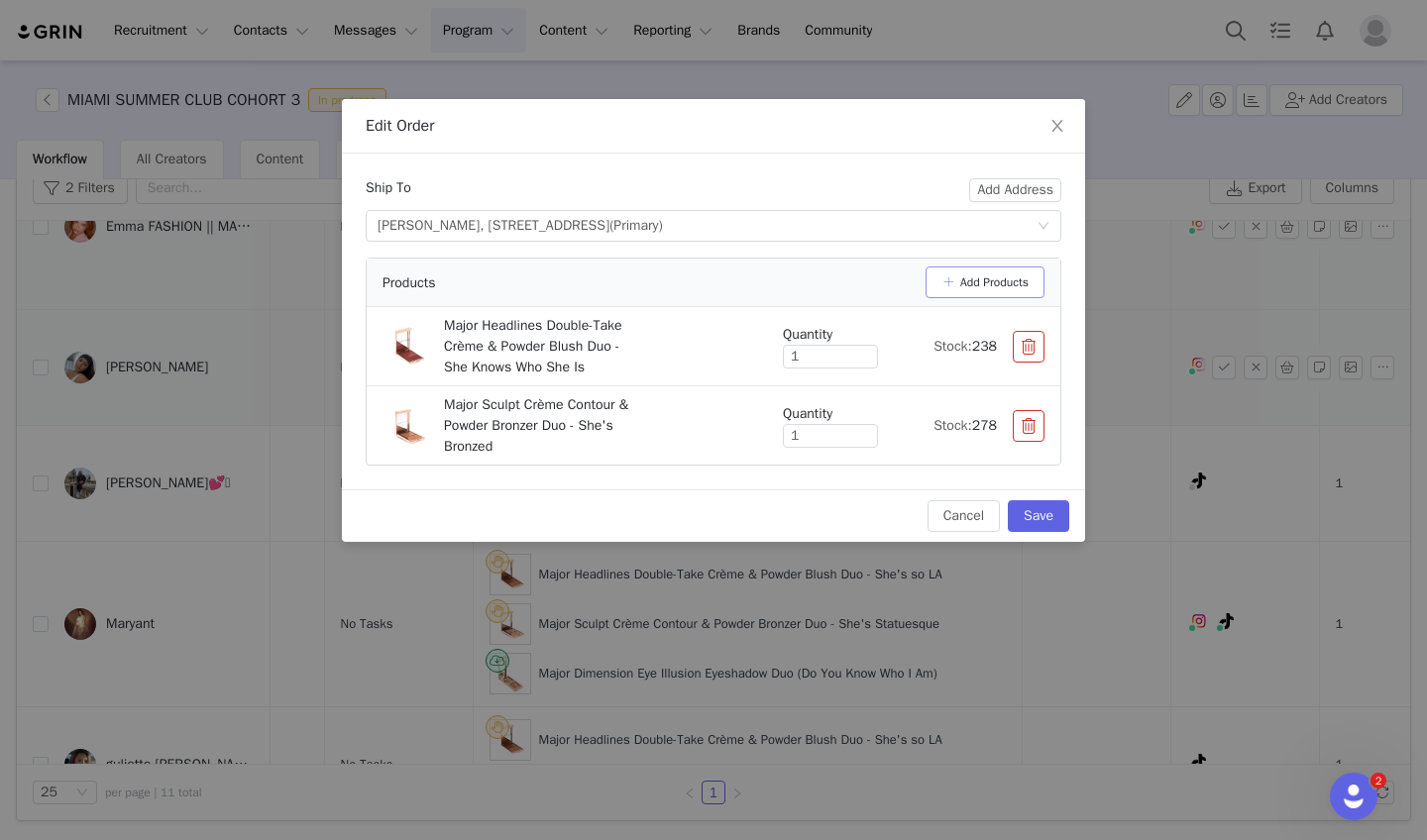 click on "Add Products" at bounding box center [985, 282] 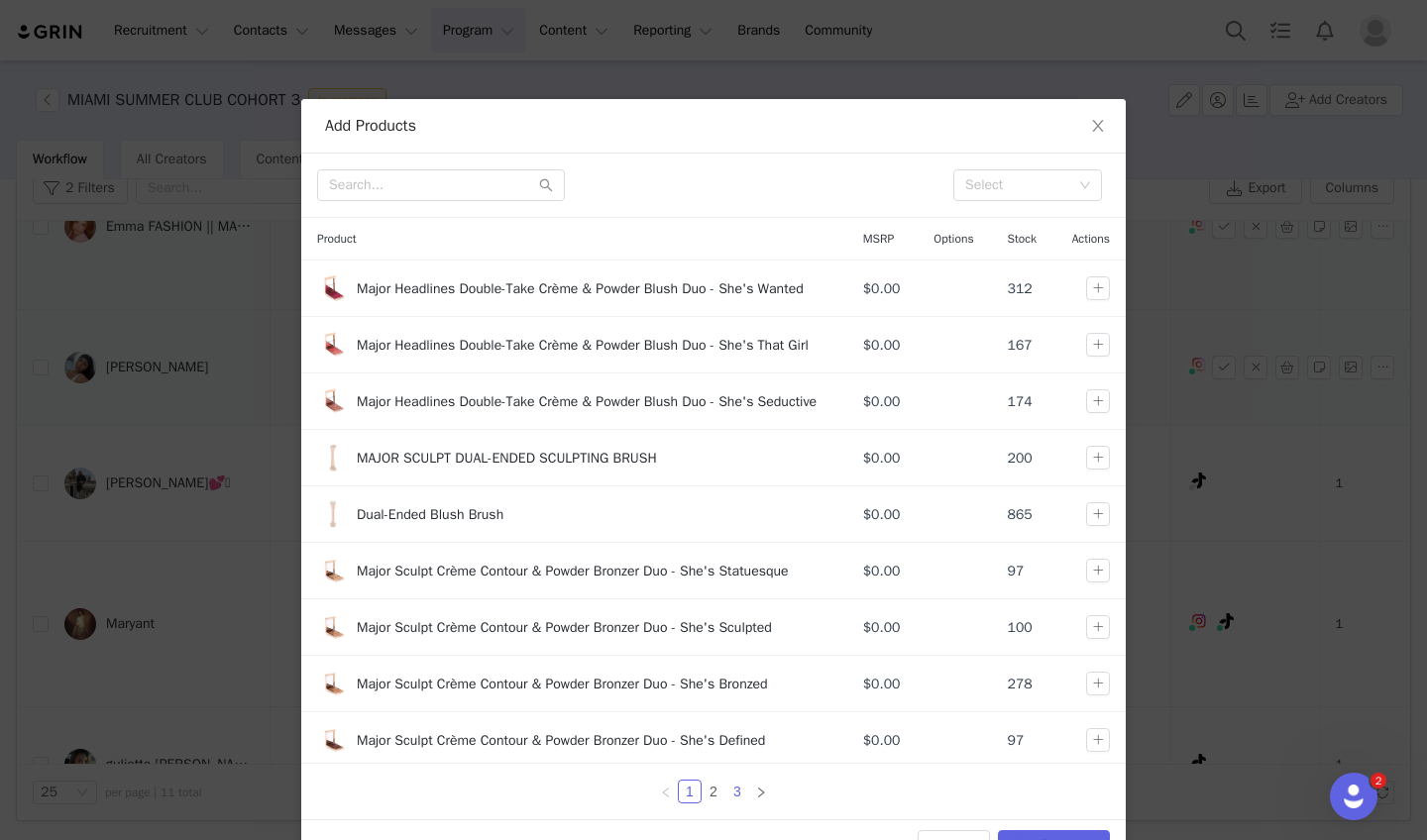 click on "3" at bounding box center (737, 791) 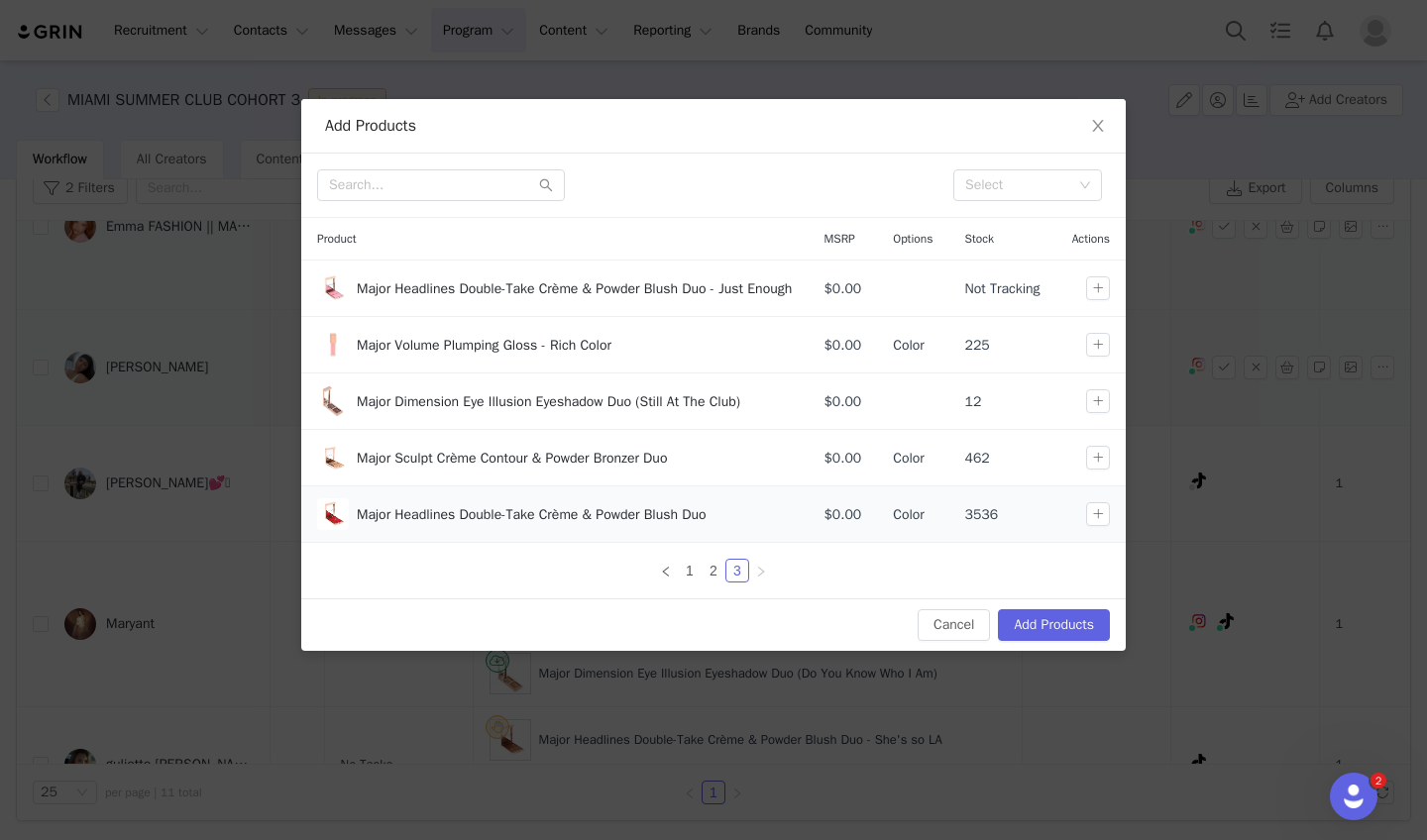click at bounding box center (1098, 514) 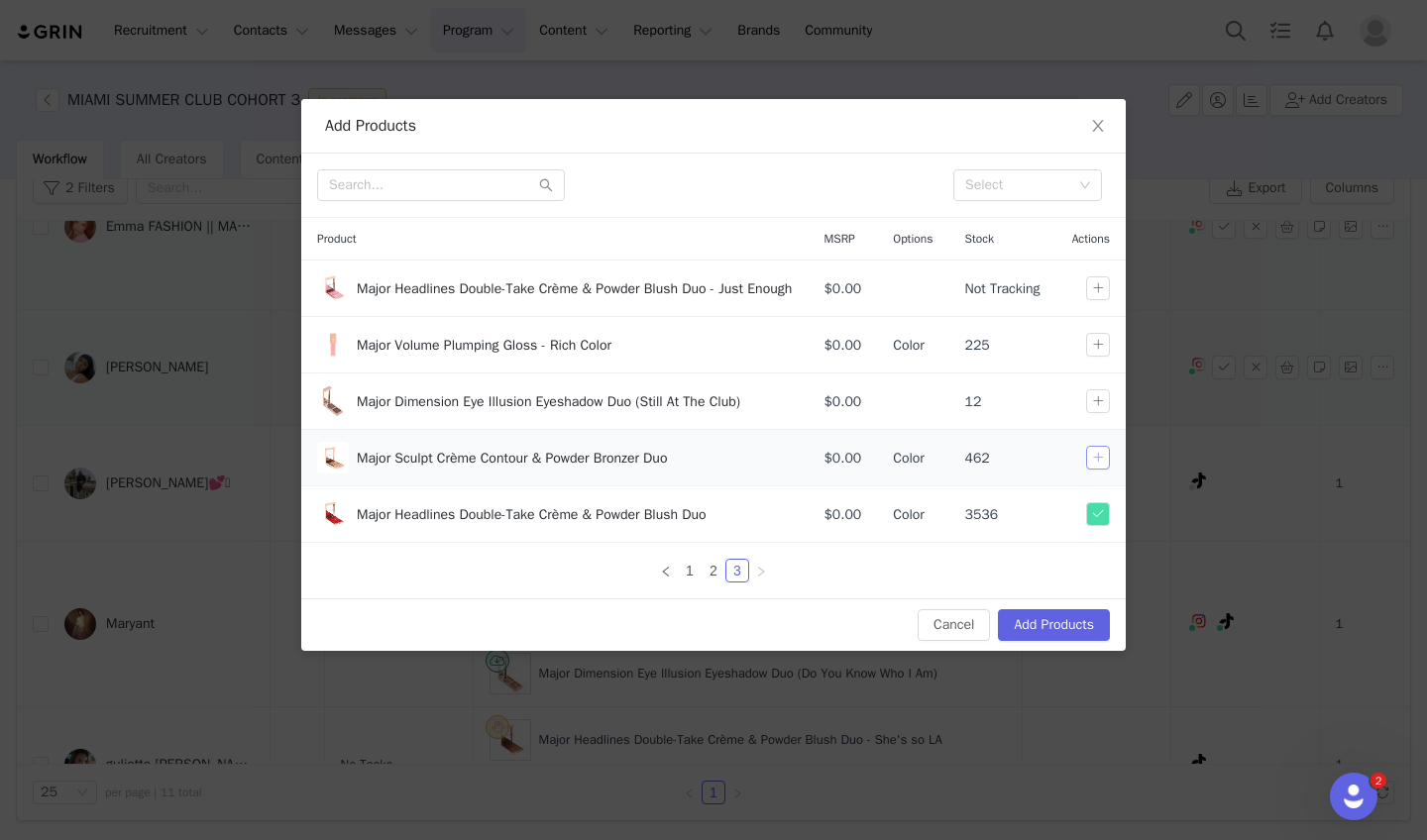 click at bounding box center (1098, 458) 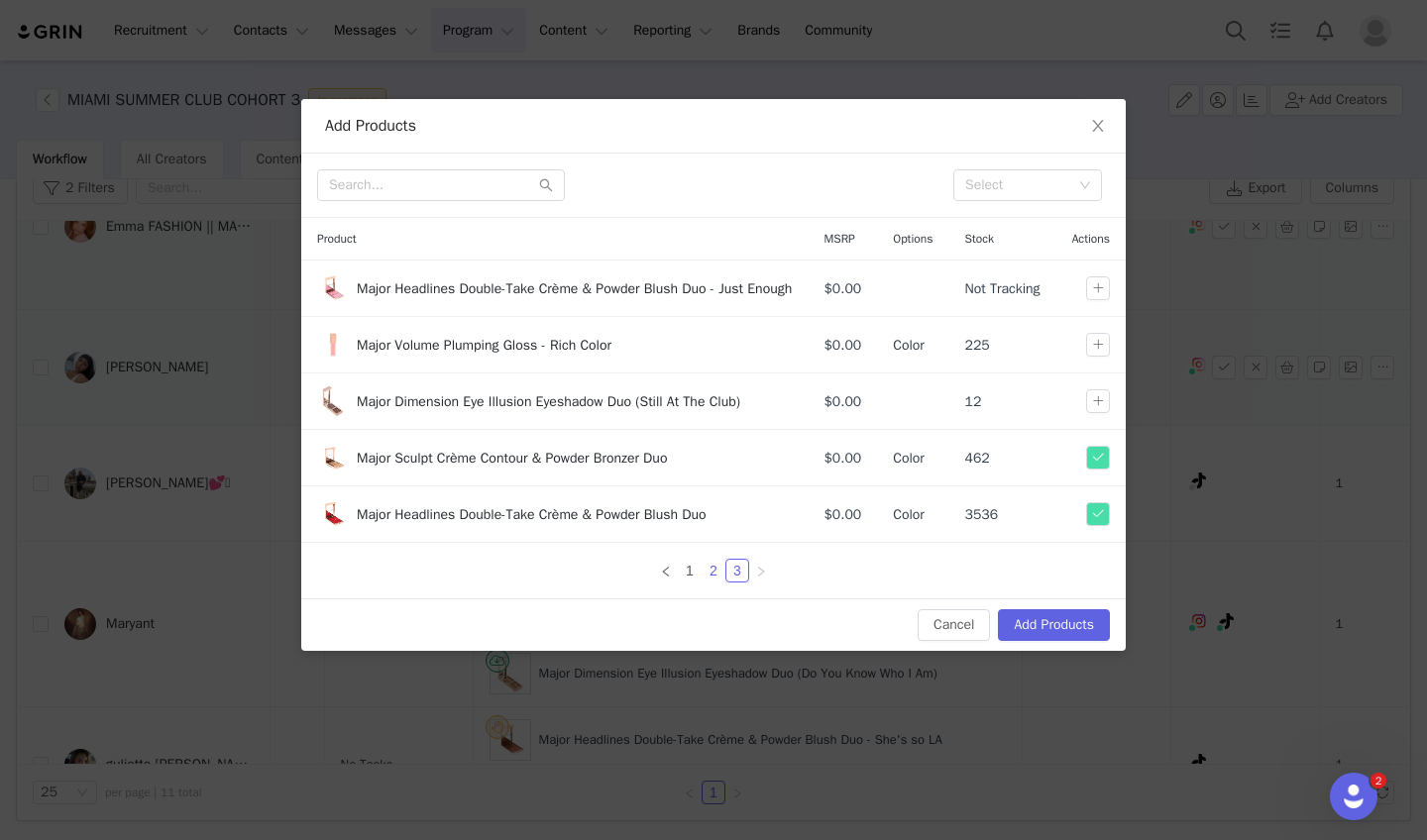 click on "2" at bounding box center [714, 571] 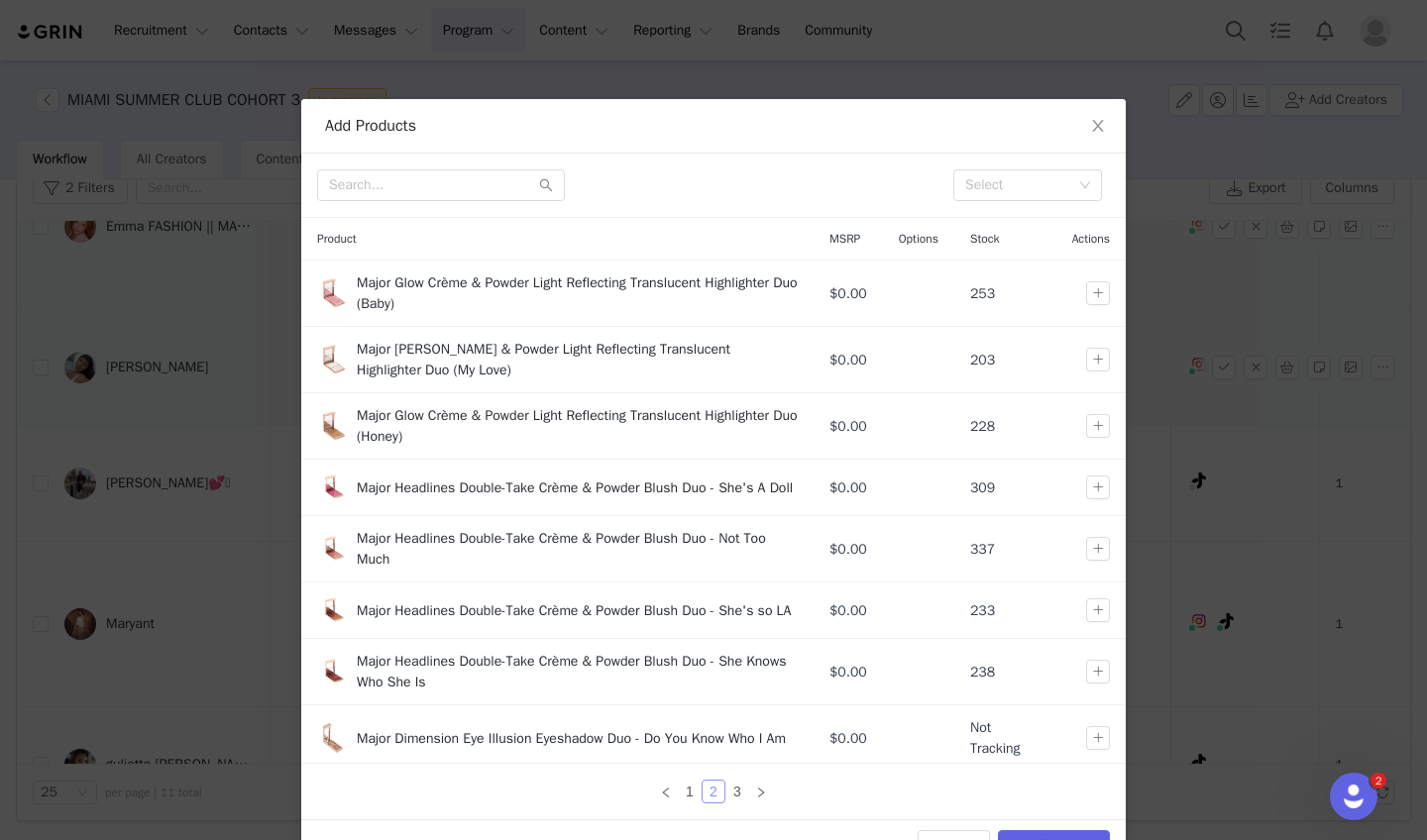 scroll, scrollTop: 160, scrollLeft: 0, axis: vertical 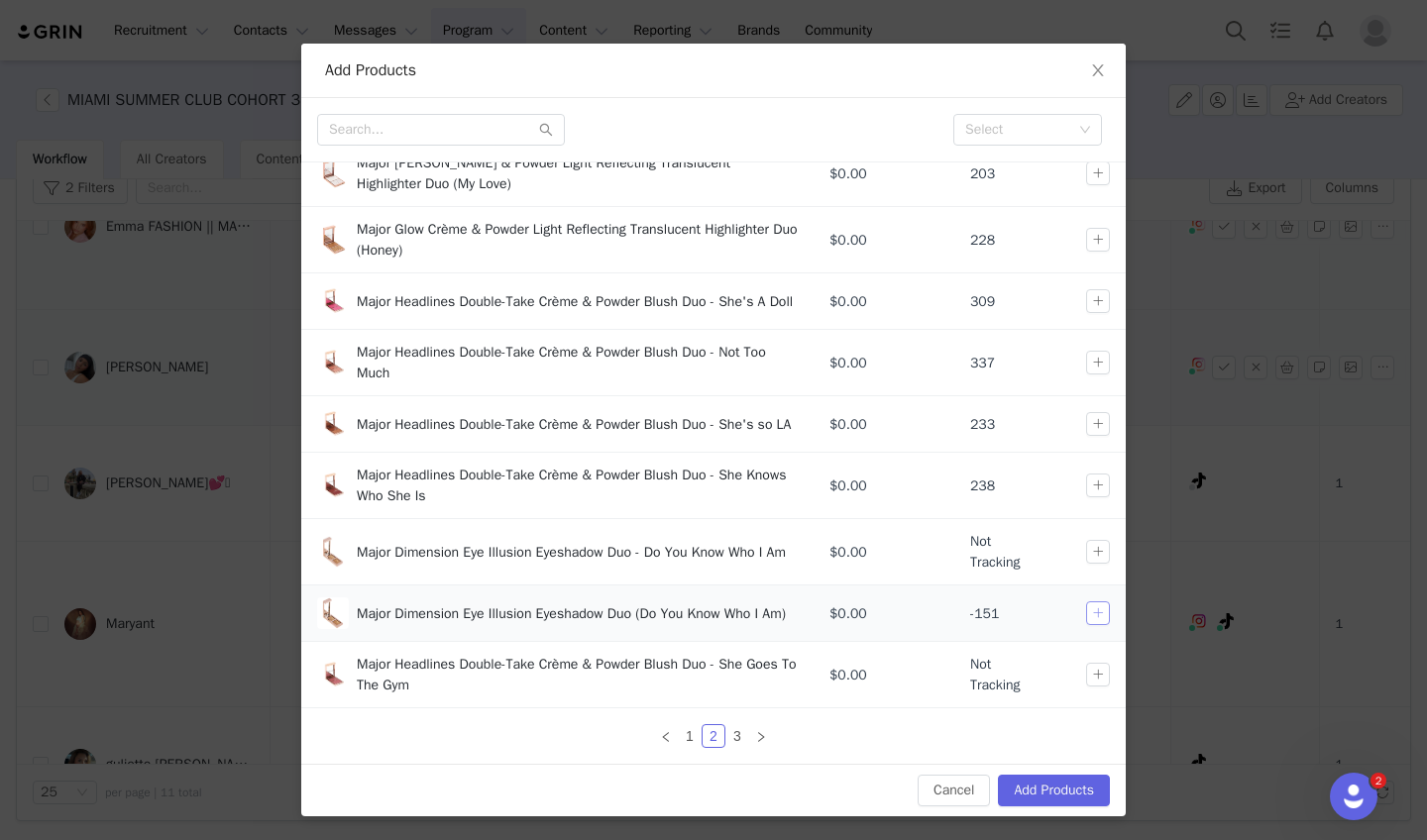 click at bounding box center (1098, 613) 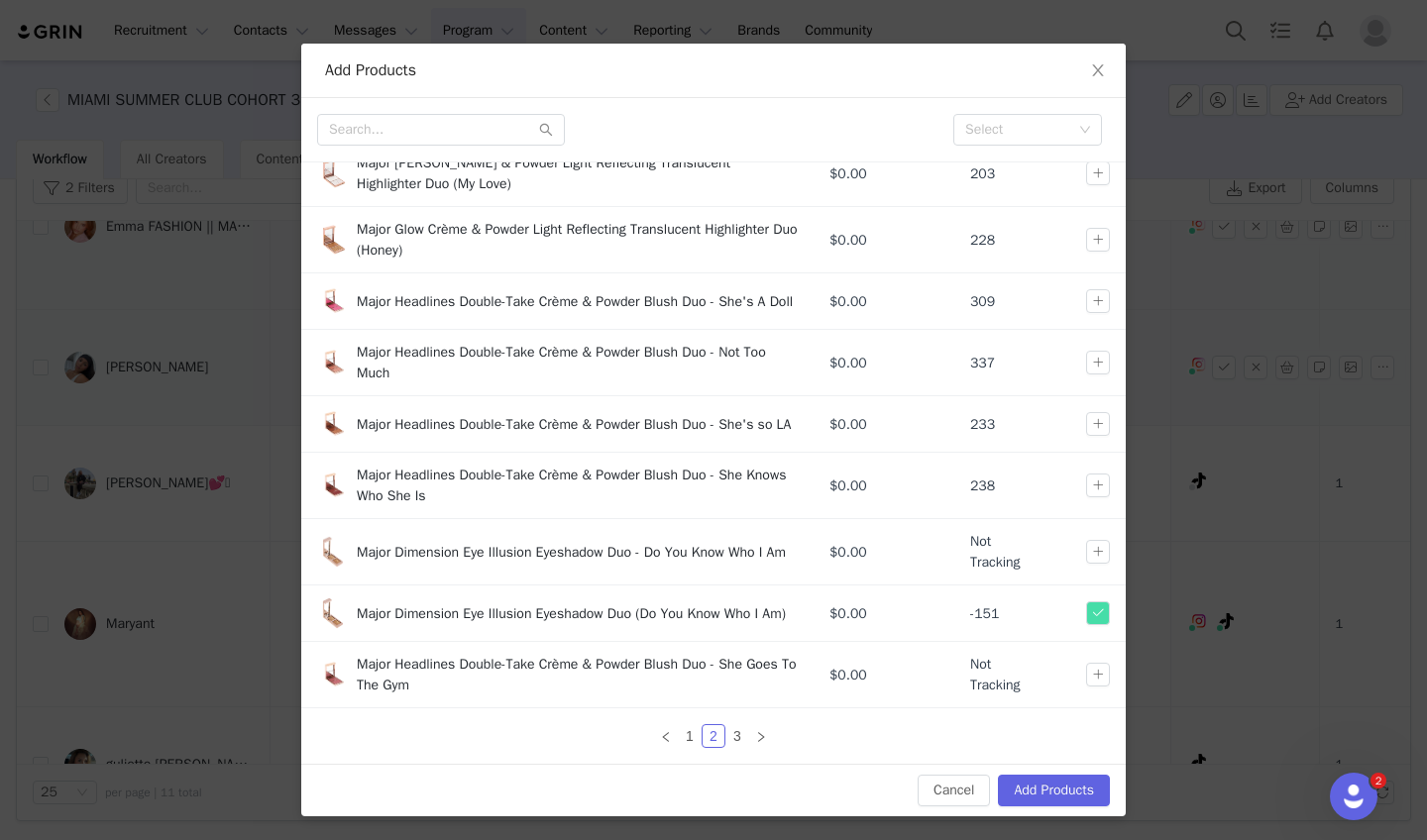 drag, startPoint x: 1030, startPoint y: 780, endPoint x: 1021, endPoint y: 775, distance: 10.29563 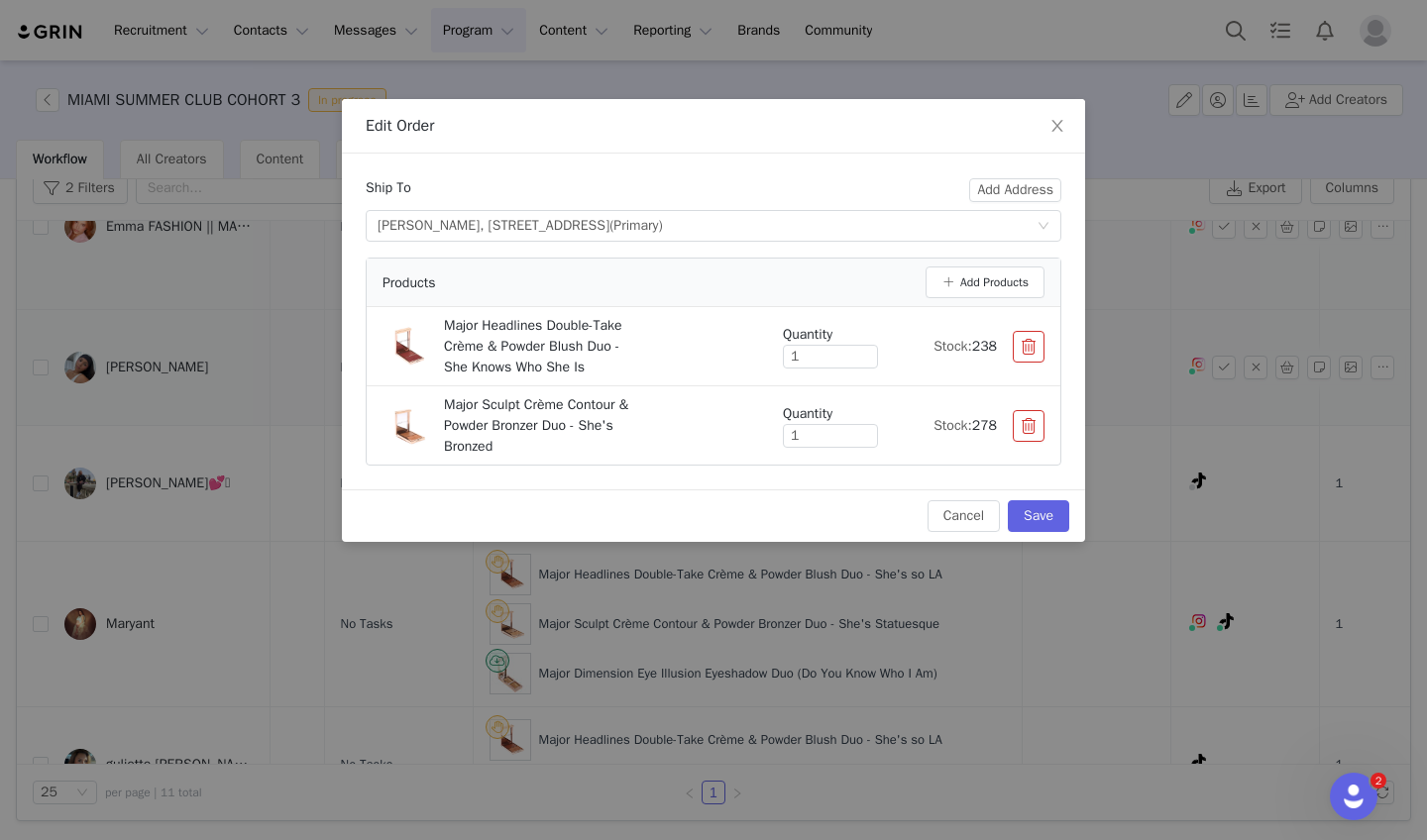 scroll, scrollTop: 0, scrollLeft: 0, axis: both 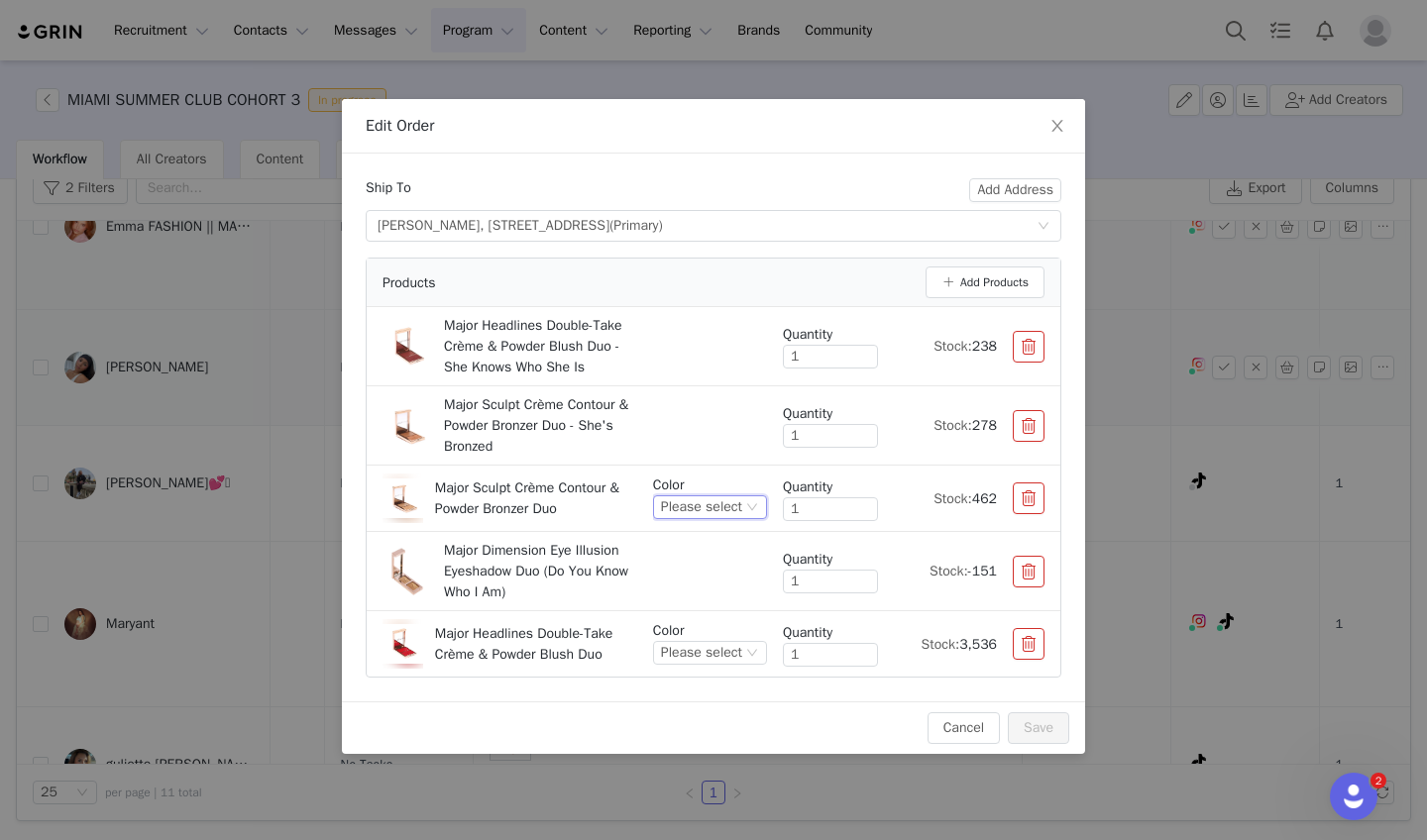 click on "Please select" at bounding box center (702, 507) 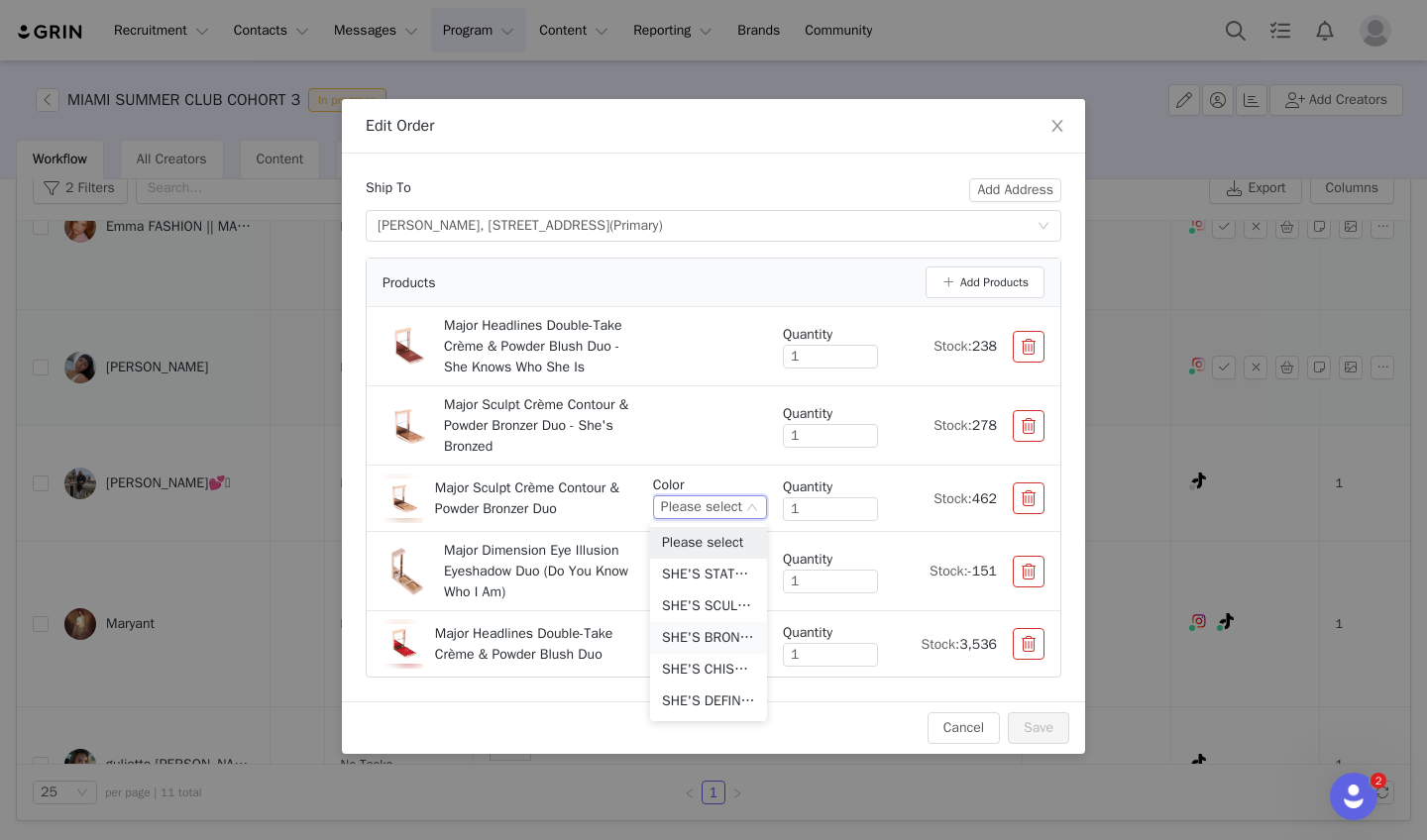 click on "SHE'S BRONZED (MEDIUM WITH WARM UNDERTONE)" at bounding box center [709, 638] 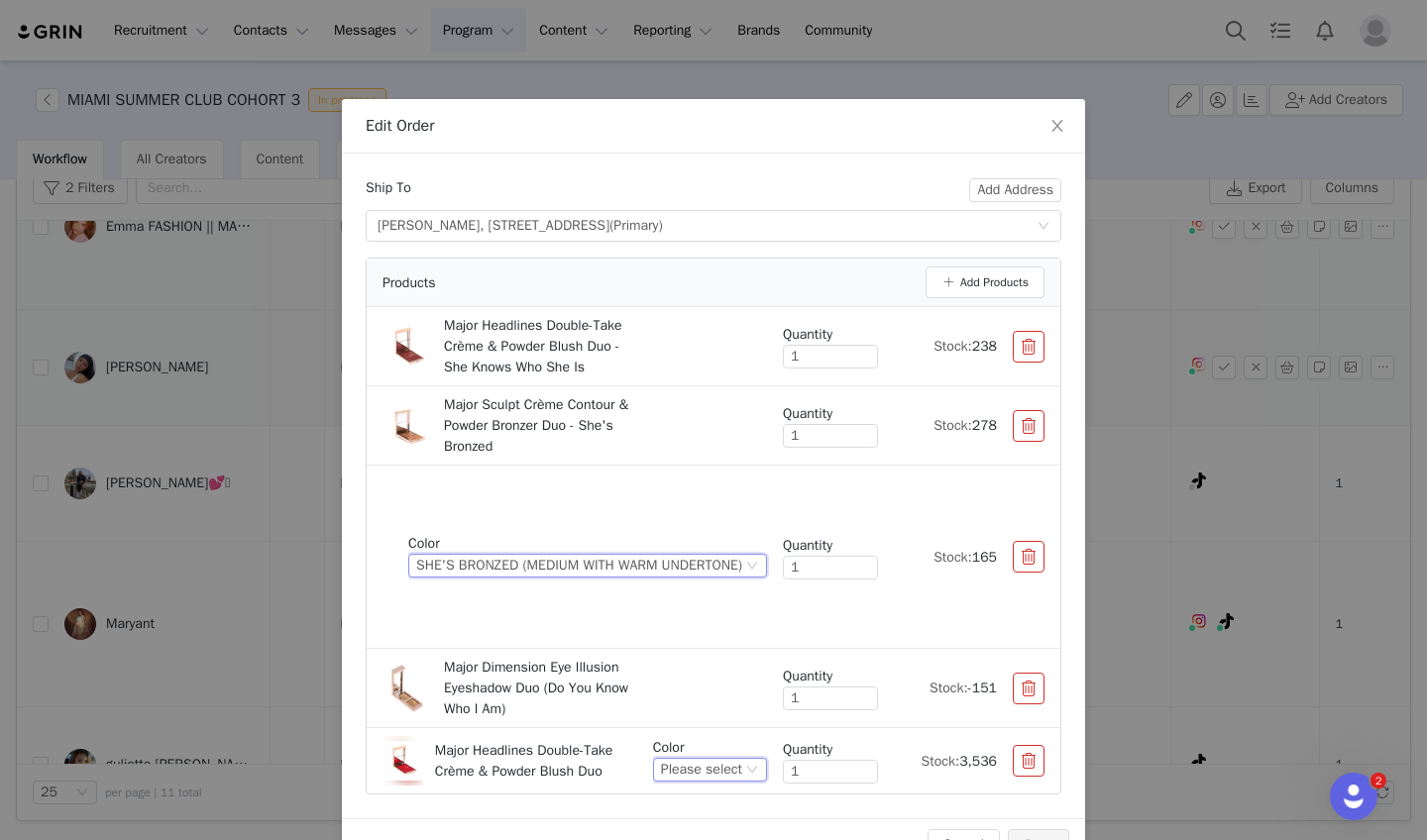 click on "Please select" at bounding box center (702, 770) 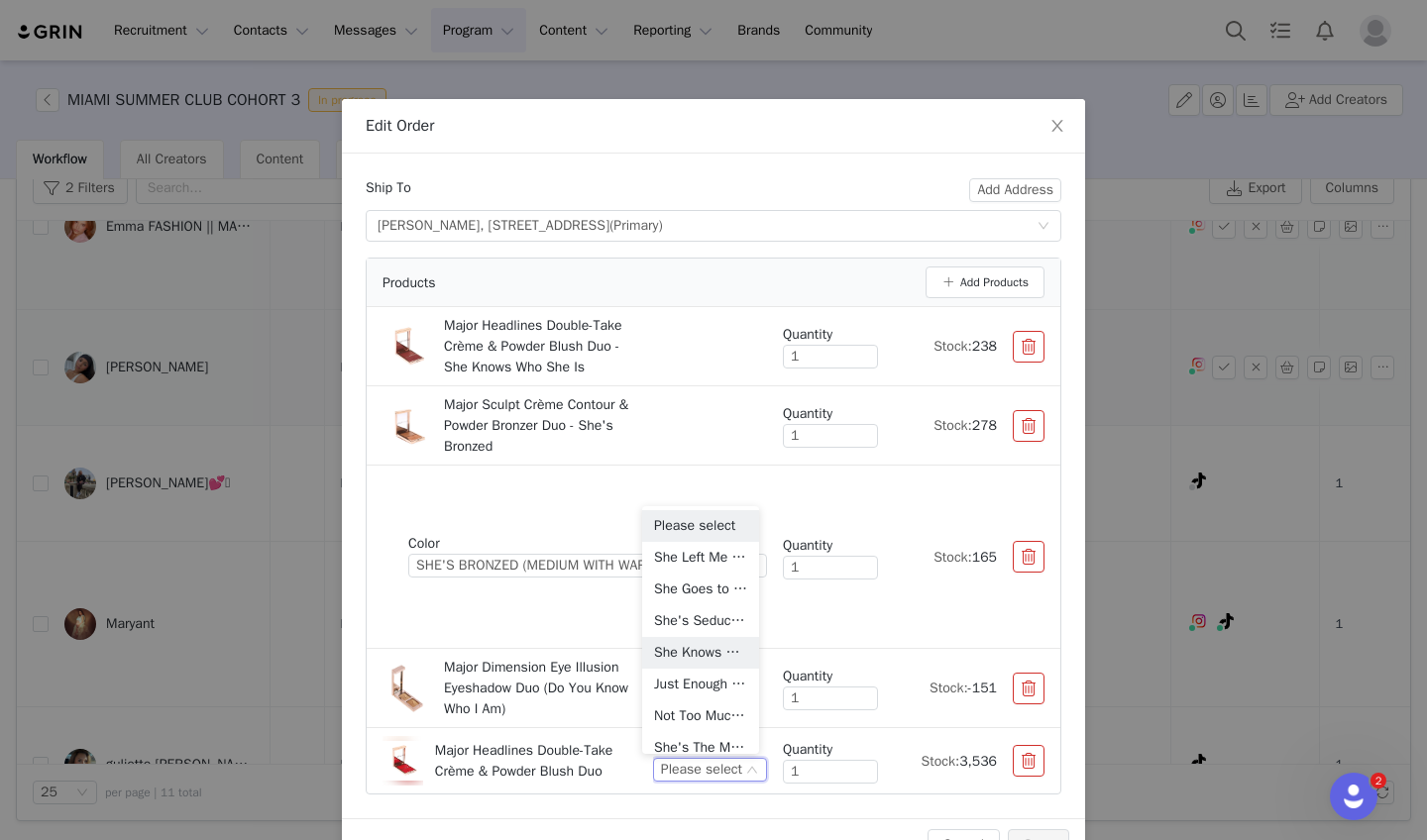 drag, startPoint x: 694, startPoint y: 649, endPoint x: 723, endPoint y: 623, distance: 38.948684 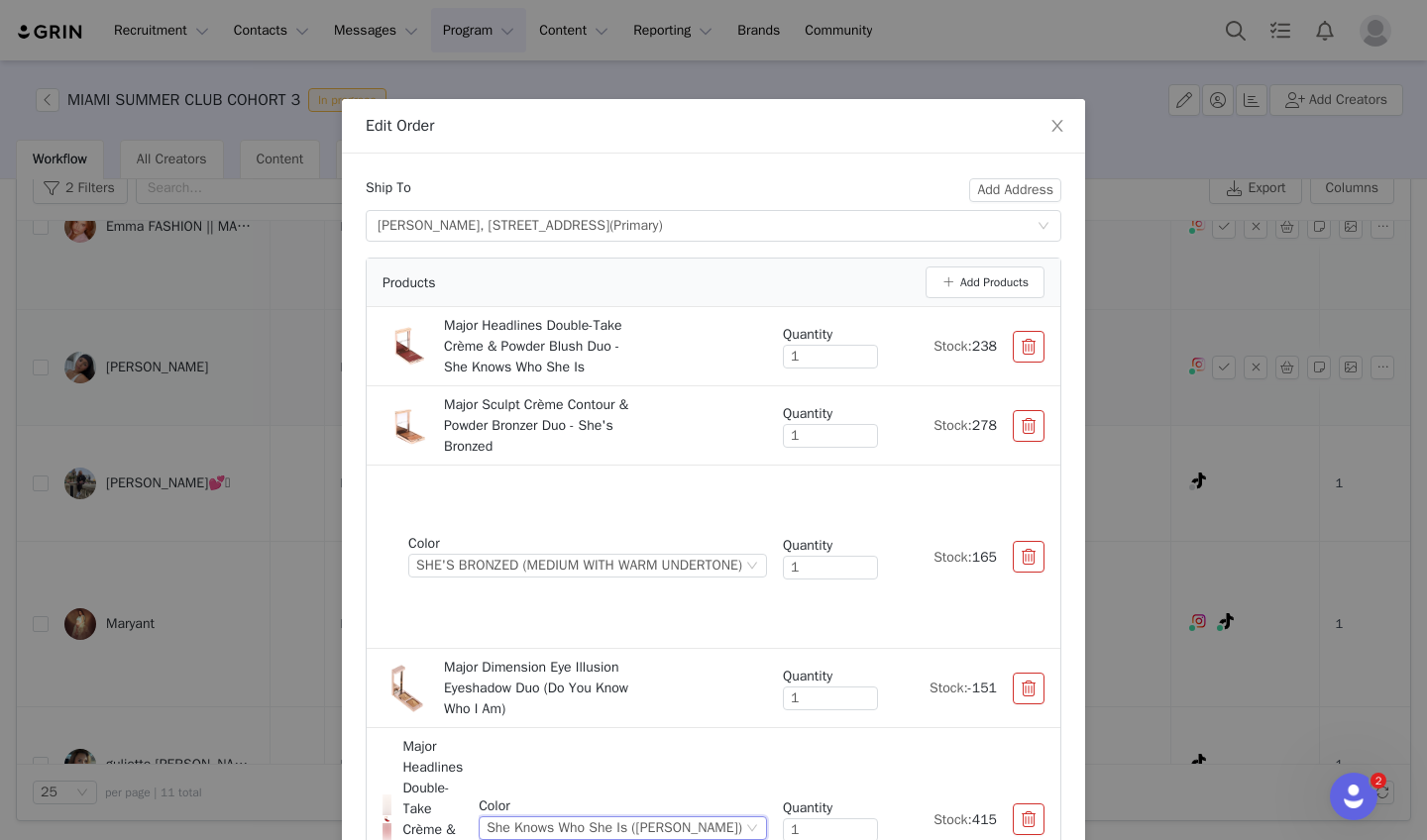 click at bounding box center [1029, 347] 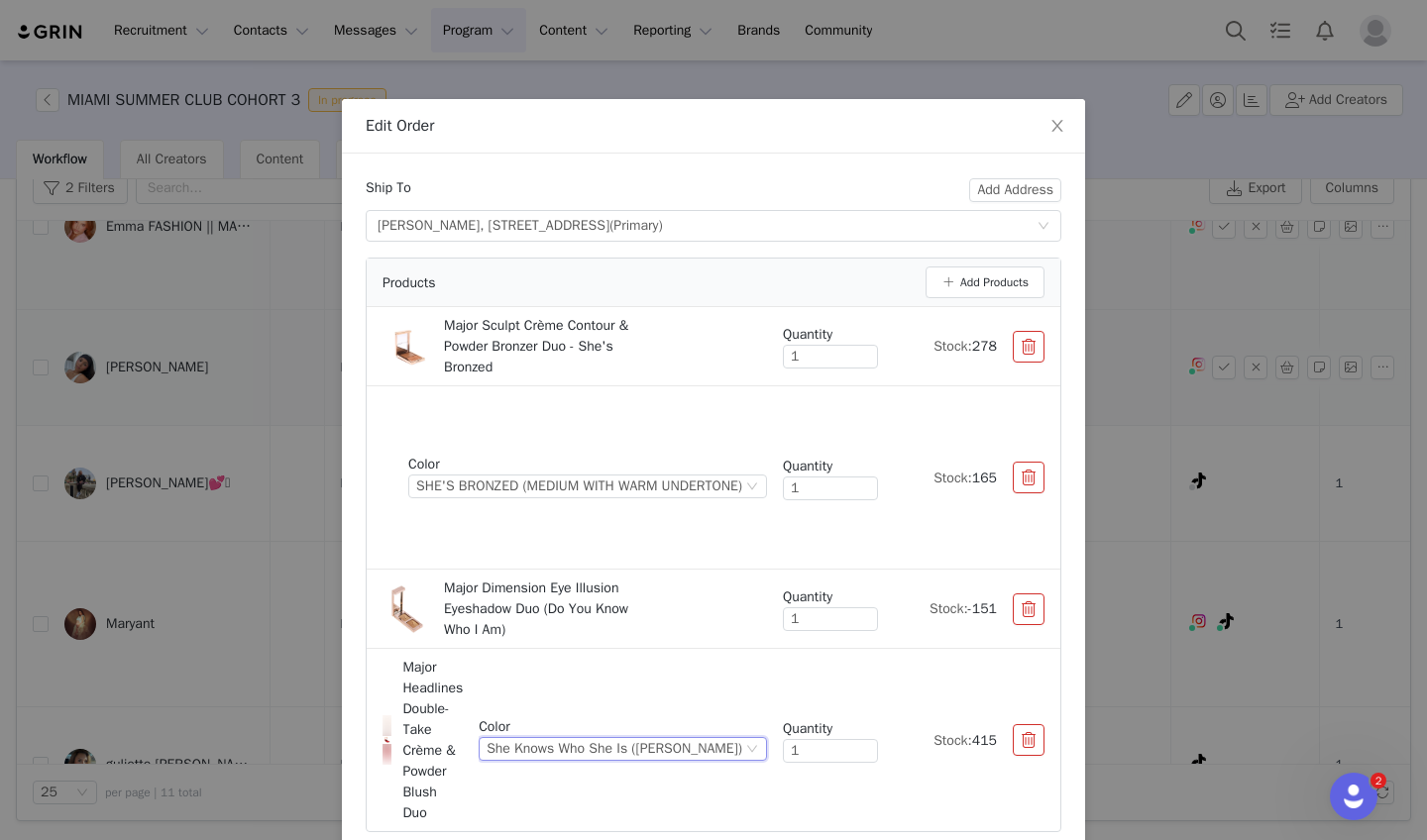 click at bounding box center [1029, 347] 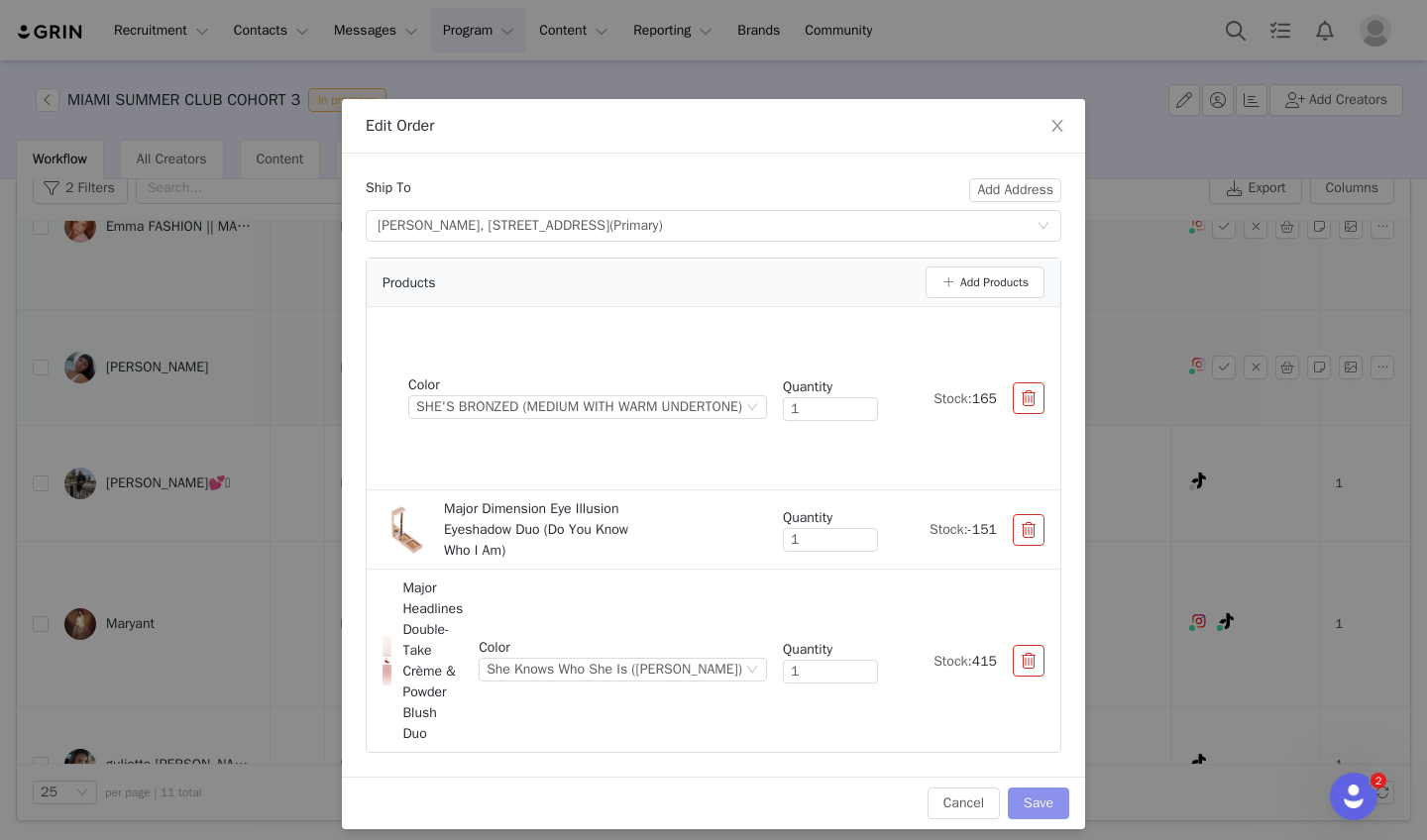 click on "Save" at bounding box center [1039, 803] 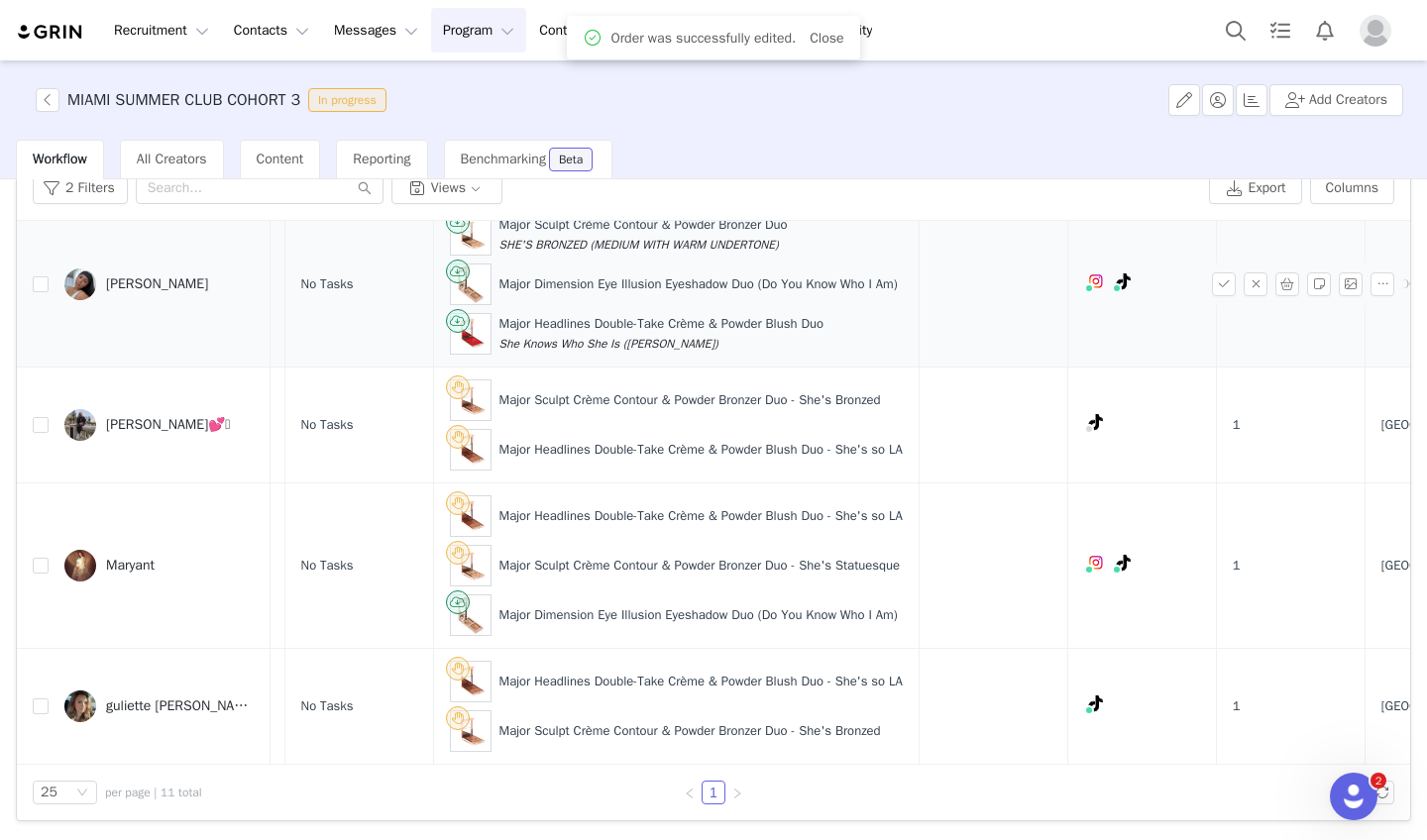 scroll, scrollTop: 824, scrollLeft: 462, axis: both 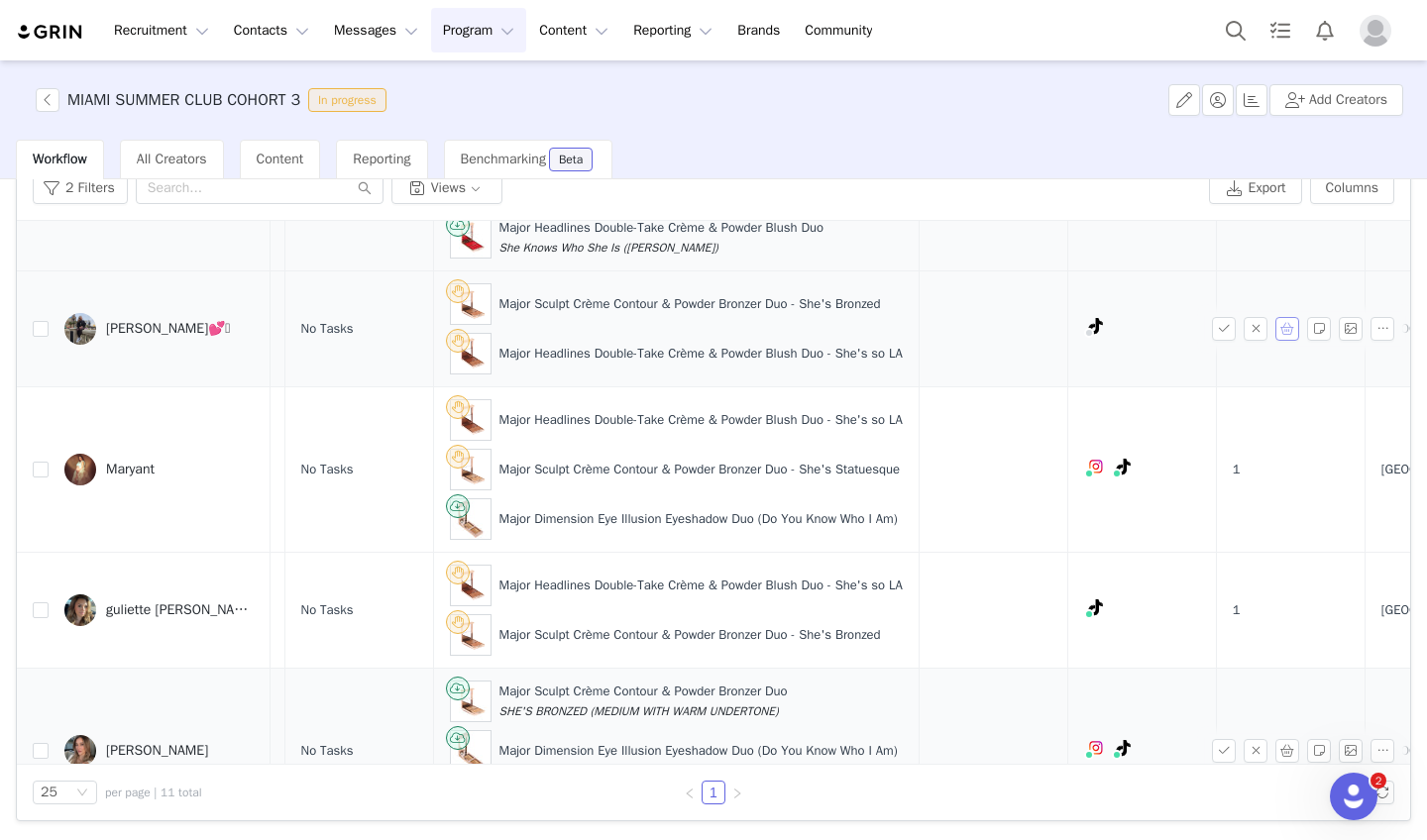 click at bounding box center (1287, 329) 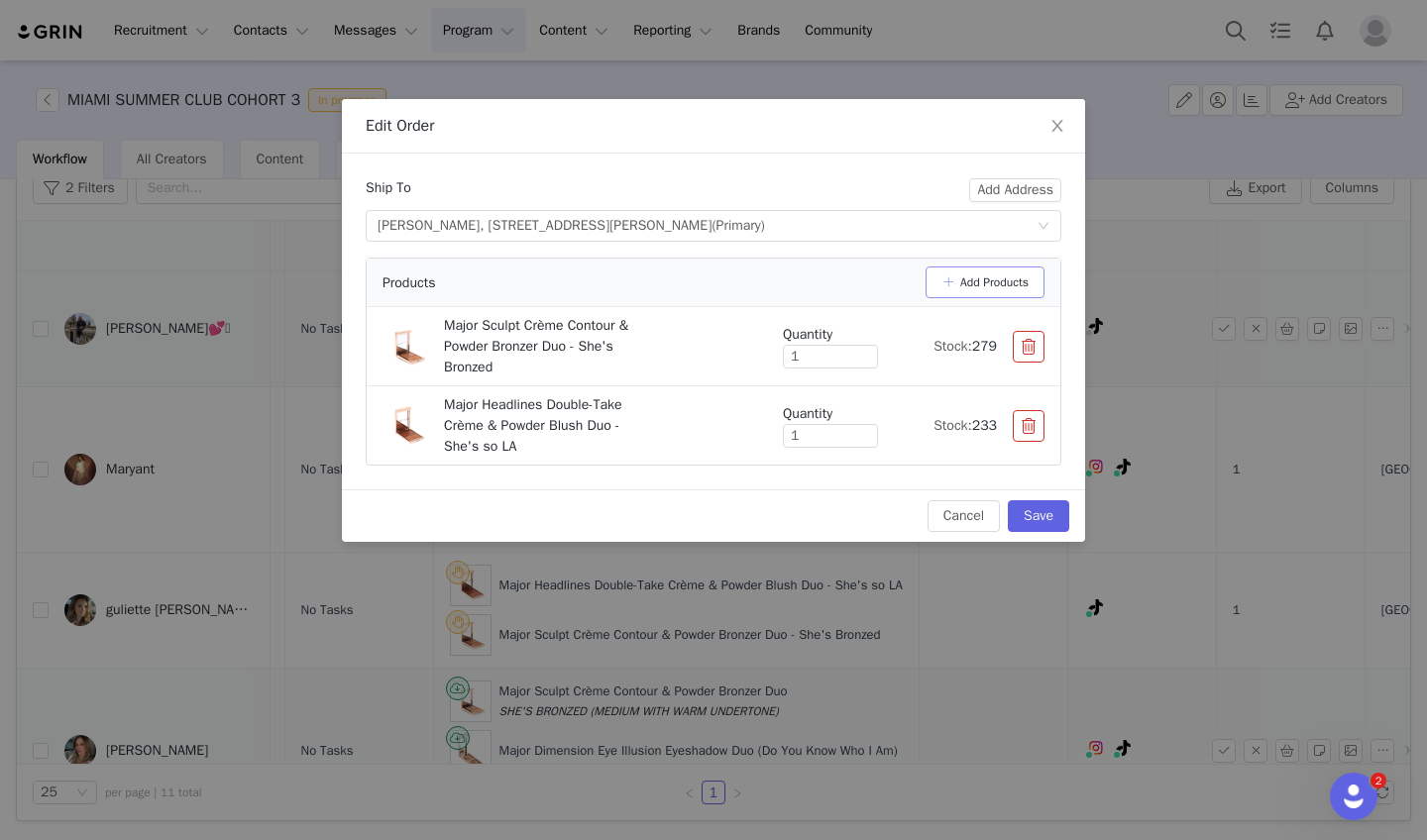 click on "Add Products" at bounding box center [985, 282] 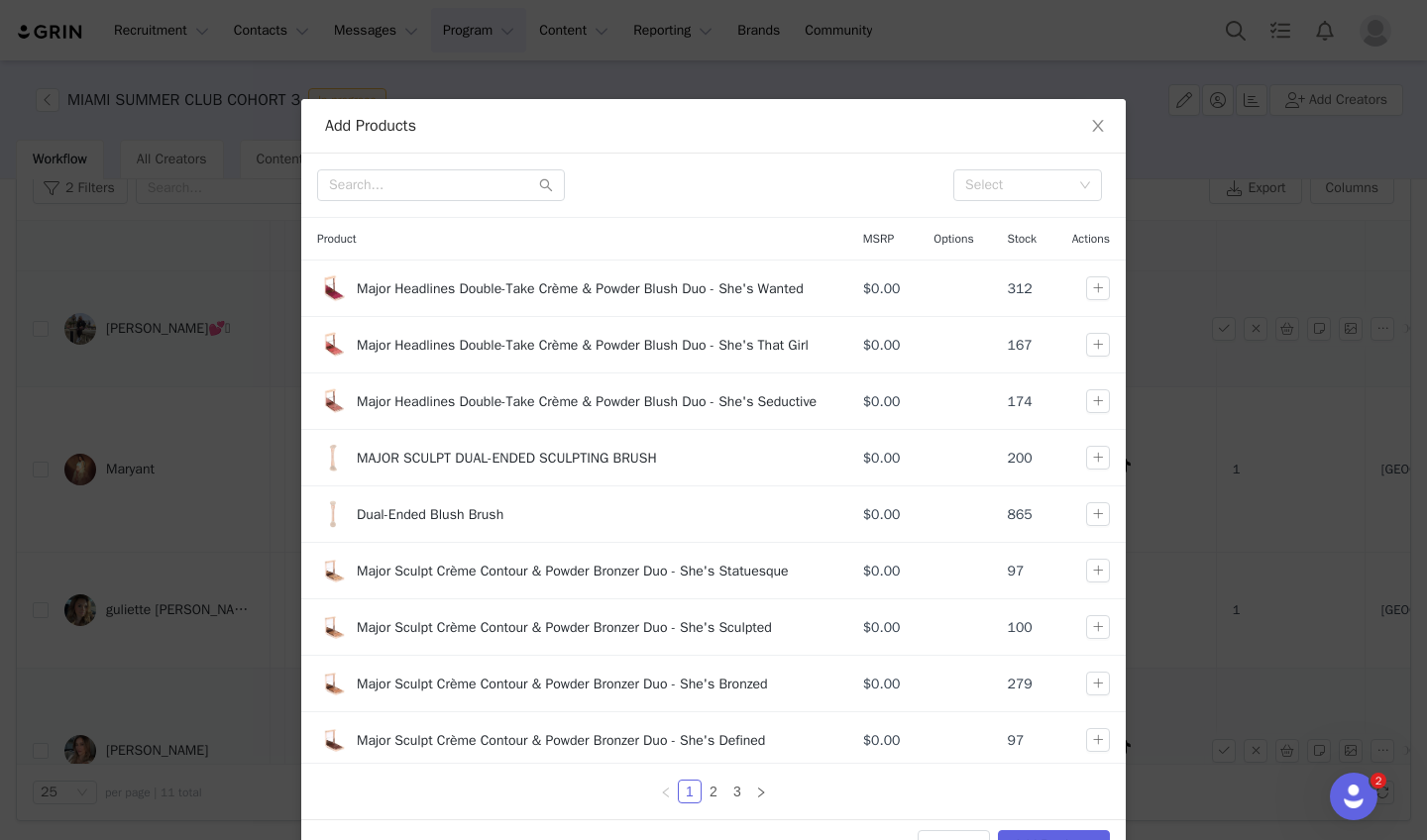 click on "1 2 3" at bounding box center (714, 791) 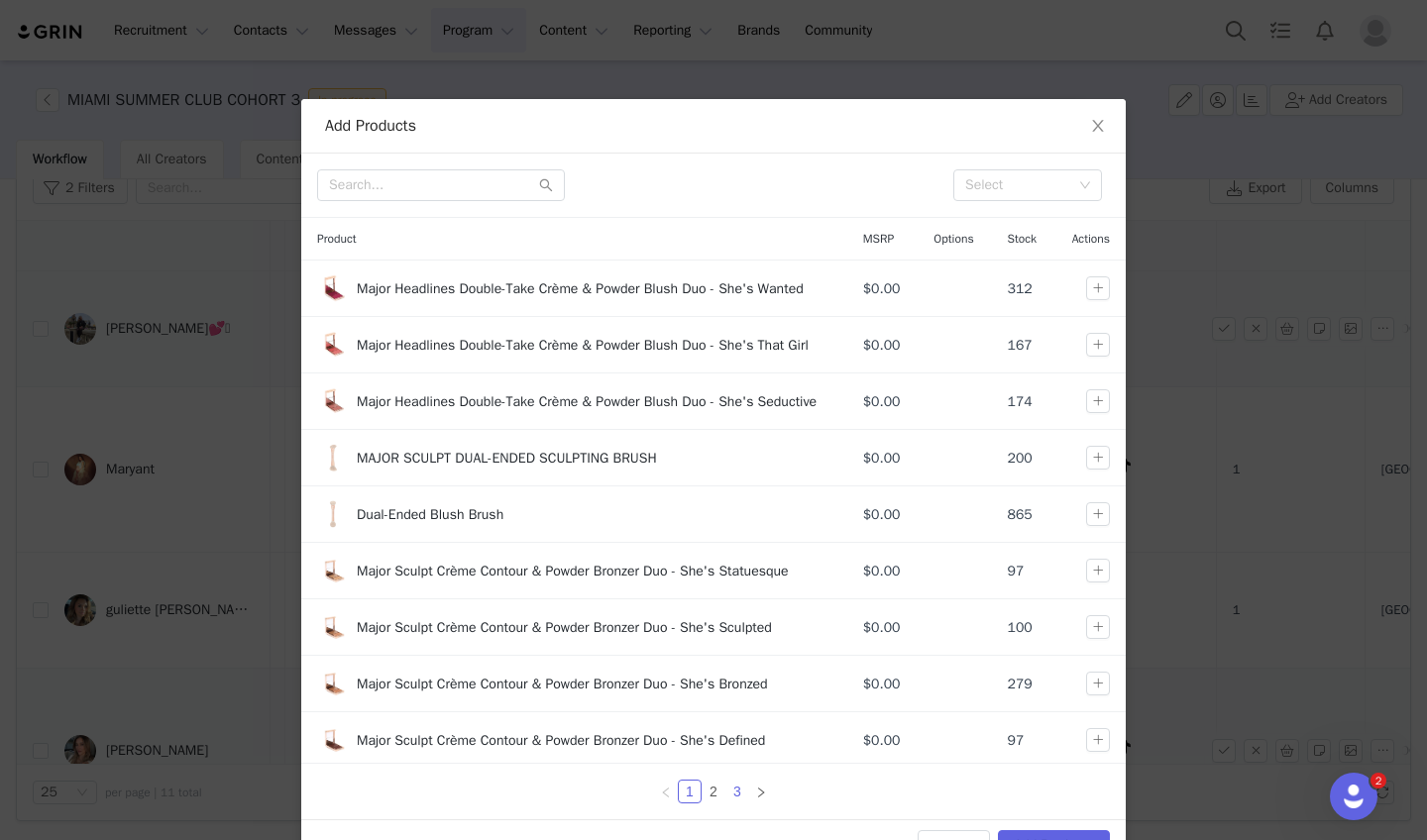 click on "3" at bounding box center (737, 791) 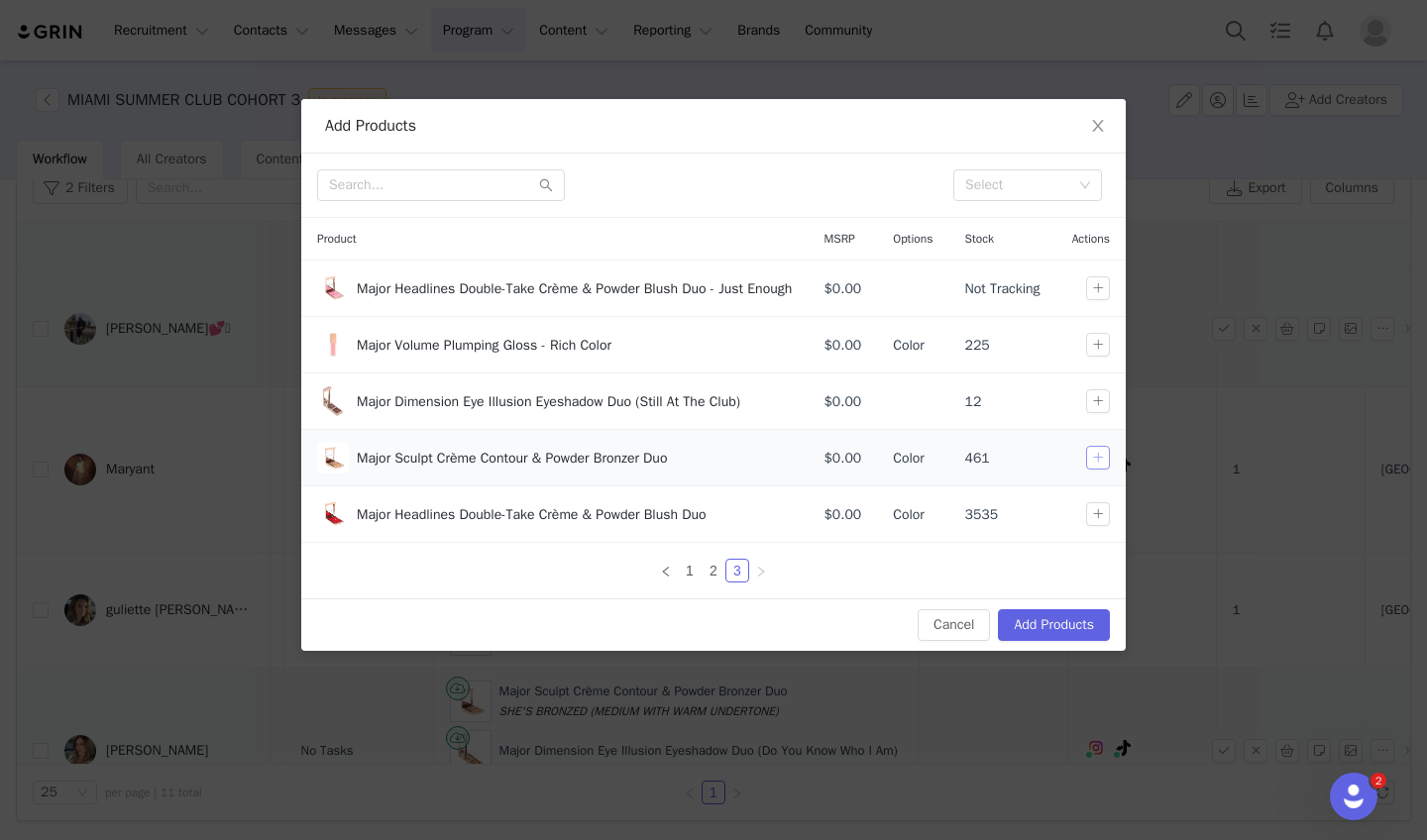 click at bounding box center (1098, 458) 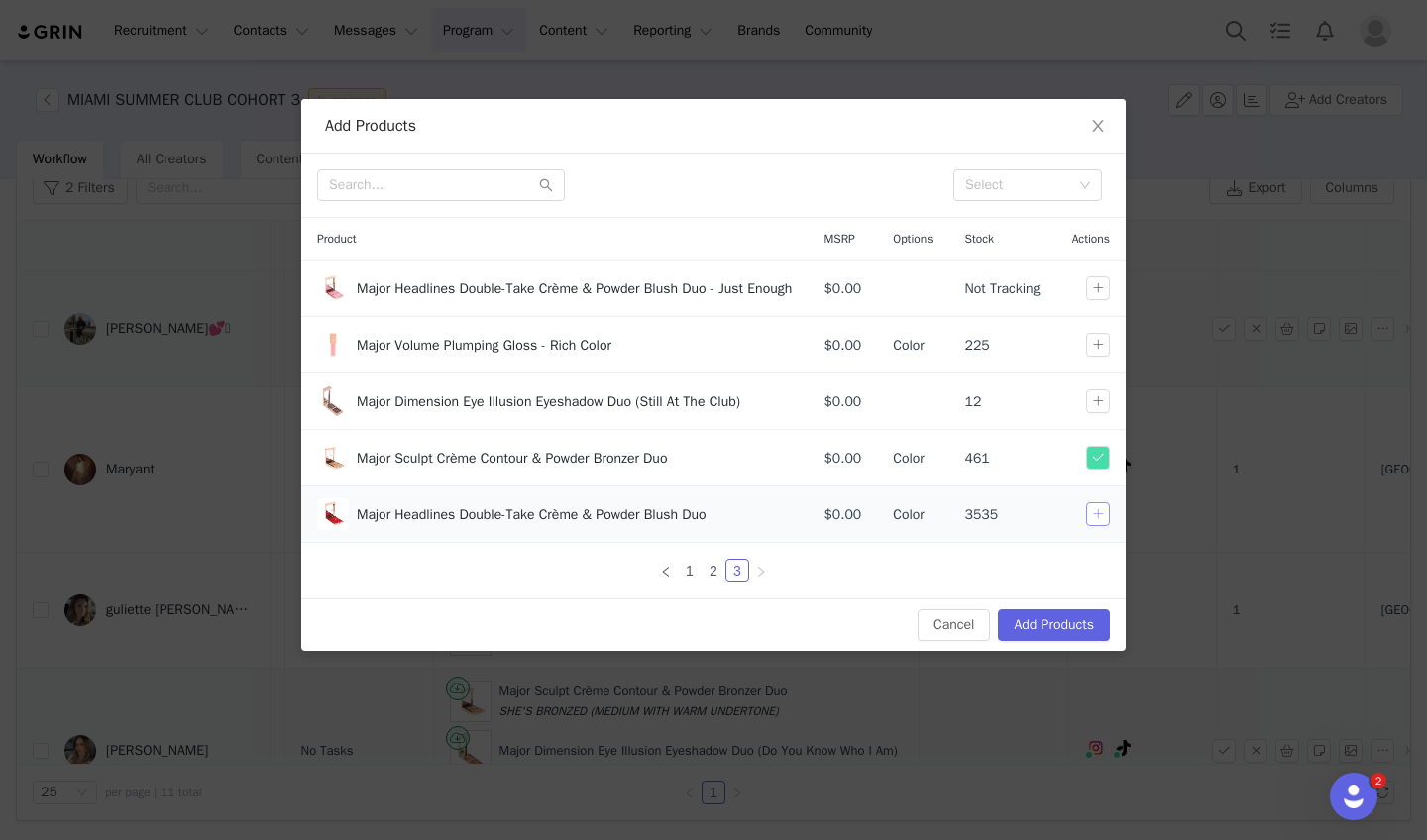 click at bounding box center (1098, 514) 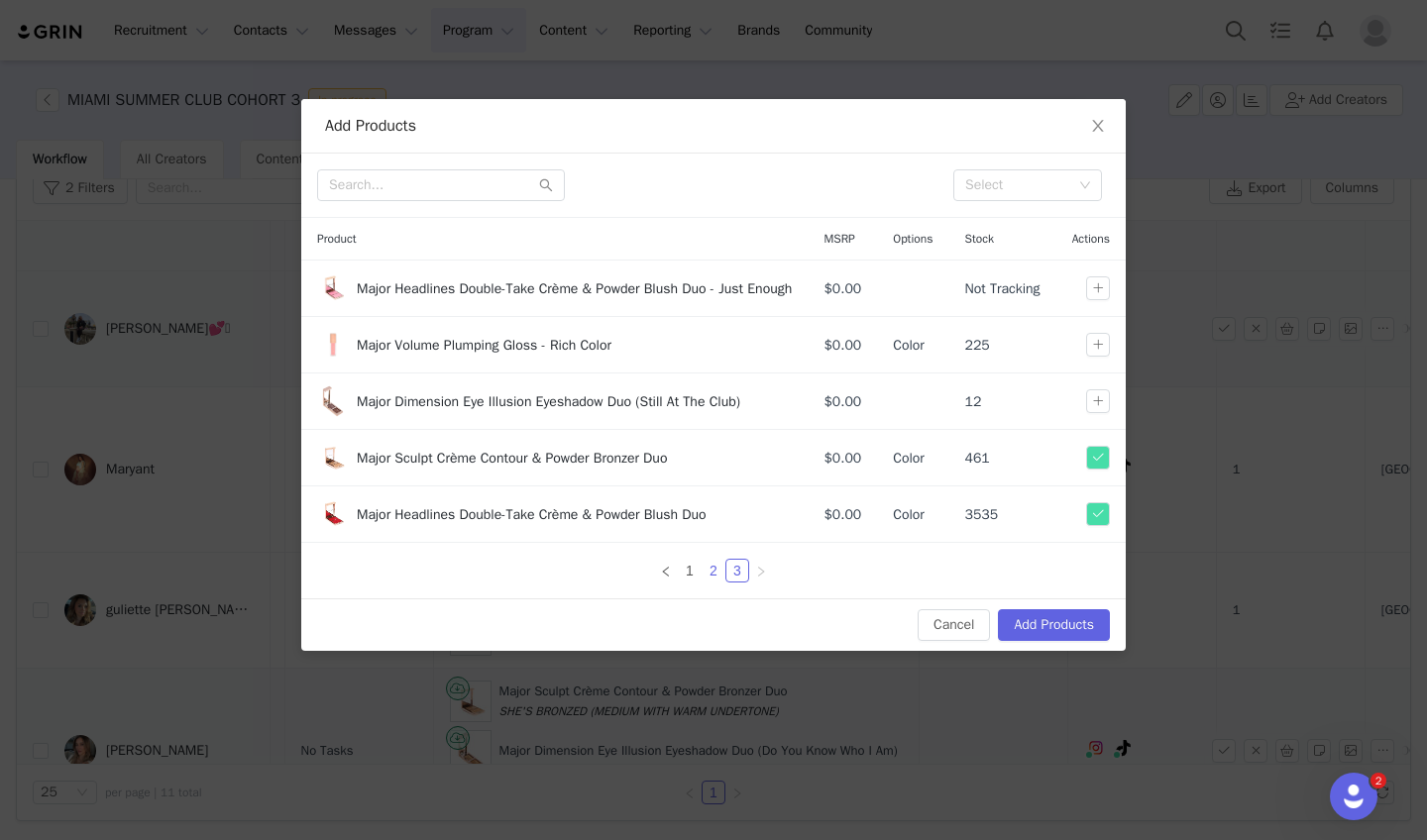 click on "2" at bounding box center (714, 571) 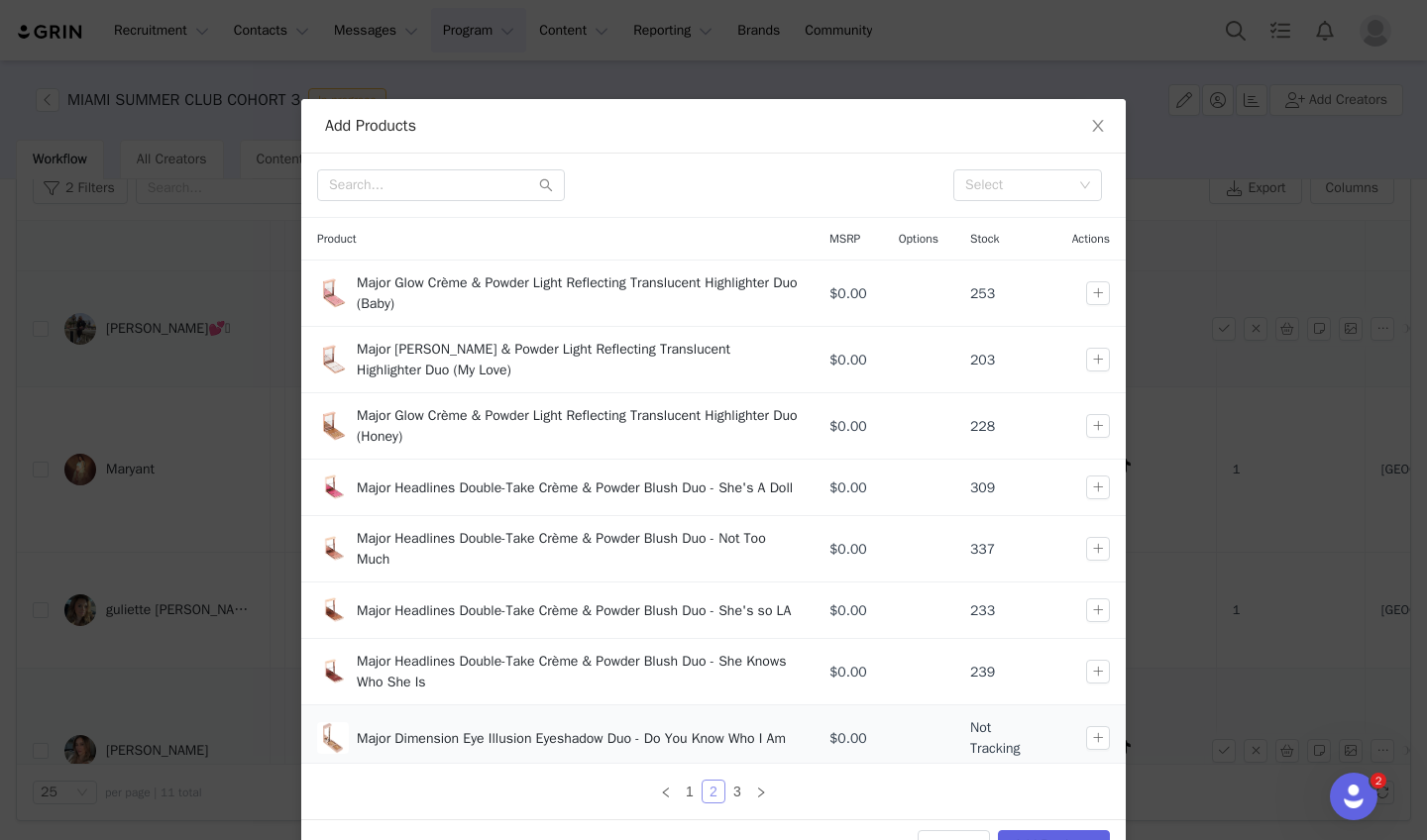 scroll, scrollTop: 160, scrollLeft: 0, axis: vertical 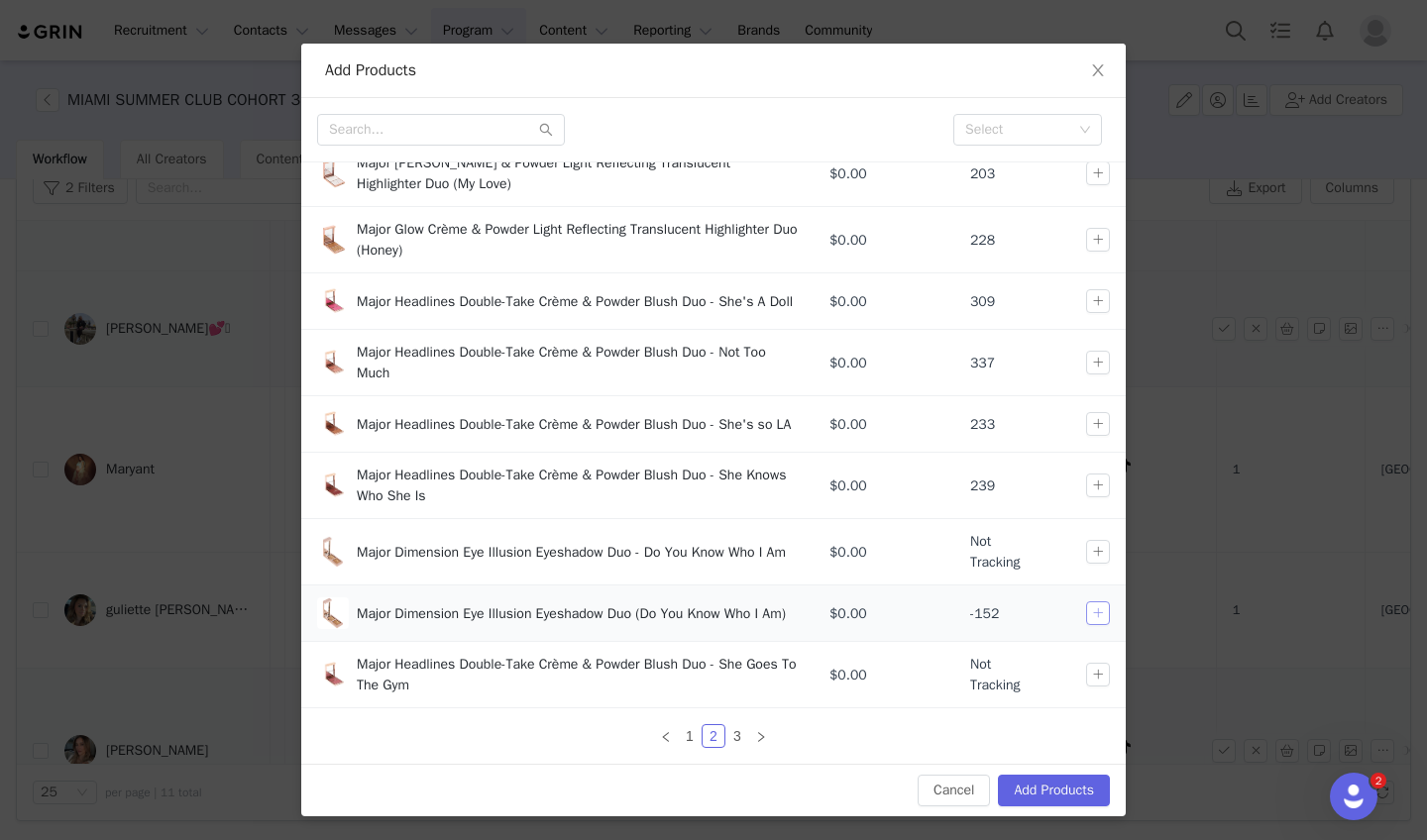 click at bounding box center (1098, 613) 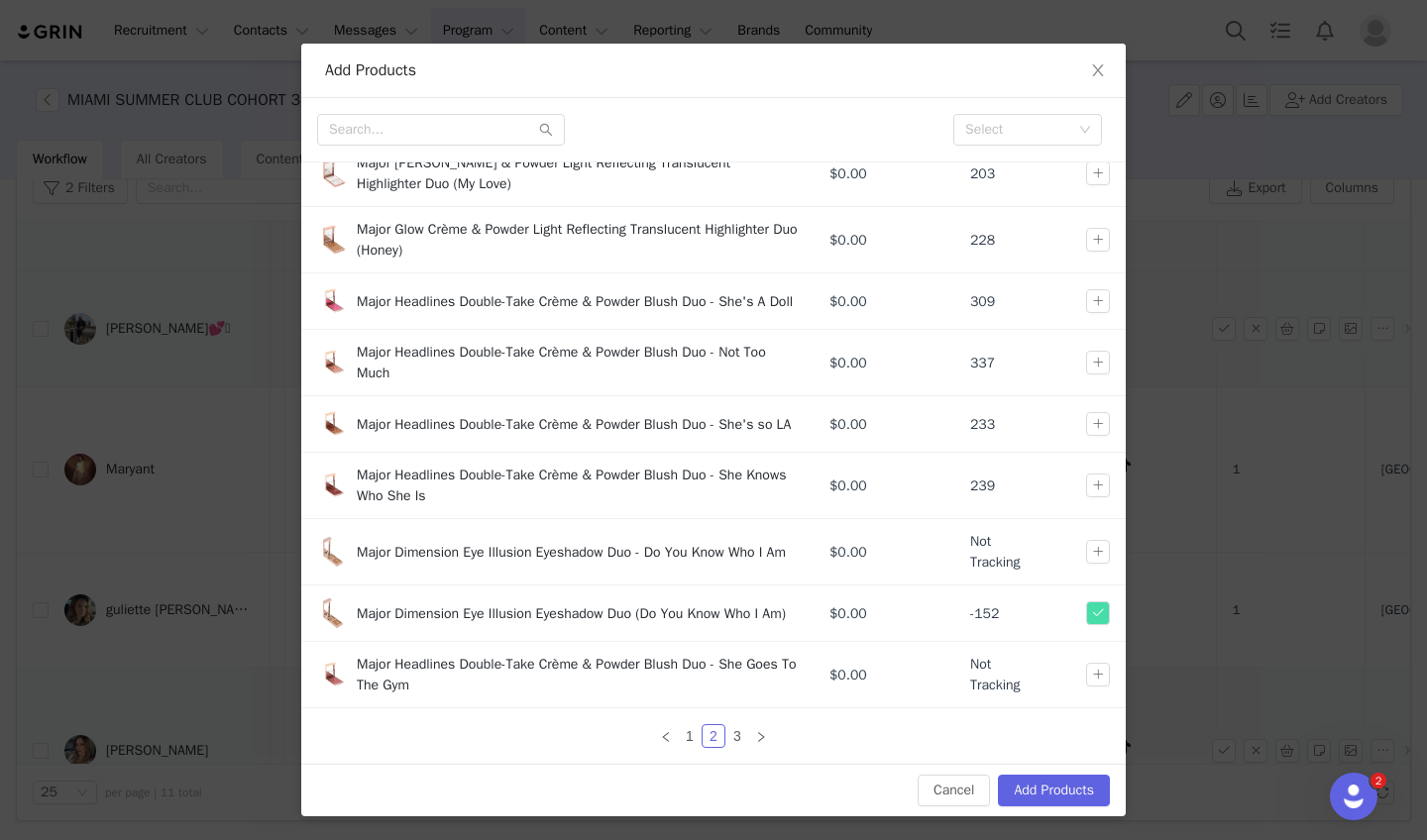 click on "Cancel Add Products" at bounding box center (714, 789) 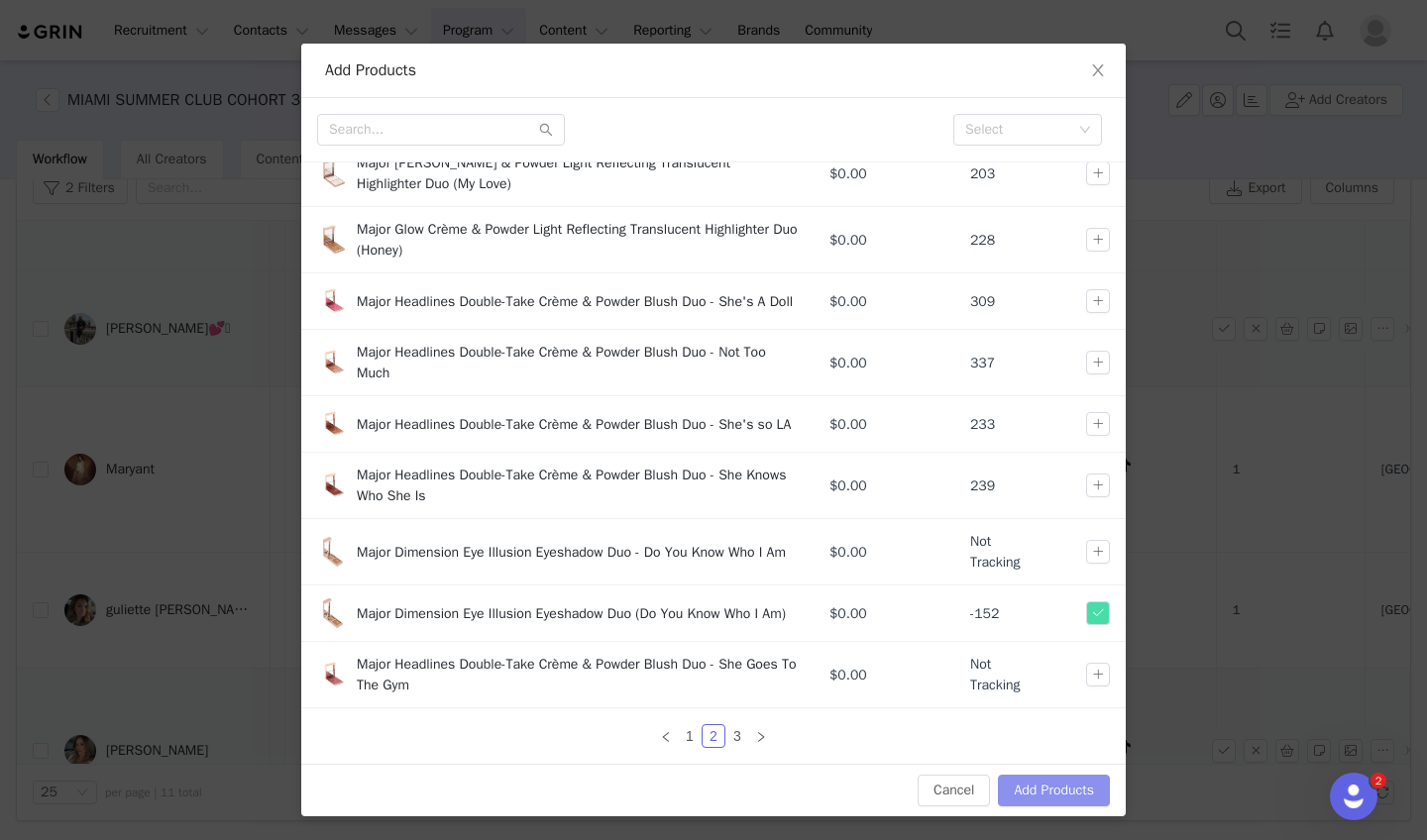 click on "Add Products" at bounding box center [1053, 790] 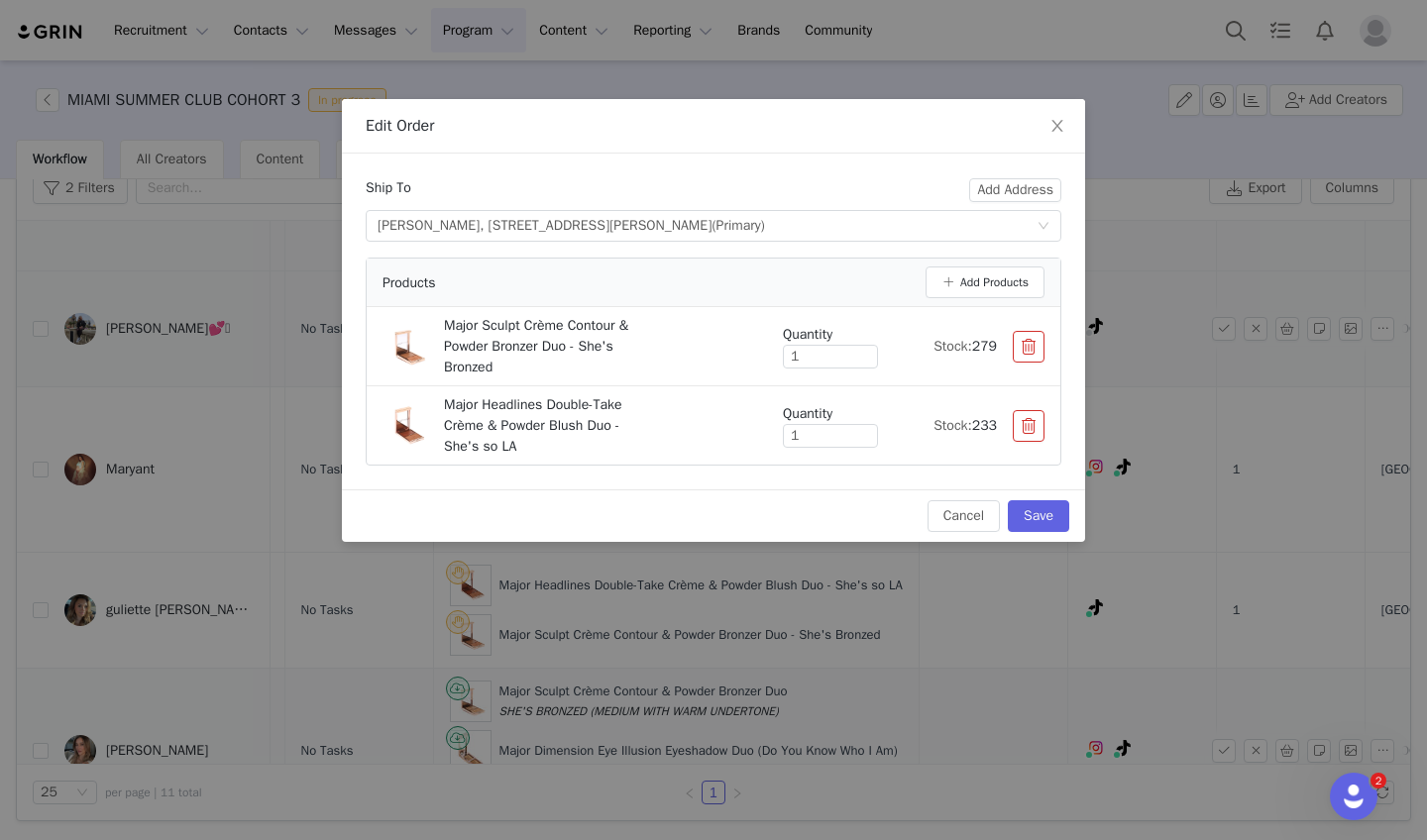 scroll, scrollTop: 0, scrollLeft: 0, axis: both 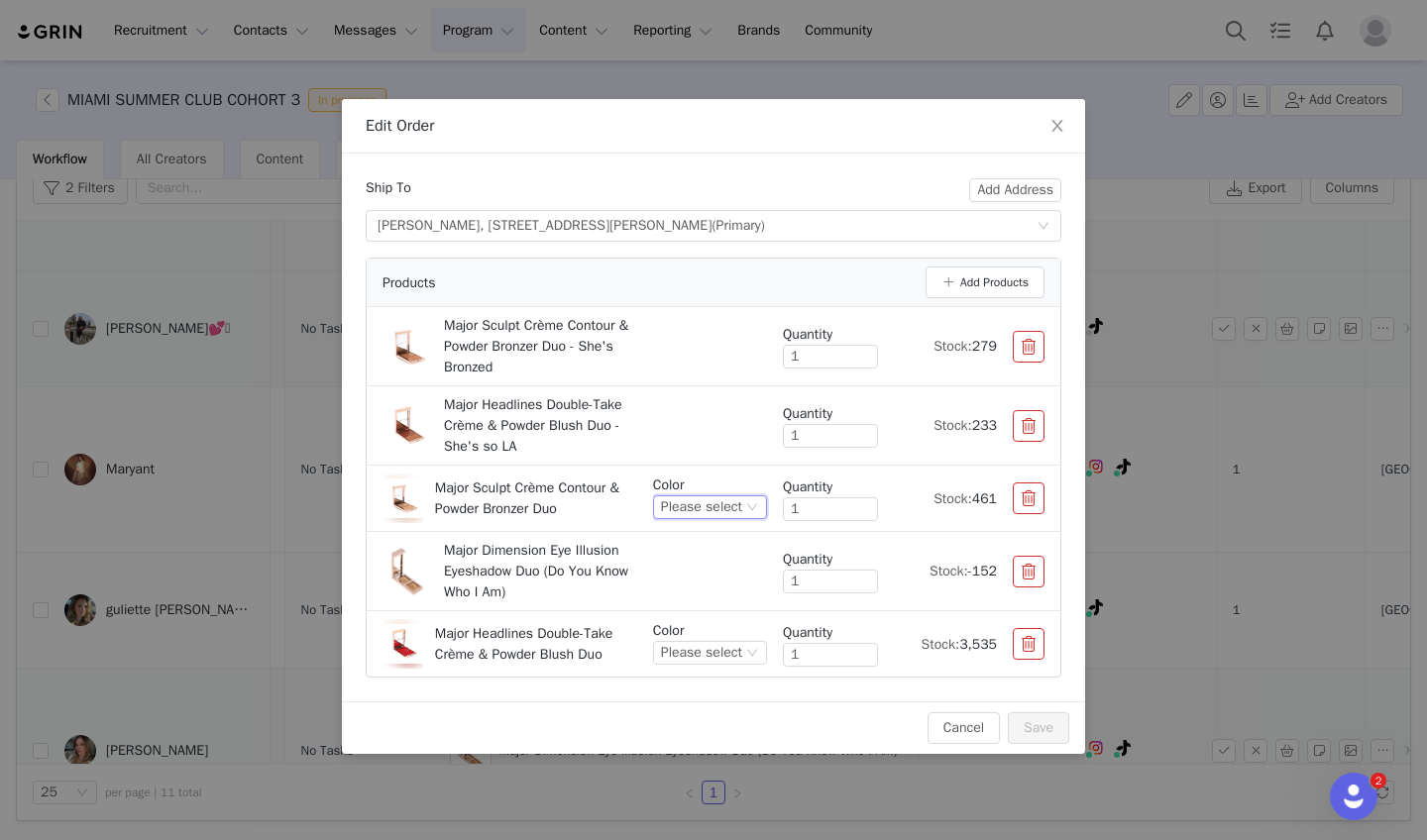 click 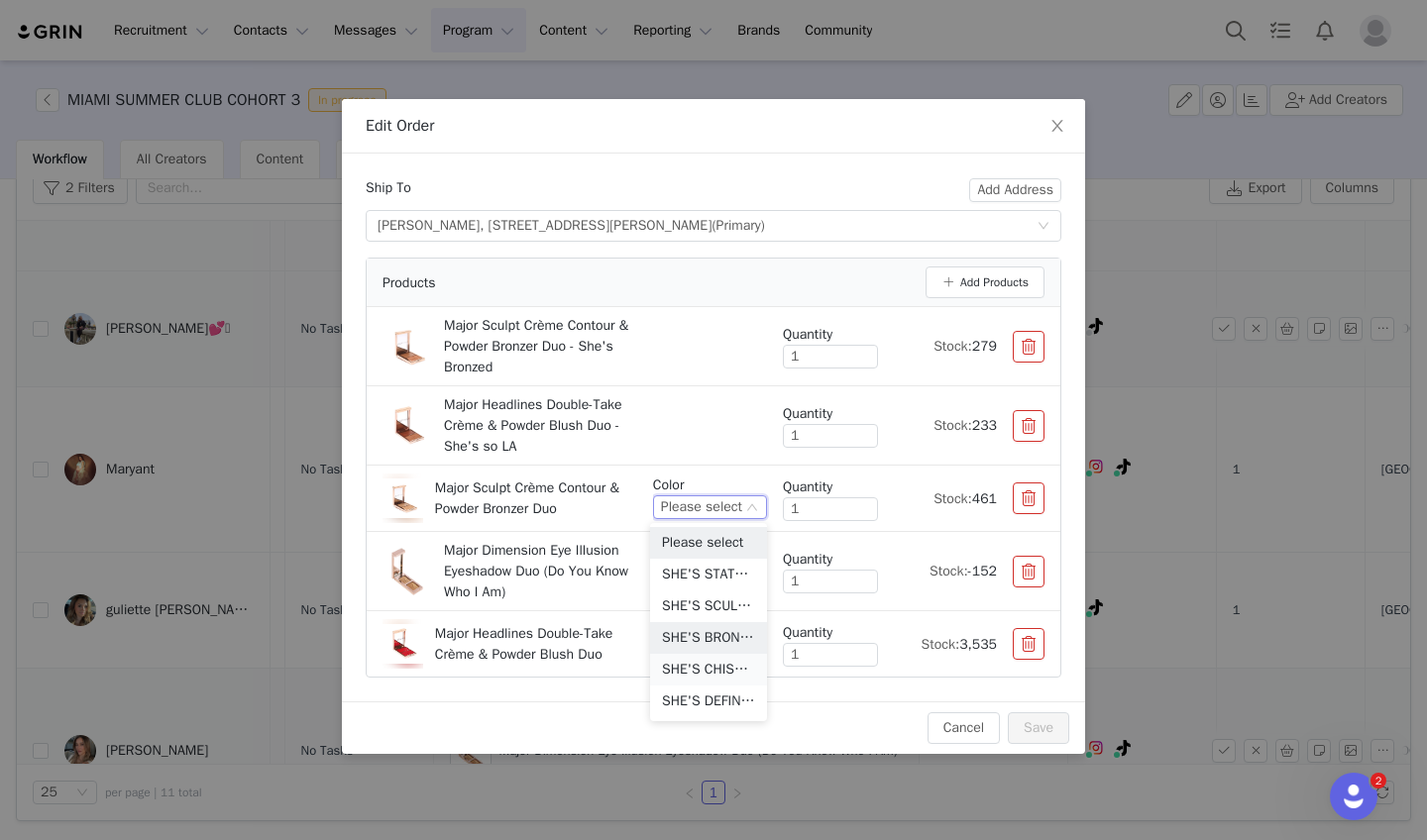 click on "SHE'S CHISELED (DEEP TAN WITH COOL UNDERTONE)" at bounding box center (709, 670) 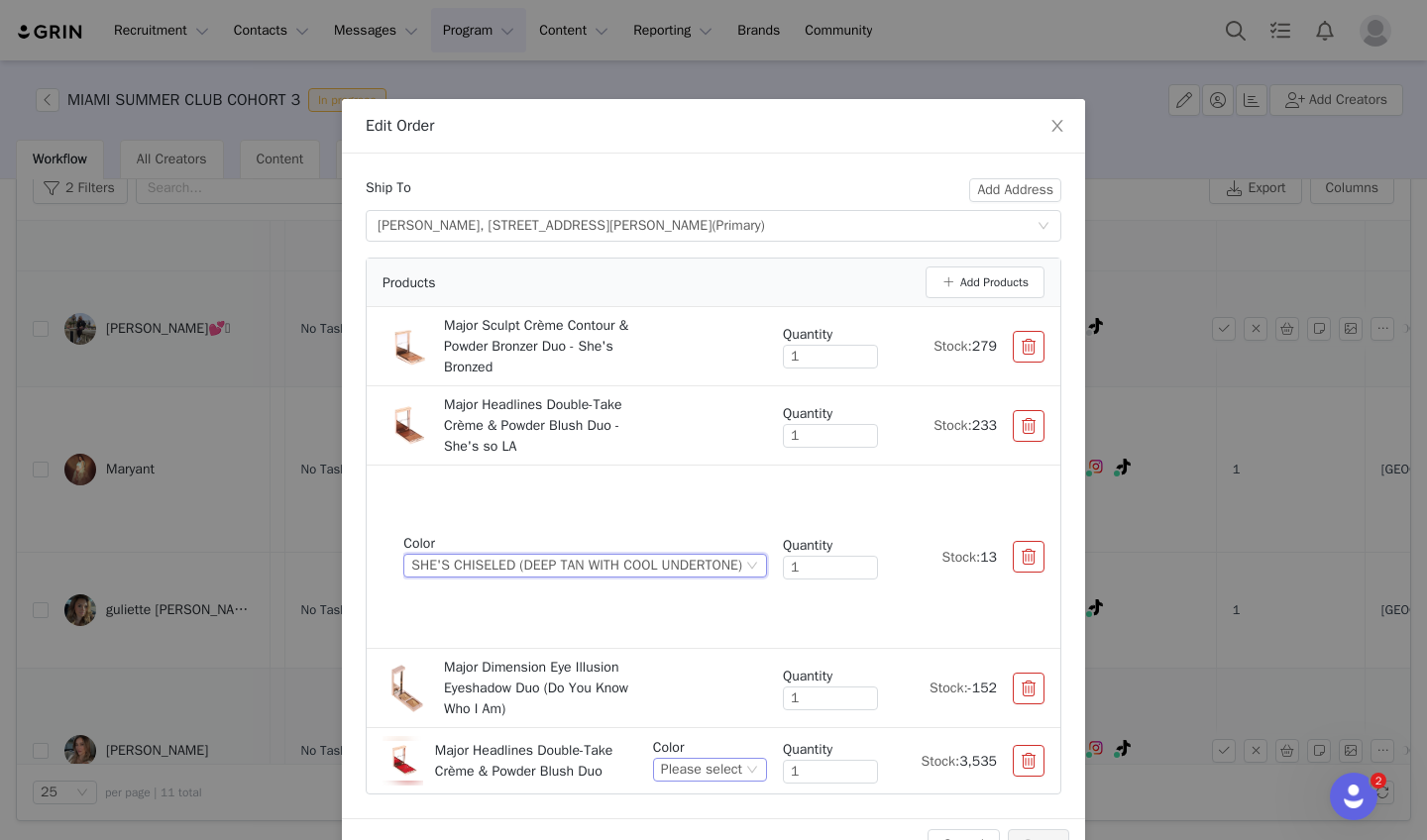 click on "Please select" at bounding box center [702, 770] 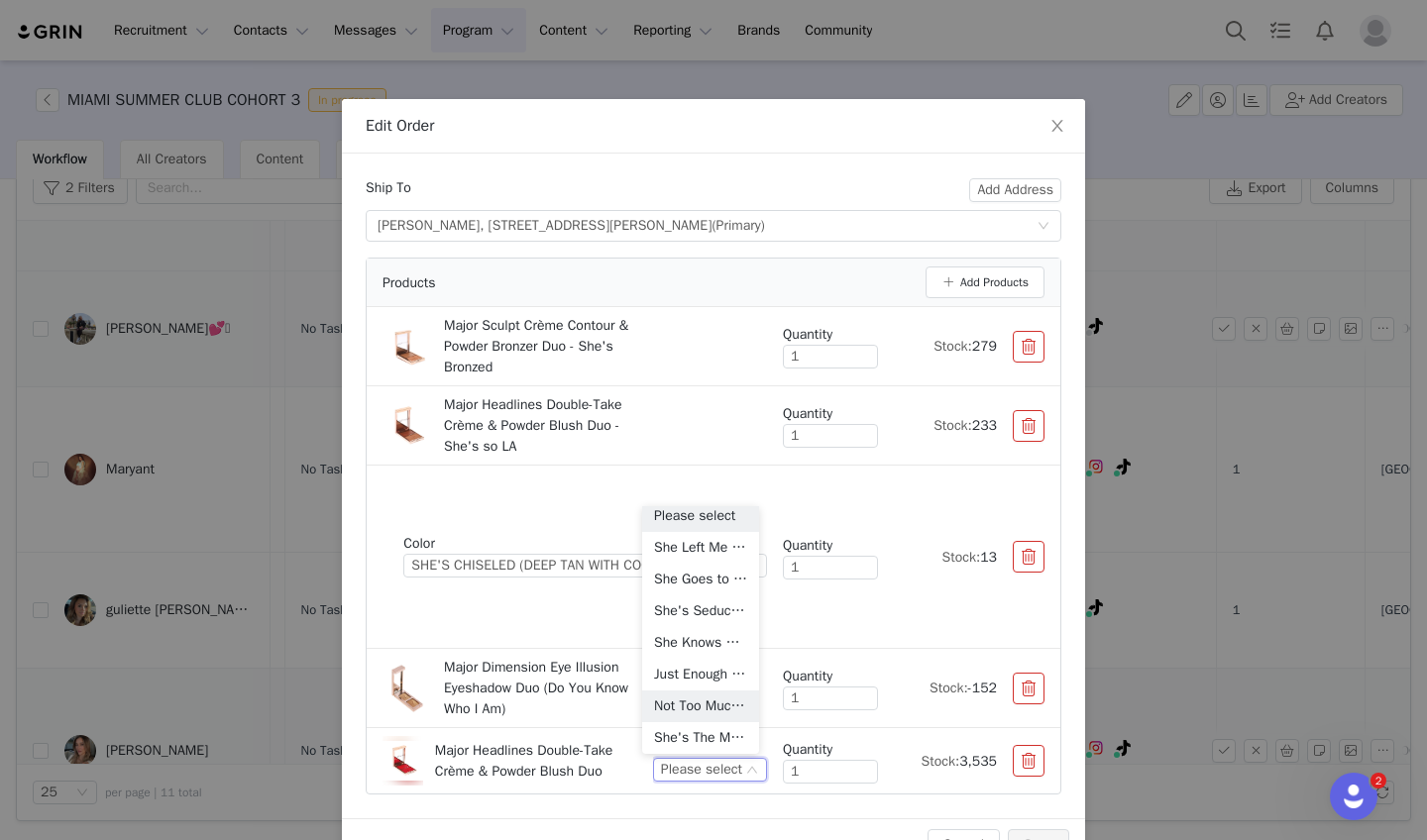 scroll, scrollTop: 363, scrollLeft: 0, axis: vertical 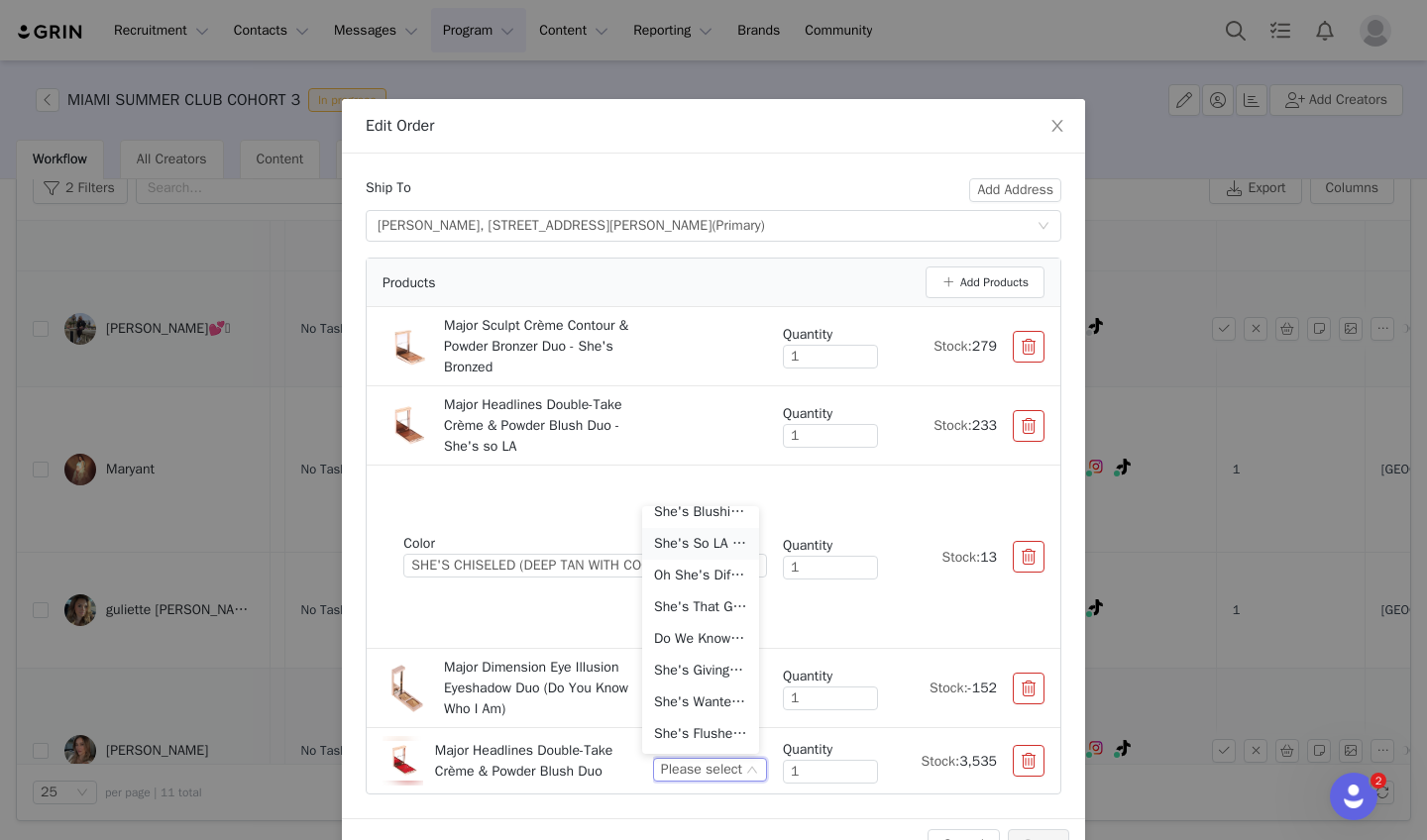 click on "She's So LA (Bronzed Nude)" at bounding box center (701, 544) 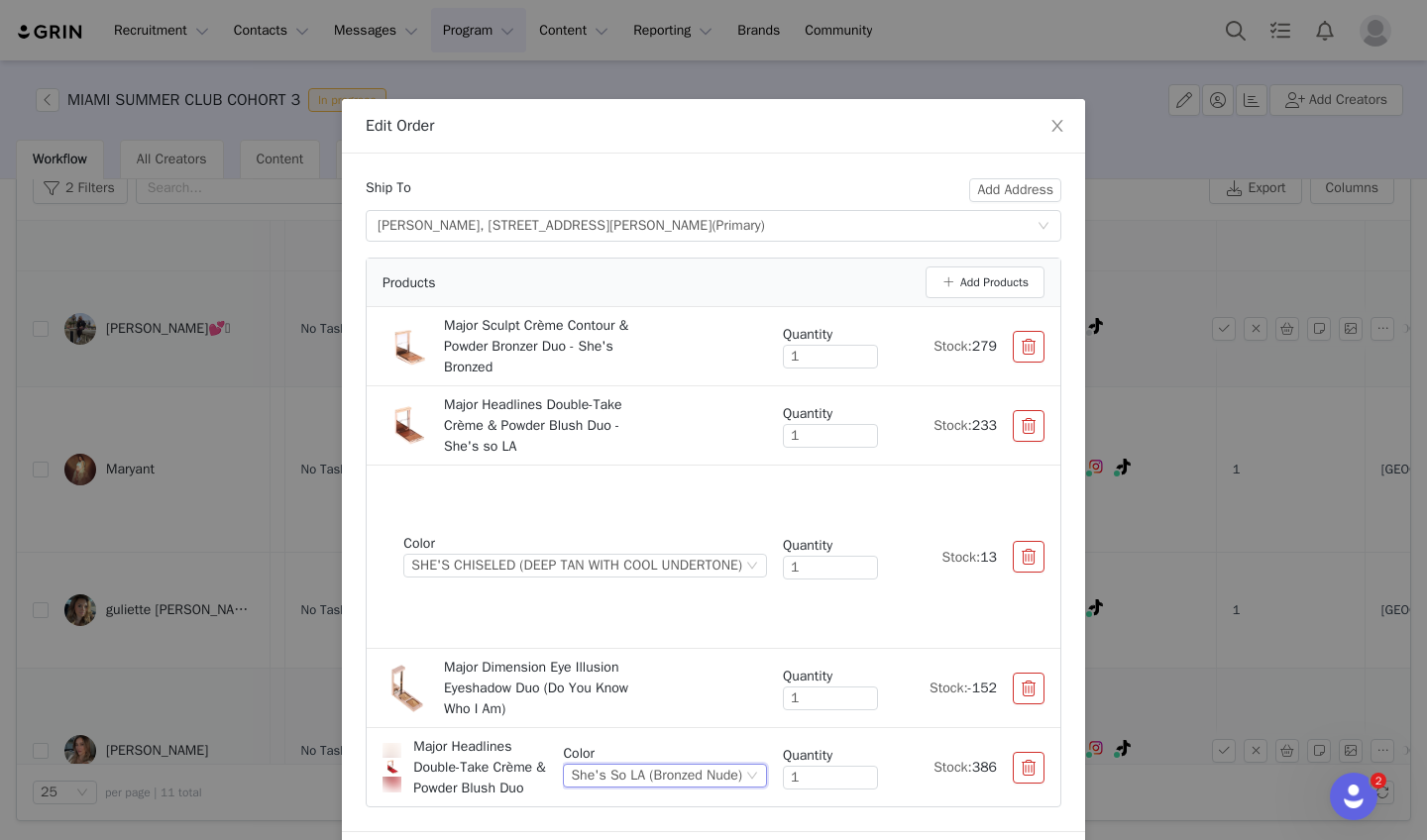 click at bounding box center (1029, 347) 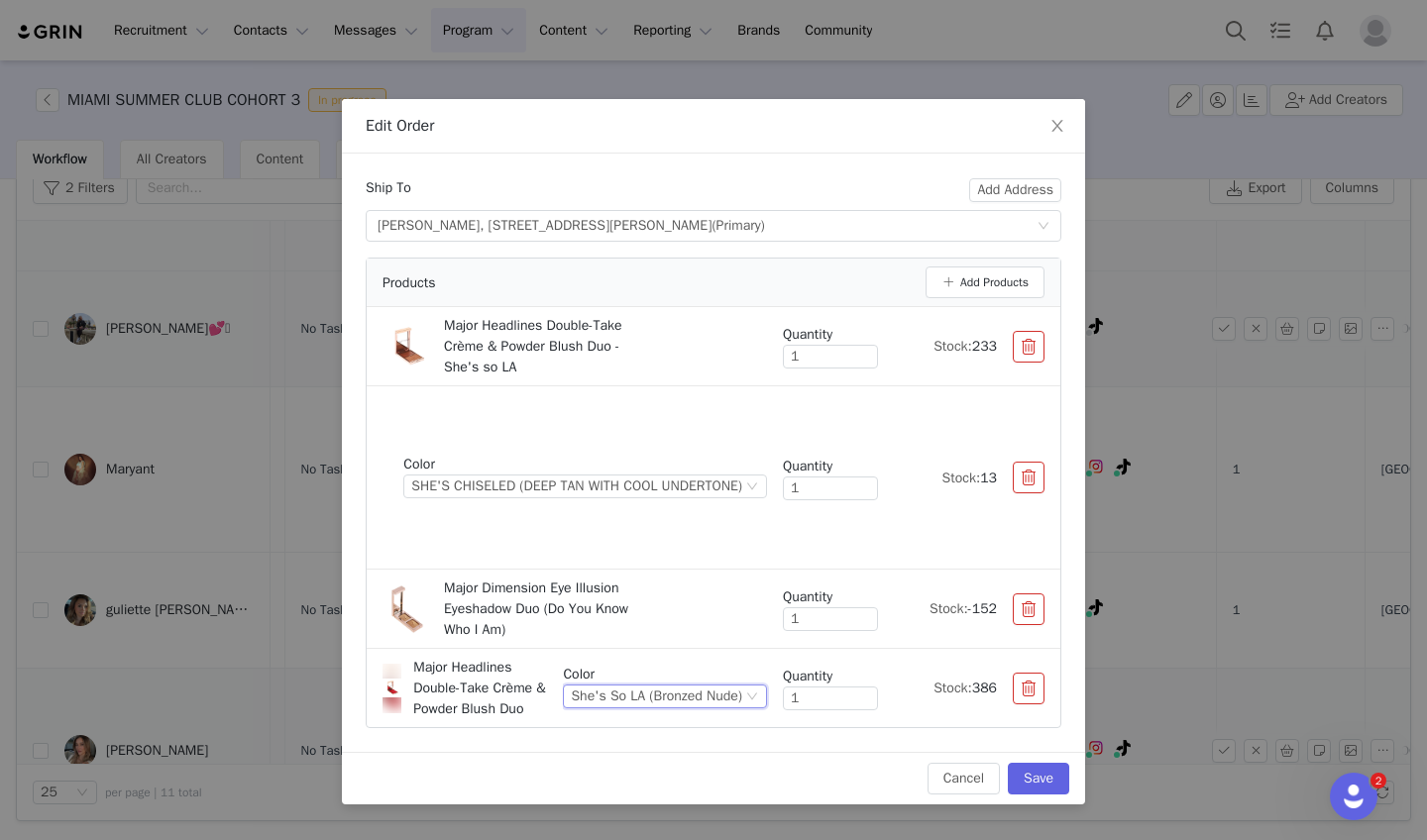 click at bounding box center (1029, 347) 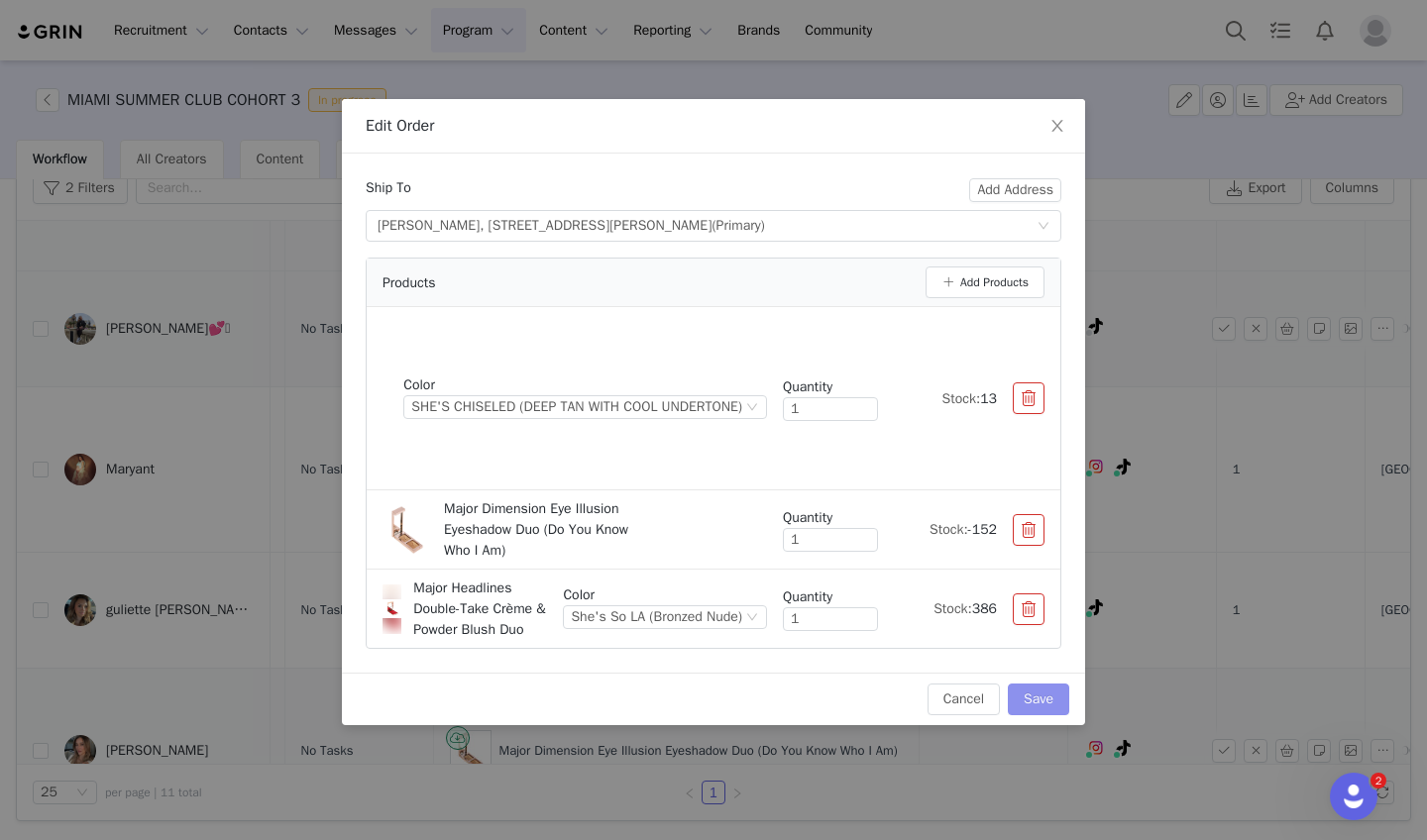 click on "Save" at bounding box center [1039, 699] 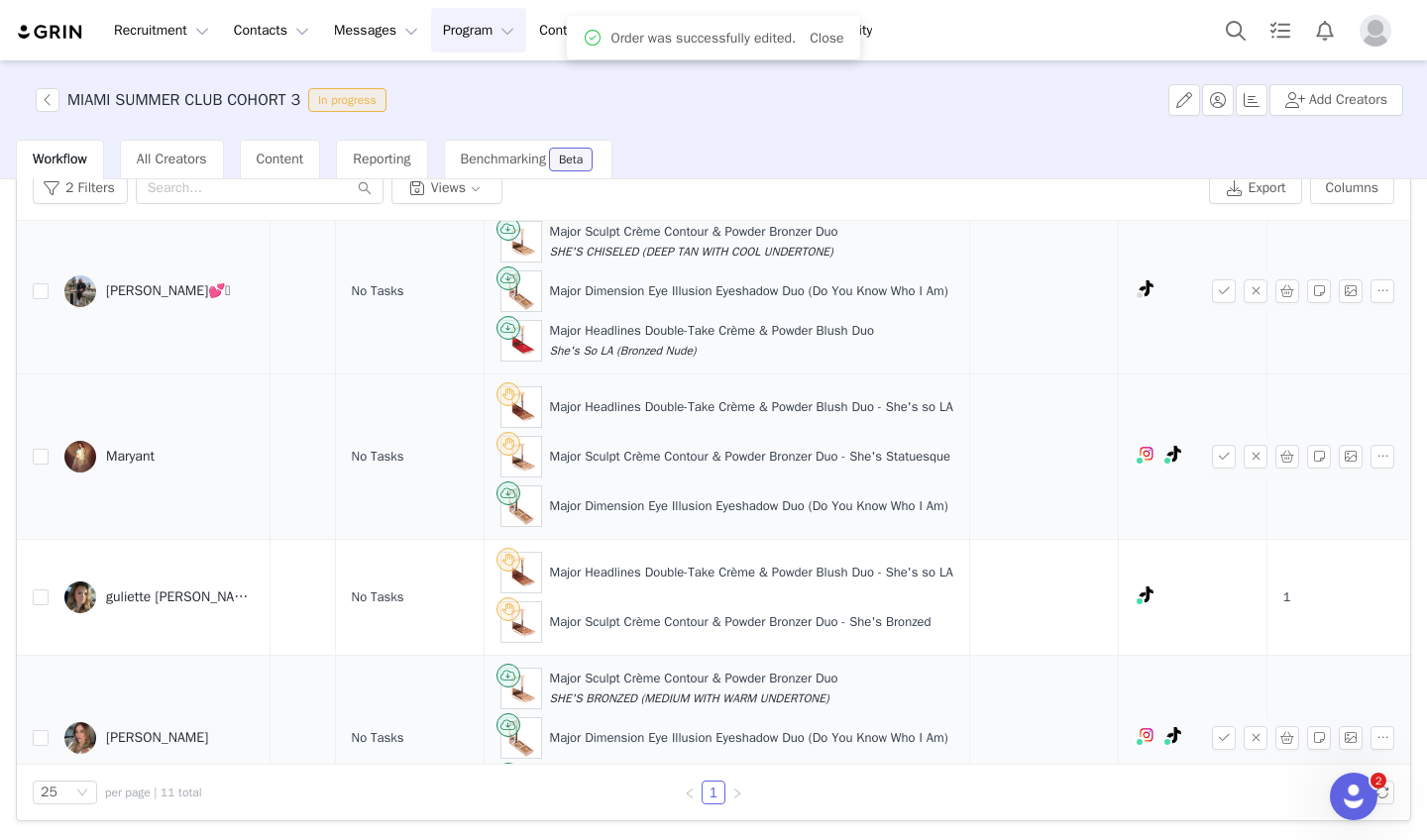 scroll, scrollTop: 885, scrollLeft: 544, axis: both 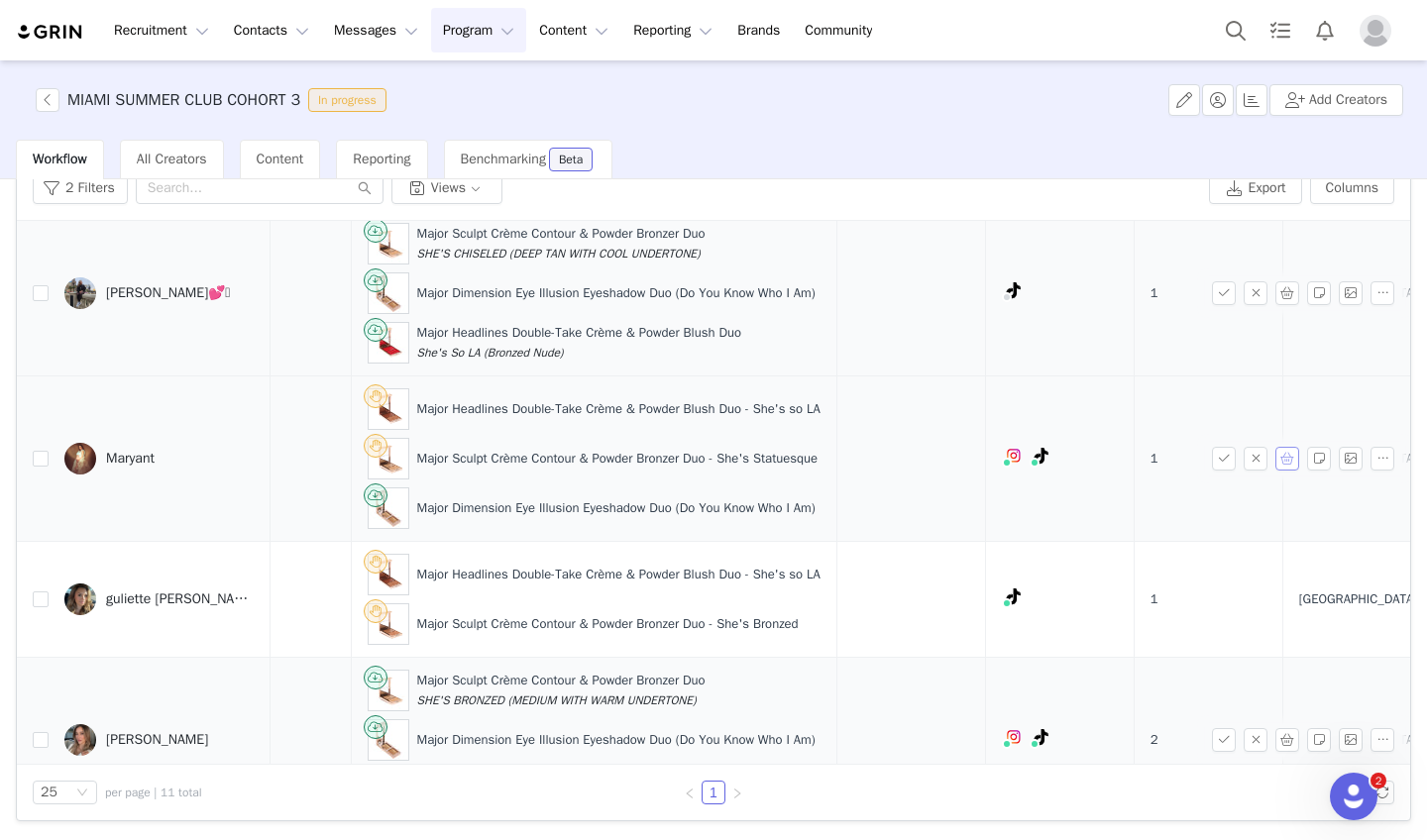 click at bounding box center (1287, 459) 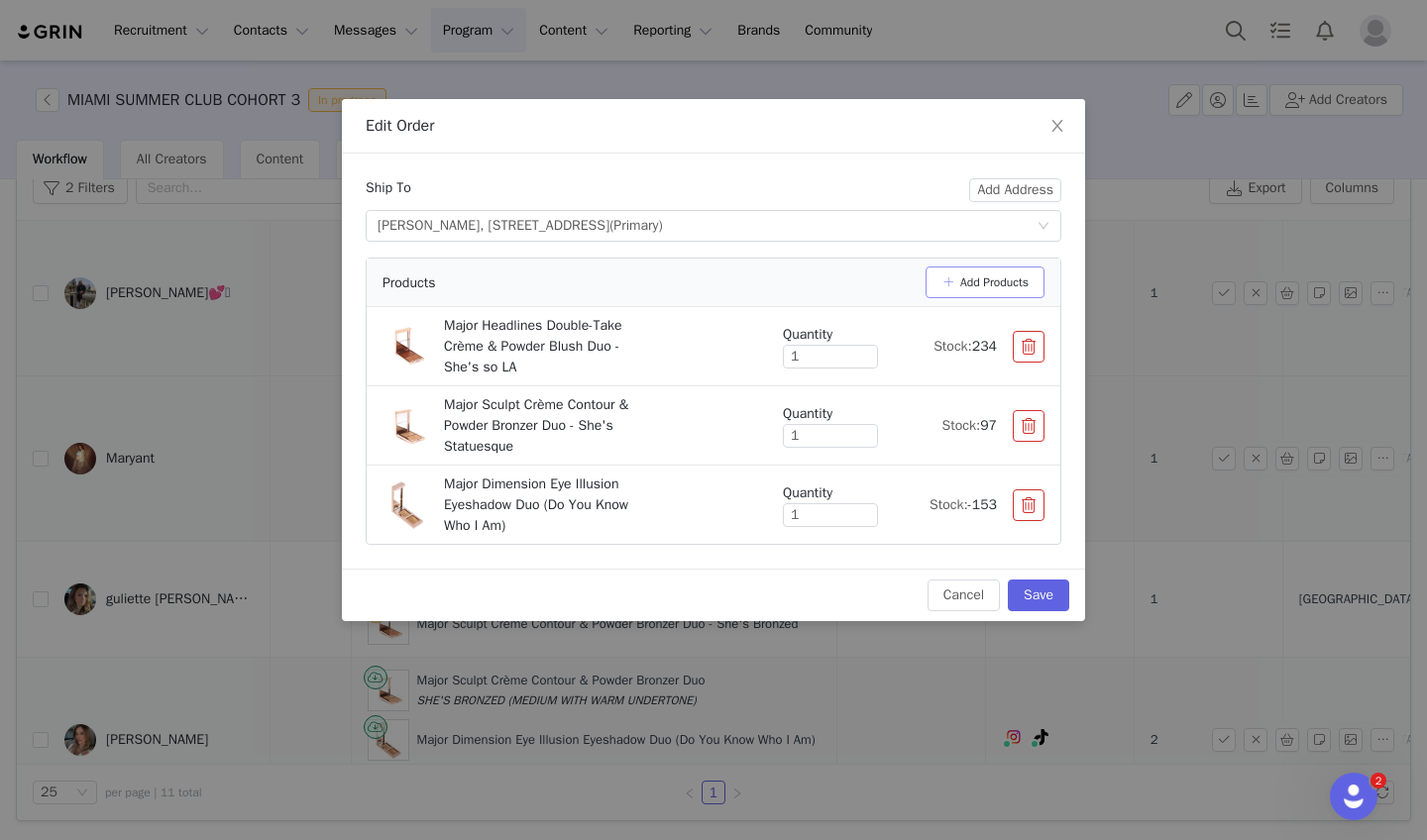 click on "Add Products" at bounding box center [985, 282] 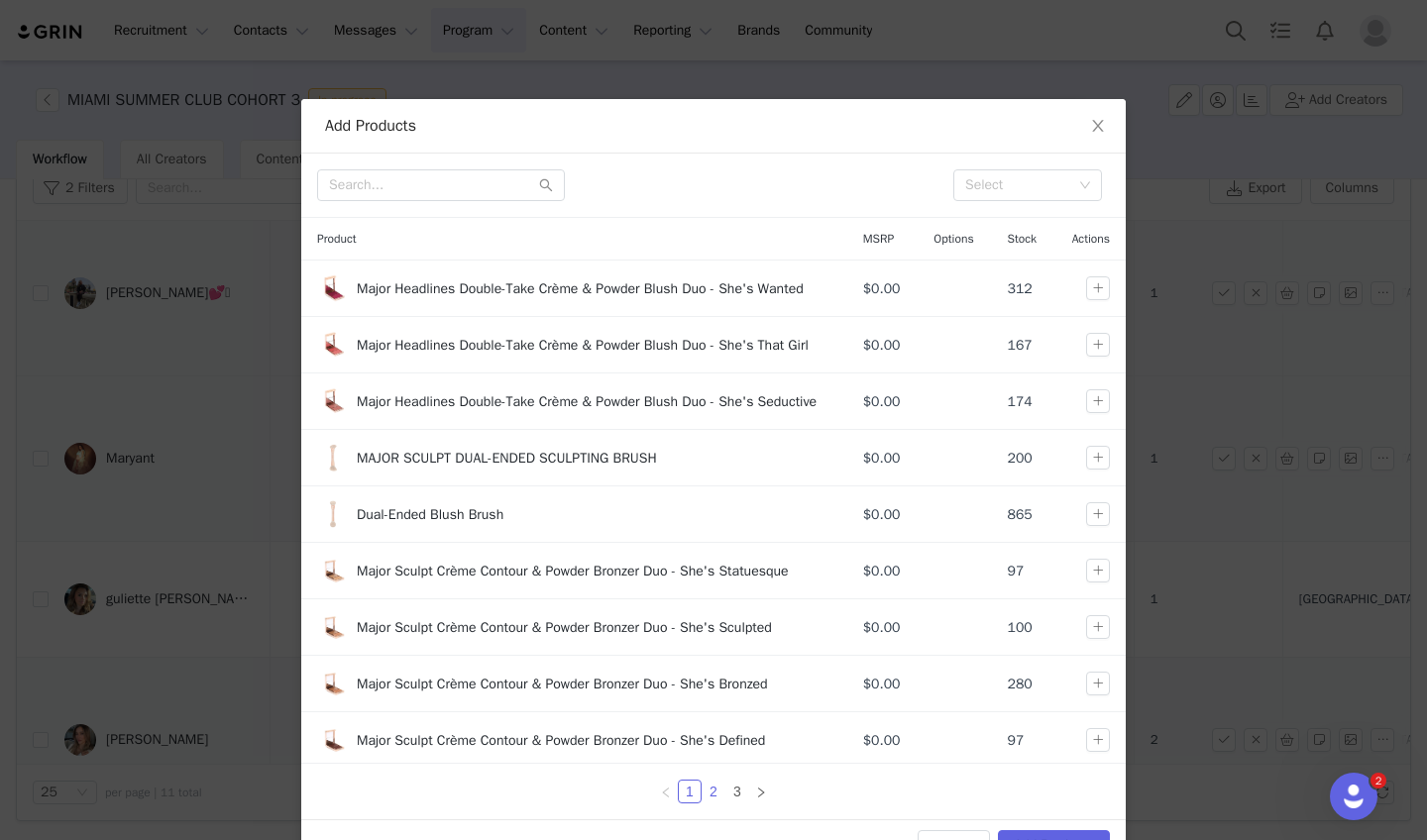 click on "2" at bounding box center [714, 791] 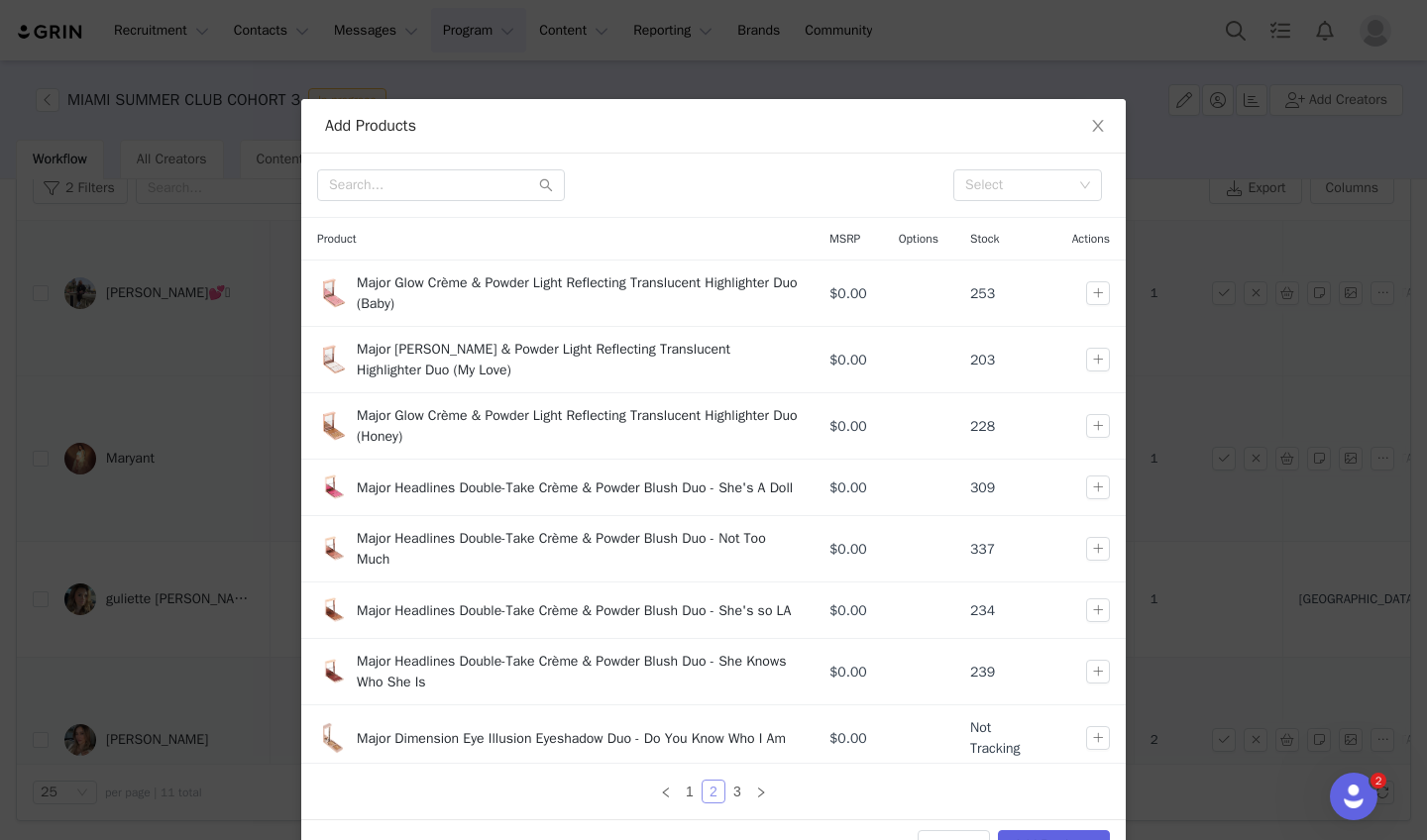 scroll, scrollTop: 160, scrollLeft: 0, axis: vertical 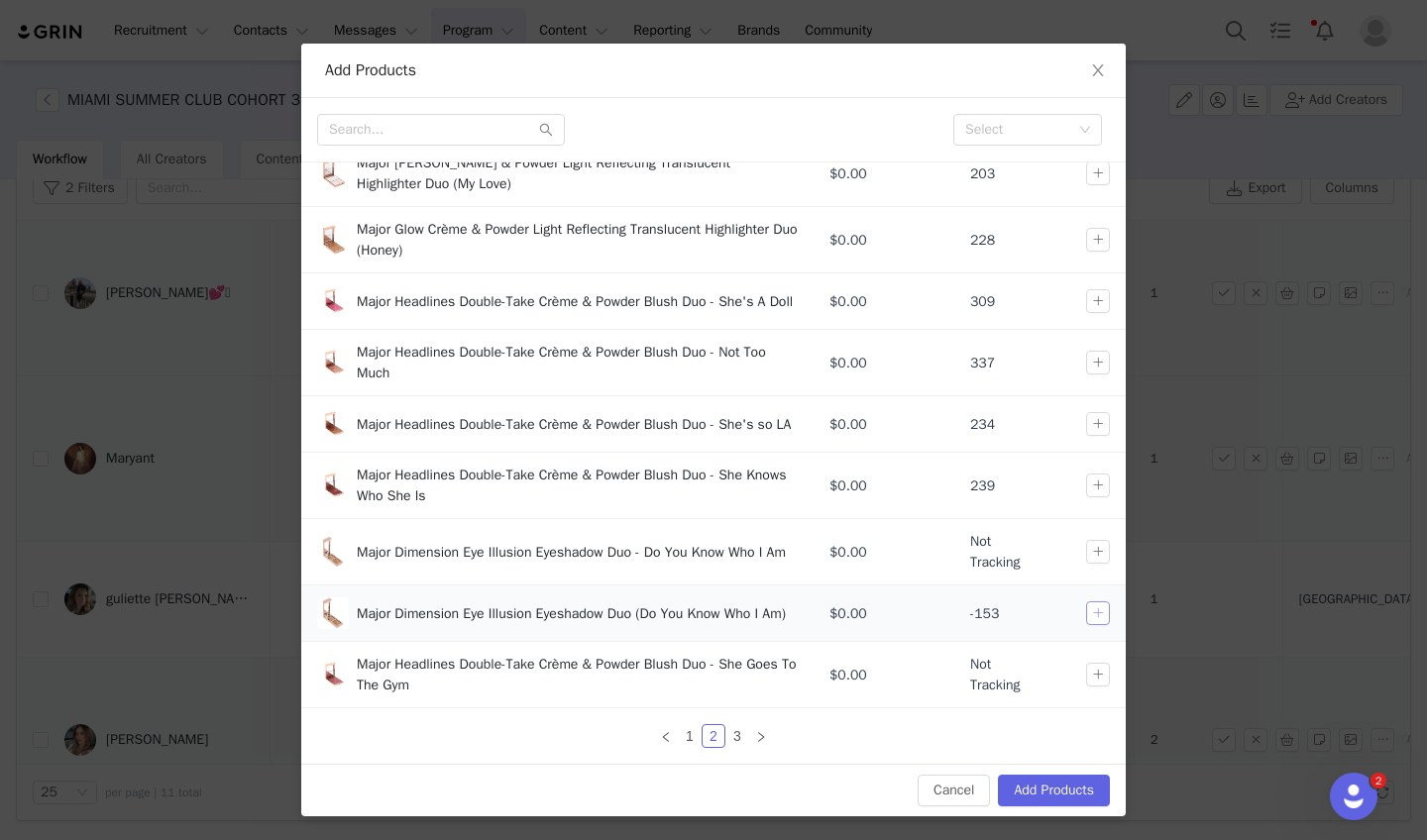 click at bounding box center (1098, 613) 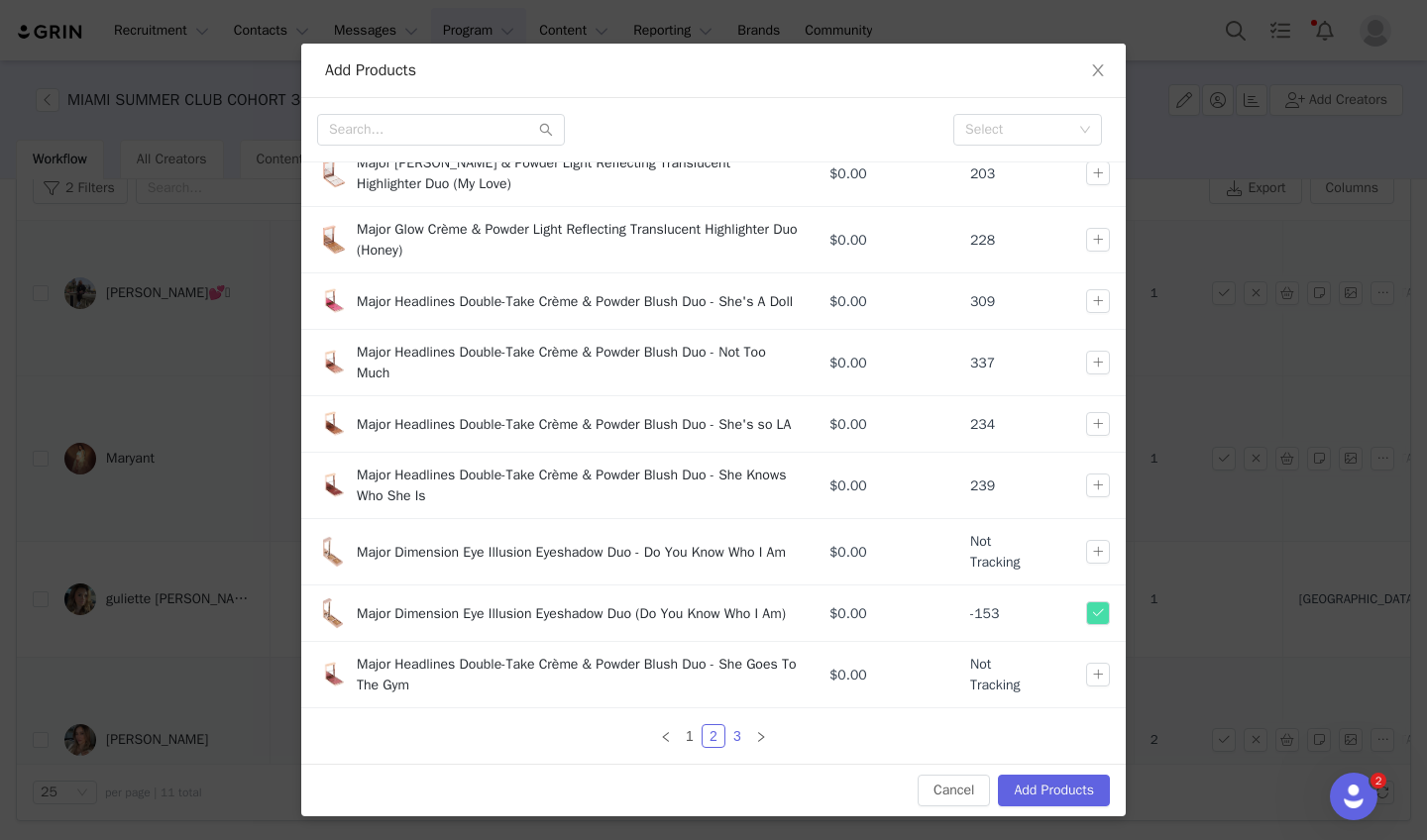 click on "3" at bounding box center (737, 736) 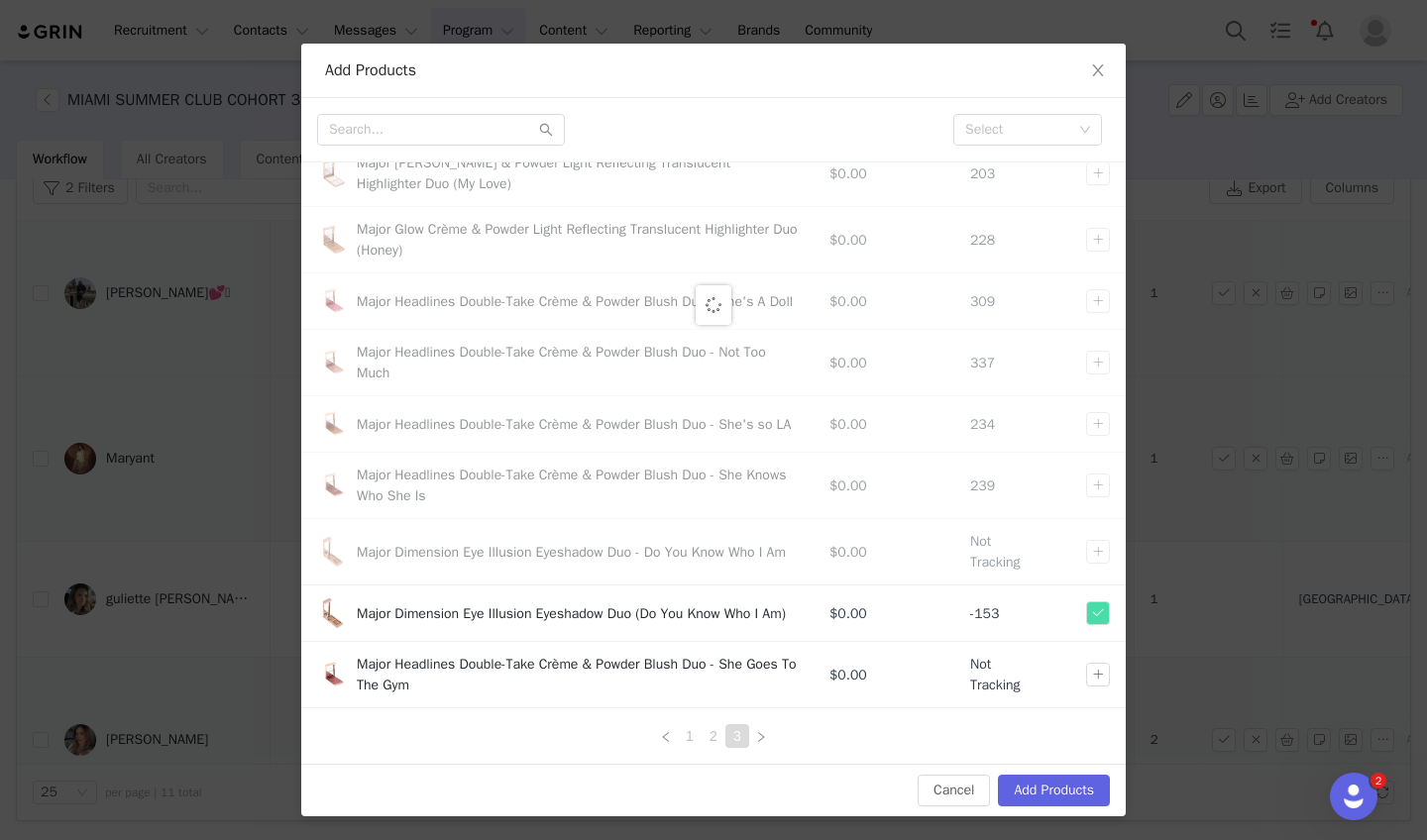 scroll, scrollTop: 0, scrollLeft: 0, axis: both 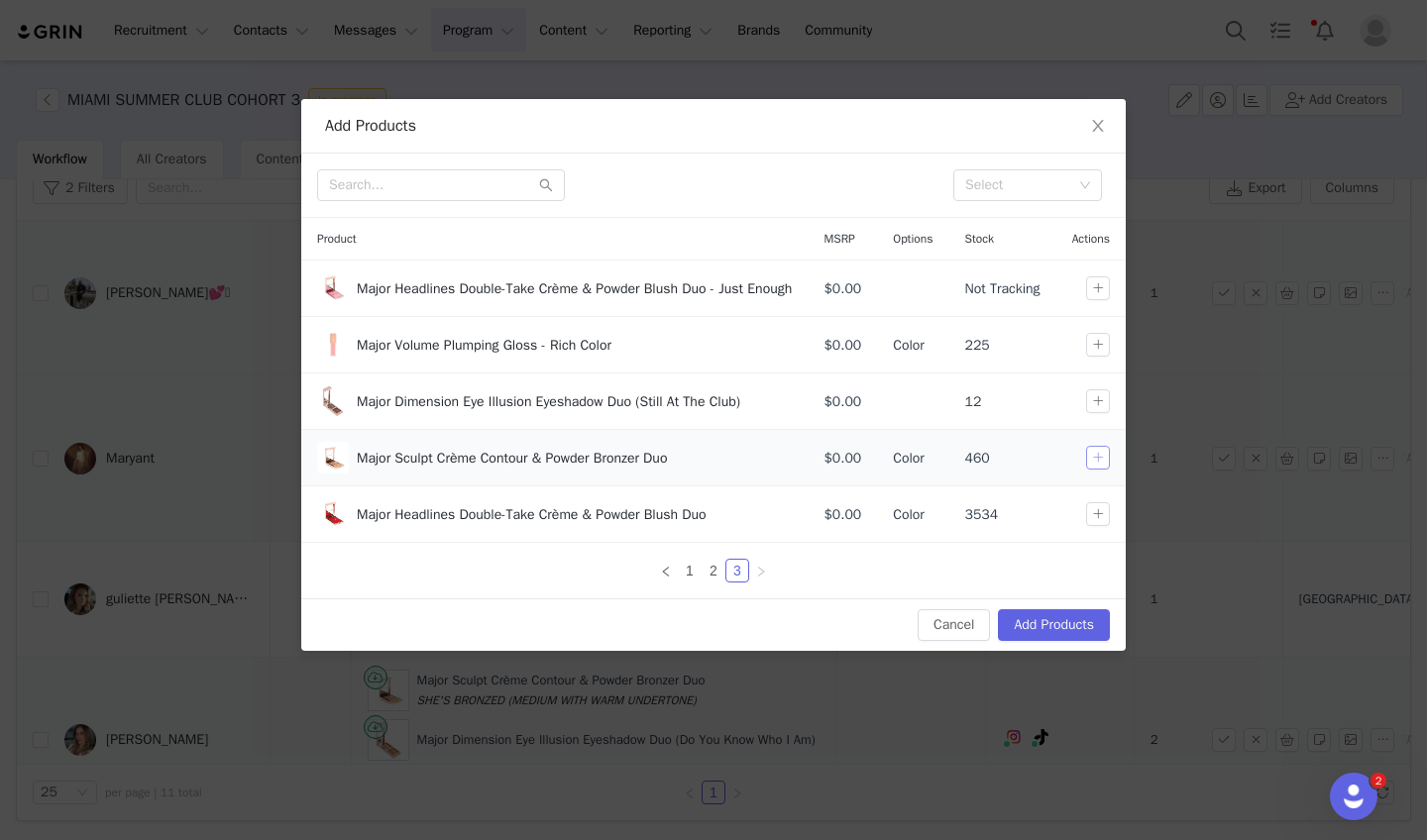 click at bounding box center [1098, 458] 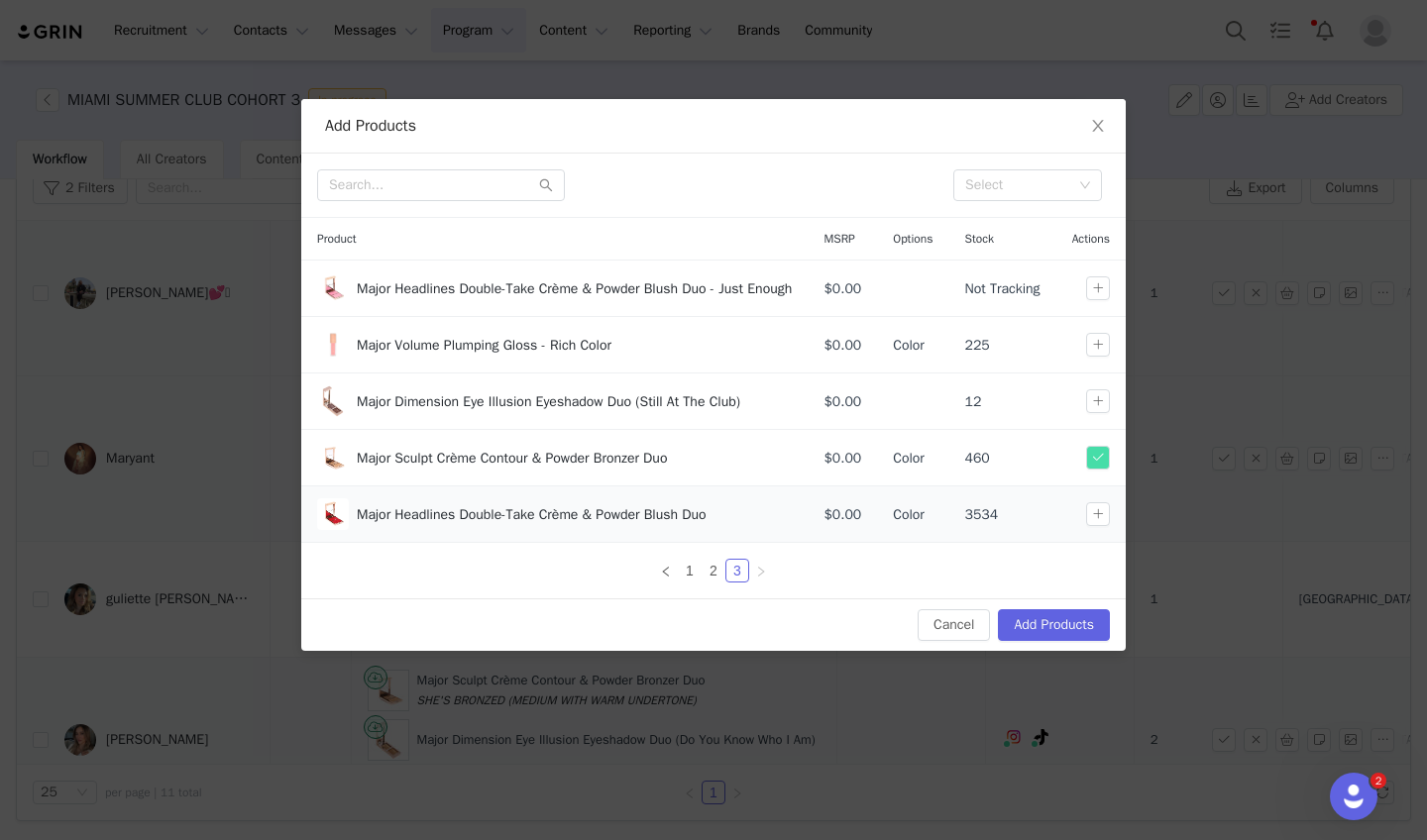 click at bounding box center (1102, 514) 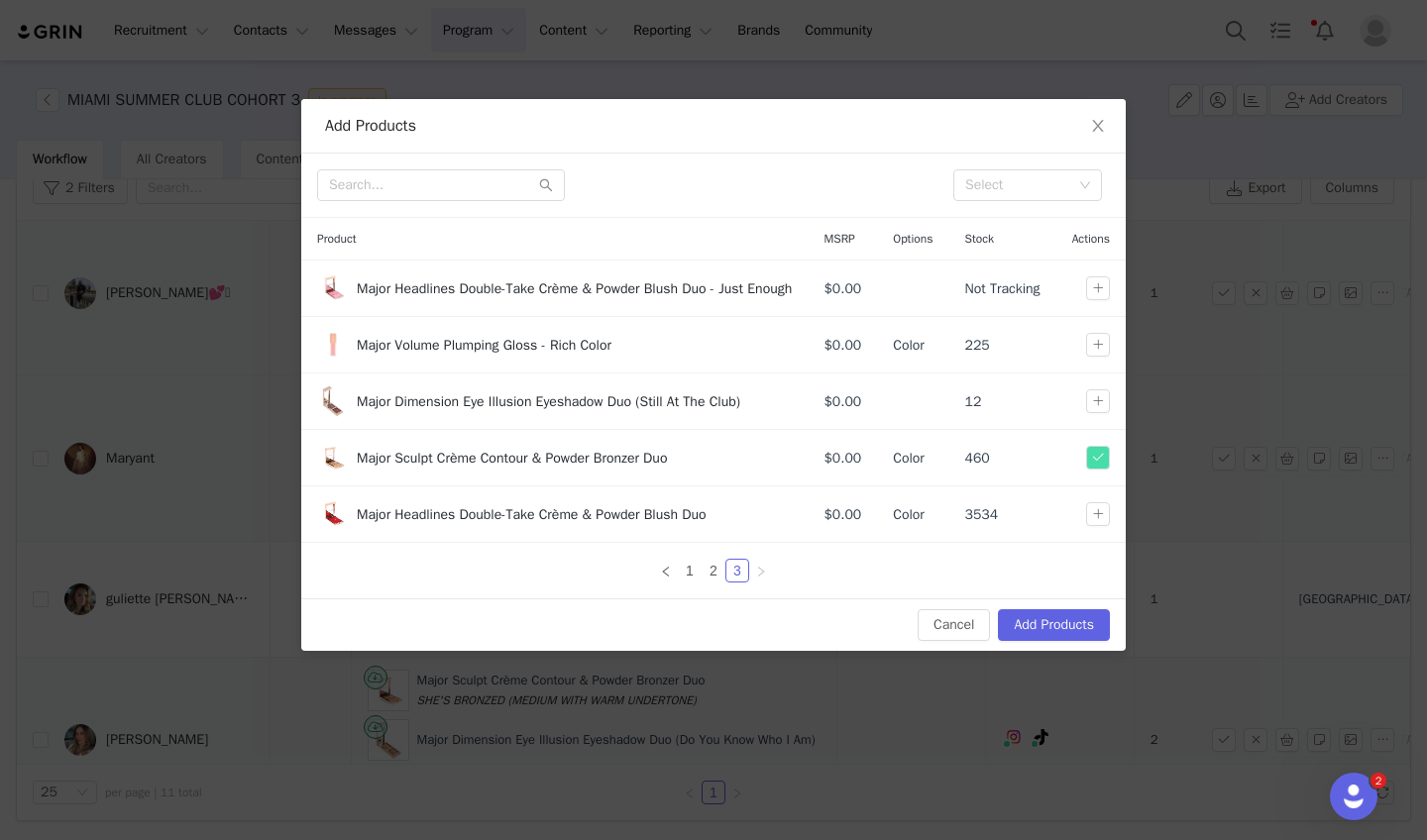 click at bounding box center (1098, 514) 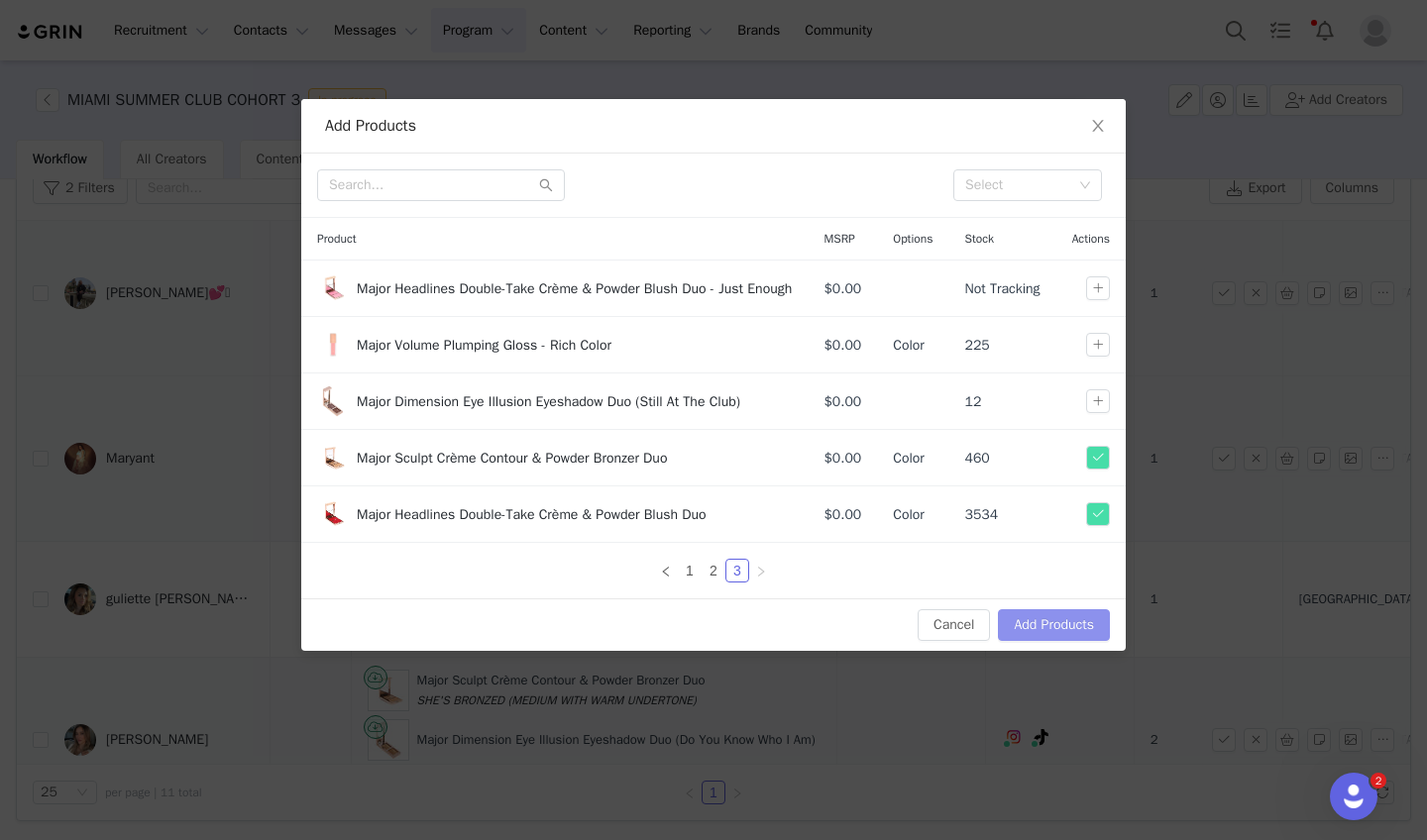 click on "Add Products" at bounding box center [1053, 625] 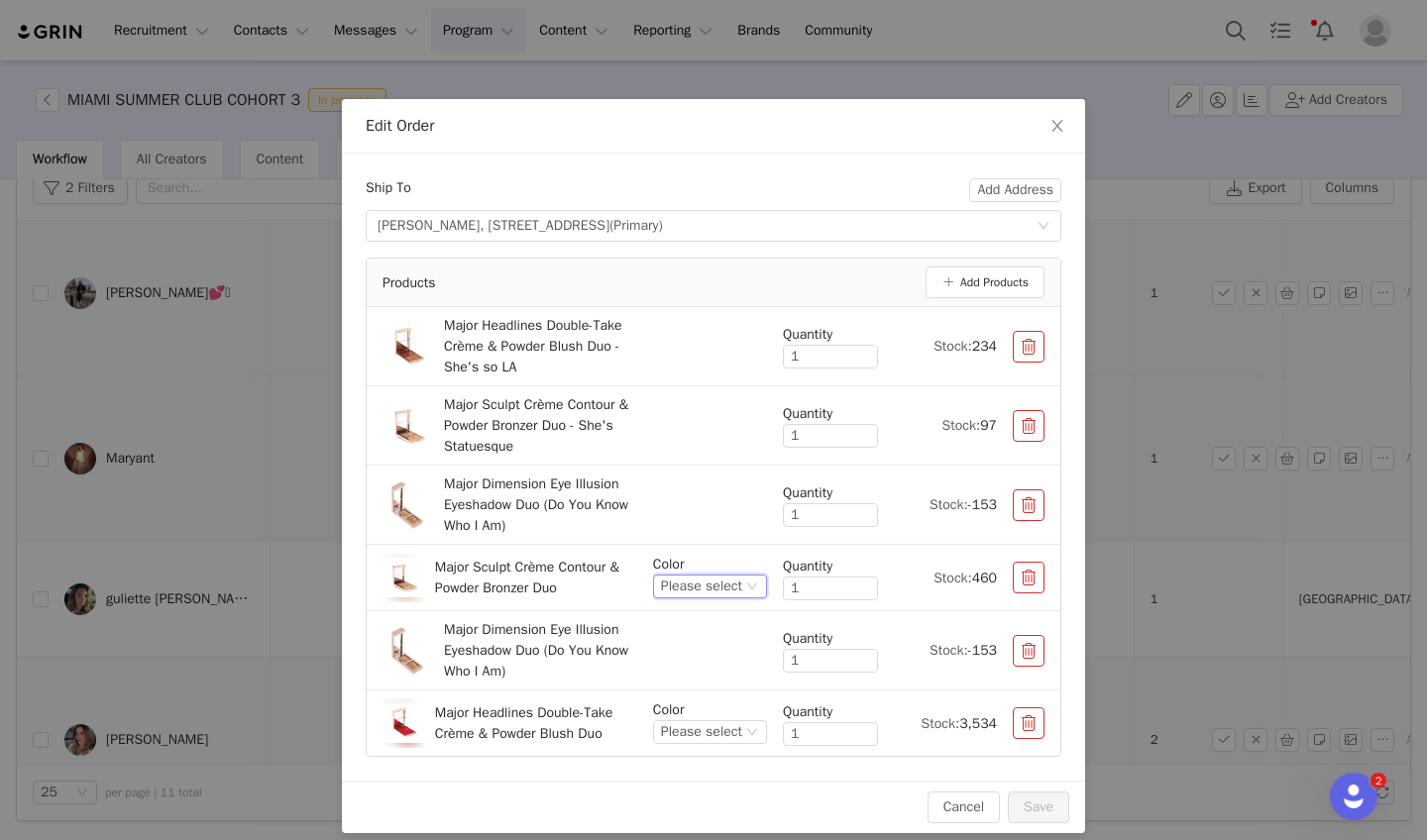 click on "Please select" at bounding box center [702, 586] 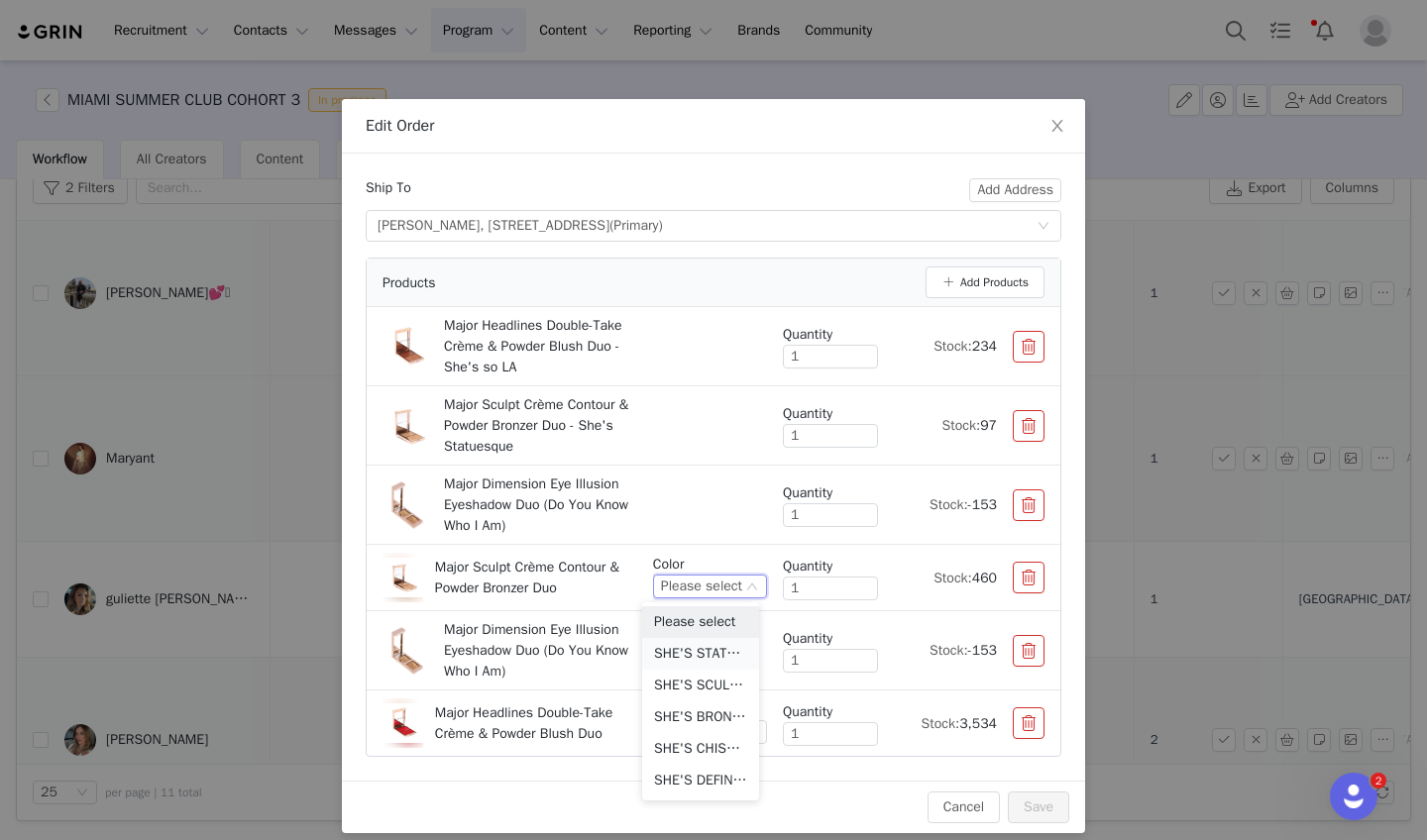 click on "SHE'S STATUESQUE (LIGHT WITH COOL UNDERTONE)" at bounding box center (701, 654) 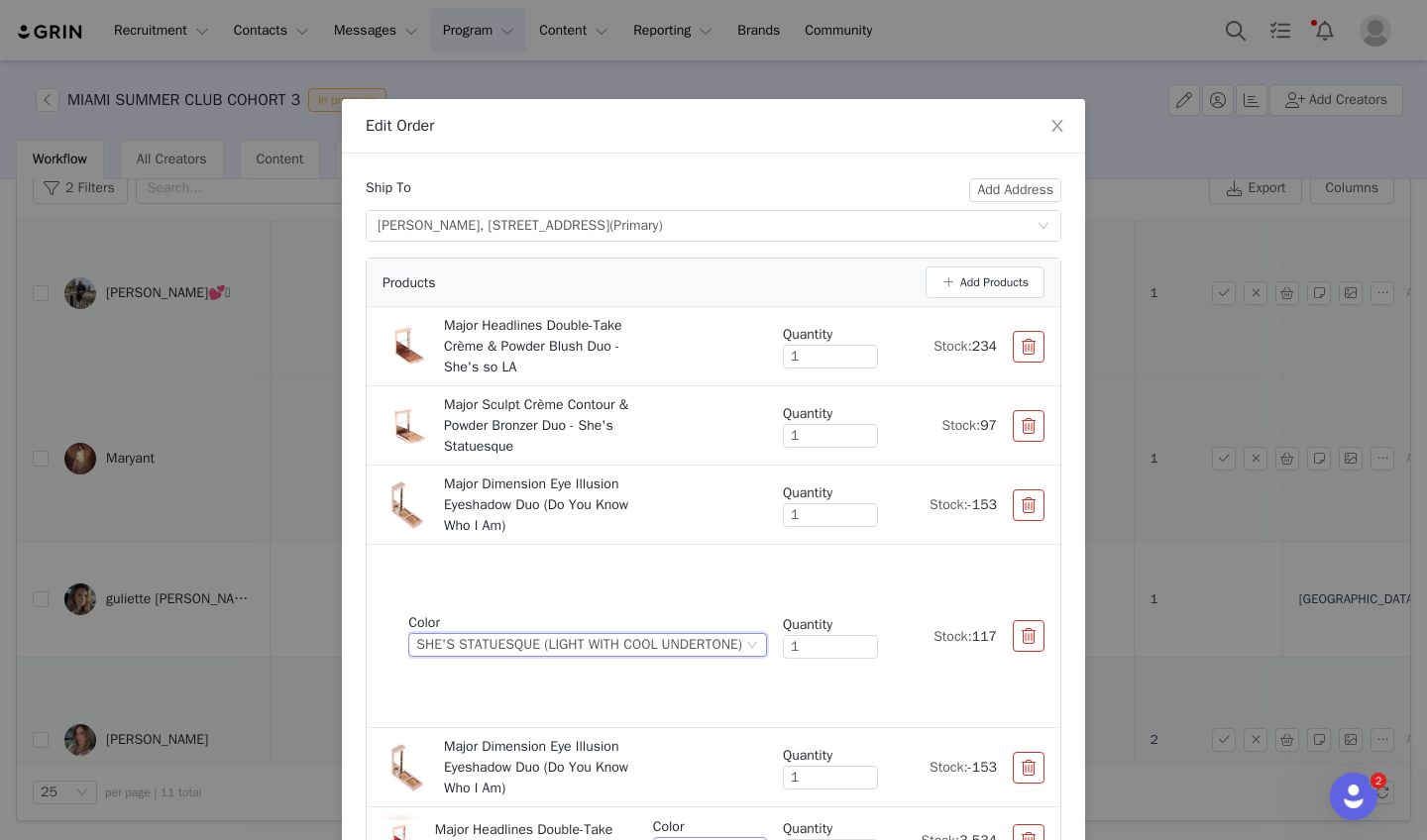 scroll, scrollTop: 134, scrollLeft: 0, axis: vertical 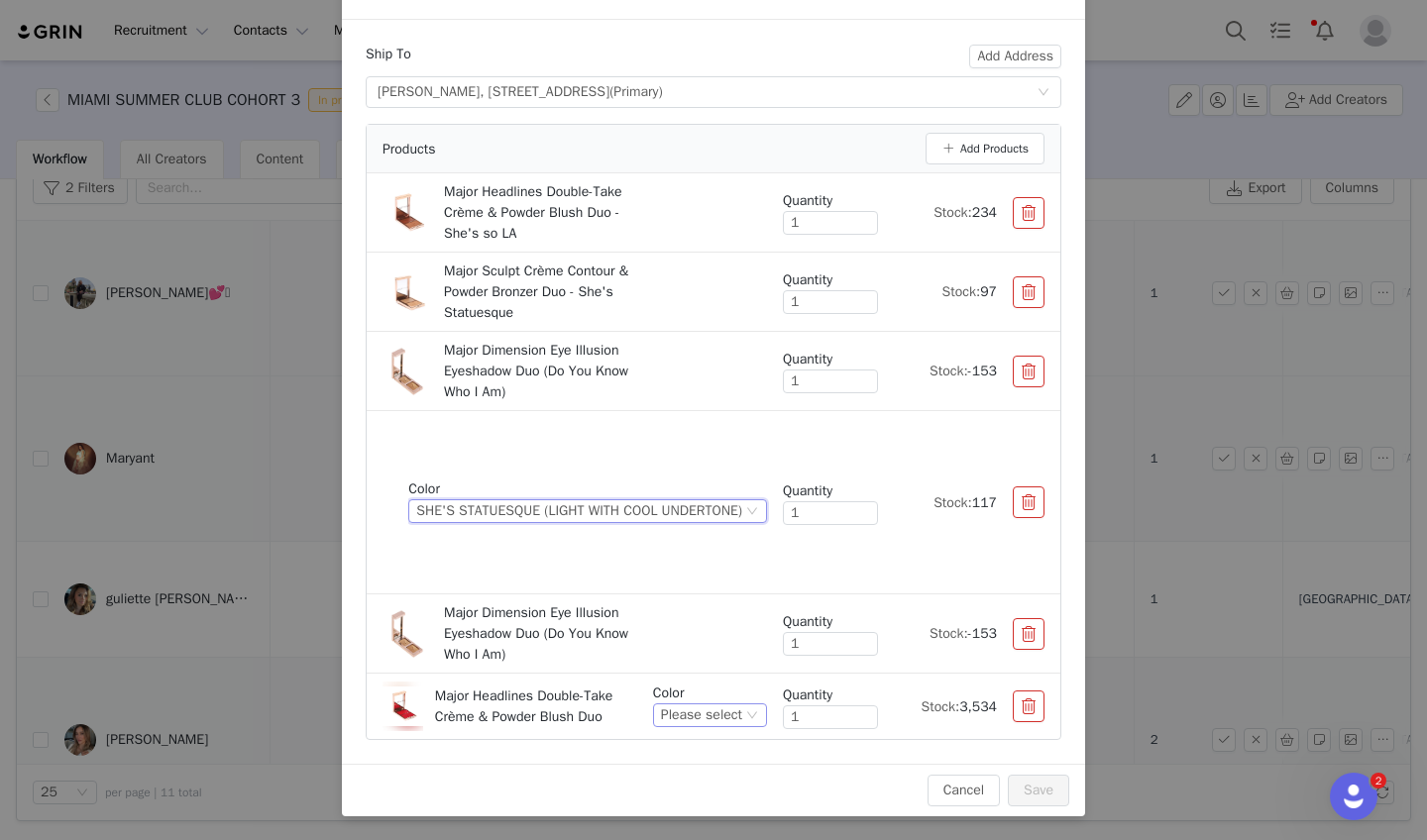click on "Please select" at bounding box center (702, 715) 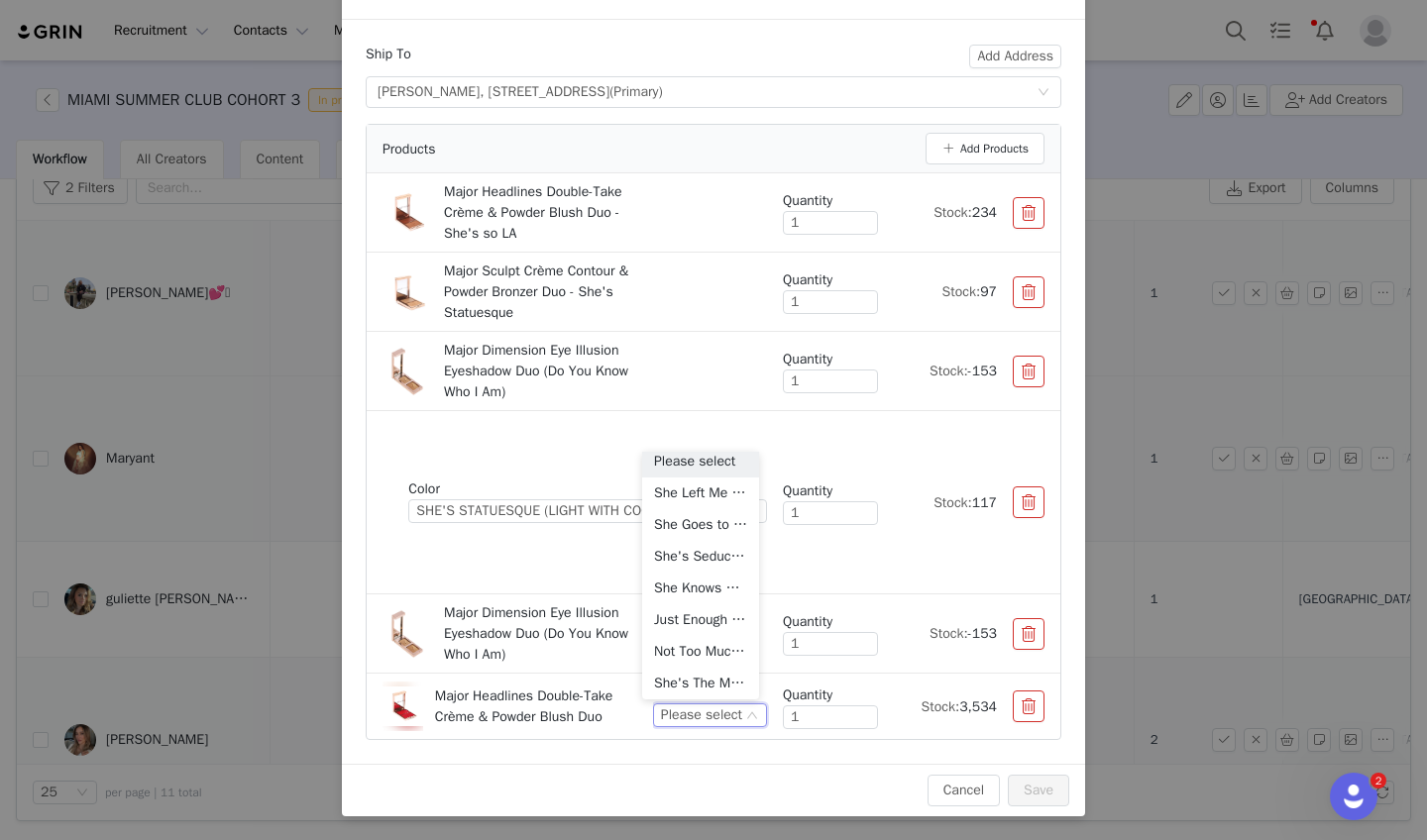 scroll, scrollTop: 363, scrollLeft: 0, axis: vertical 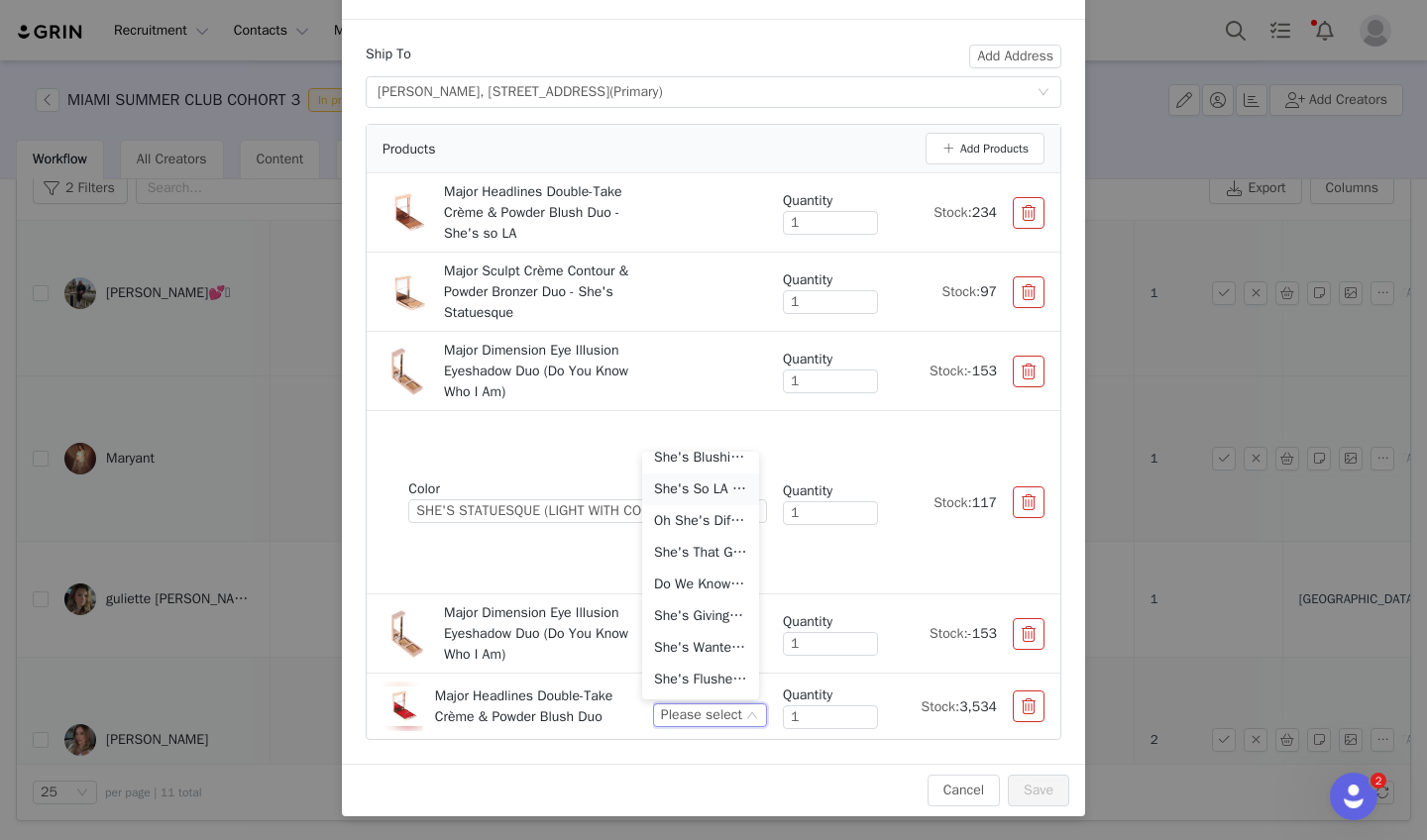 click on "She's So LA (Bronzed Nude)" at bounding box center [701, 489] 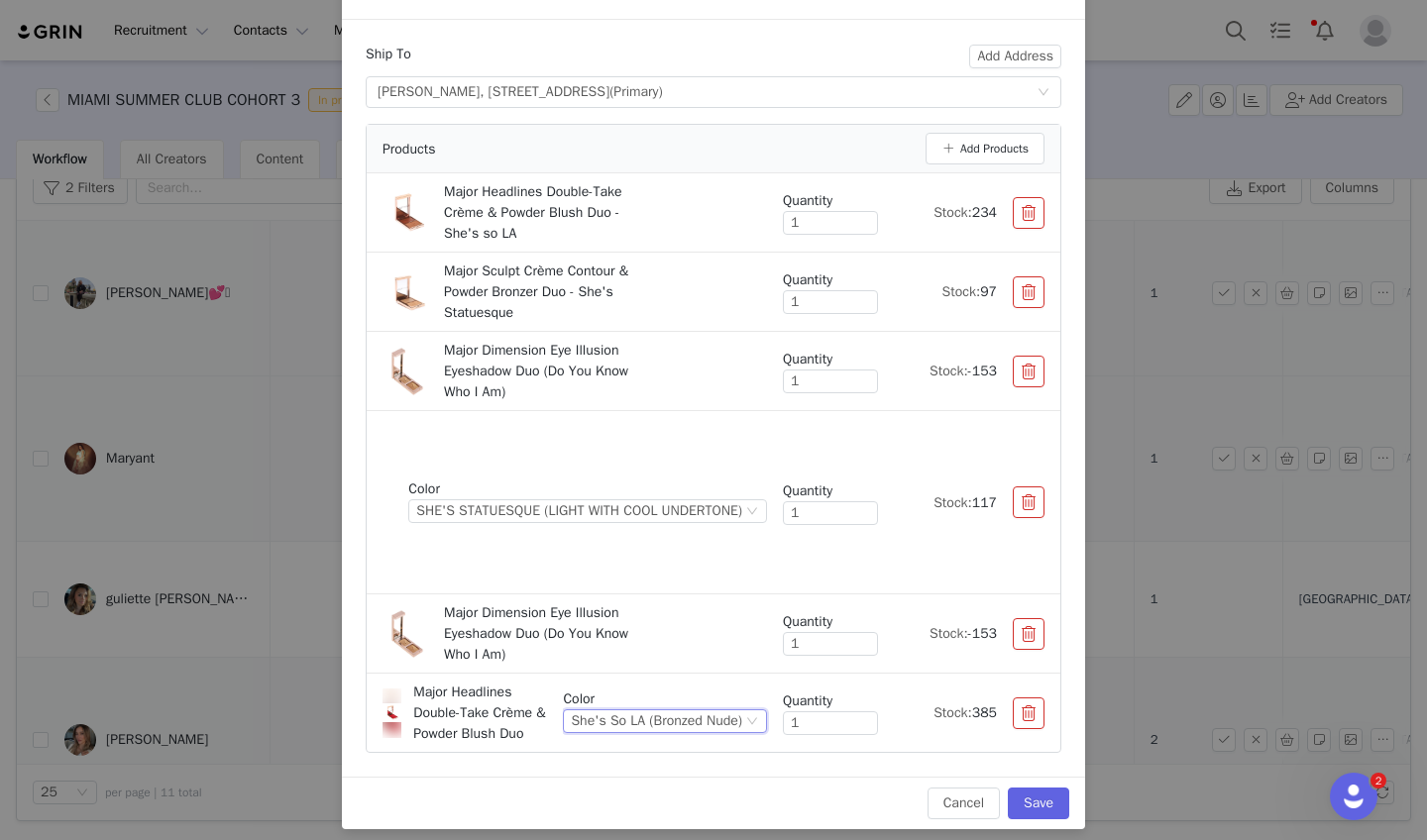 click on "Major Headlines Double-Take Crème & Powder Blush Duo - She's so LA     Quantity 1  Stock:  234" at bounding box center (714, 213) 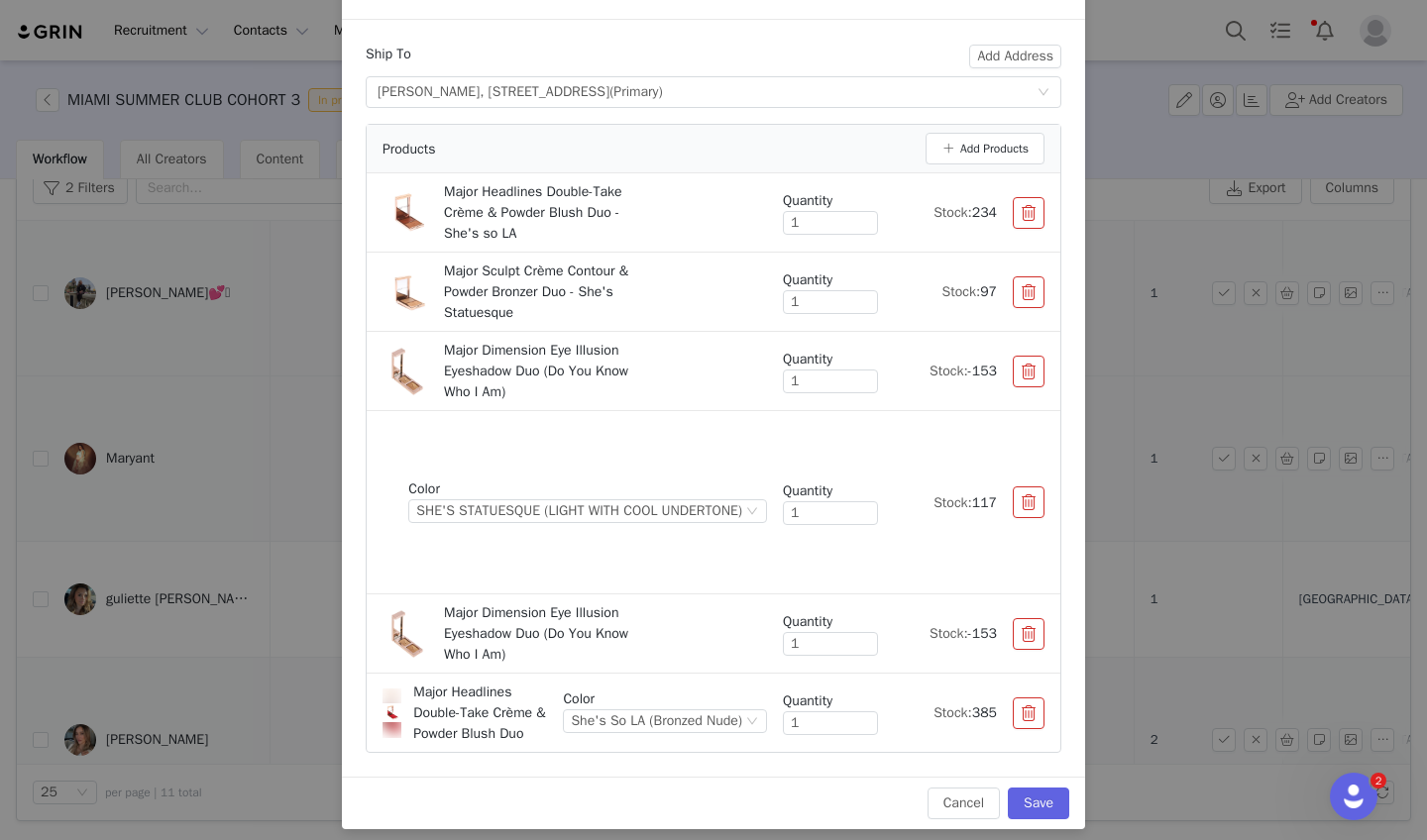 drag, startPoint x: 990, startPoint y: 211, endPoint x: 1024, endPoint y: 214, distance: 34.132096 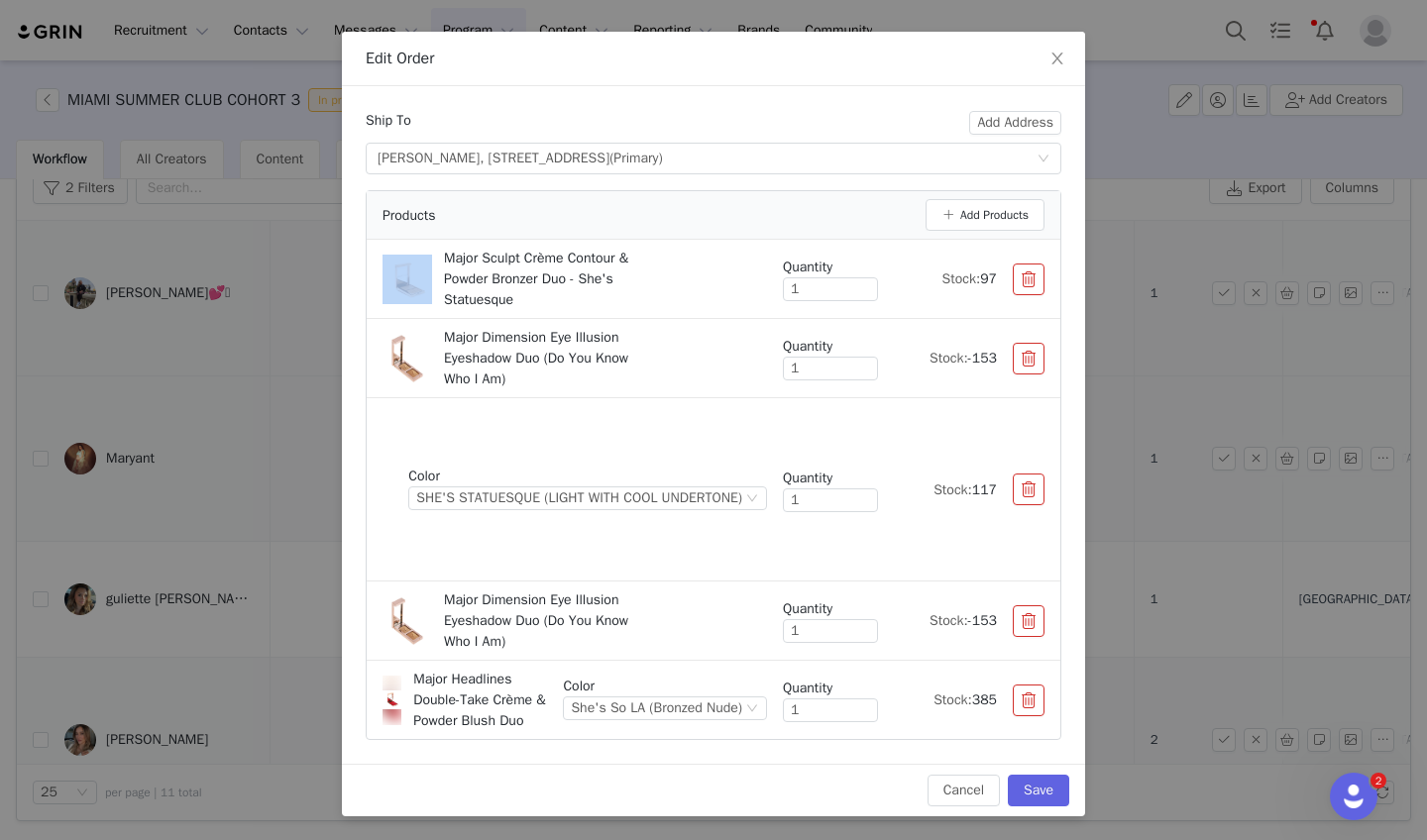 click on "Products     Add Products" at bounding box center [714, 215] 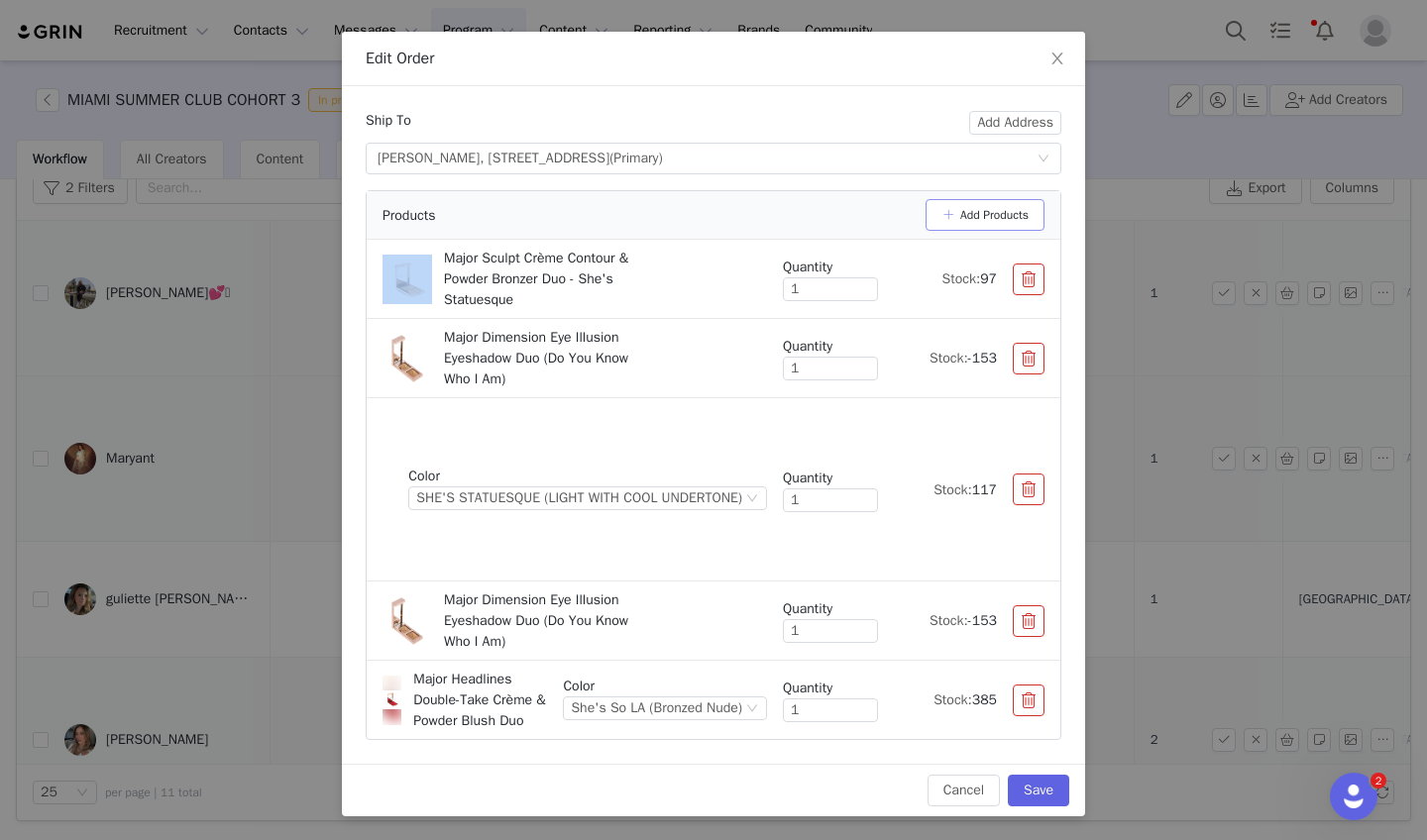 scroll, scrollTop: 9, scrollLeft: 0, axis: vertical 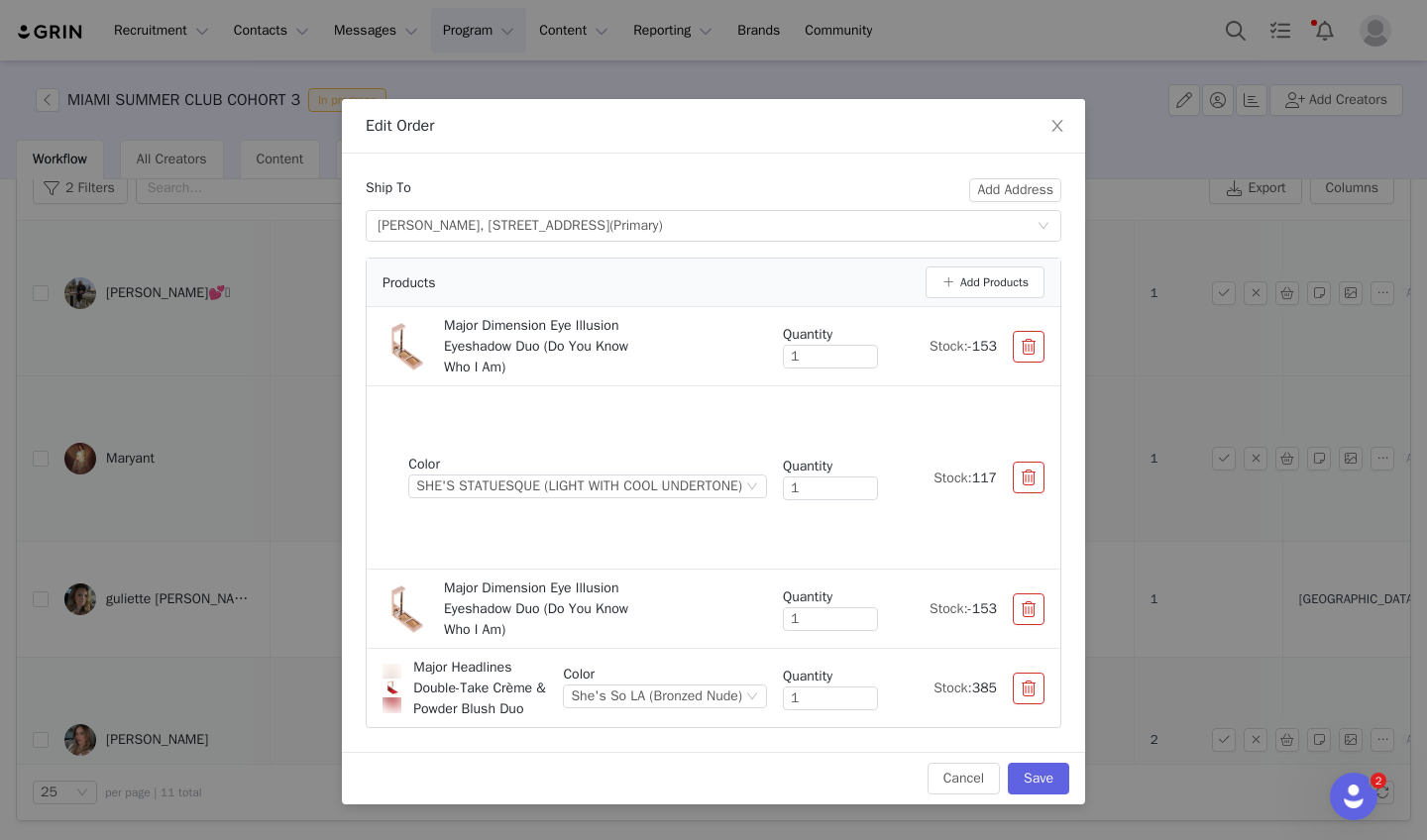 click at bounding box center [1029, 347] 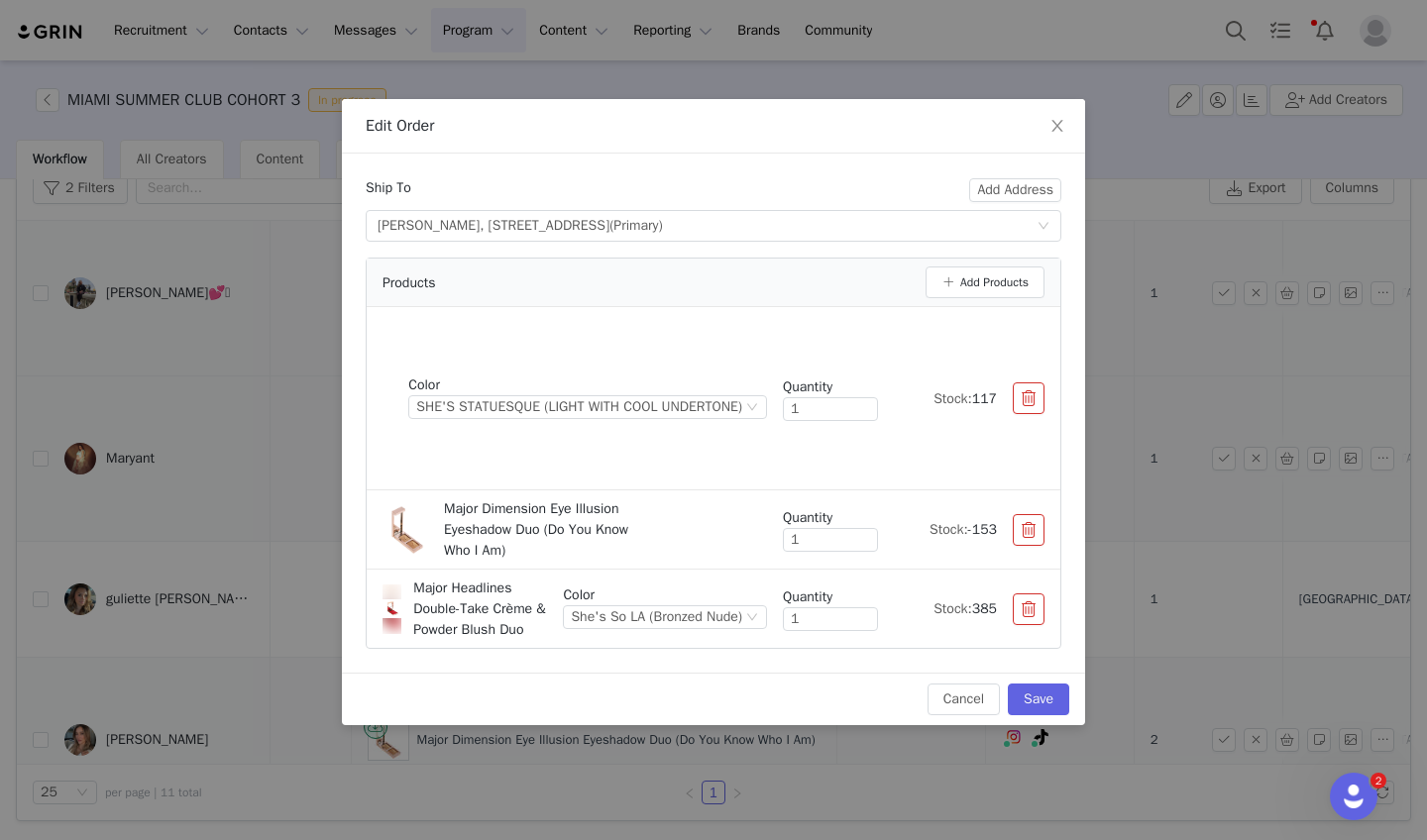 click on "Save" at bounding box center [1039, 699] 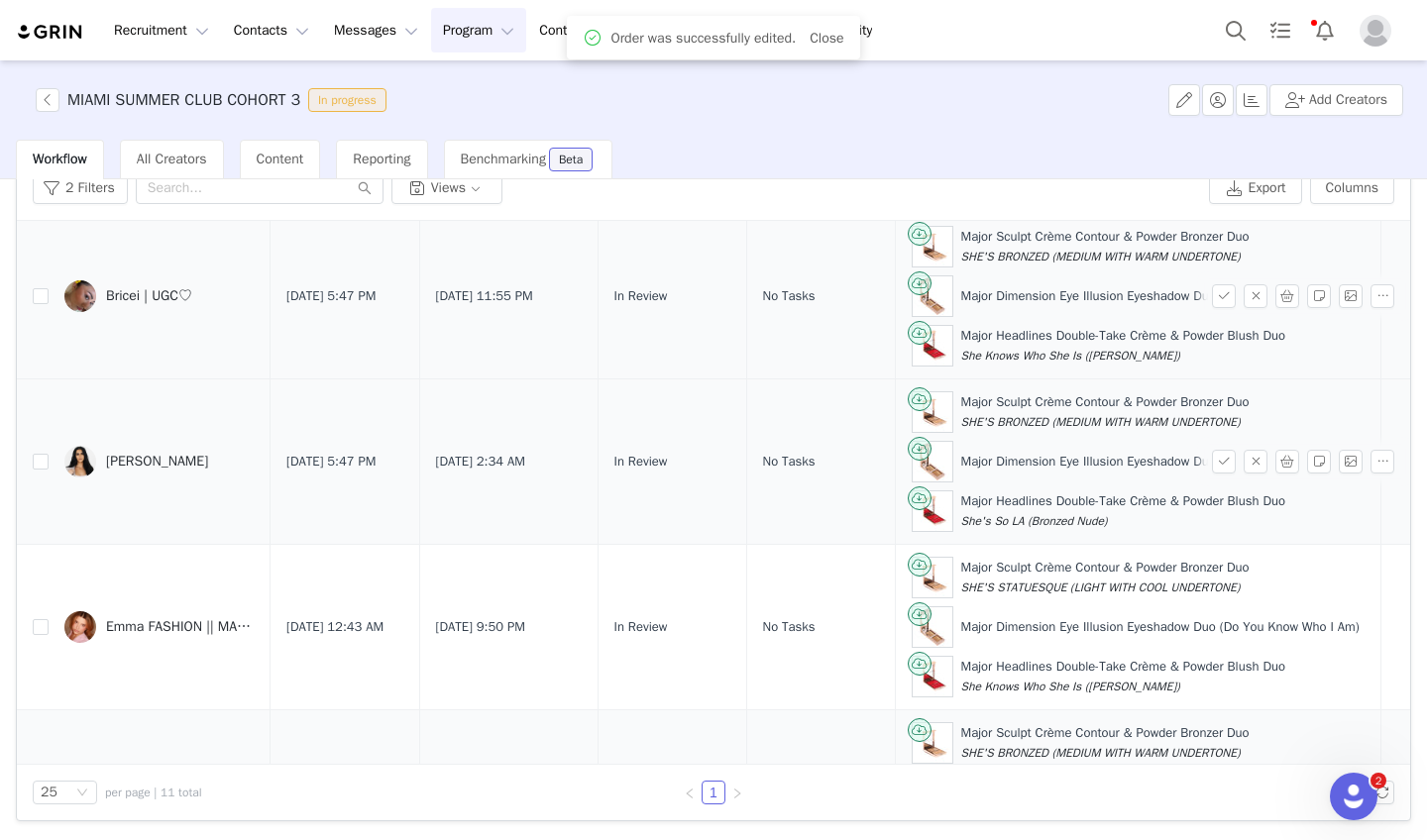 scroll, scrollTop: 913, scrollLeft: 0, axis: vertical 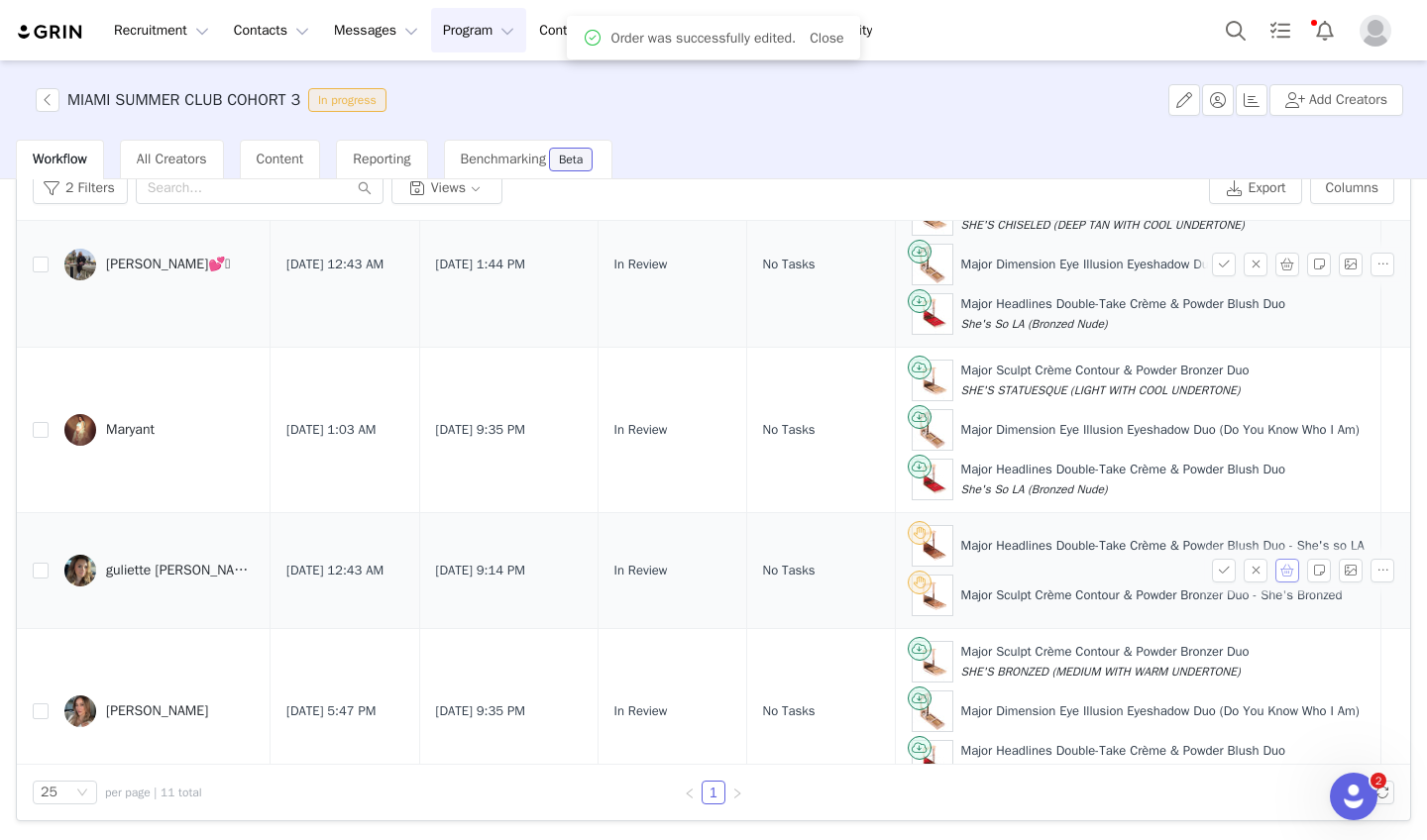 click at bounding box center [1287, 571] 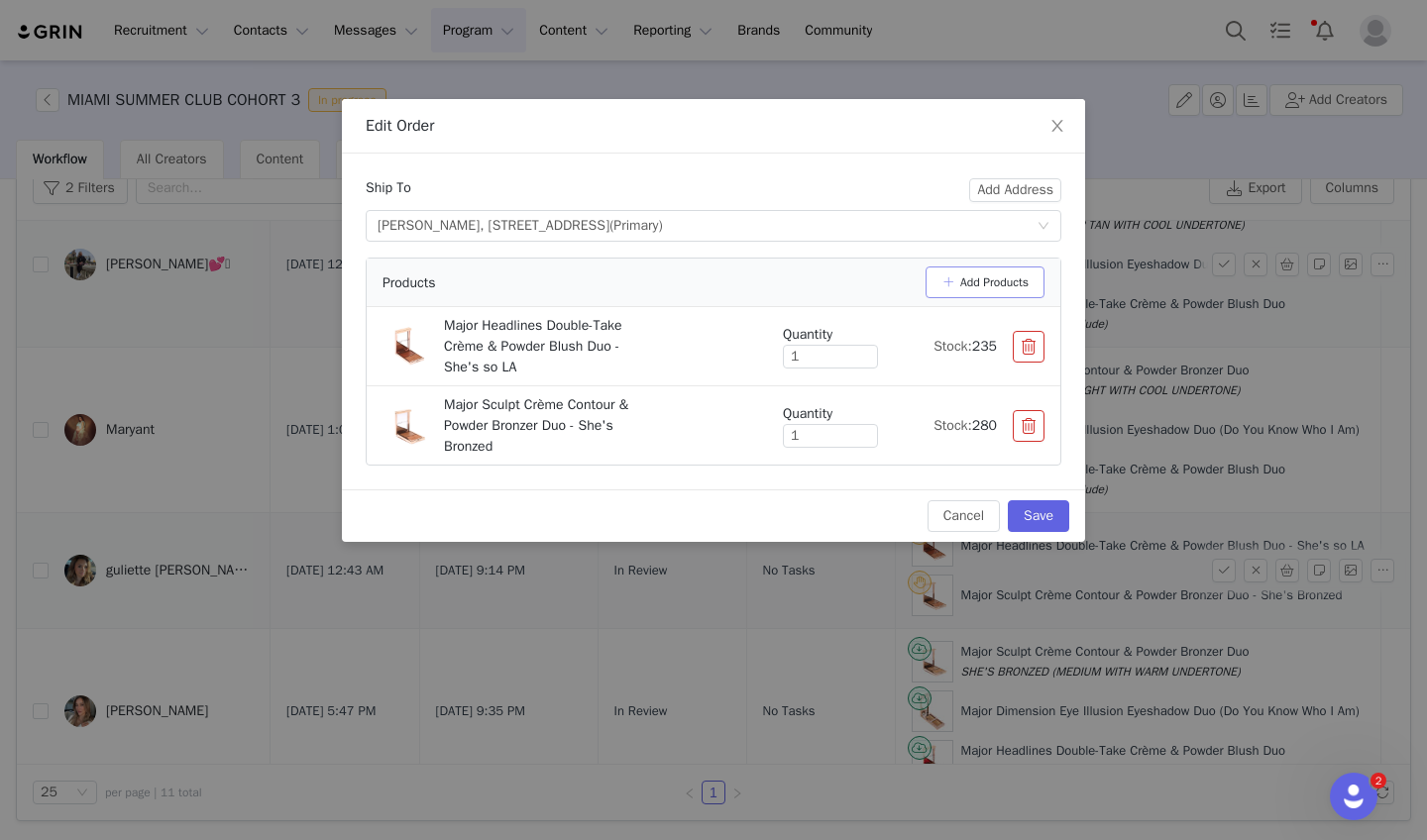click on "Add Products" at bounding box center [985, 282] 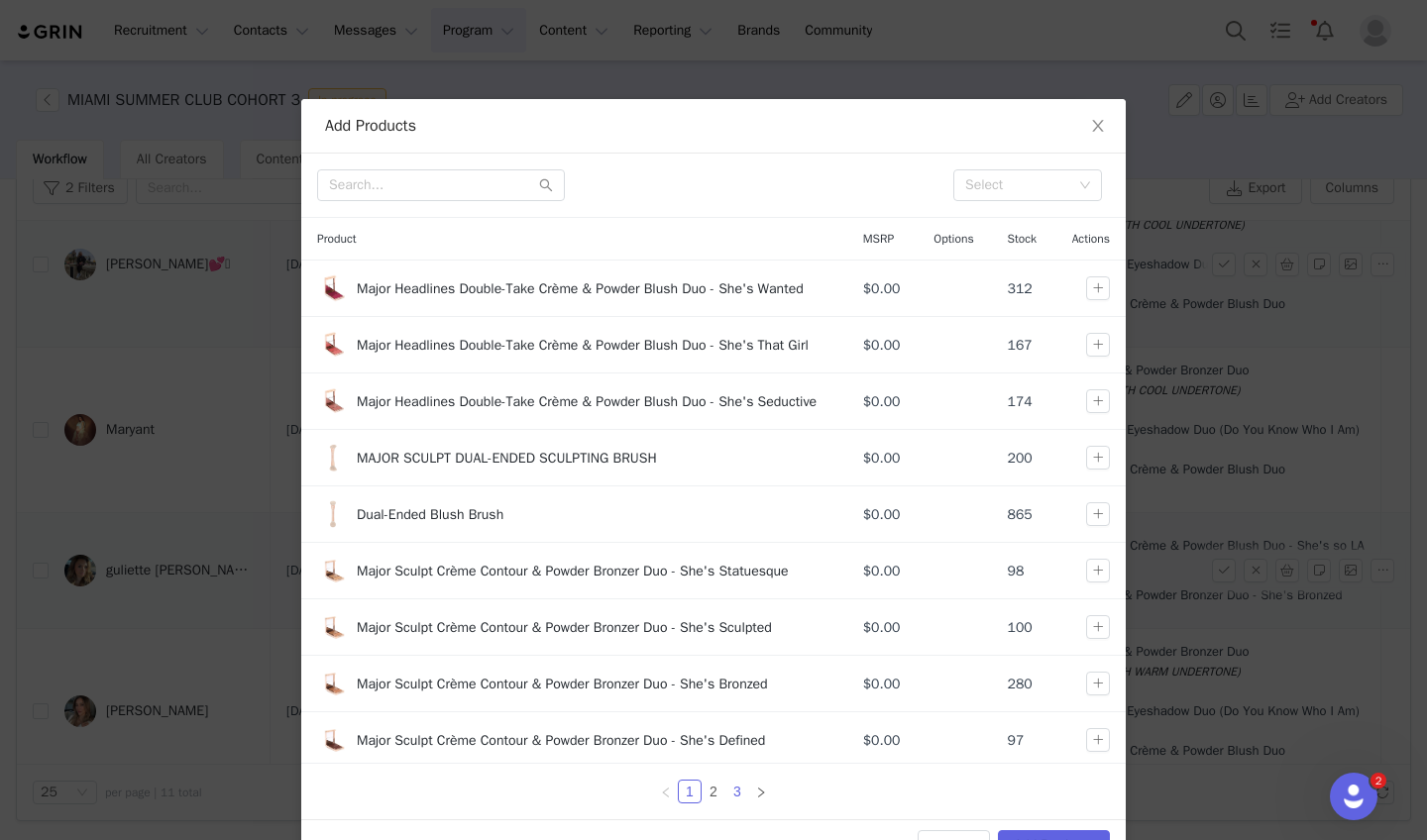 click on "3" at bounding box center (737, 791) 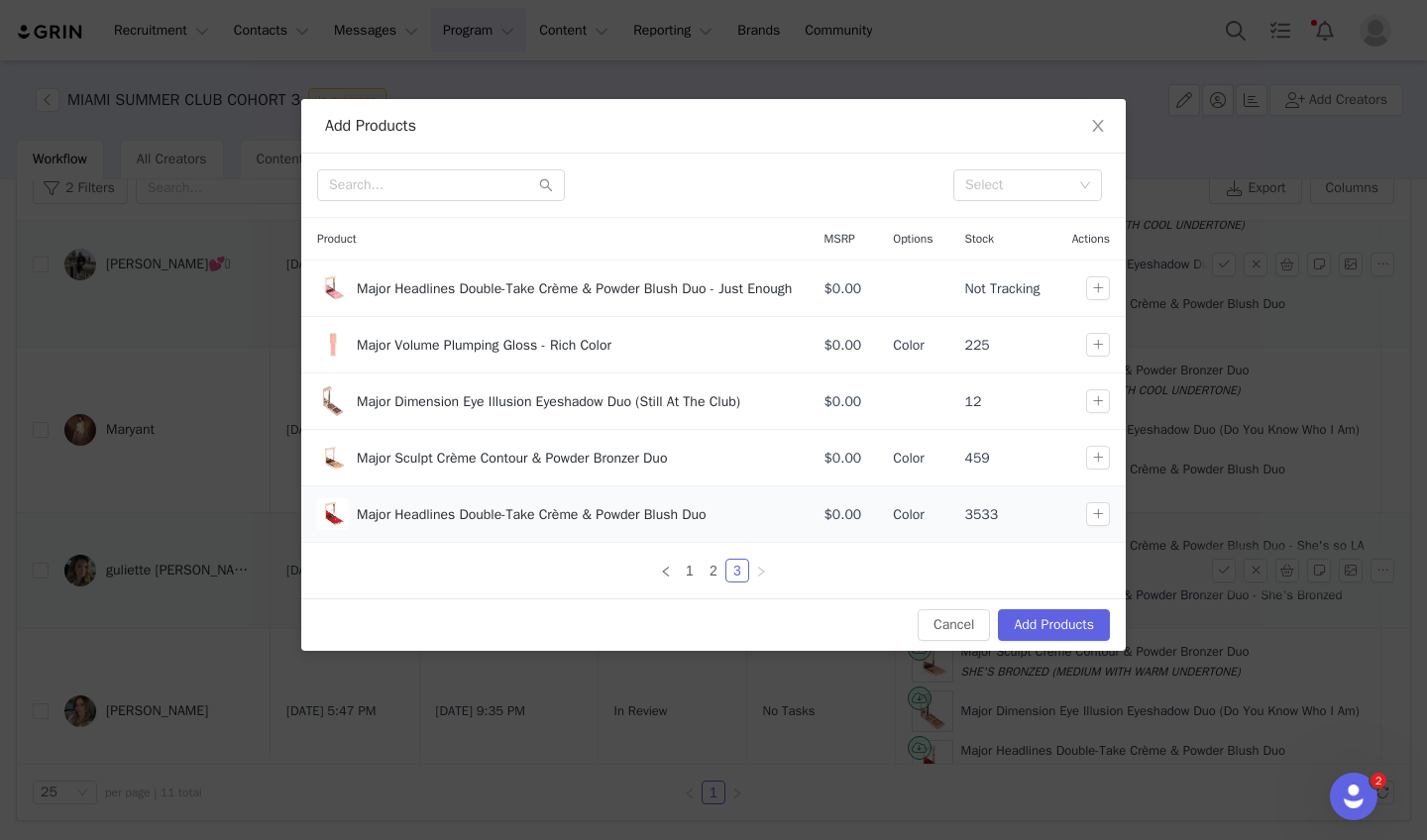 drag, startPoint x: 1085, startPoint y: 524, endPoint x: 1092, endPoint y: 501, distance: 24.04163 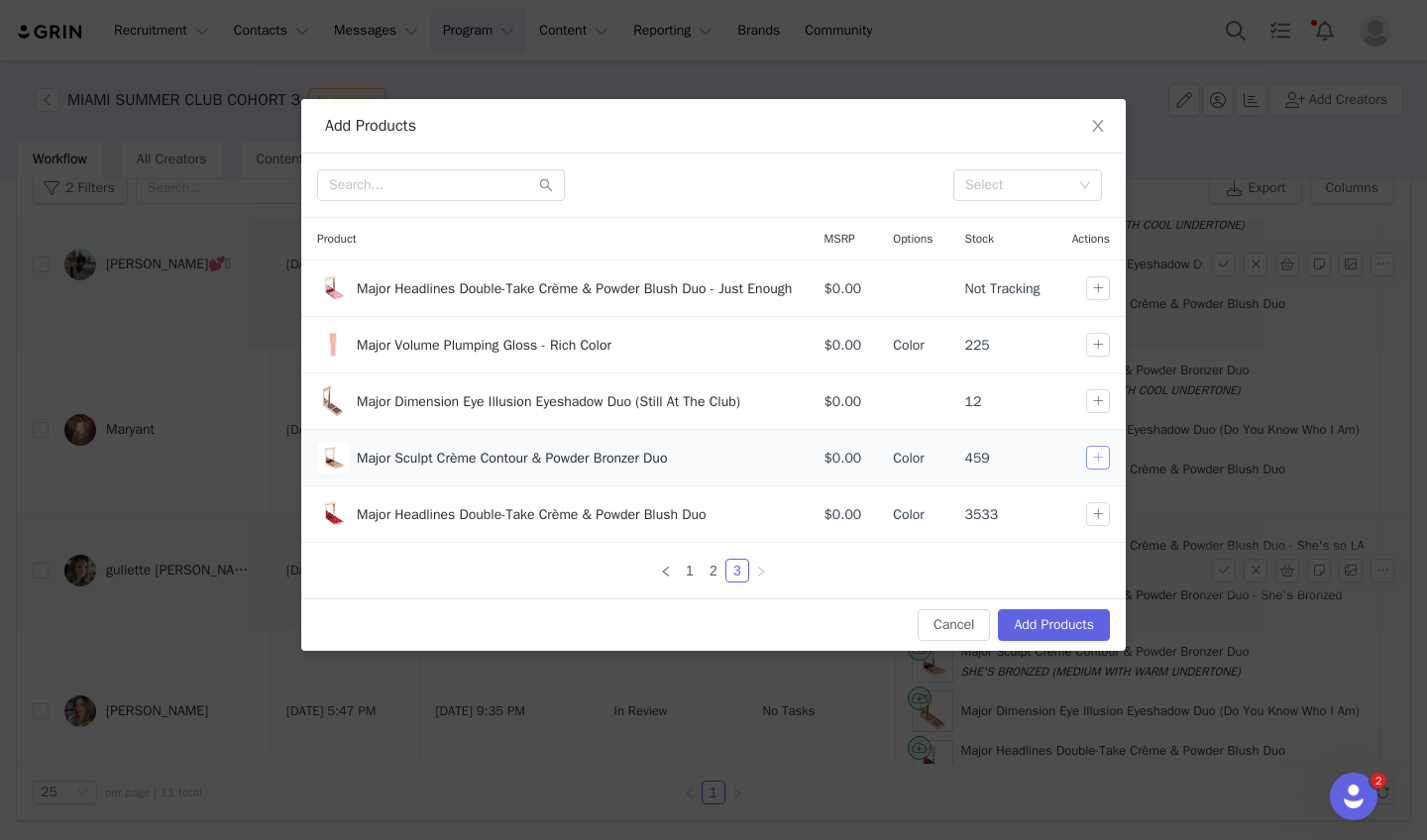 click at bounding box center [1098, 458] 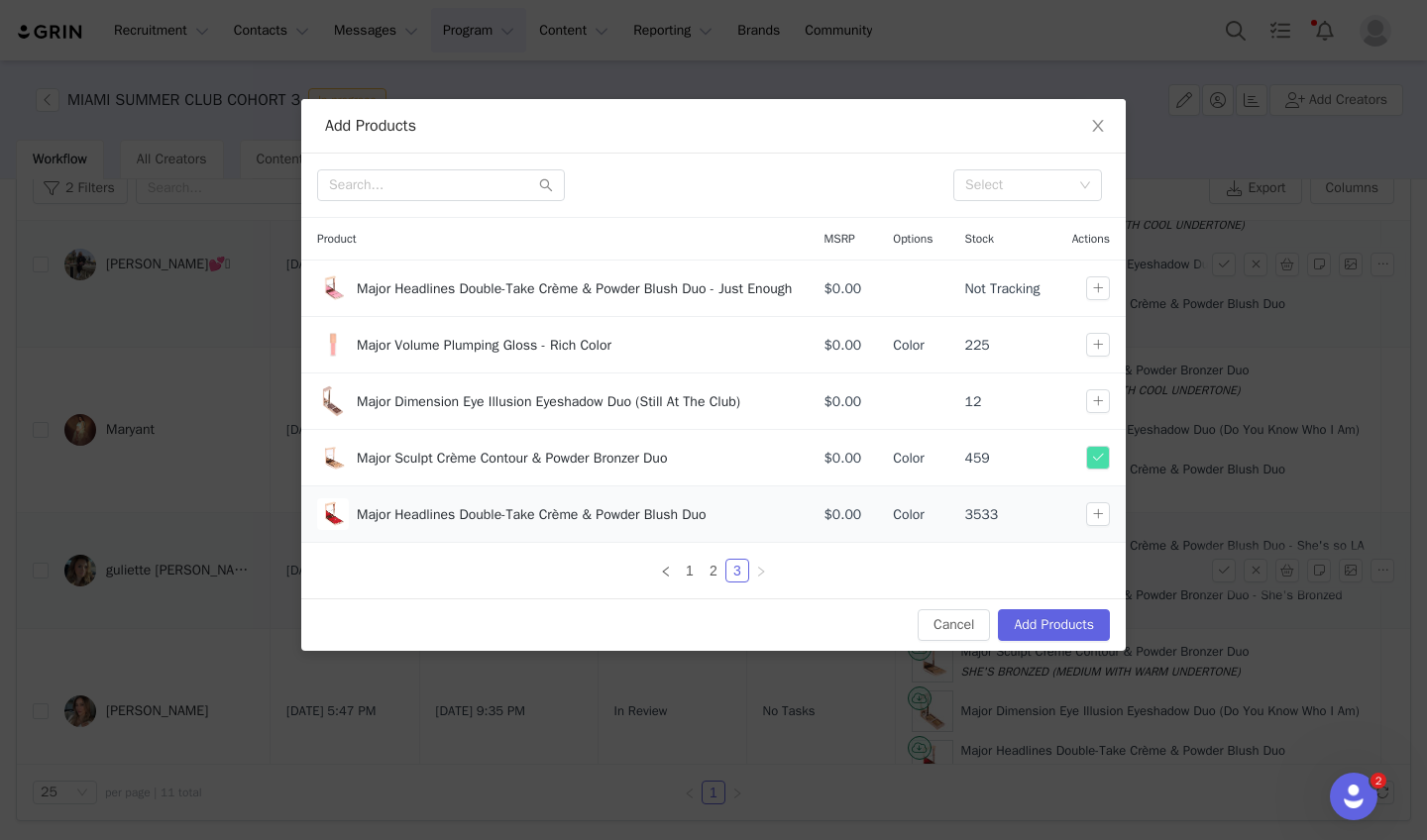 click at bounding box center [1091, 514] 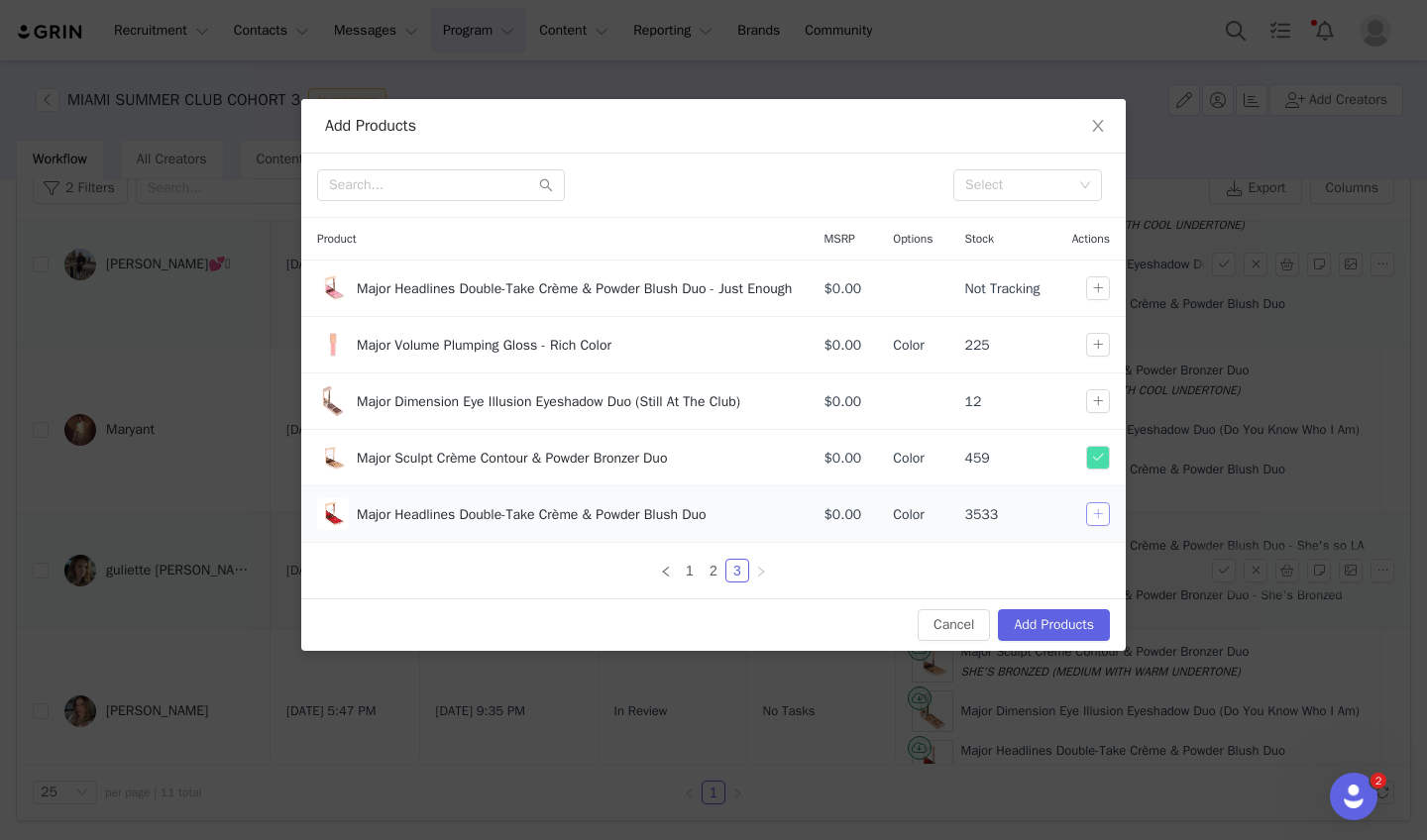 click at bounding box center [1098, 514] 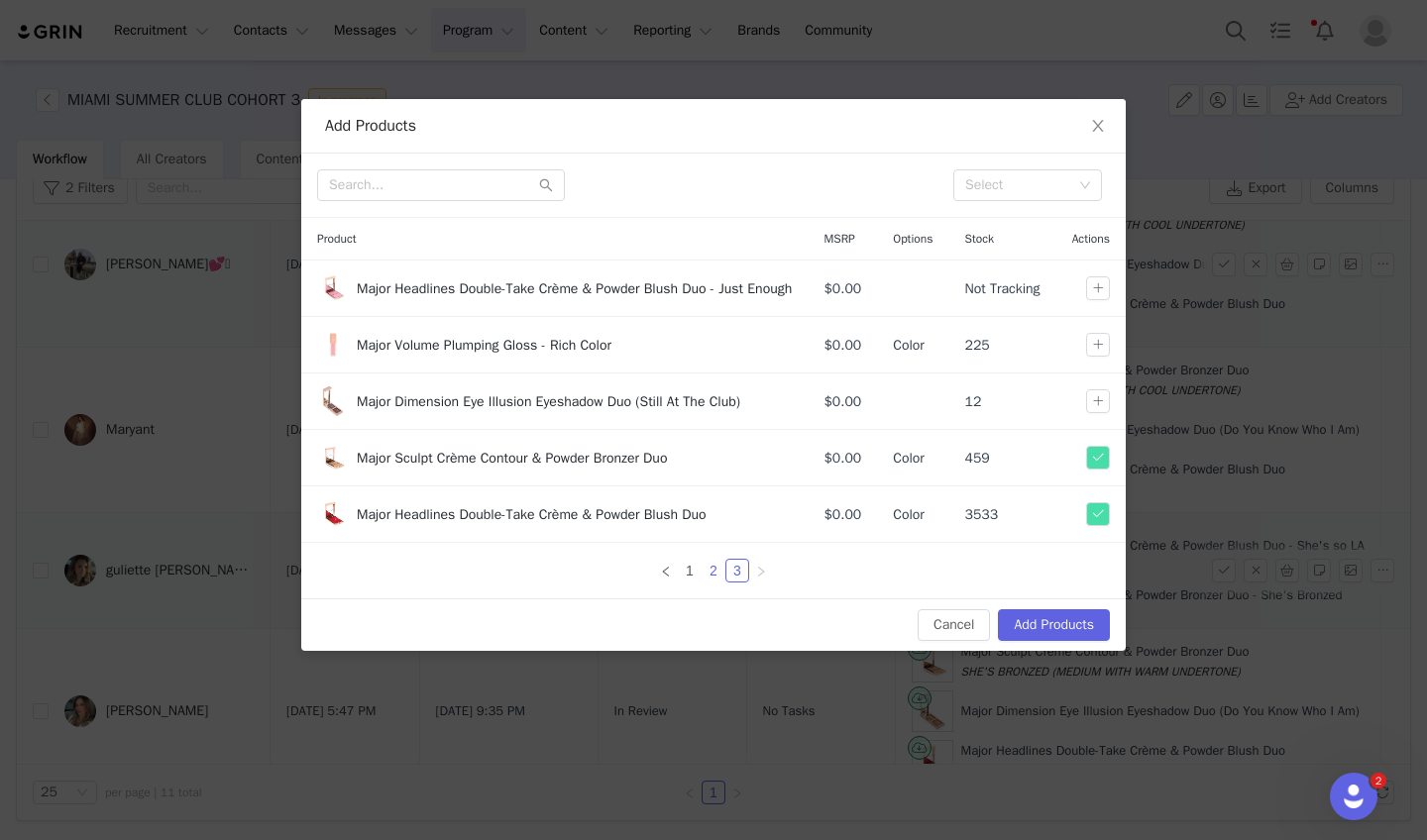 click on "2" at bounding box center [714, 571] 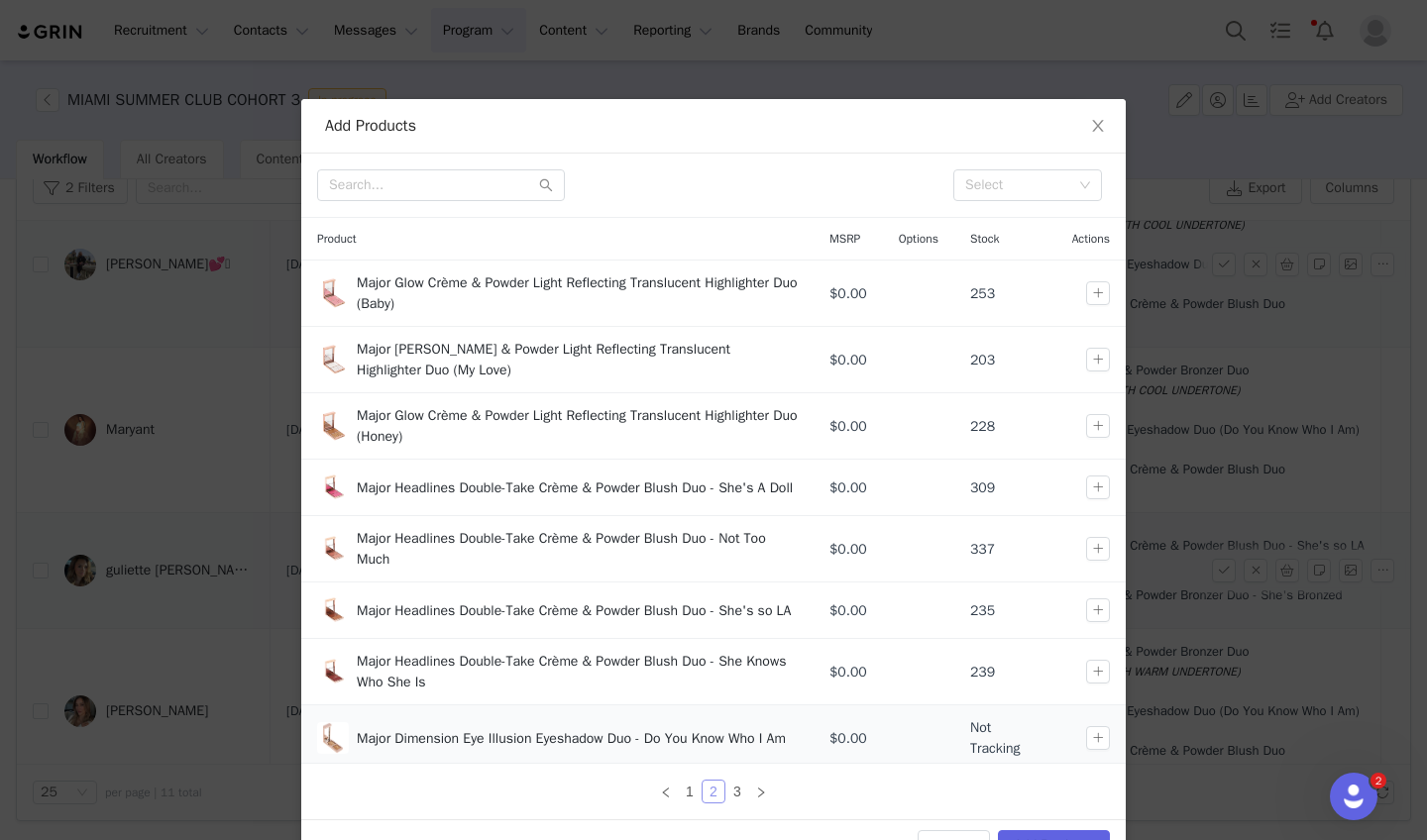 scroll, scrollTop: 160, scrollLeft: 0, axis: vertical 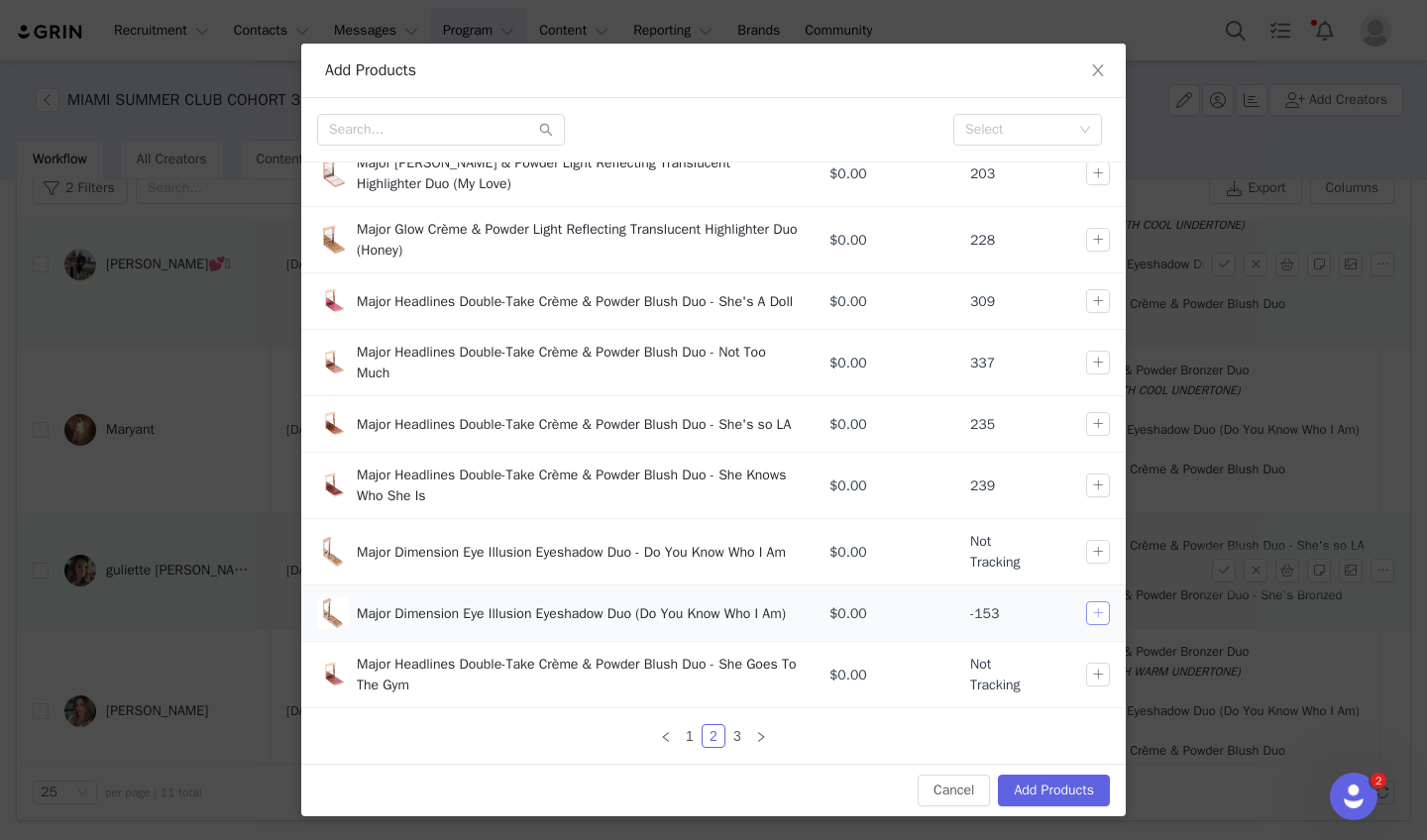 click at bounding box center (1098, 613) 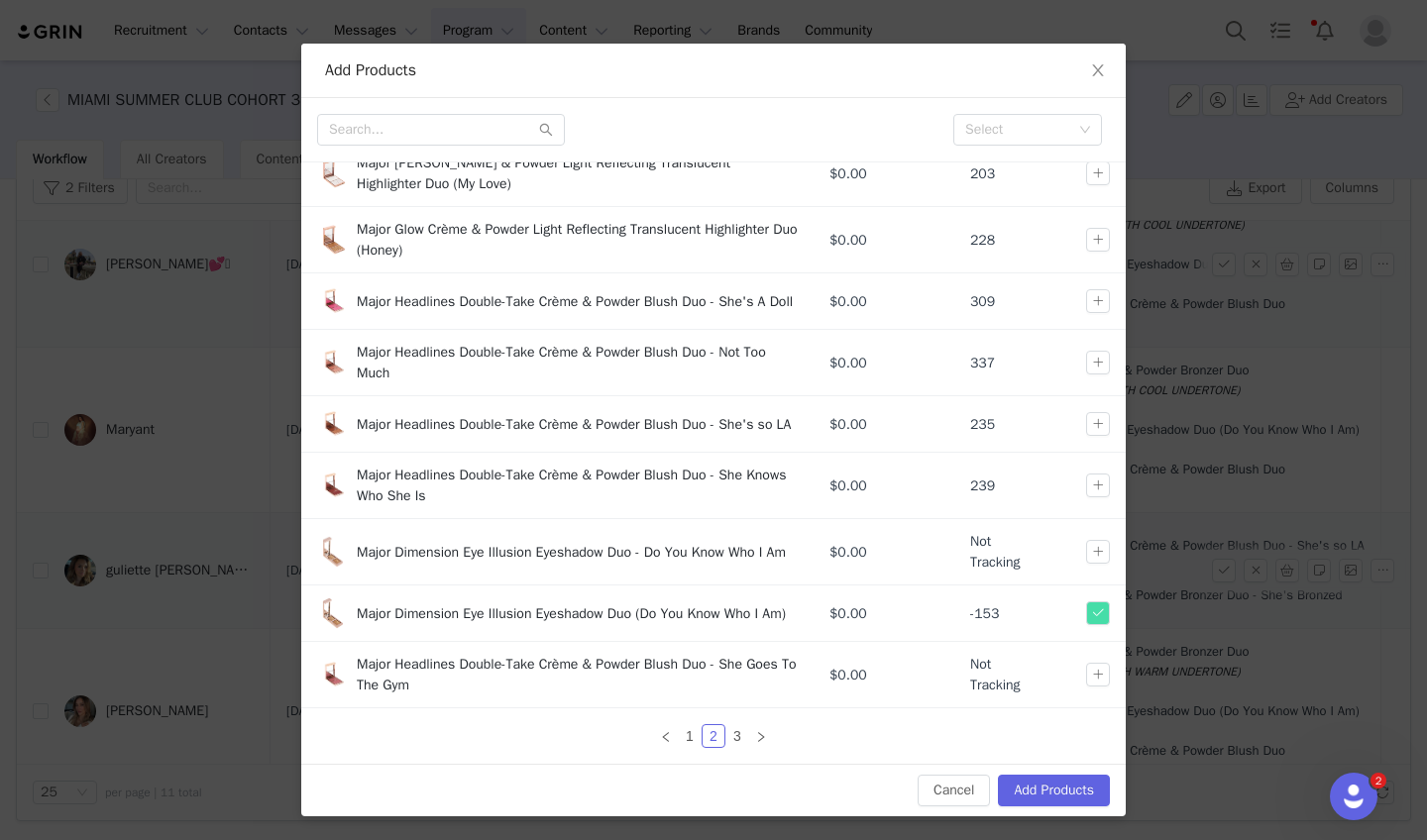 drag, startPoint x: 1025, startPoint y: 788, endPoint x: 1005, endPoint y: 775, distance: 23.853721 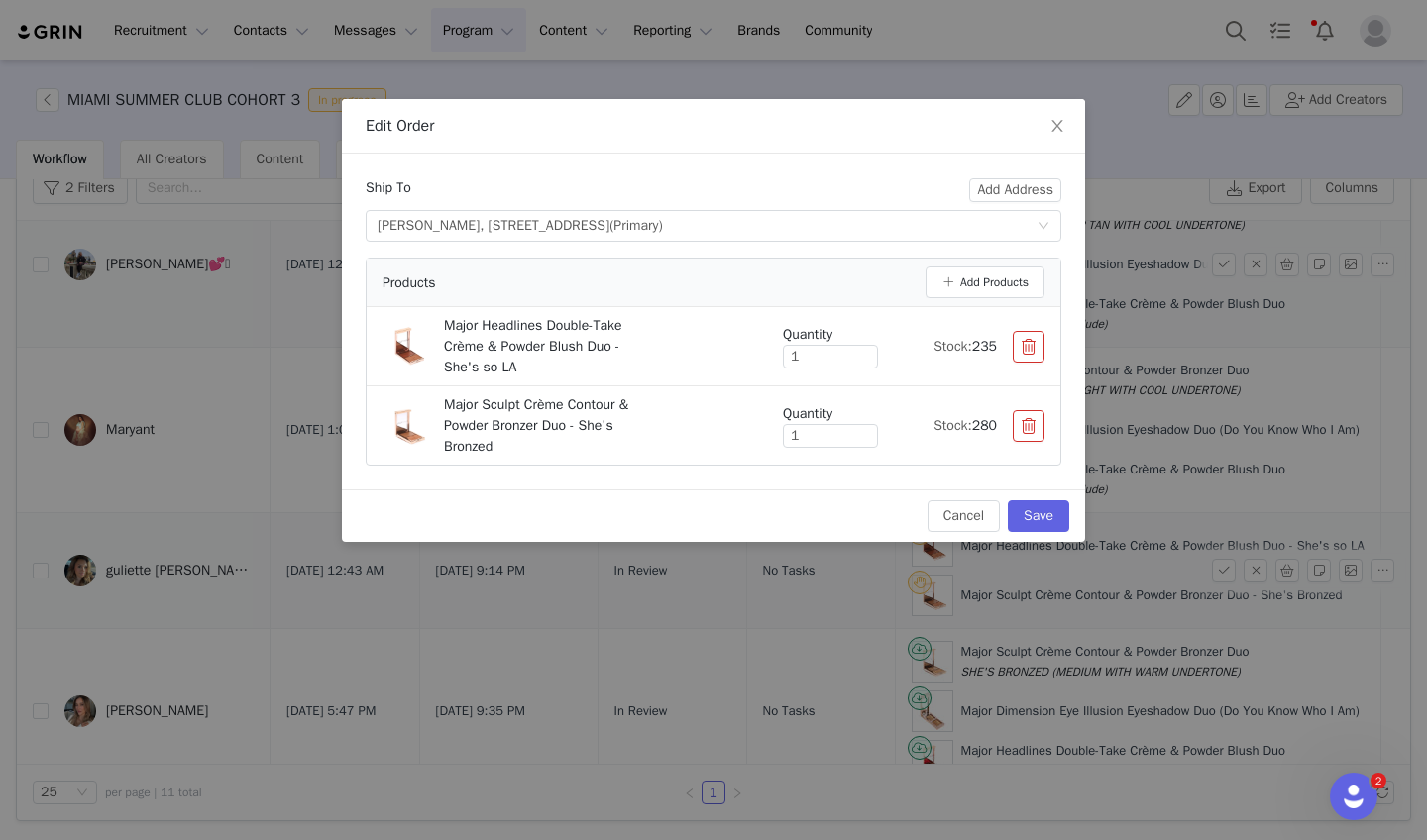 scroll, scrollTop: 0, scrollLeft: 0, axis: both 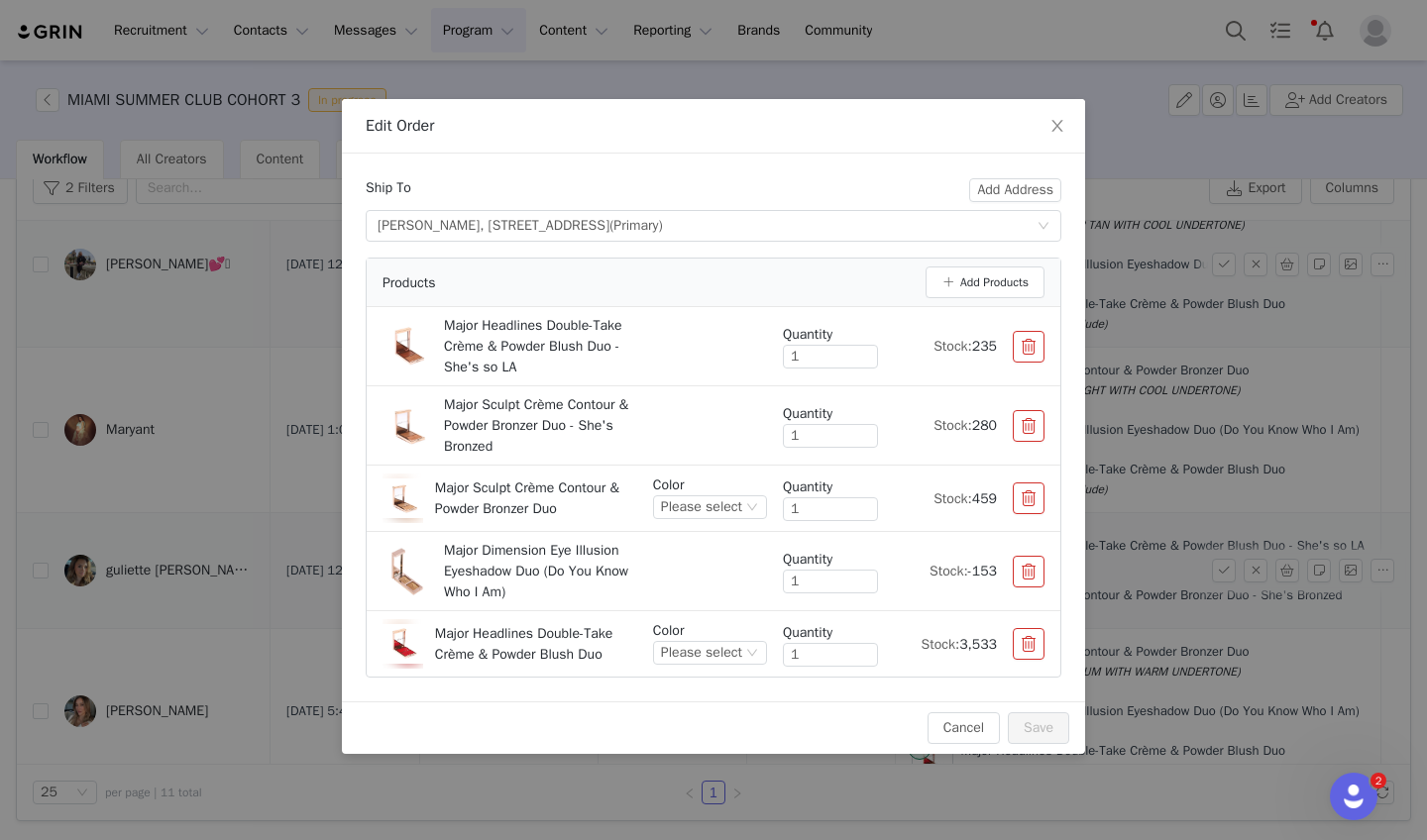 click on "Color Please select" at bounding box center (710, 498) 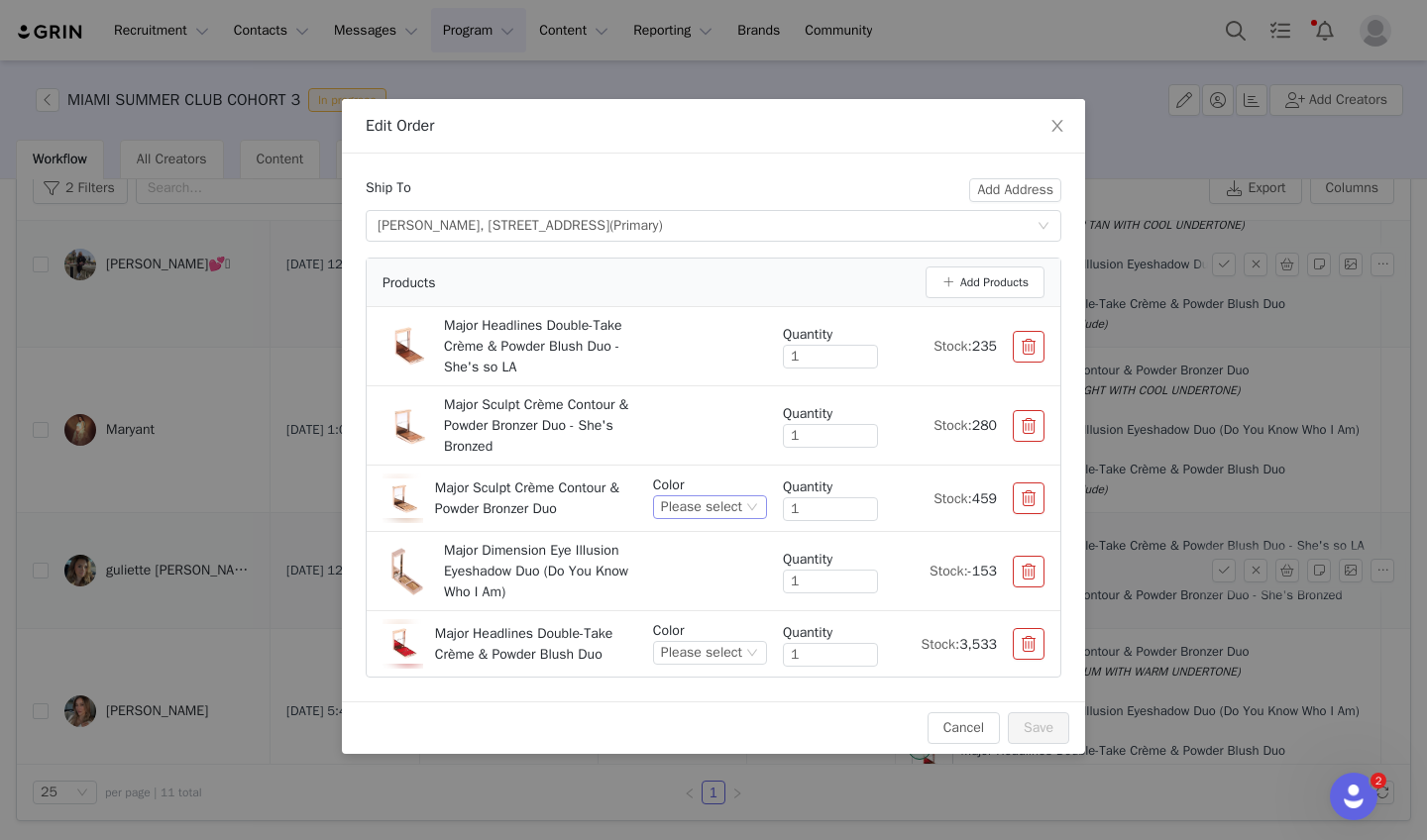 click on "Please select" at bounding box center [702, 507] 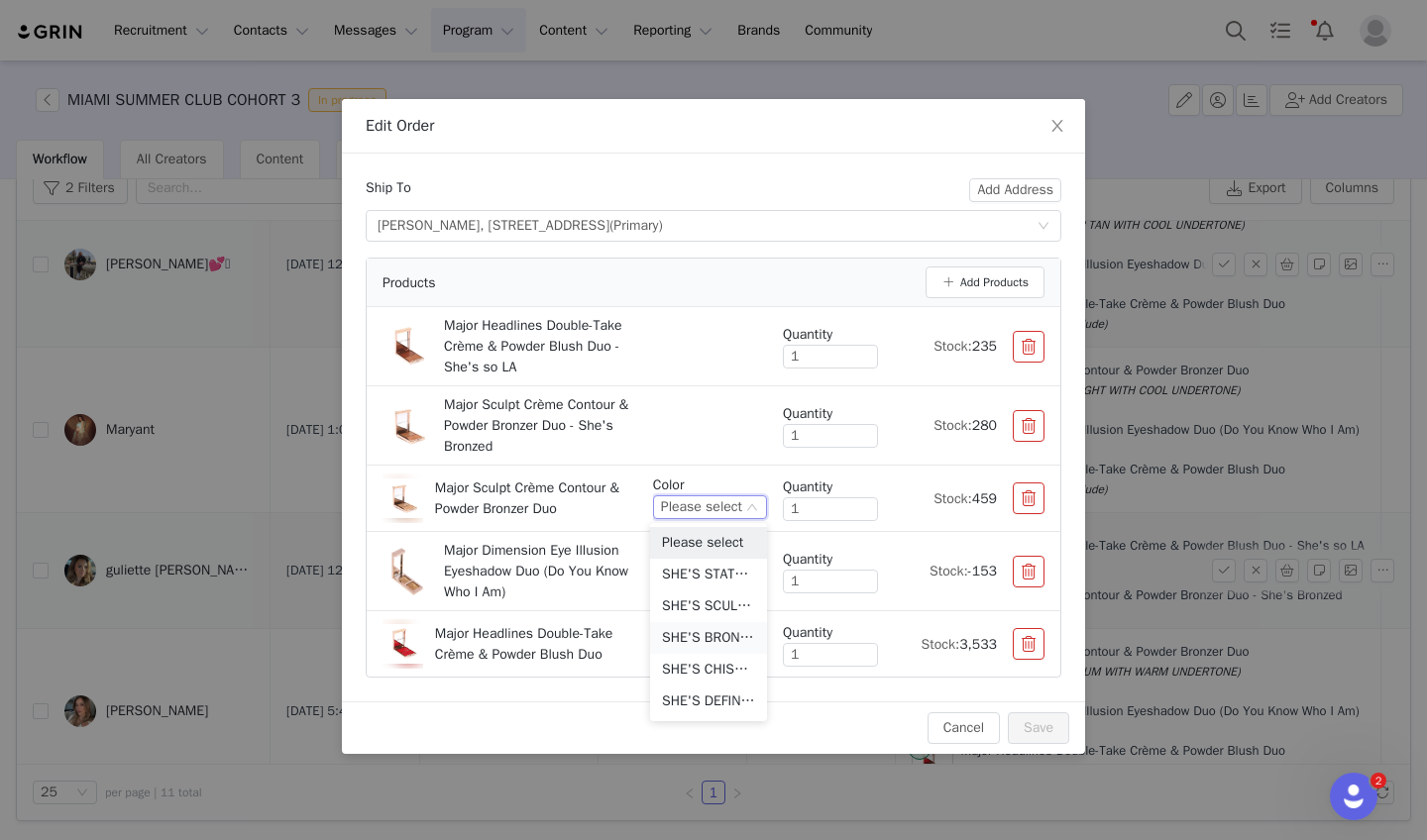 click on "SHE'S BRONZED (MEDIUM WITH WARM UNDERTONE)" at bounding box center (709, 638) 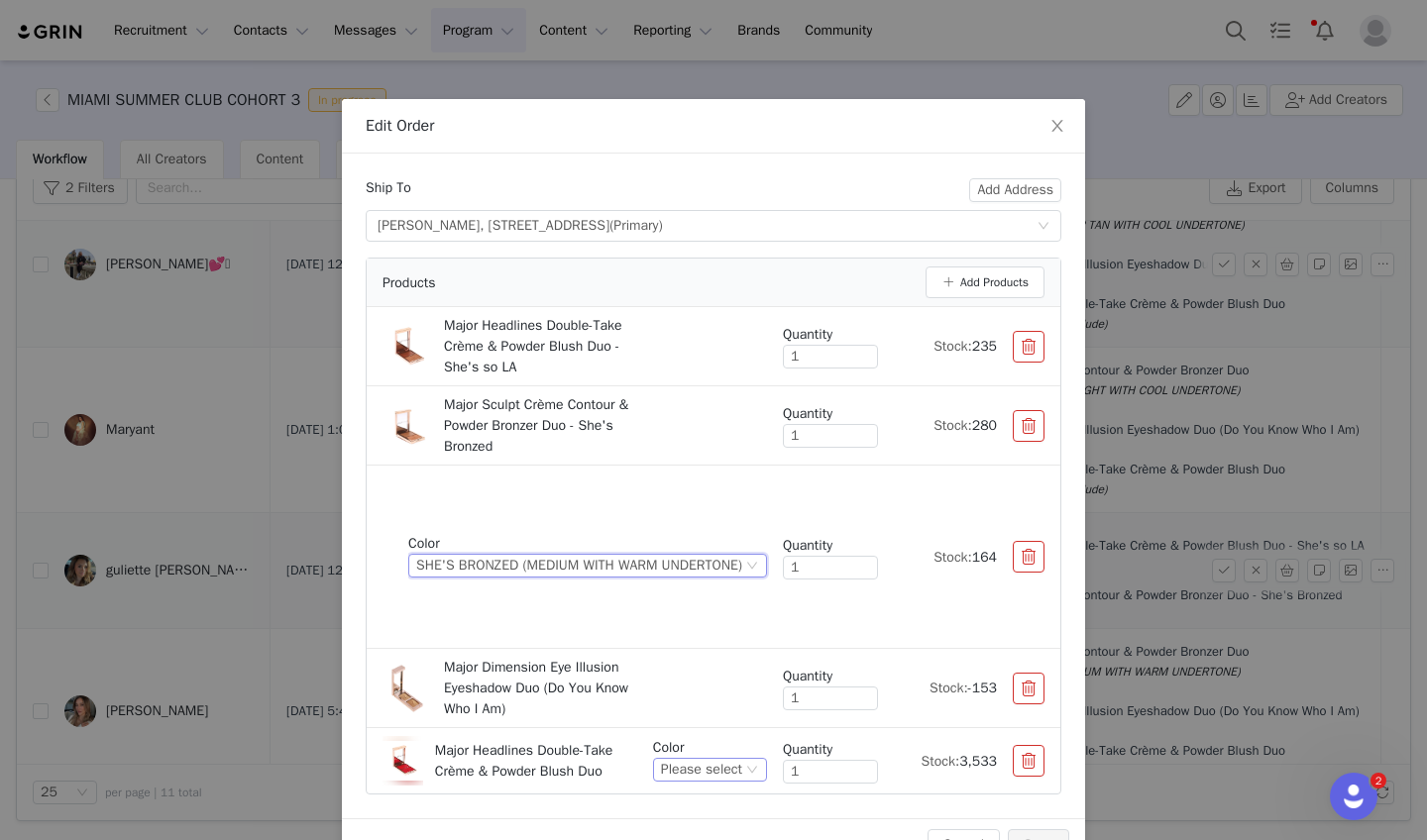 click on "Please select" at bounding box center (702, 770) 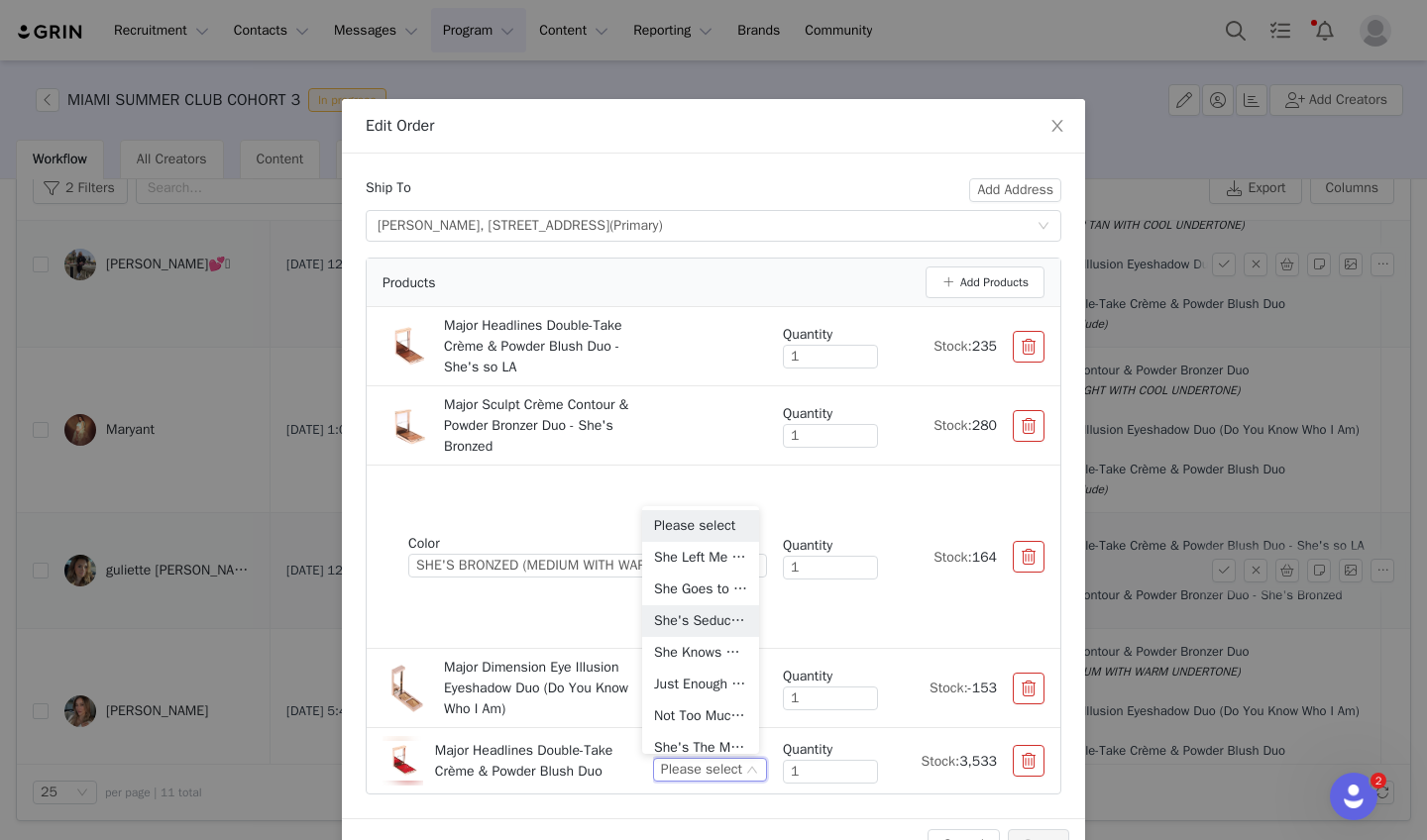 scroll, scrollTop: 363, scrollLeft: 0, axis: vertical 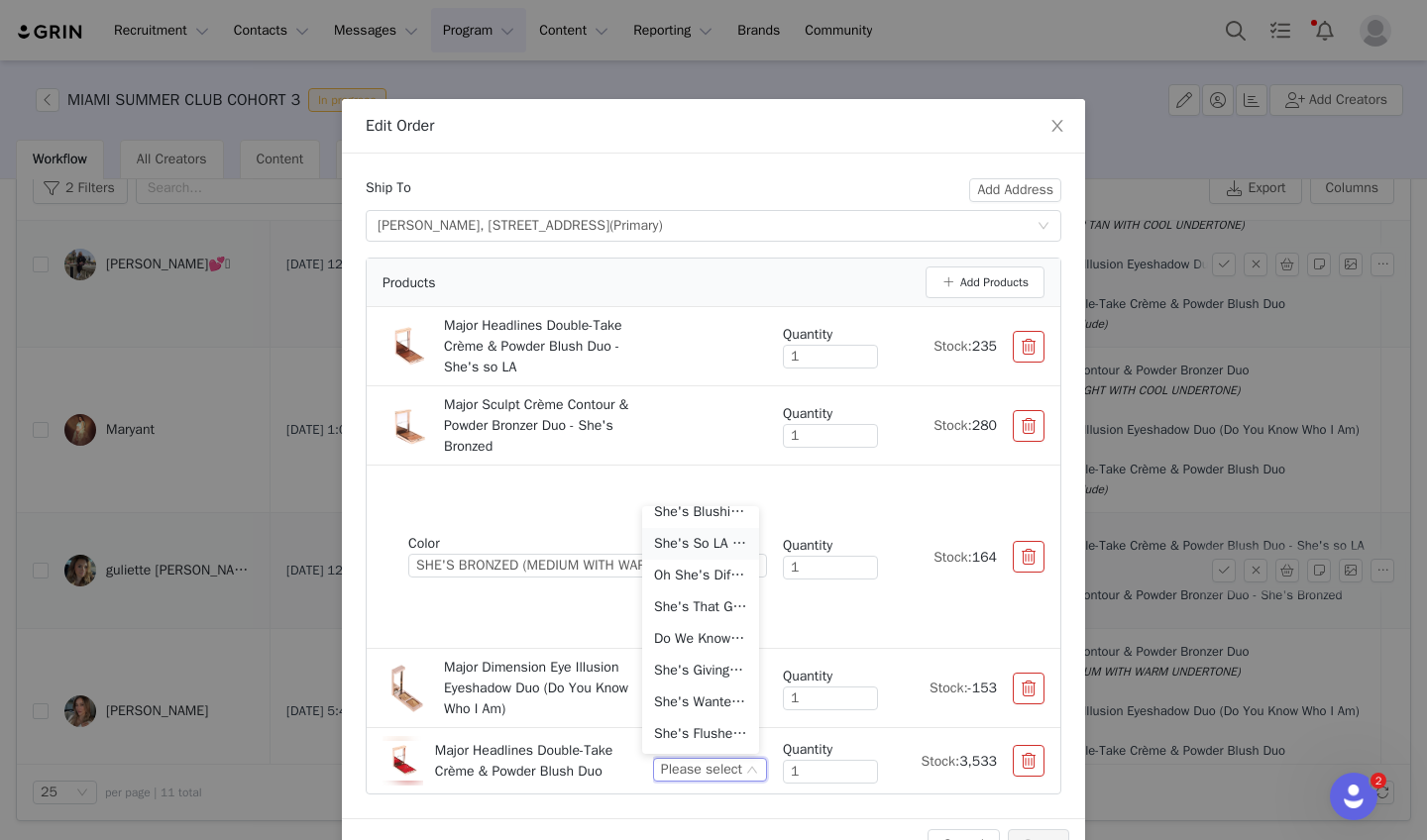 click on "She's So LA (Bronzed Nude)" at bounding box center (701, 544) 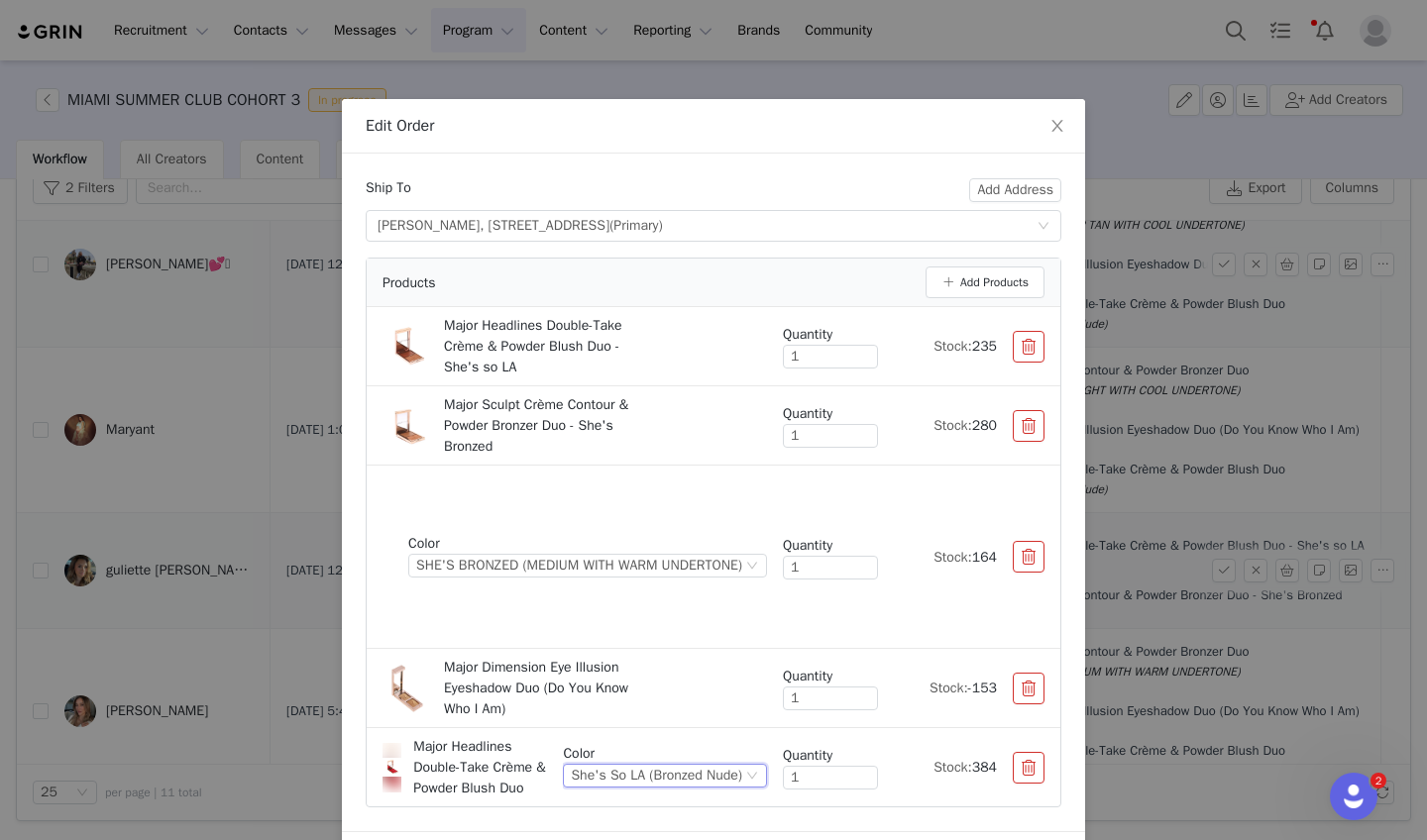click at bounding box center (1029, 347) 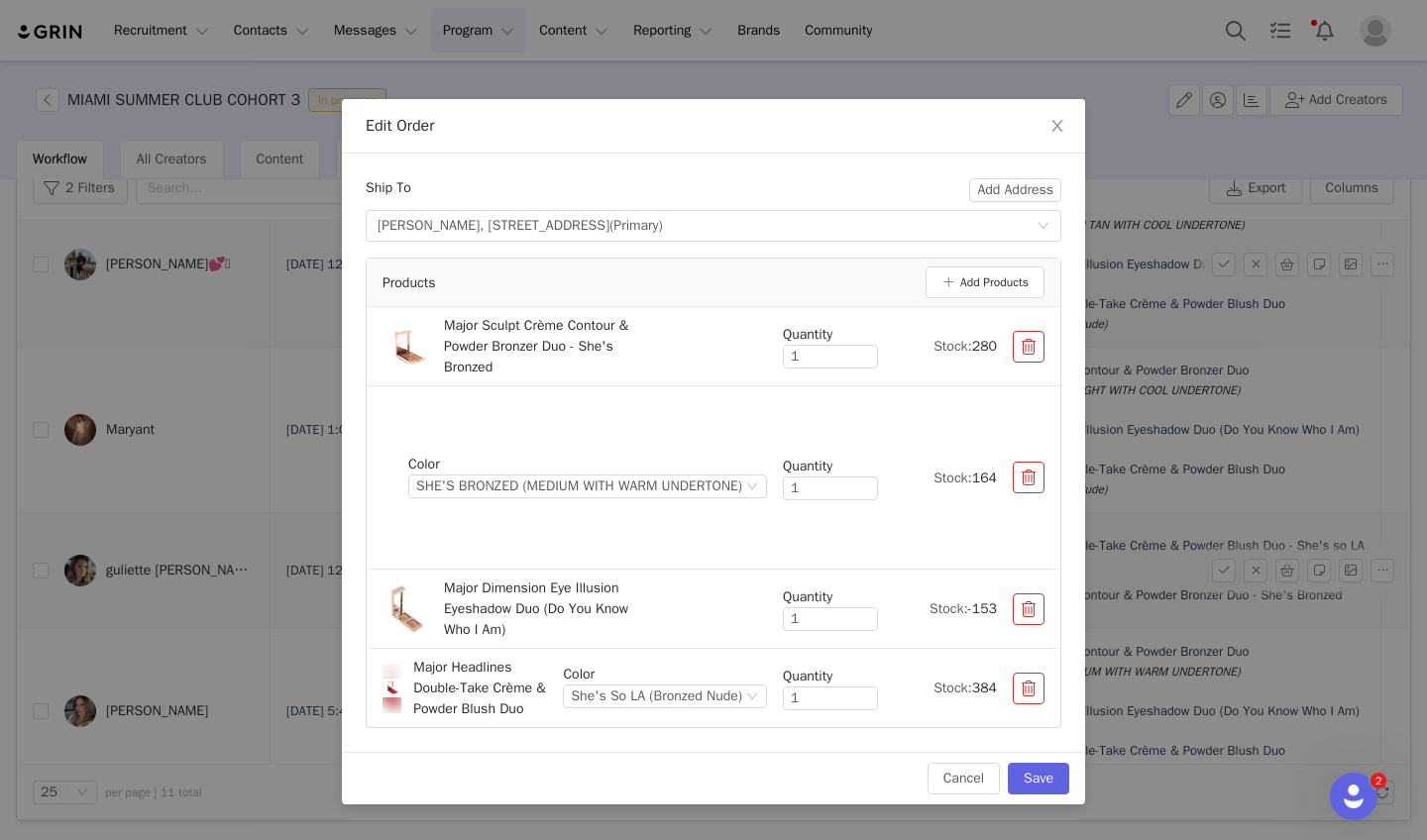 click at bounding box center (1029, 347) 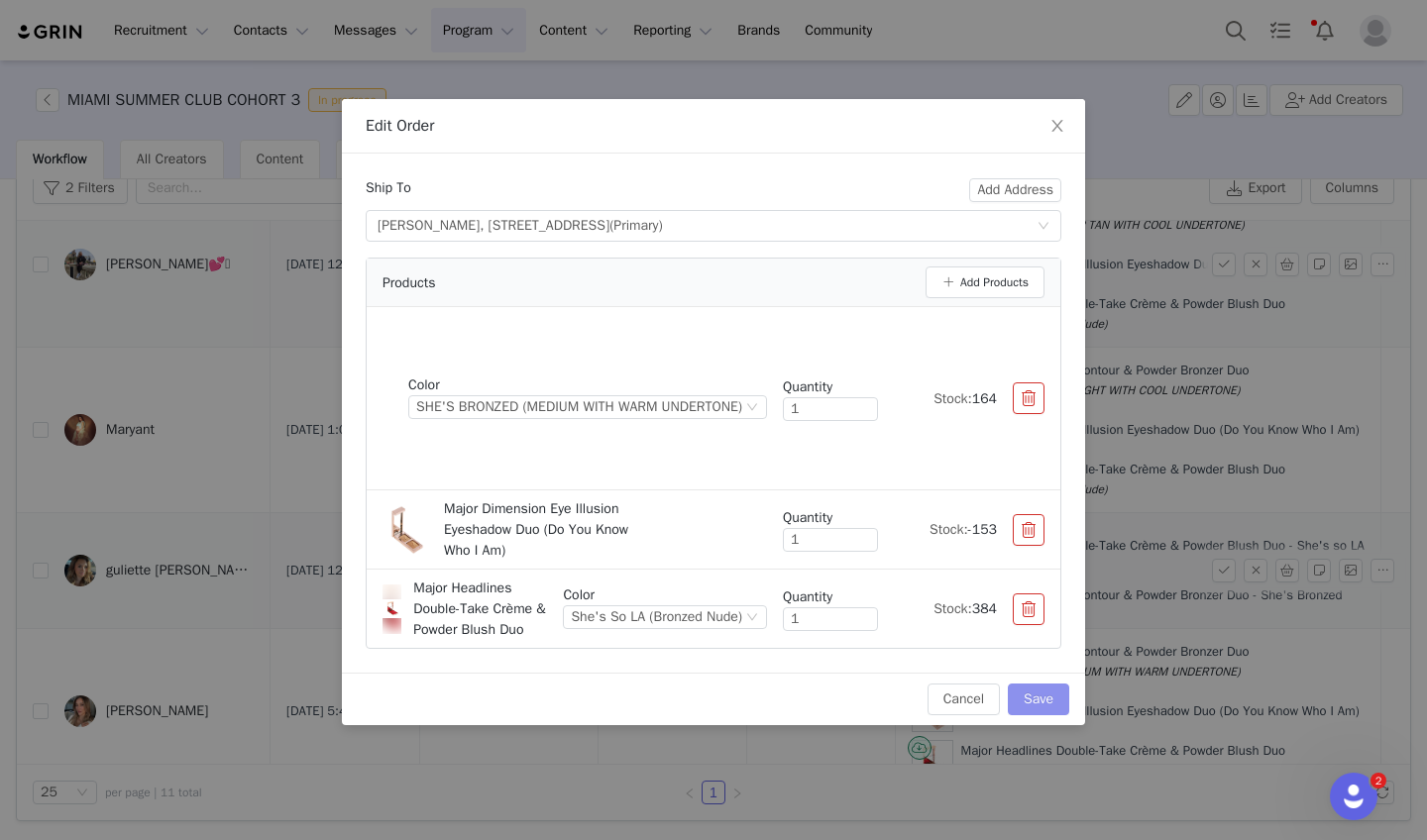 click on "Save" at bounding box center [1039, 699] 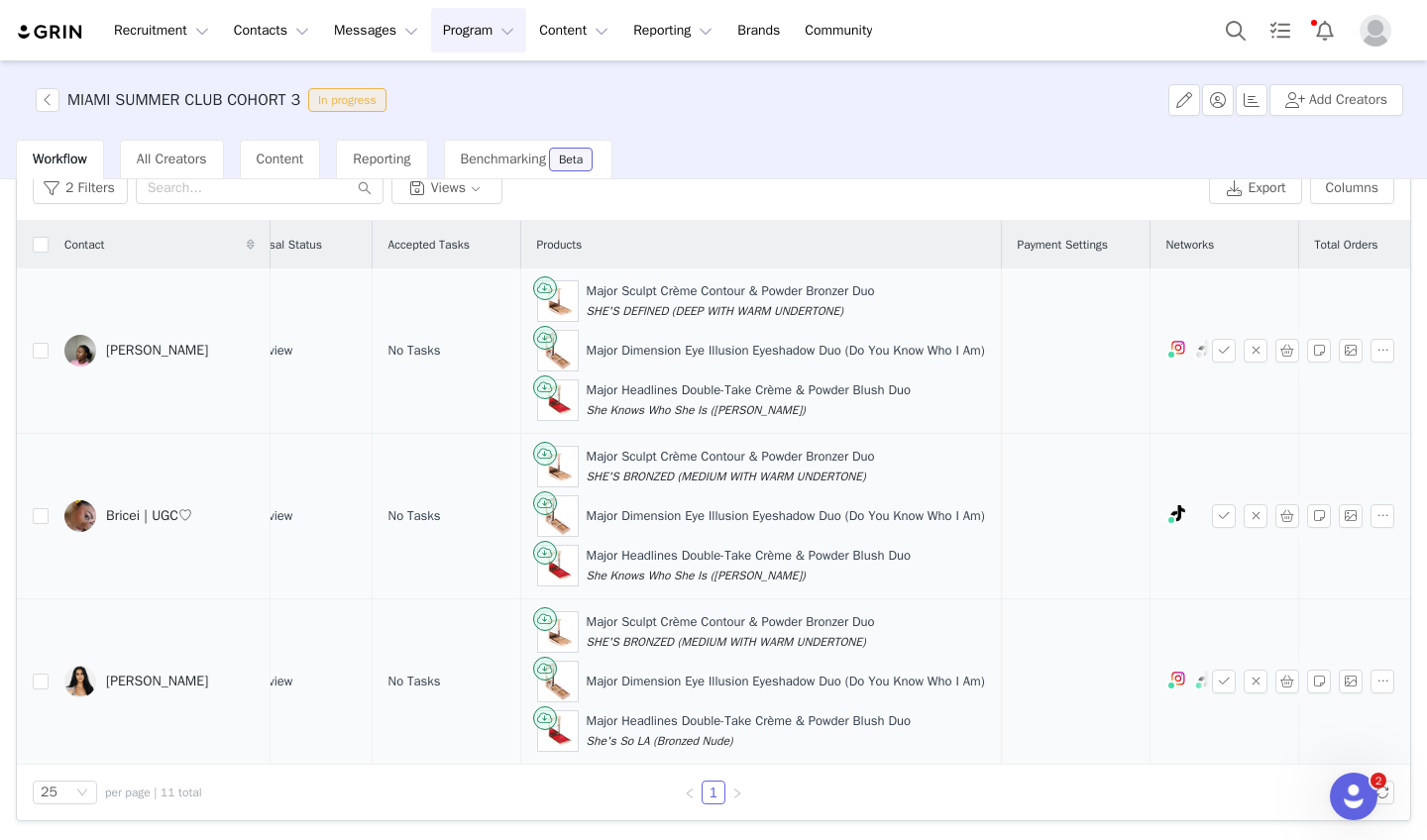 scroll, scrollTop: 0, scrollLeft: 375, axis: horizontal 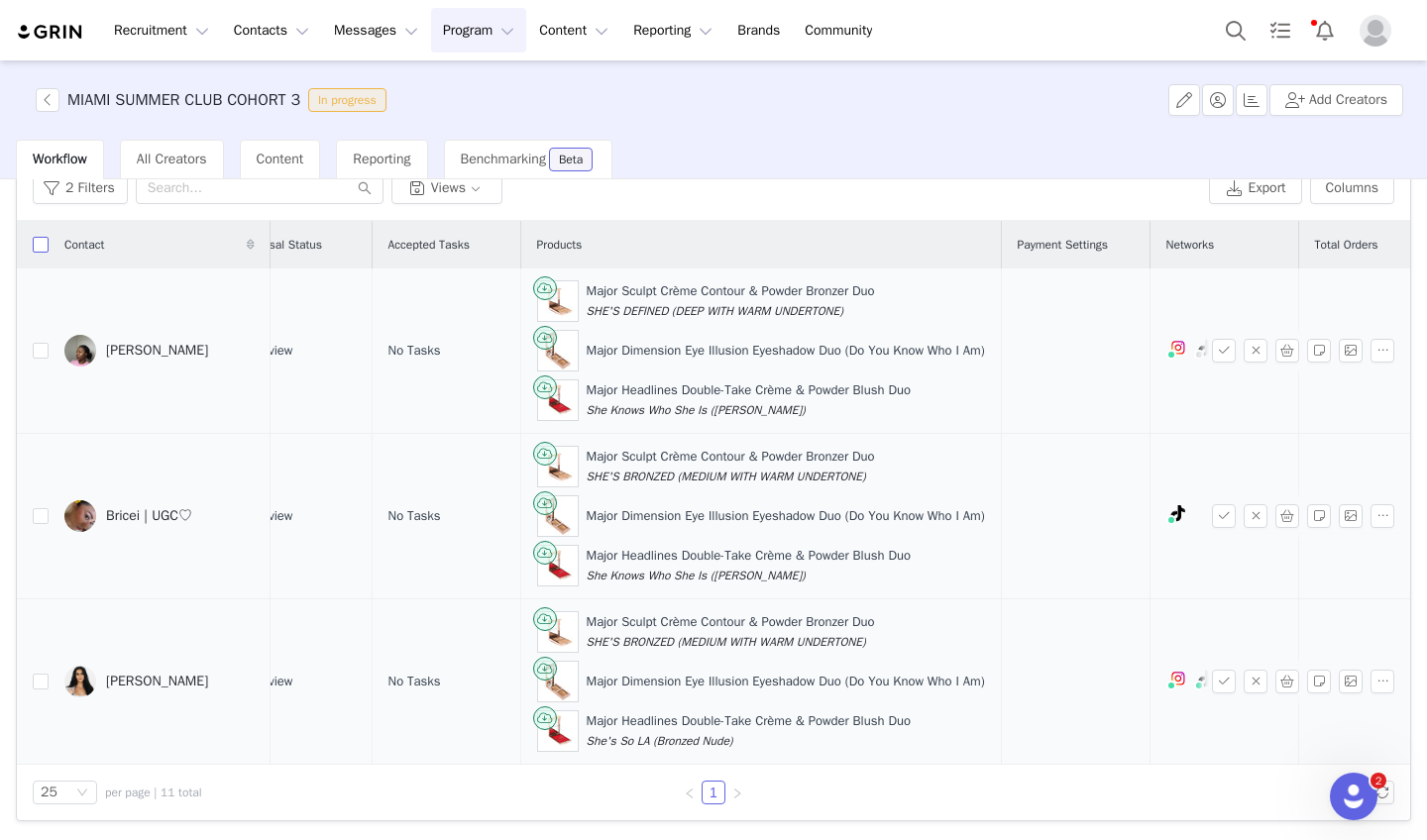 click at bounding box center [41, 245] 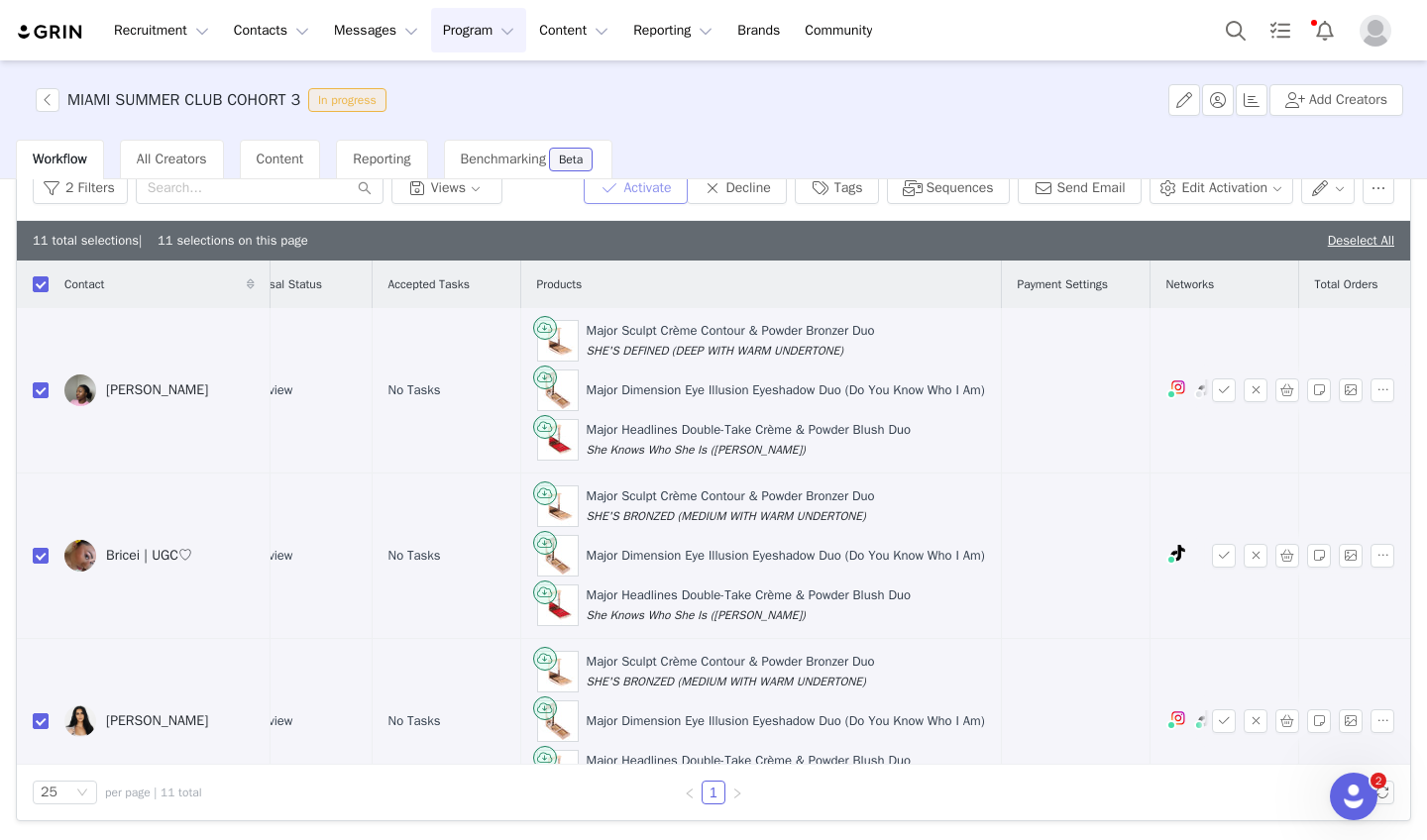 click on "Activate" at bounding box center [635, 188] 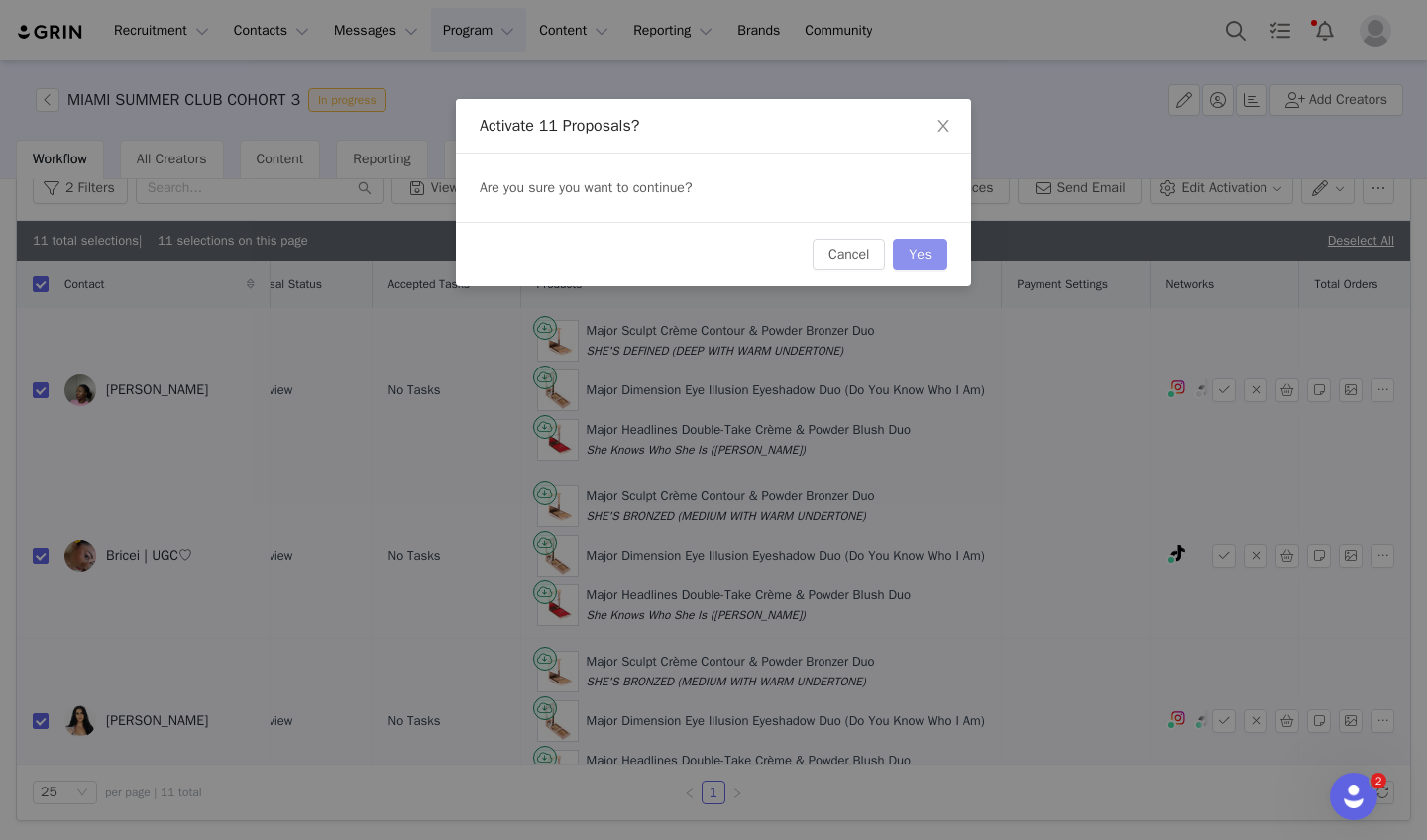 click on "Yes" at bounding box center (920, 255) 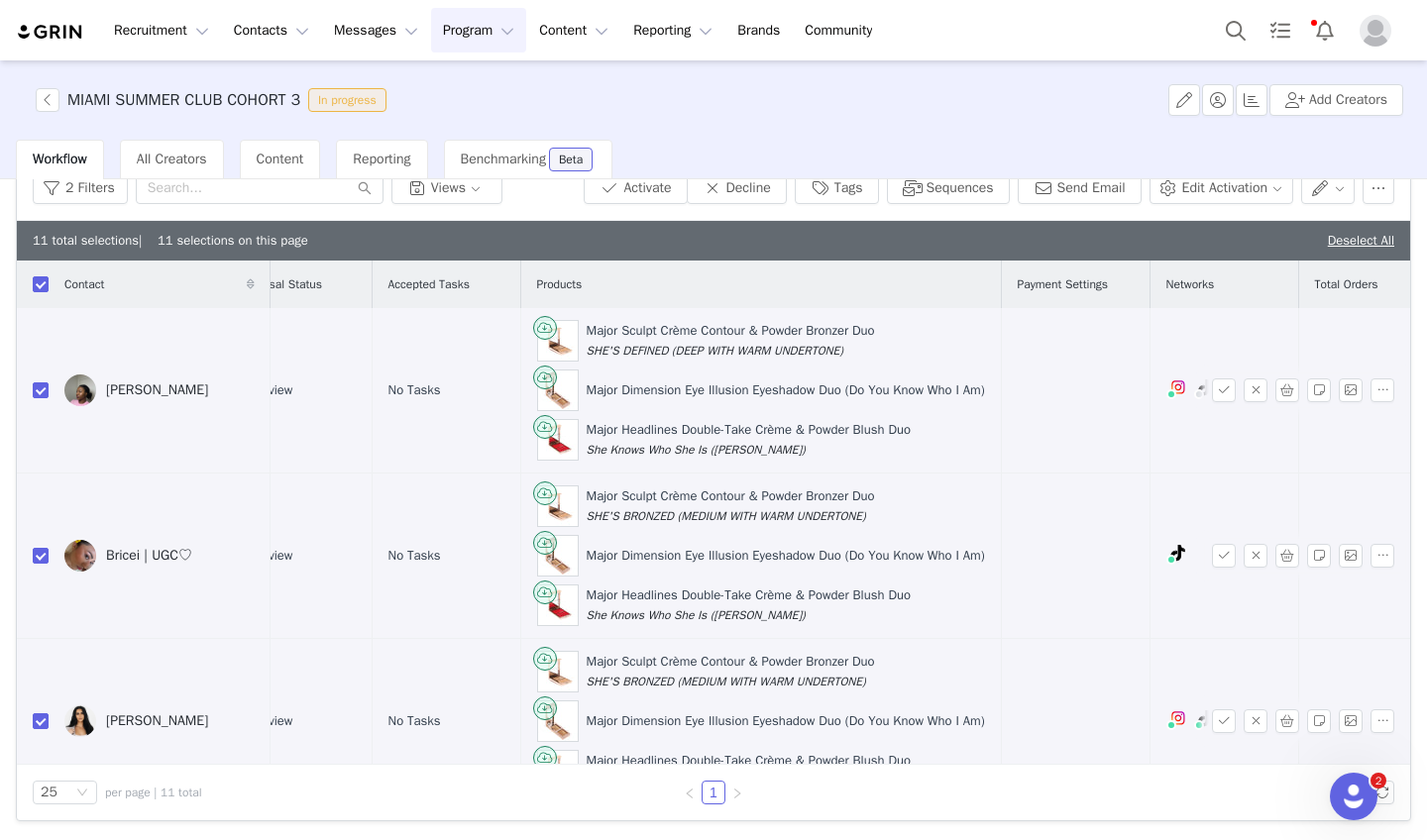 scroll, scrollTop: 0, scrollLeft: 0, axis: both 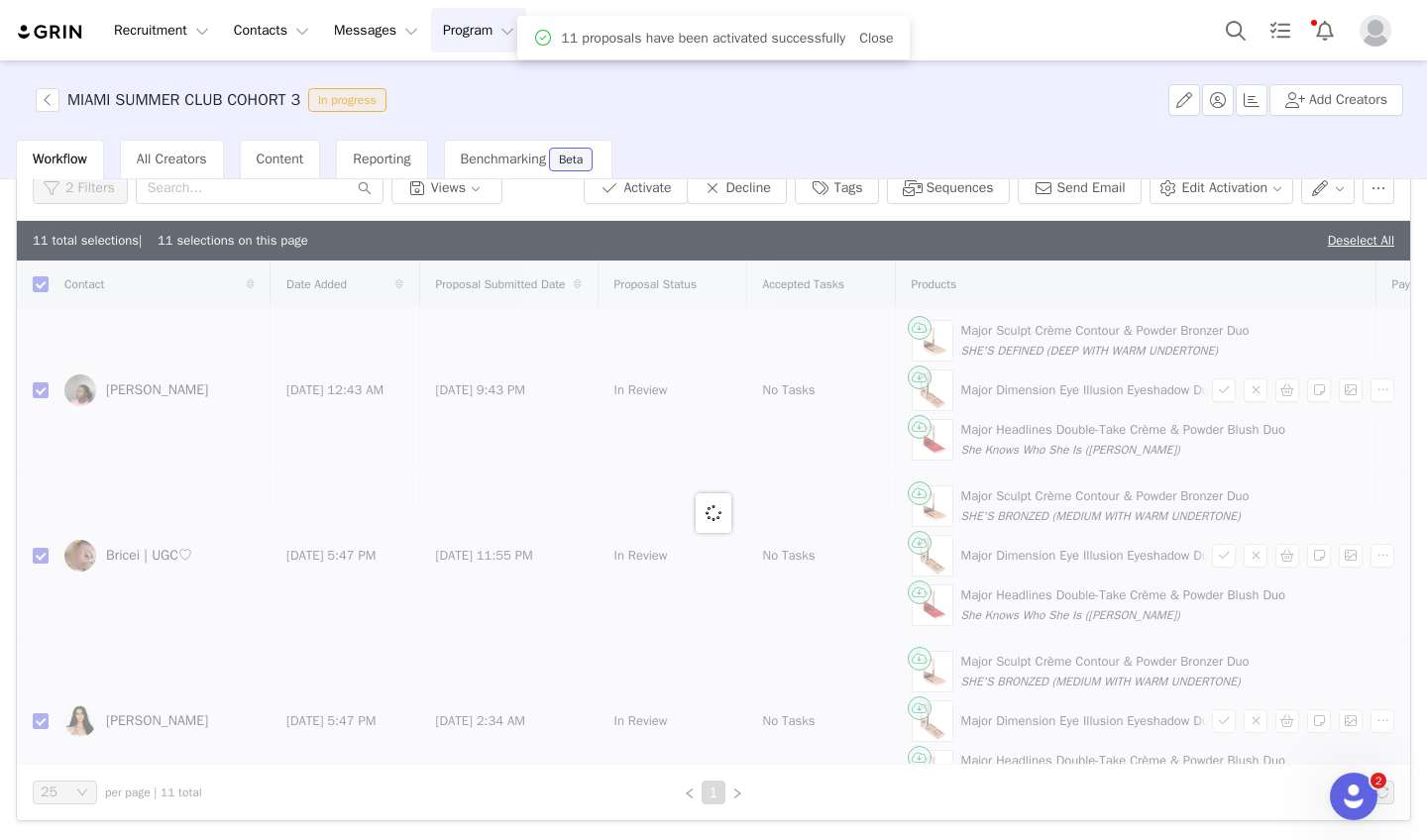 checkbox on "false" 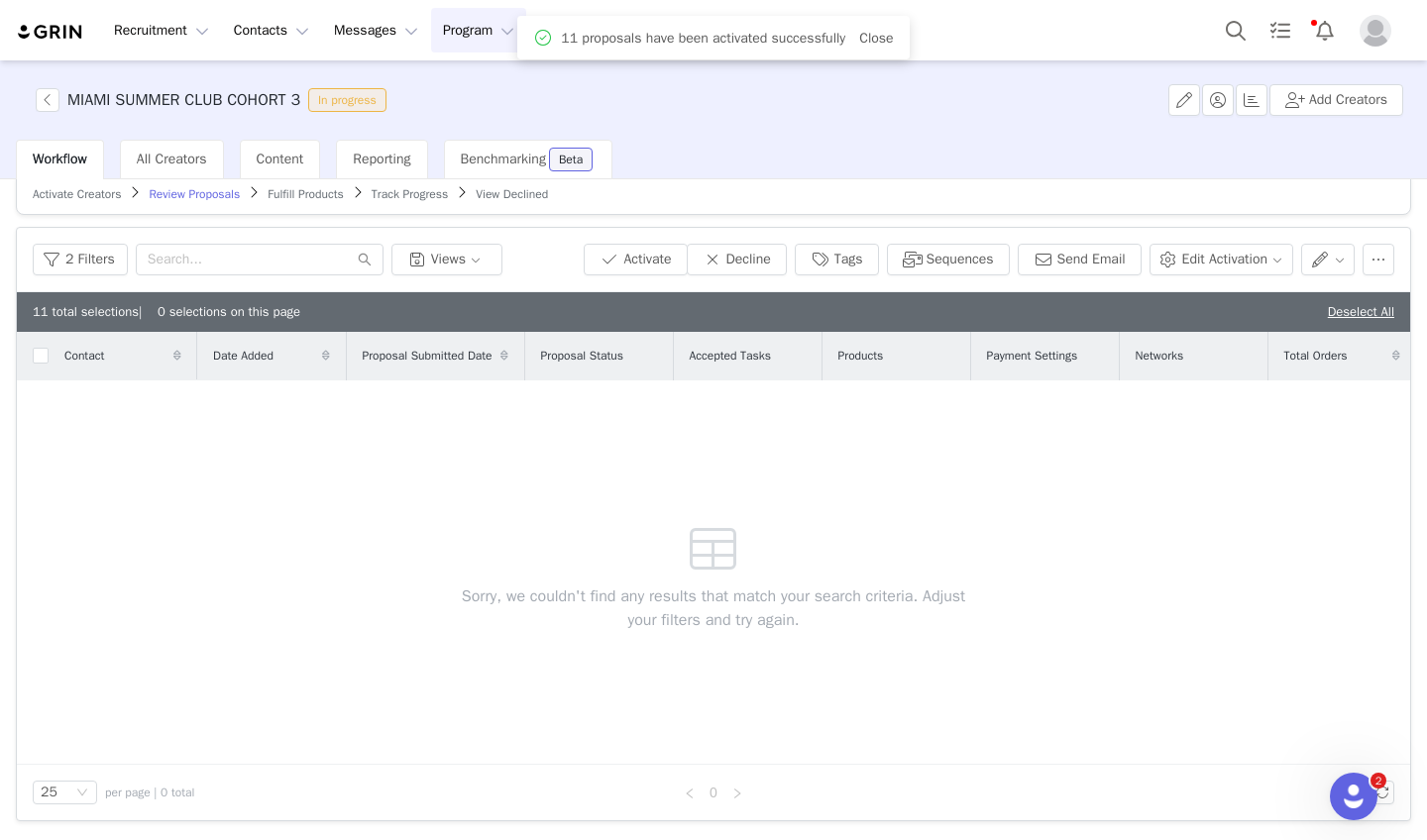 scroll, scrollTop: 24, scrollLeft: 0, axis: vertical 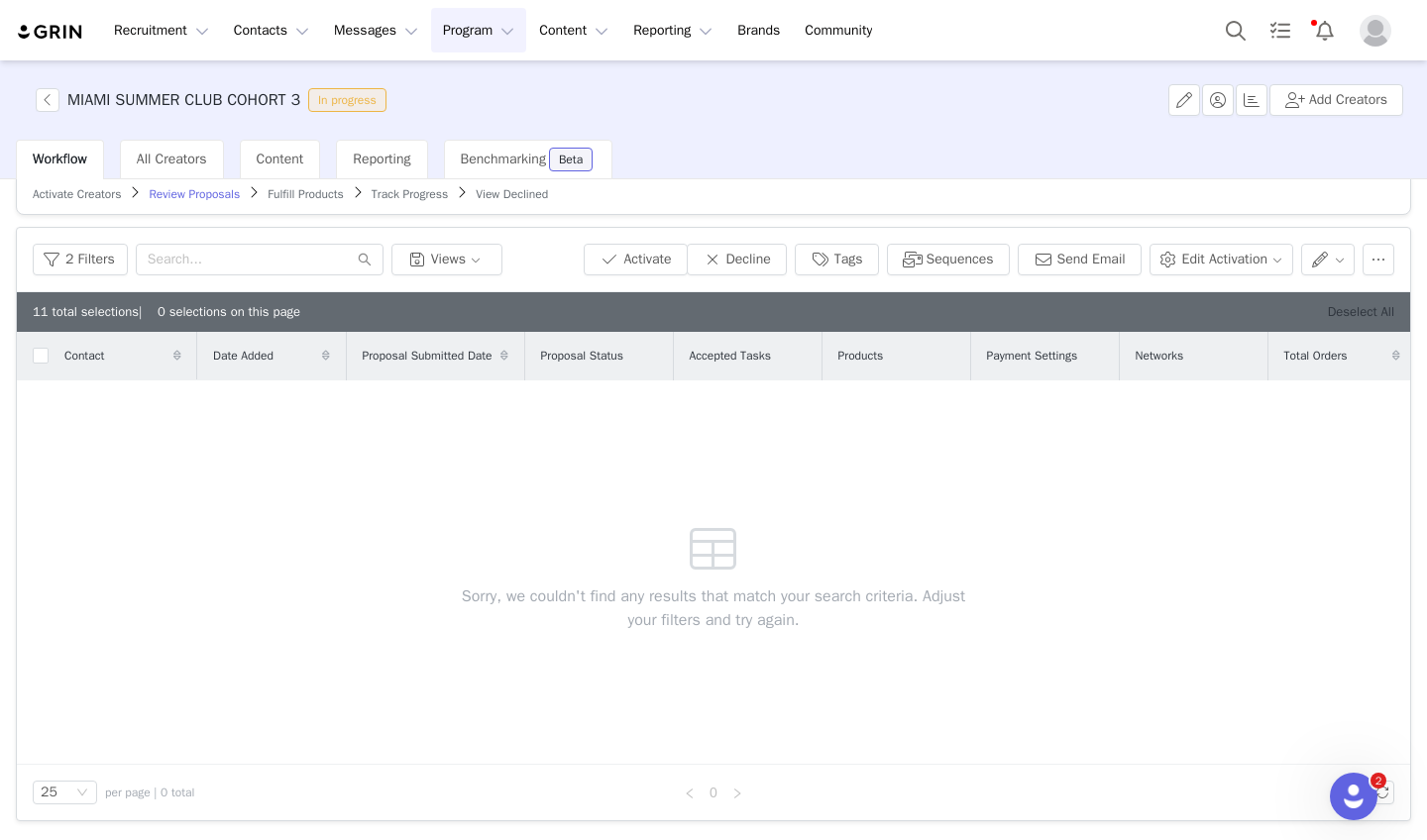 click on "Deselect All" at bounding box center (1361, 311) 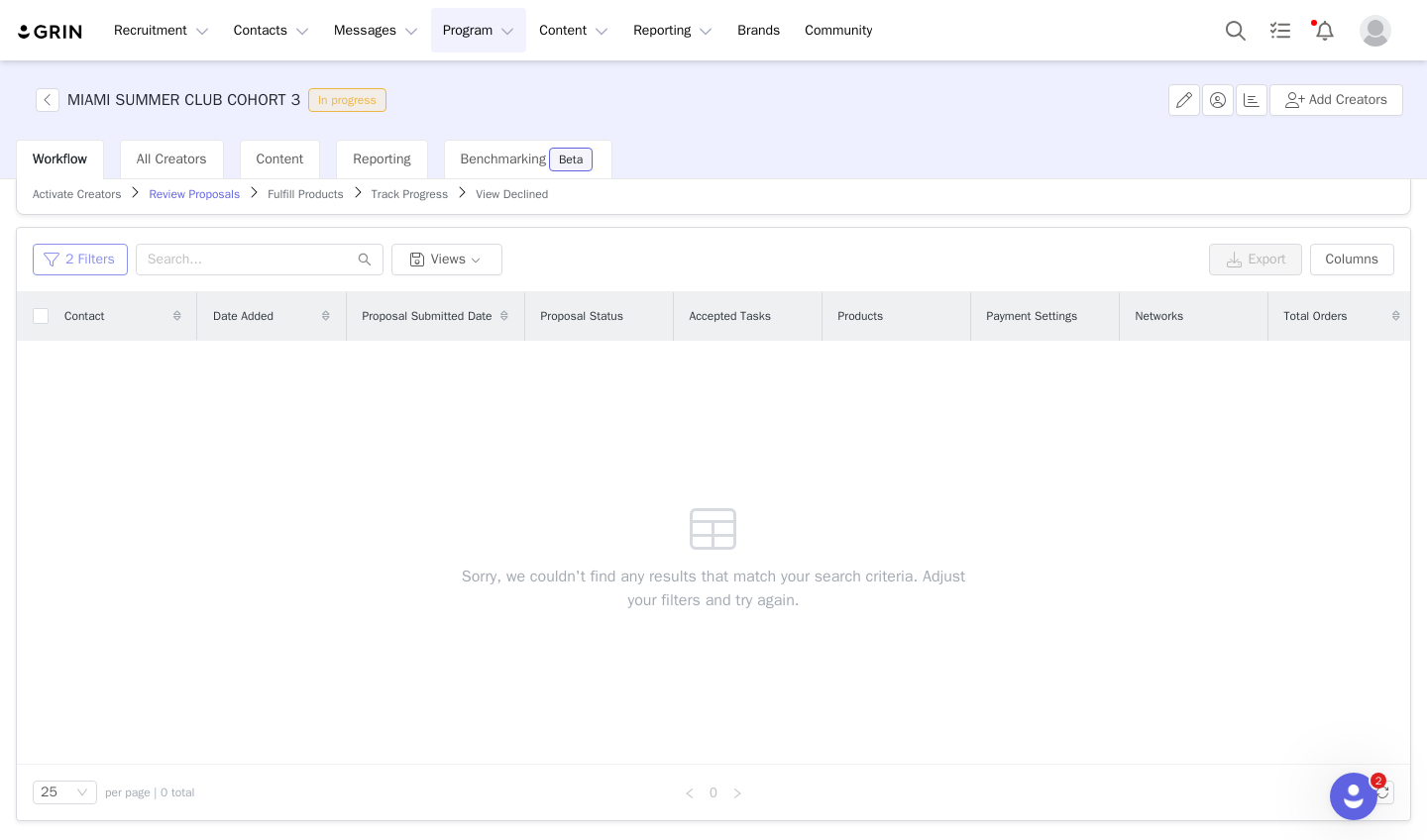 click on "2 Filters" at bounding box center [80, 260] 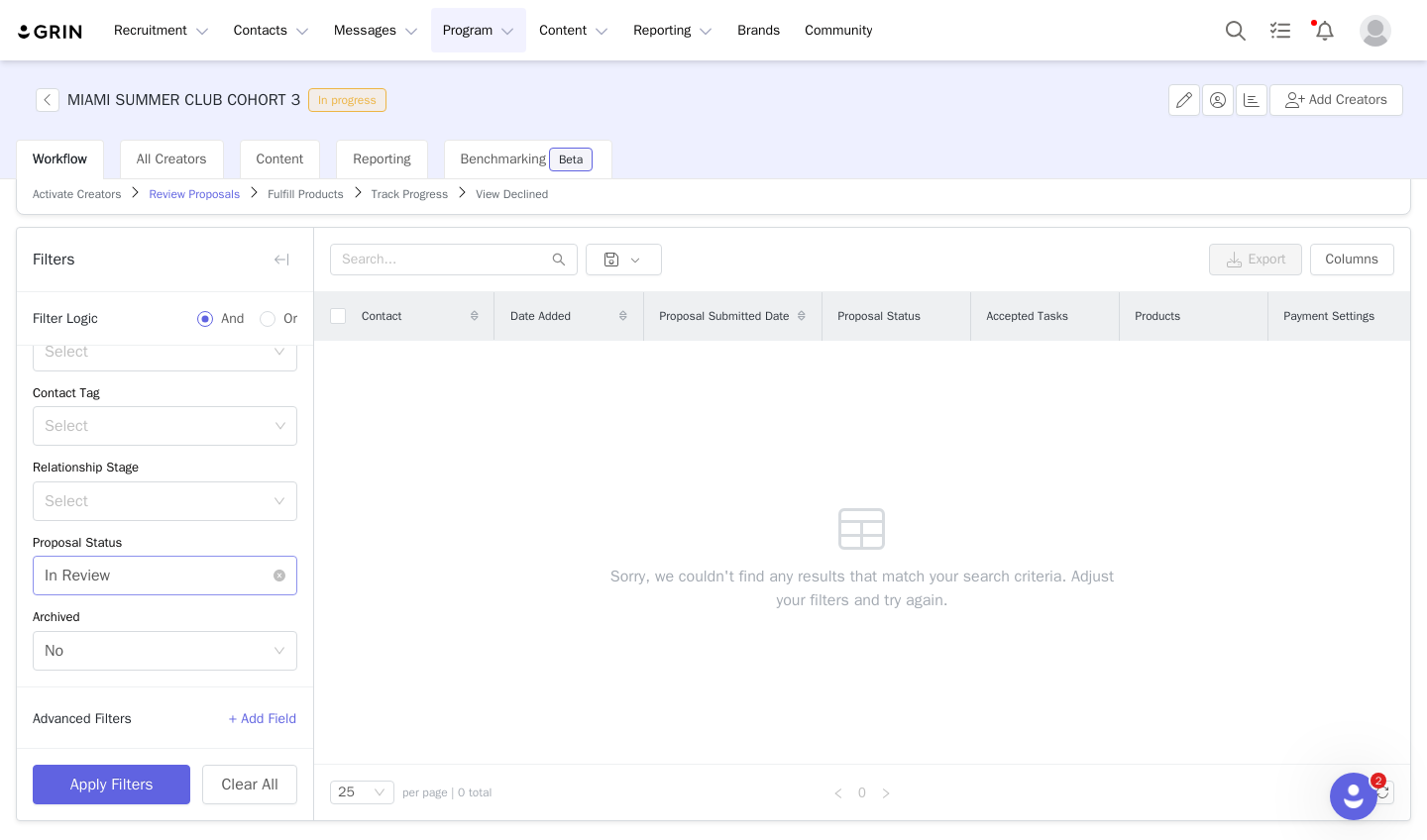 scroll, scrollTop: 202, scrollLeft: 0, axis: vertical 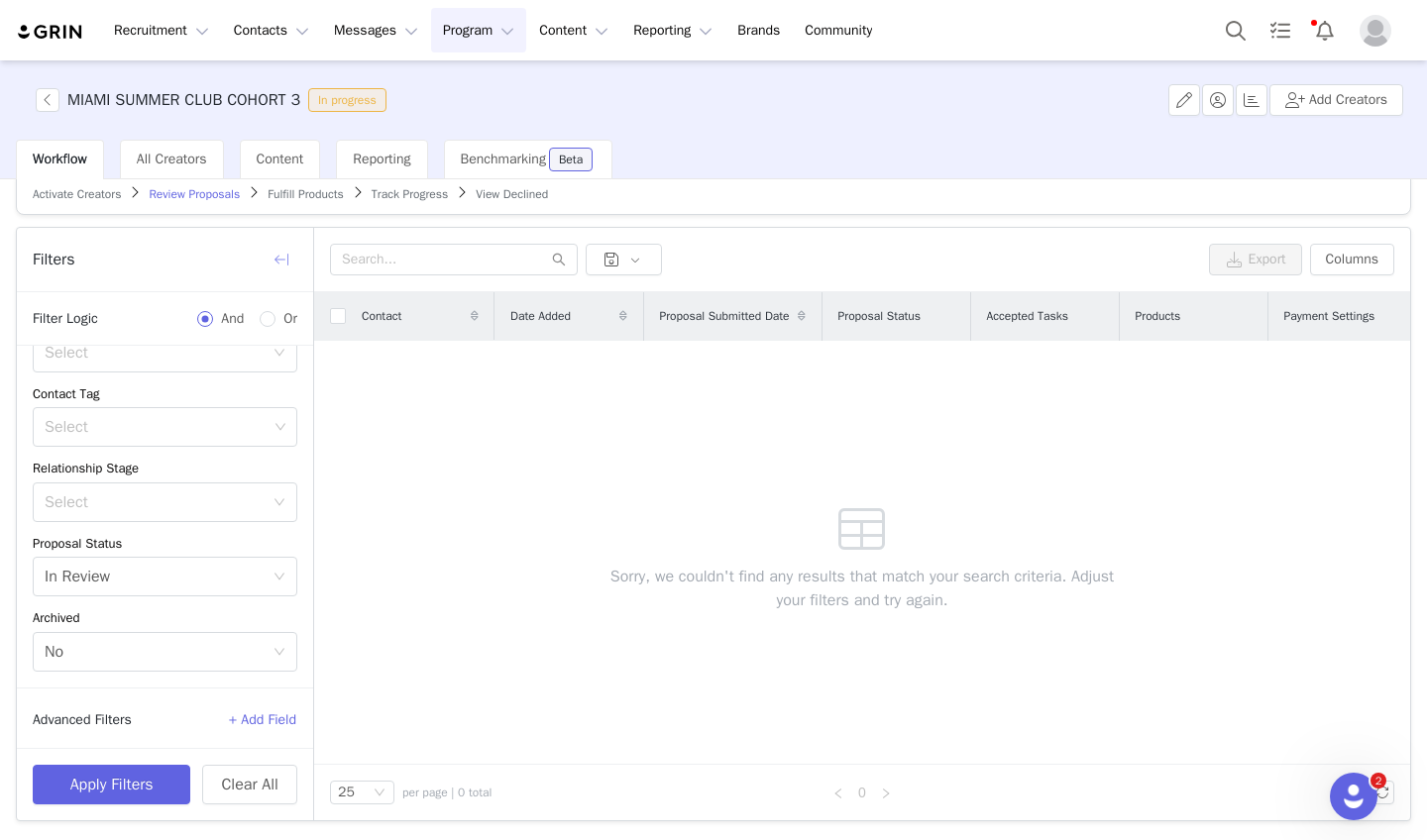 click at bounding box center (281, 260) 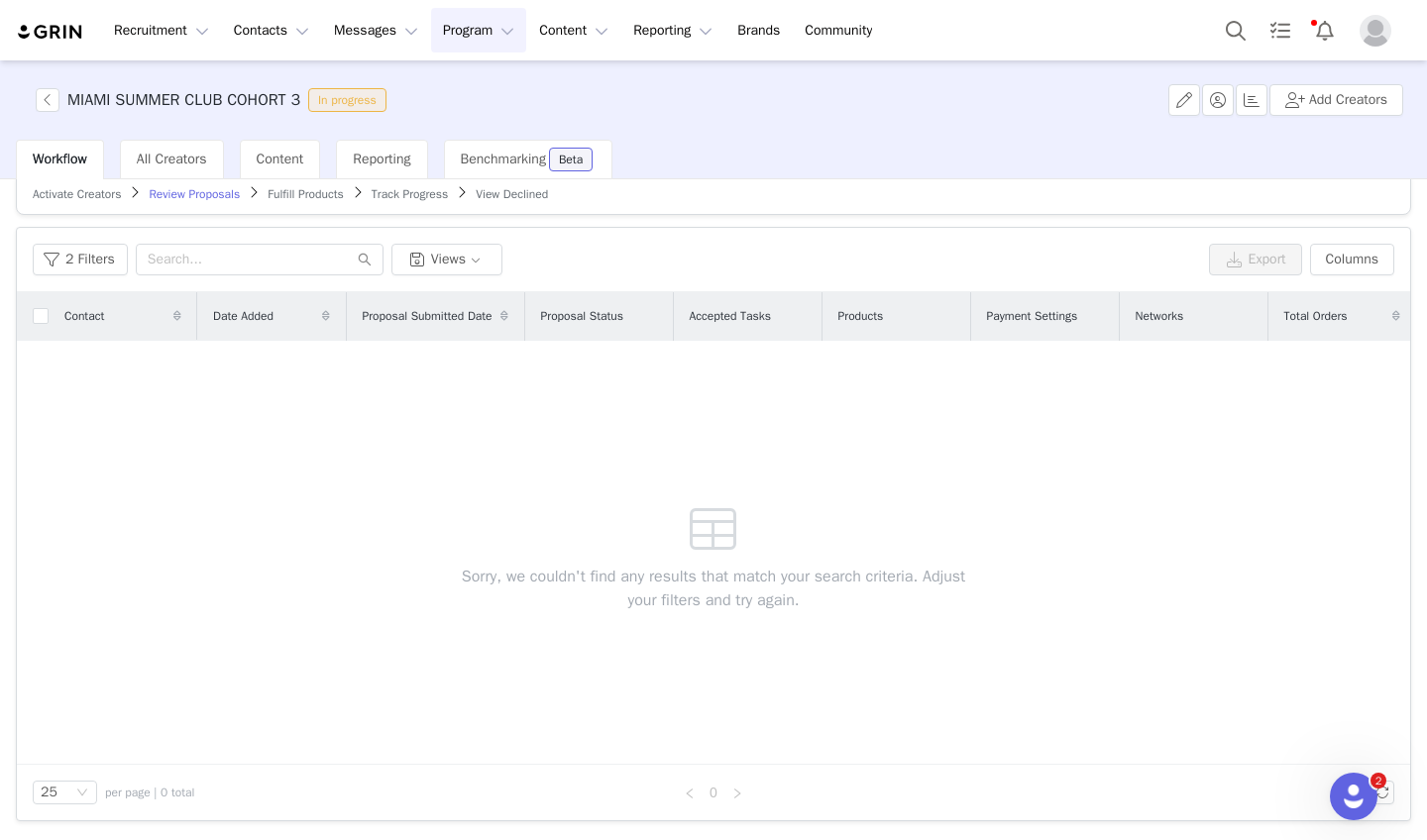 click on "Activate Creators Review Proposals Fulfill Products Track Progress View Declined" at bounding box center [714, 193] 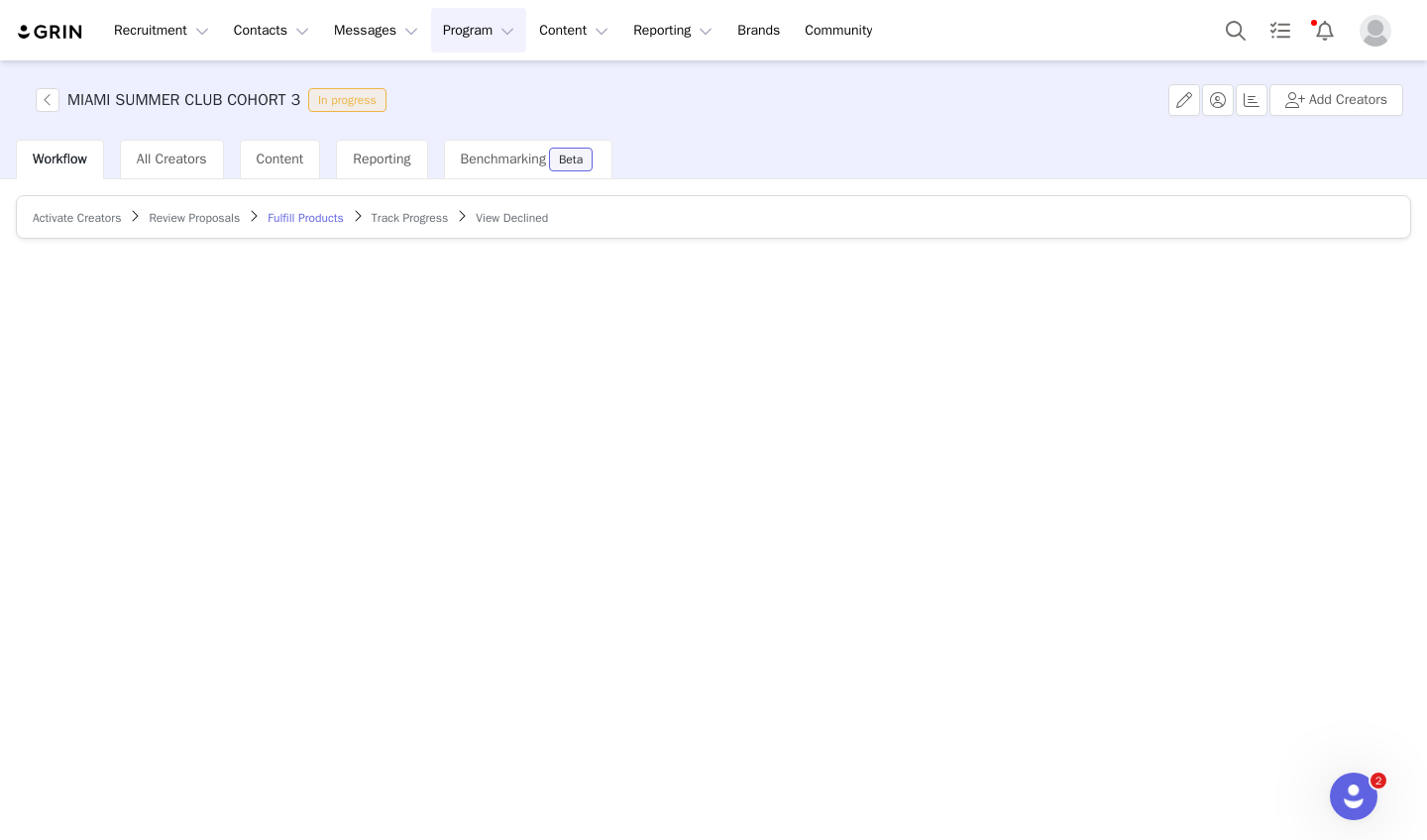 scroll, scrollTop: 0, scrollLeft: 0, axis: both 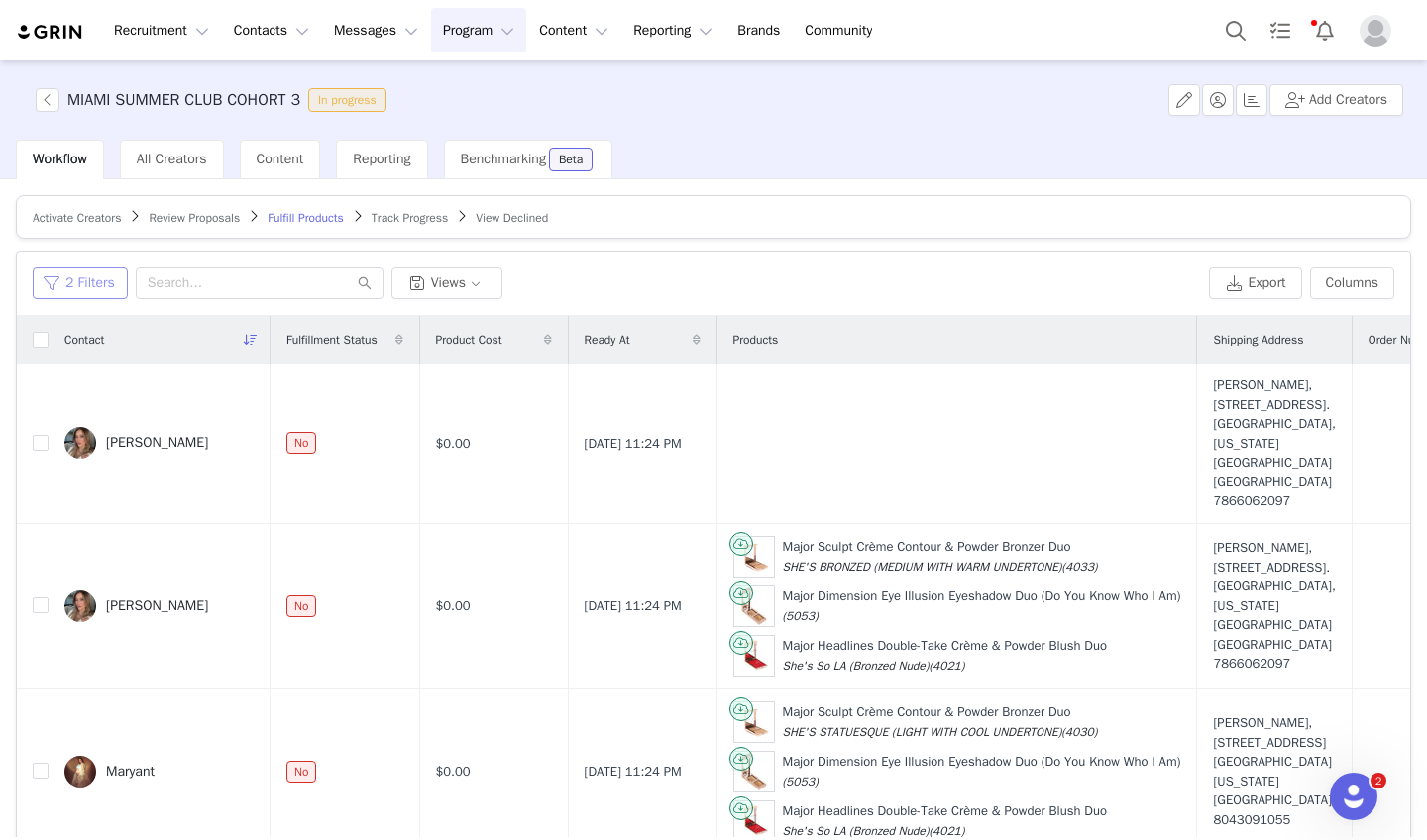 click on "2 Filters" at bounding box center (80, 283) 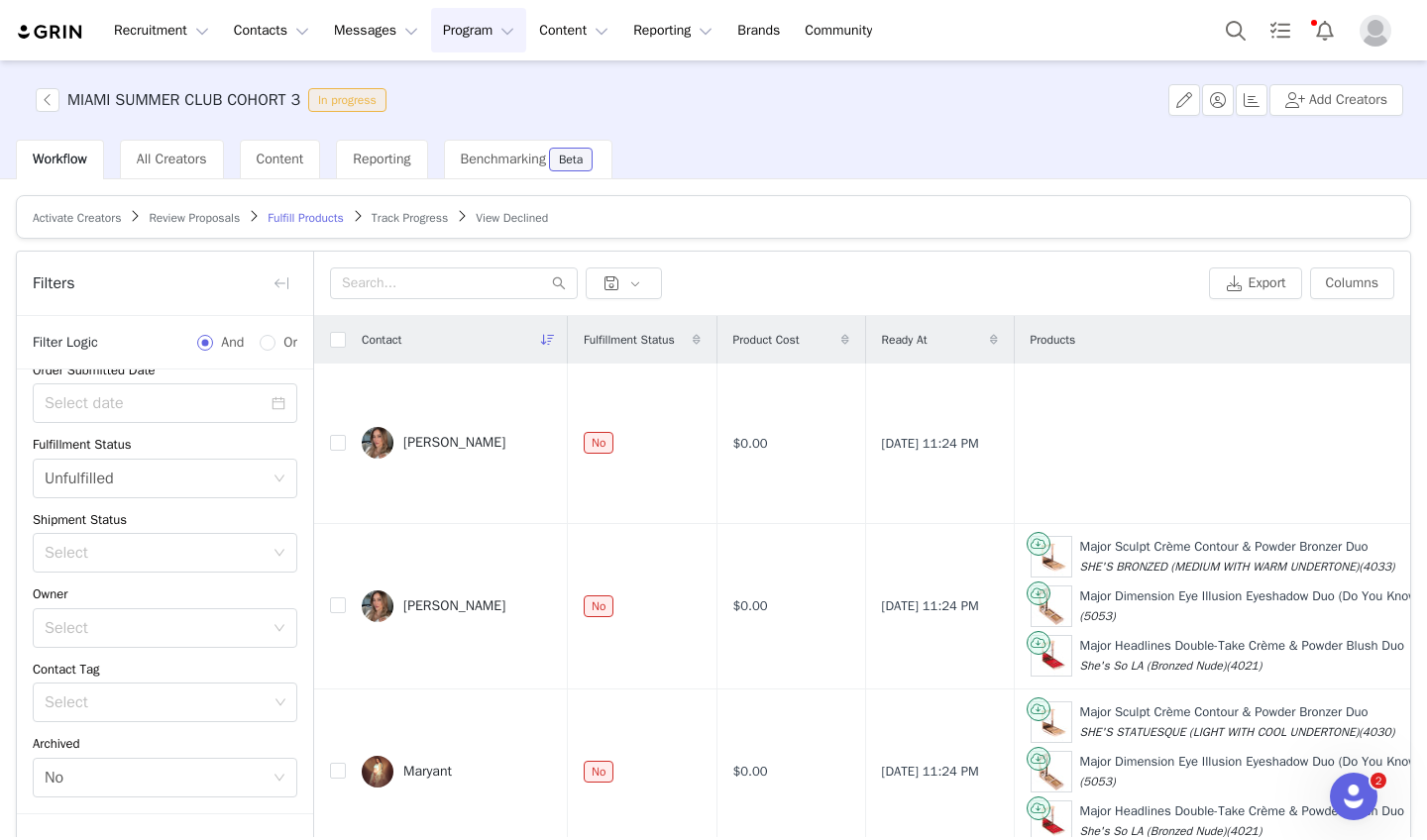 scroll, scrollTop: 108, scrollLeft: 0, axis: vertical 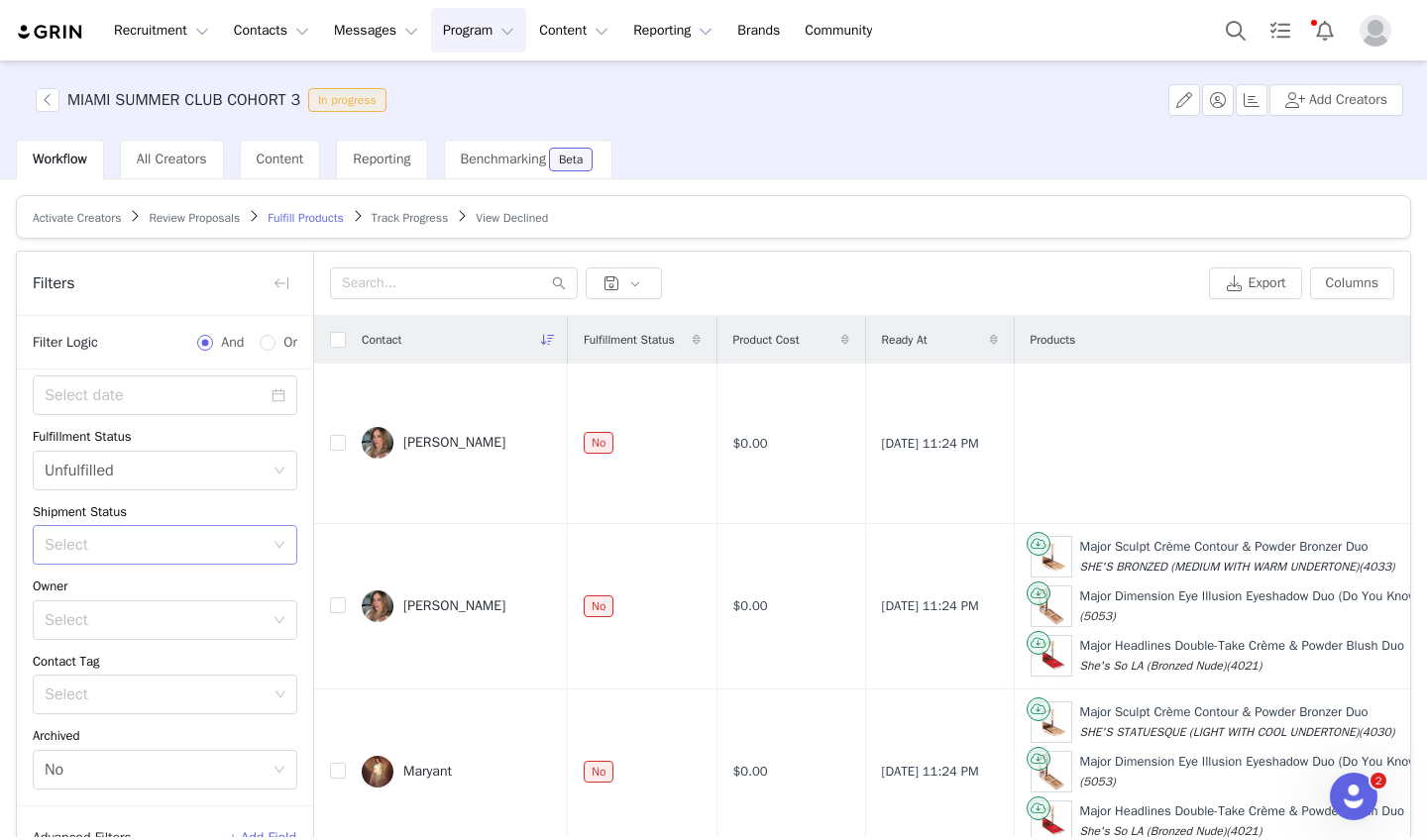 click on "Select" at bounding box center [154, 545] 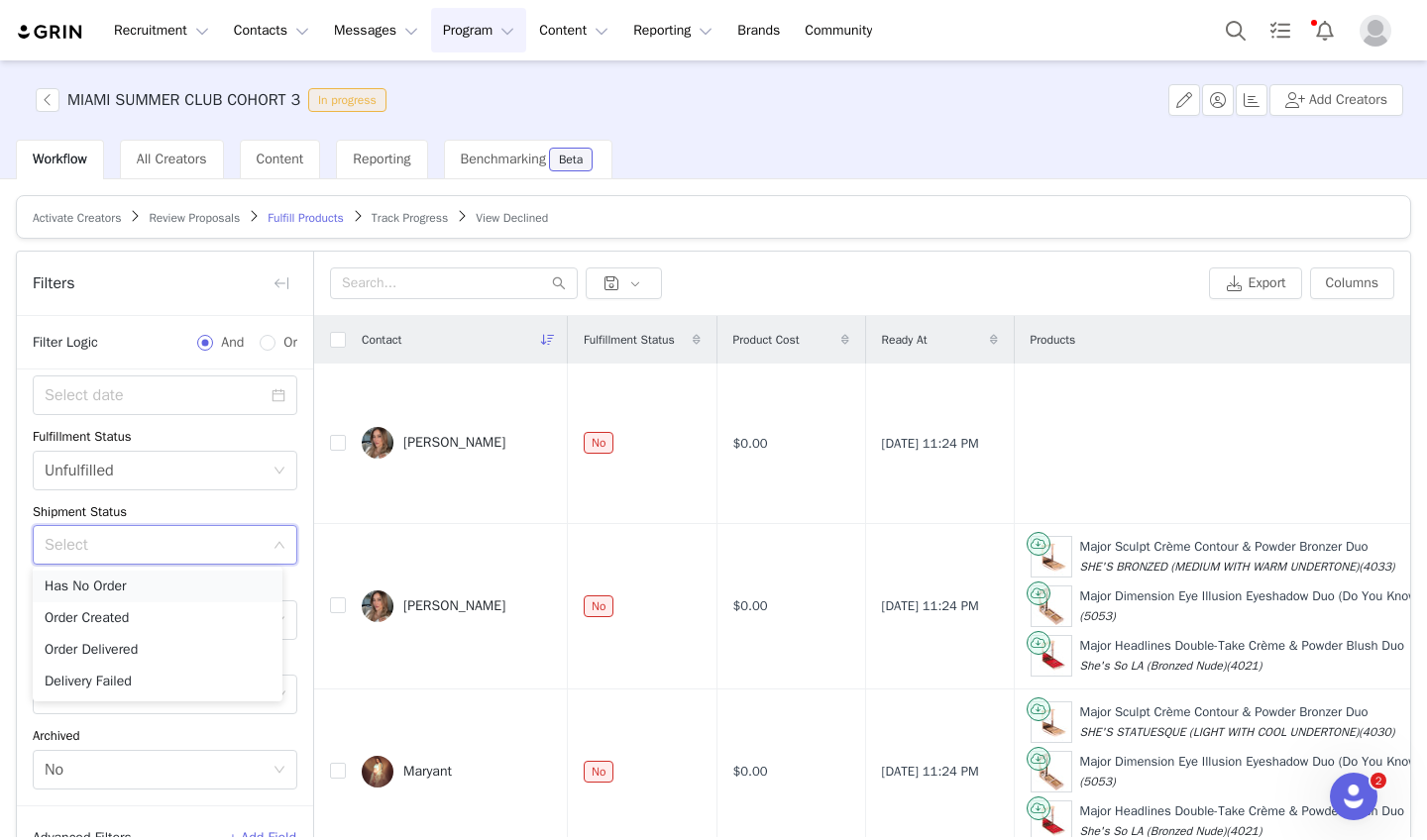 click on "Has No Order" at bounding box center [158, 586] 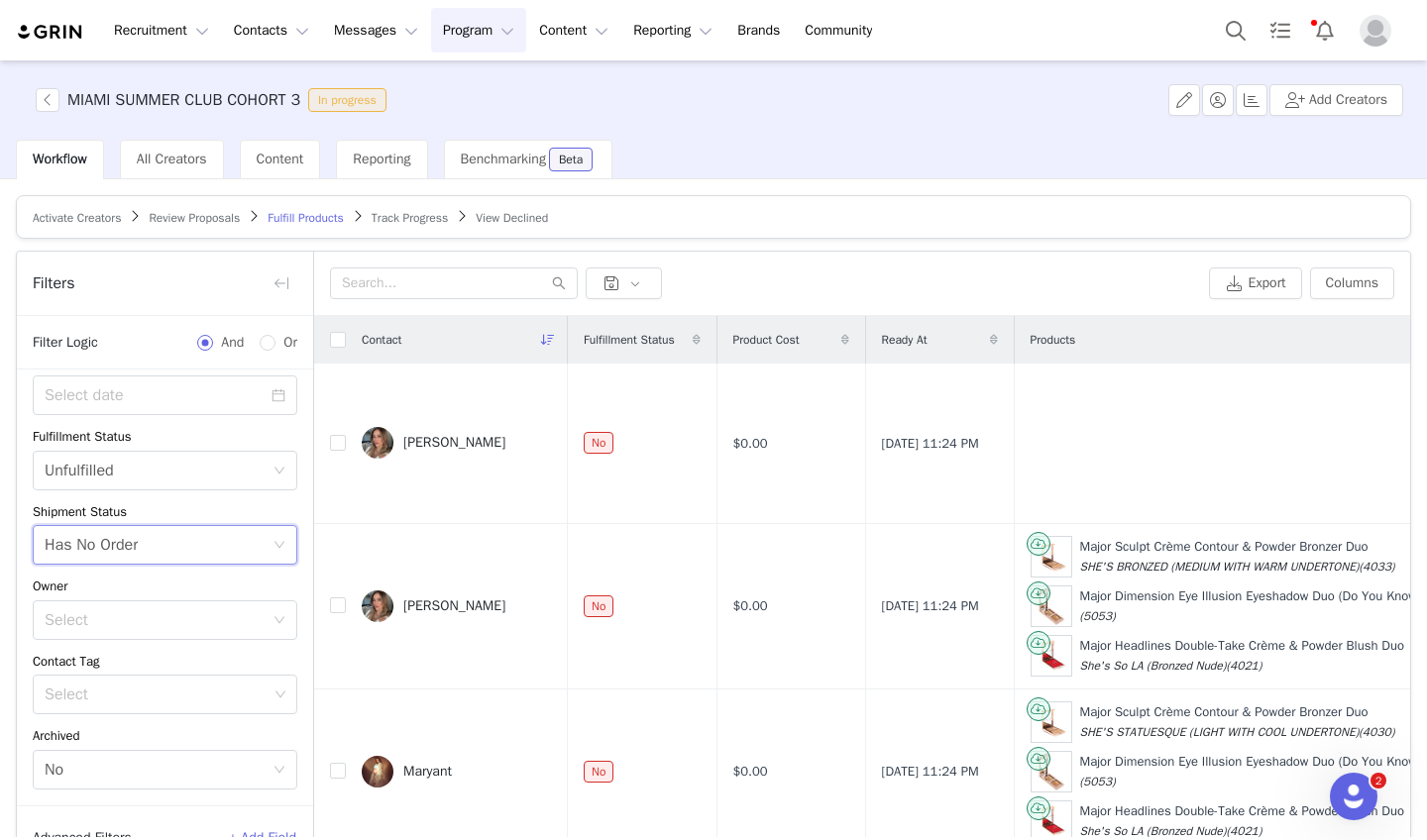 scroll, scrollTop: 95, scrollLeft: 0, axis: vertical 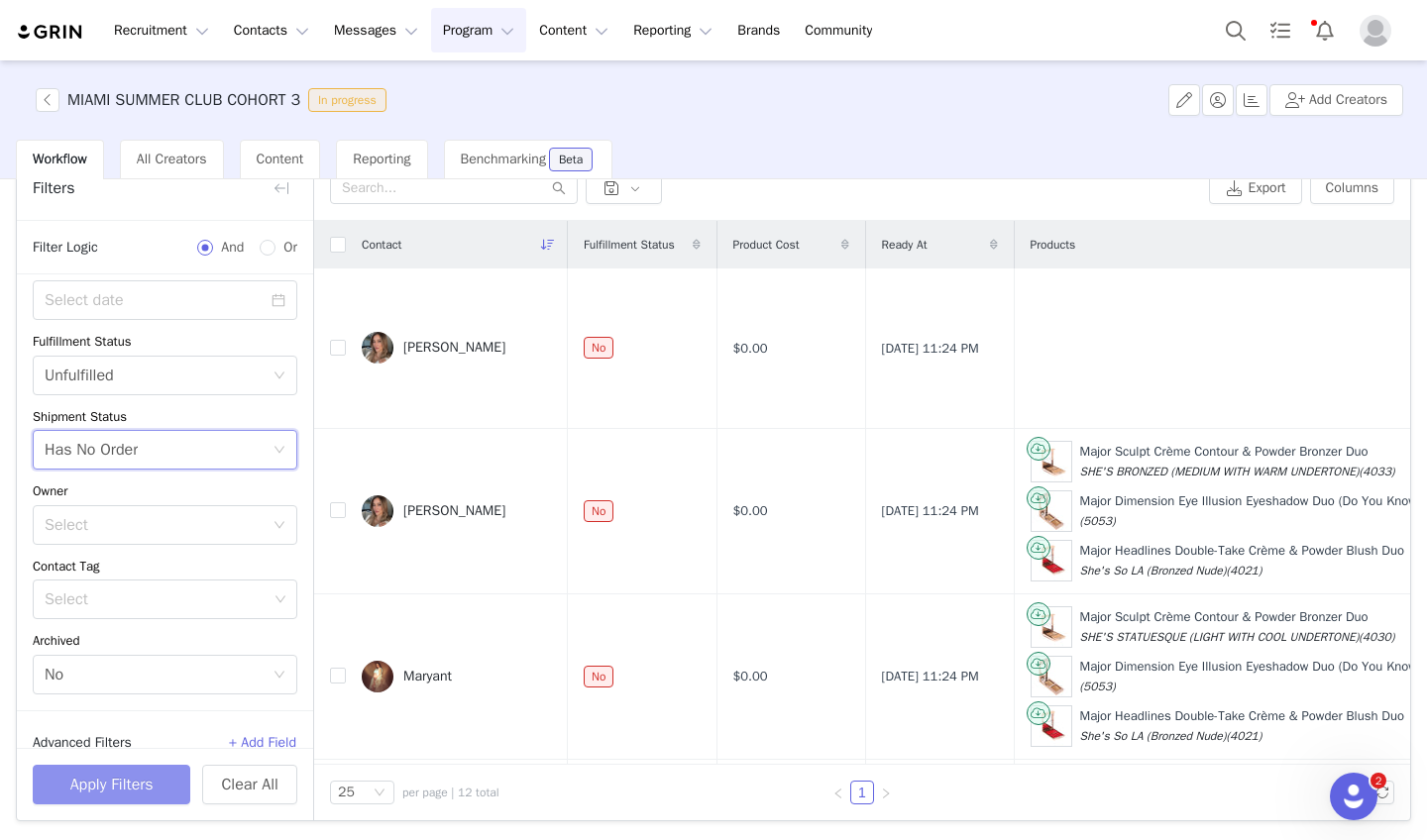 click on "Apply Filters" at bounding box center [111, 785] 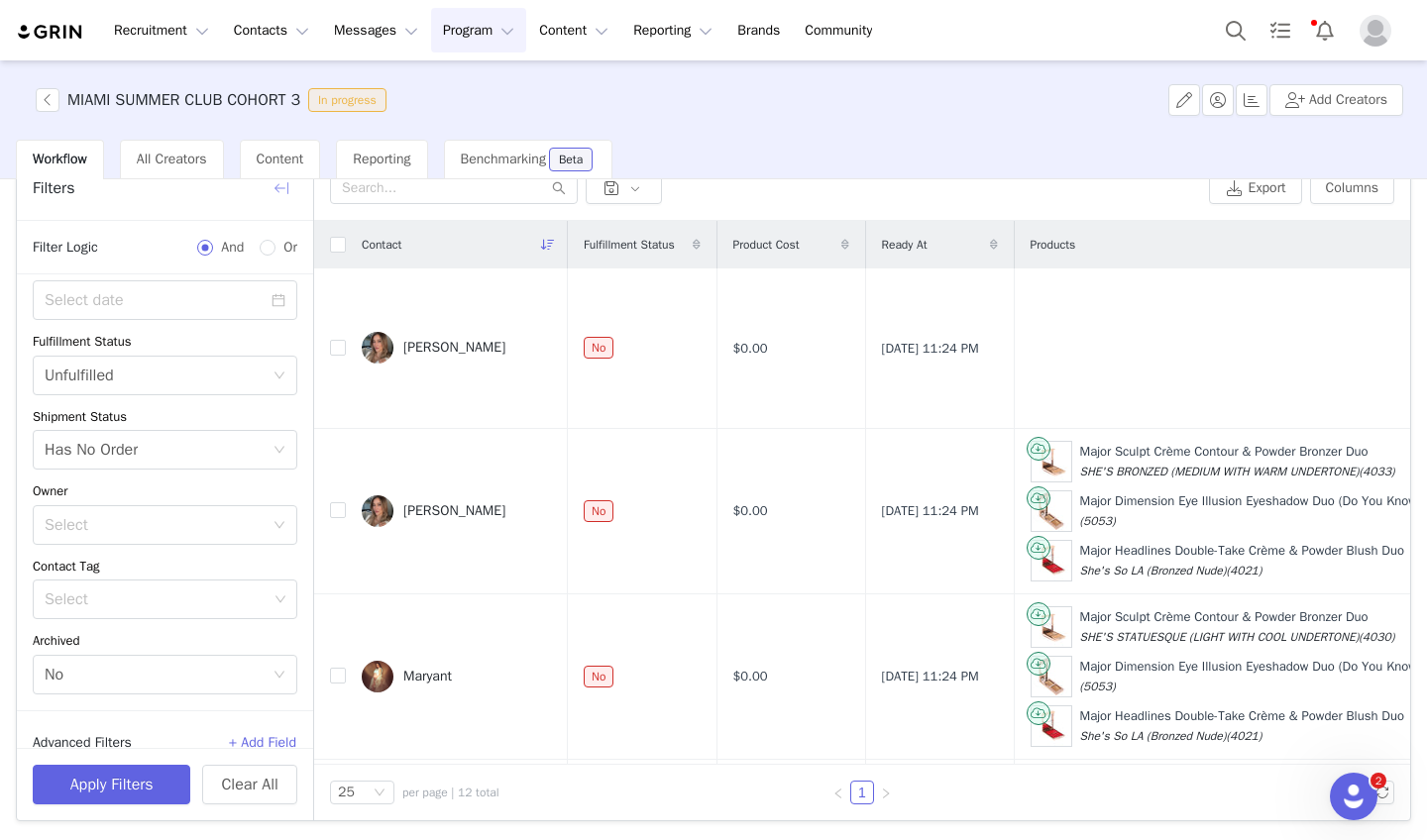 click at bounding box center (281, 188) 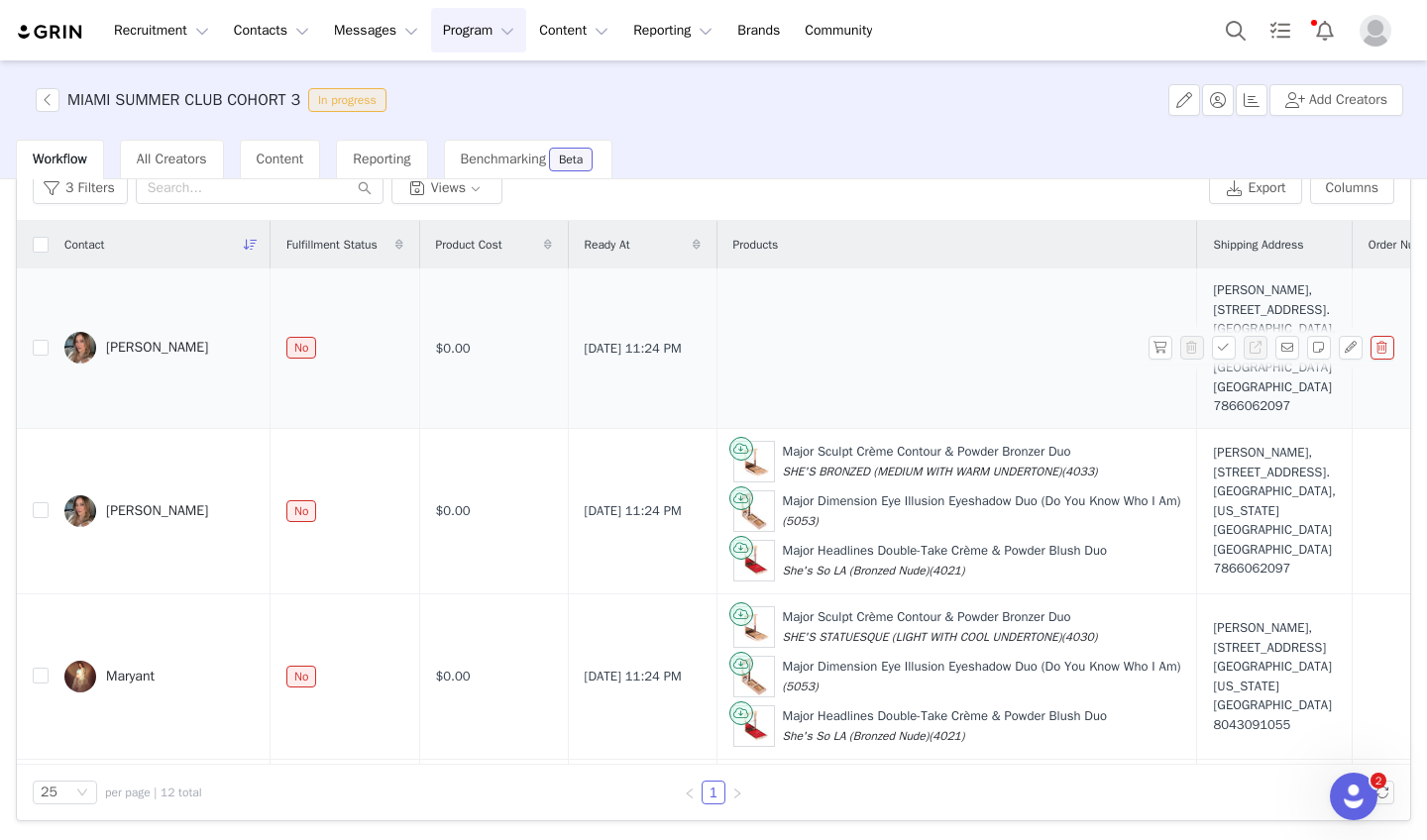 scroll, scrollTop: 91, scrollLeft: 0, axis: vertical 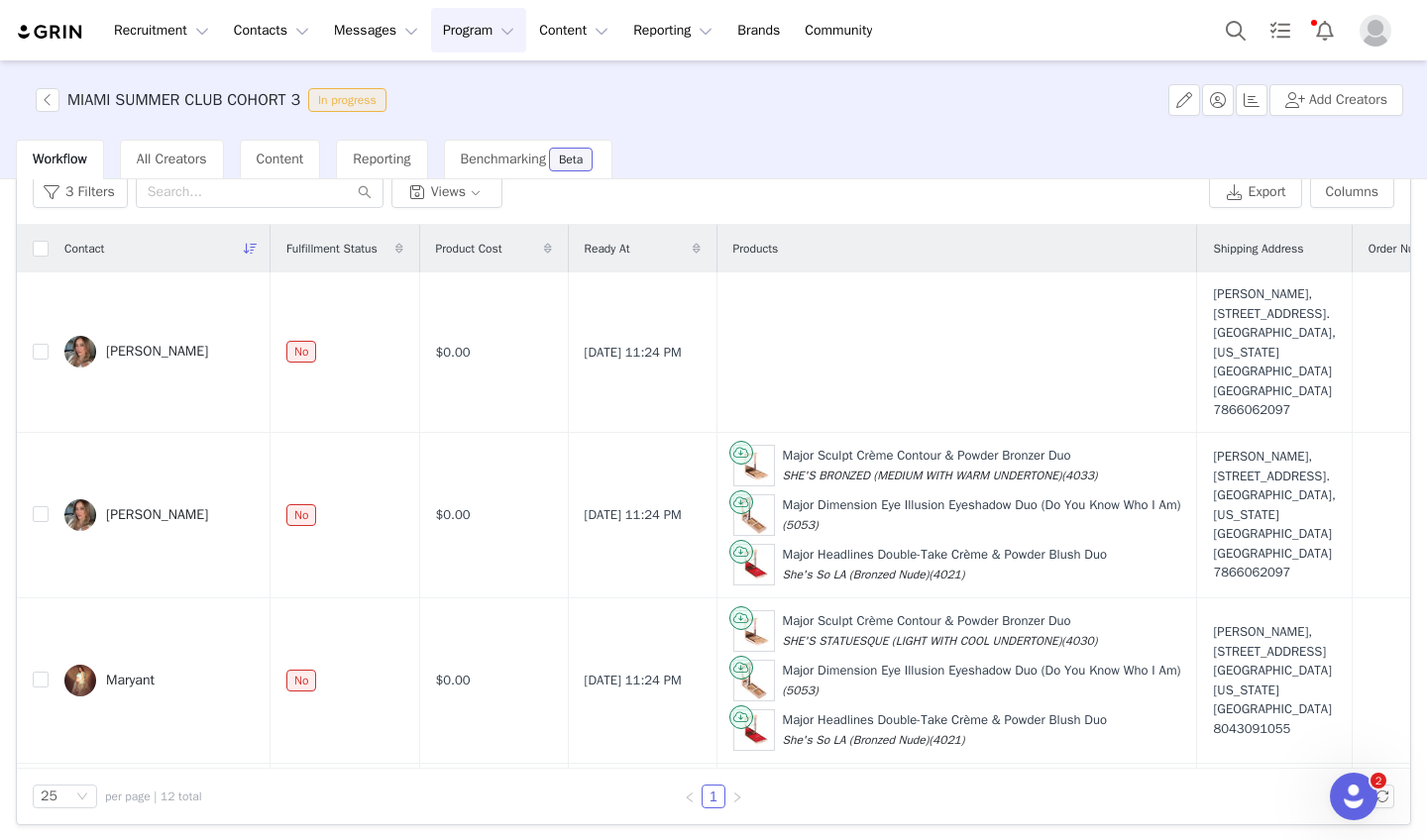 click on "Workflow" at bounding box center (59, 159) 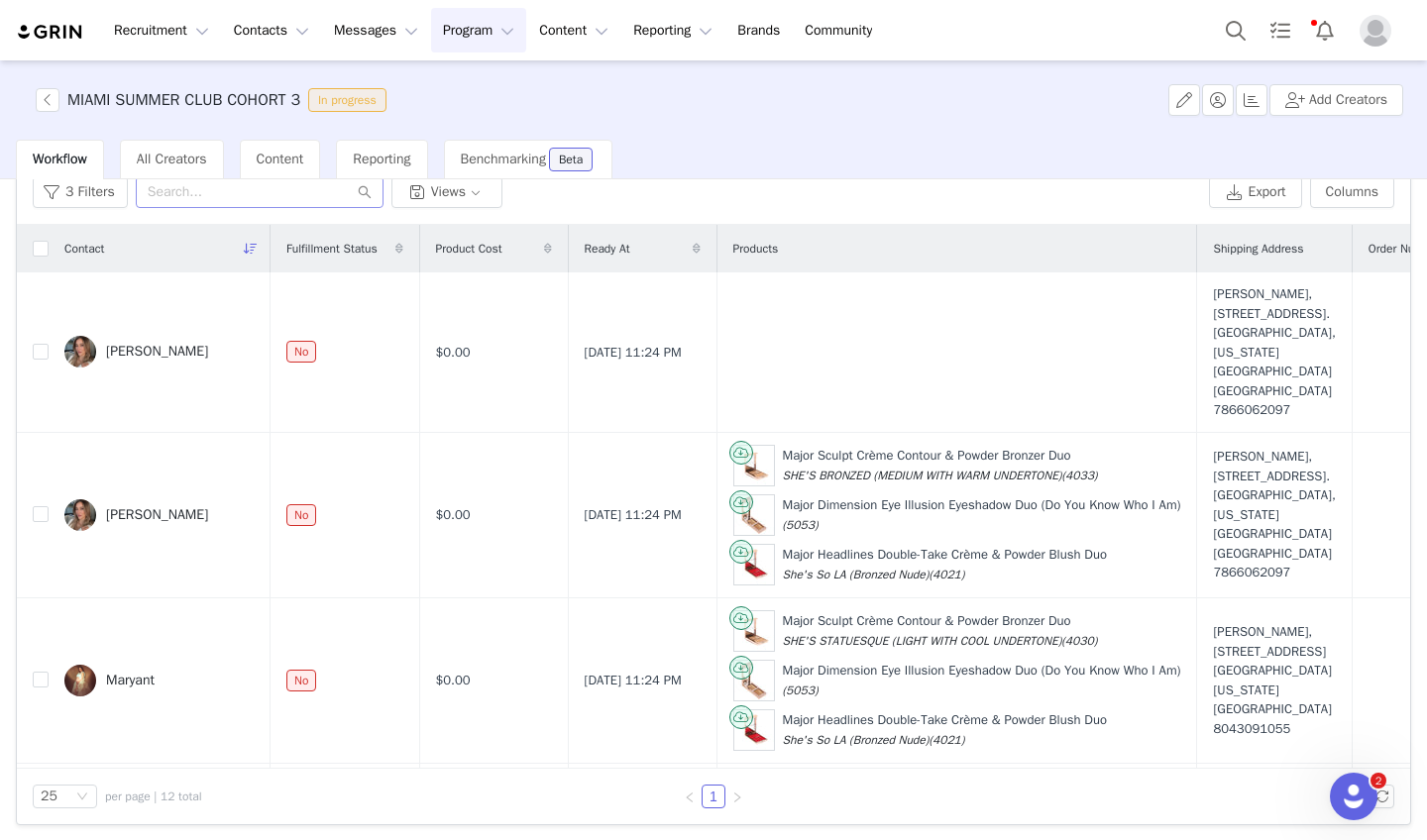 click on "3 Filters" at bounding box center [80, 192] 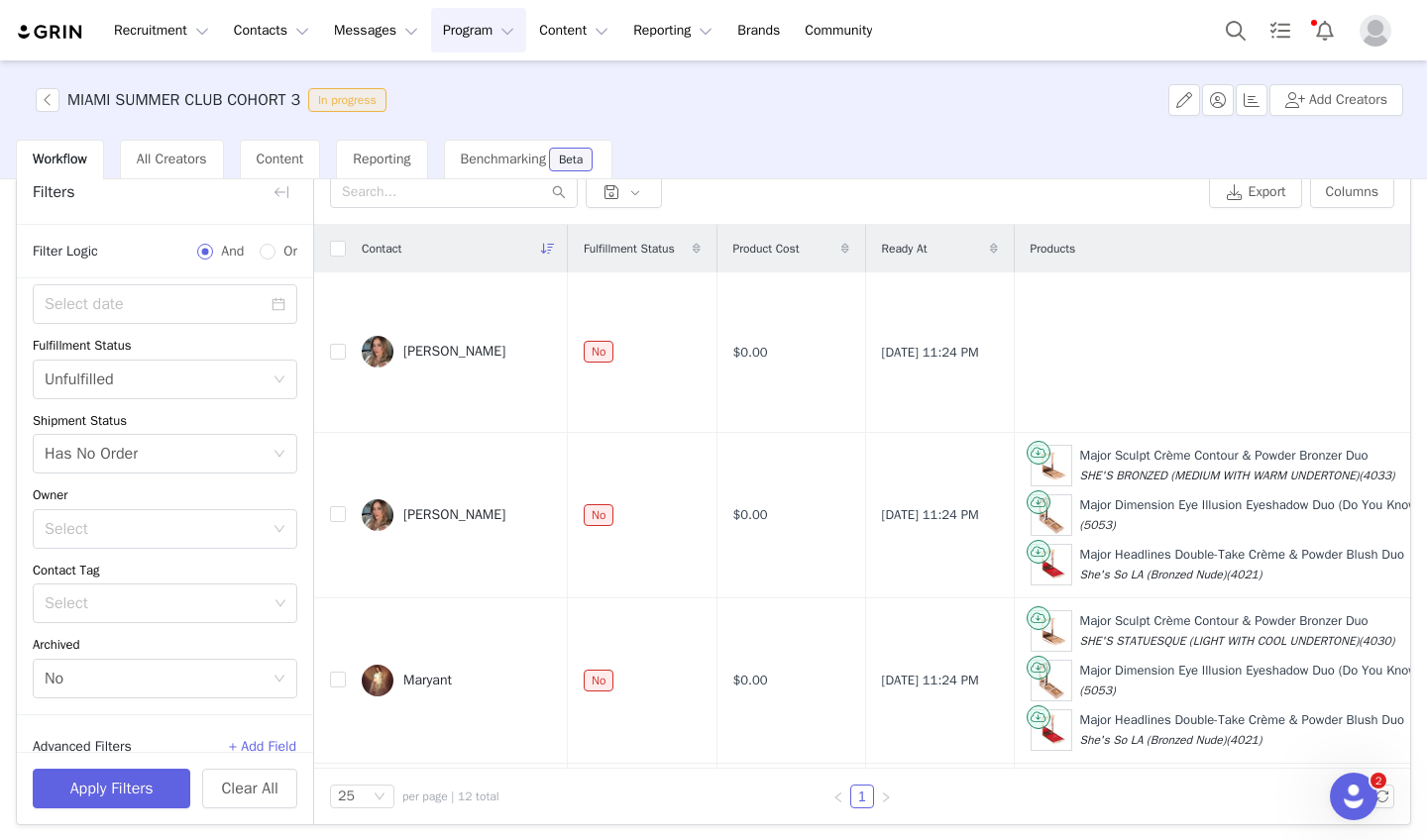 scroll, scrollTop: 131, scrollLeft: 0, axis: vertical 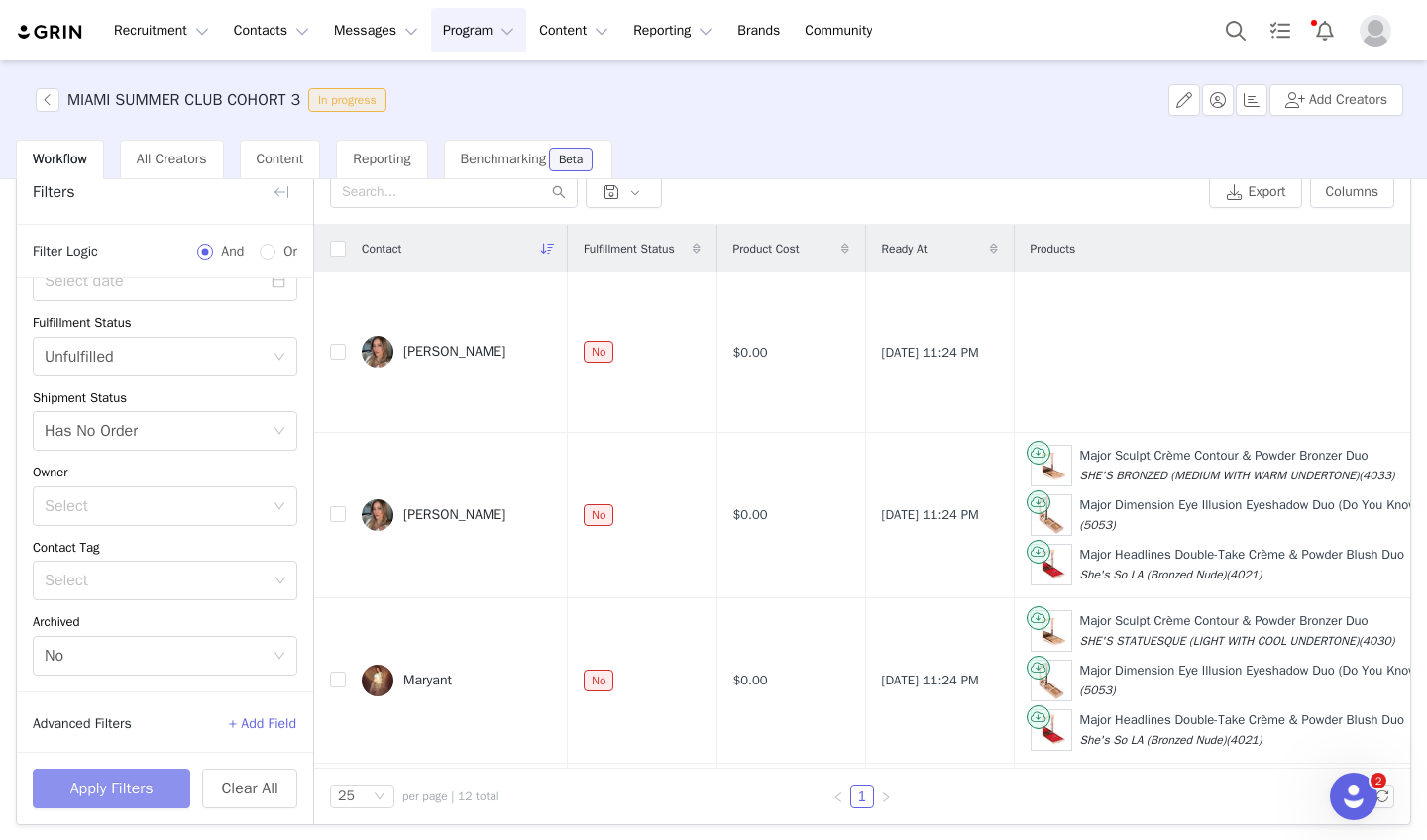 click on "Apply Filters" at bounding box center (111, 788) 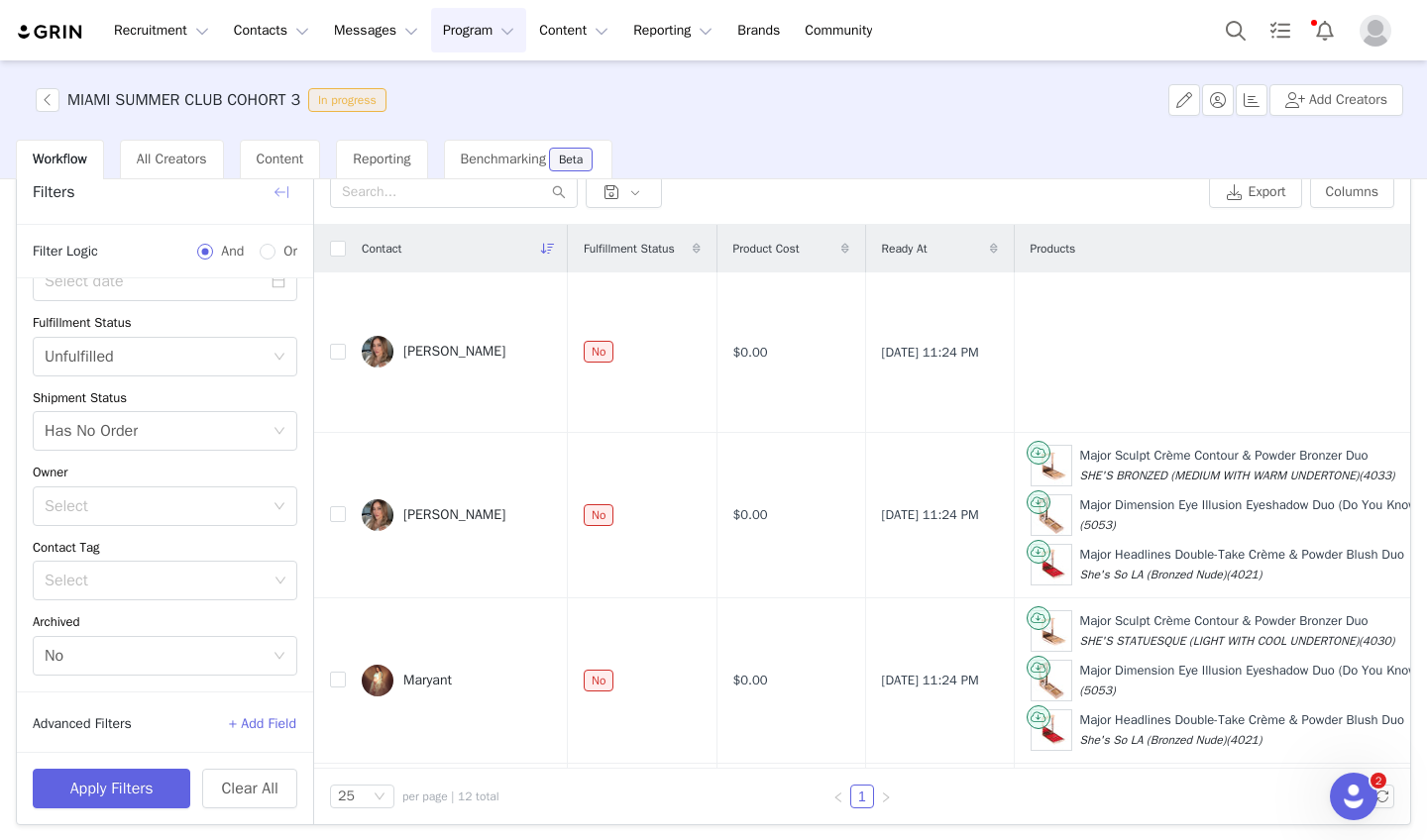 click at bounding box center [281, 192] 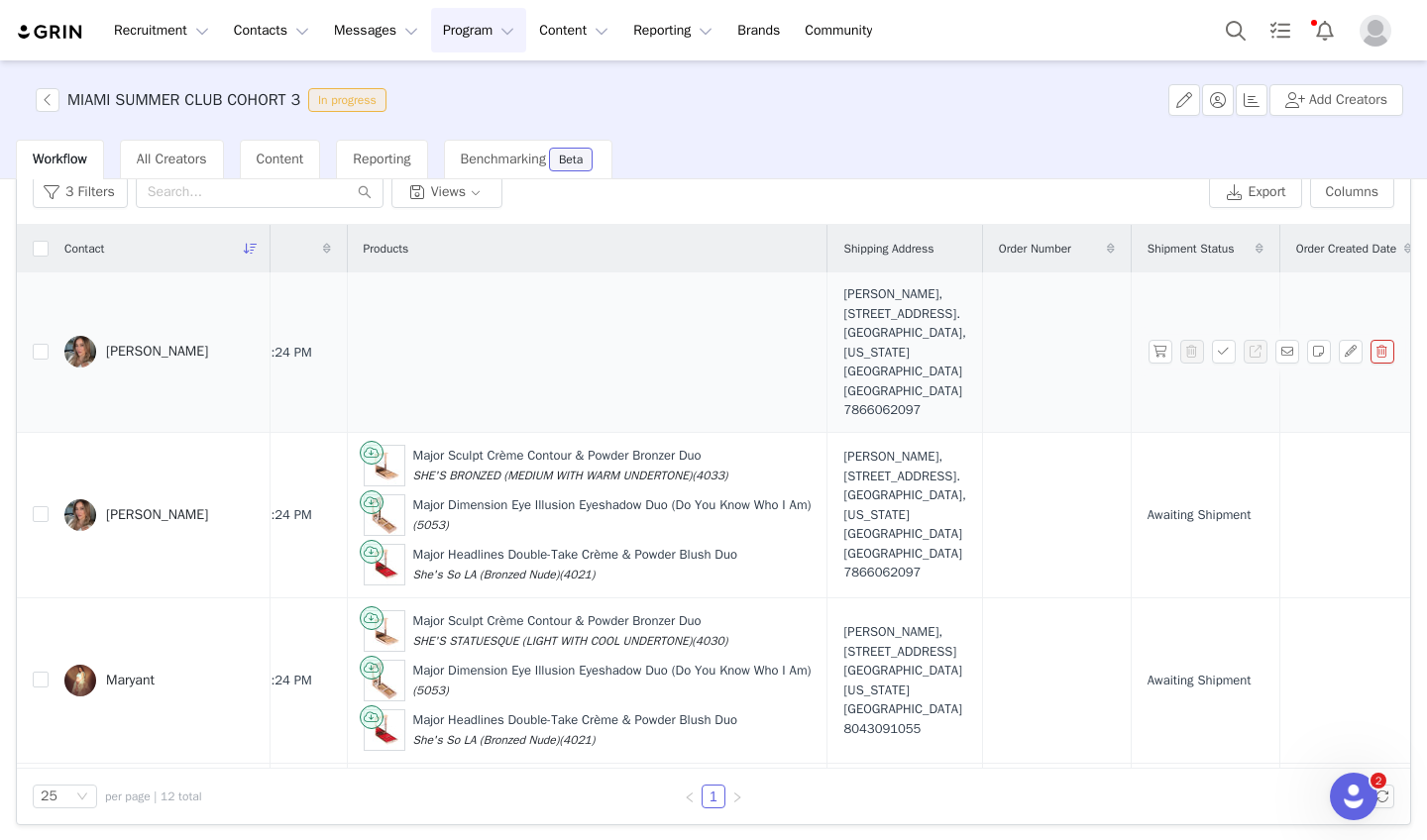 scroll, scrollTop: 0, scrollLeft: 450, axis: horizontal 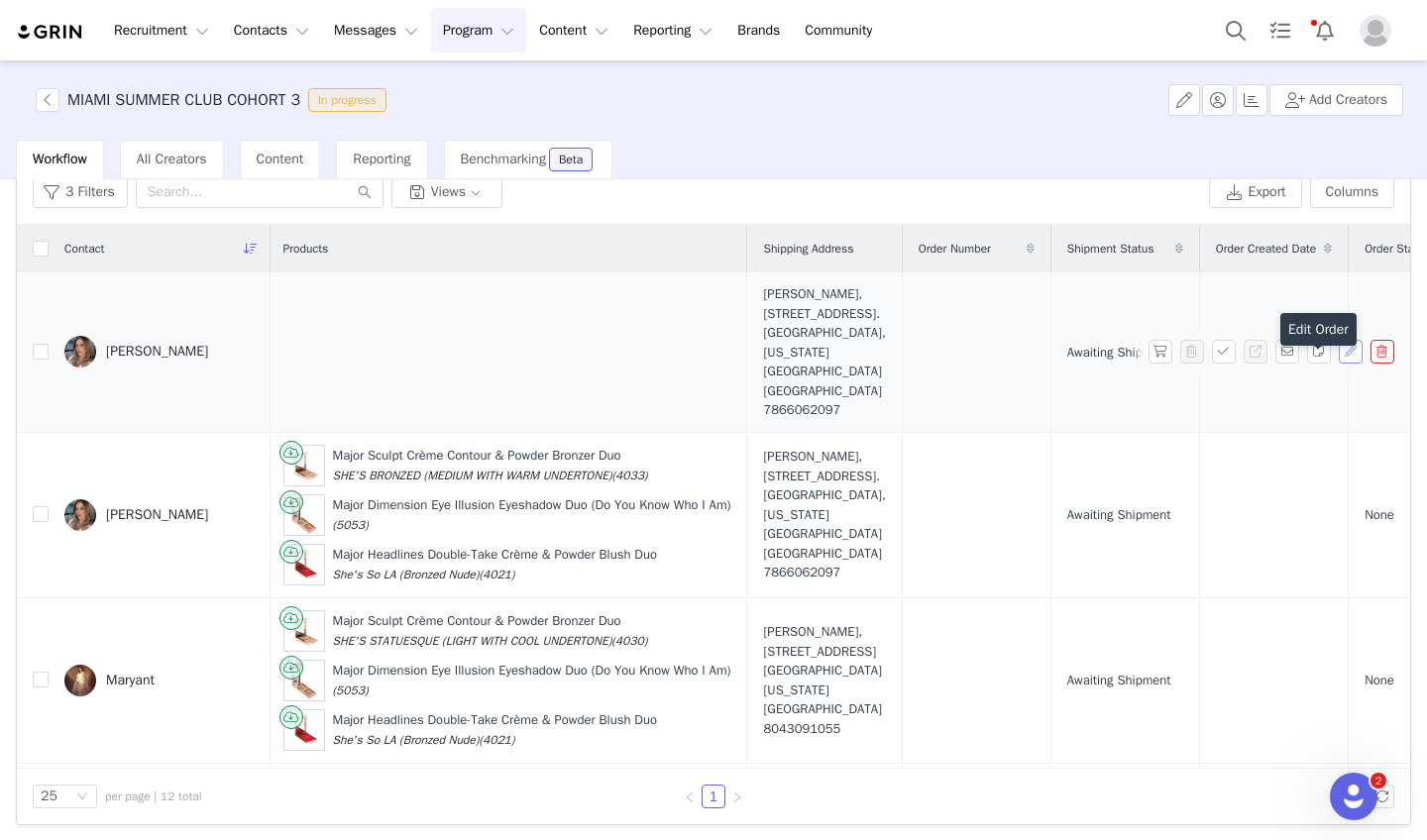 click at bounding box center [1351, 352] 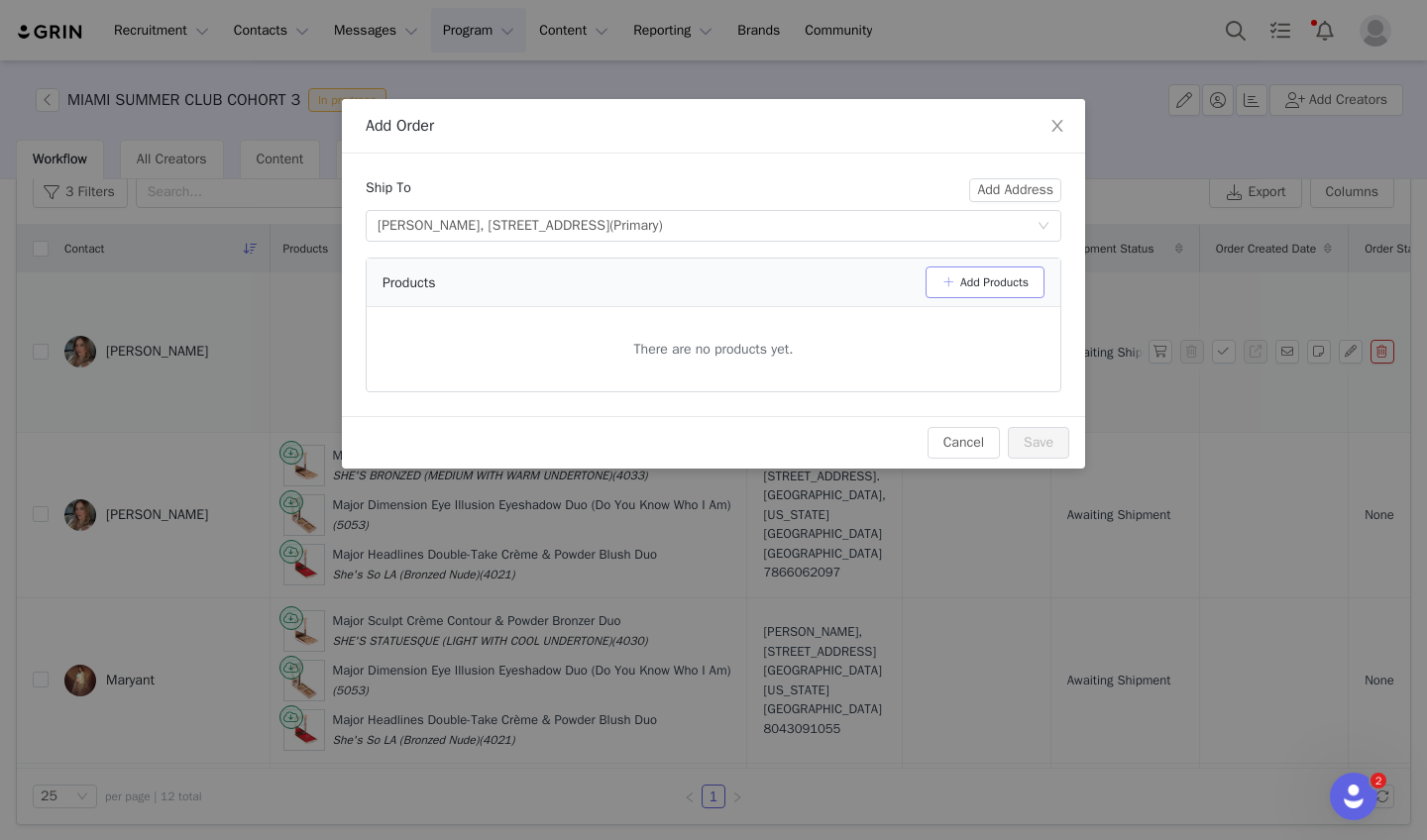 click on "Add Products" at bounding box center [985, 282] 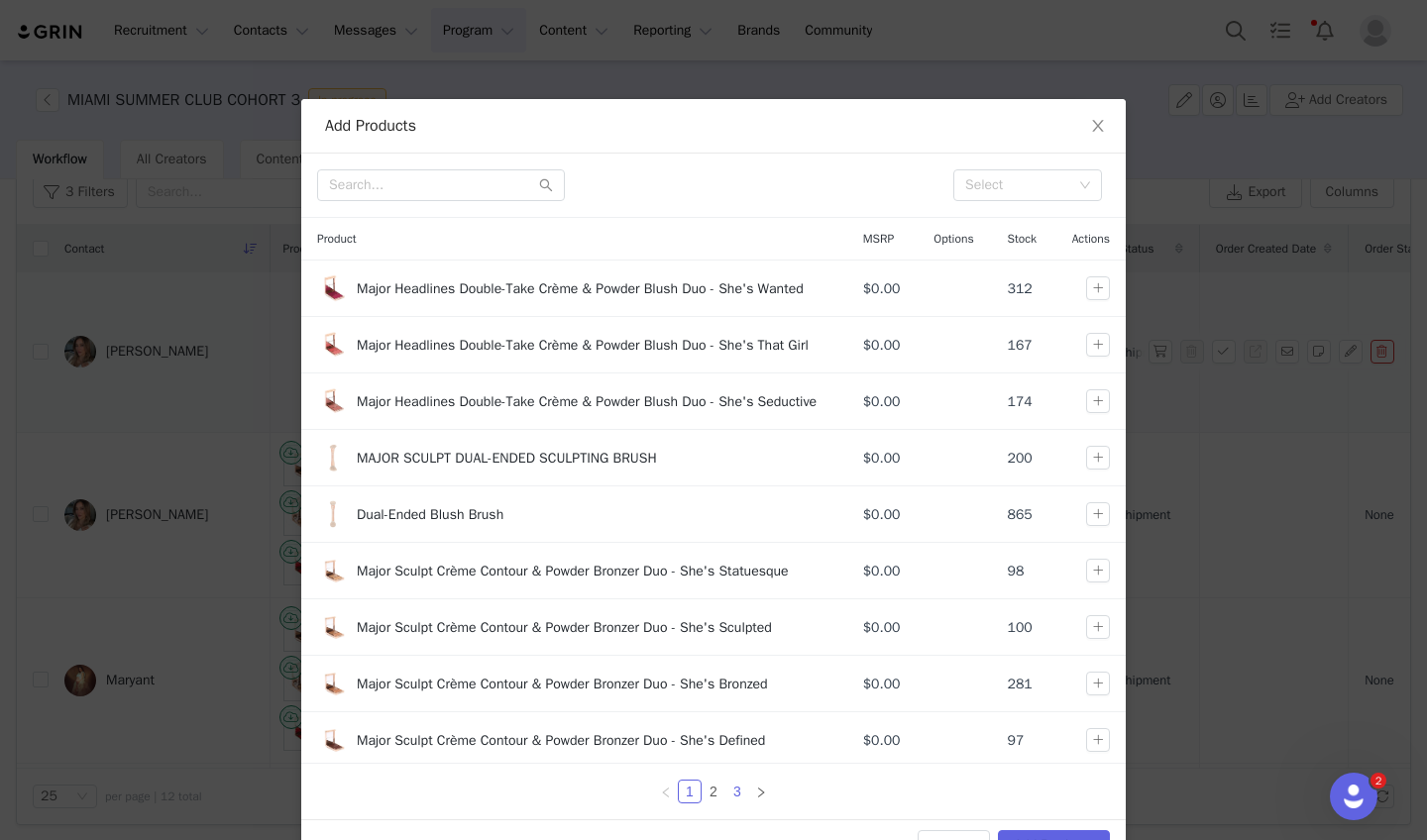click on "3" at bounding box center [737, 791] 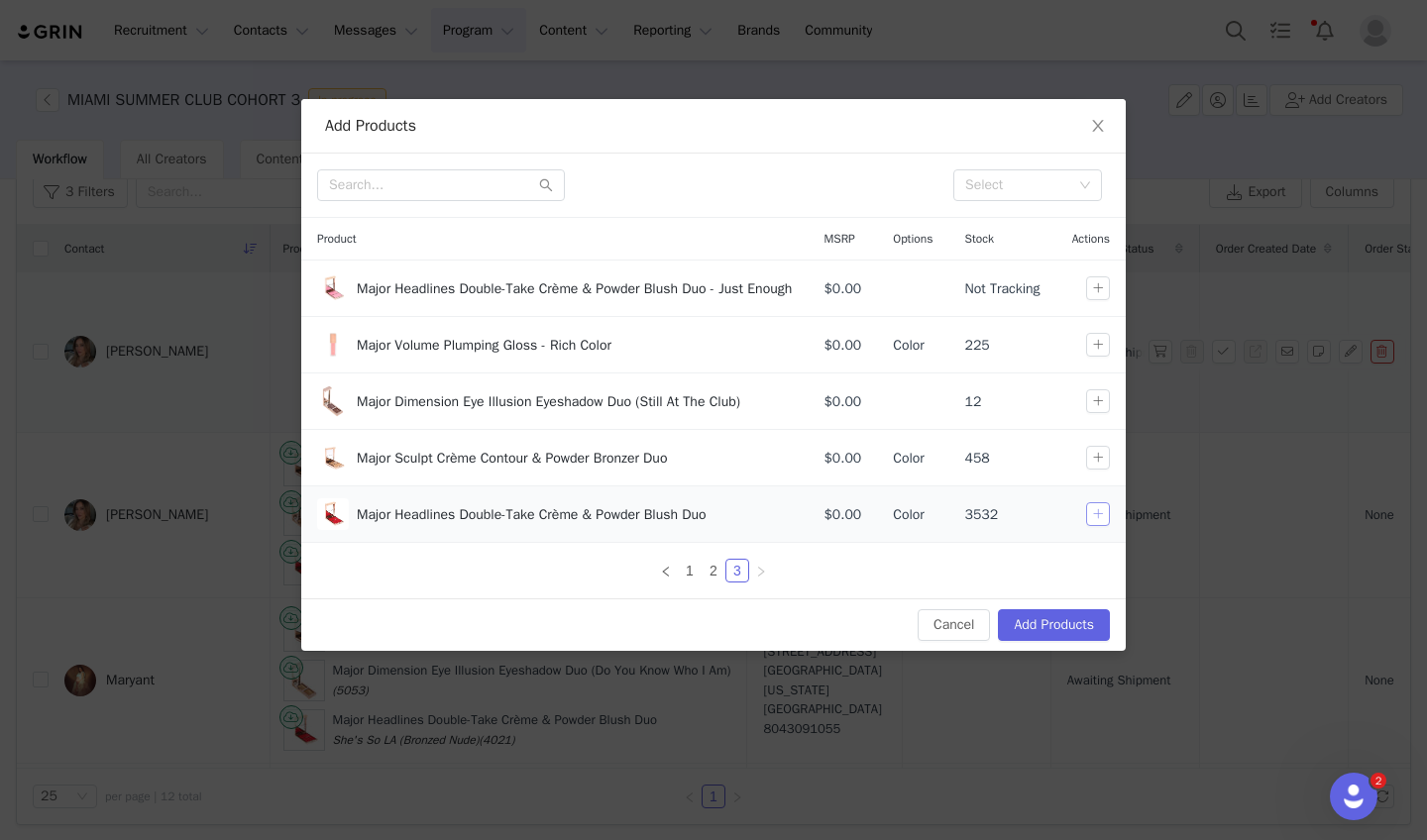 click at bounding box center (1098, 514) 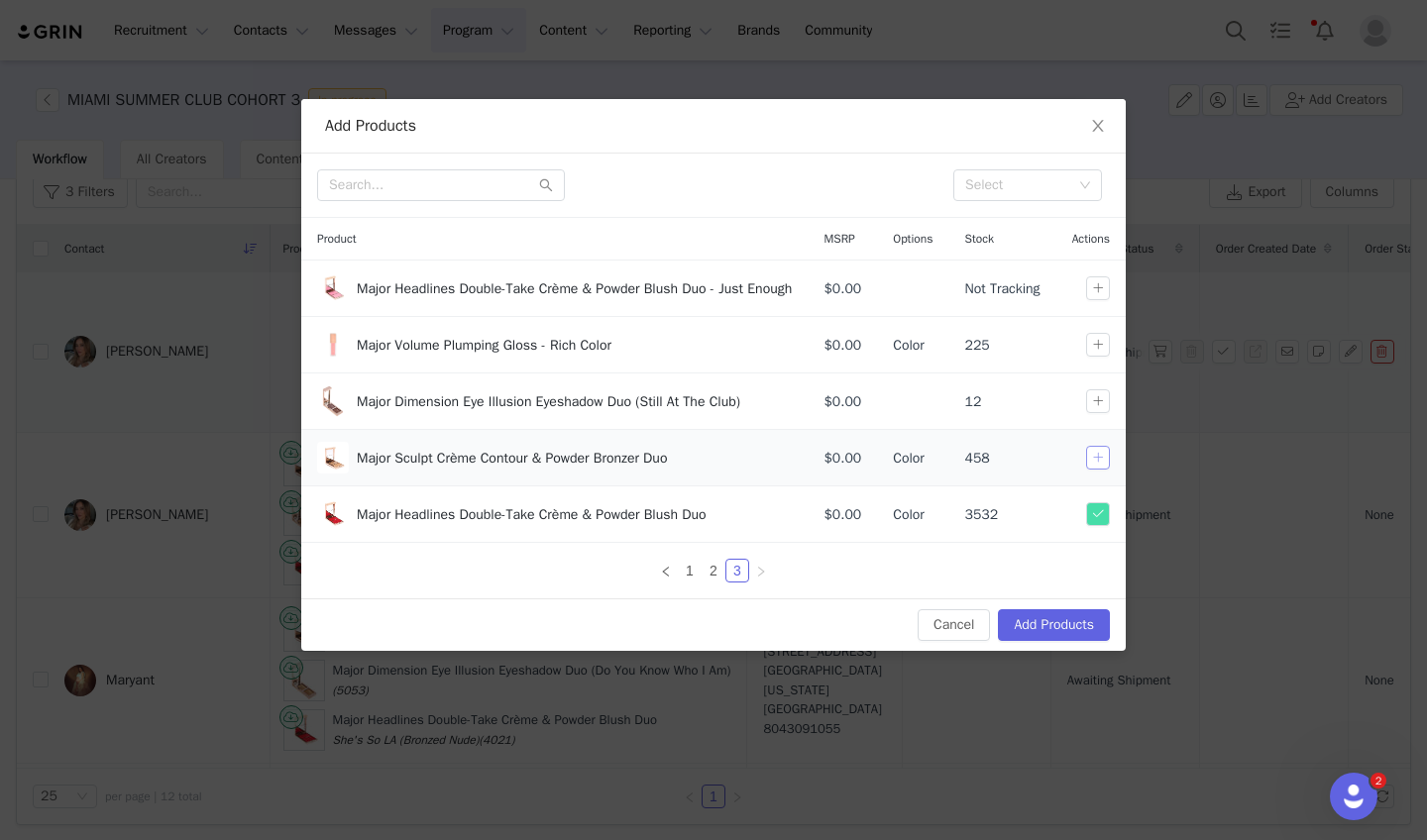 click at bounding box center [1098, 458] 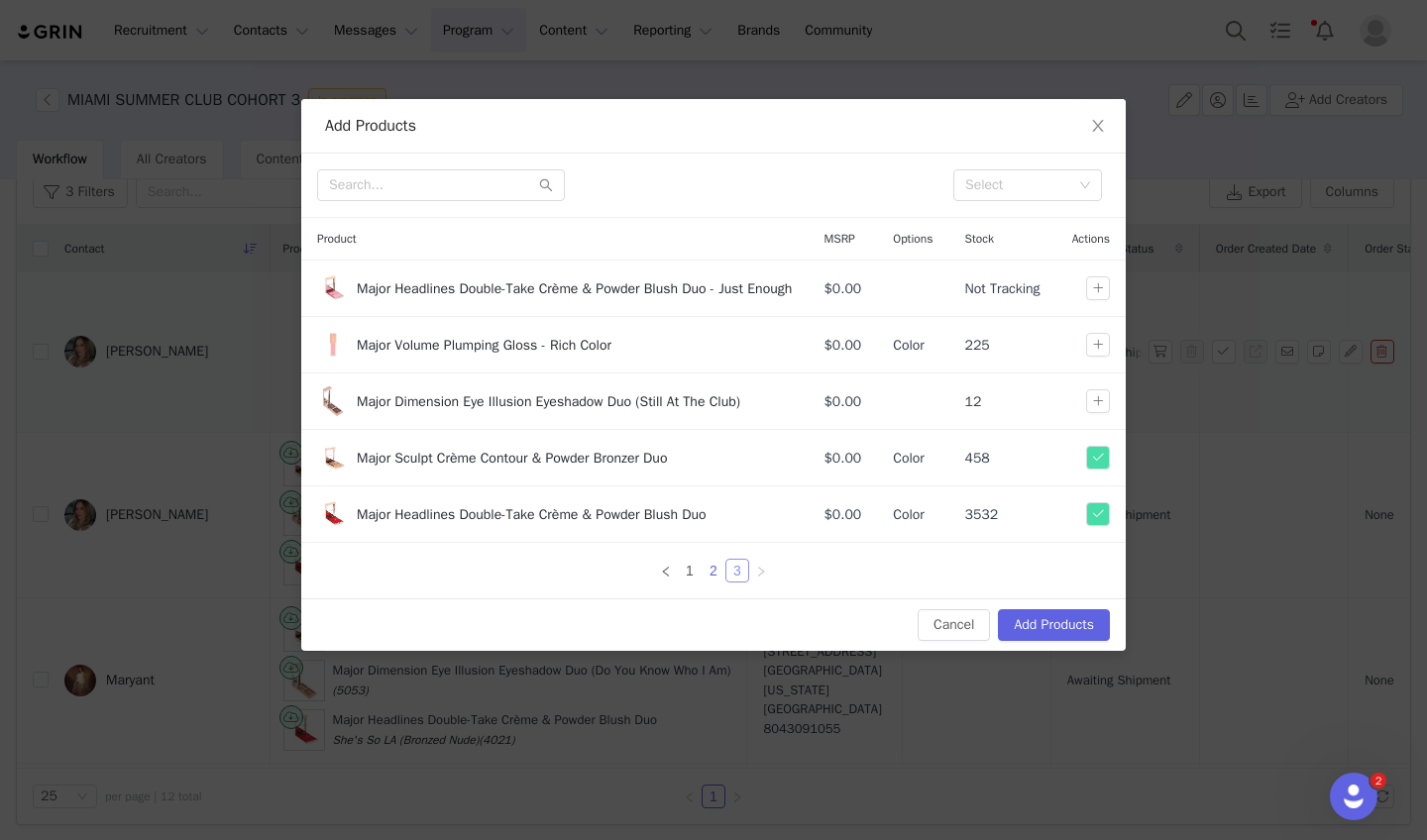 click on "2" at bounding box center (714, 571) 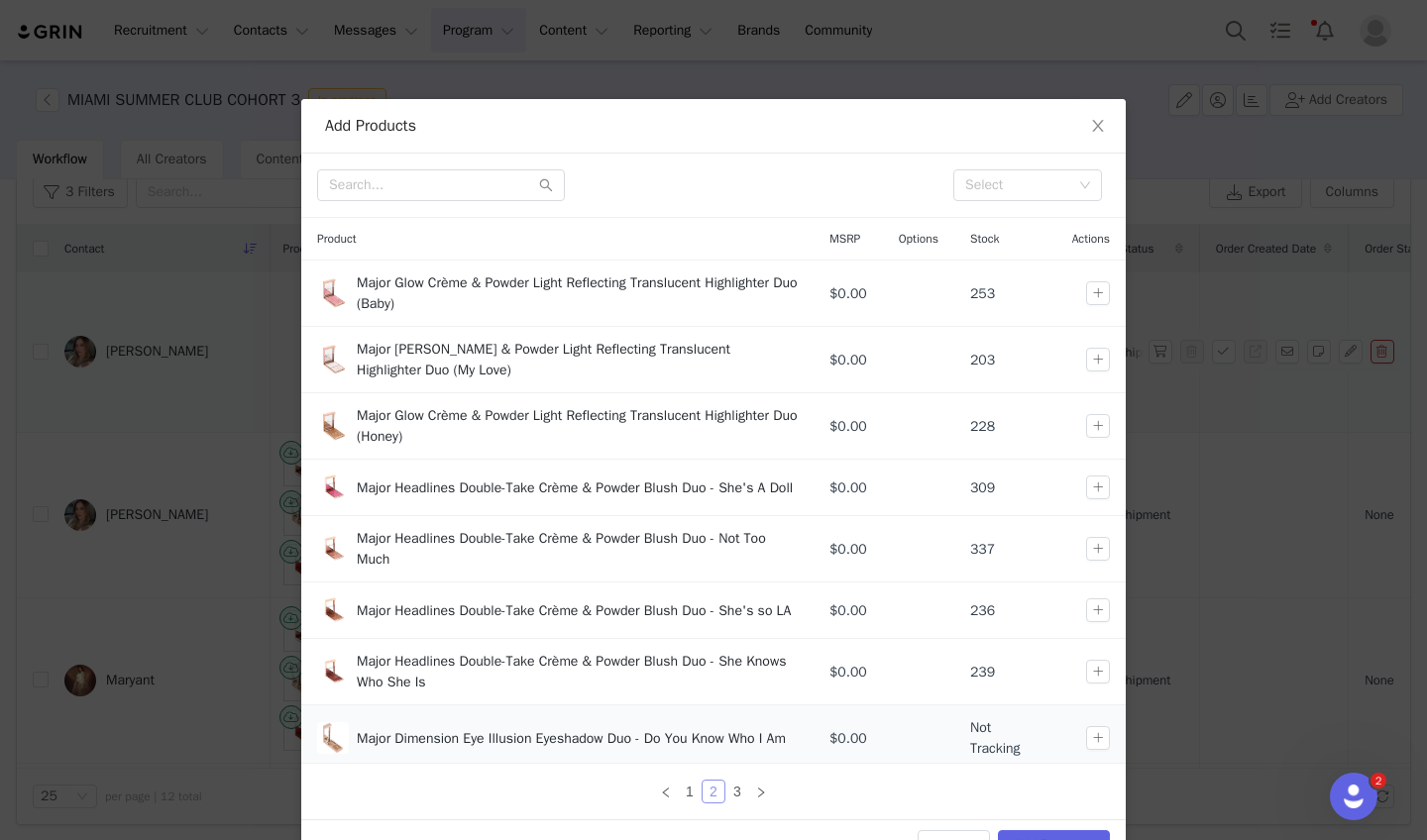 scroll, scrollTop: 160, scrollLeft: 0, axis: vertical 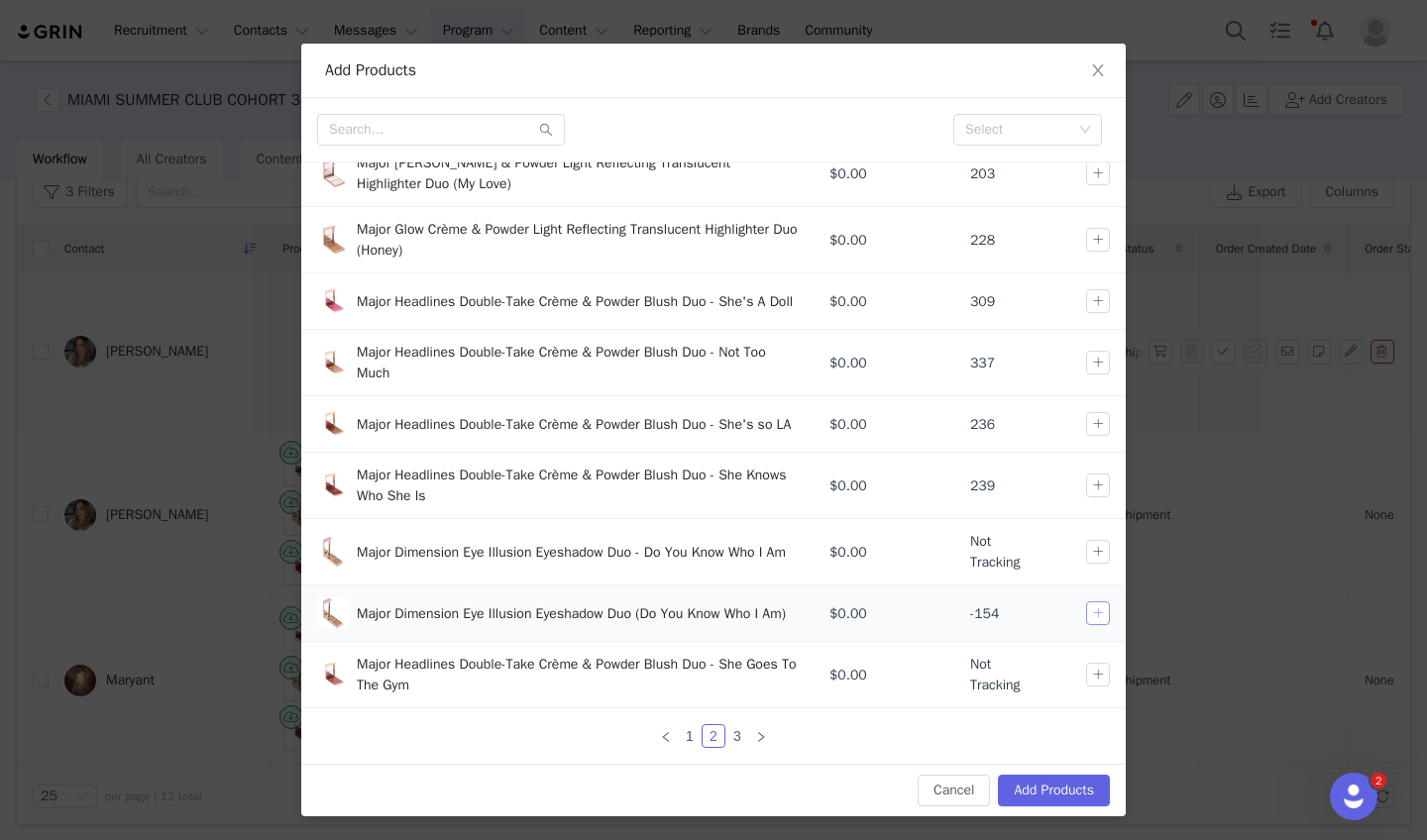 click at bounding box center (1098, 613) 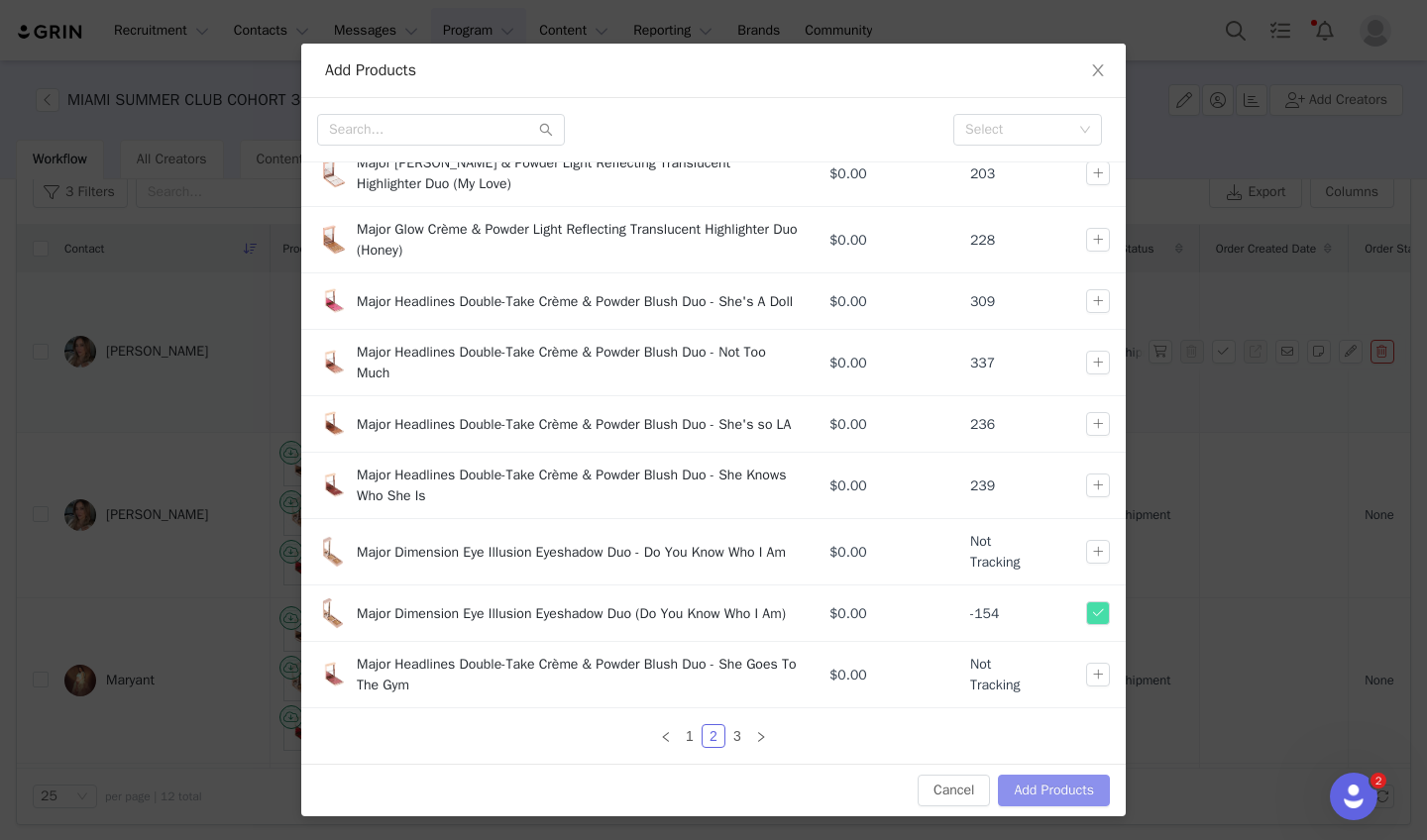 click on "Add Products" at bounding box center (1053, 790) 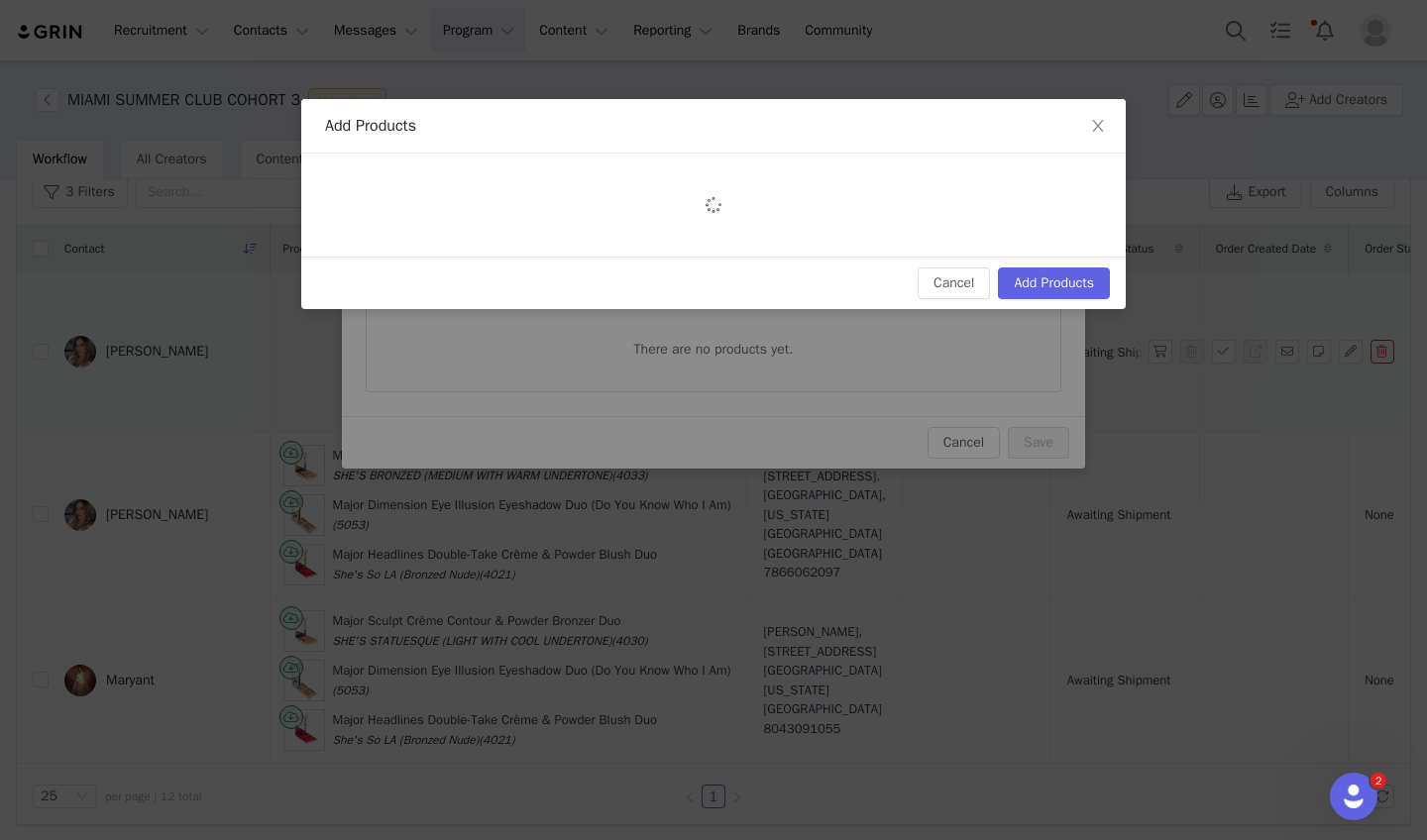 scroll, scrollTop: 0, scrollLeft: 0, axis: both 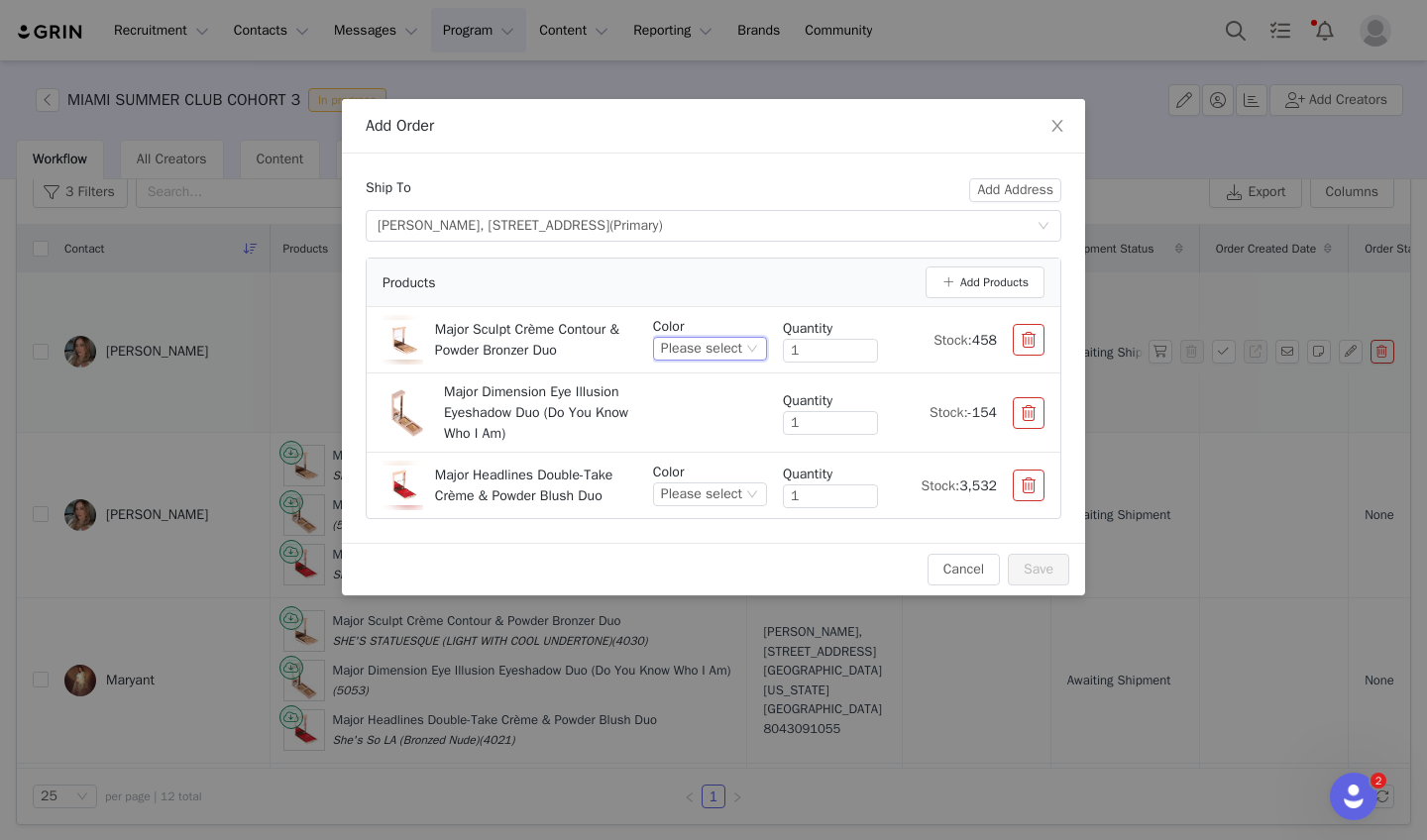 click on "Please select" at bounding box center [702, 349] 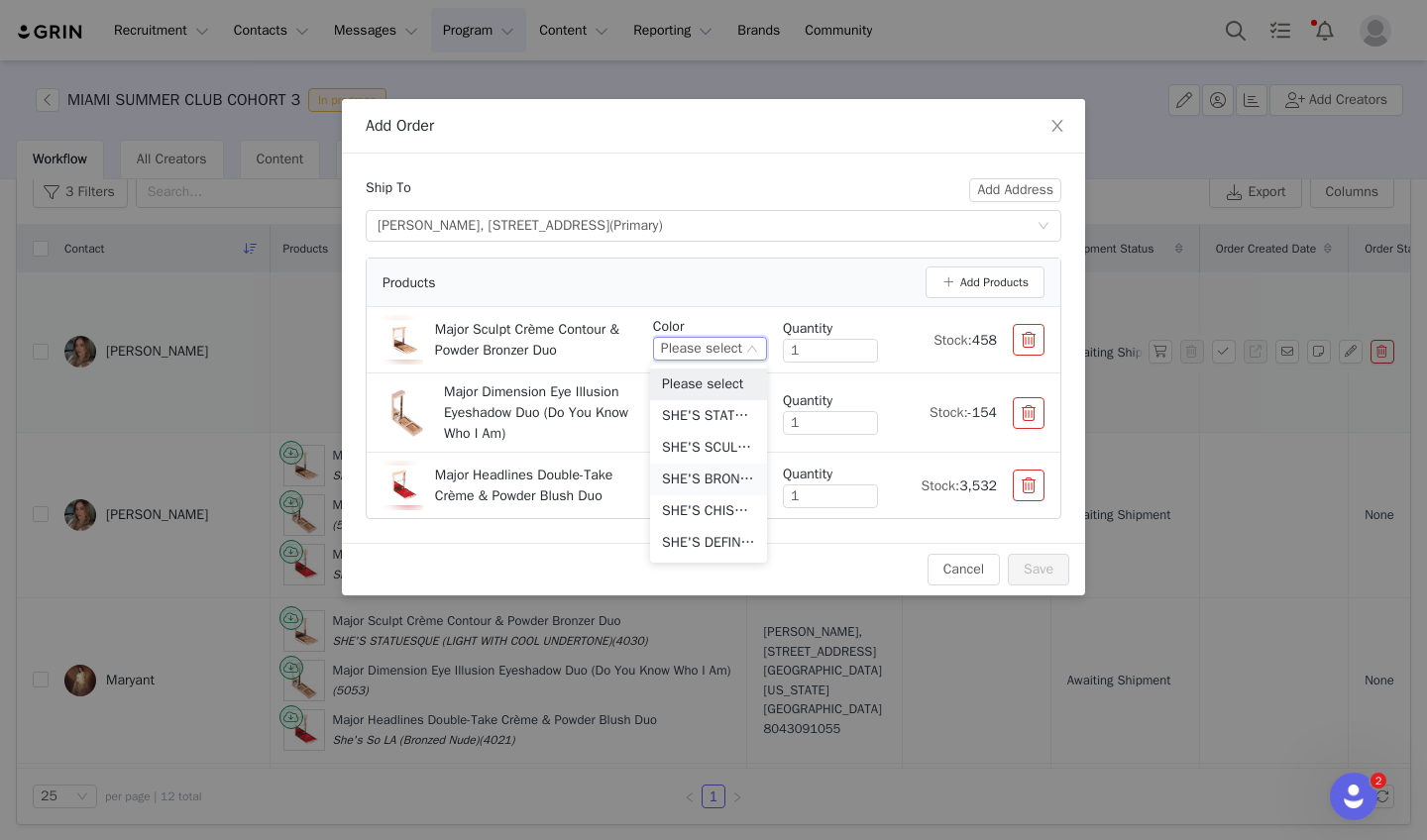 click on "SHE'S BRONZED (MEDIUM WITH WARM UNDERTONE)" at bounding box center (709, 479) 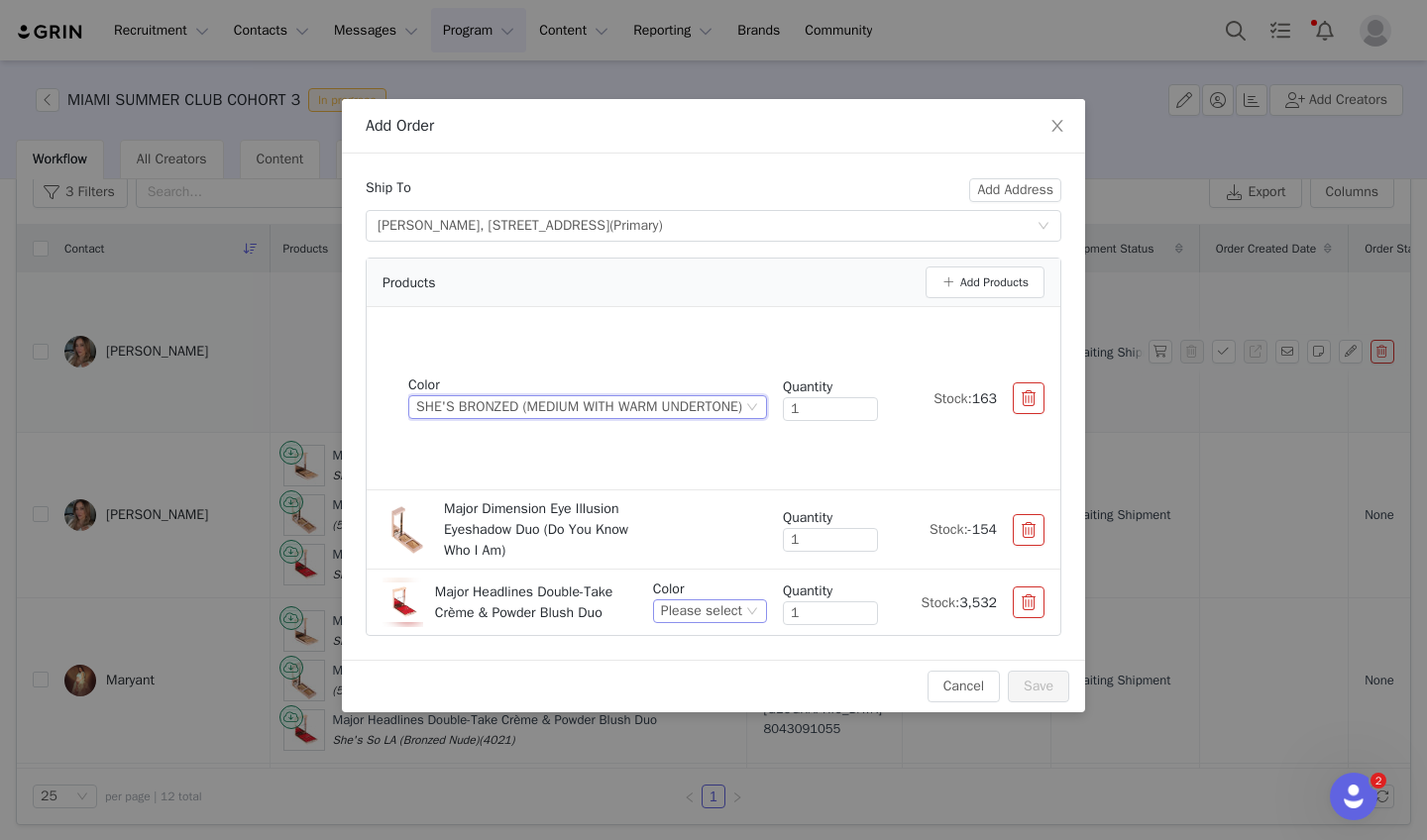 click on "Please select" at bounding box center [702, 611] 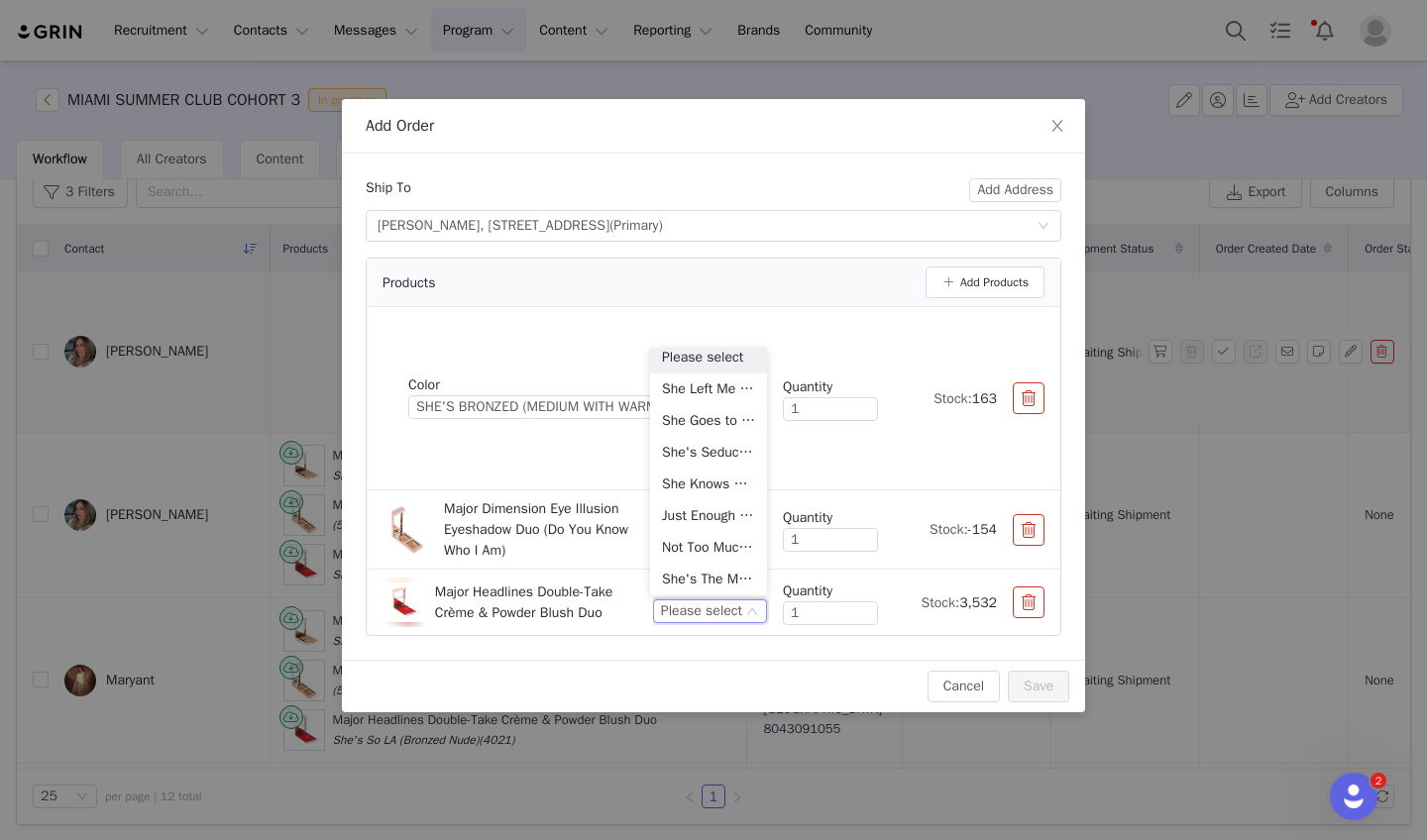 scroll, scrollTop: 363, scrollLeft: 0, axis: vertical 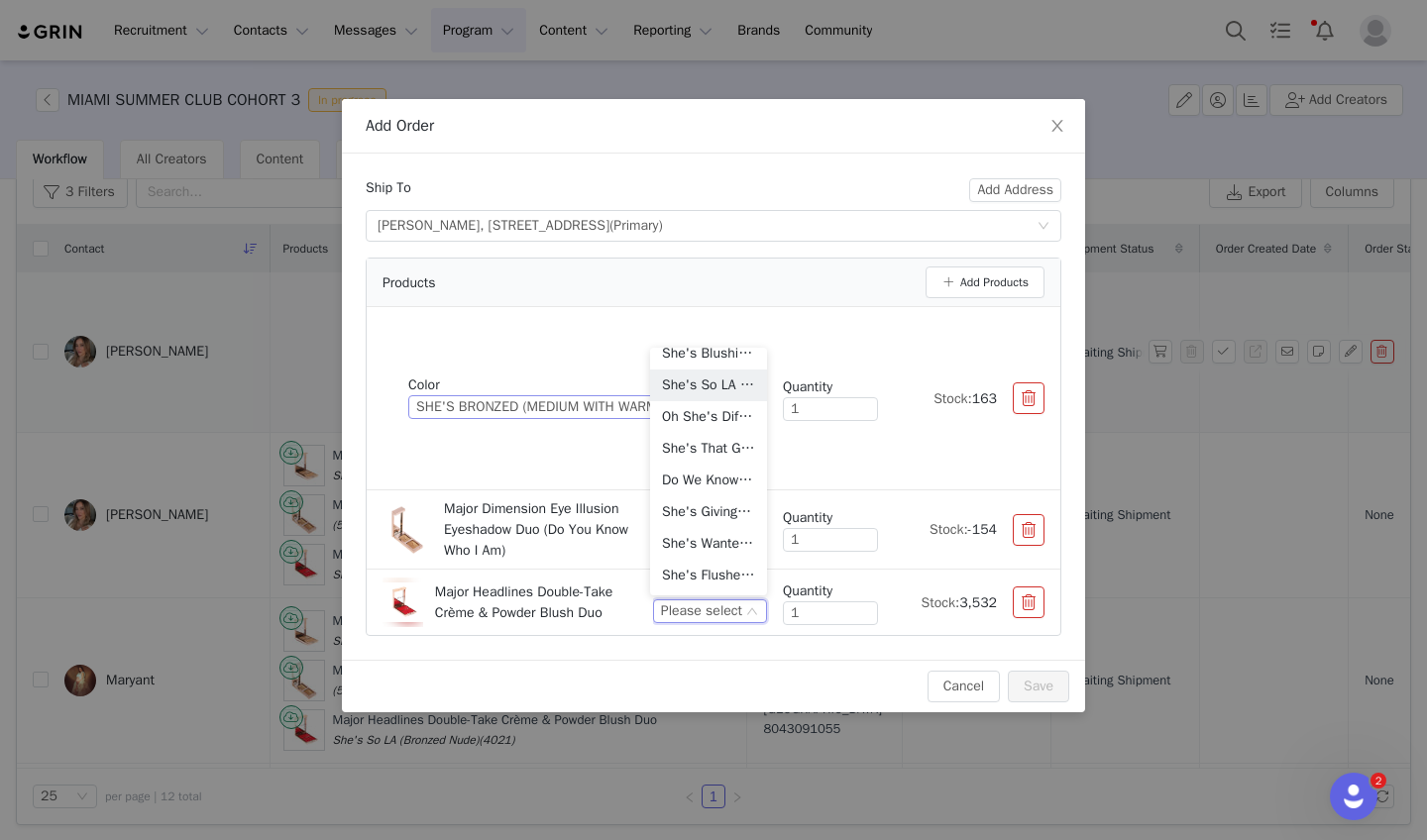 drag, startPoint x: 700, startPoint y: 397, endPoint x: 716, endPoint y: 395, distance: 16.124515 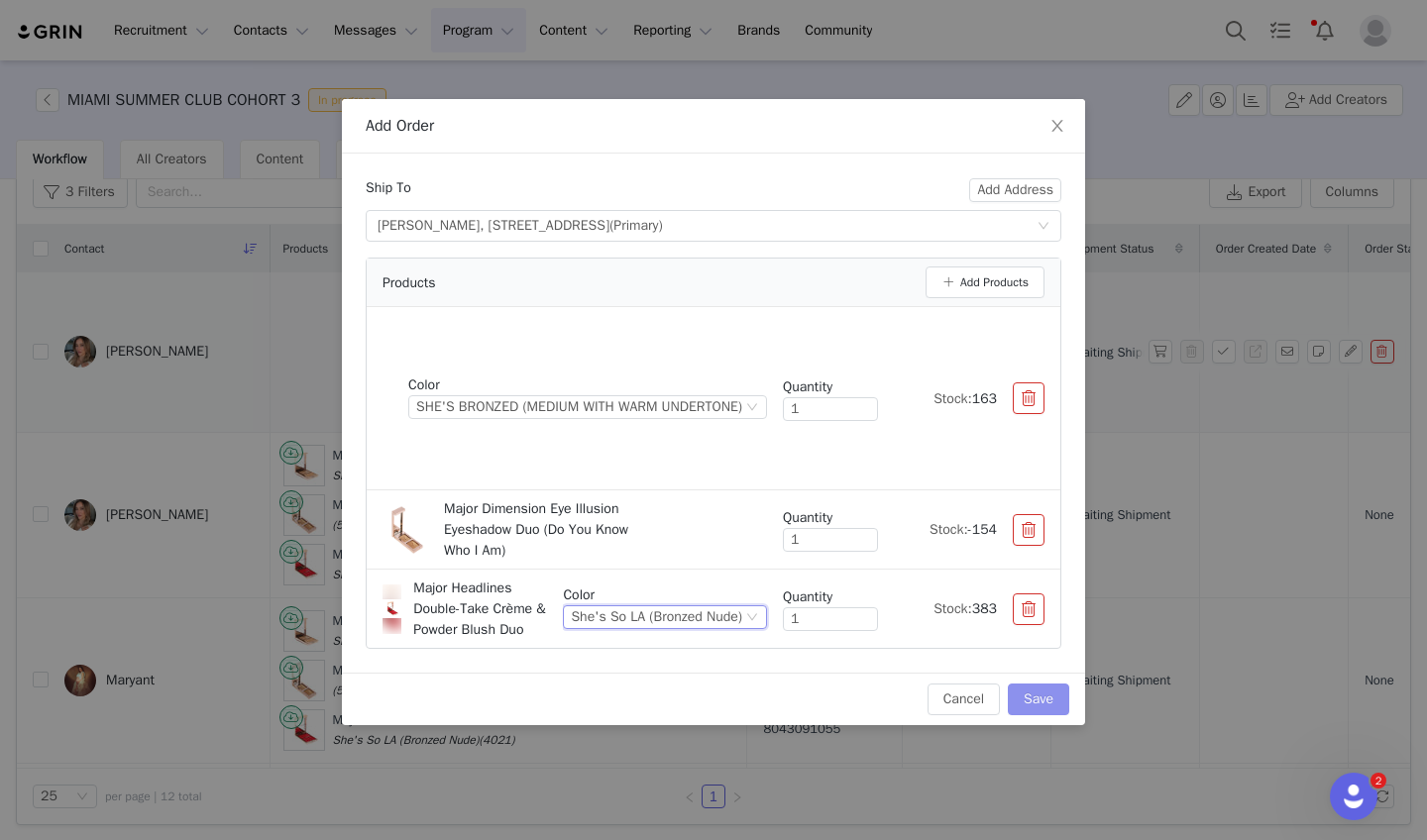 click on "Save" at bounding box center (1039, 699) 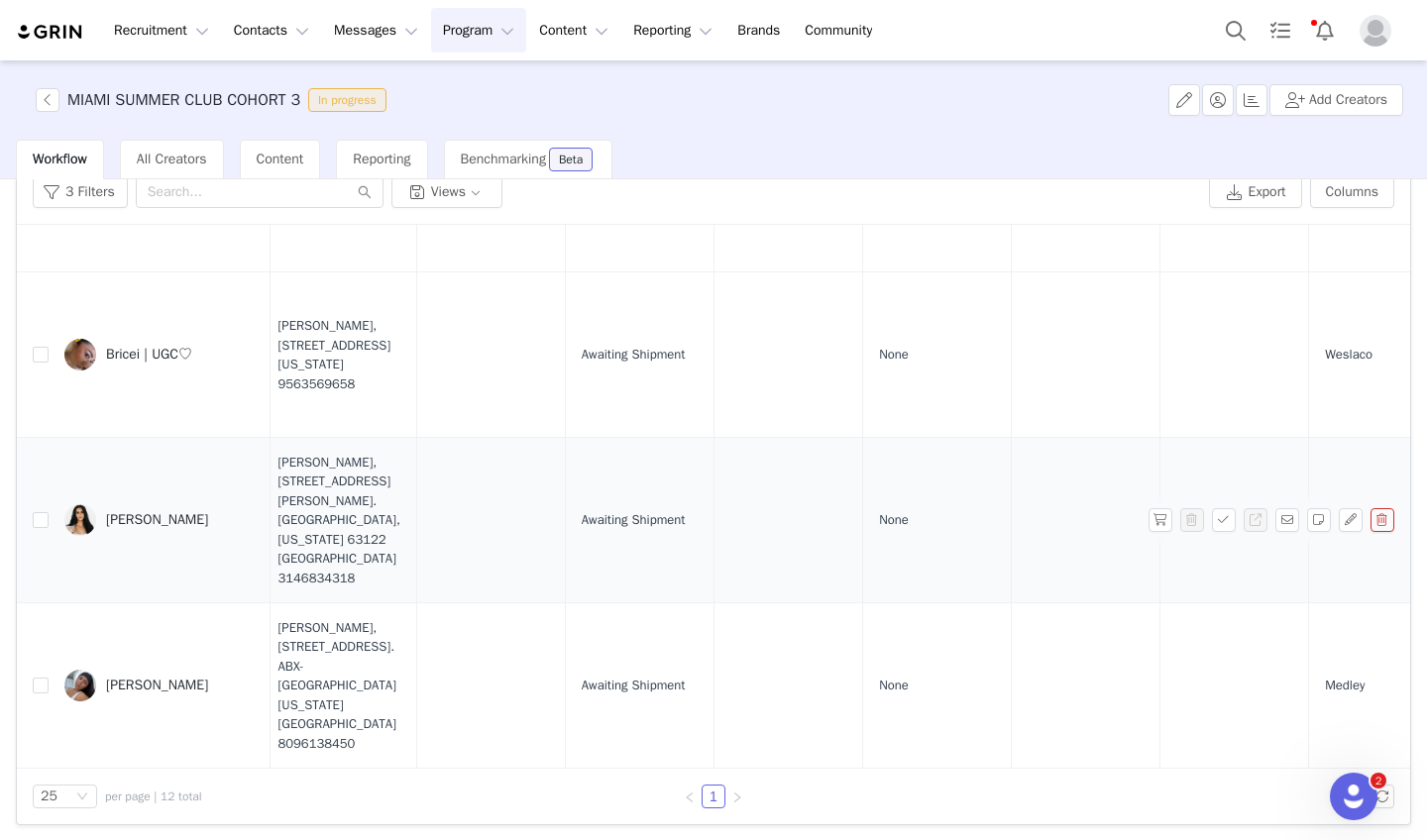 scroll, scrollTop: 1561, scrollLeft: 935, axis: both 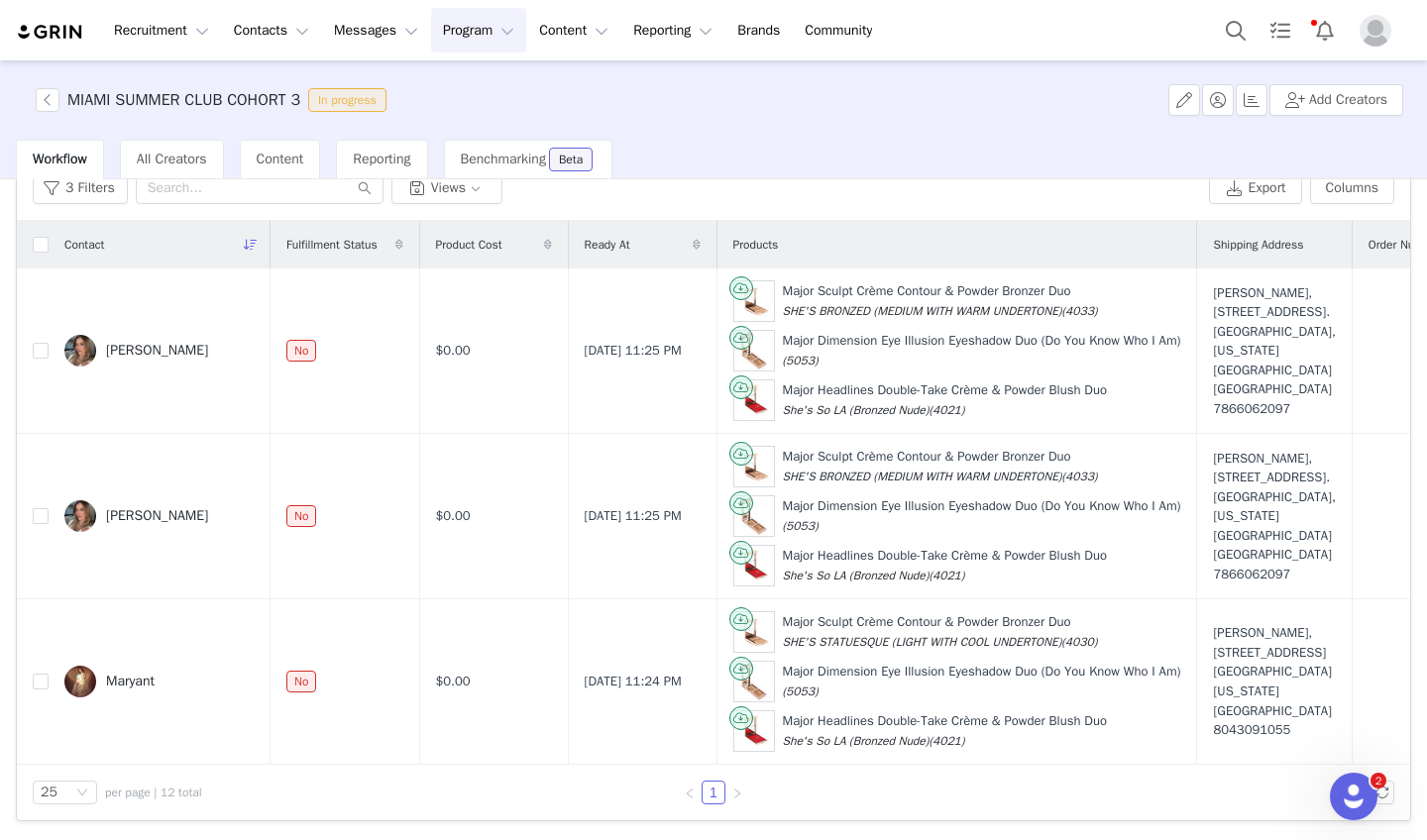 click at bounding box center (1382, 351) 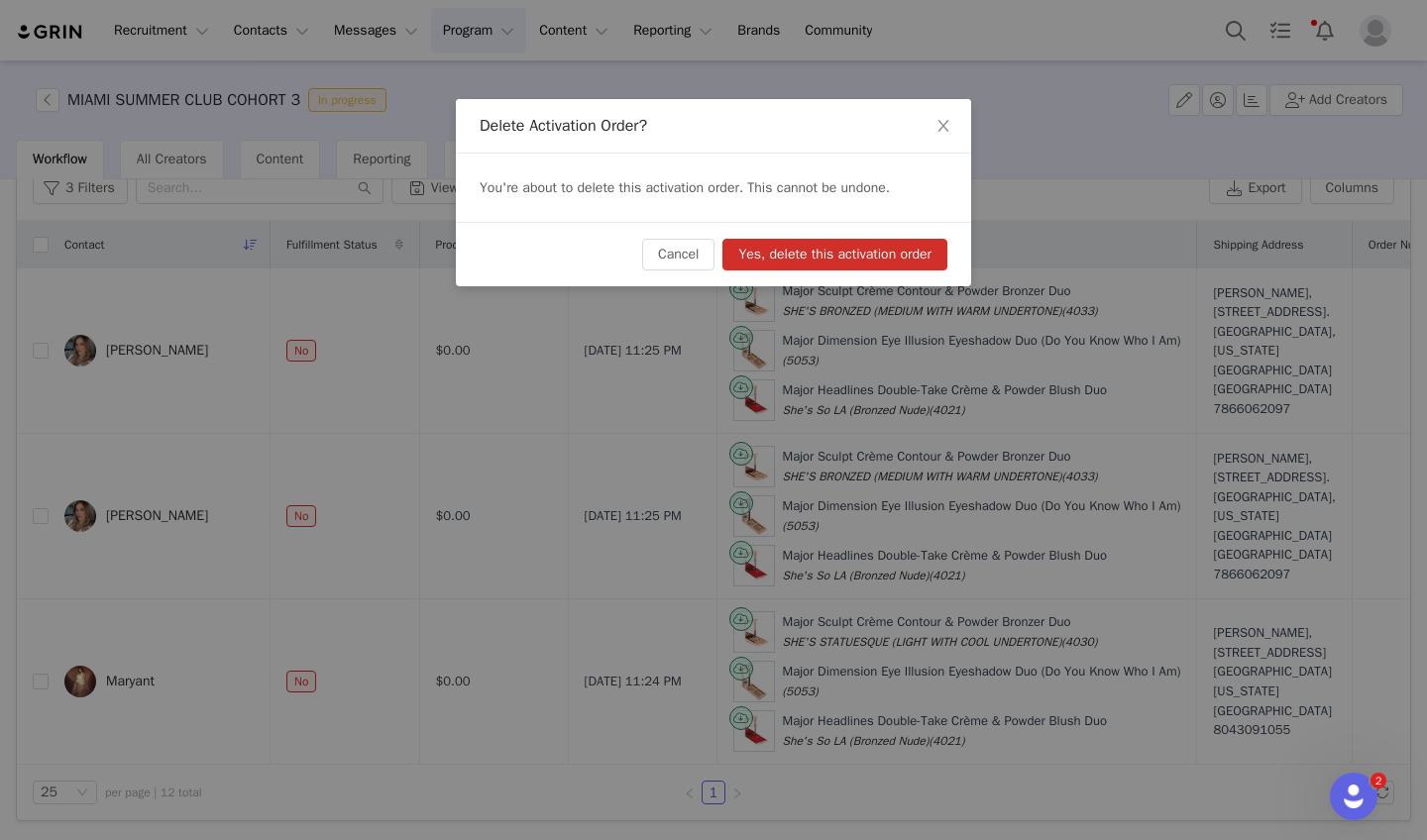 click on "Yes, delete this activation order" at bounding box center [834, 255] 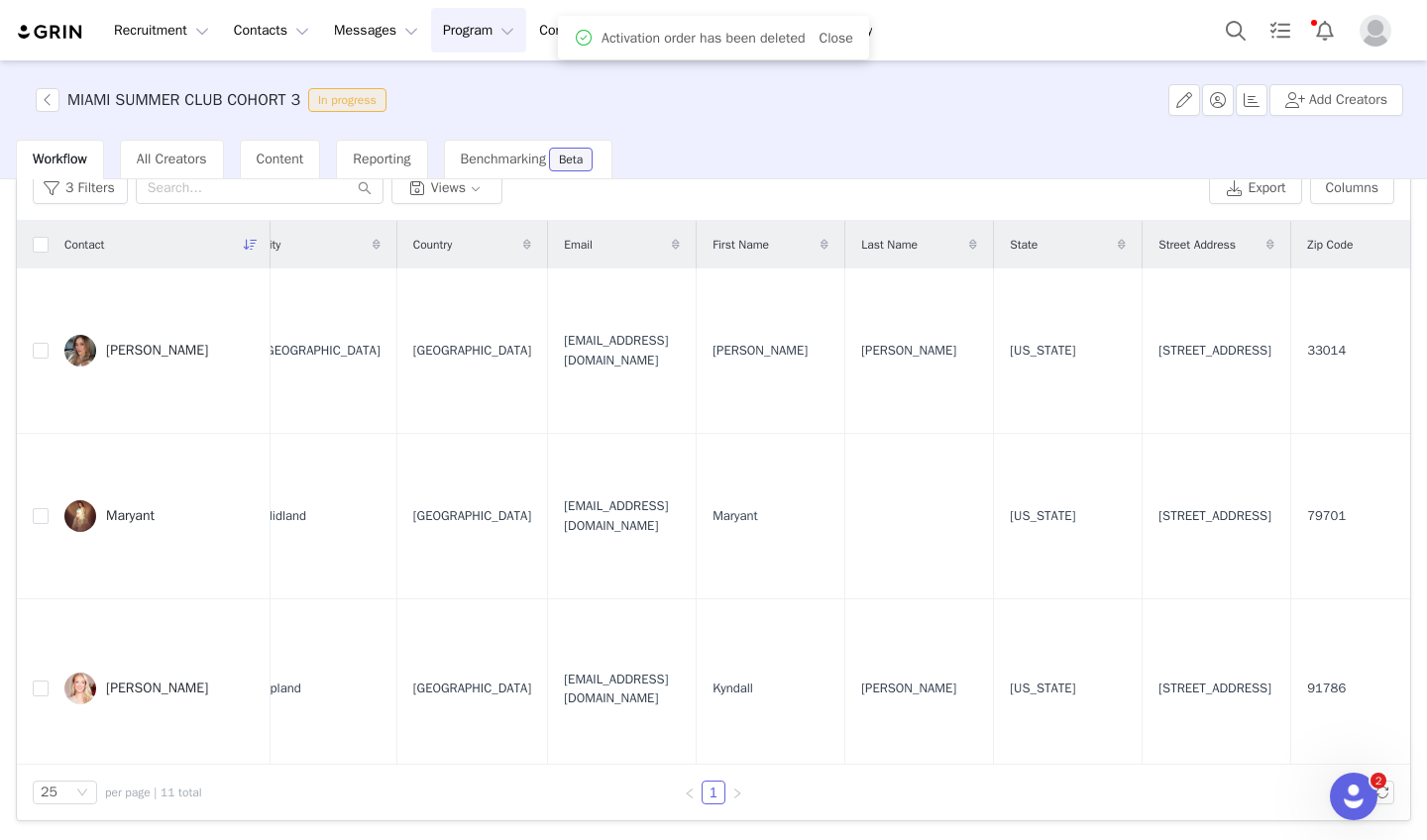 scroll, scrollTop: 0, scrollLeft: 2002, axis: horizontal 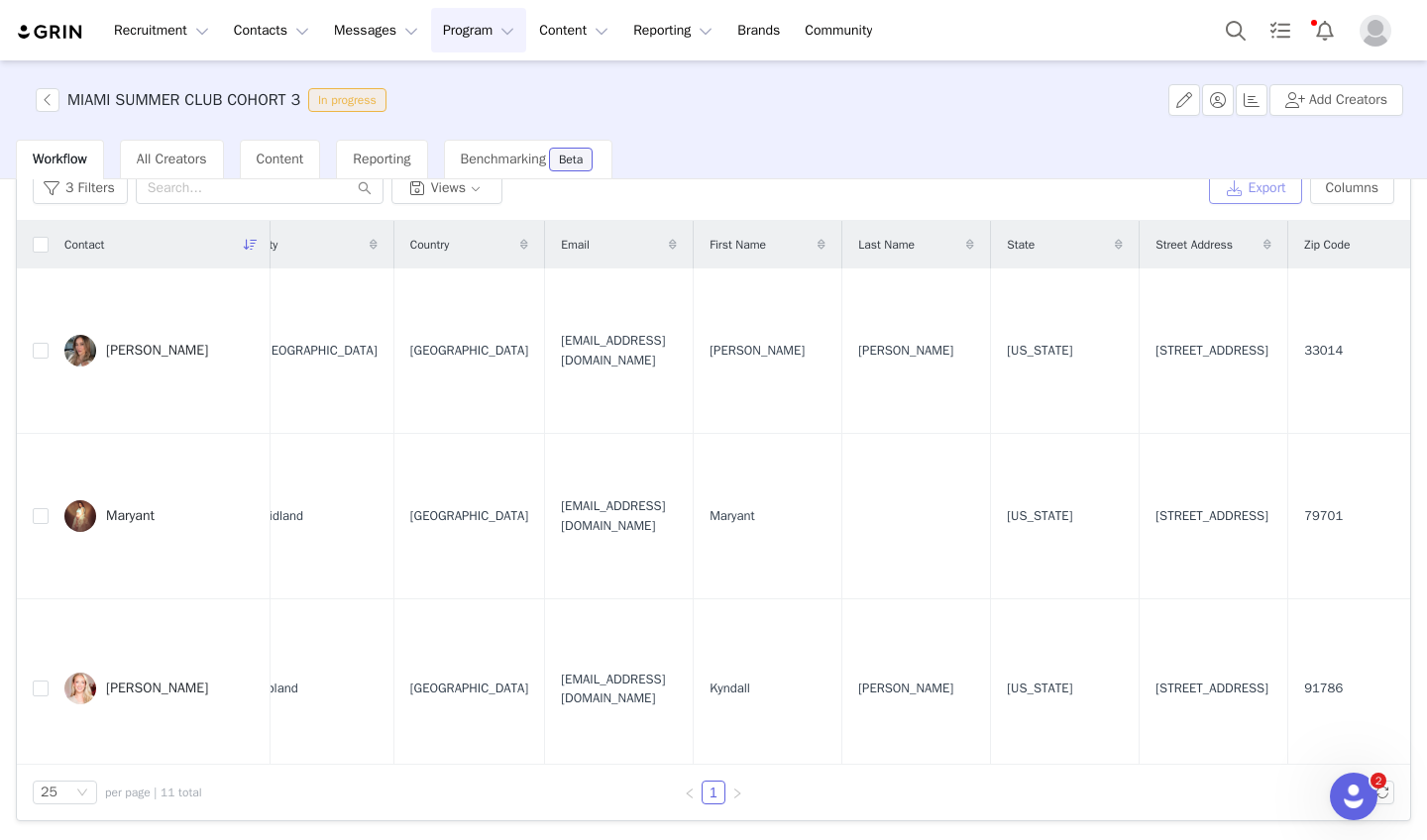 click on "Export" at bounding box center [1256, 188] 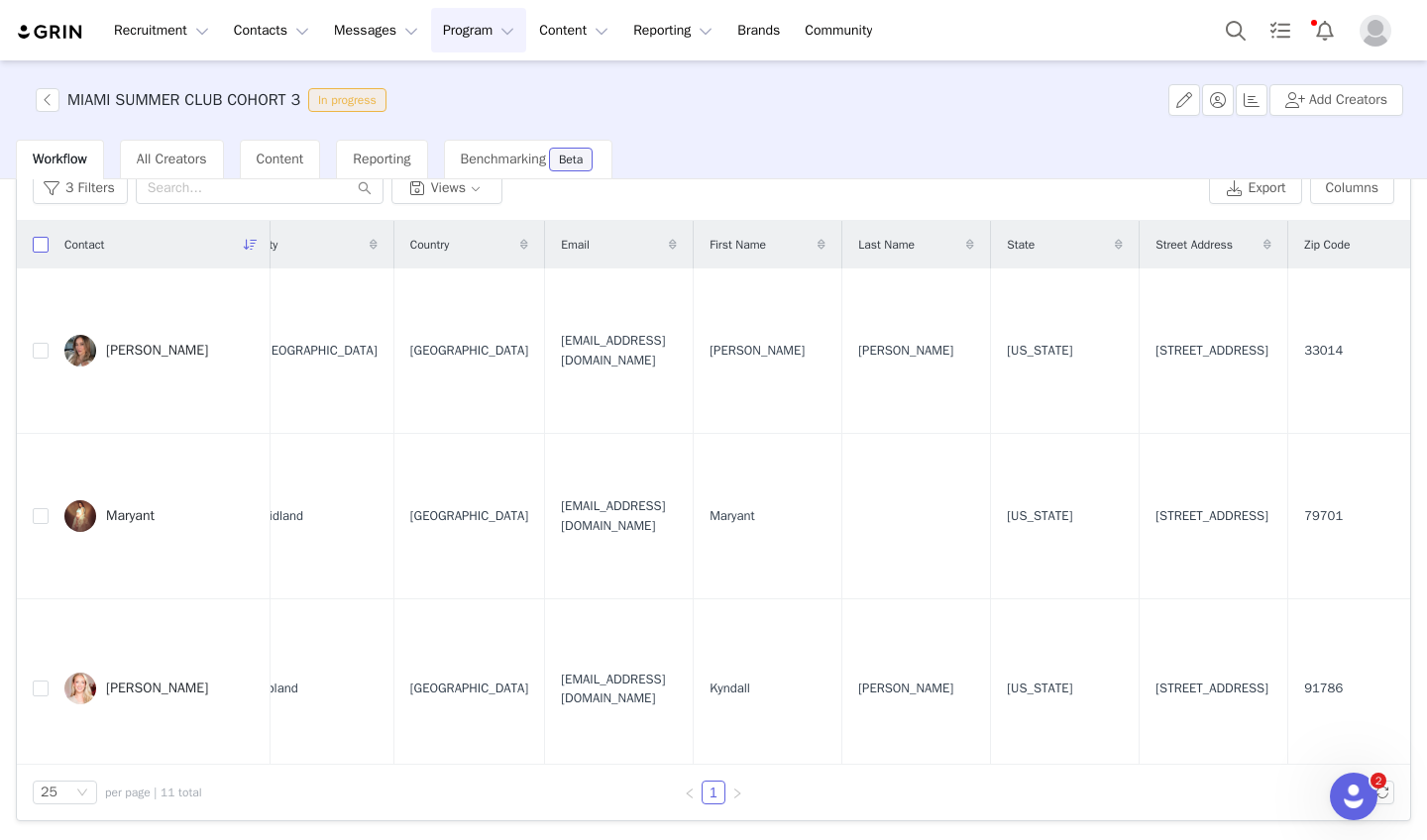 click at bounding box center (41, 245) 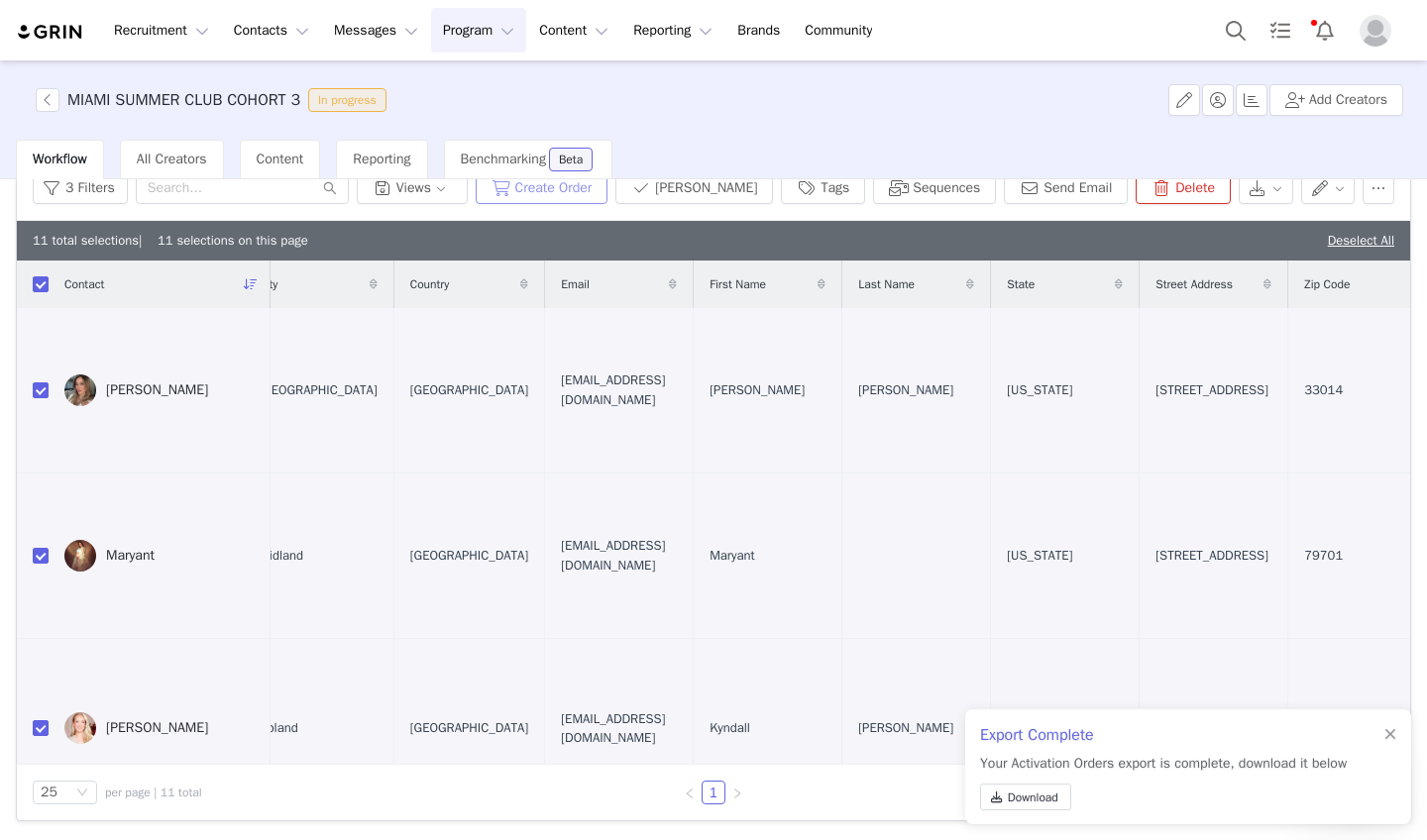 click on "Create Order" at bounding box center [542, 188] 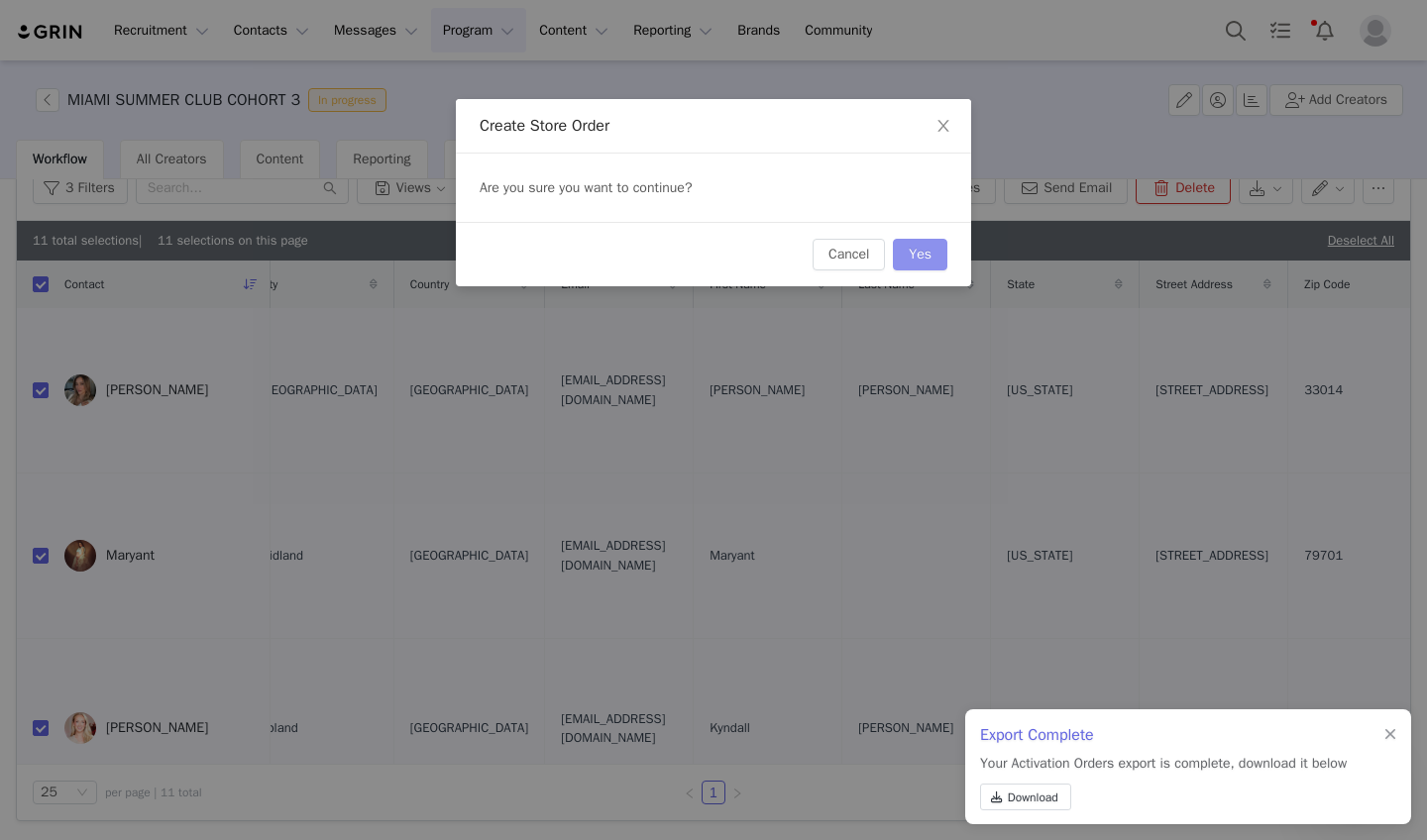 click on "Yes" at bounding box center (920, 255) 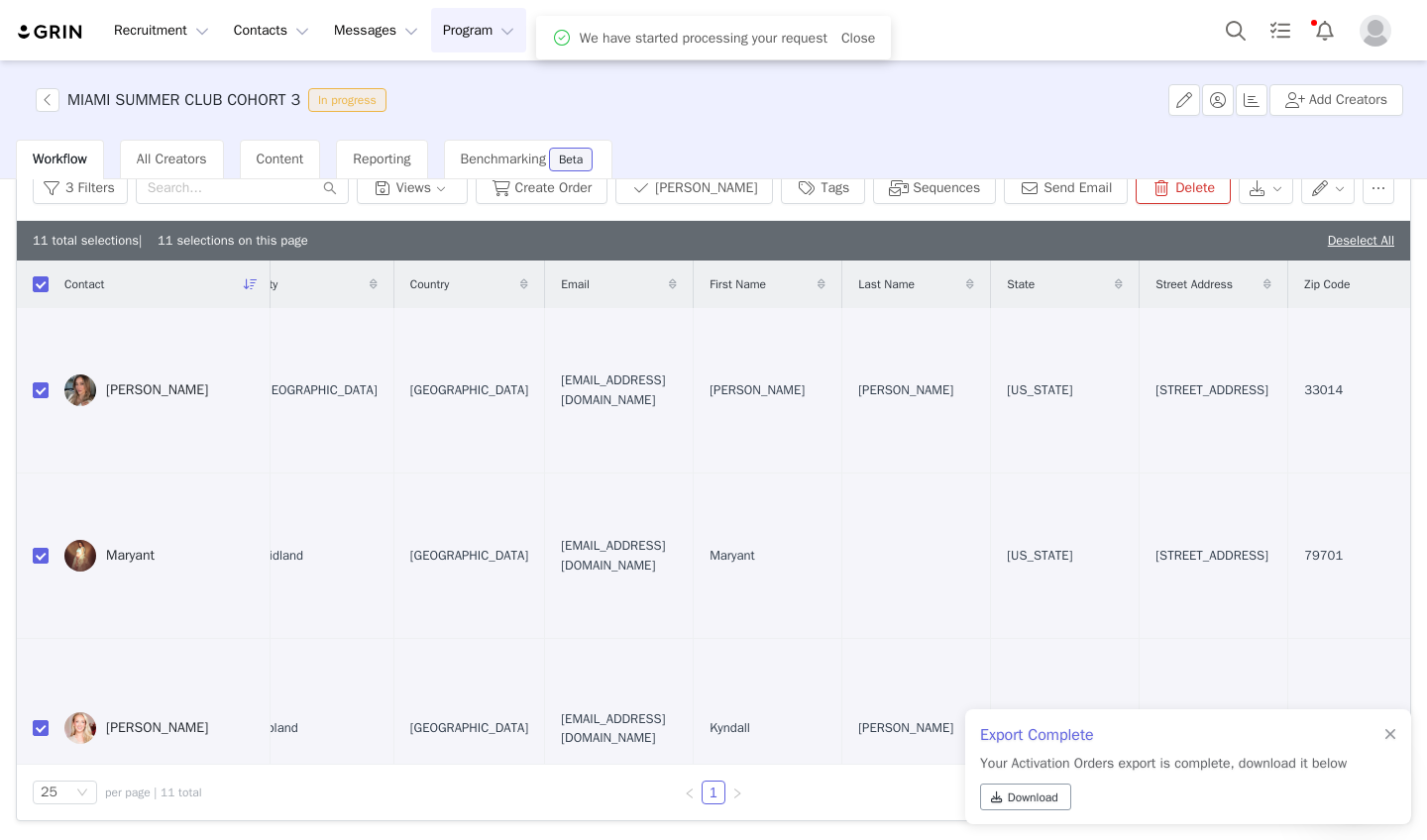 click on "Download" at bounding box center (1033, 797) 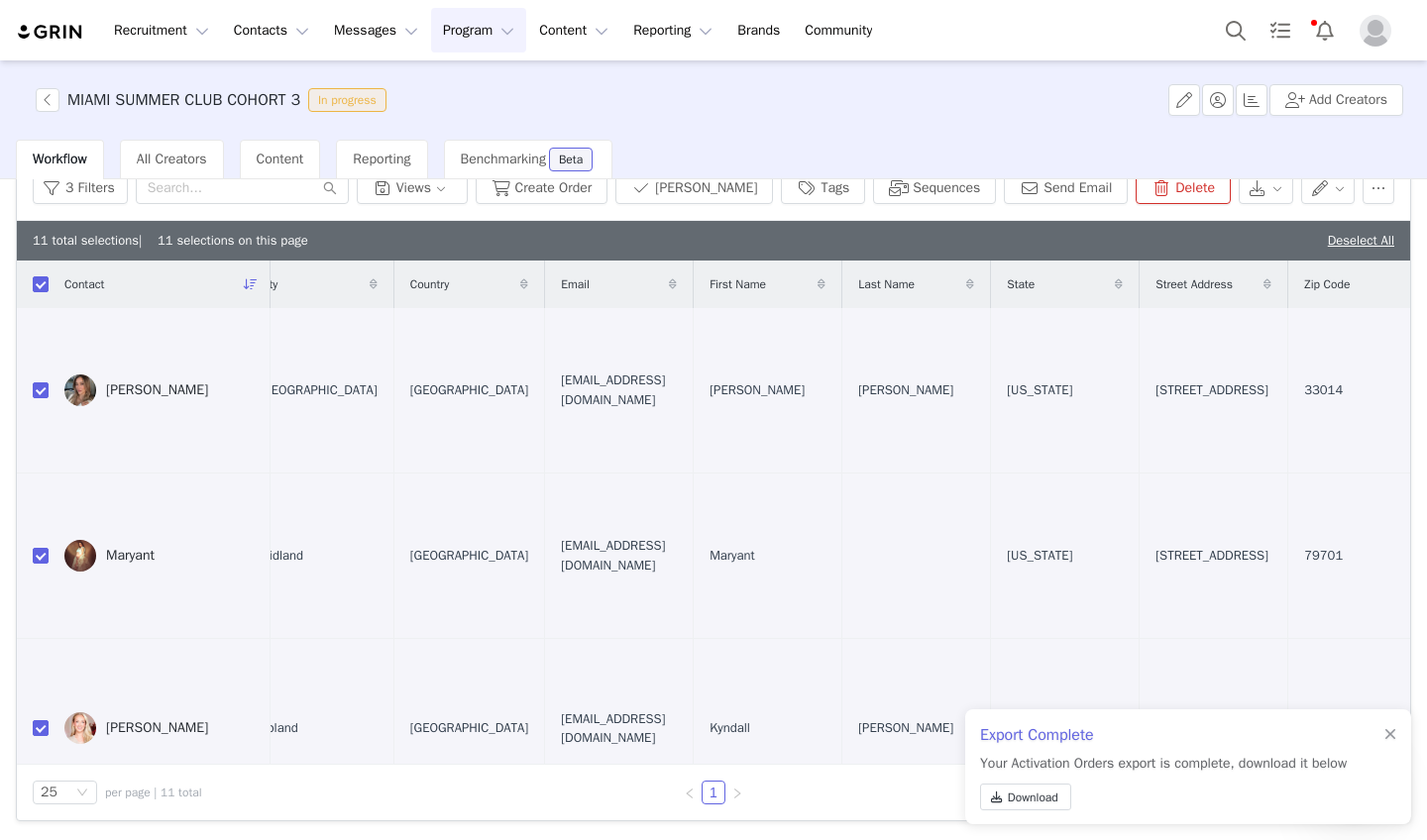 click on "MIAMI SUMMER CLUB COHORT 3 In progress     Add Creators" at bounding box center (714, 100) 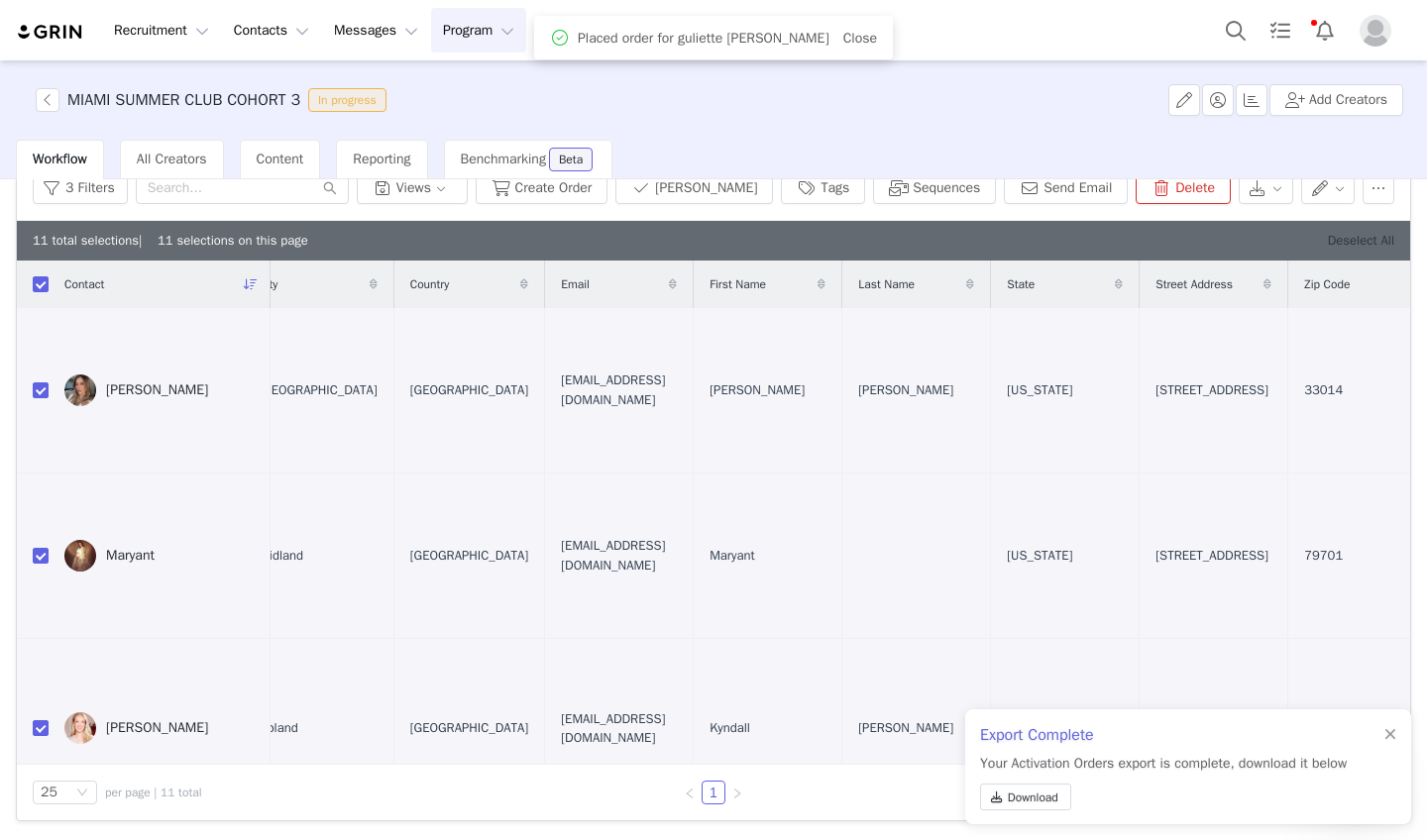 click on "Deselect All" at bounding box center [1361, 240] 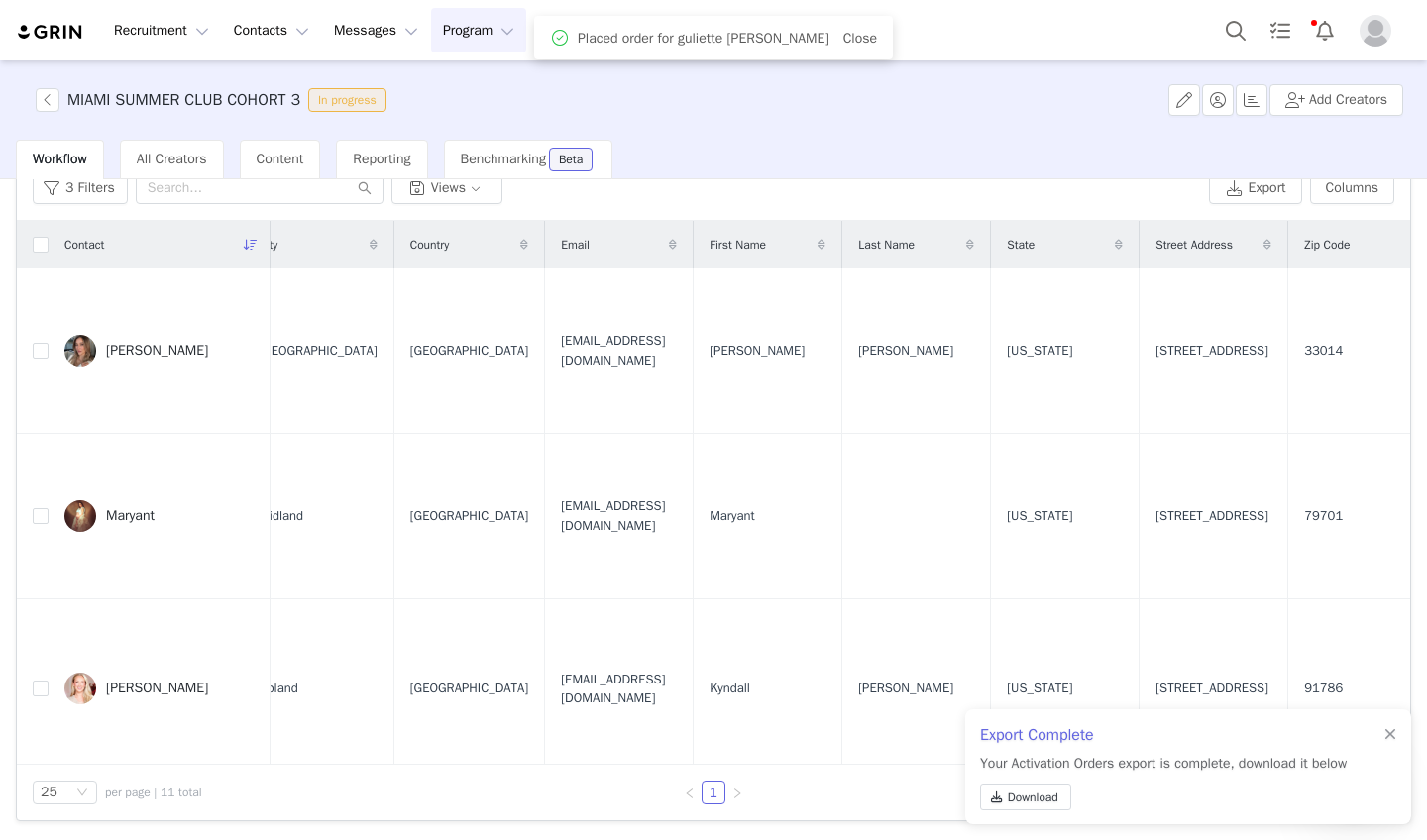 click on "Program Program" at bounding box center (479, 30) 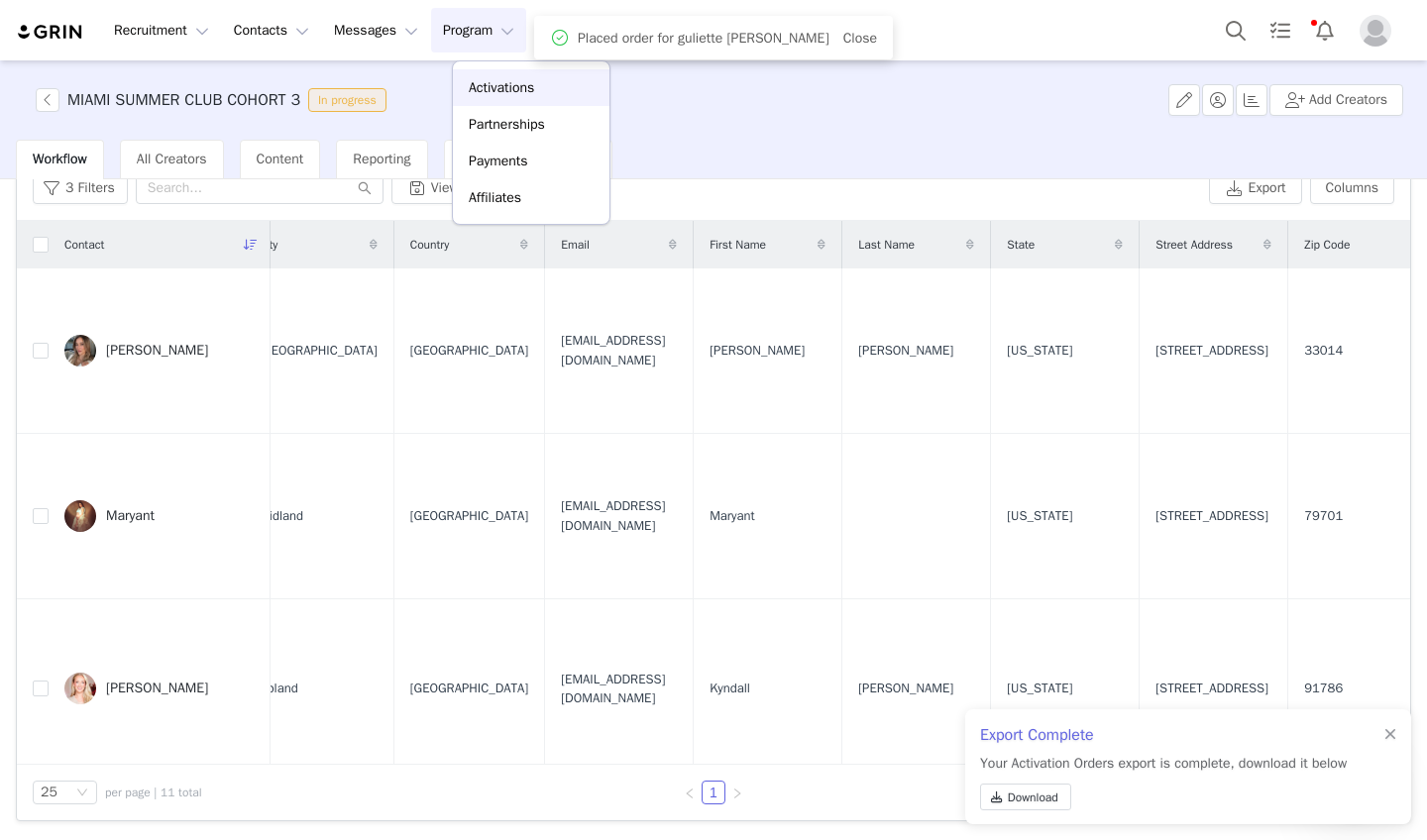 click on "Activations" at bounding box center (531, 87) 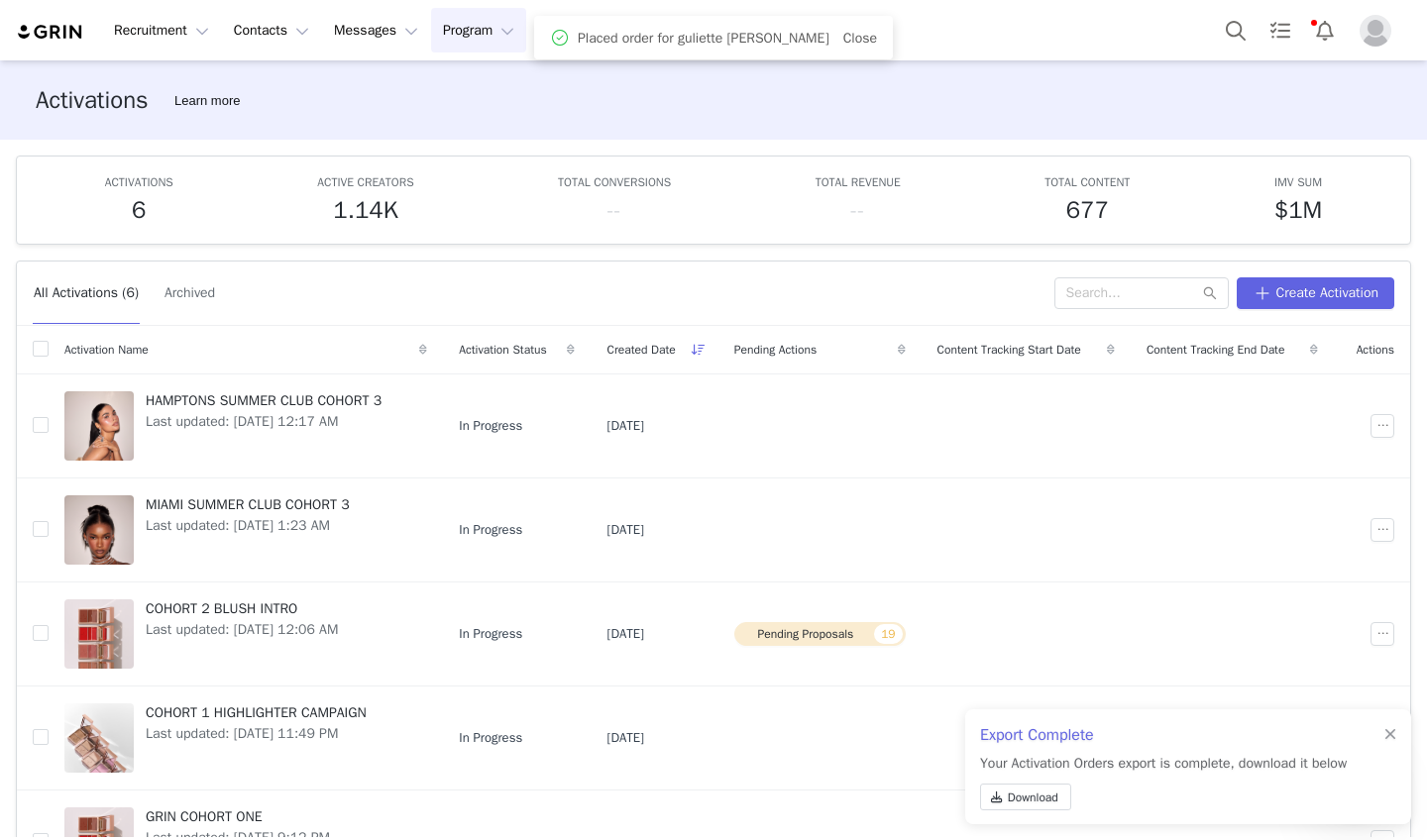 scroll, scrollTop: 70, scrollLeft: 0, axis: vertical 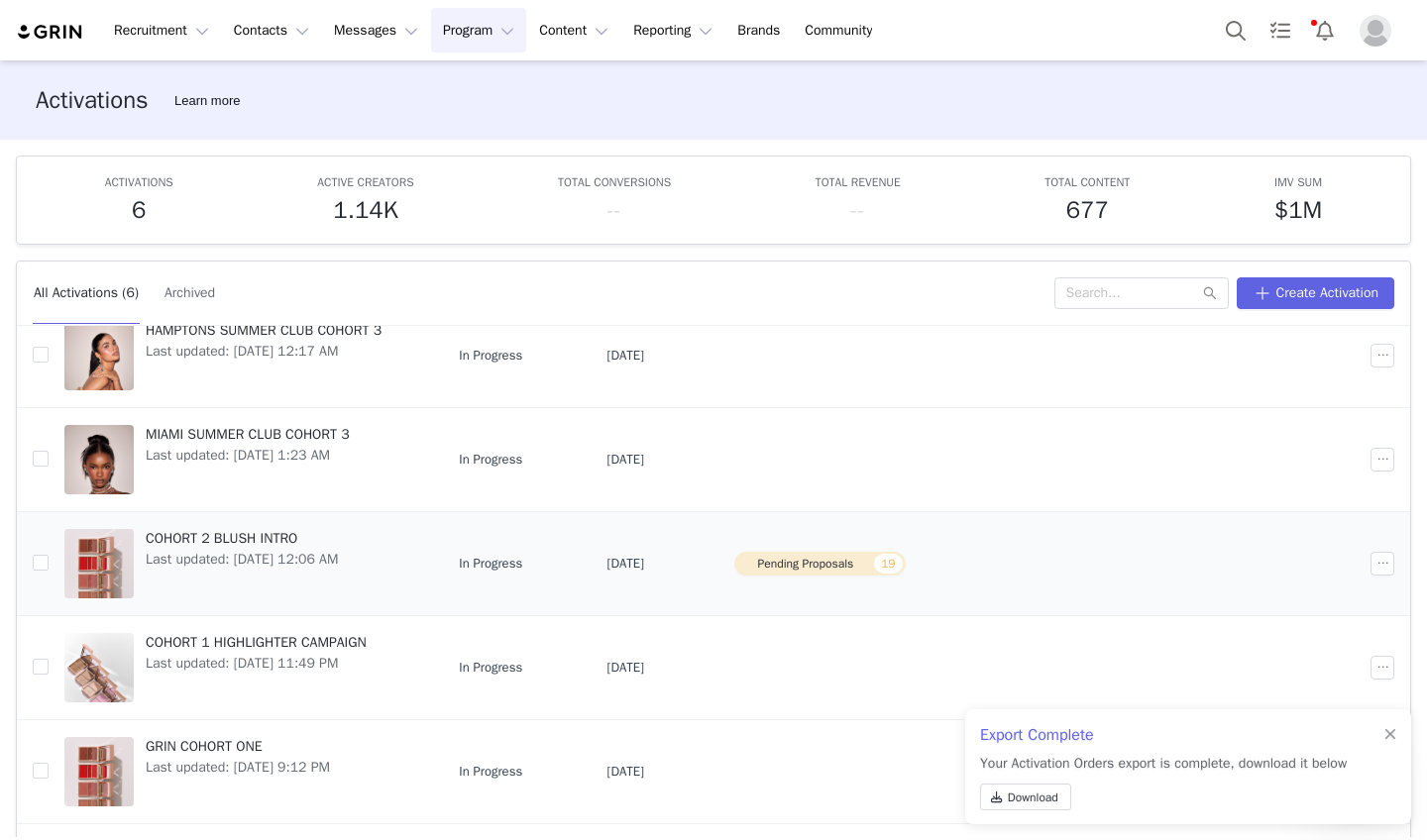 click on "Pending Proposals 19" at bounding box center [820, 564] 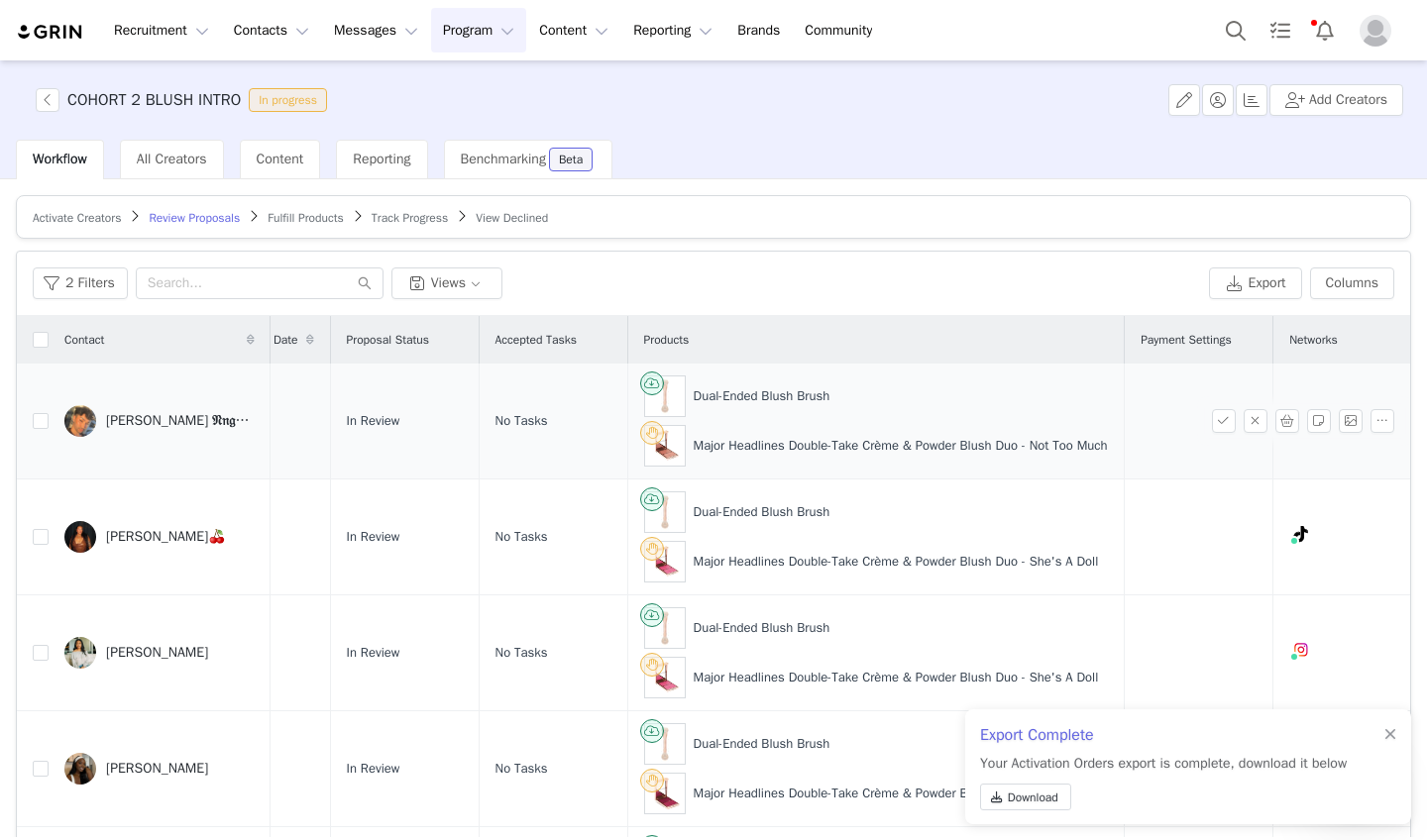 scroll, scrollTop: 0, scrollLeft: 290, axis: horizontal 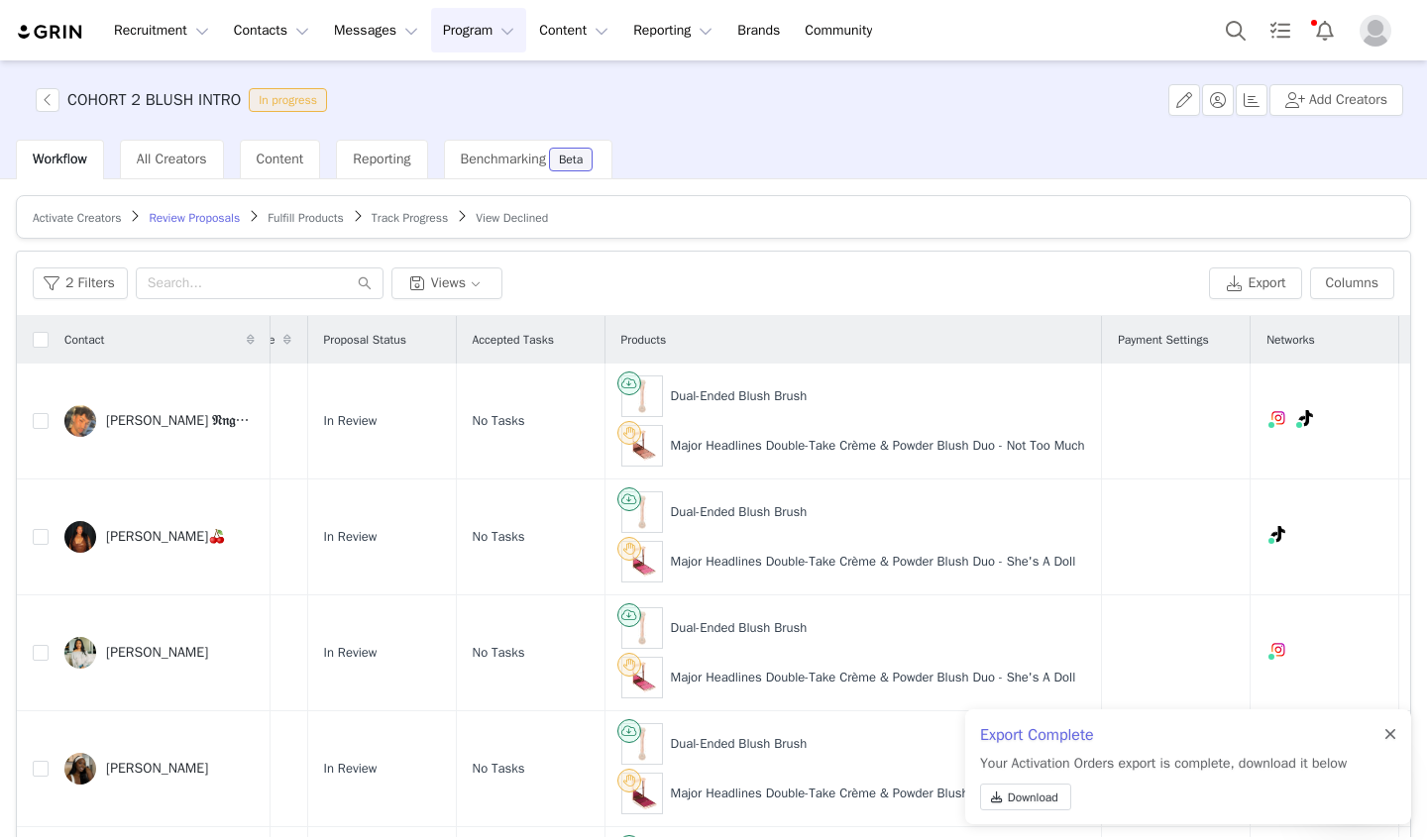 click at bounding box center (1390, 735) 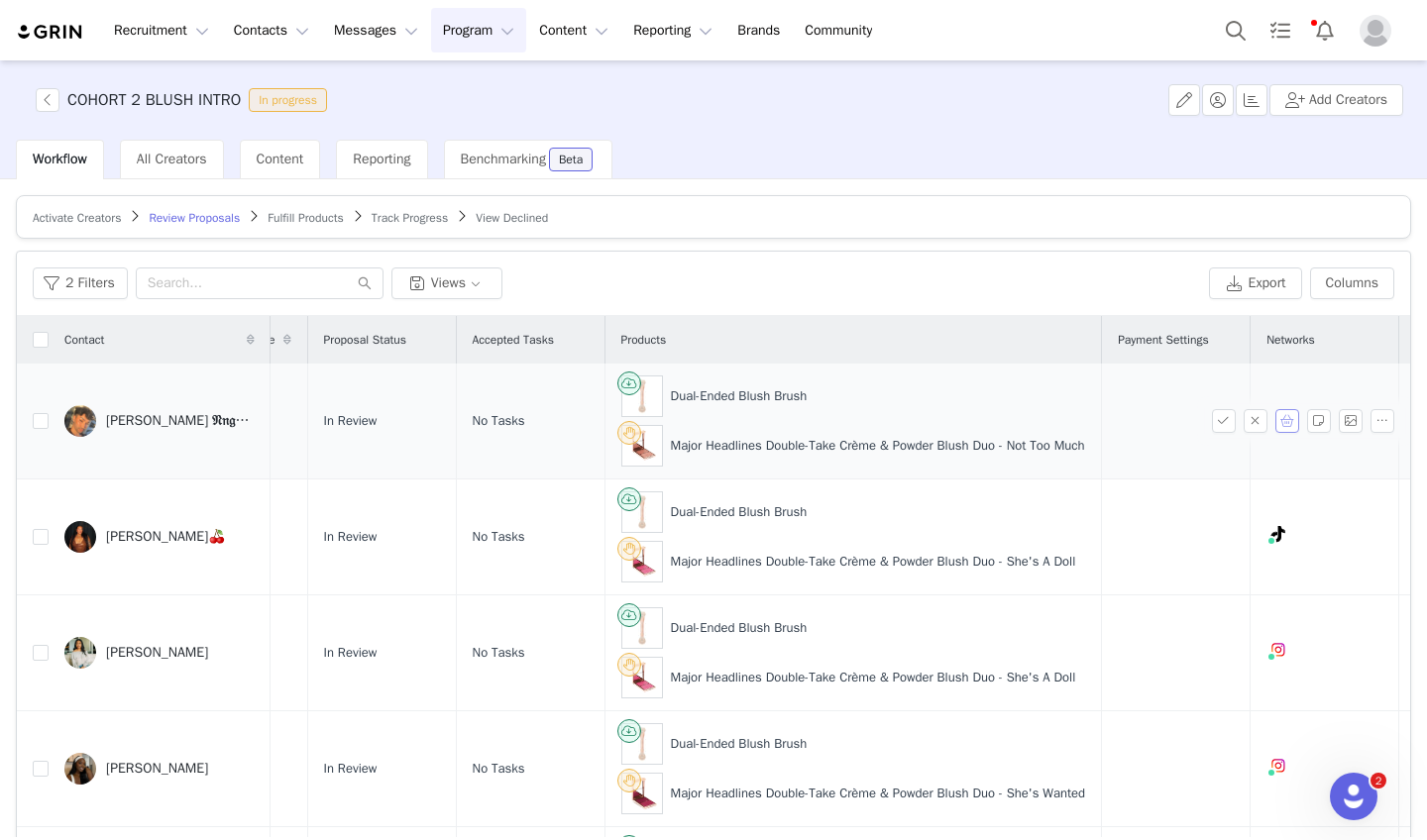 click at bounding box center (1287, 421) 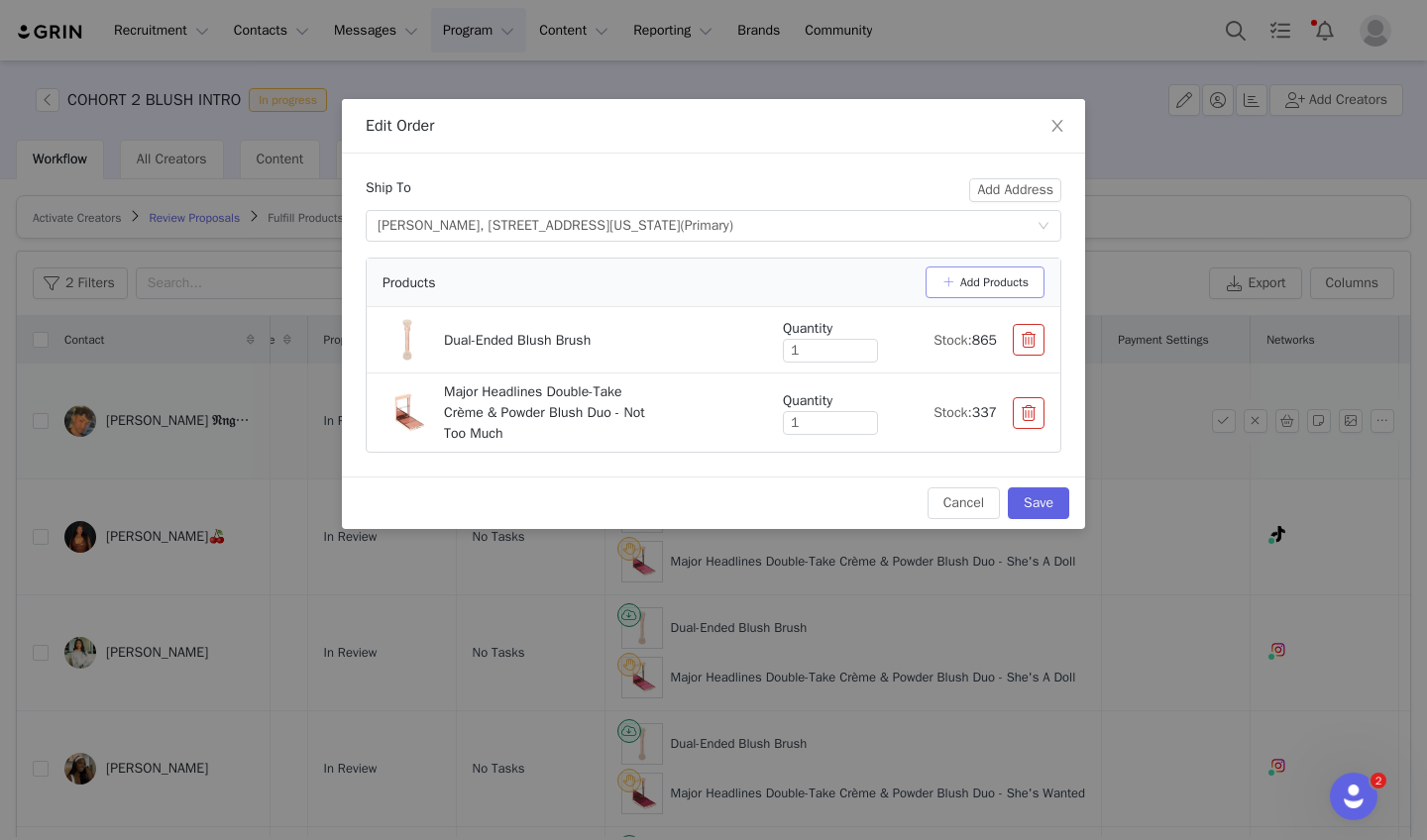 click on "Add Products" at bounding box center (985, 282) 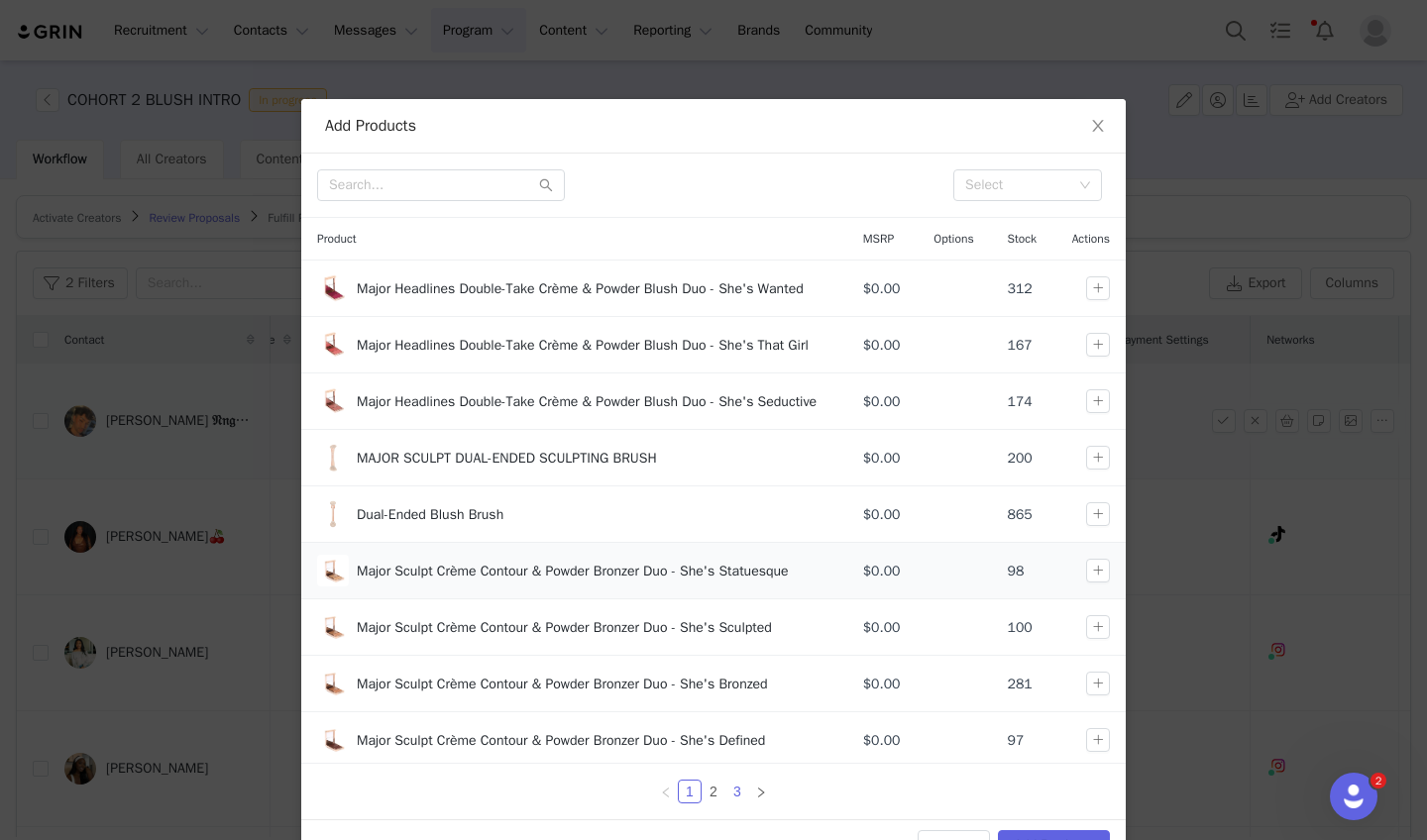 click on "3" at bounding box center [737, 791] 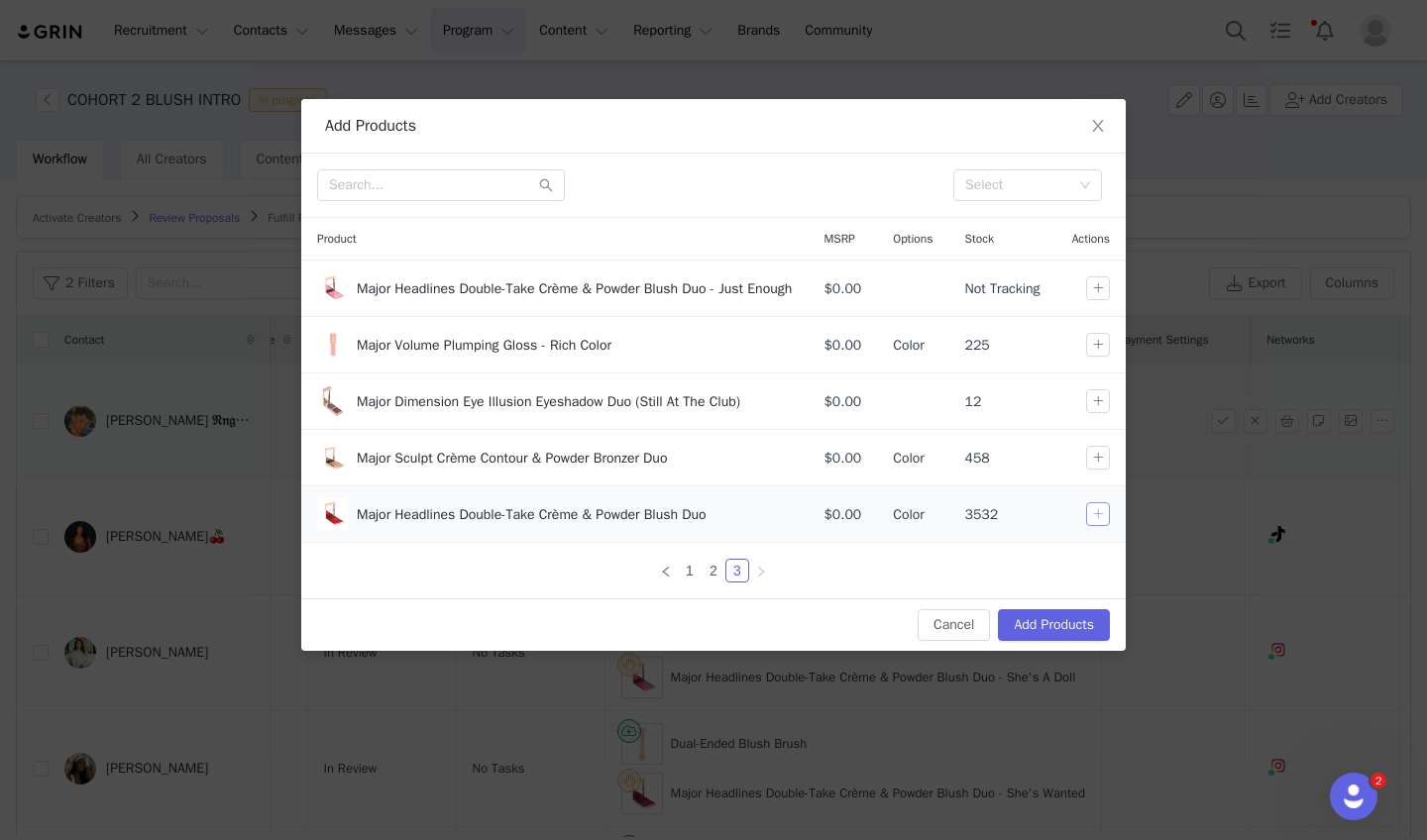click at bounding box center (1098, 514) 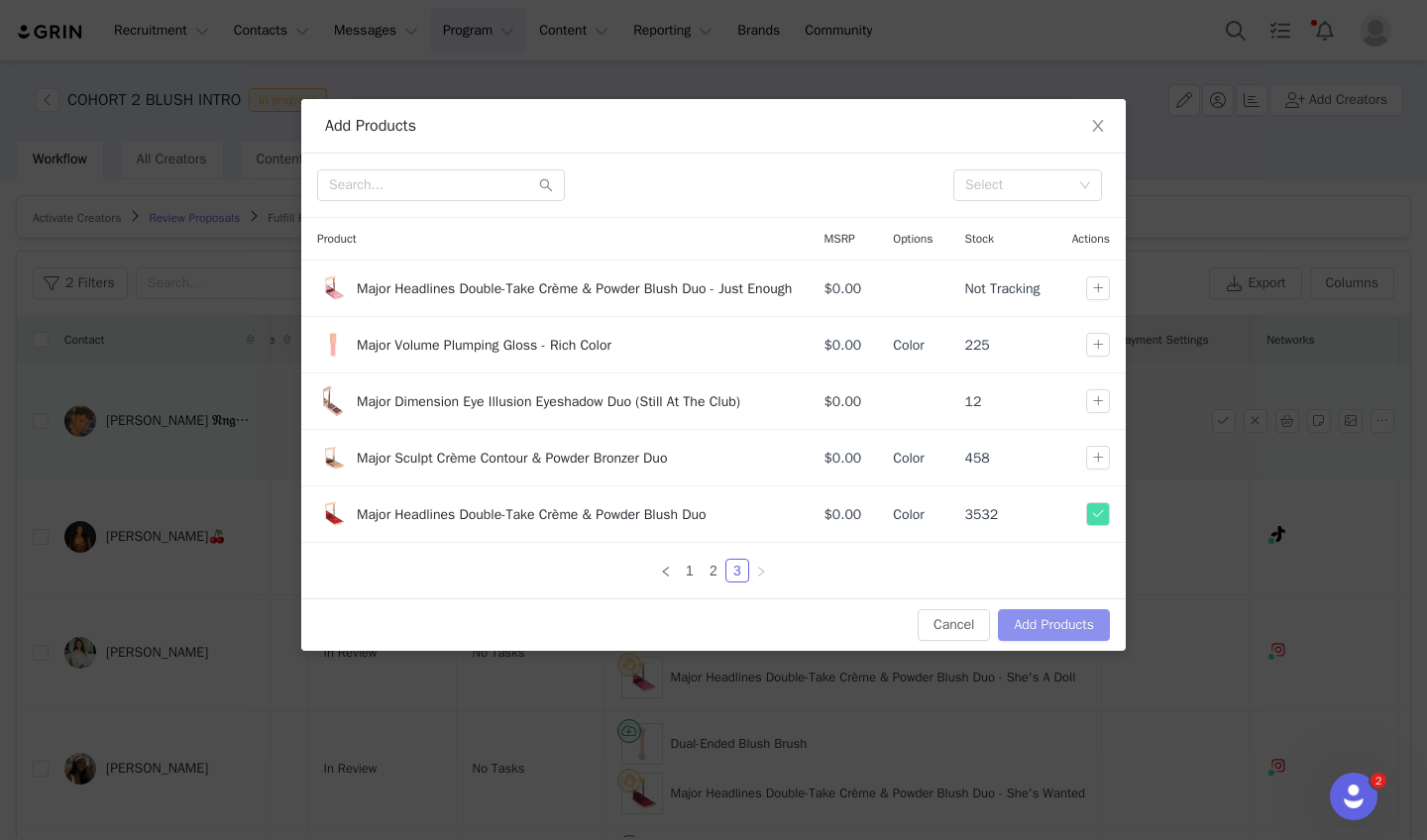 click on "Add Products" at bounding box center (1053, 625) 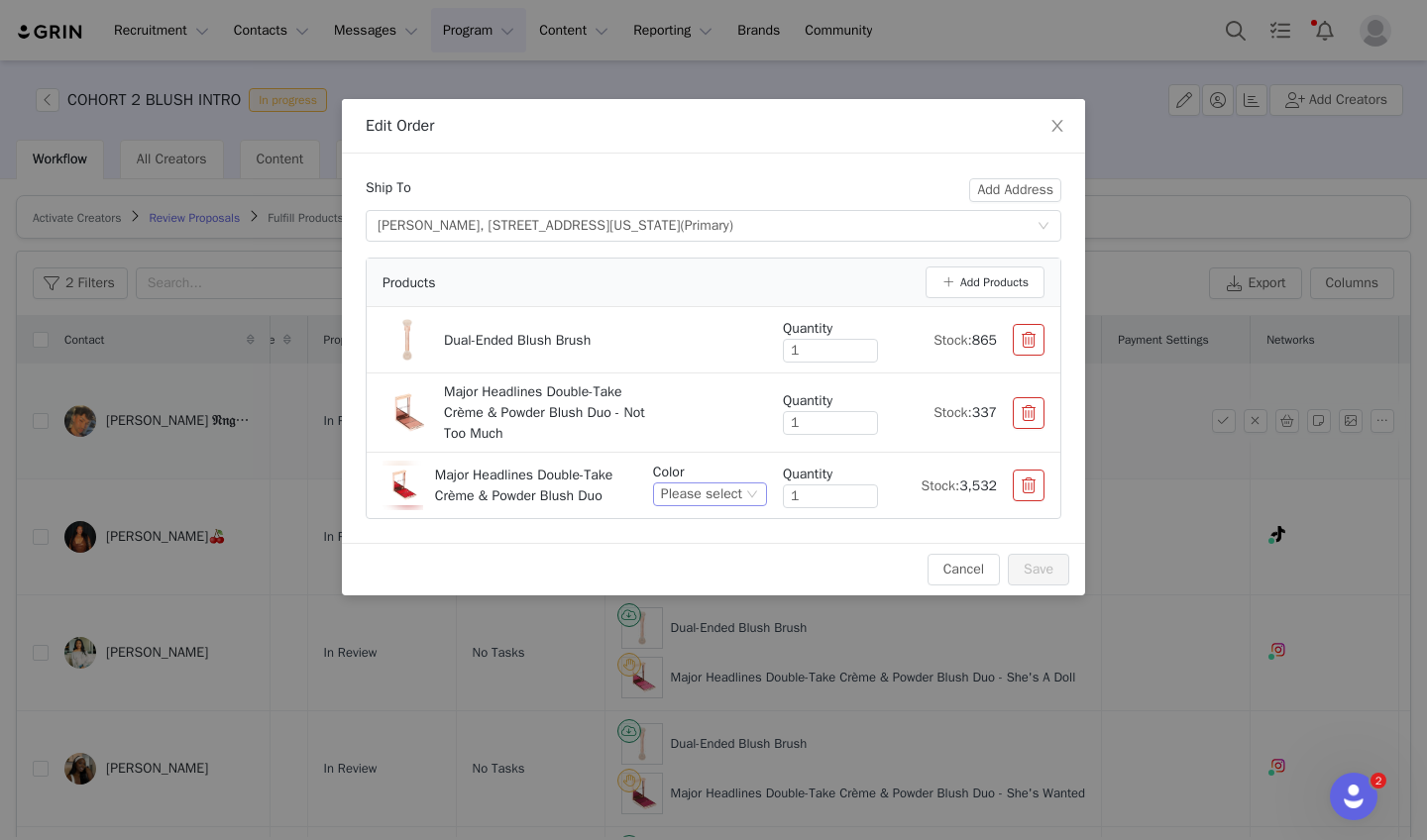 click on "Please select" at bounding box center [710, 494] 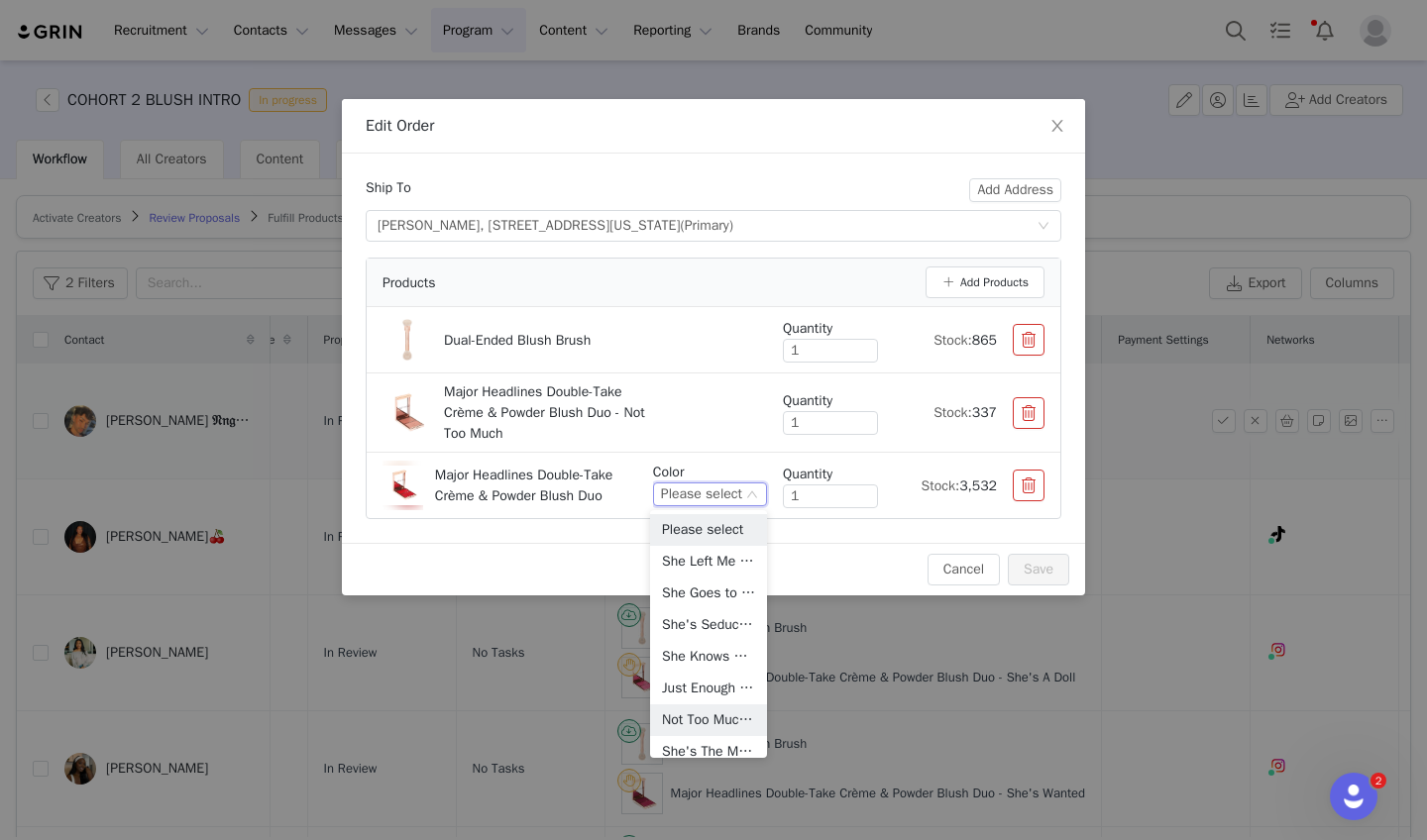 drag, startPoint x: 709, startPoint y: 709, endPoint x: 740, endPoint y: 633, distance: 82.07923 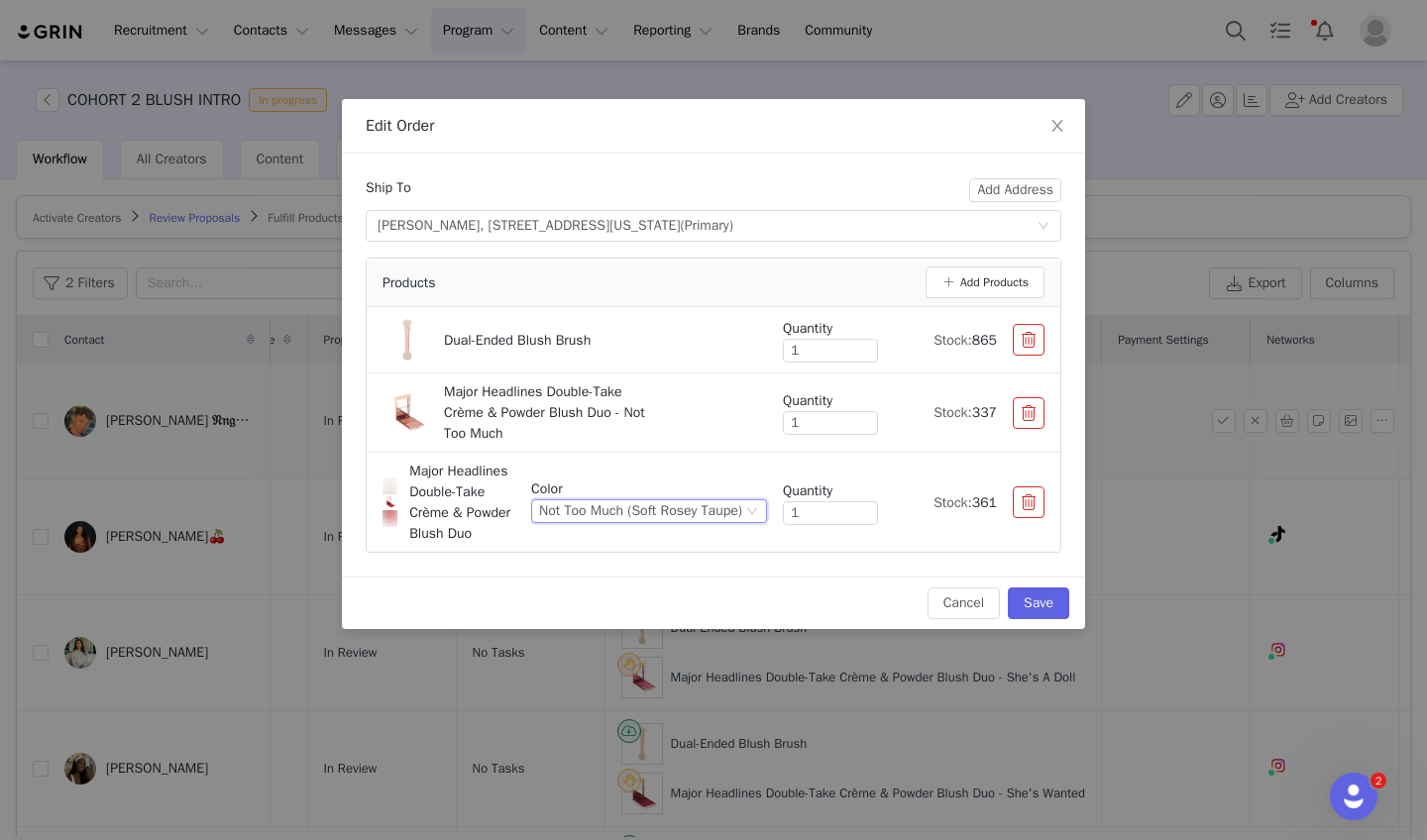 click at bounding box center (1029, 413) 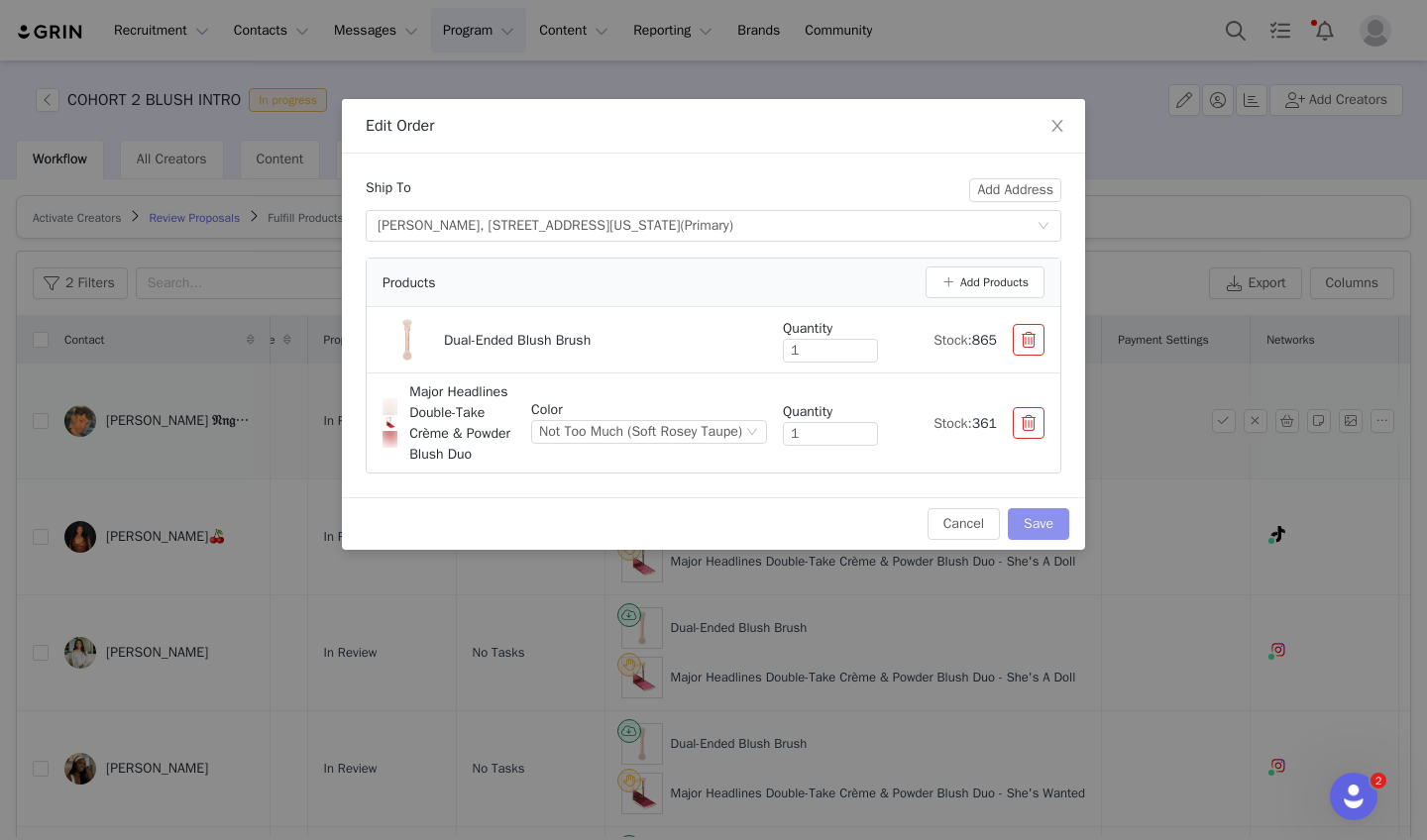 click on "Save" at bounding box center (1039, 524) 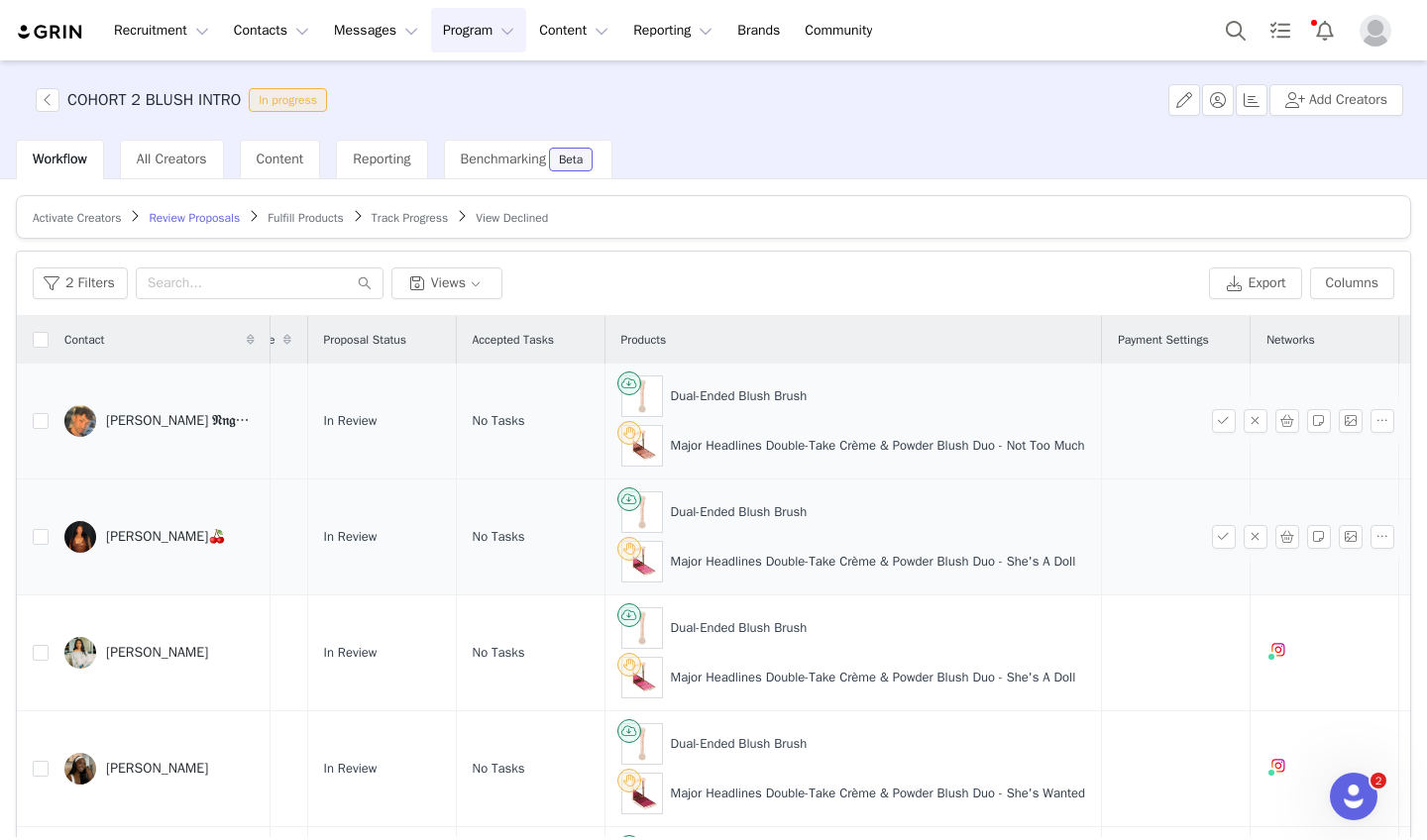 scroll, scrollTop: 0, scrollLeft: 0, axis: both 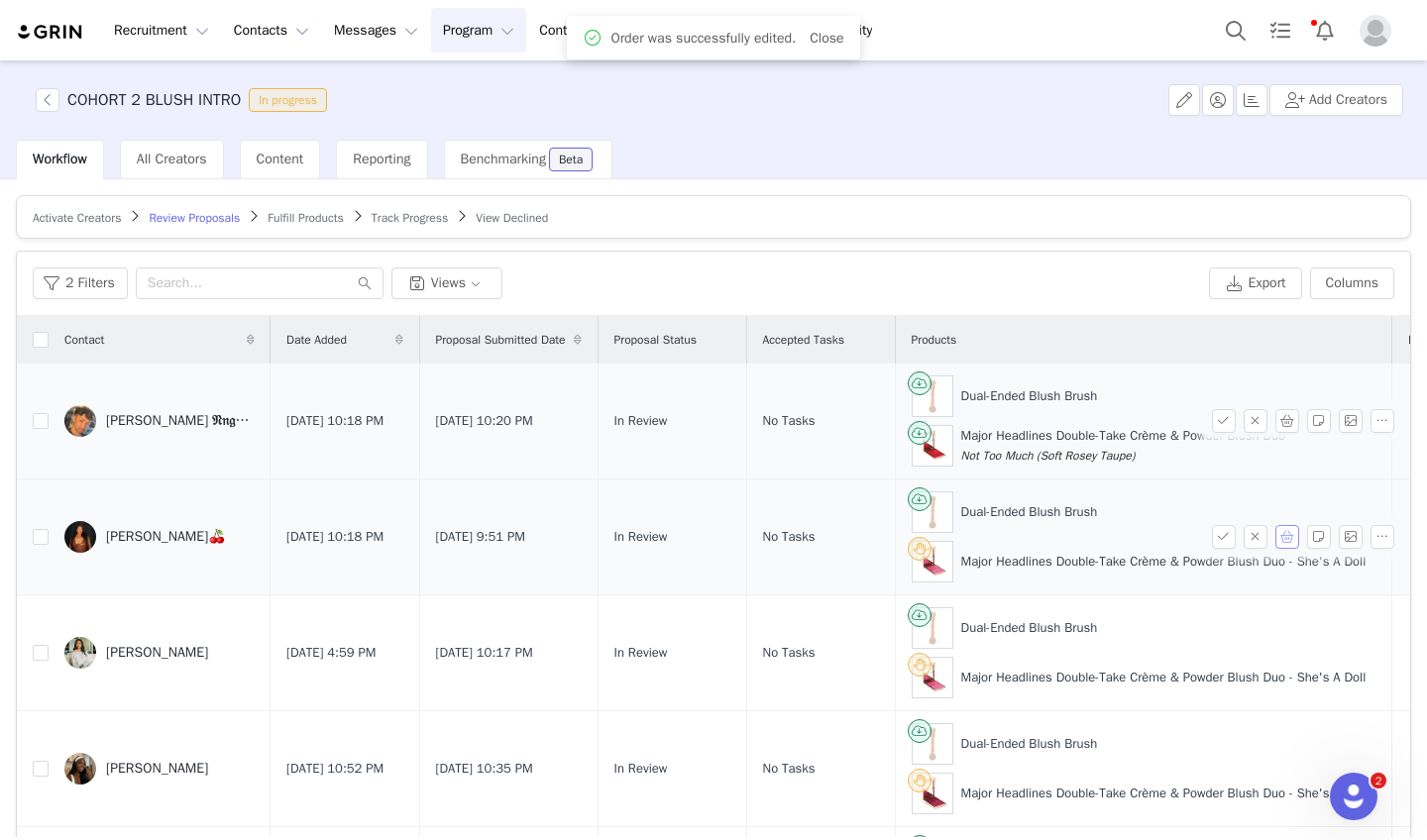 click at bounding box center [1287, 537] 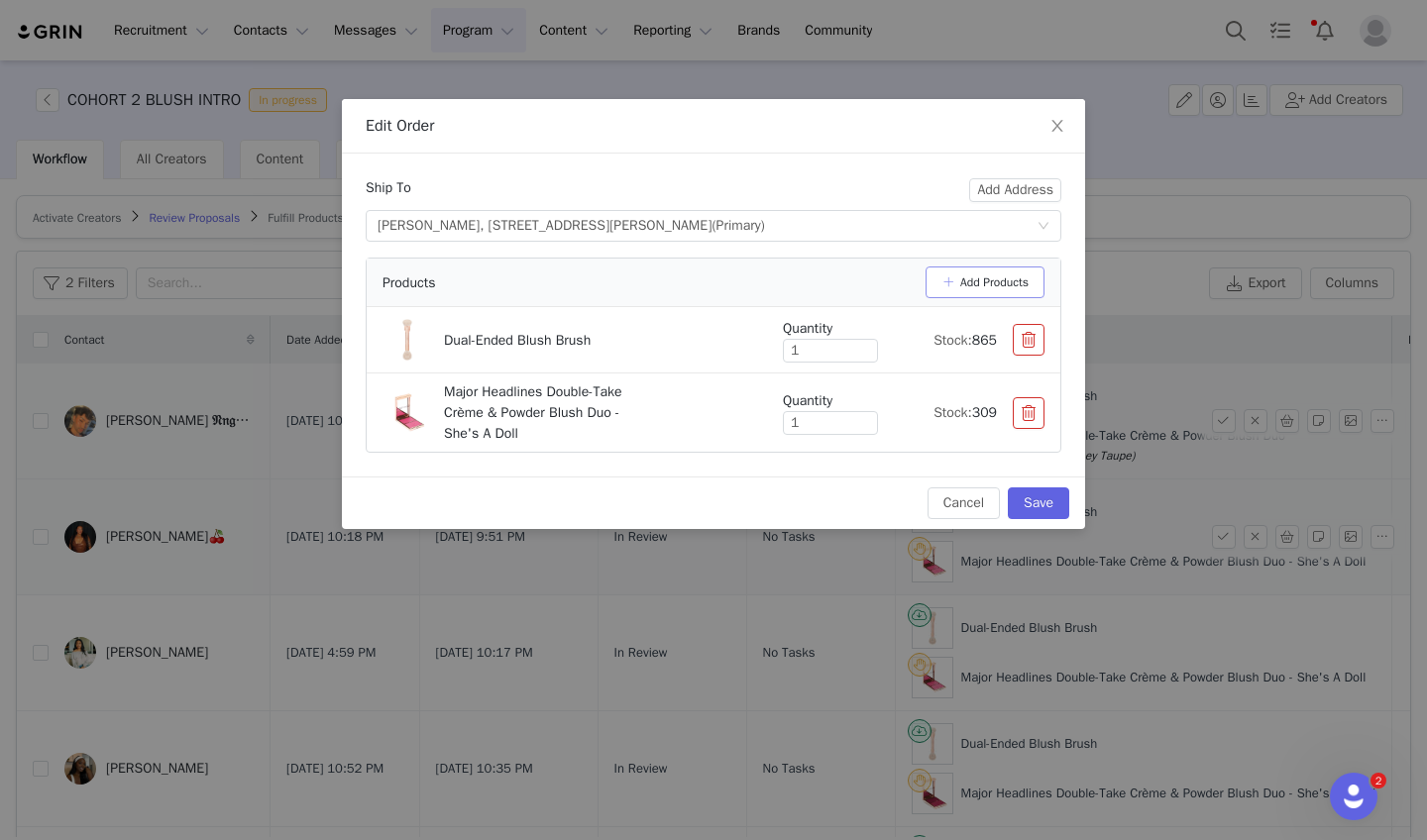 click on "Add Products" at bounding box center (985, 282) 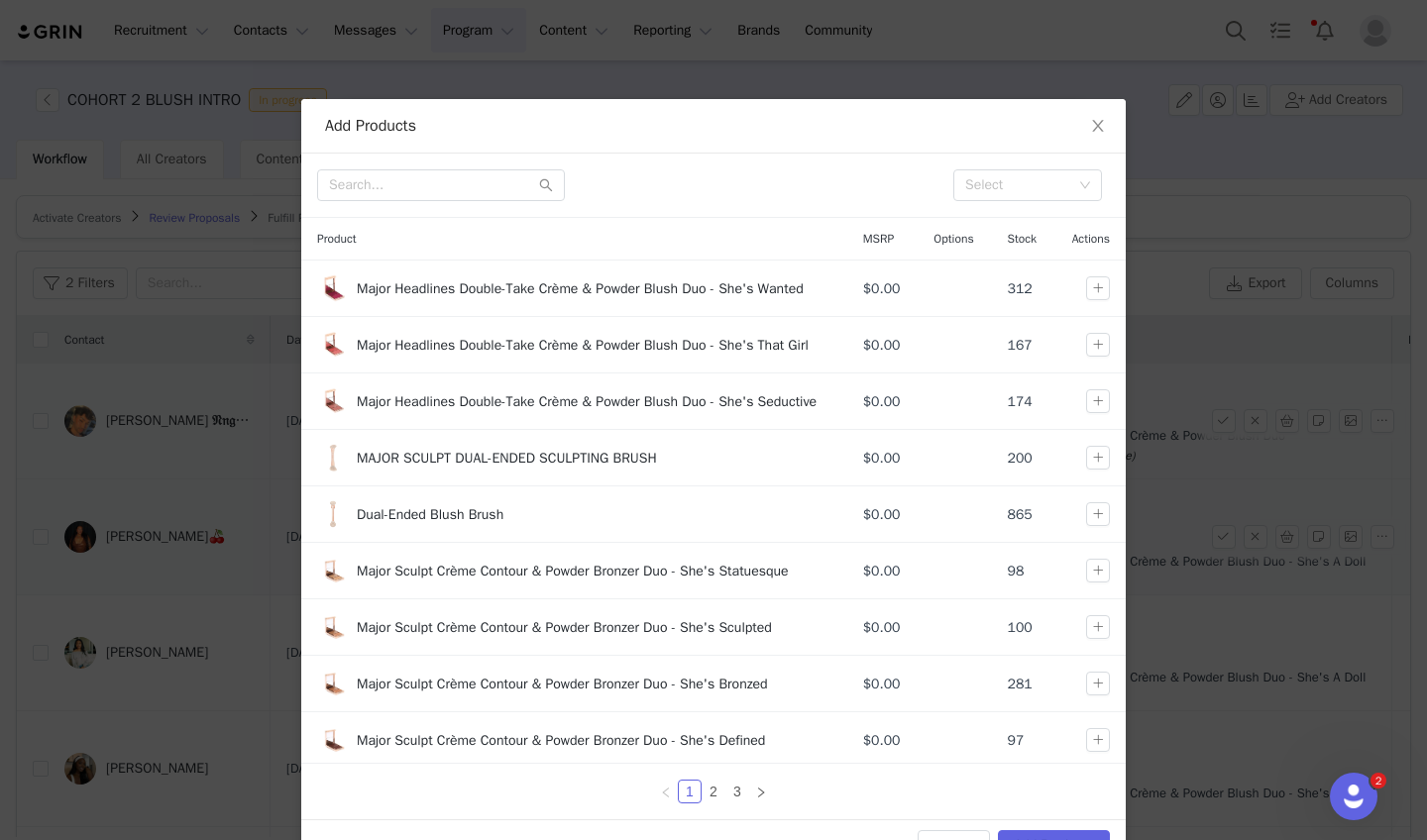 click on "1 2 3" at bounding box center (714, 791) 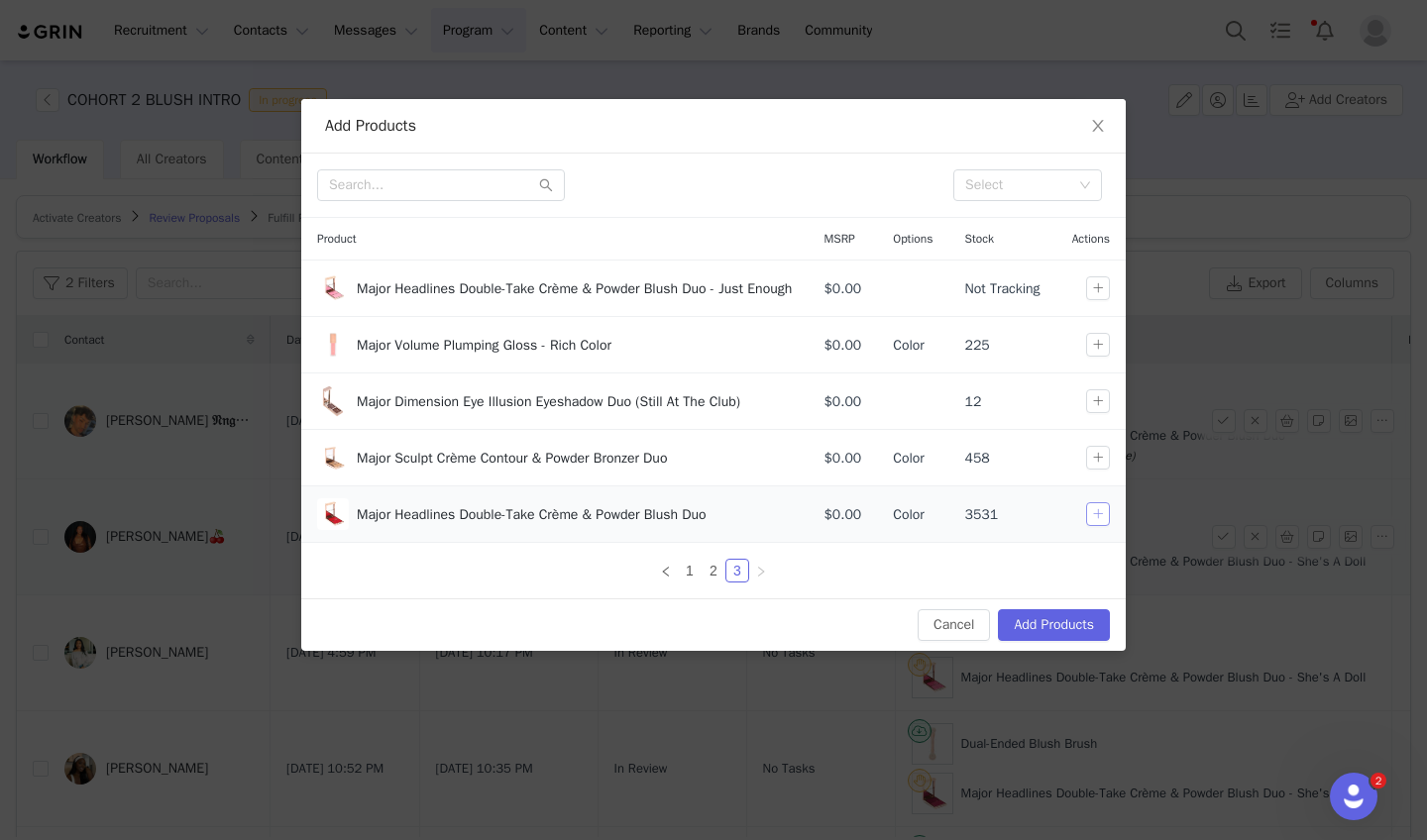 click at bounding box center (1098, 514) 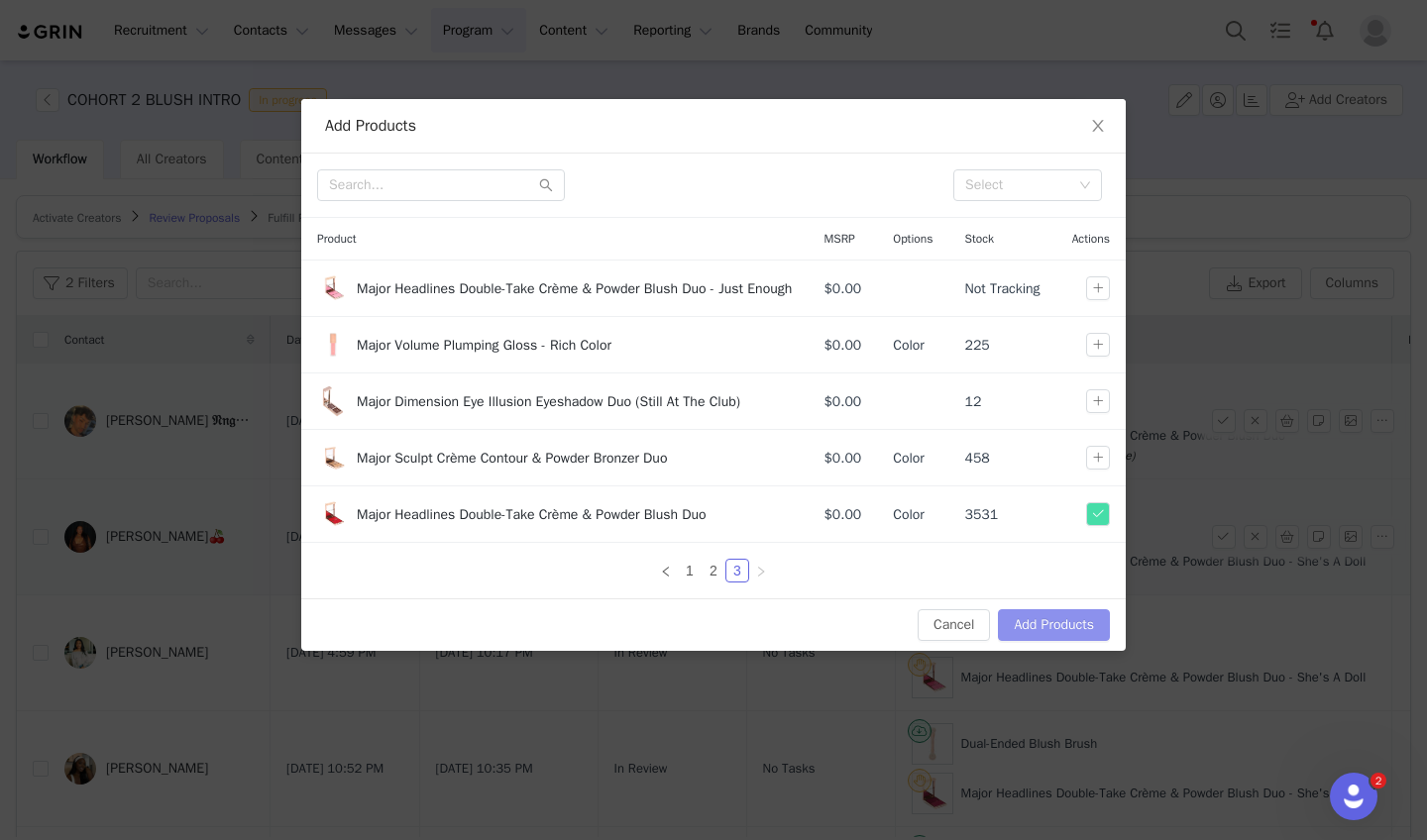 click on "Add Products" at bounding box center [1053, 625] 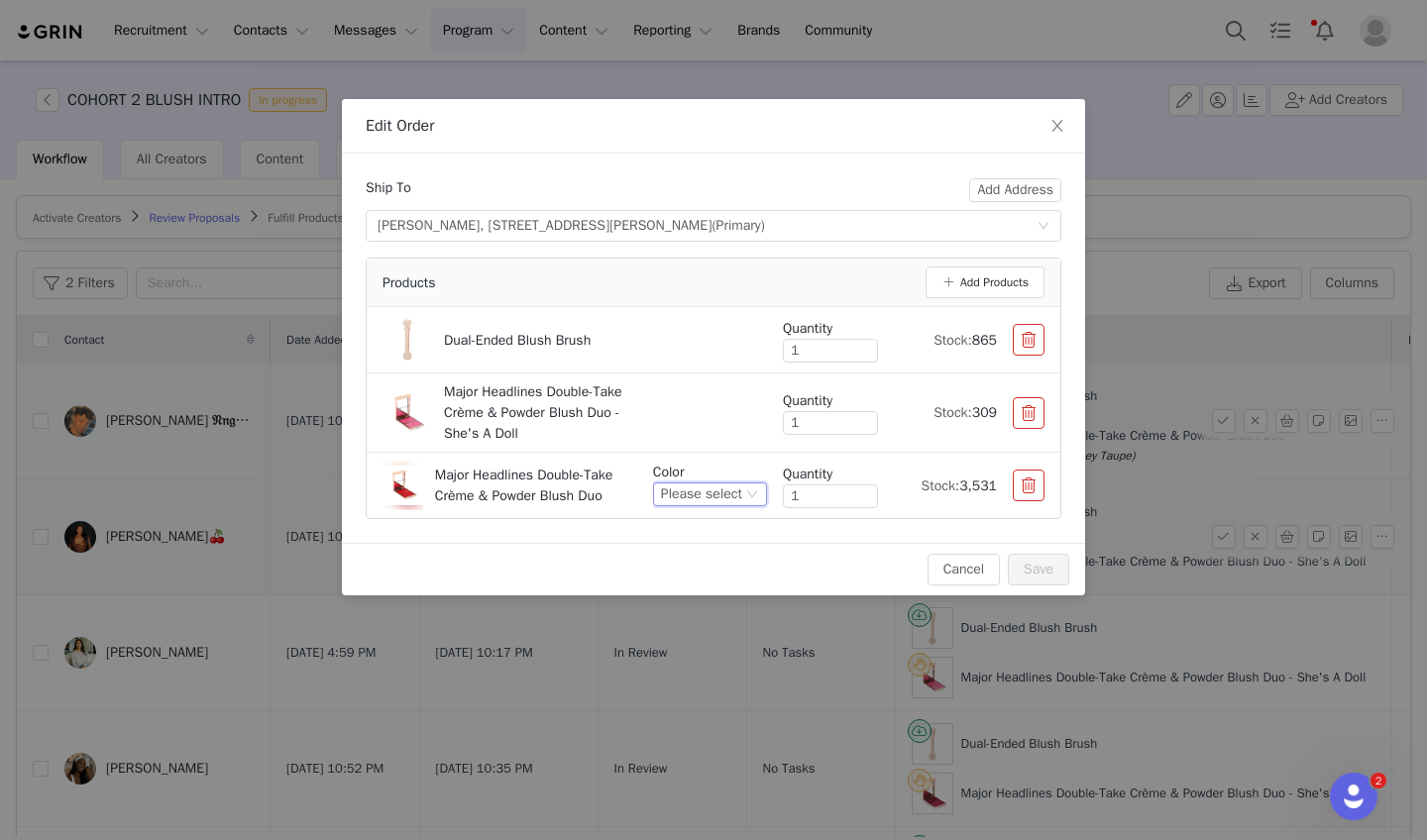 click on "Please select" at bounding box center [702, 494] 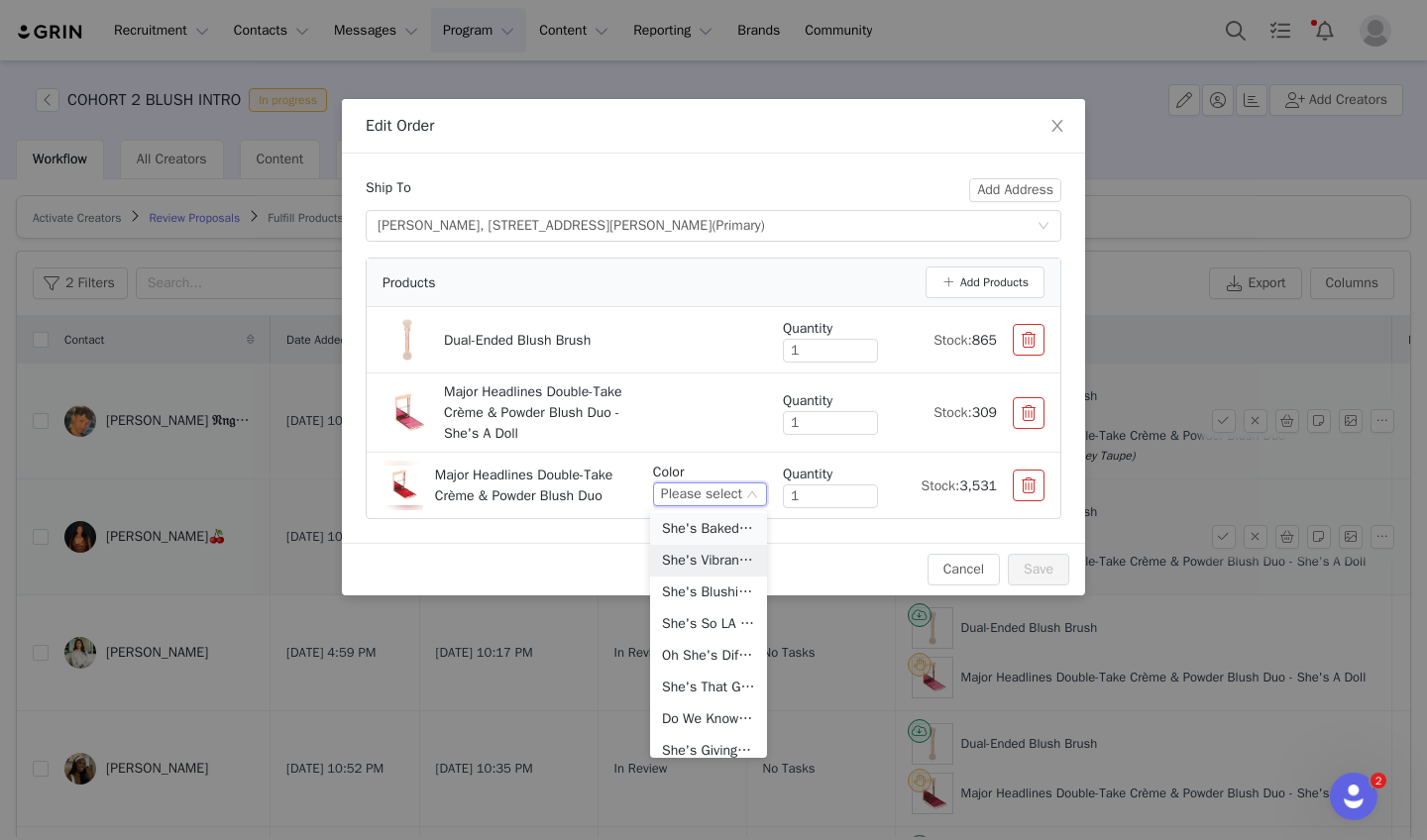 scroll, scrollTop: 144, scrollLeft: 0, axis: vertical 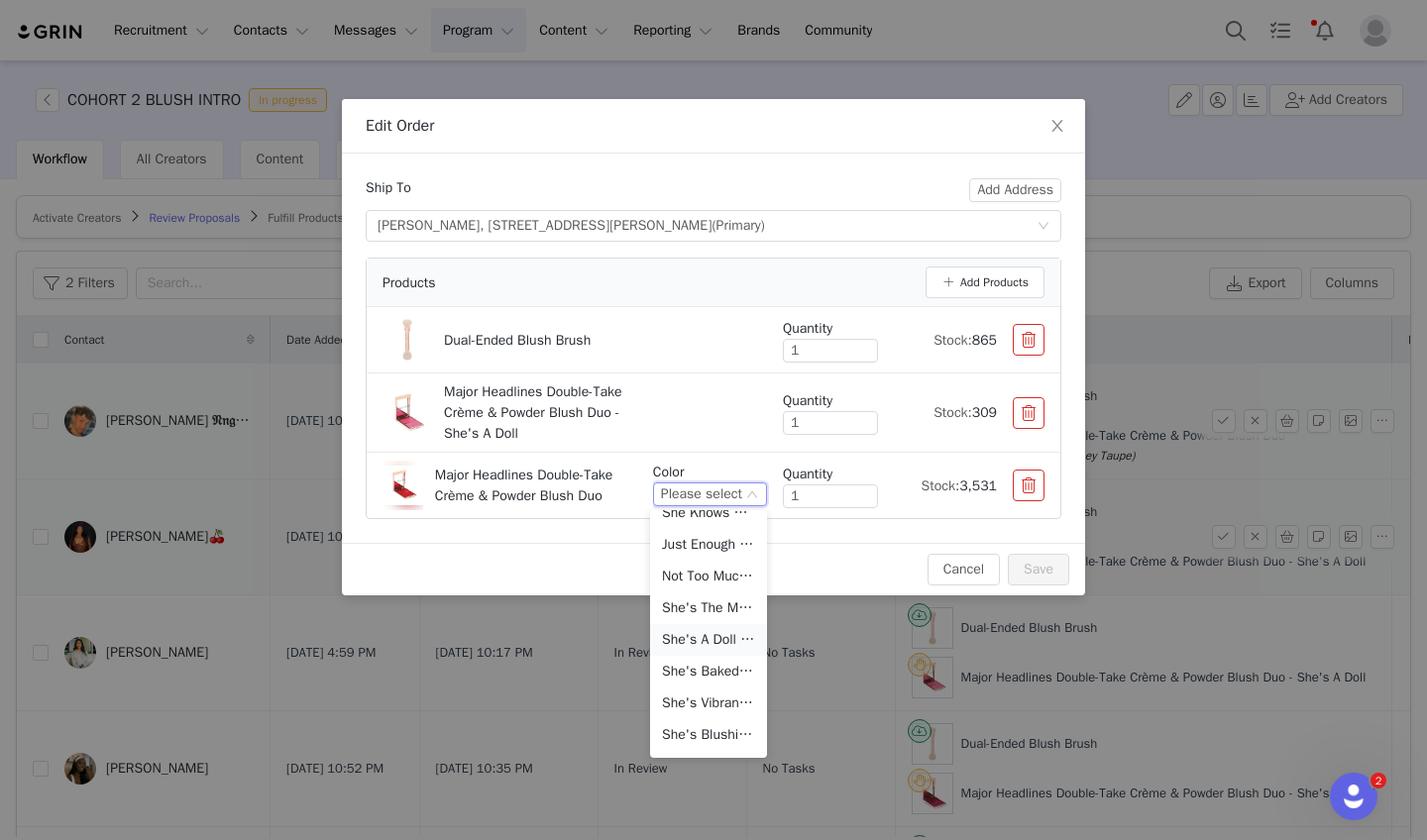 click on "She's A Doll (Bright Neutral Pink)" at bounding box center (709, 640) 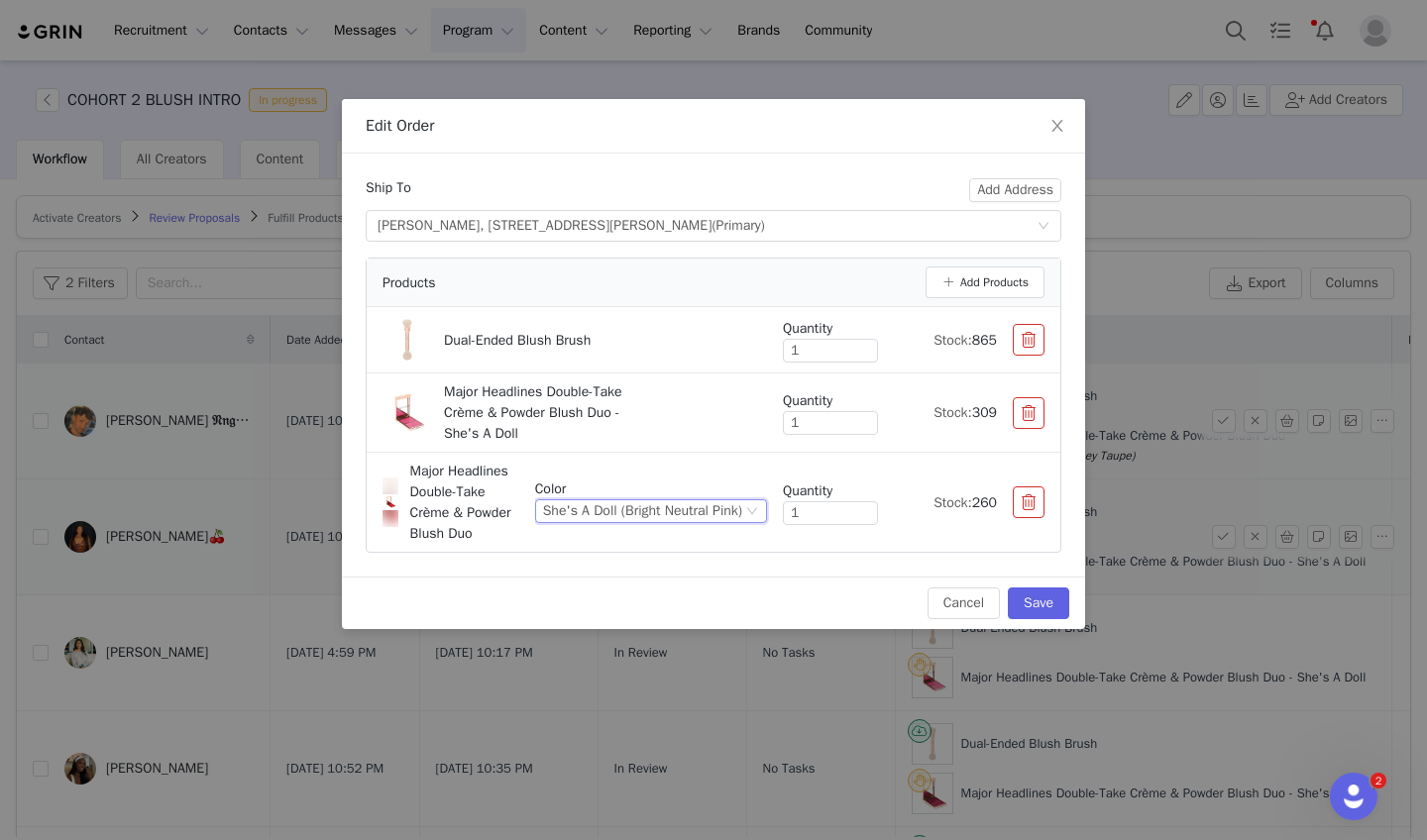 click on "Quantity 1  Stock:  309" at bounding box center (906, 412) 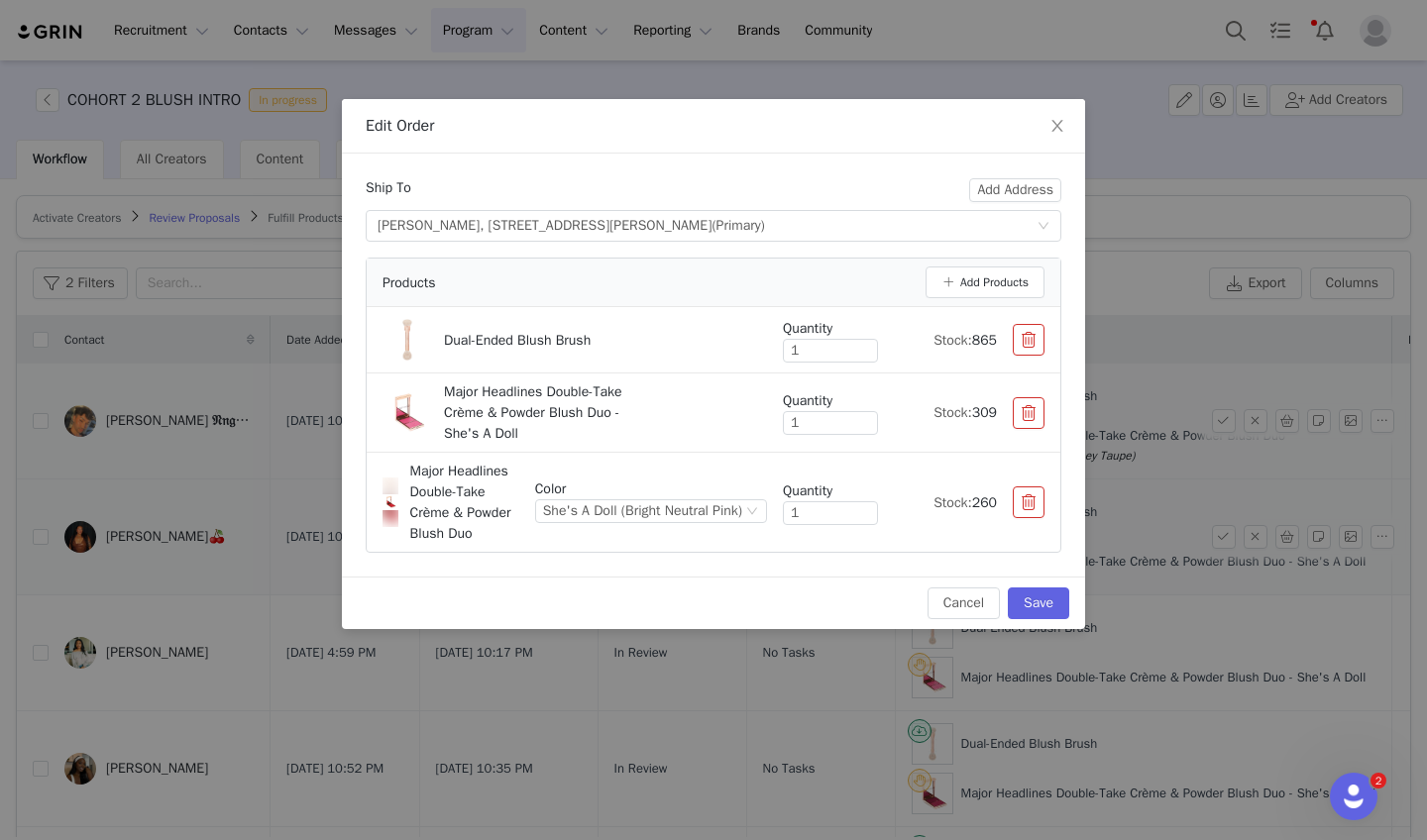 click at bounding box center [1029, 413] 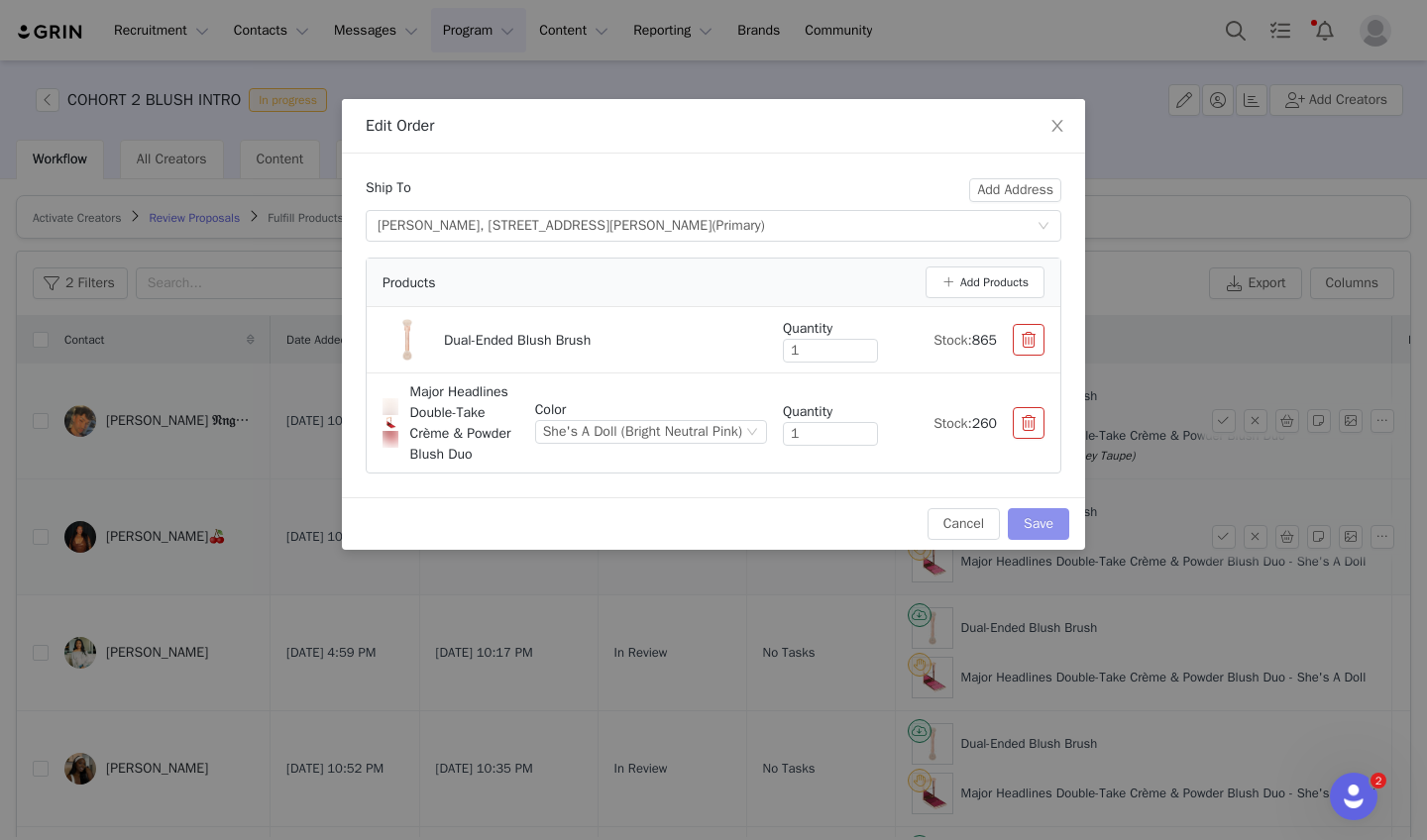 click on "Save" at bounding box center [1039, 524] 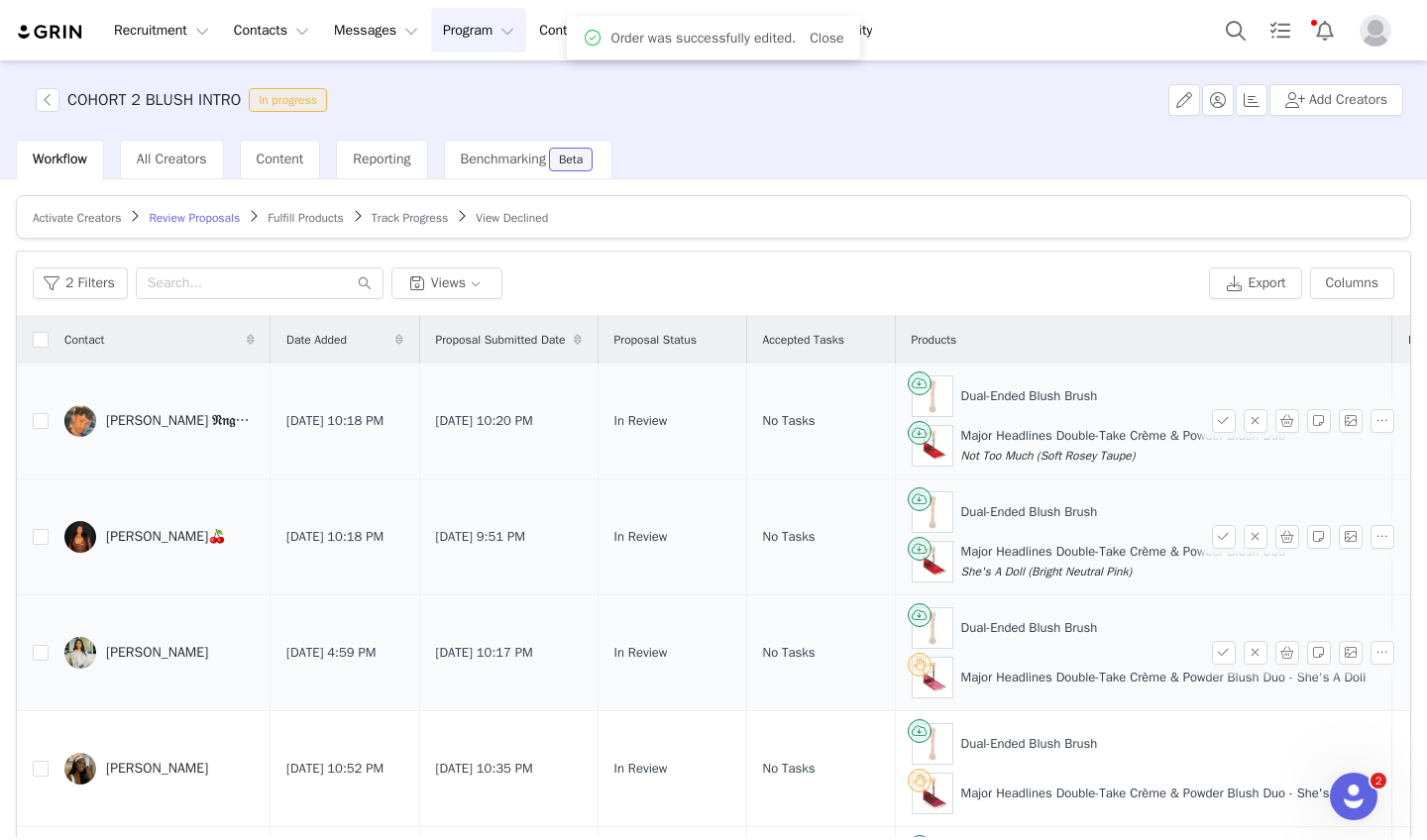 click at bounding box center (1287, 653) 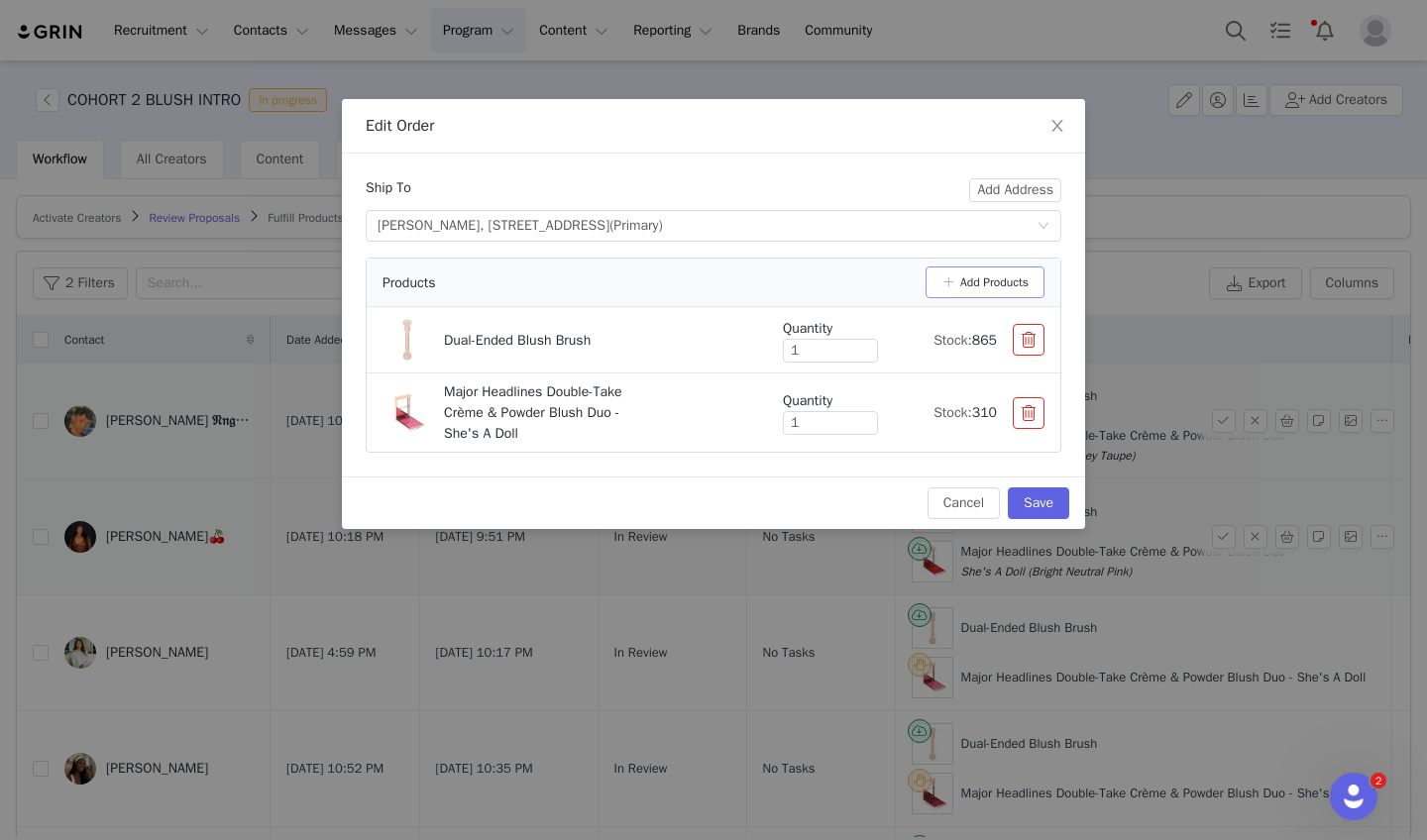 click on "Add Products" at bounding box center (985, 282) 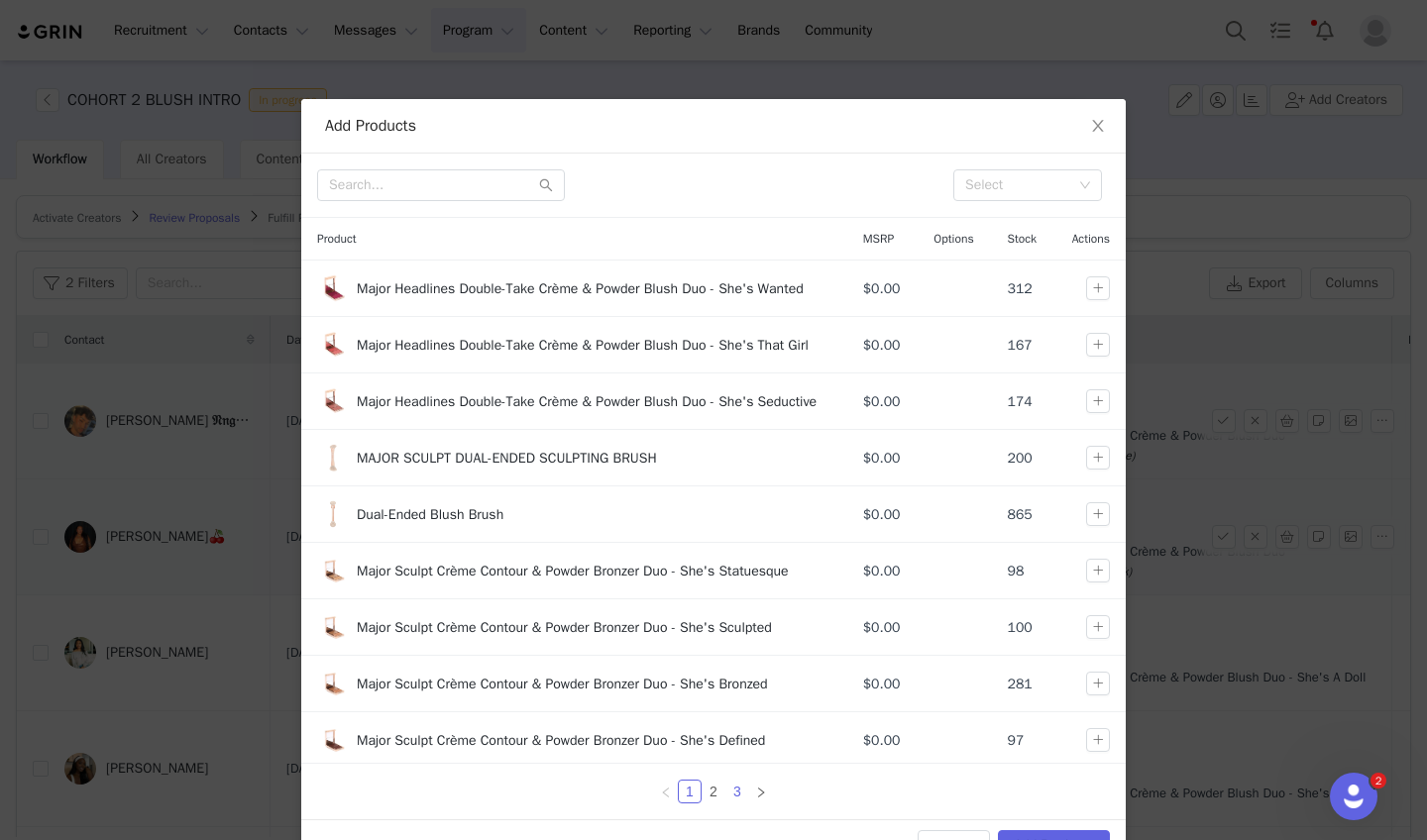 click on "3" at bounding box center (737, 791) 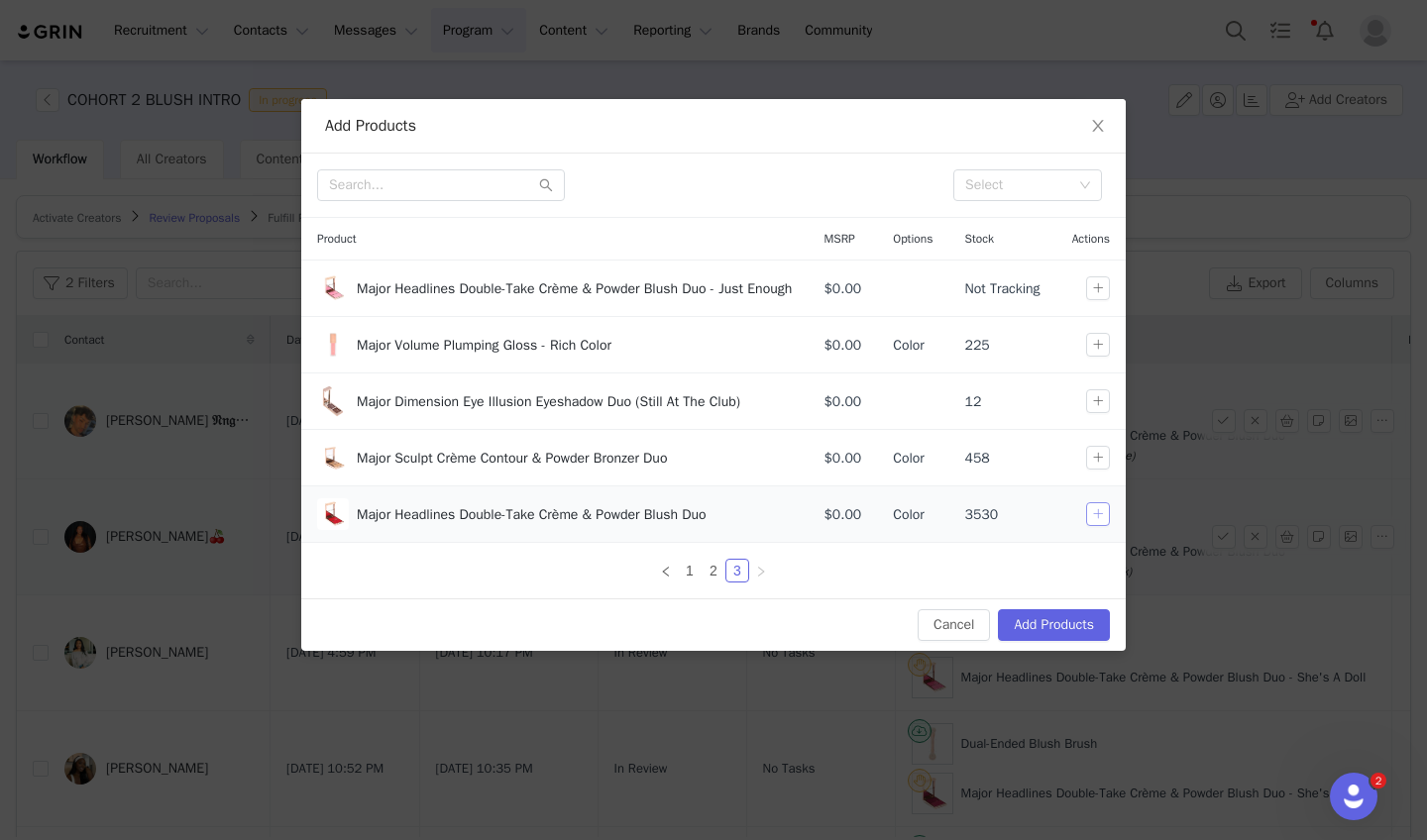 click at bounding box center [1098, 514] 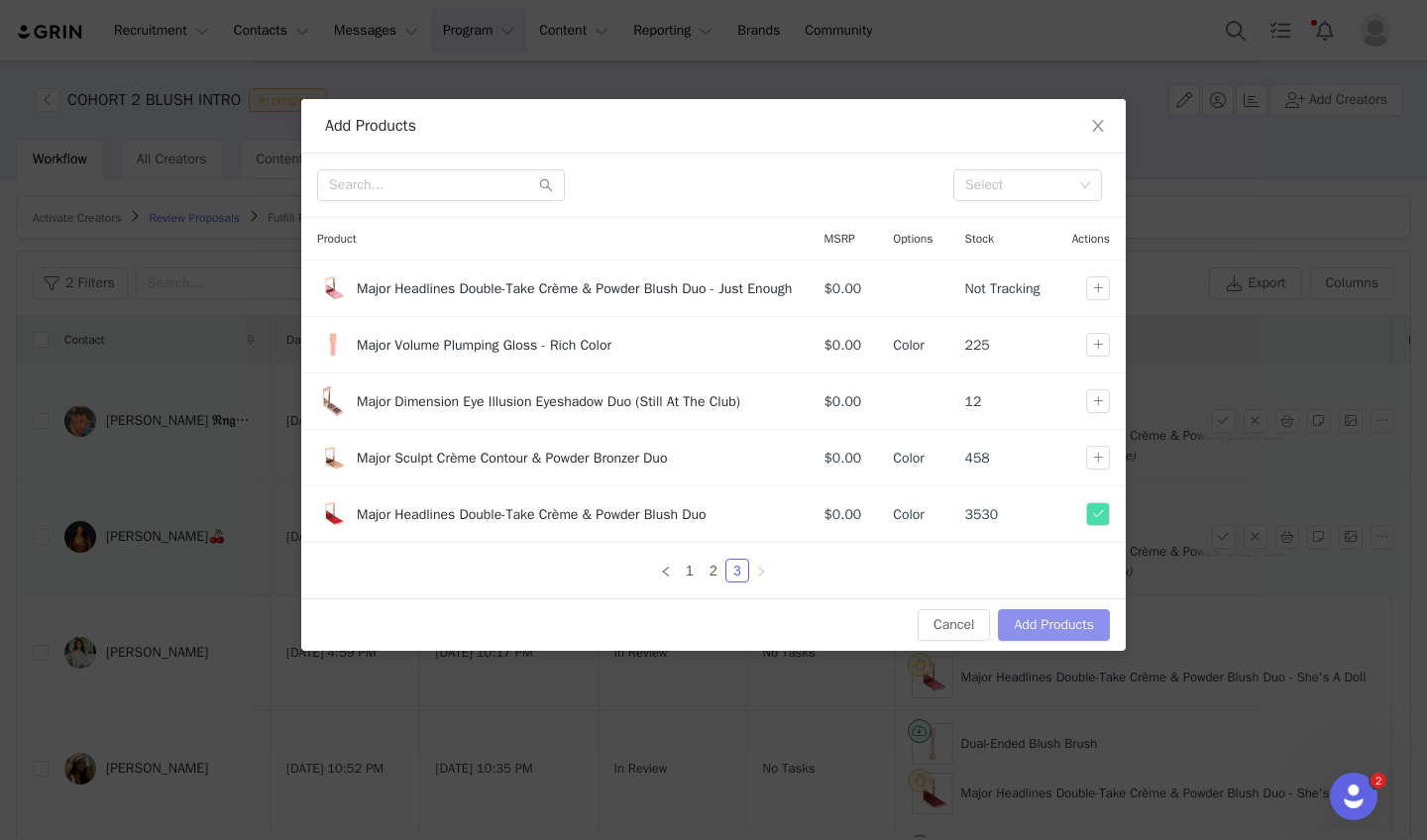 click on "Add Products" at bounding box center [1053, 625] 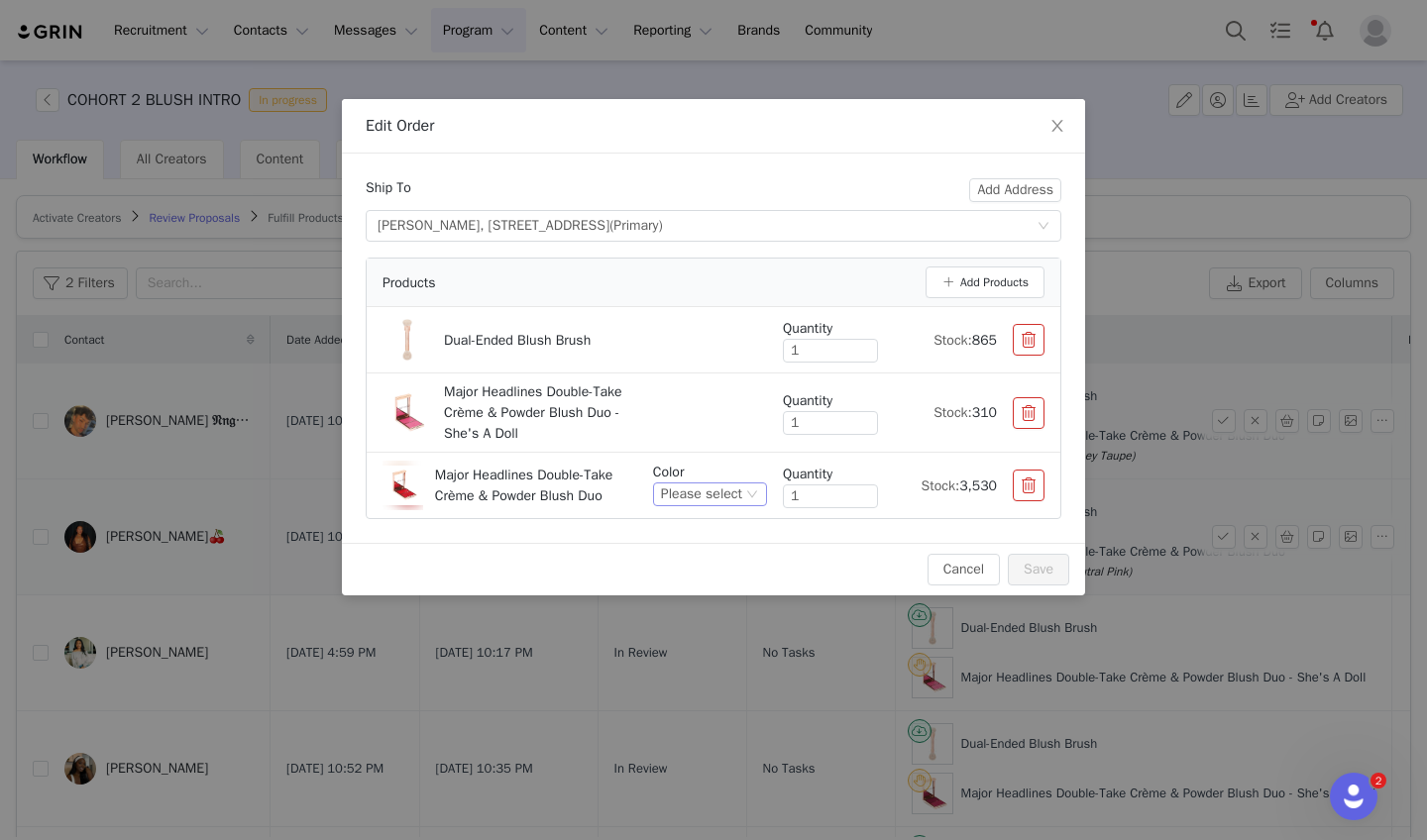 click on "Please select" at bounding box center (702, 494) 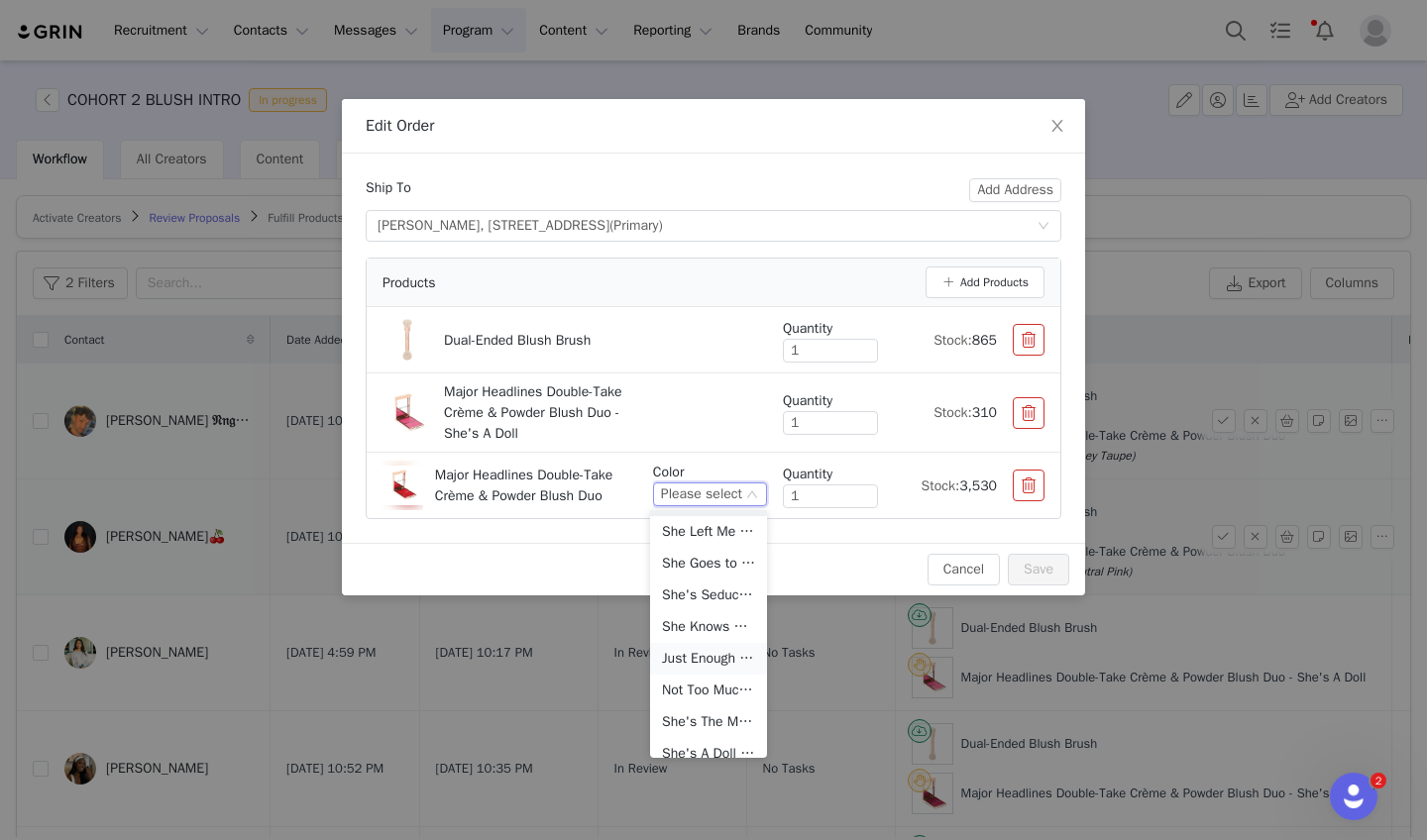 scroll, scrollTop: 85, scrollLeft: 0, axis: vertical 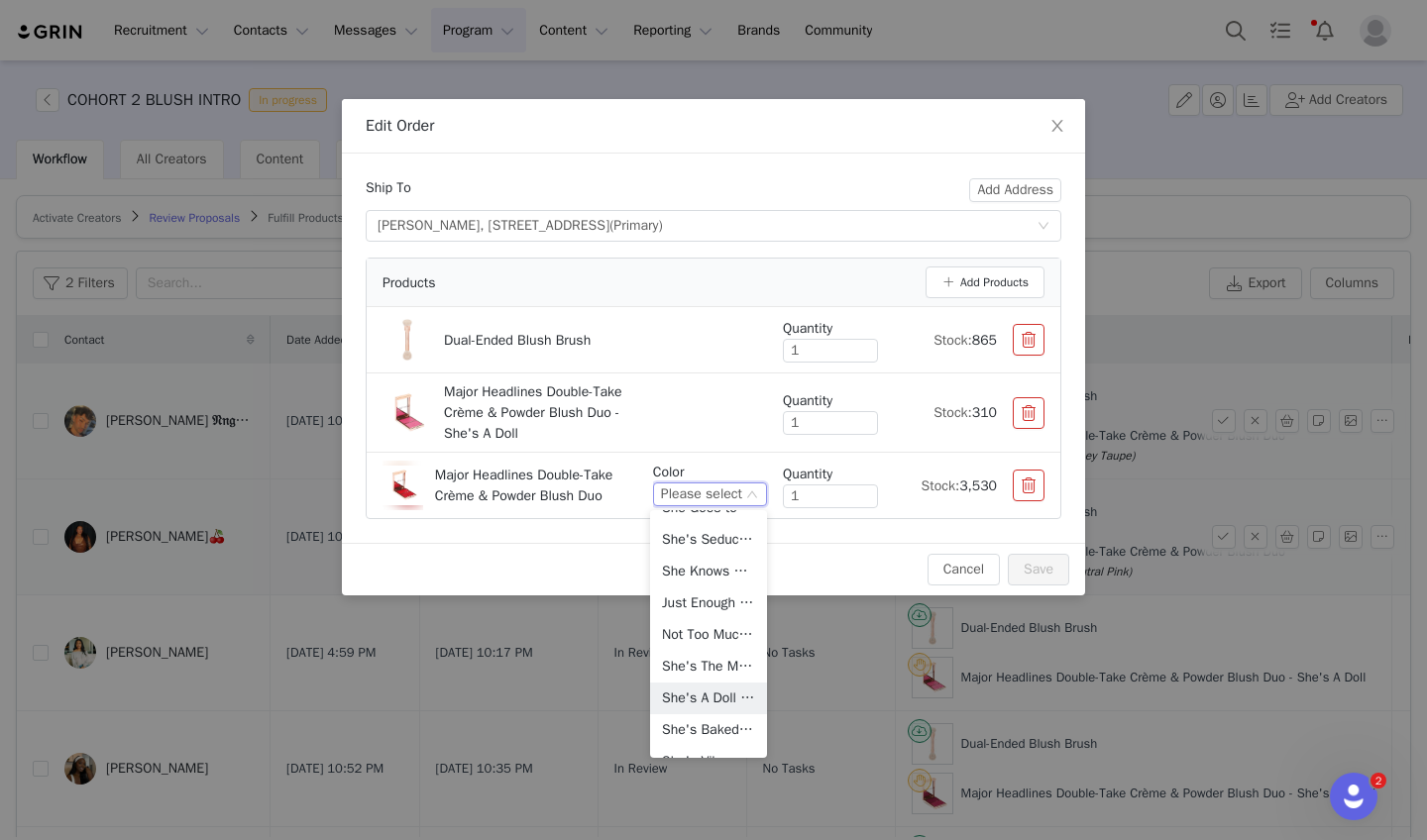 drag, startPoint x: 710, startPoint y: 698, endPoint x: 793, endPoint y: 568, distance: 154.23683 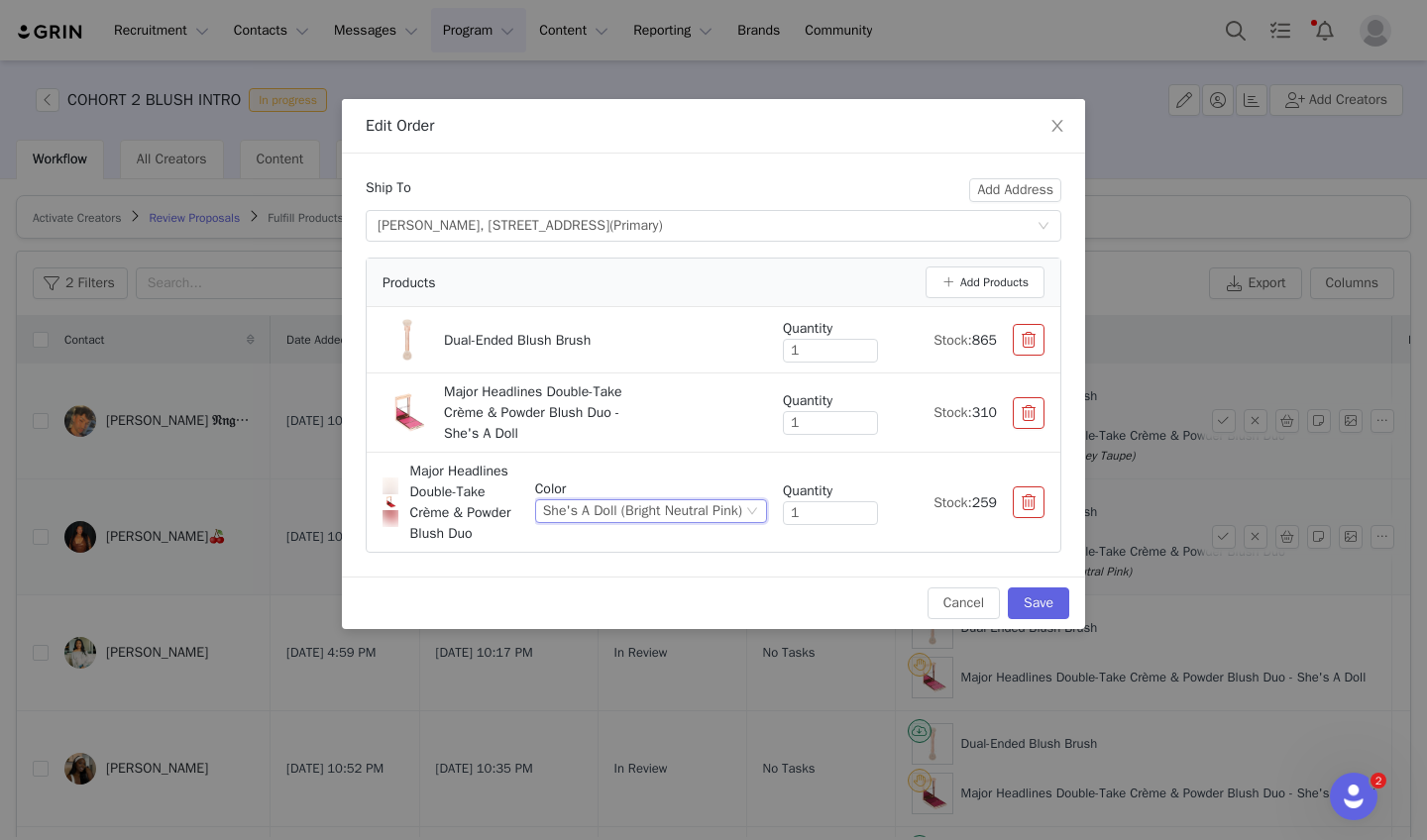 click at bounding box center [1029, 413] 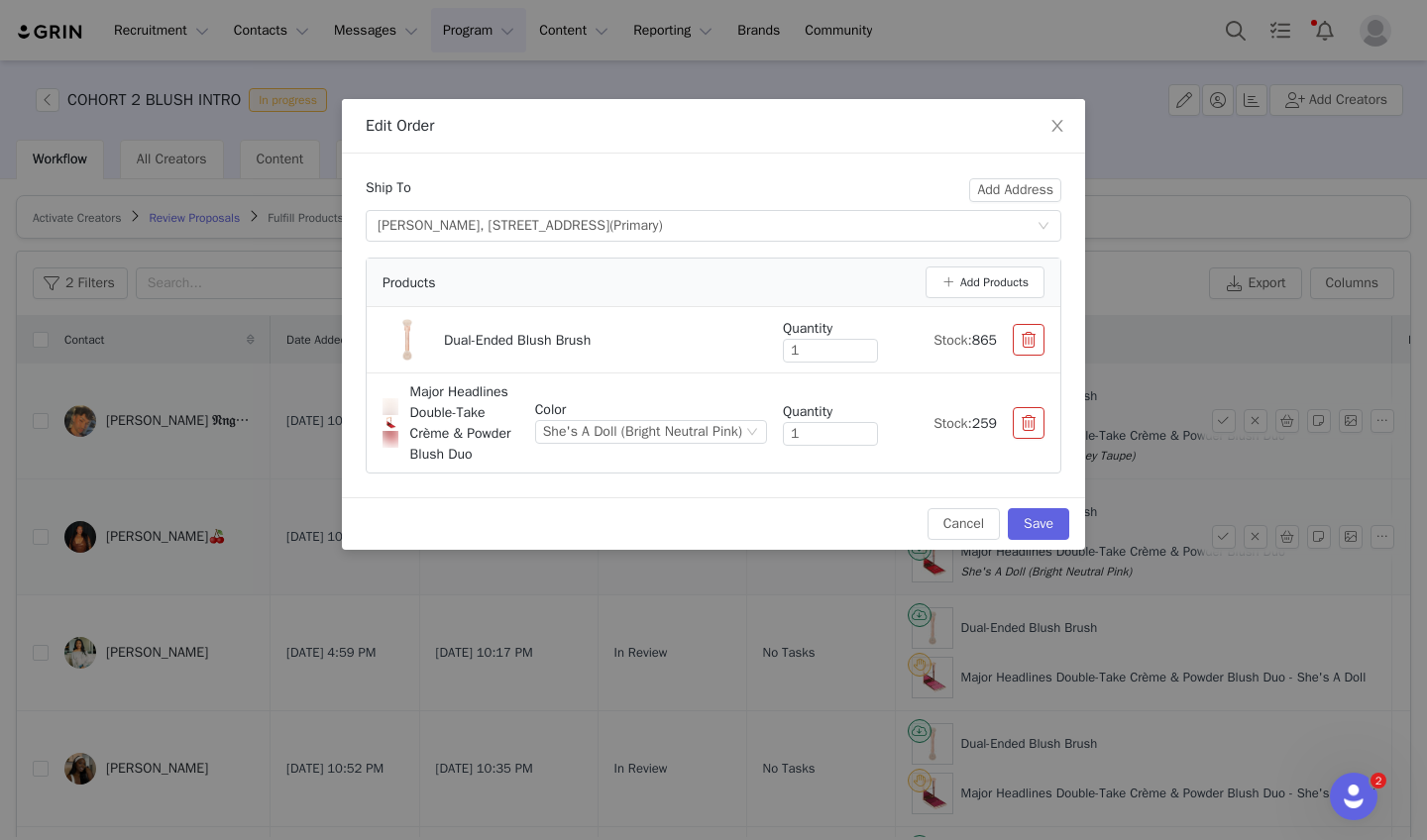 click on "Save" at bounding box center (1039, 524) 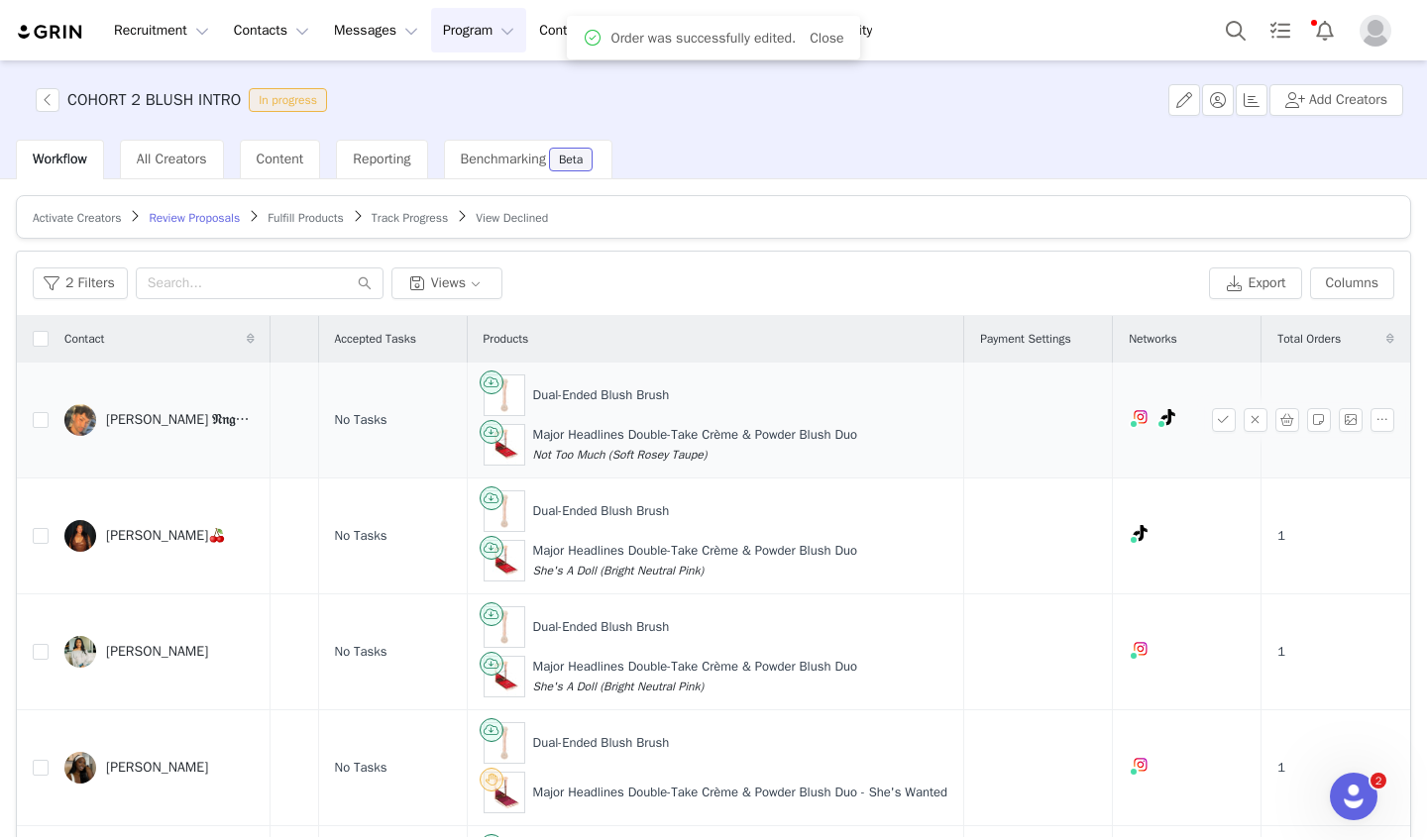 click on "Columns" at bounding box center [1352, 283] 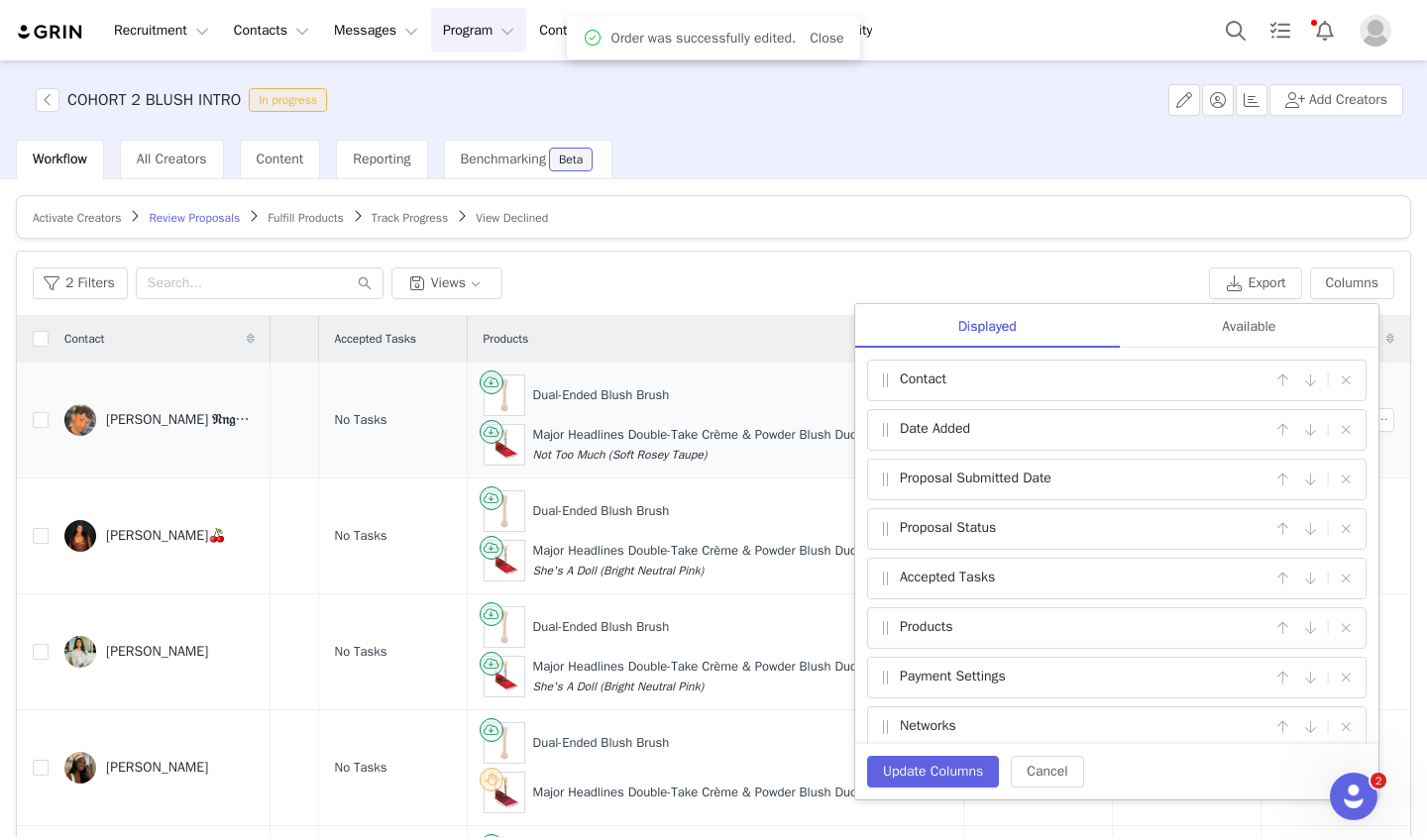 scroll, scrollTop: 1, scrollLeft: 496, axis: both 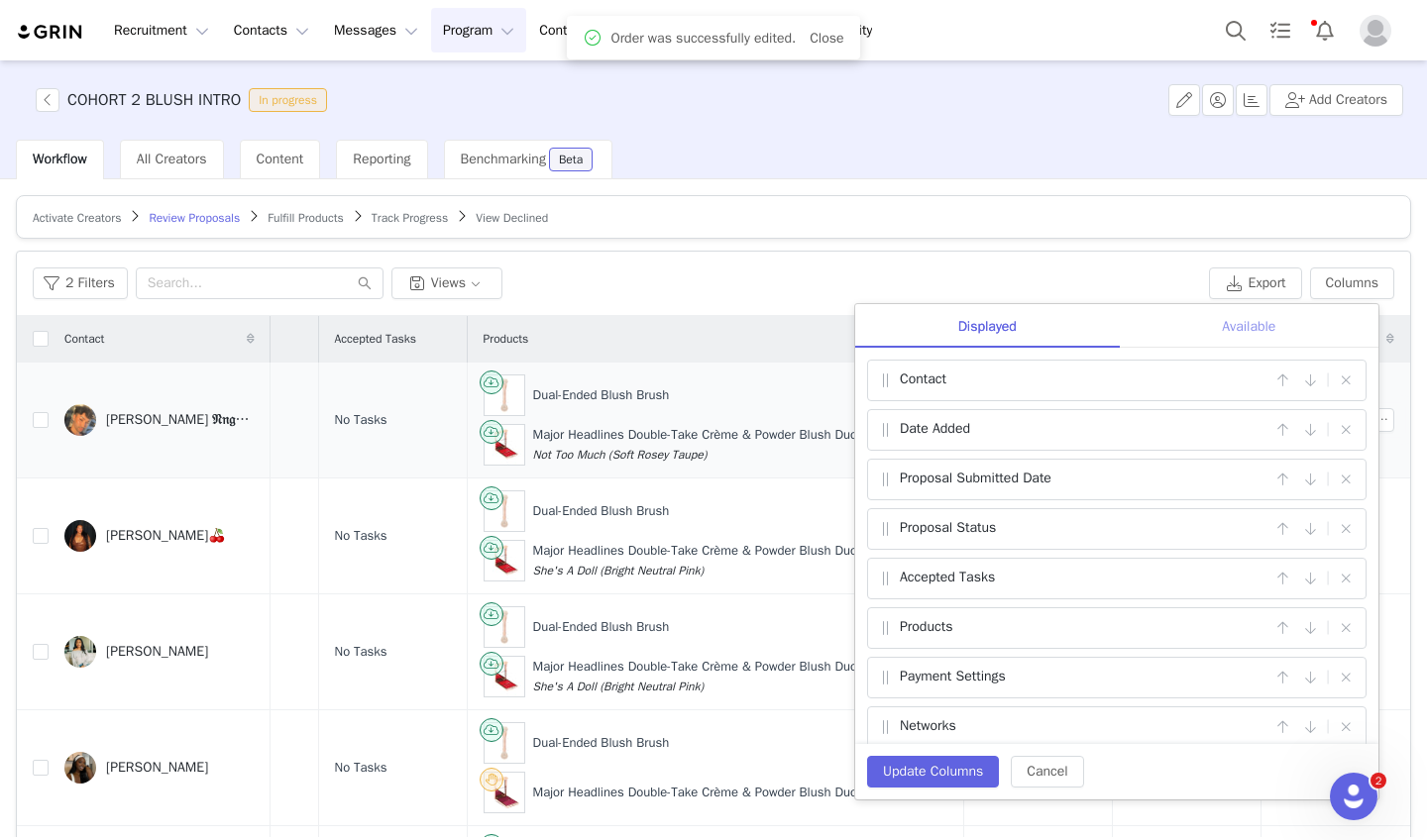 click on "Available" at bounding box center (1249, 326) 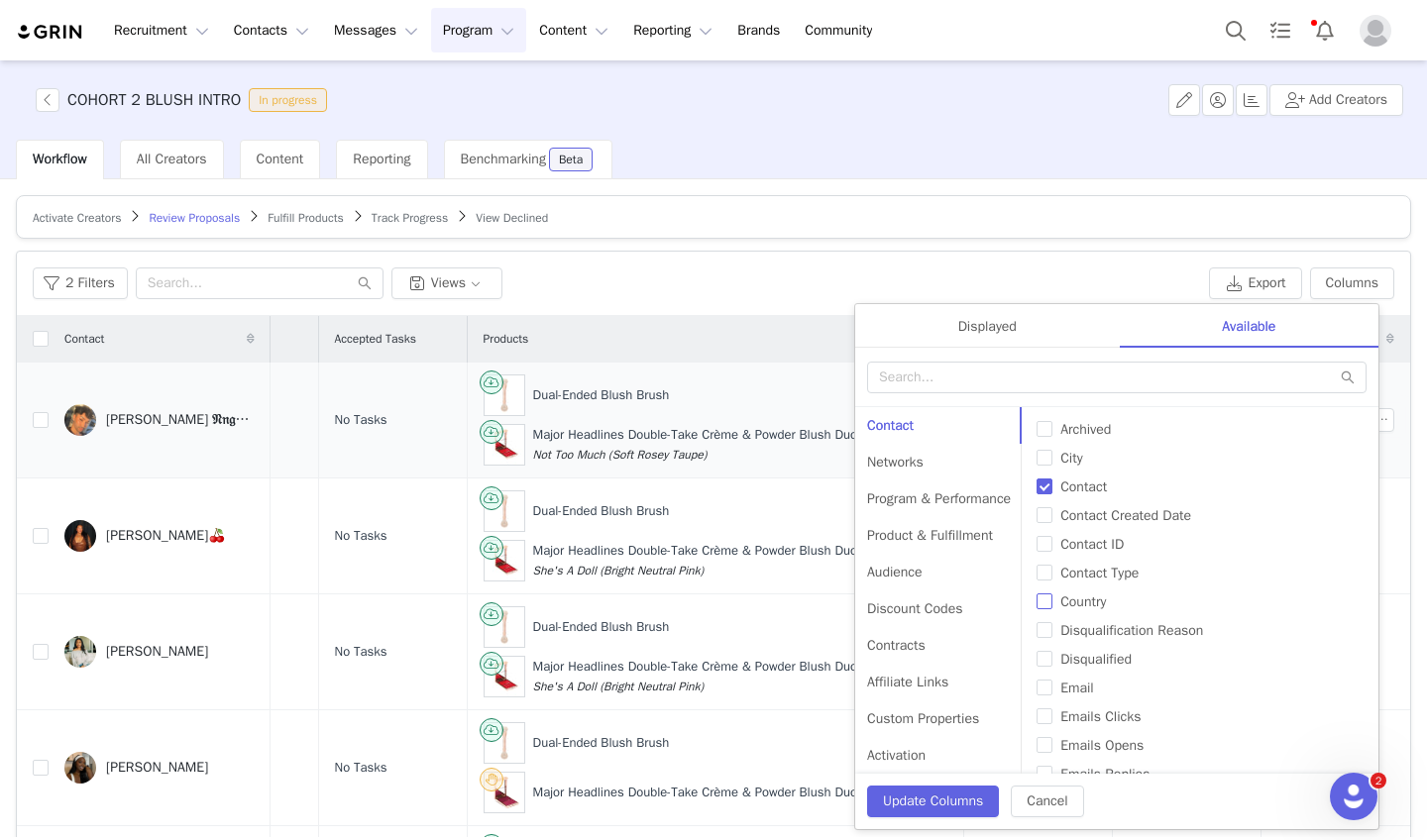 click on "Country" at bounding box center [1044, 601] 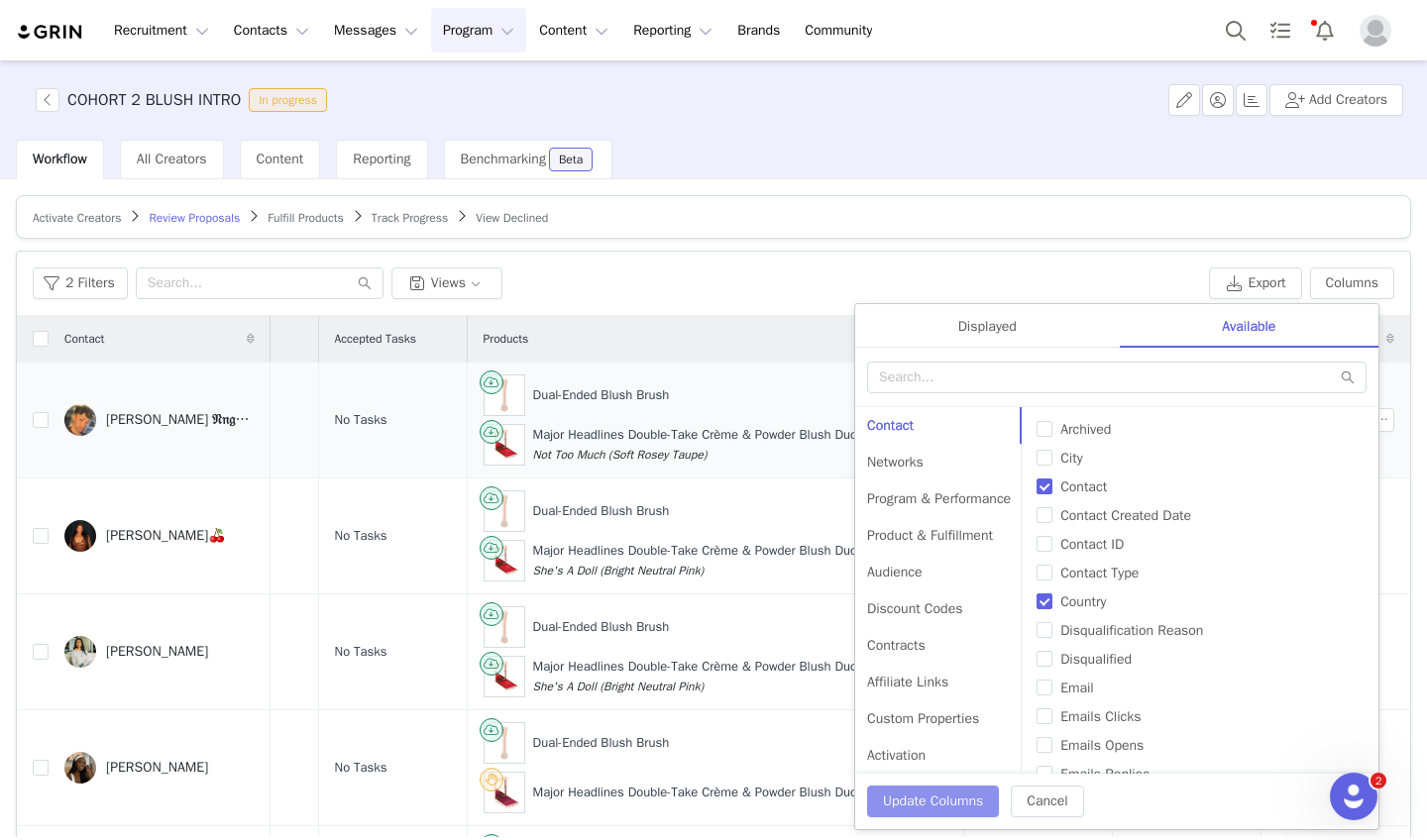 click on "Update Columns" at bounding box center (933, 801) 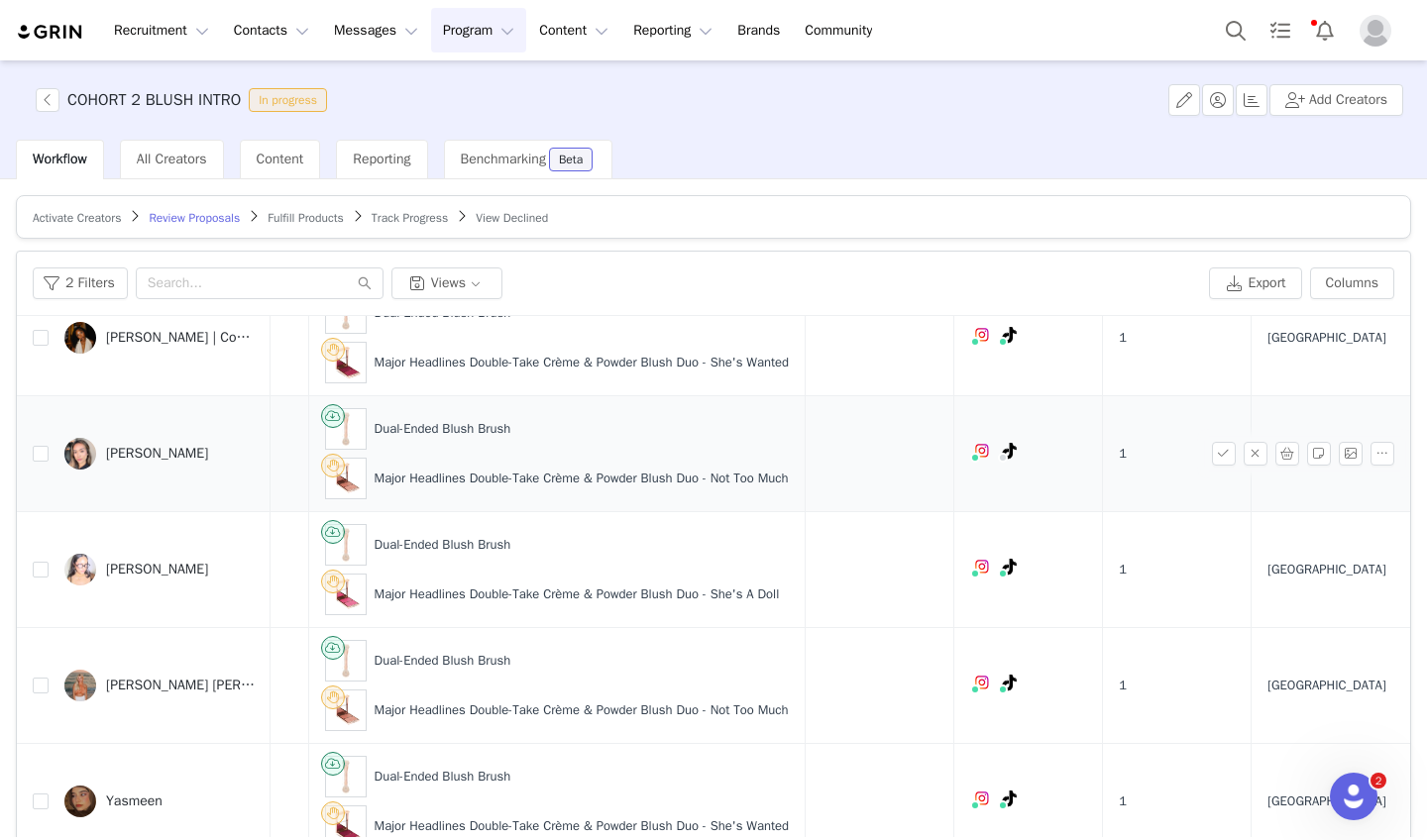 scroll, scrollTop: 1721, scrollLeft: 653, axis: both 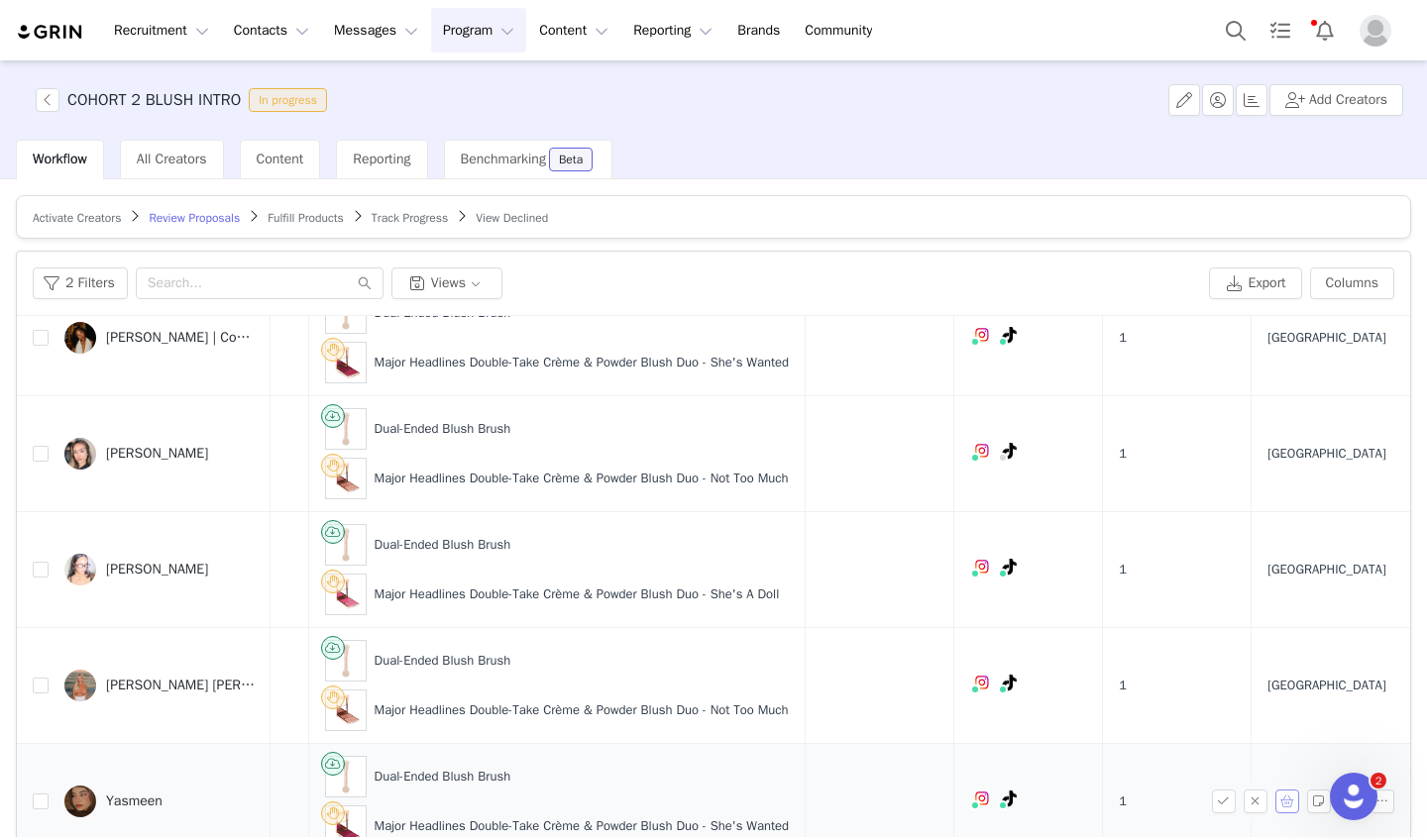 click at bounding box center (1287, 801) 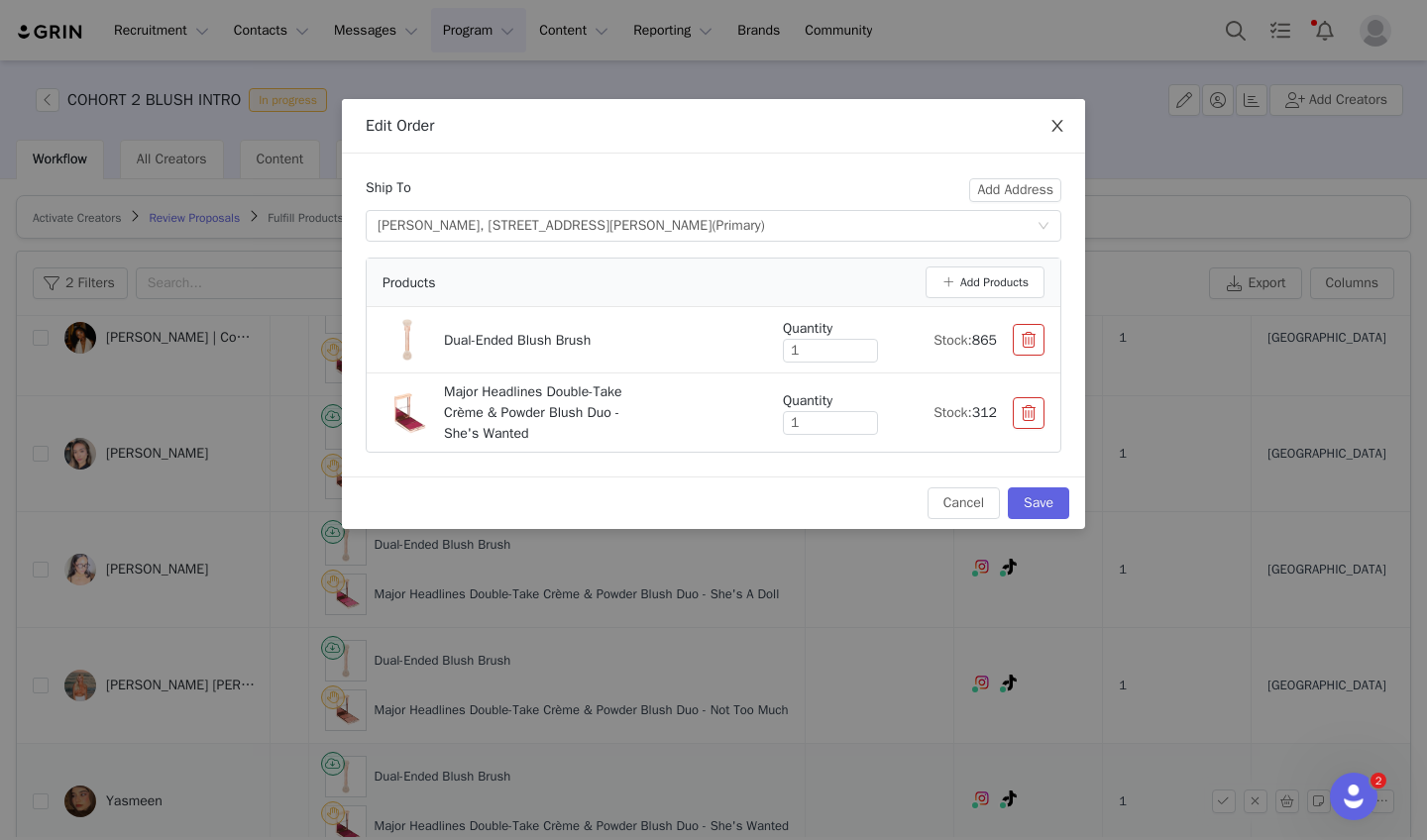 click at bounding box center [1057, 127] 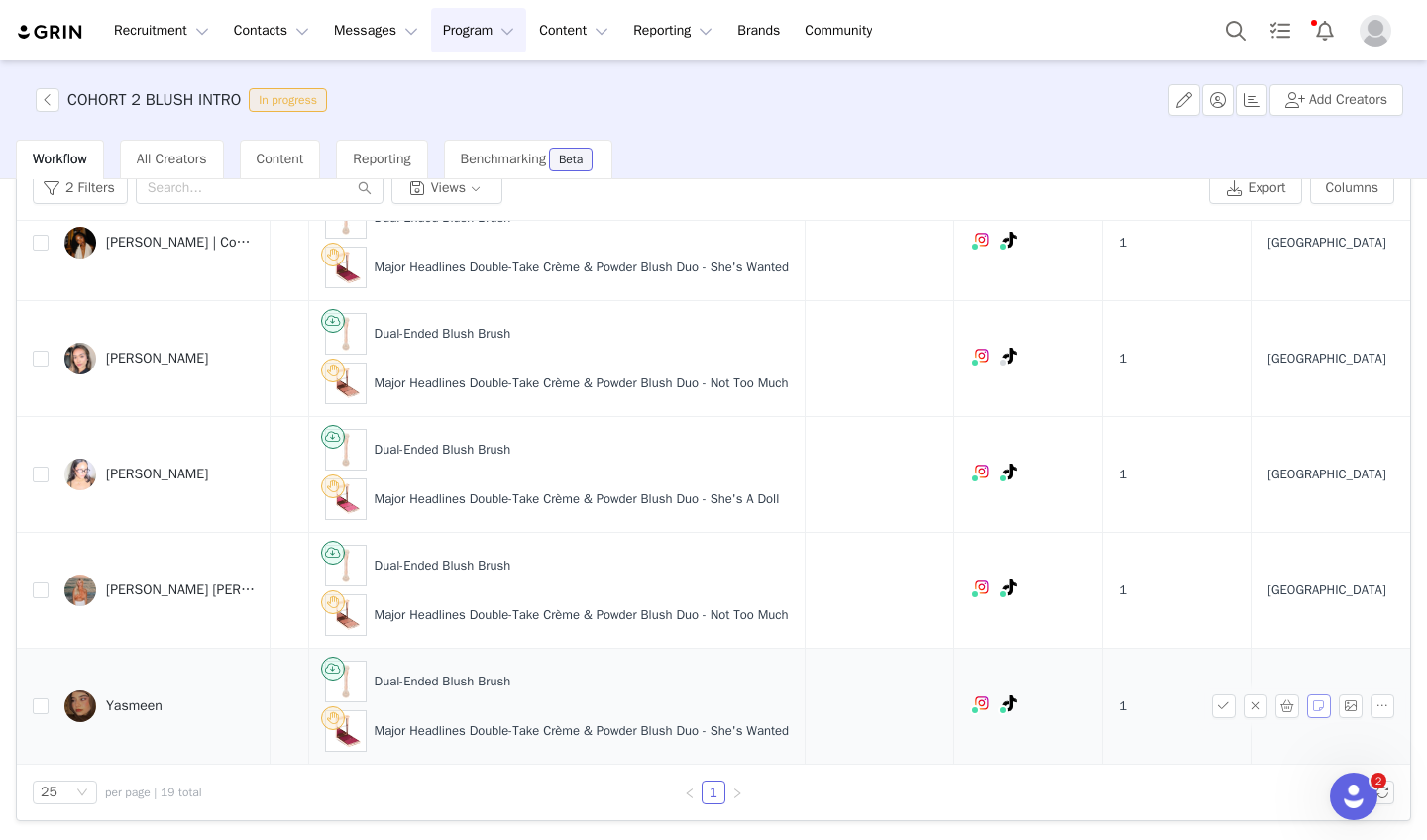 scroll, scrollTop: 95, scrollLeft: 0, axis: vertical 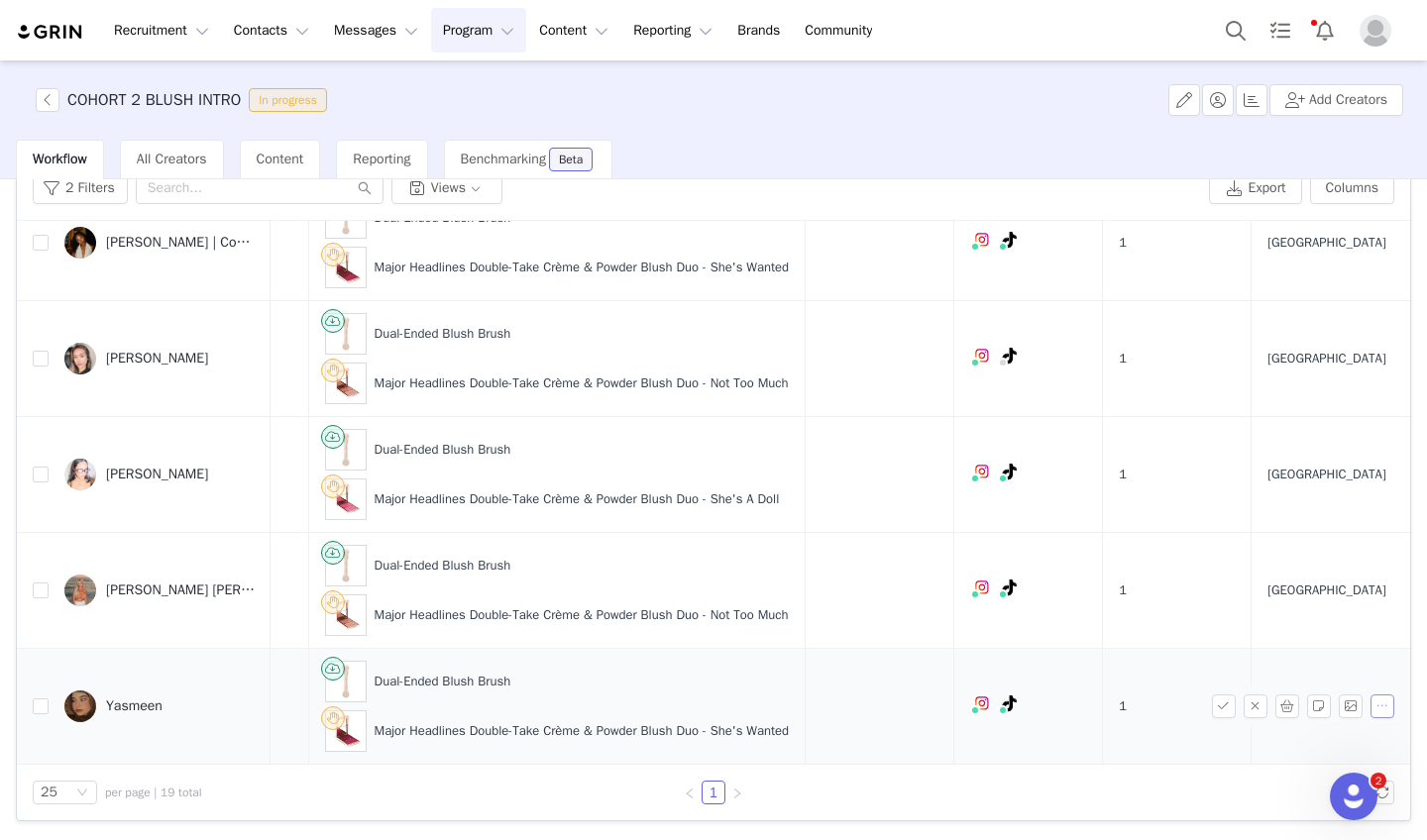 click at bounding box center [1382, 706] 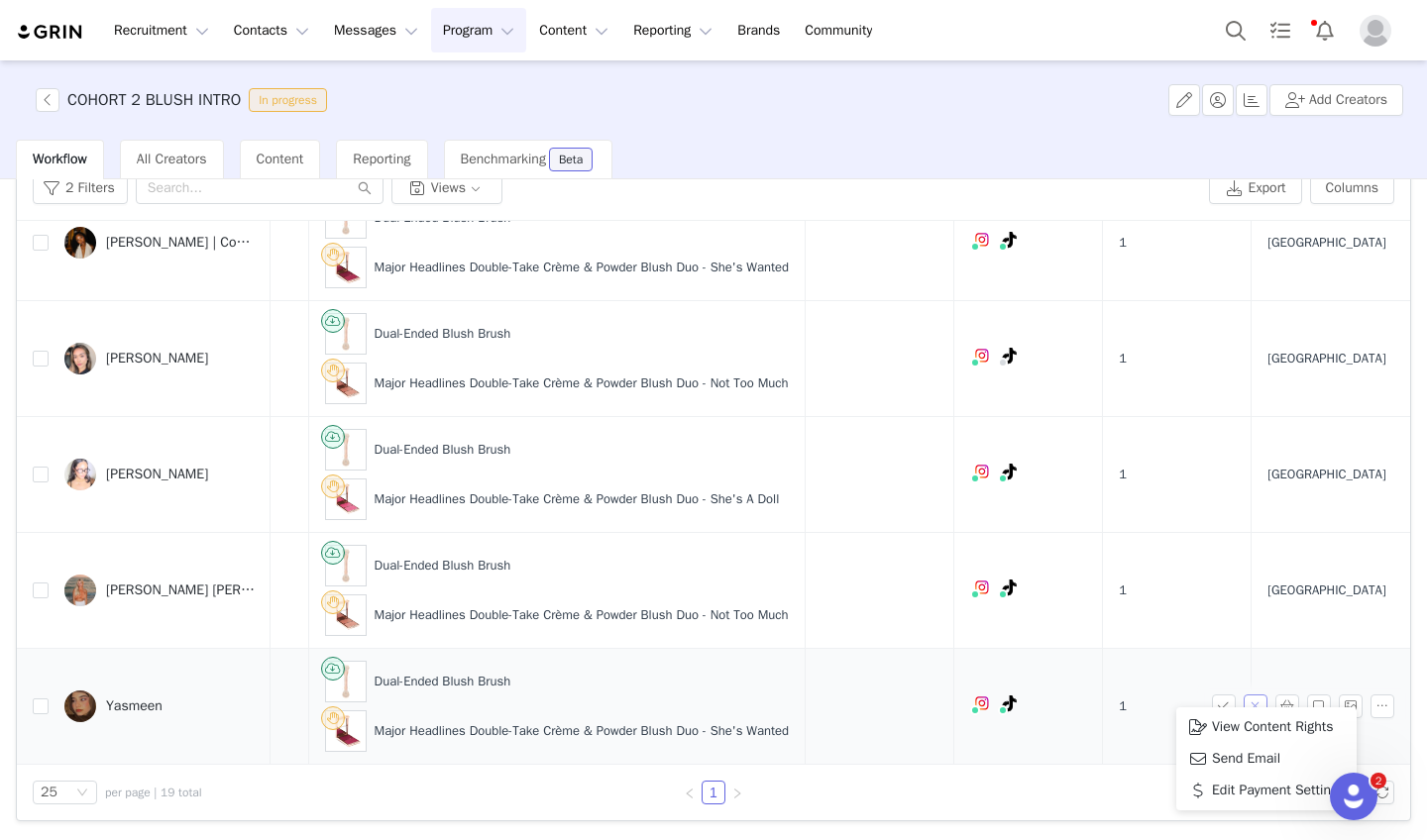 click at bounding box center (1256, 706) 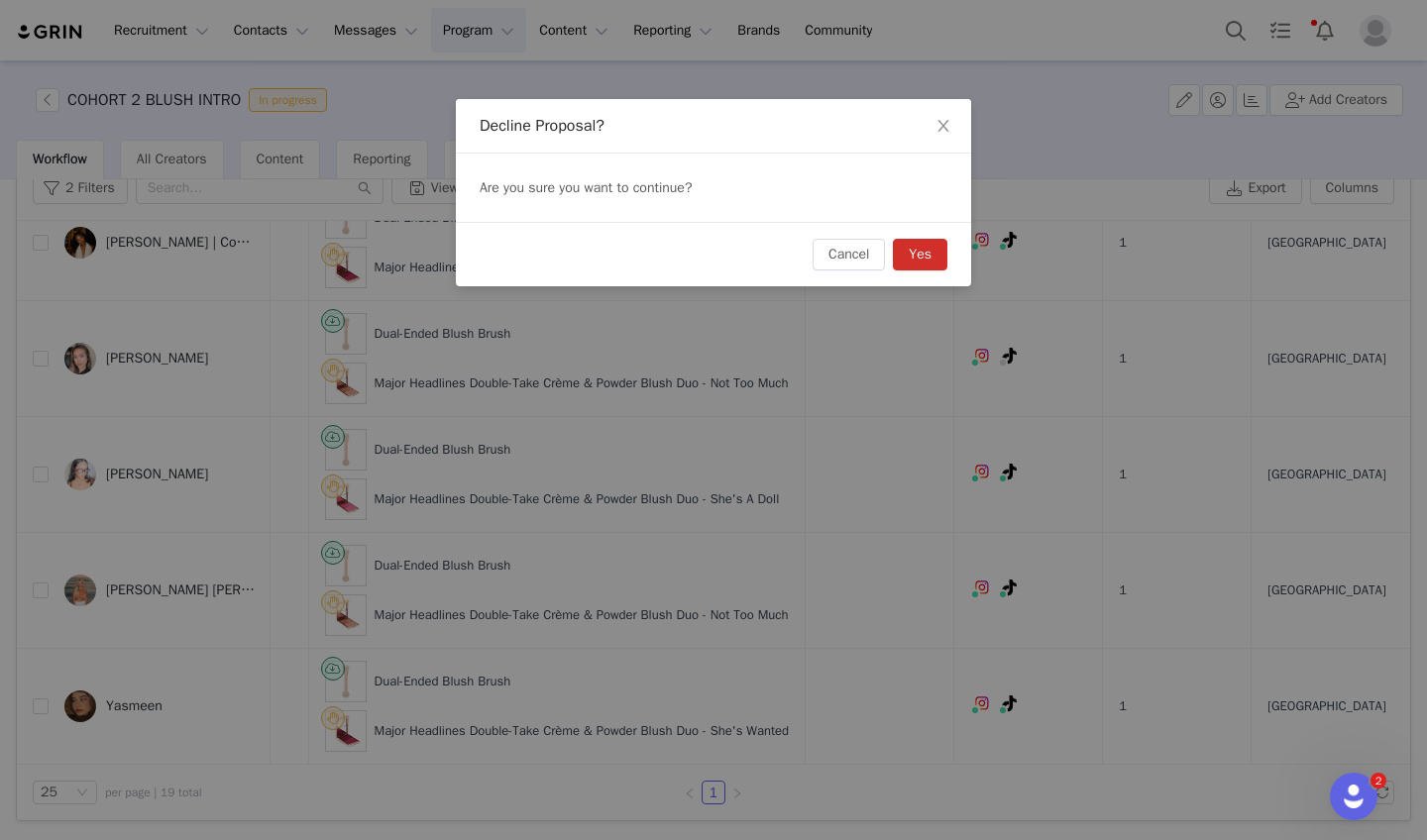 click on "Yes" at bounding box center [920, 255] 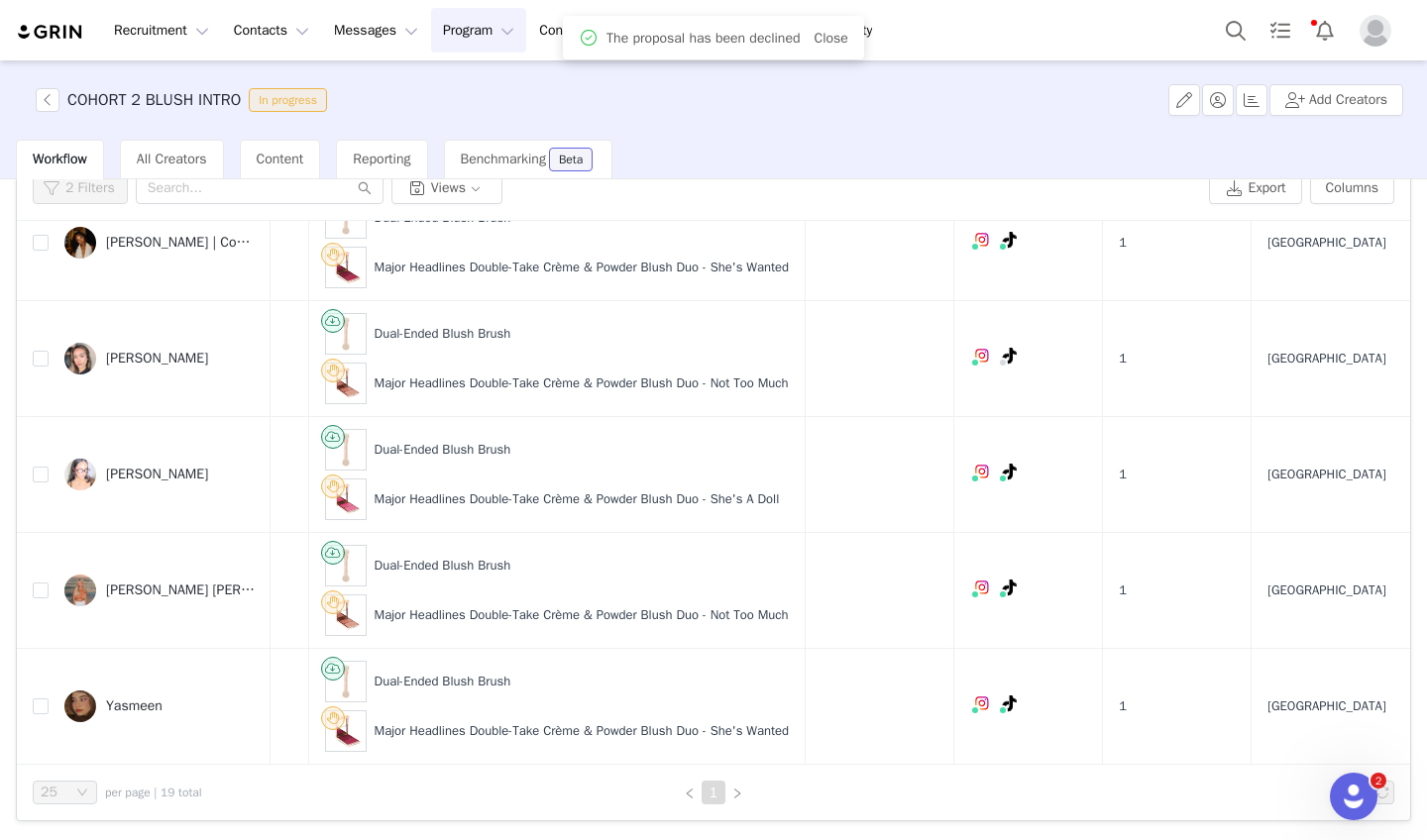 scroll, scrollTop: 0, scrollLeft: 0, axis: both 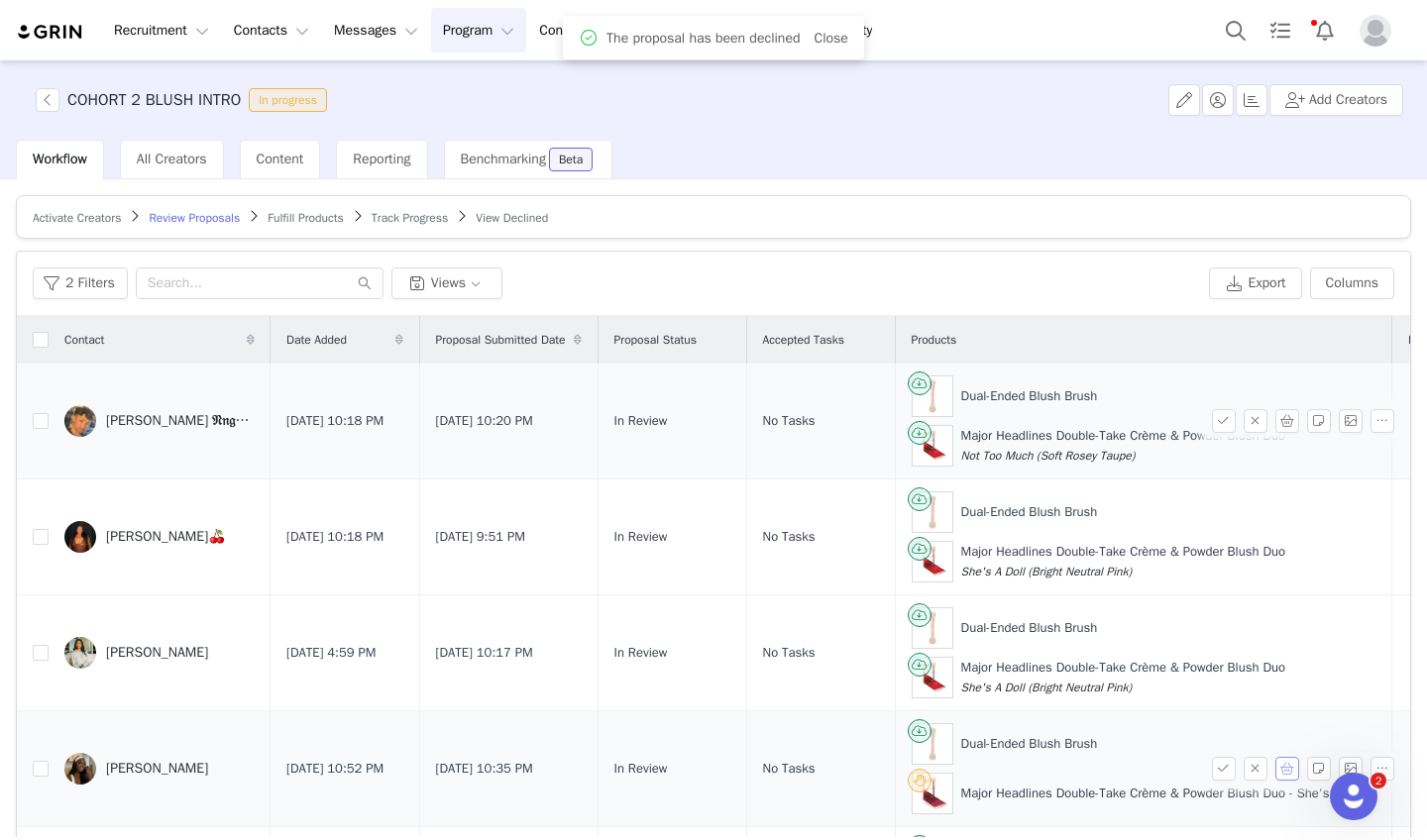 click at bounding box center (1287, 769) 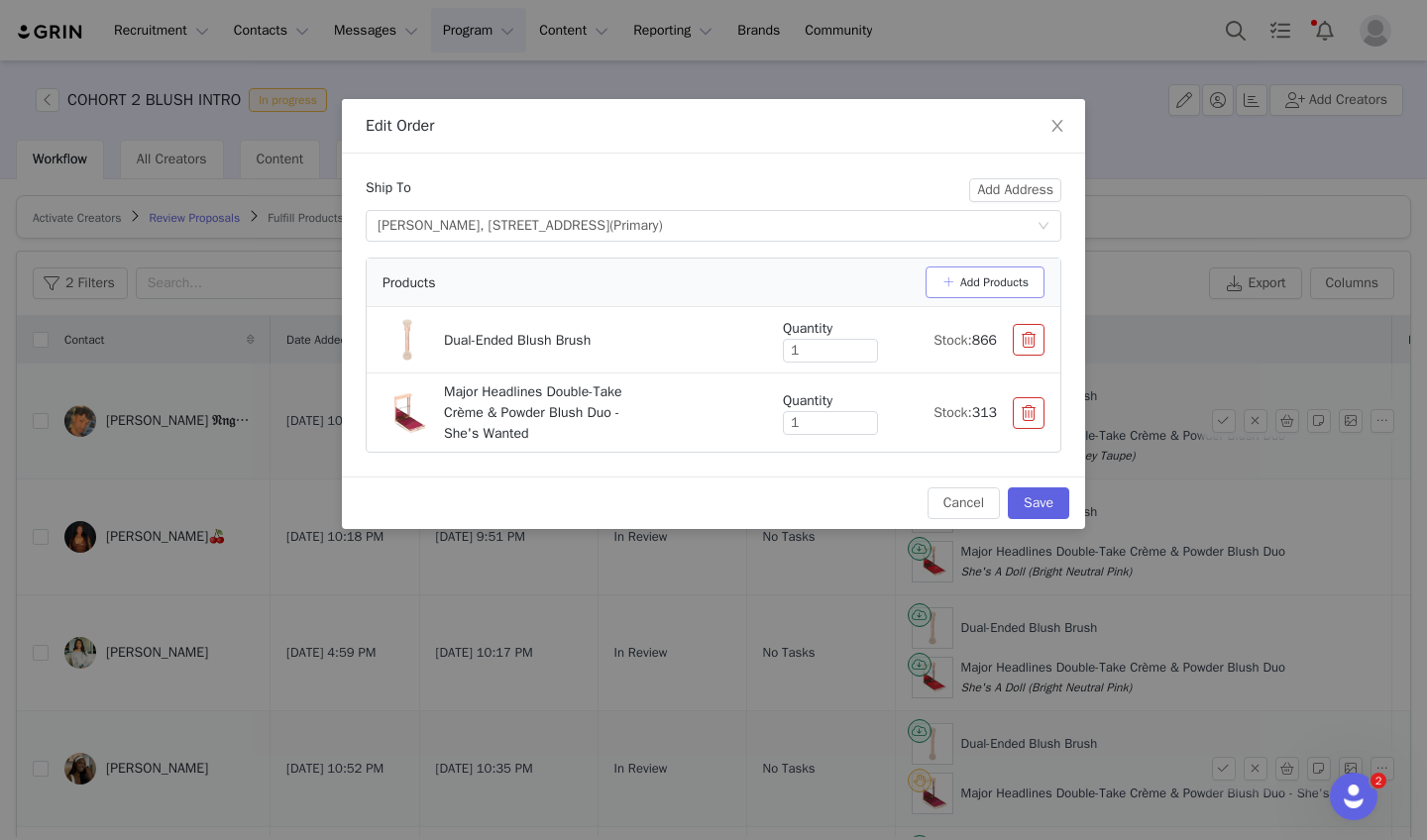 click on "Add Products" at bounding box center [985, 282] 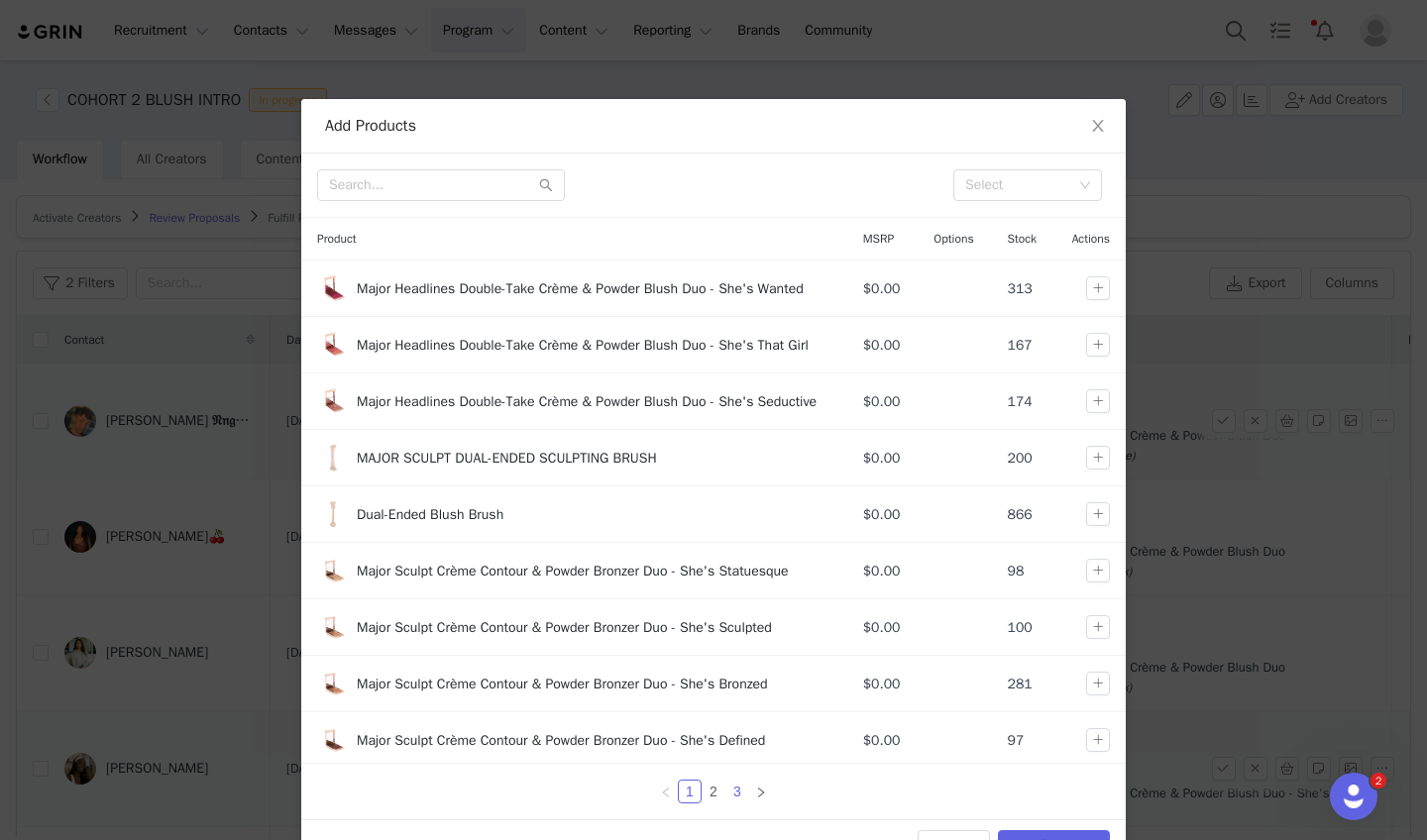click on "3" at bounding box center [737, 791] 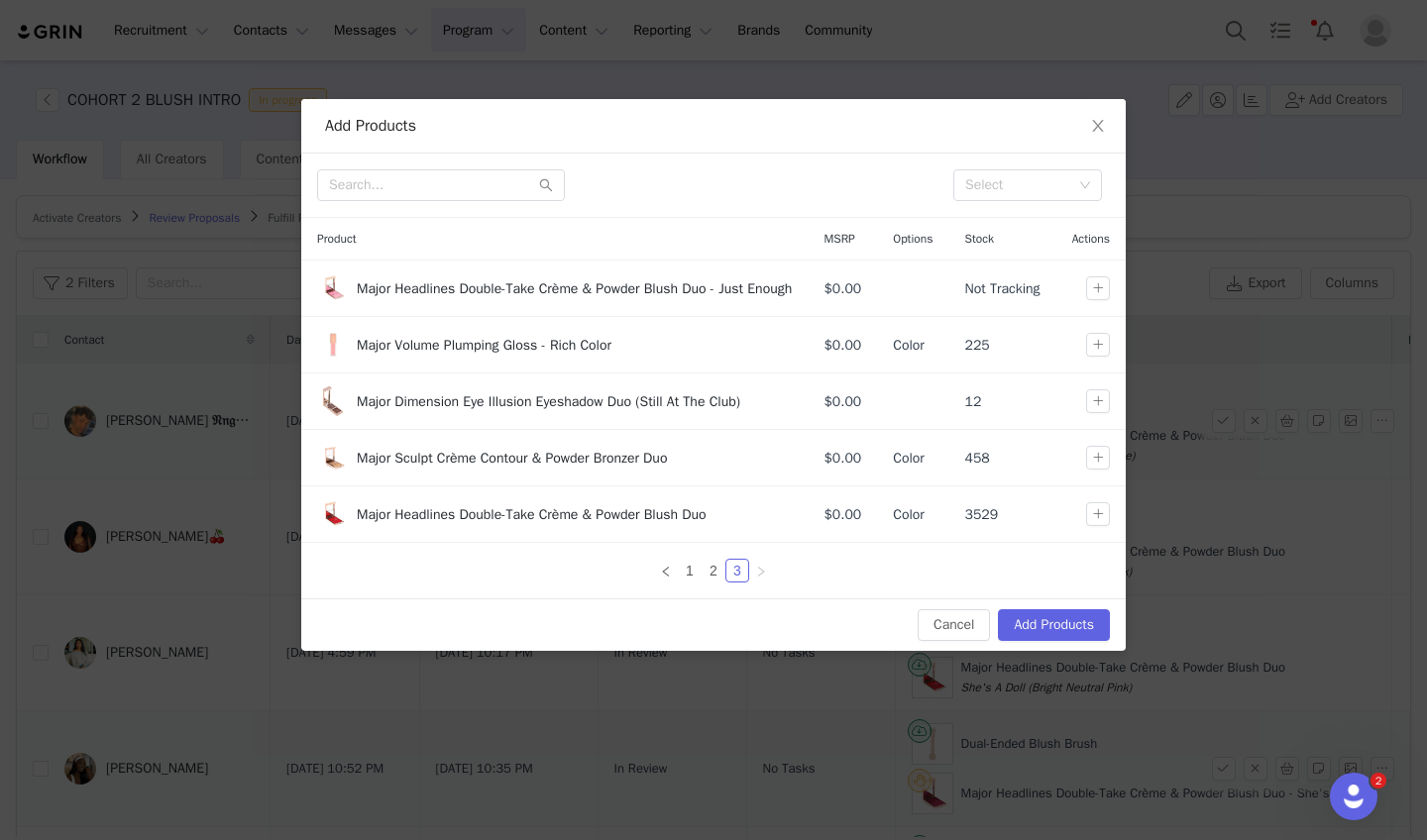 click at bounding box center [1098, 514] 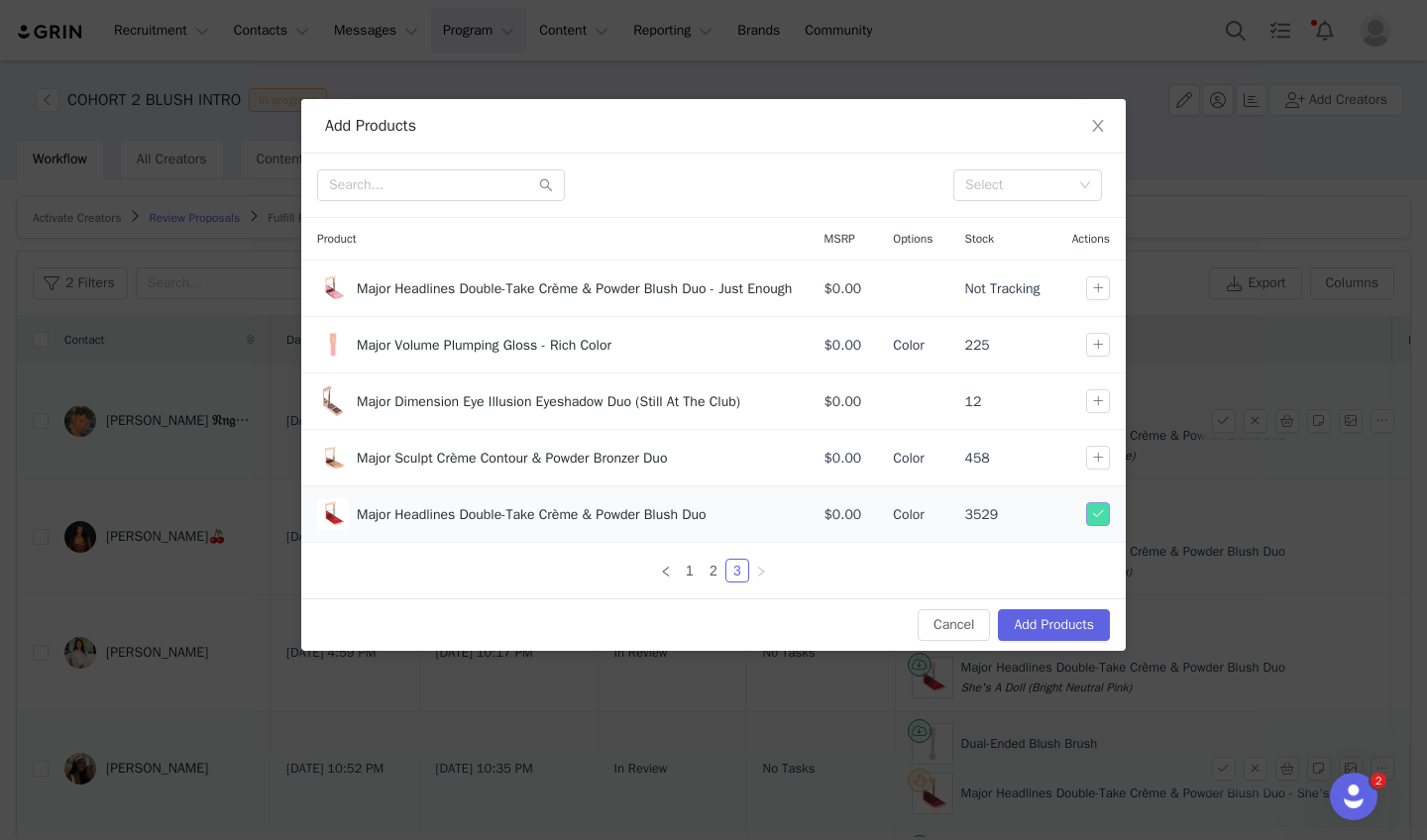 click at bounding box center (1098, 514) 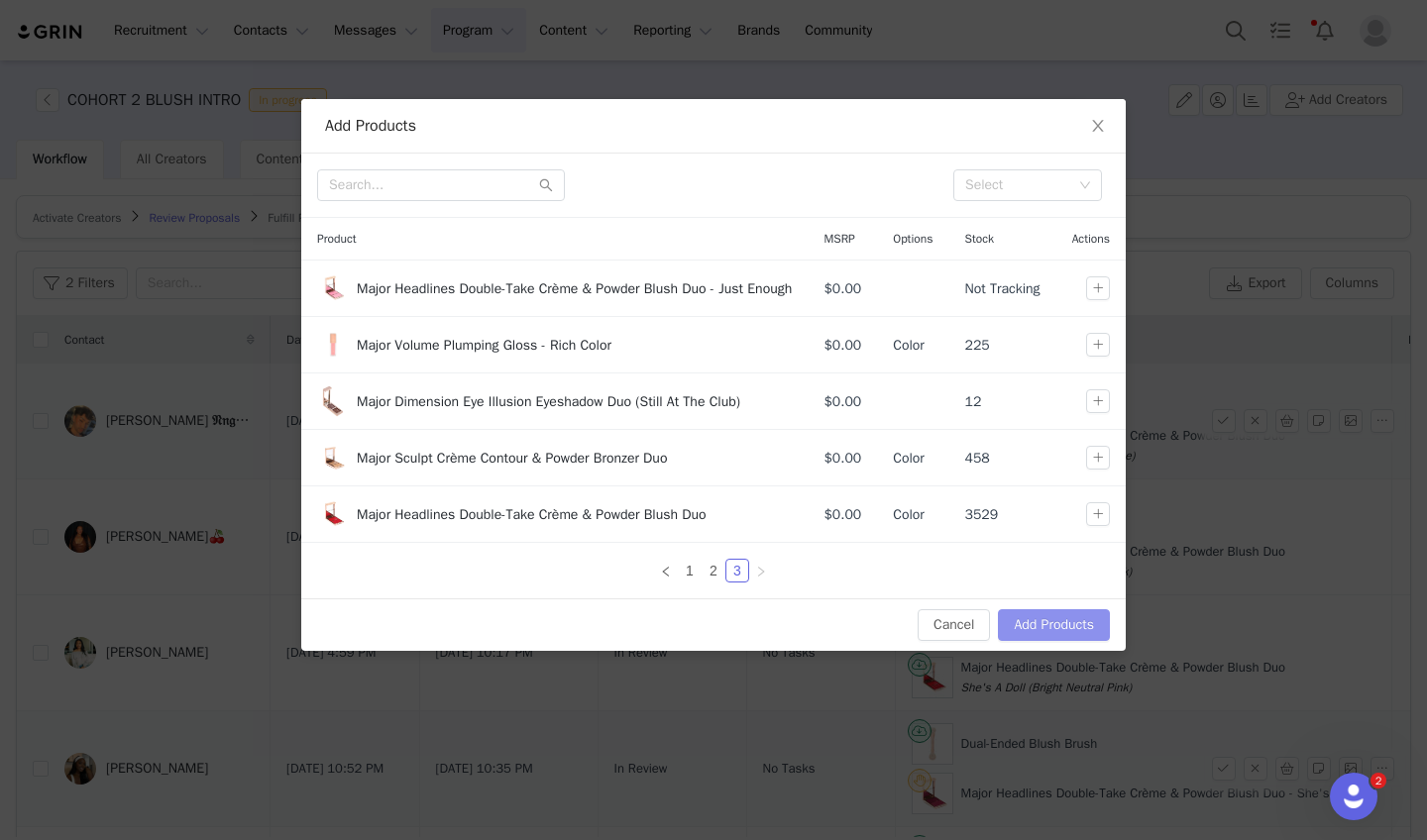 click on "Add Products" at bounding box center (1053, 625) 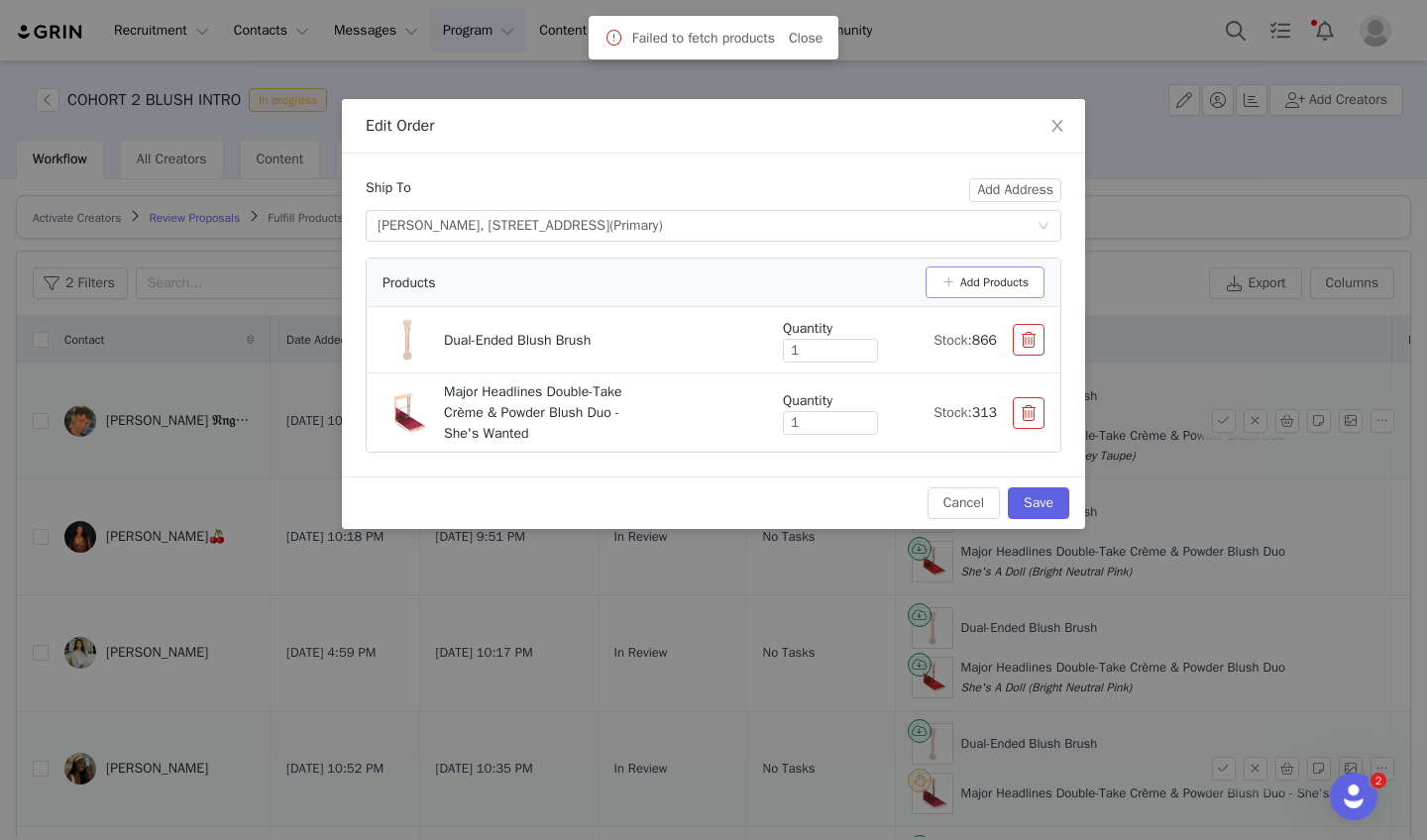 click on "Add Products" at bounding box center (985, 282) 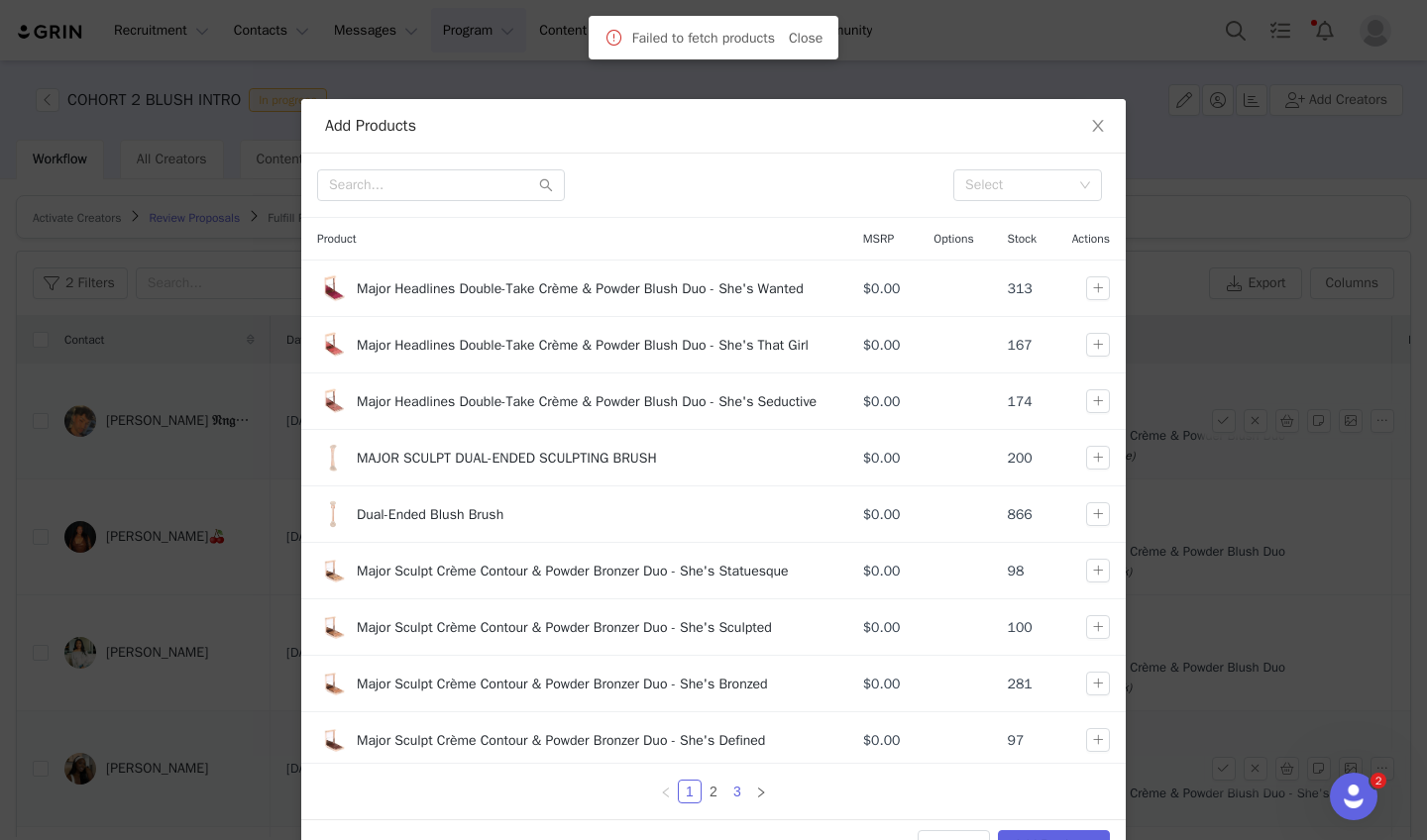 click on "3" at bounding box center (737, 791) 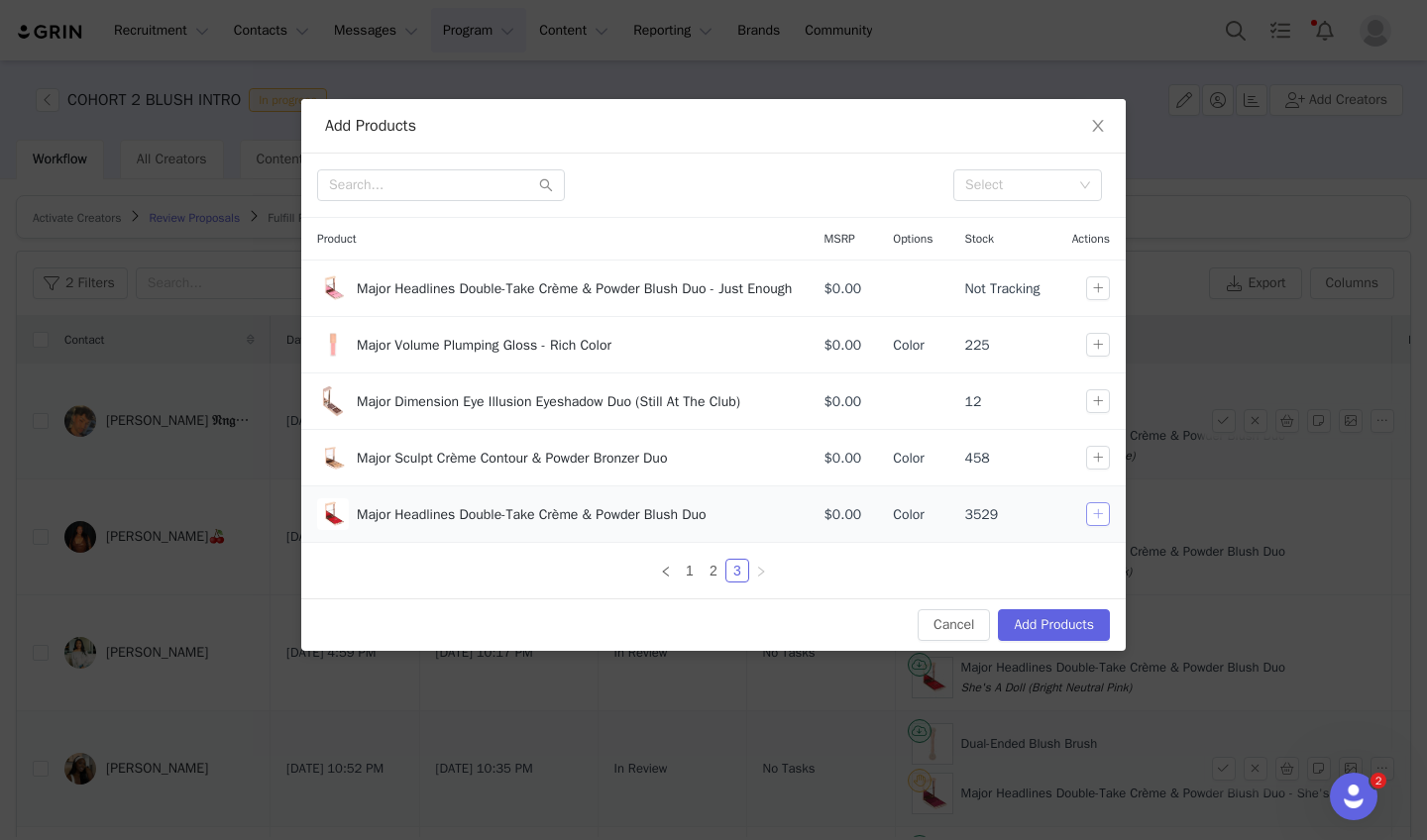 click at bounding box center (1098, 514) 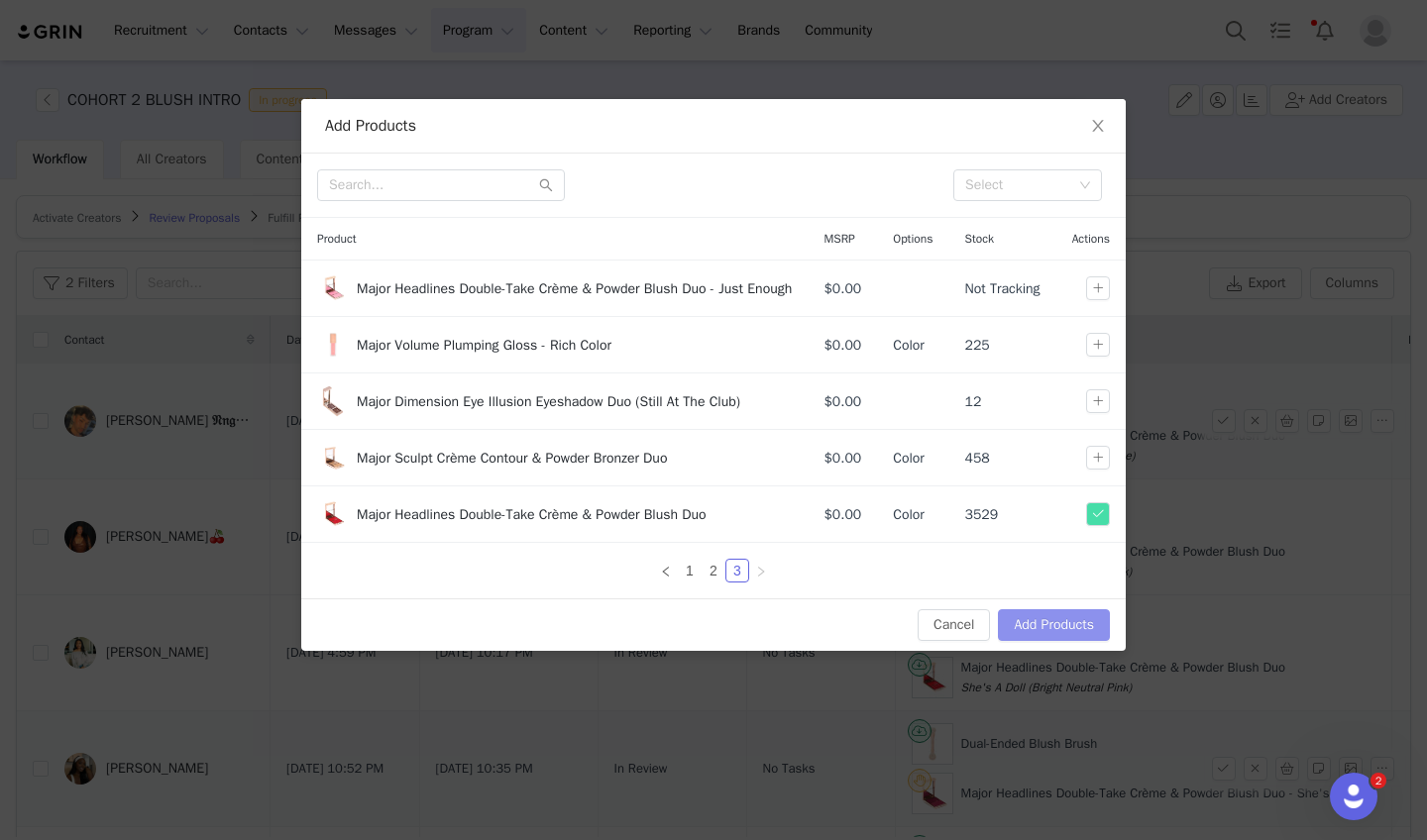 click on "Add Products" at bounding box center [1053, 625] 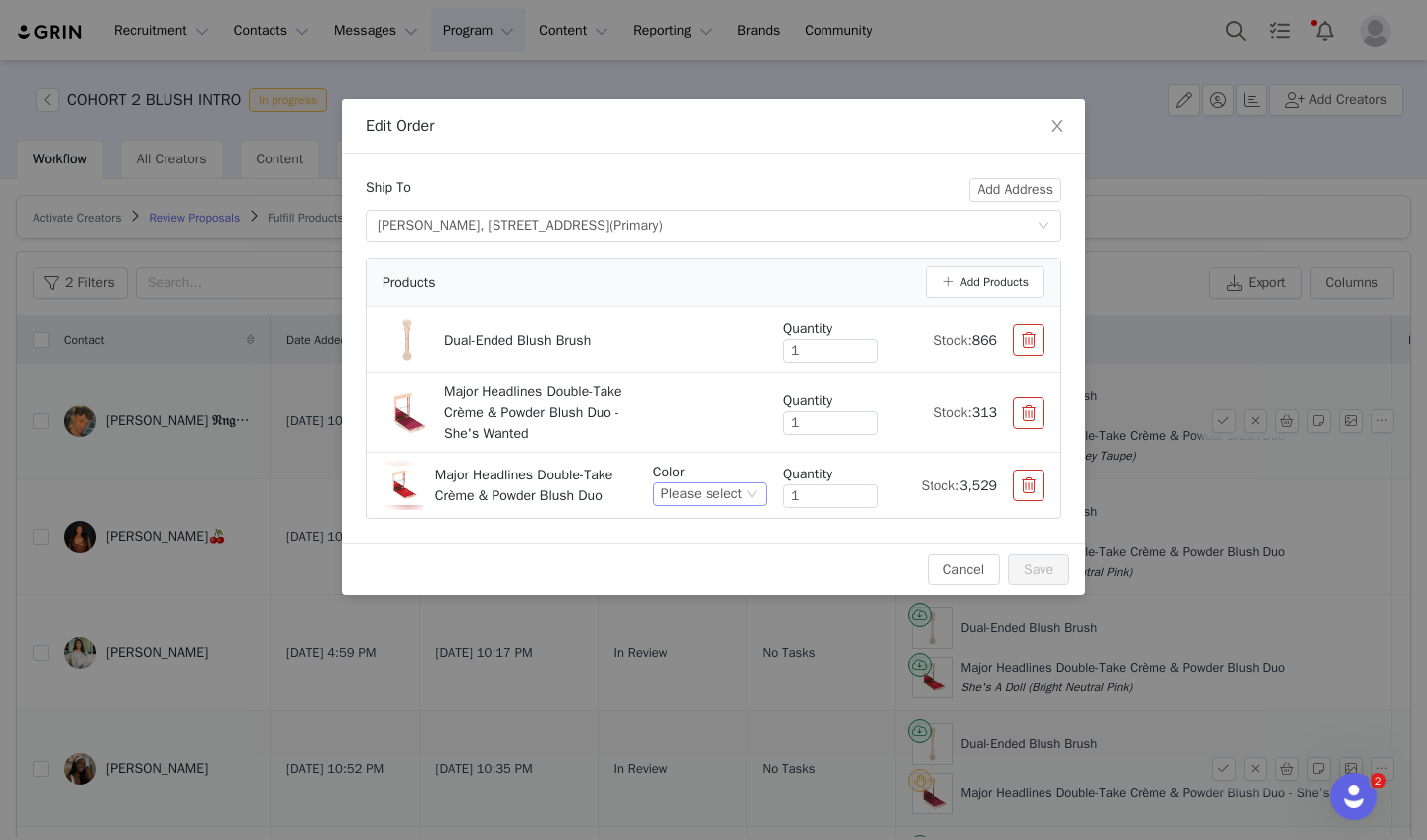 click on "Please select" at bounding box center (702, 494) 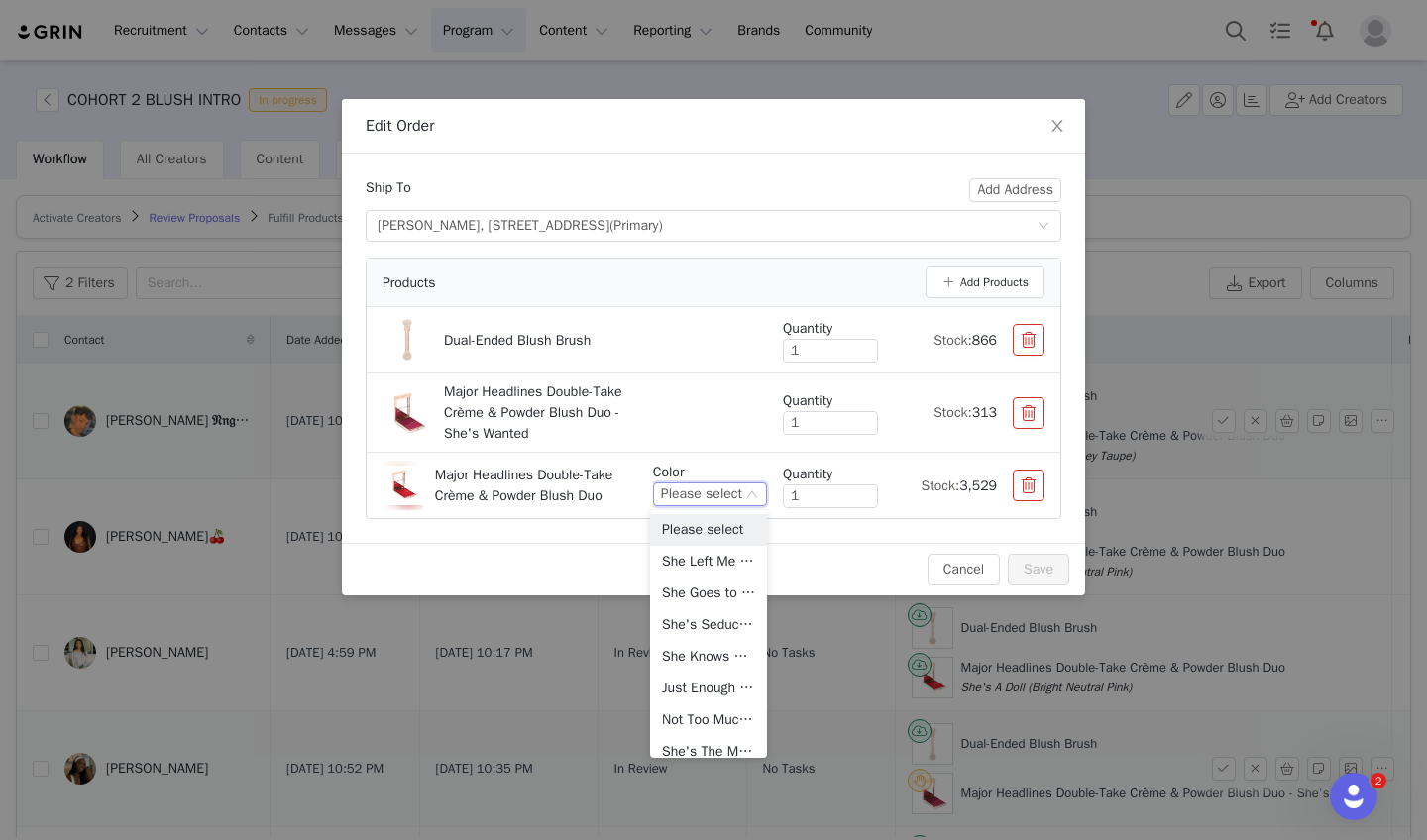 scroll, scrollTop: 363, scrollLeft: 0, axis: vertical 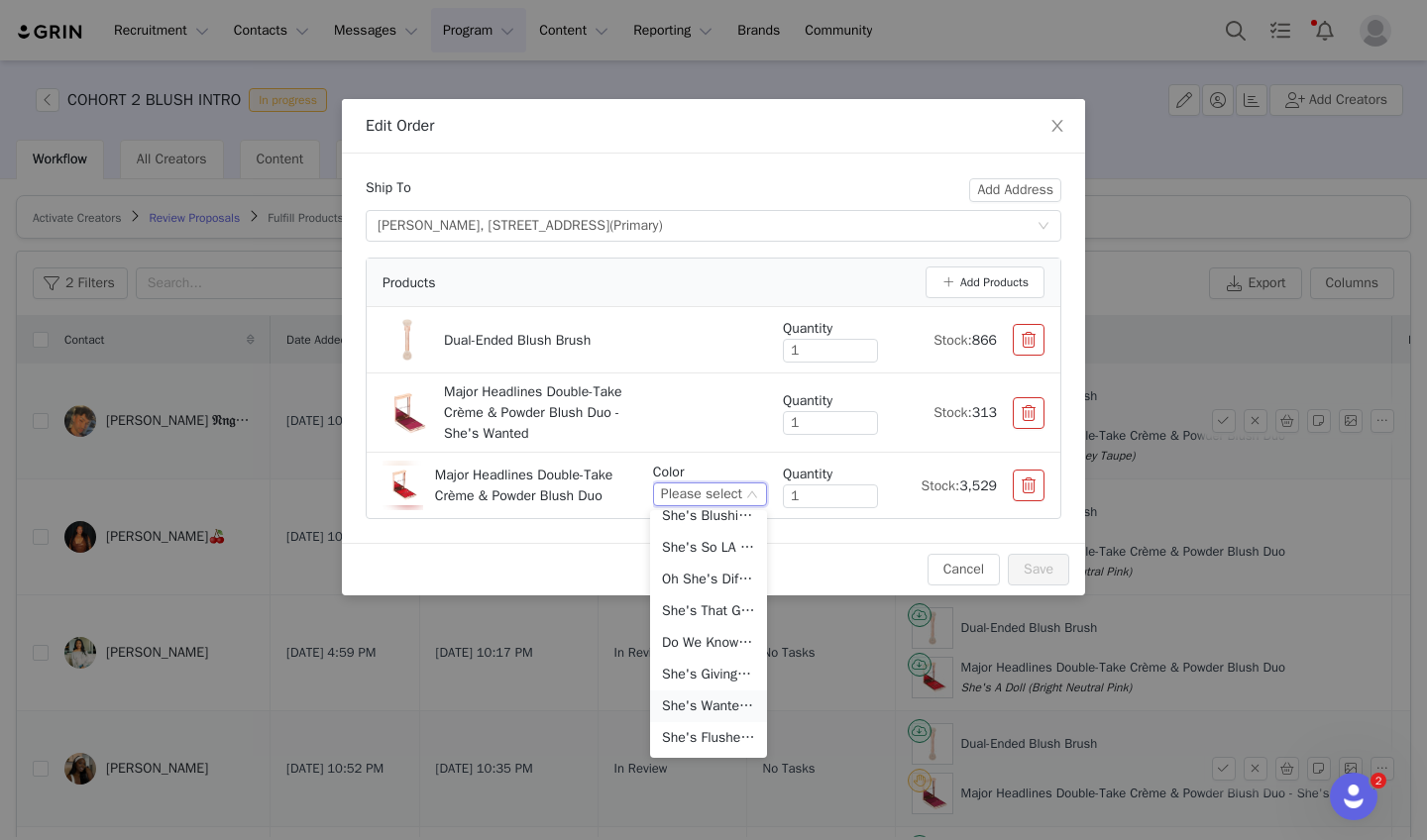 click on "She's Wanted (Rich Berry)" at bounding box center (709, 706) 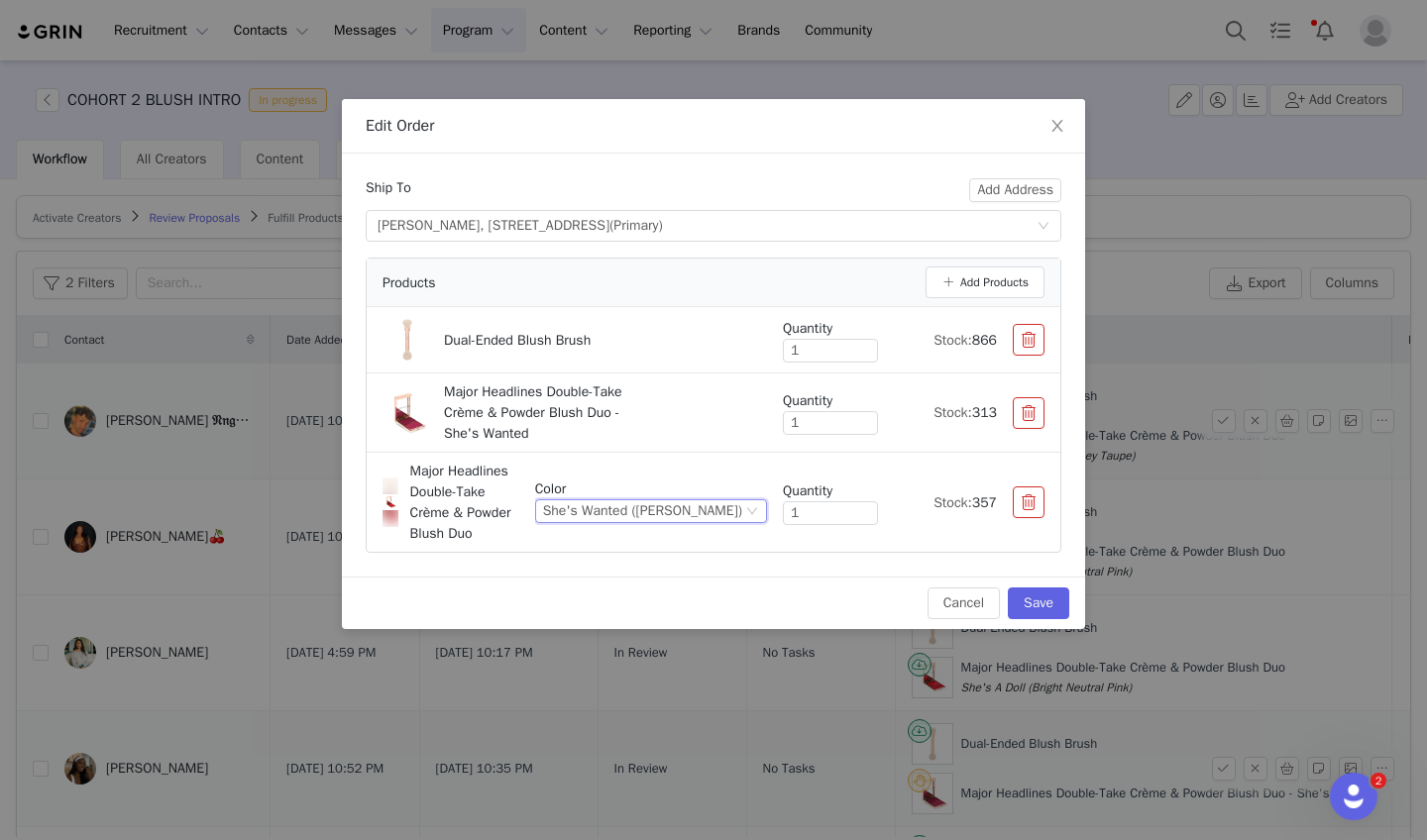 click at bounding box center (1029, 413) 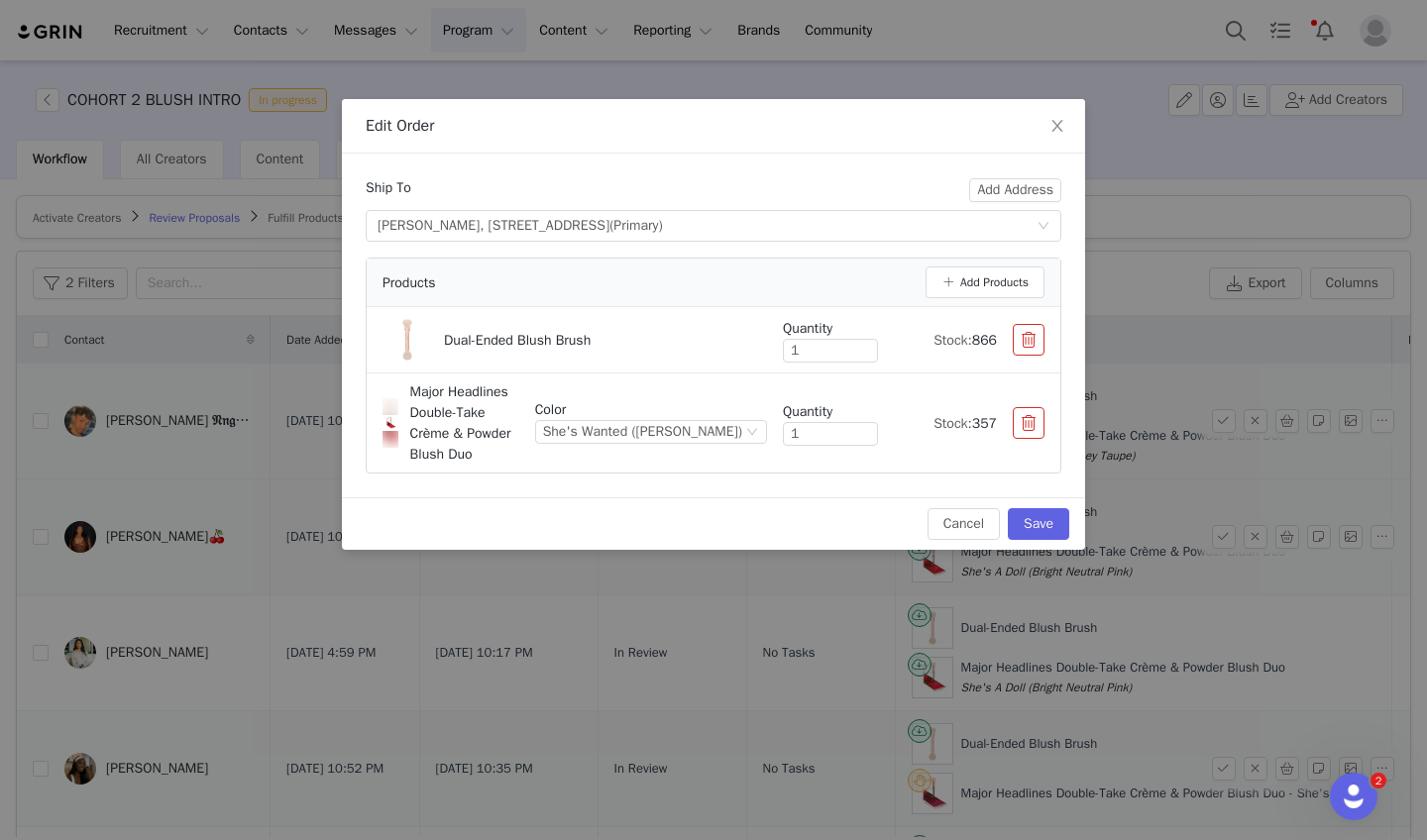drag, startPoint x: 1024, startPoint y: 523, endPoint x: 1009, endPoint y: 525, distance: 15.132746 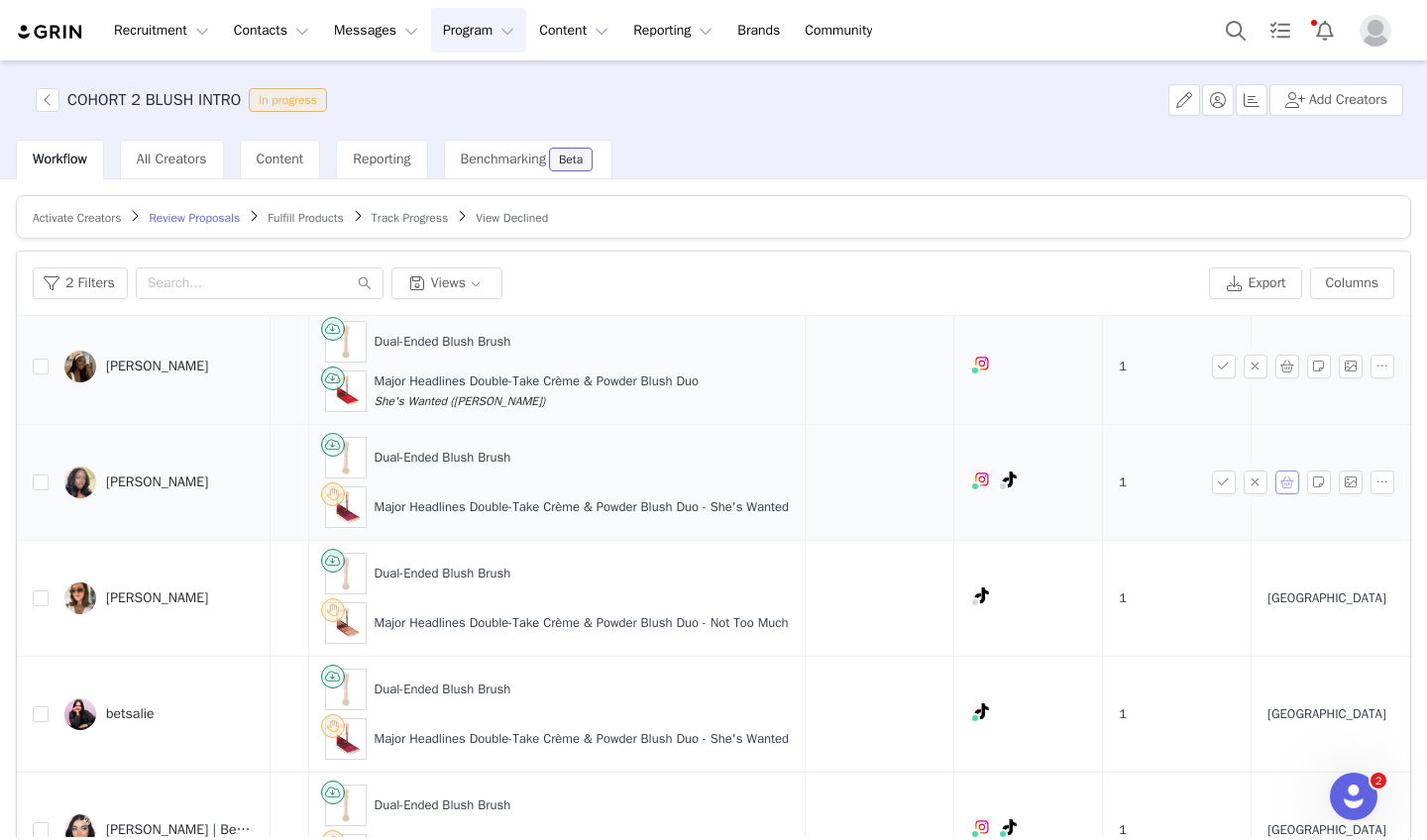 scroll, scrollTop: 402, scrollLeft: 645, axis: both 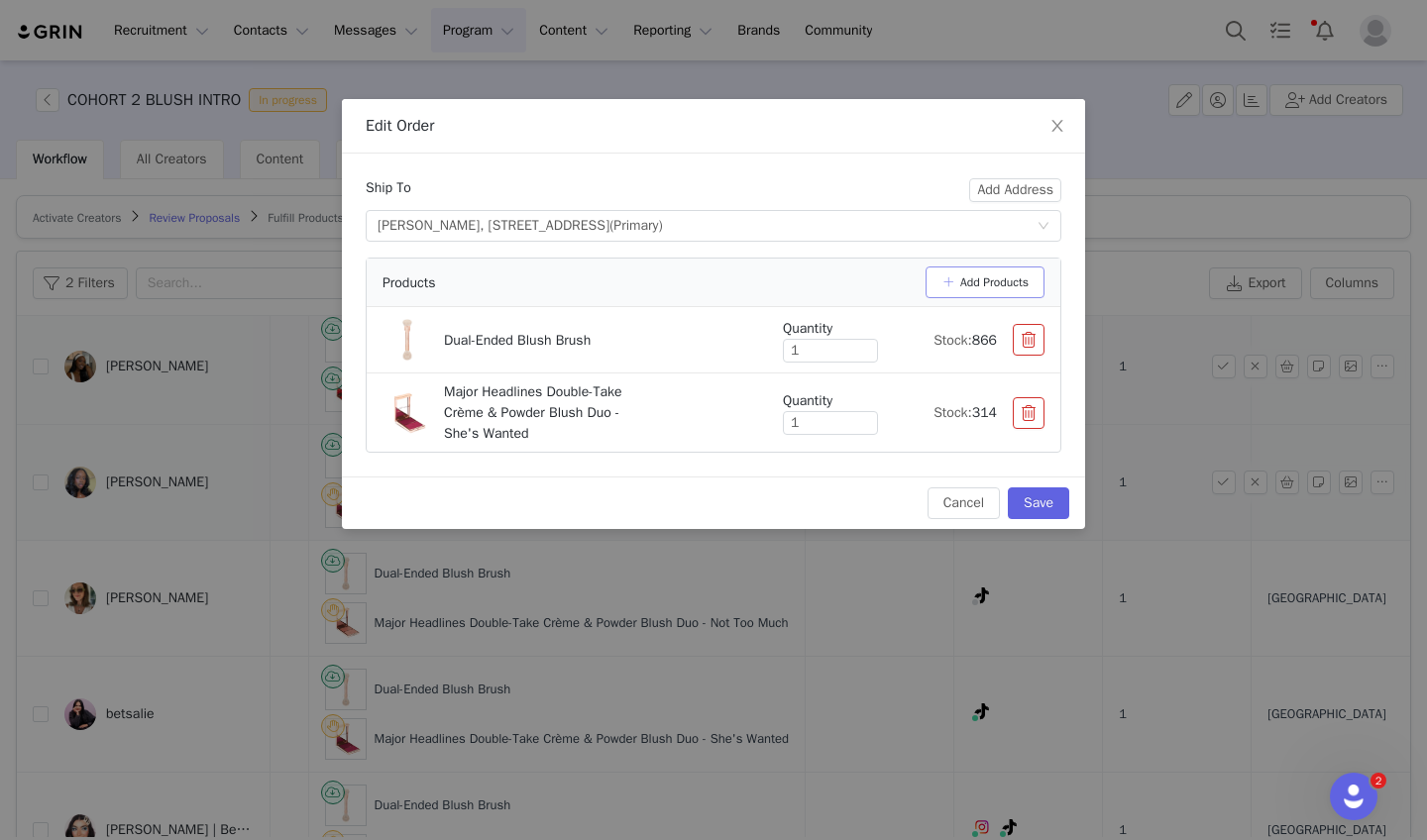 click on "Add Products" at bounding box center [985, 282] 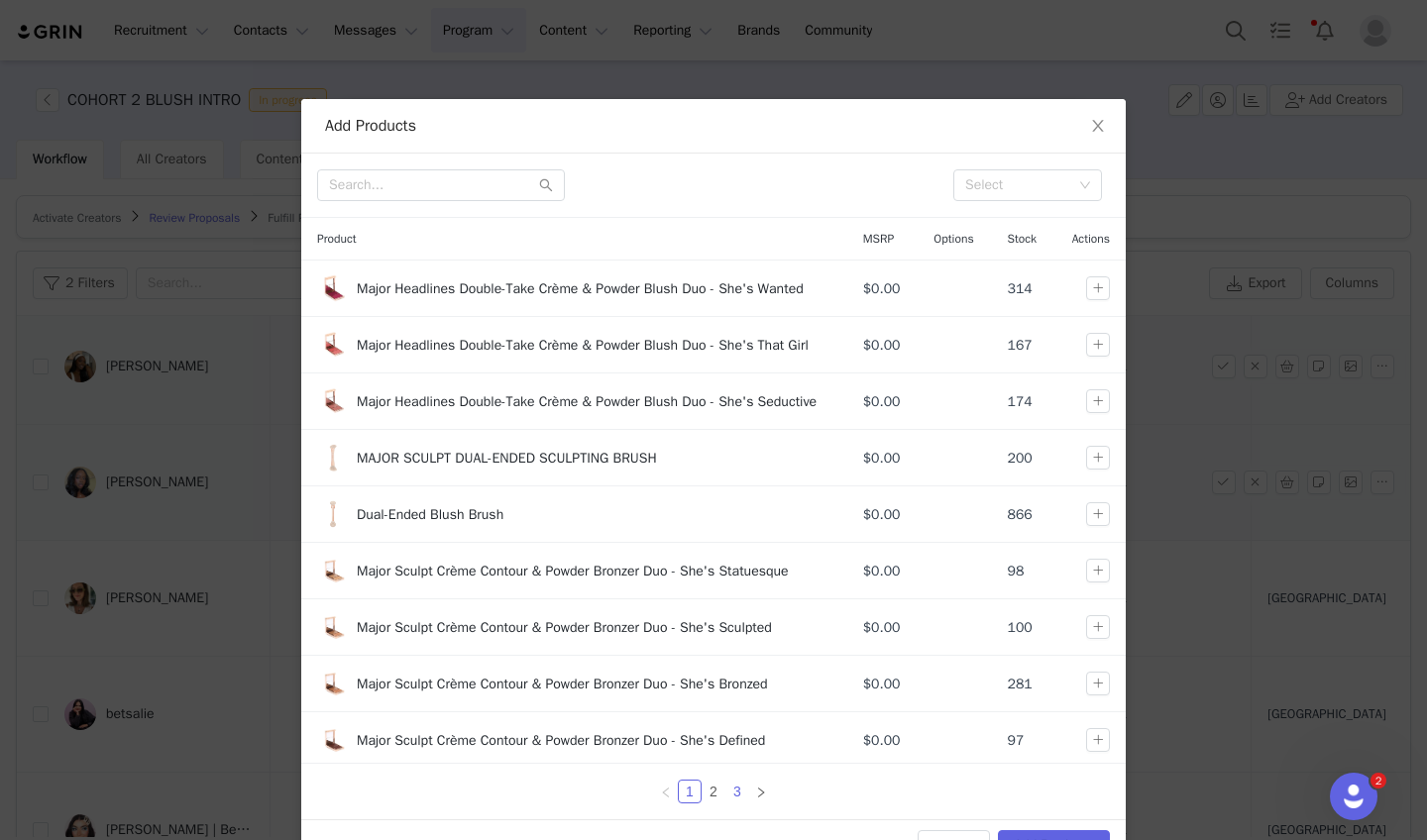click on "3" at bounding box center [737, 791] 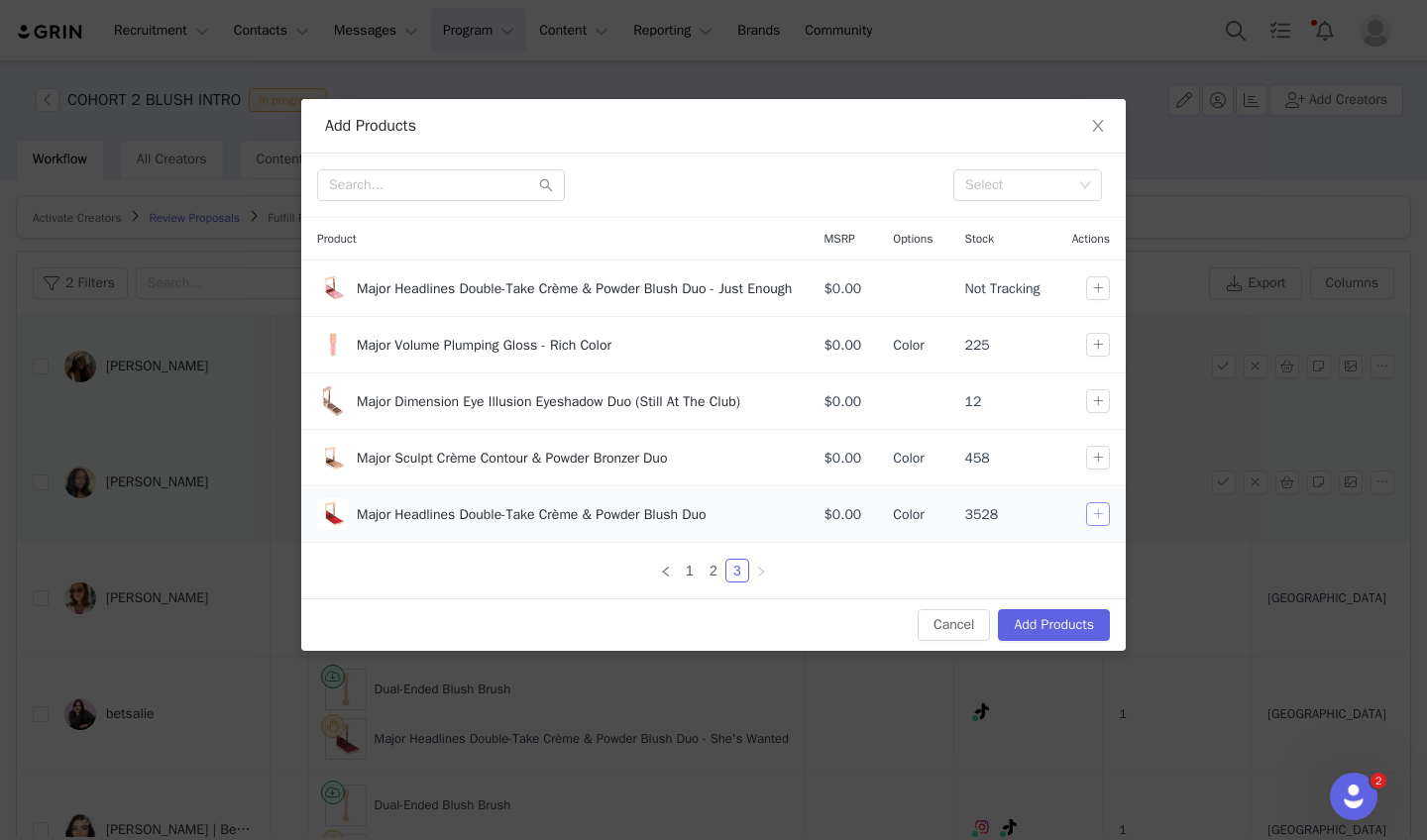 click at bounding box center [1098, 514] 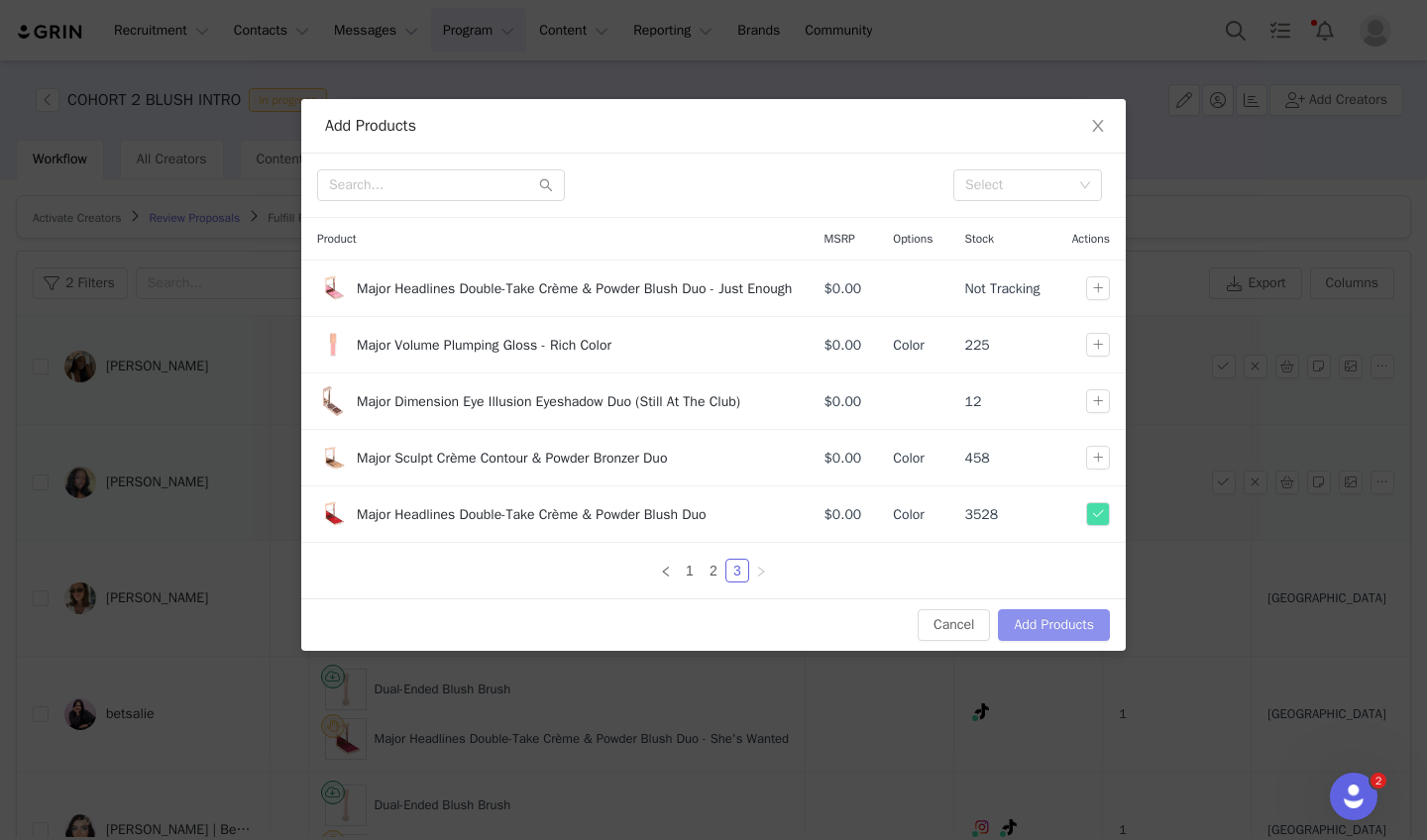click on "Add Products" at bounding box center [1053, 625] 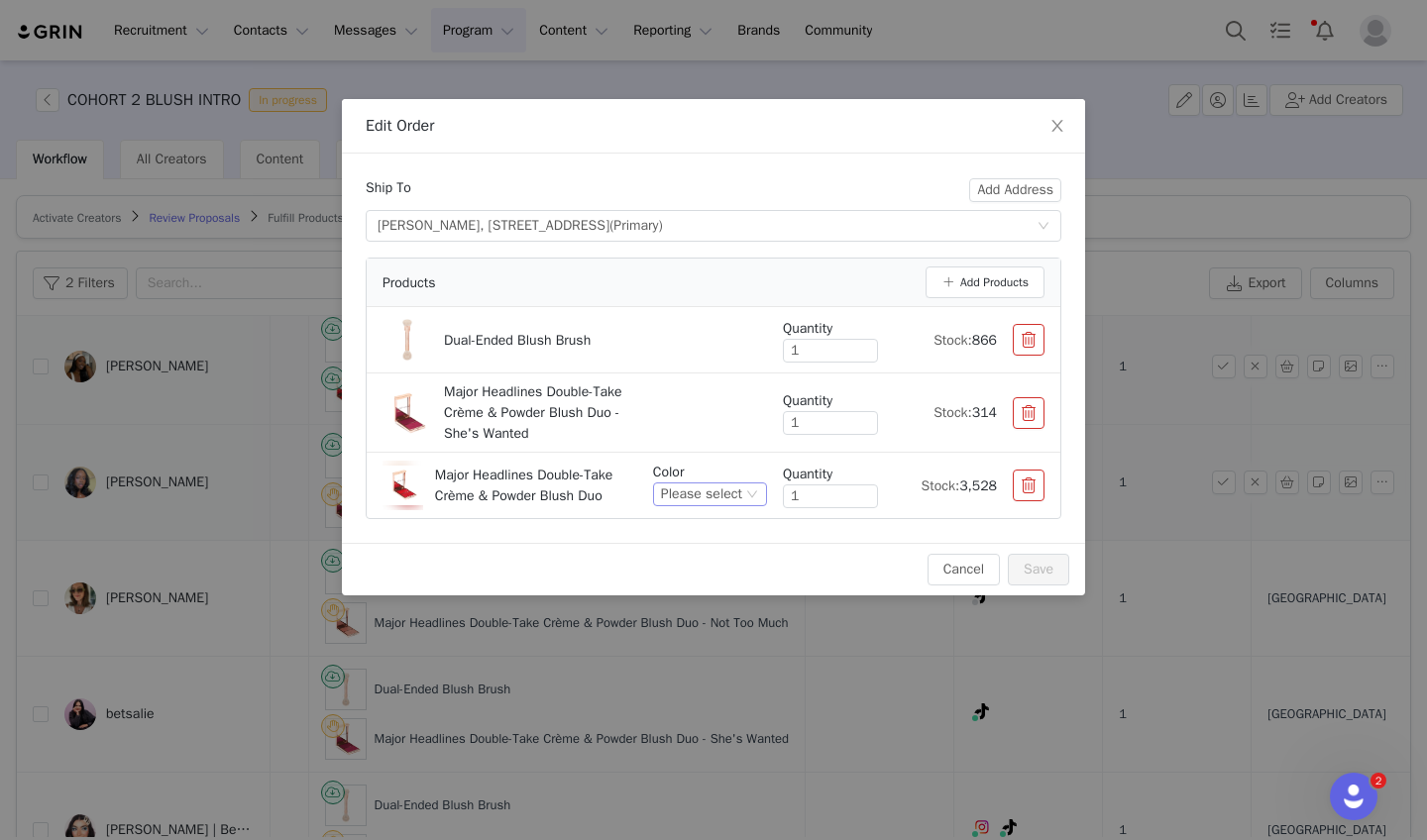click on "Please select" at bounding box center (702, 494) 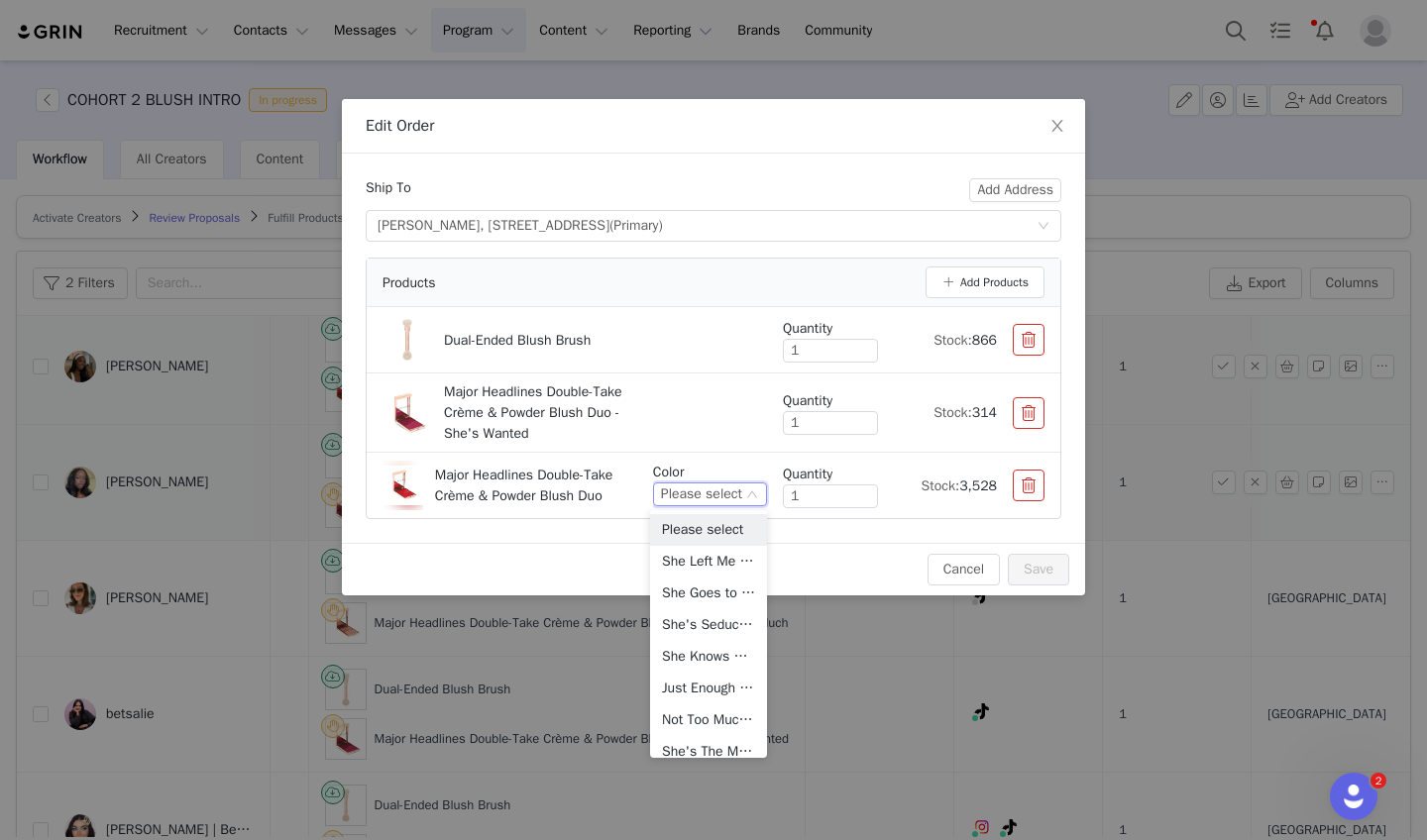 scroll, scrollTop: 363, scrollLeft: 0, axis: vertical 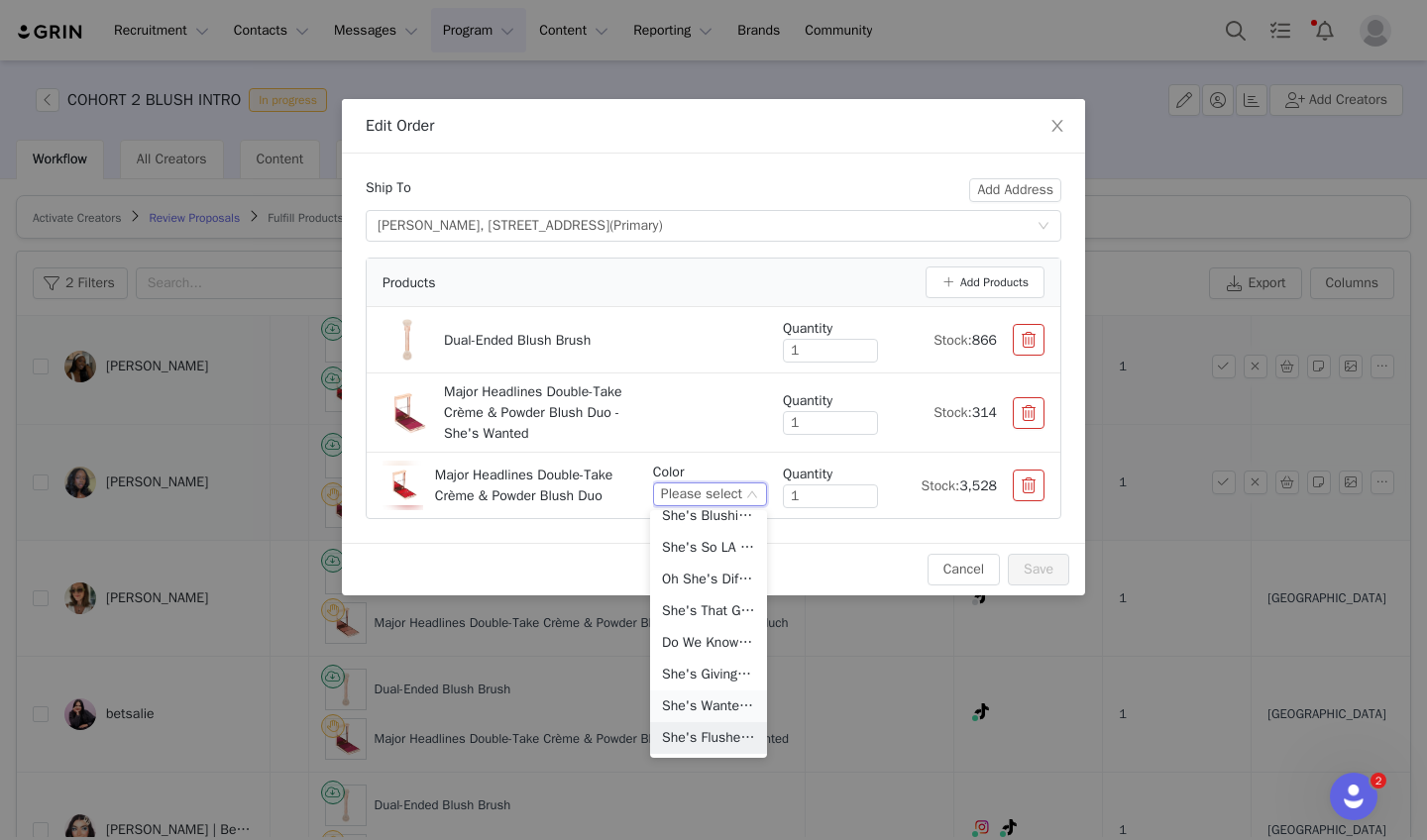 click on "She's Wanted (Rich Berry)" at bounding box center [709, 706] 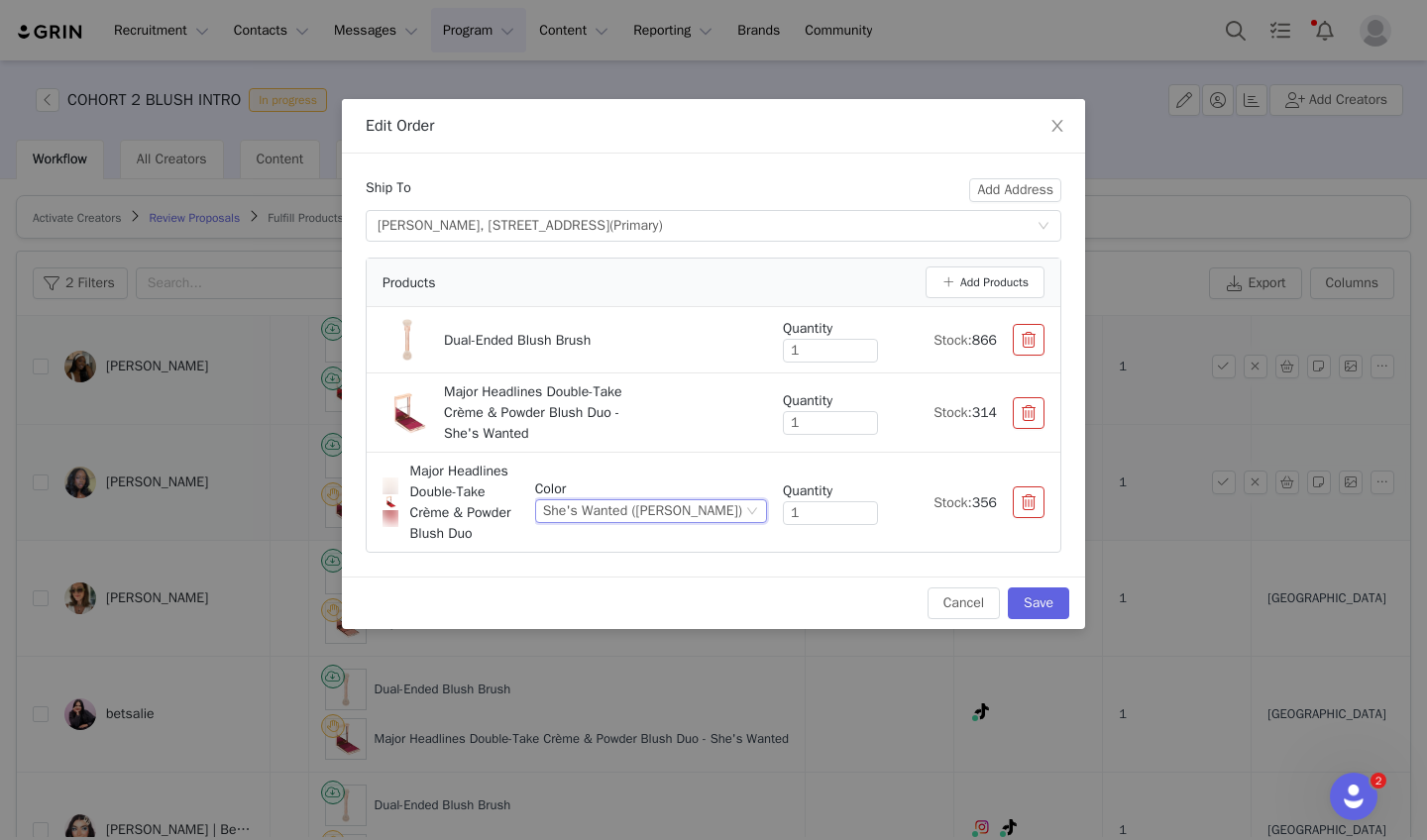 click at bounding box center (1029, 413) 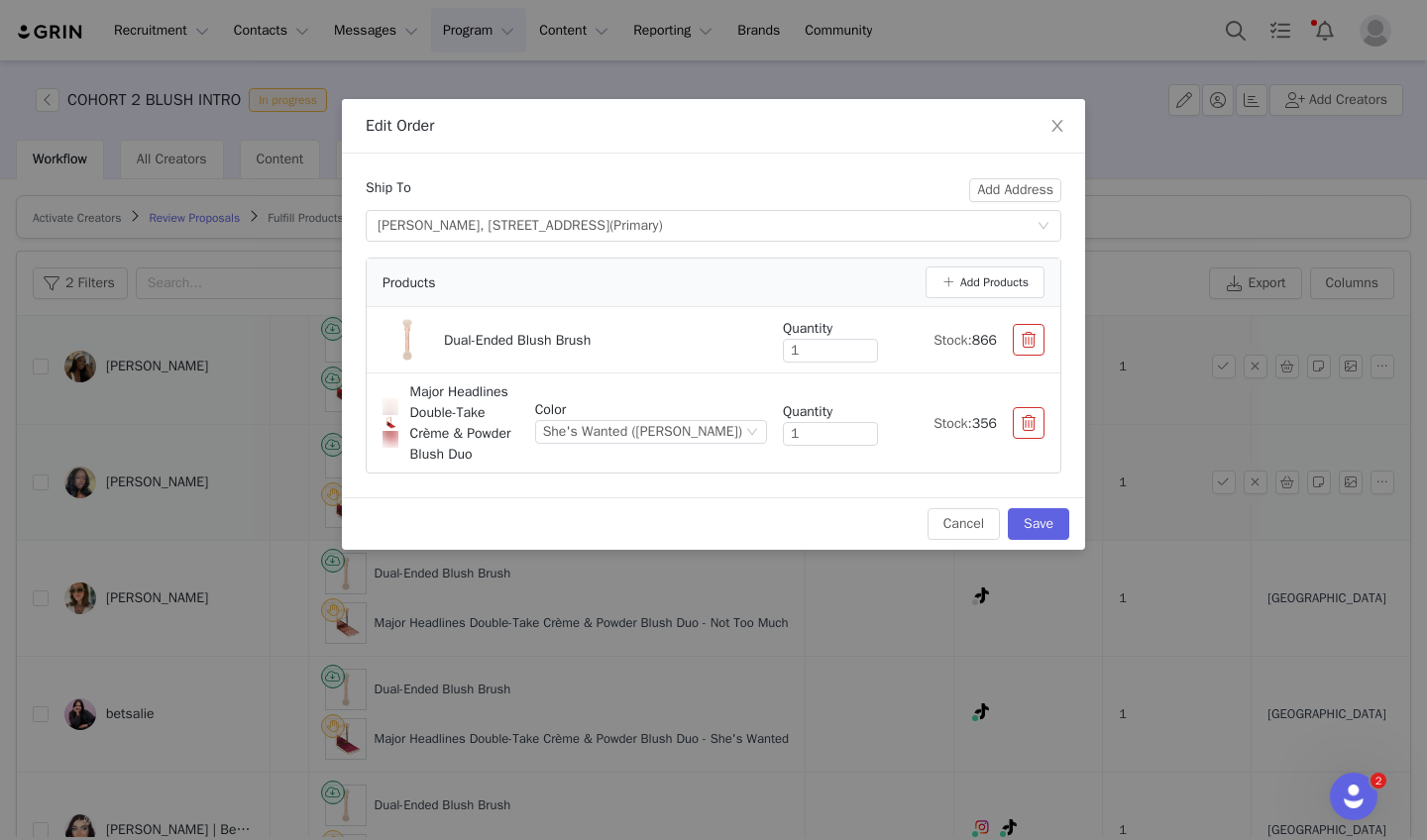 click on "Save" at bounding box center (1039, 524) 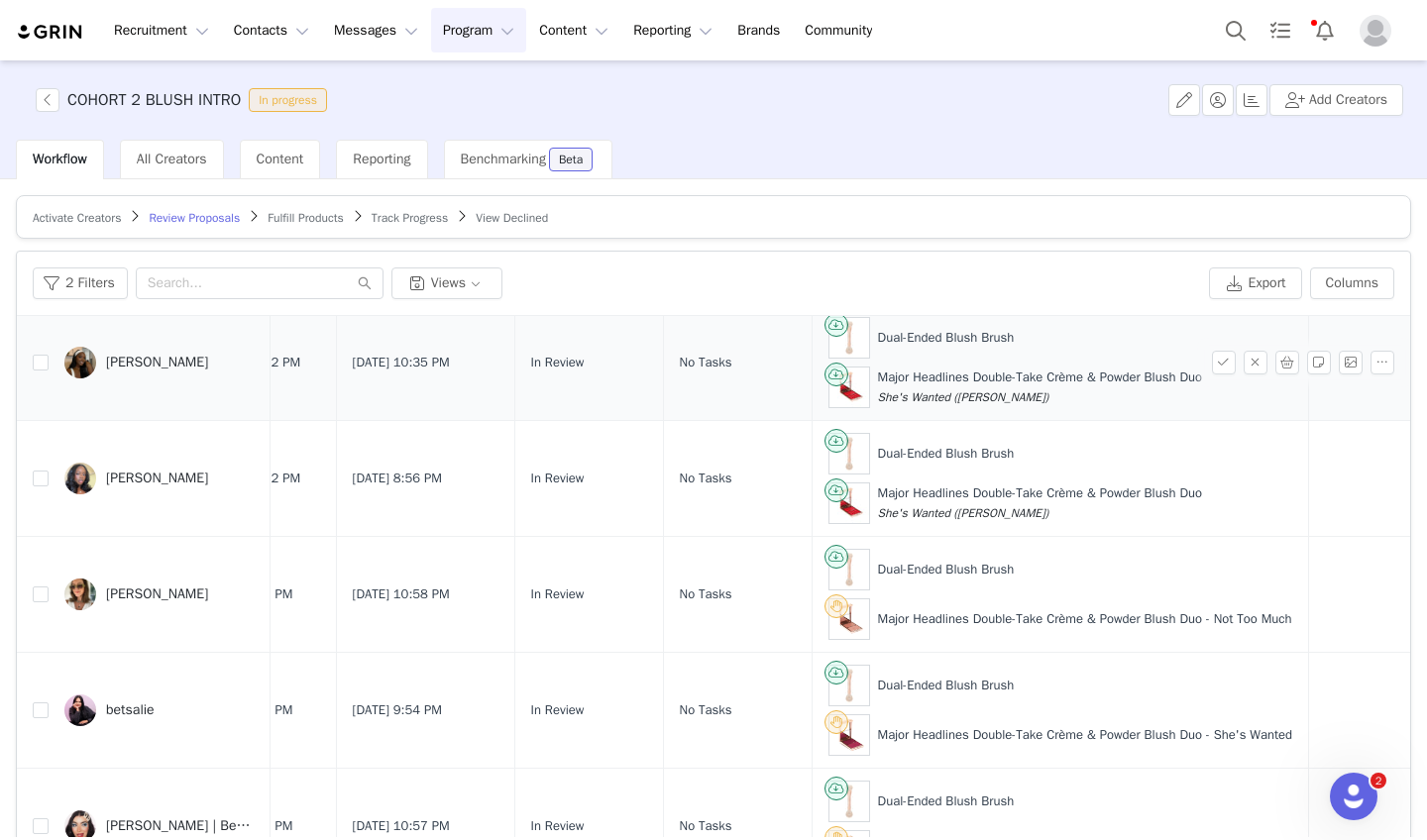 scroll, scrollTop: 415, scrollLeft: 83, axis: both 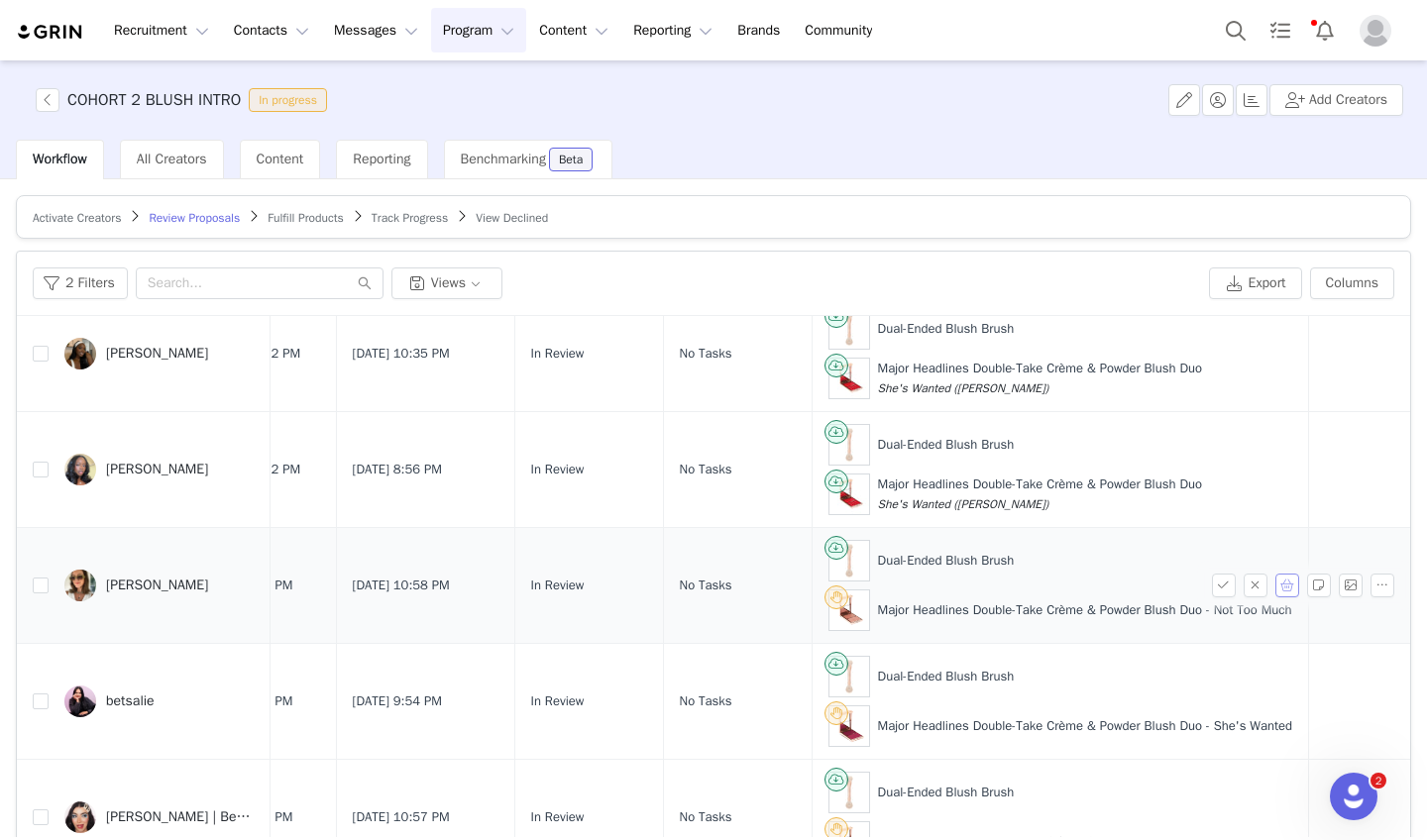 click at bounding box center [1287, 585] 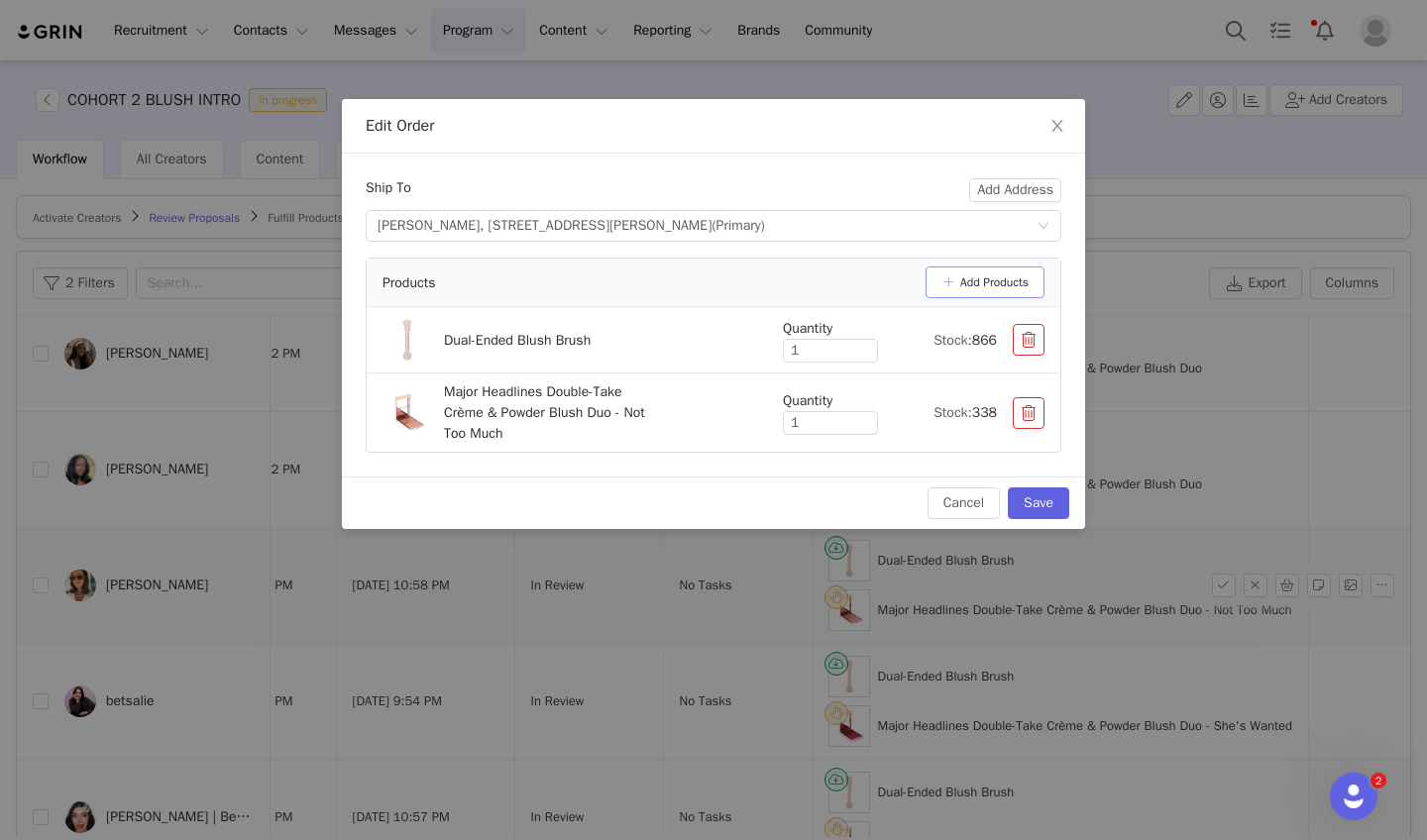 click on "Add Products" at bounding box center [985, 282] 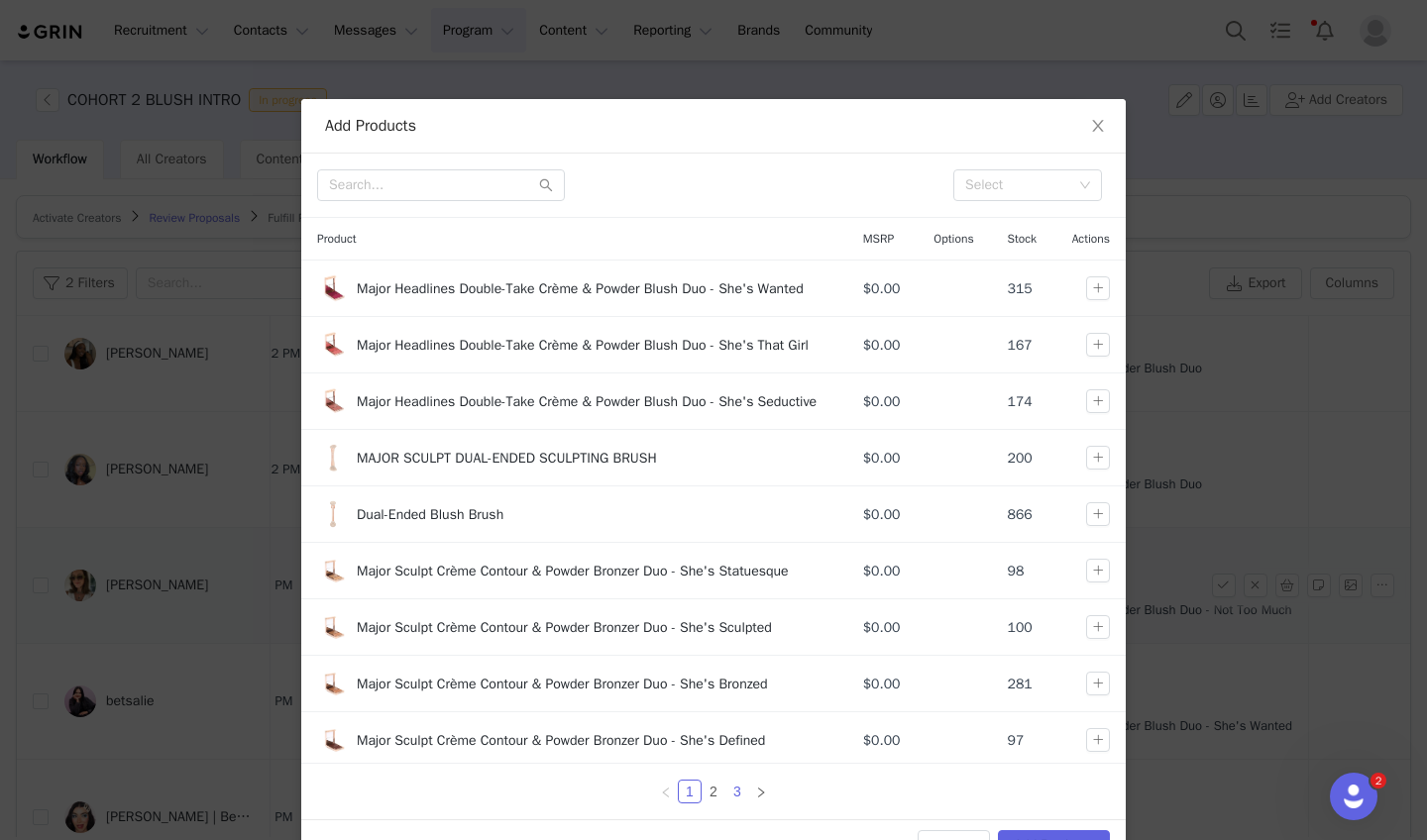 click on "3" at bounding box center [737, 791] 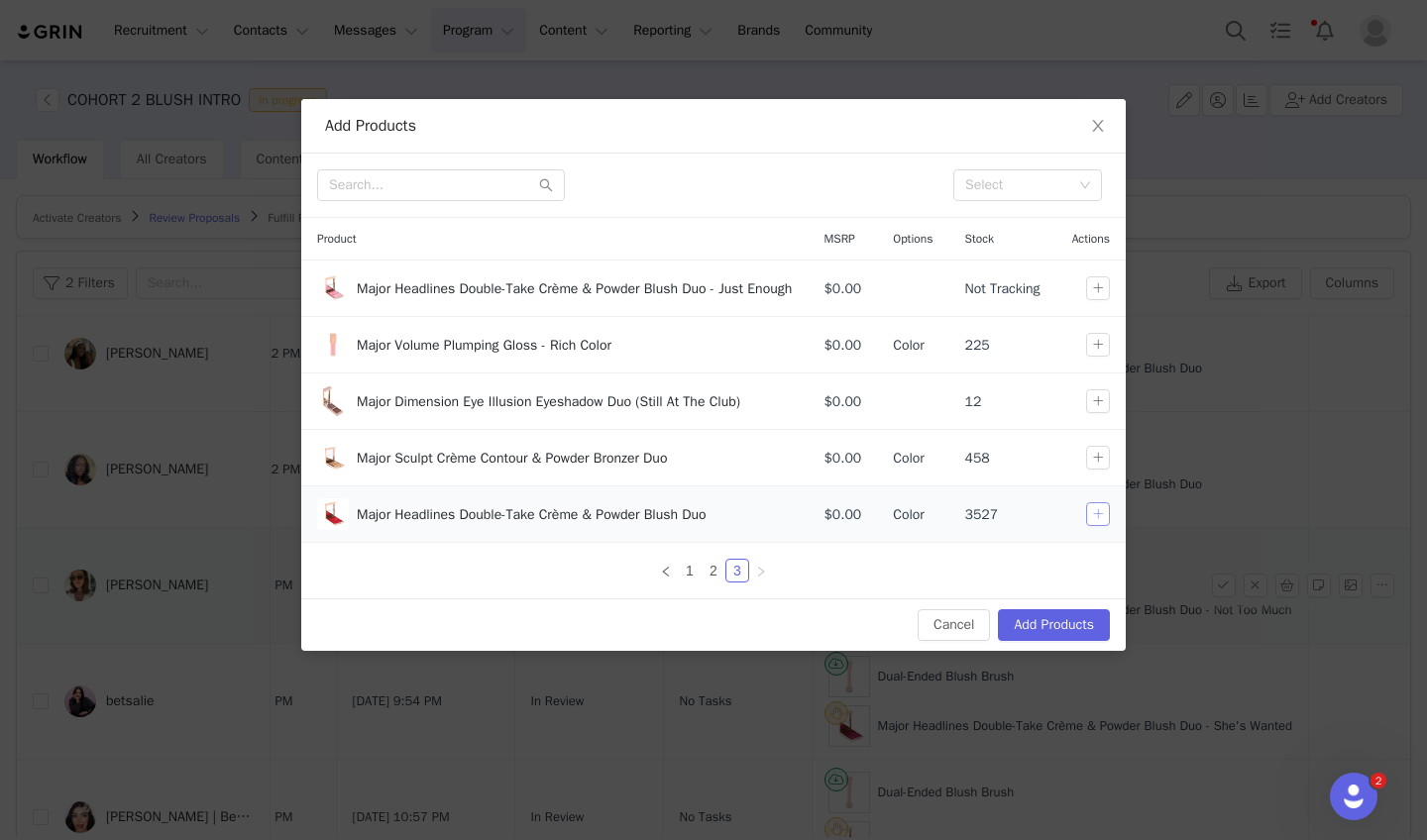 click at bounding box center [1098, 514] 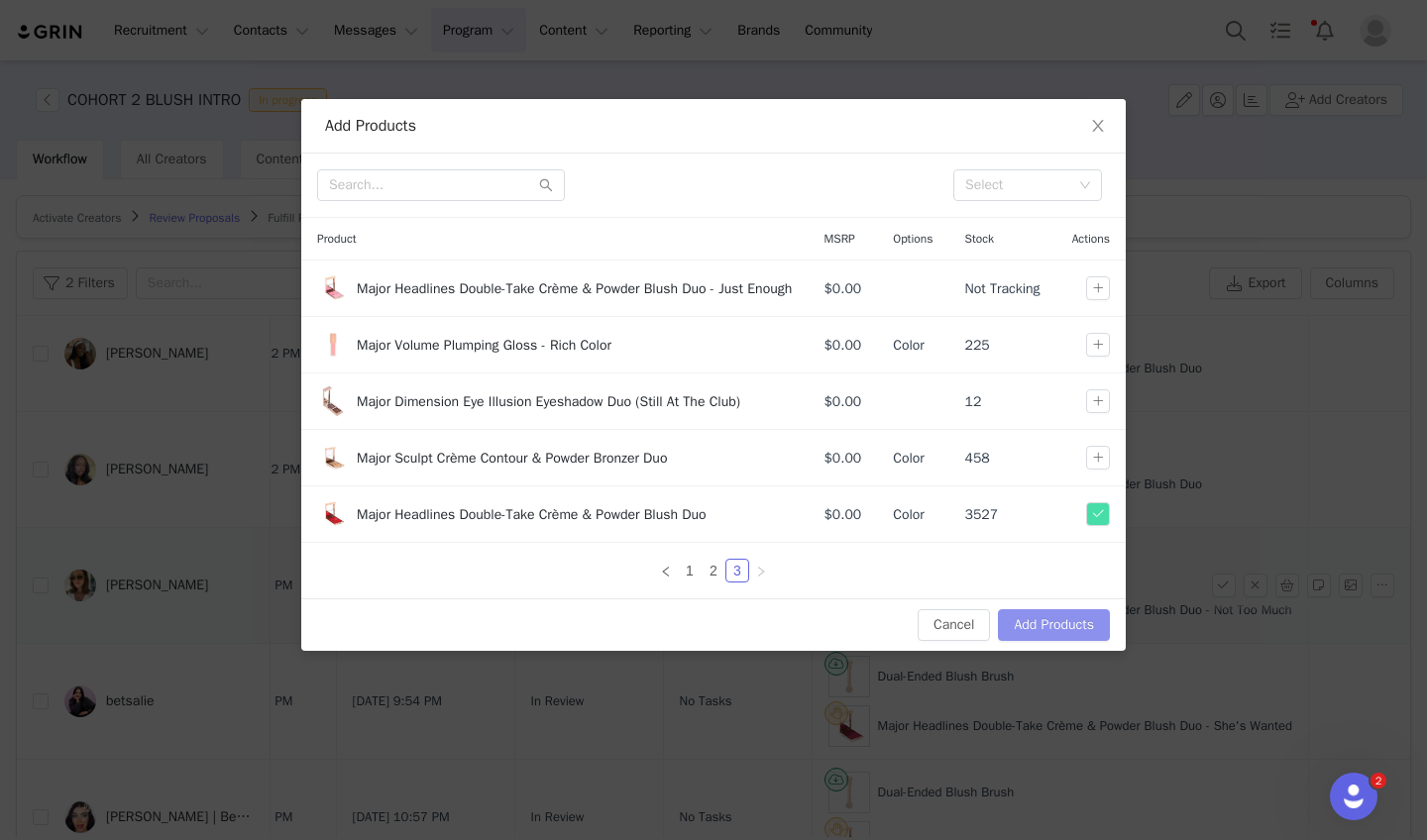 click on "Add Products" at bounding box center [1053, 625] 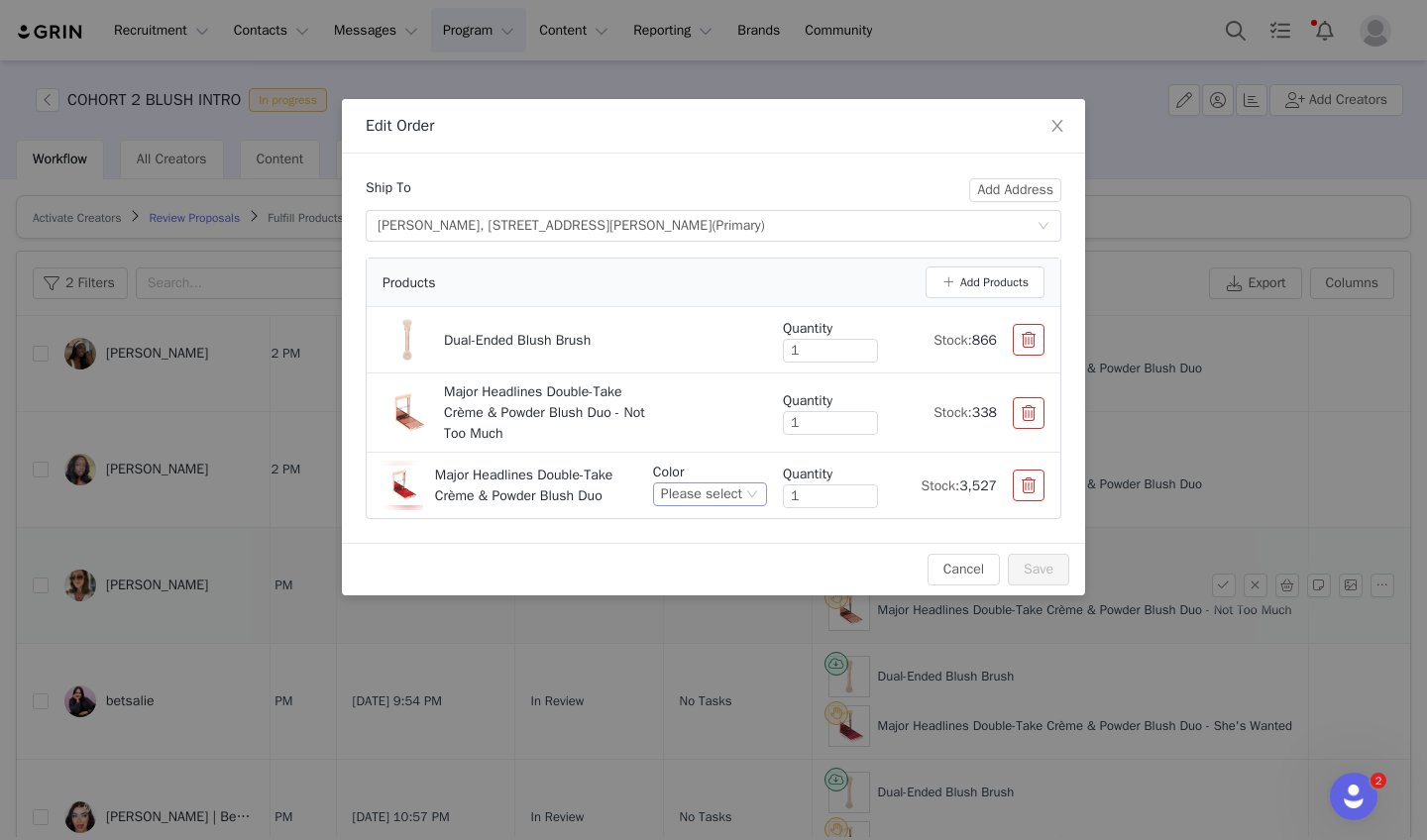 click 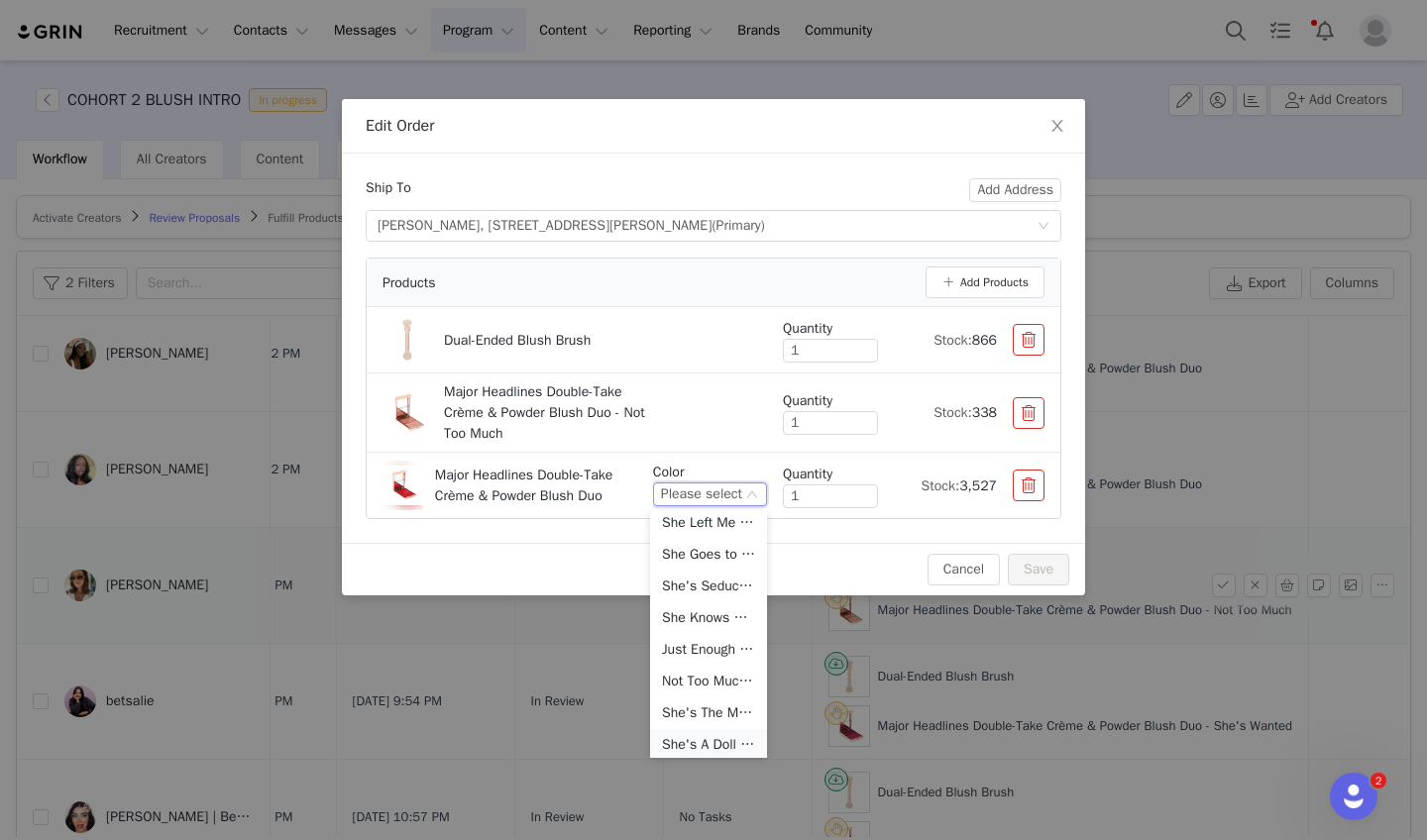 scroll, scrollTop: 120, scrollLeft: 0, axis: vertical 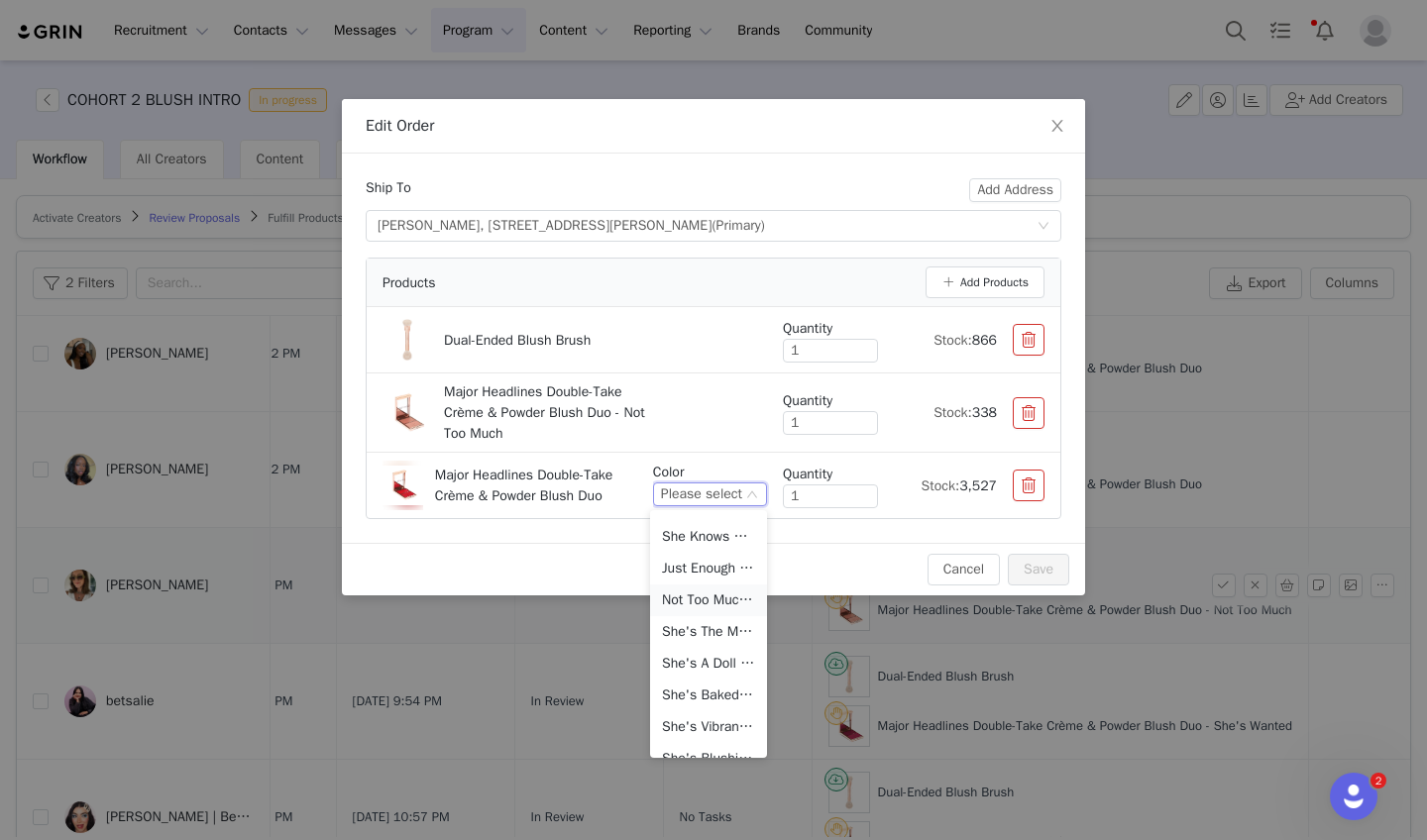 click on "Not Too Much (Soft Rosey Taupe)" at bounding box center [709, 600] 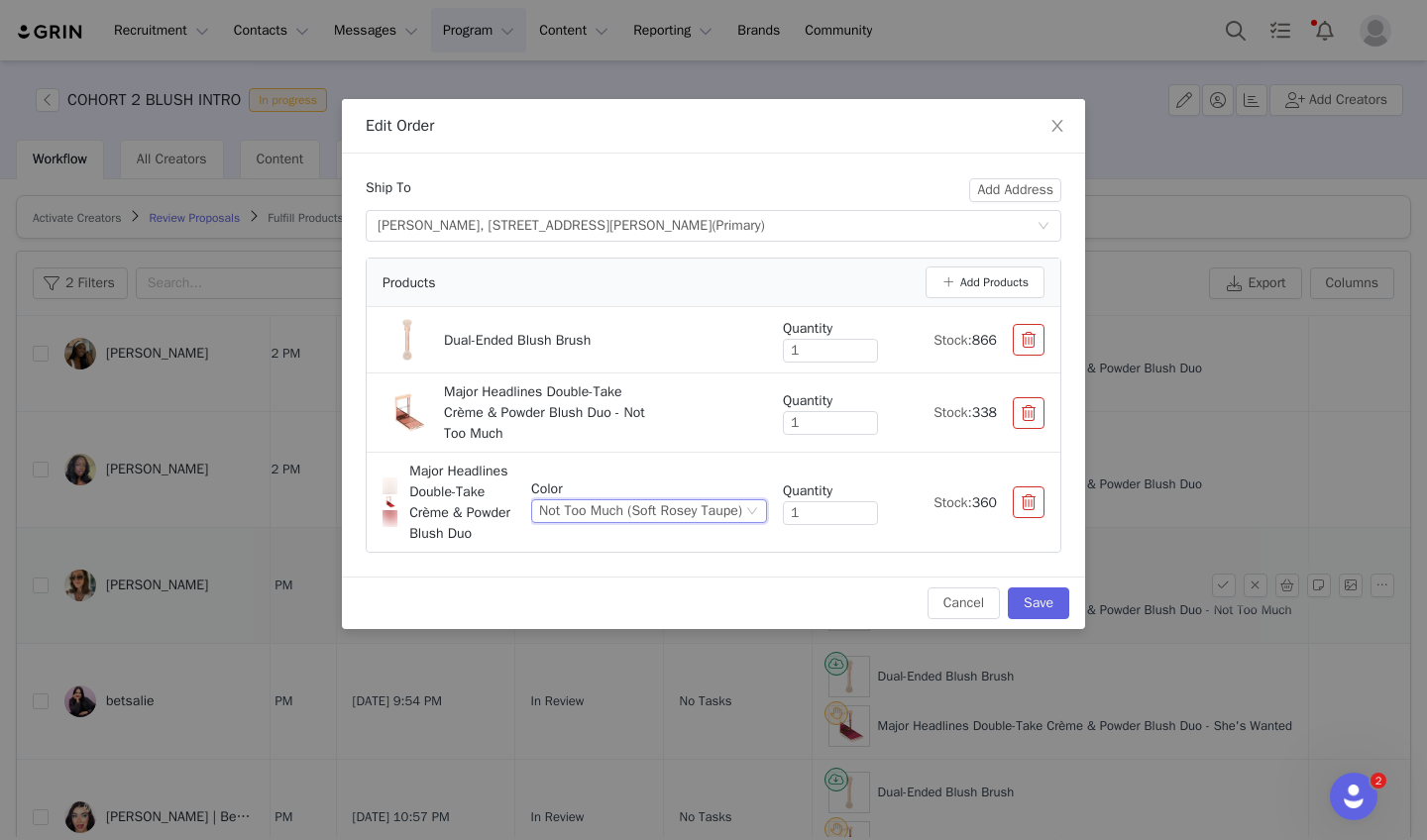click at bounding box center (1029, 413) 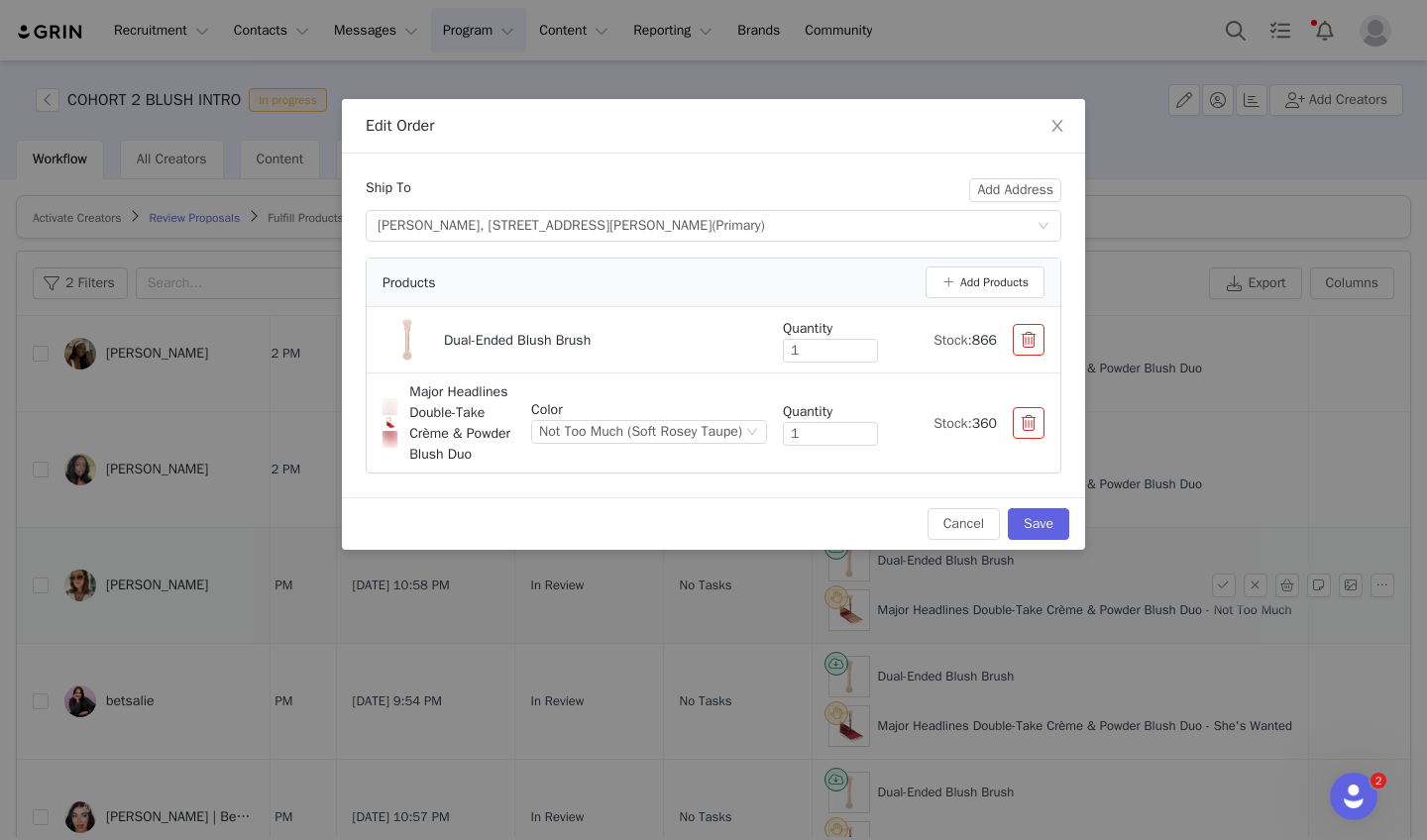 click on "Save" at bounding box center (1039, 524) 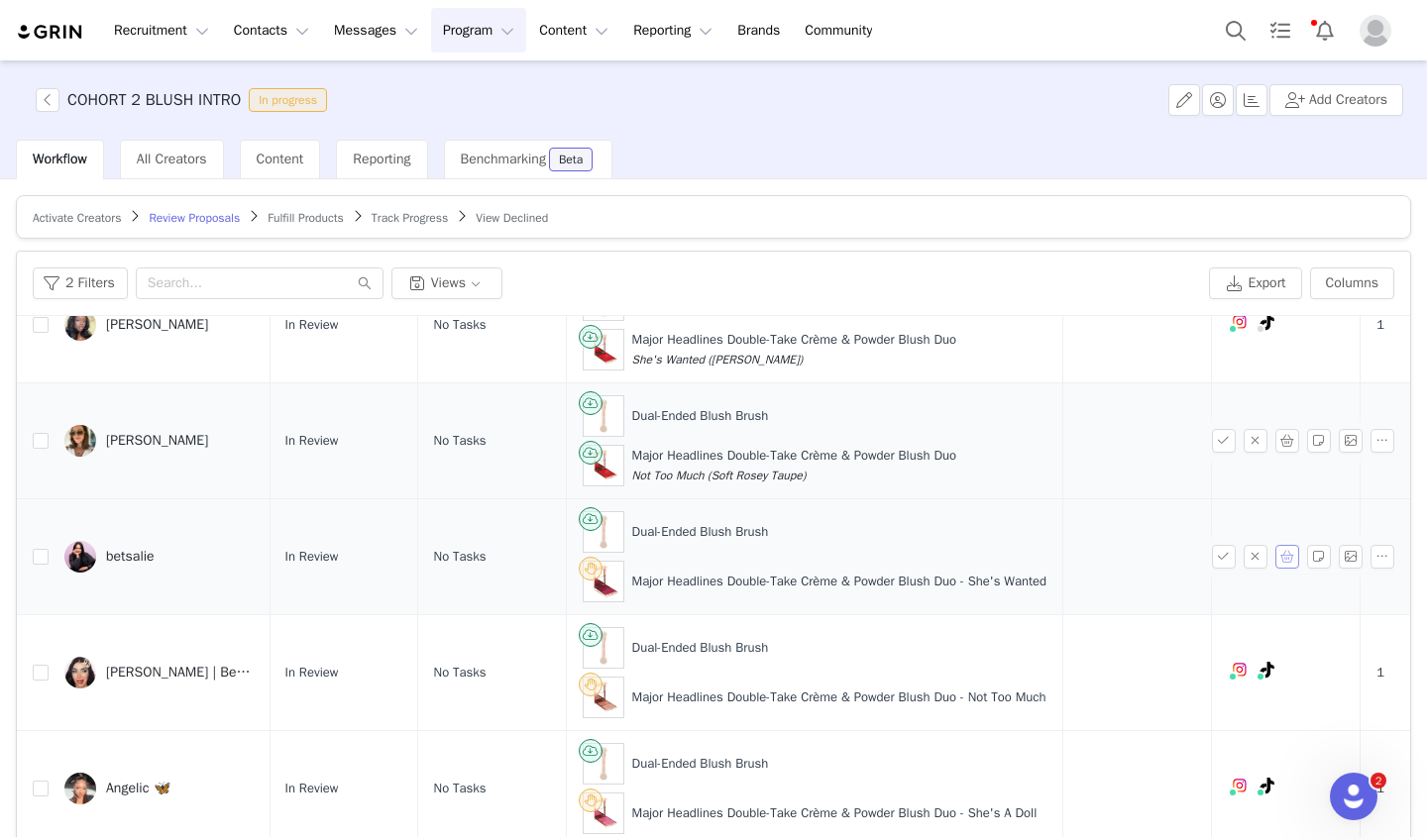 scroll, scrollTop: 559, scrollLeft: 329, axis: both 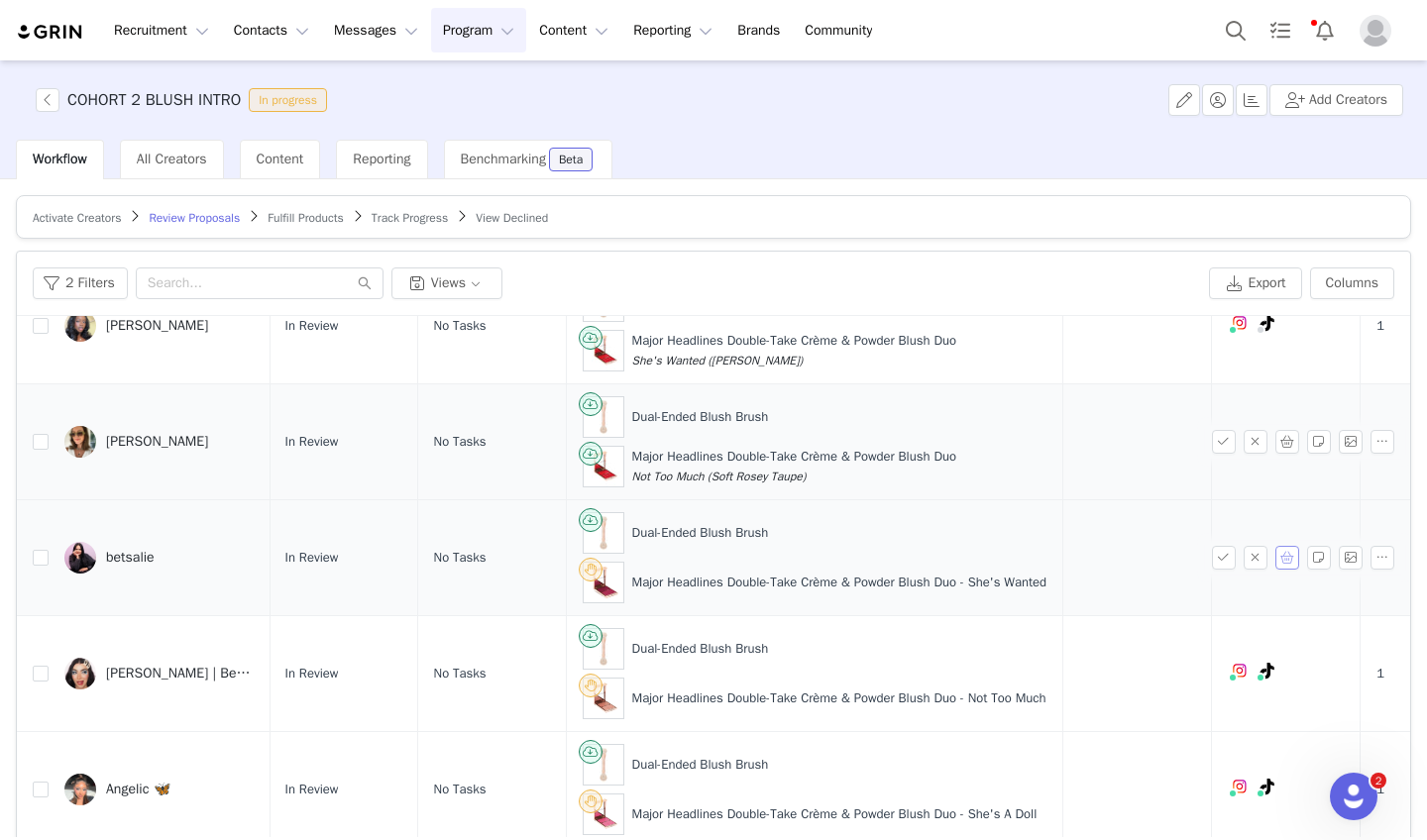 click at bounding box center (1287, 558) 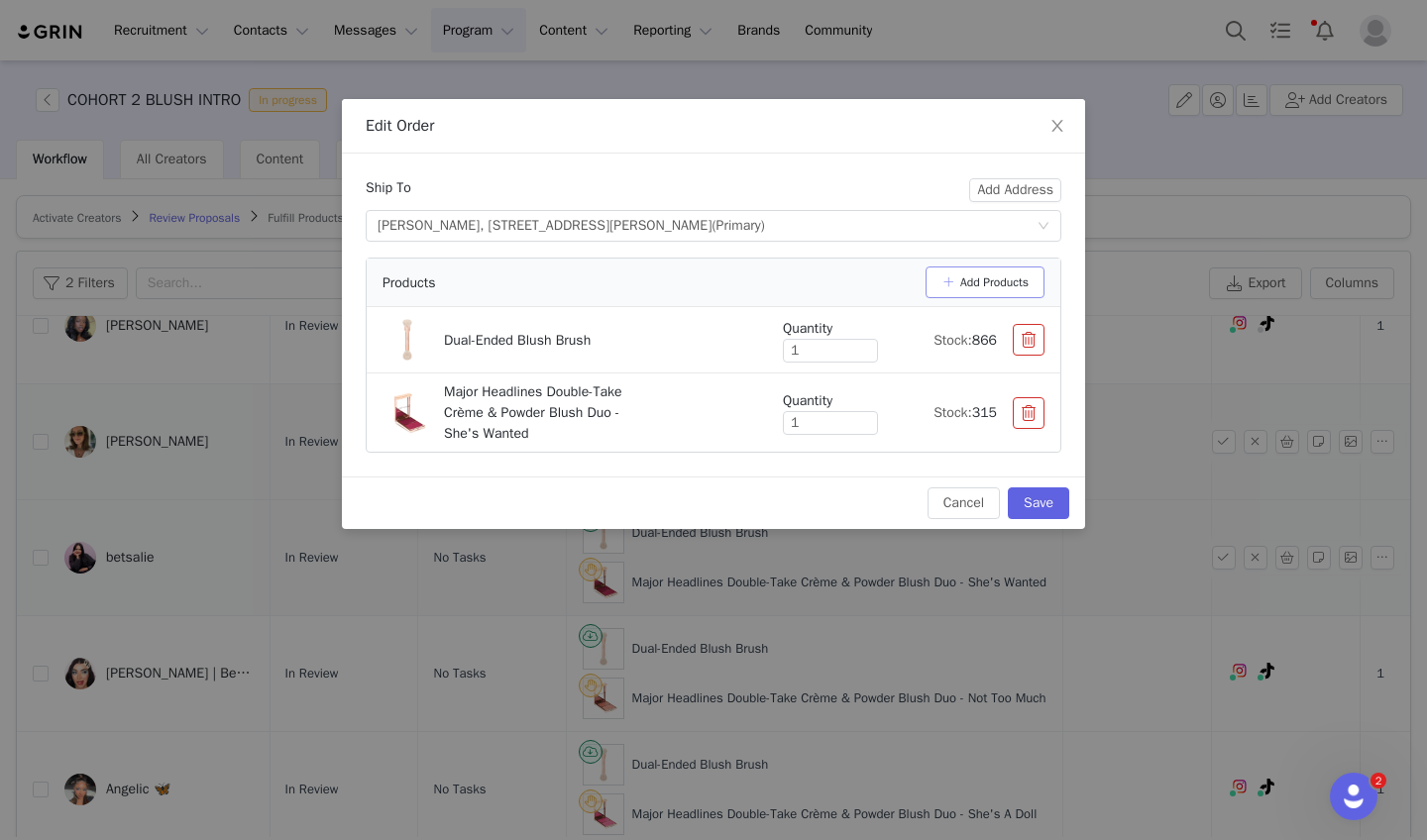 click on "Add Products" at bounding box center [985, 282] 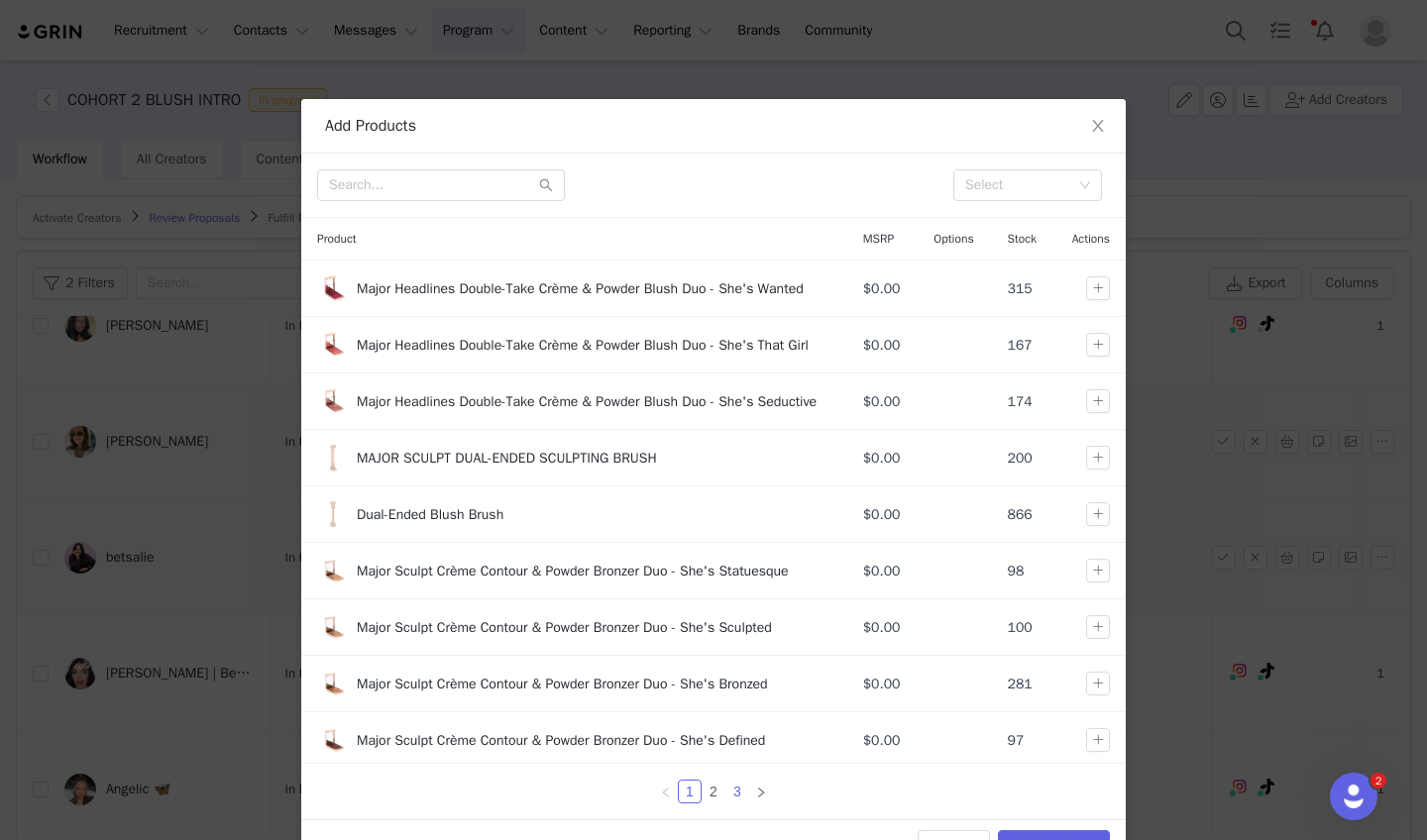 click on "3" at bounding box center [737, 791] 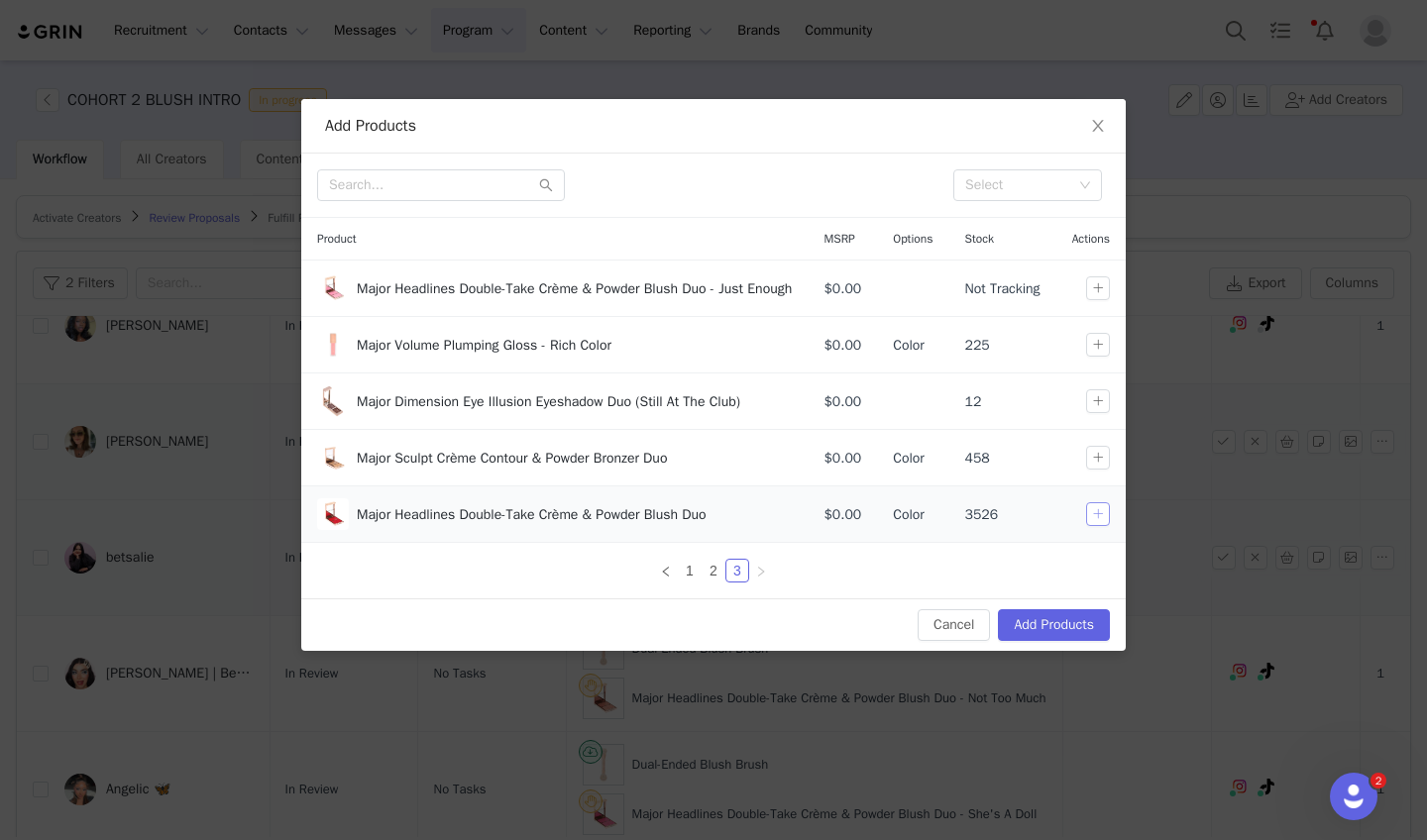 click at bounding box center [1098, 514] 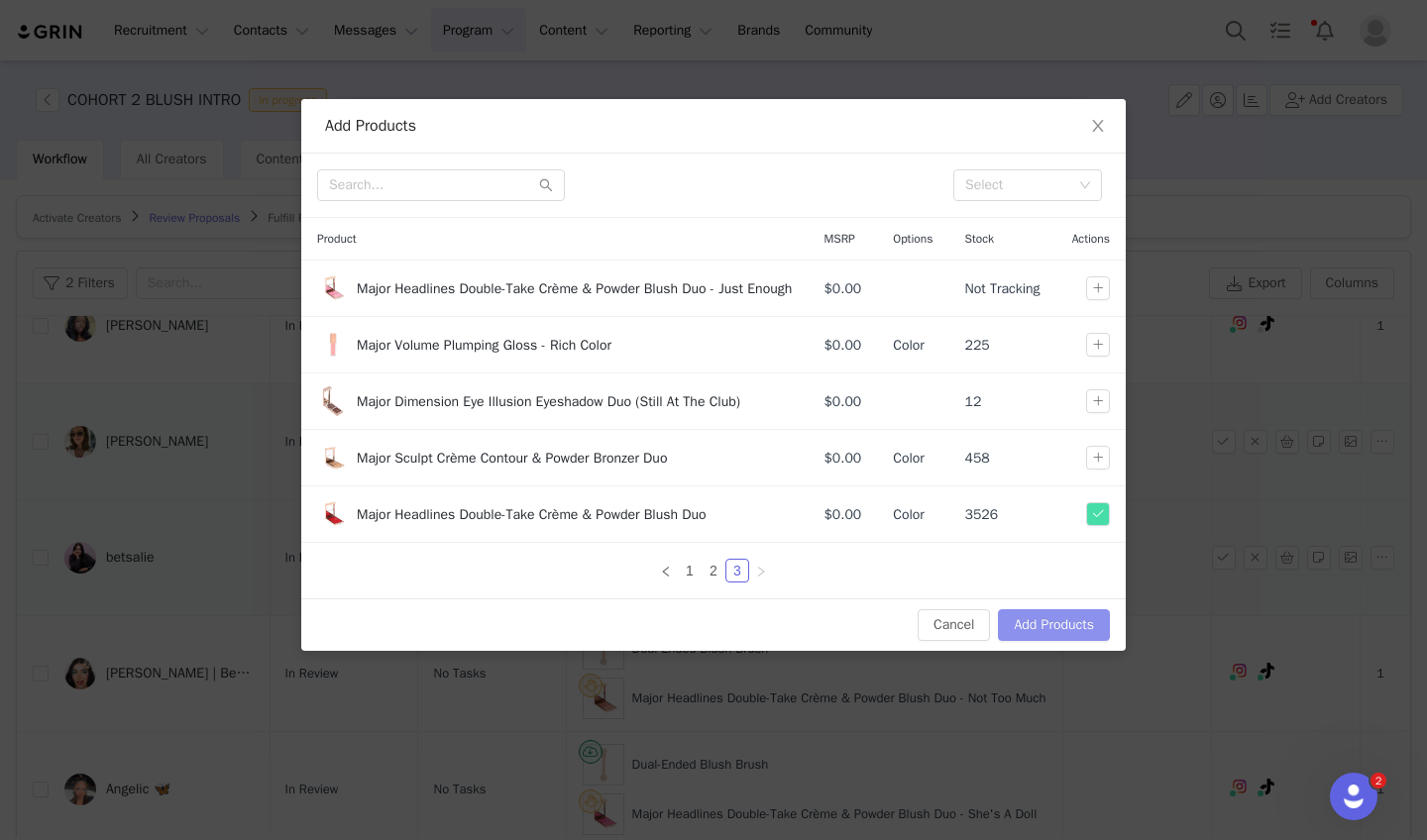 click on "Add Products" at bounding box center (1053, 625) 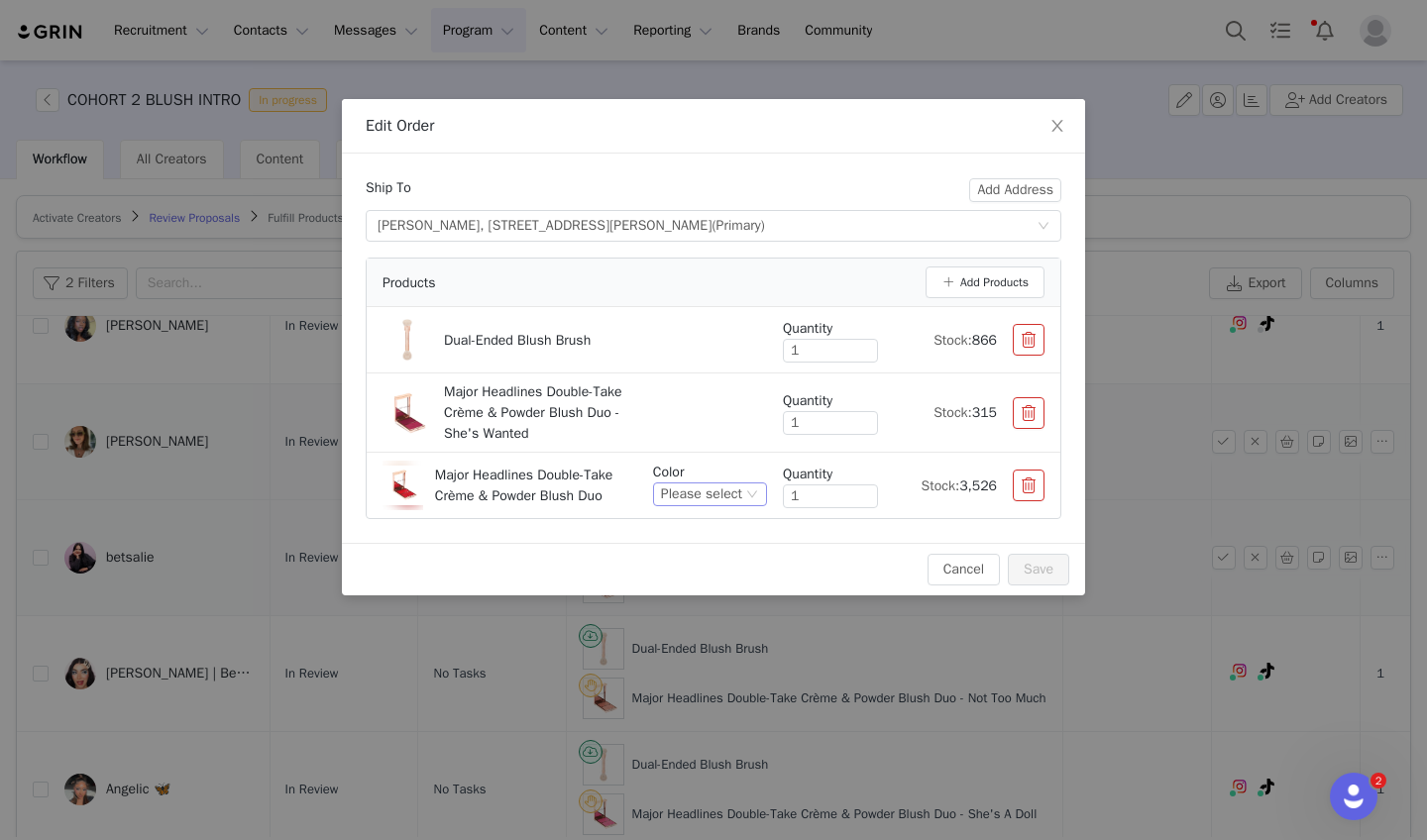 click 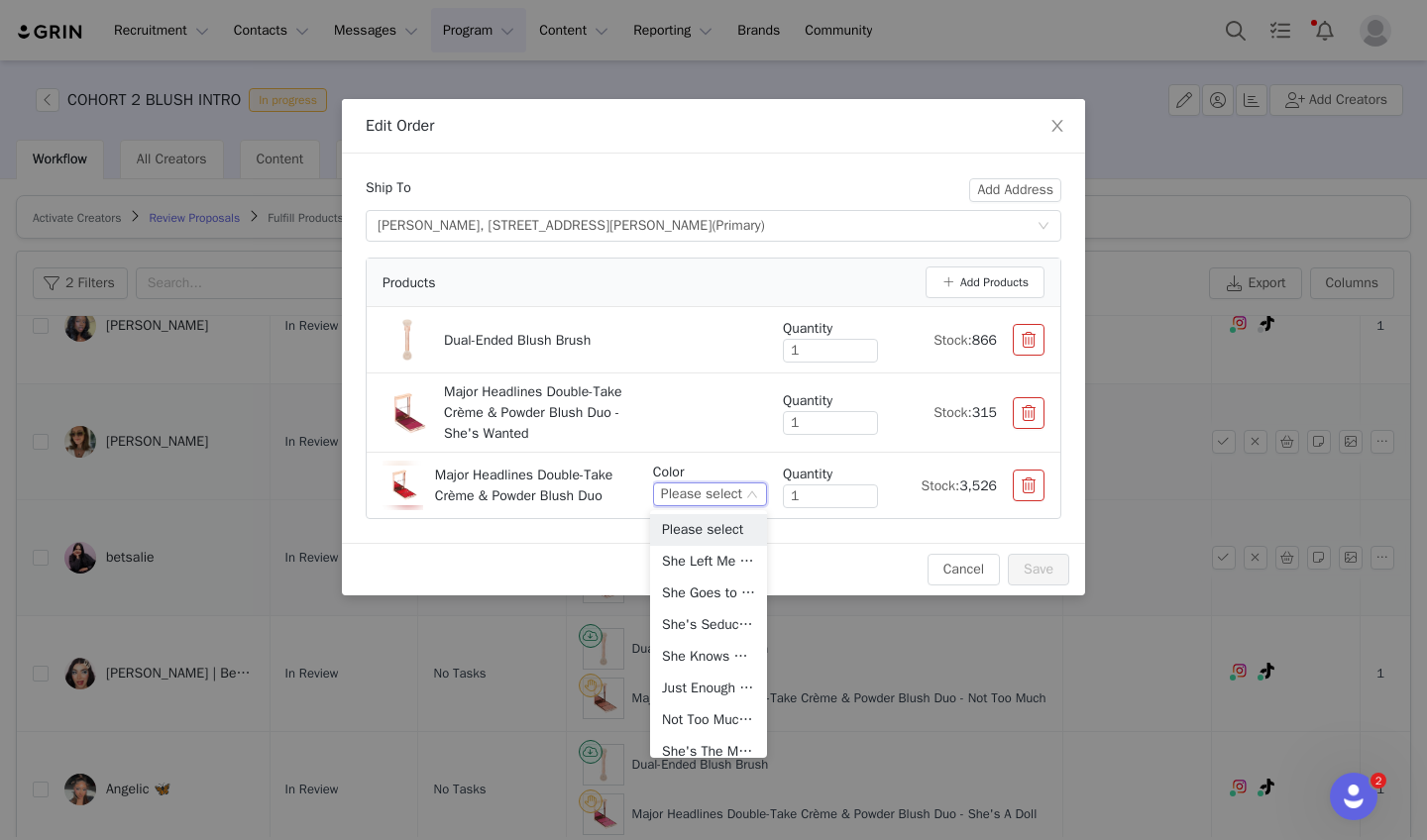 scroll, scrollTop: 363, scrollLeft: 0, axis: vertical 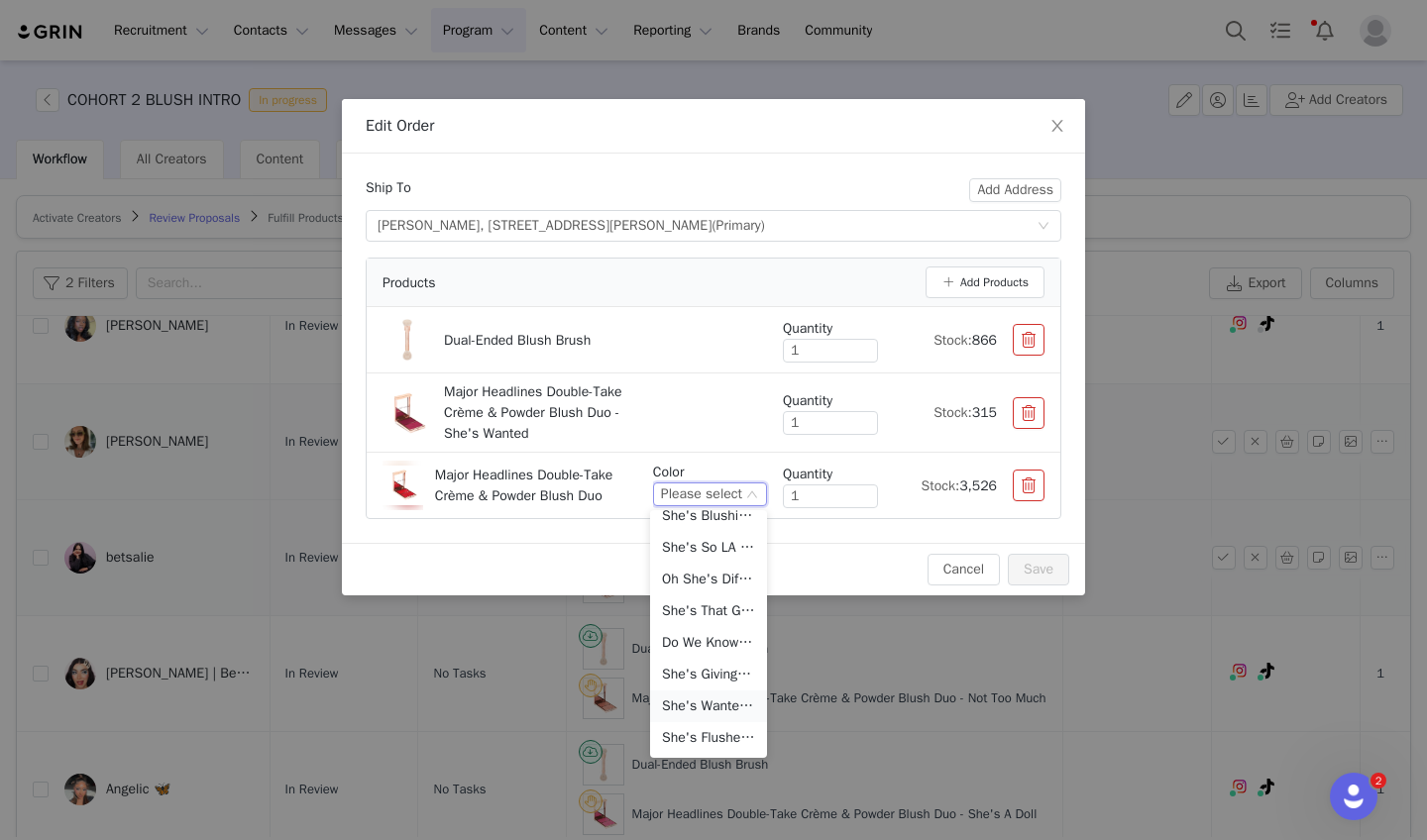 click on "She's Wanted (Rich Berry)" at bounding box center [709, 706] 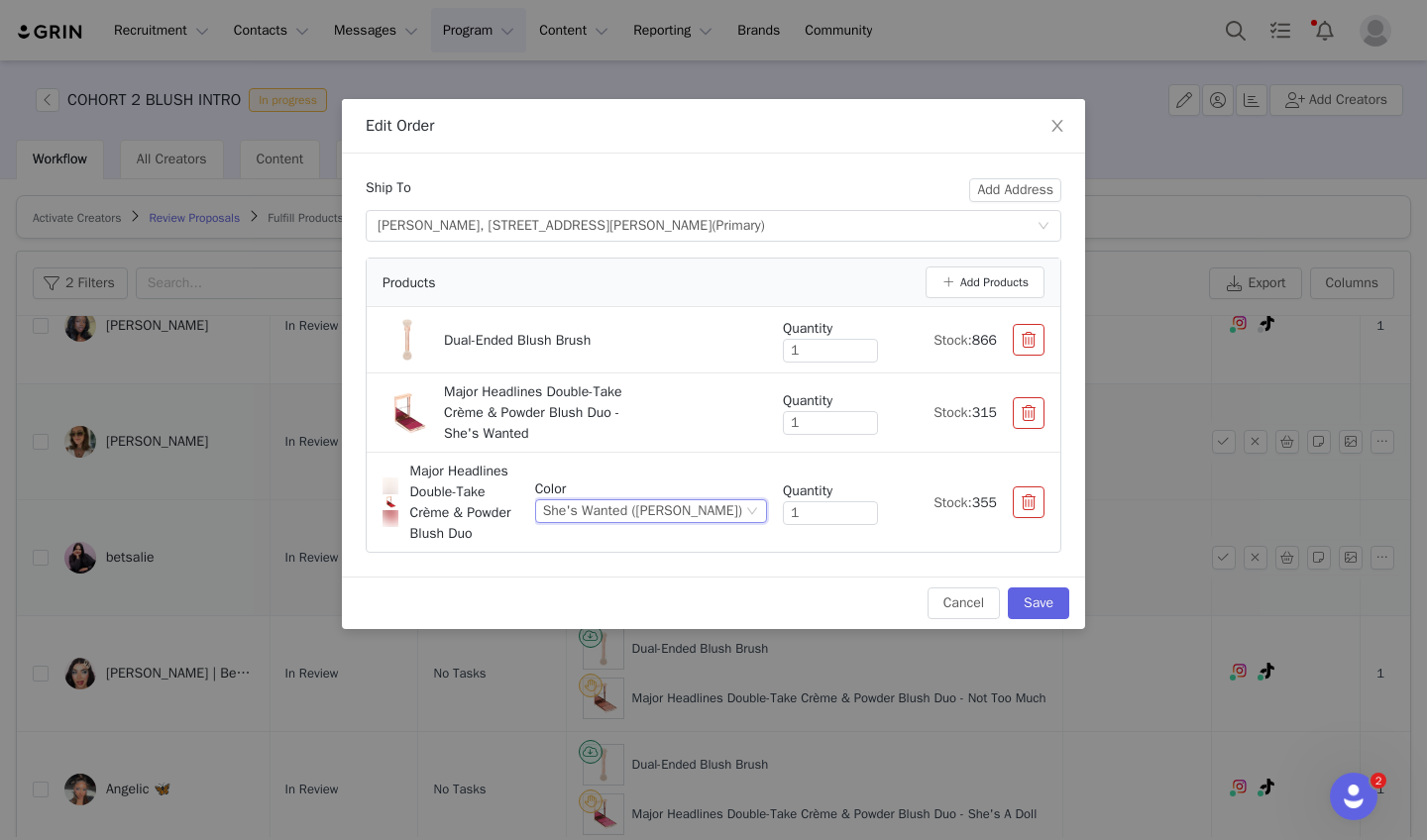 click at bounding box center [1029, 413] 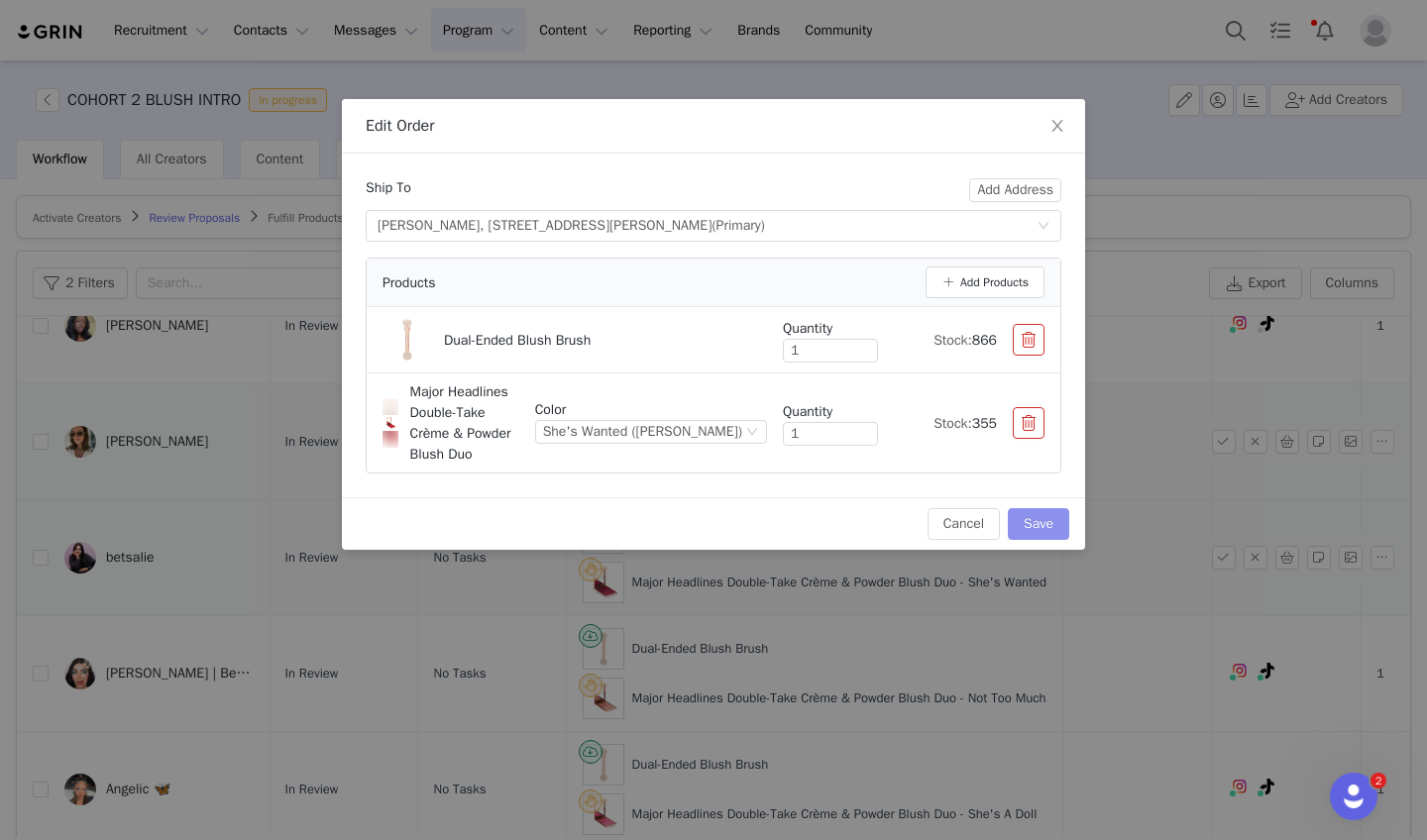click on "Save" at bounding box center [1039, 524] 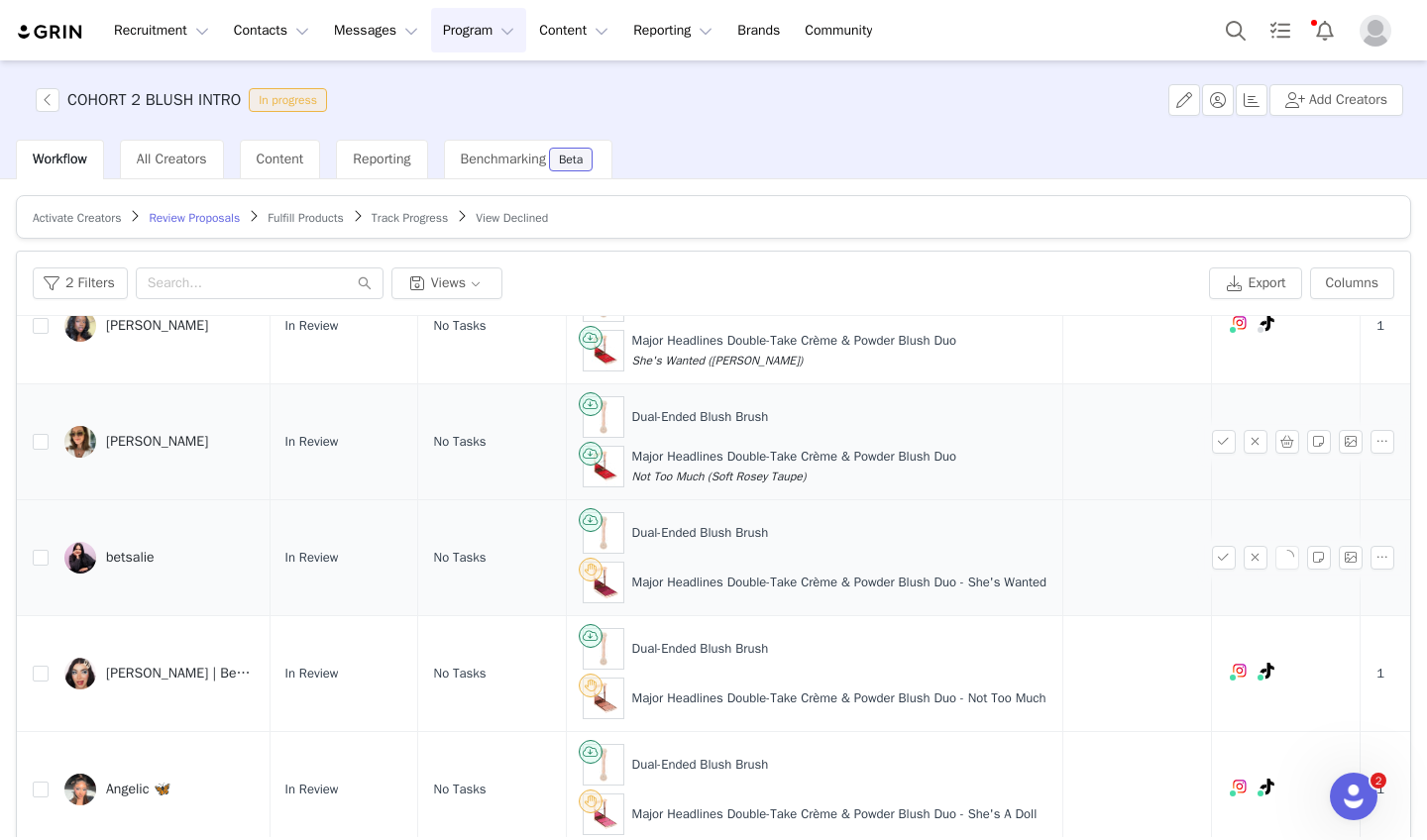scroll, scrollTop: 0, scrollLeft: 0, axis: both 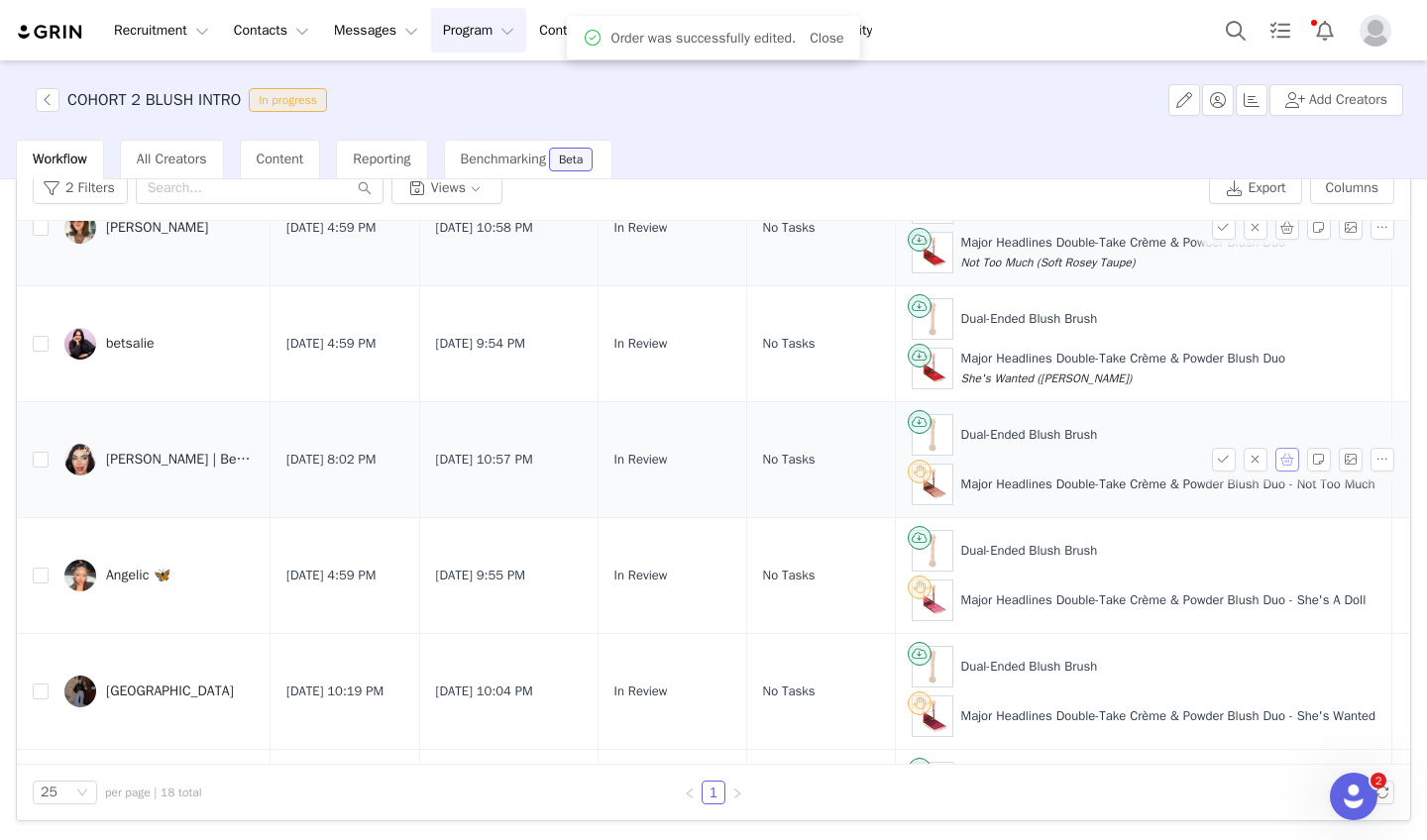 click at bounding box center [1287, 460] 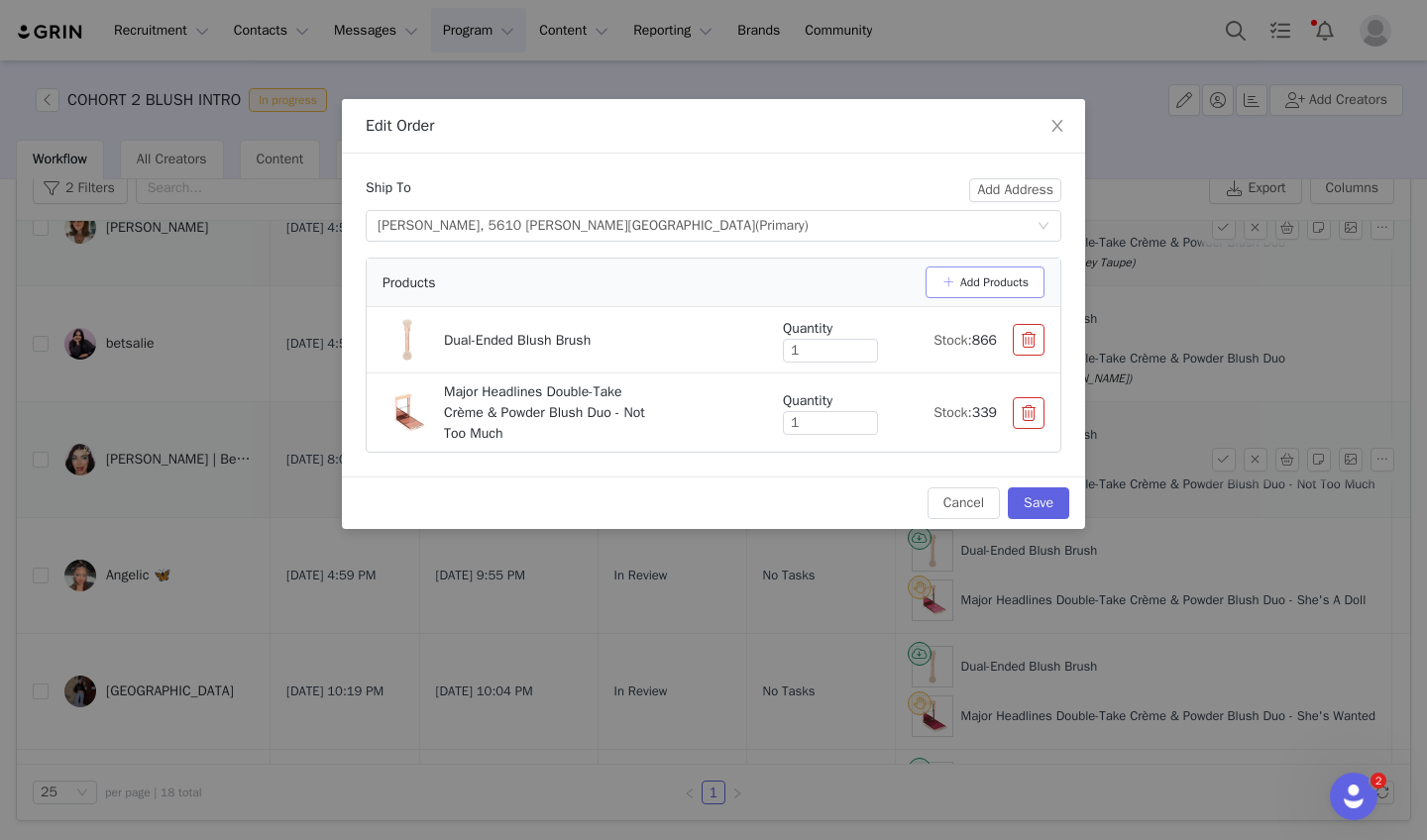 click on "Add Products" at bounding box center [985, 282] 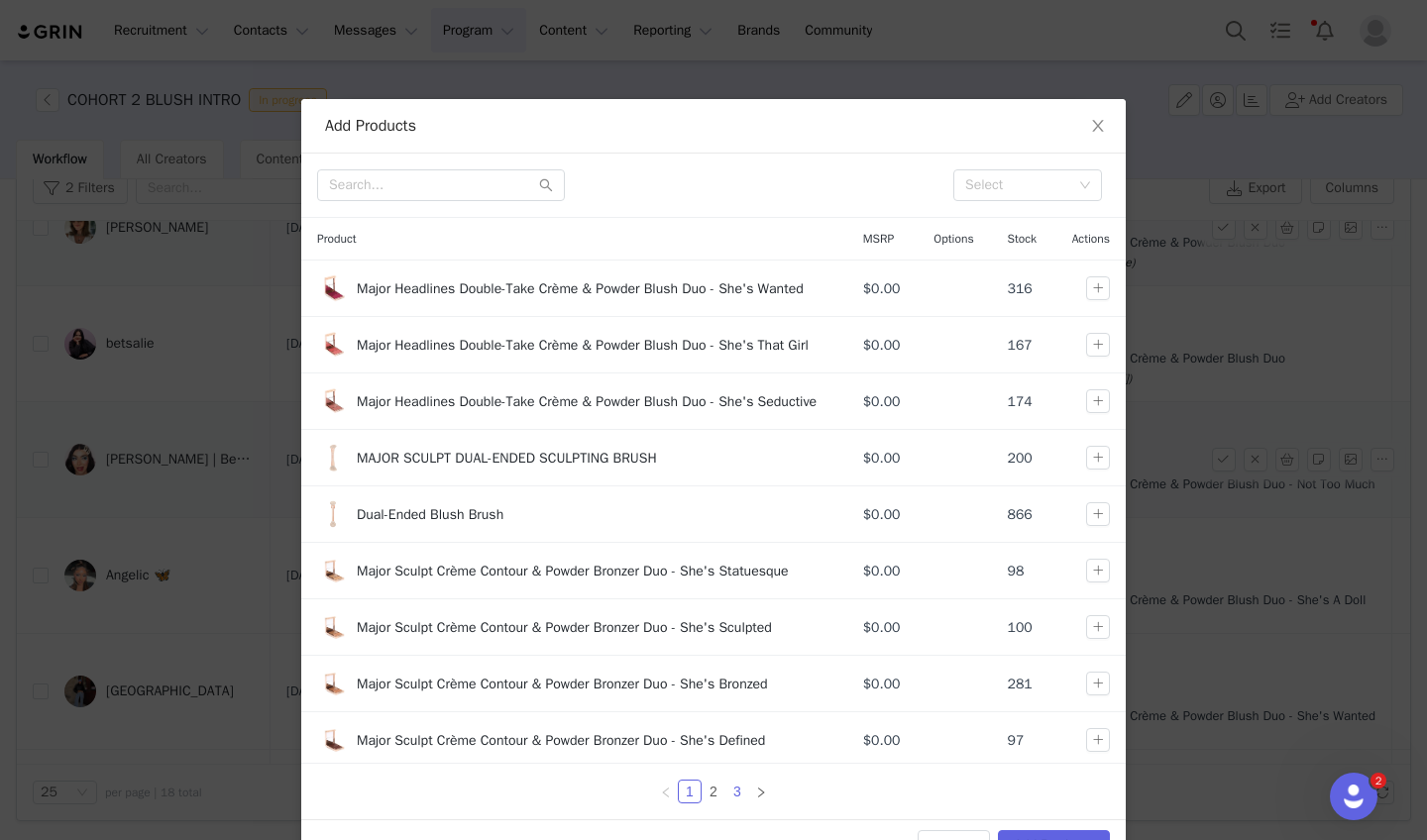 click on "3" at bounding box center (737, 791) 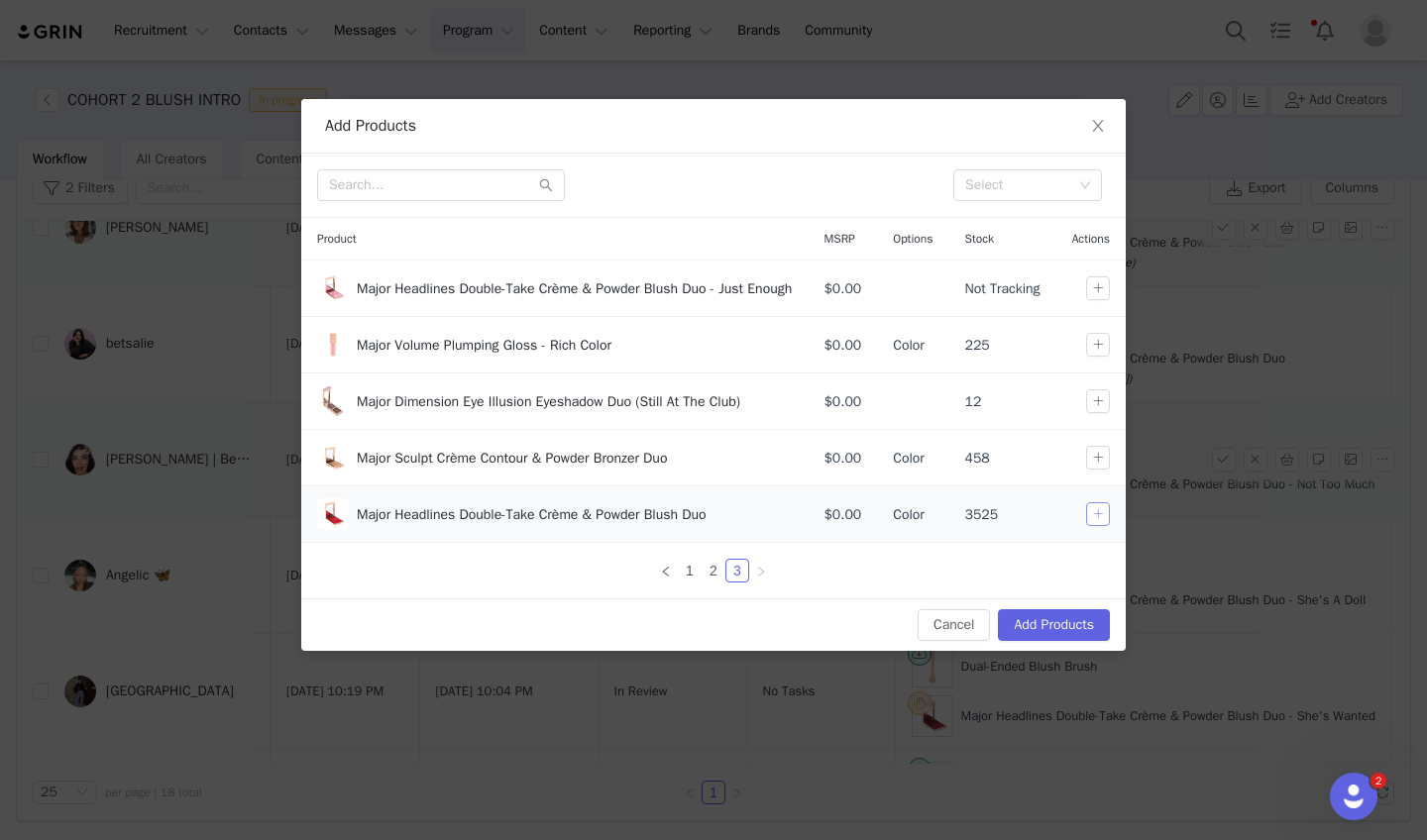 click at bounding box center (1098, 514) 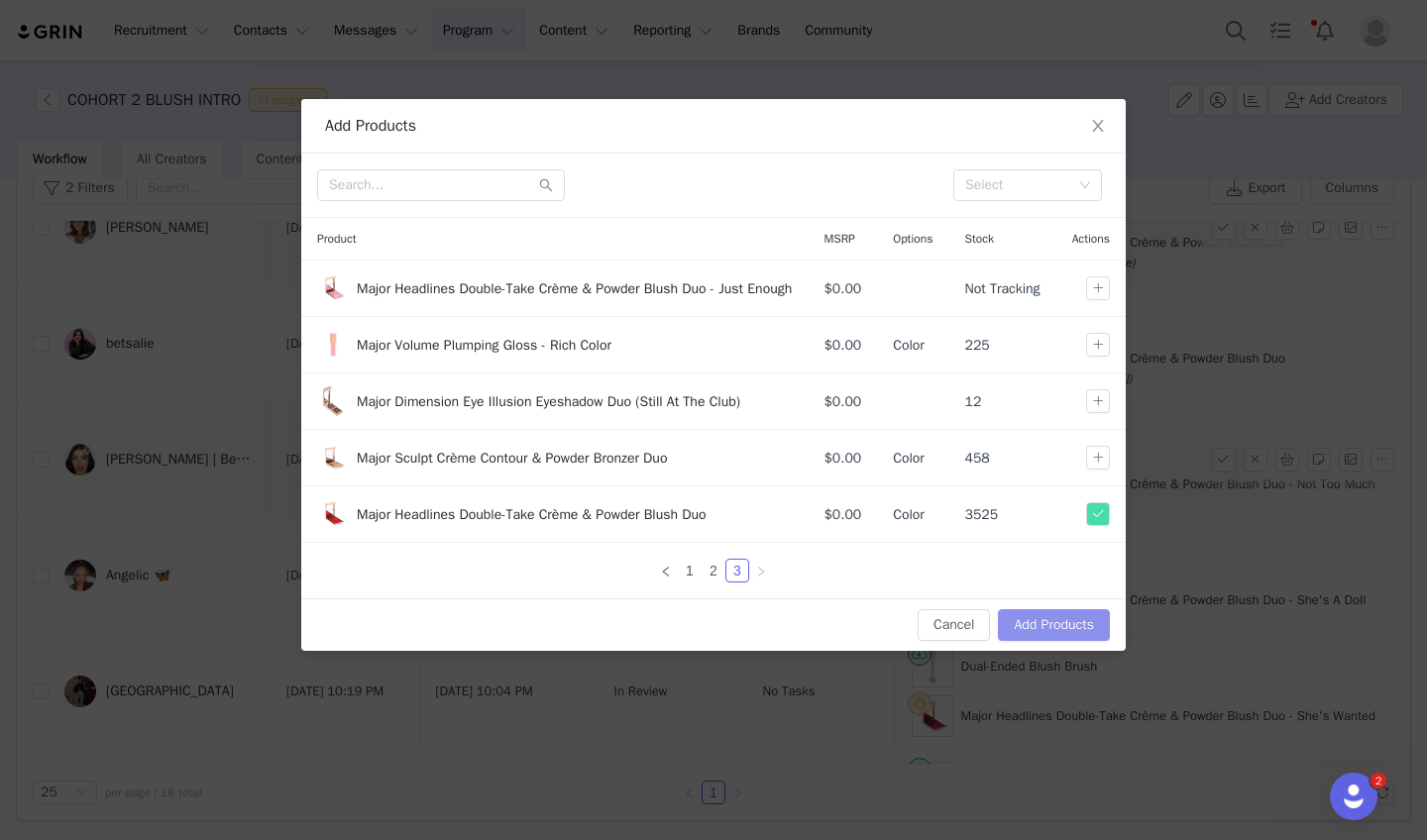 click on "Add Products" at bounding box center [1053, 625] 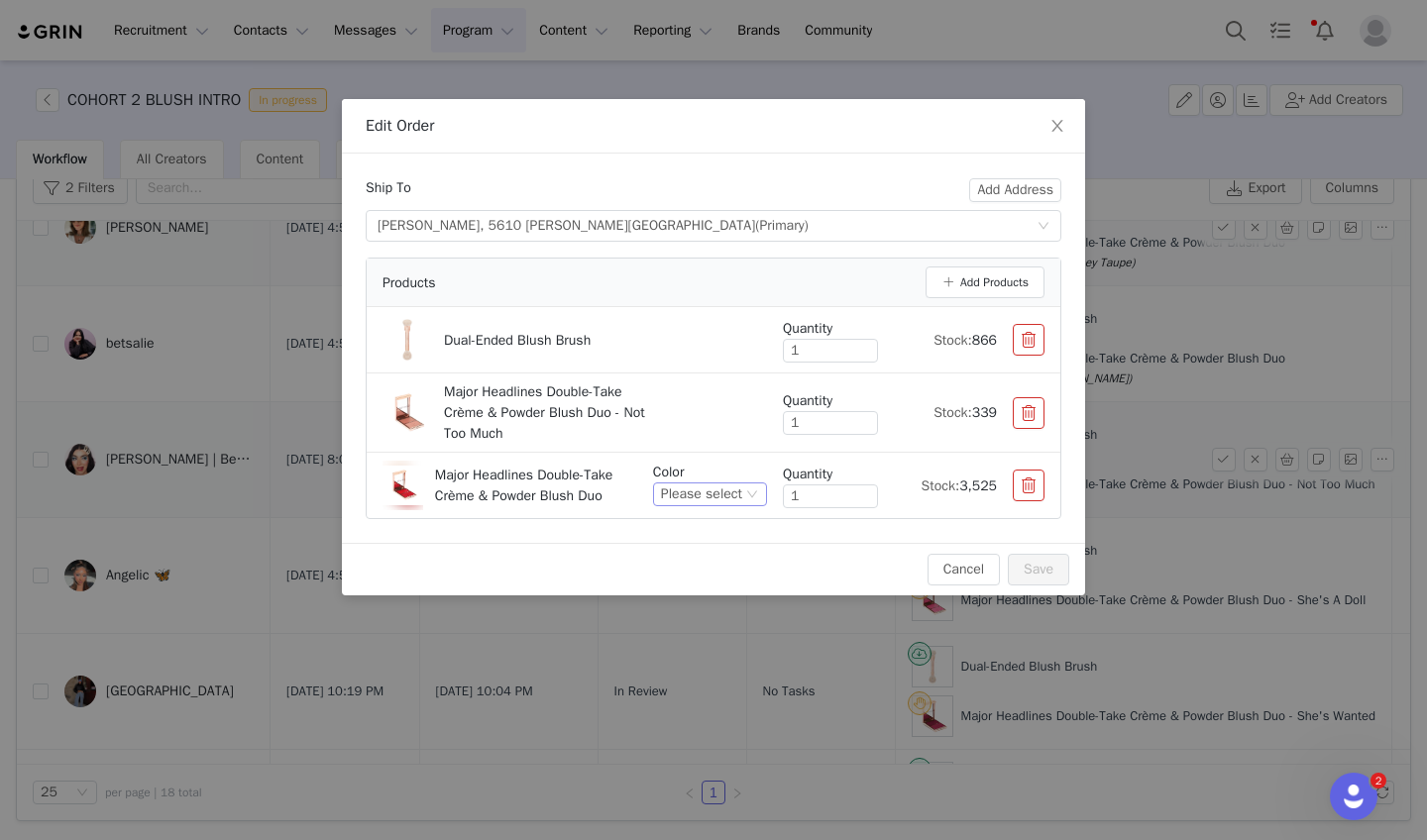 click on "Please select" at bounding box center [702, 494] 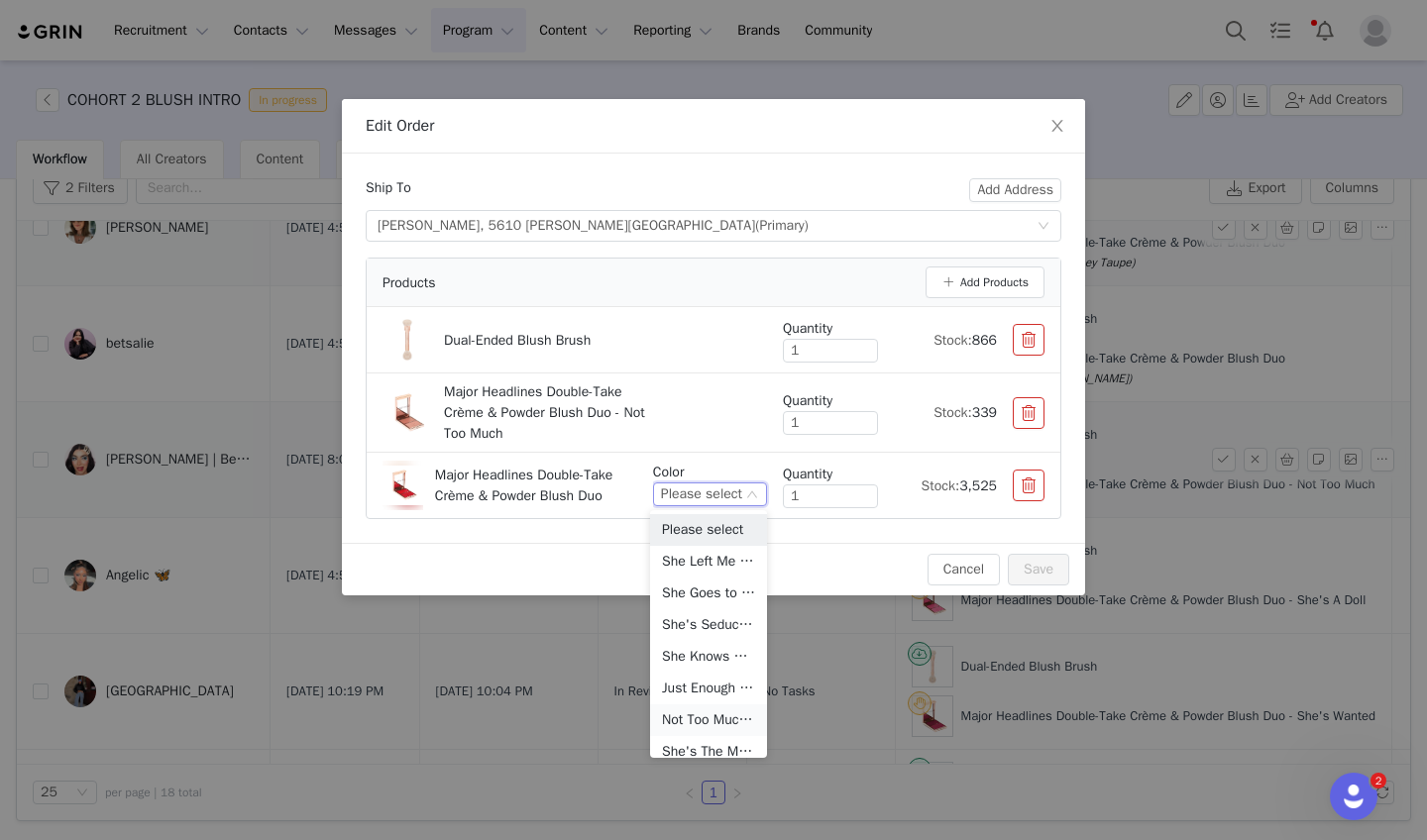 click on "Not Too Much (Soft Rosey Taupe)" at bounding box center [709, 720] 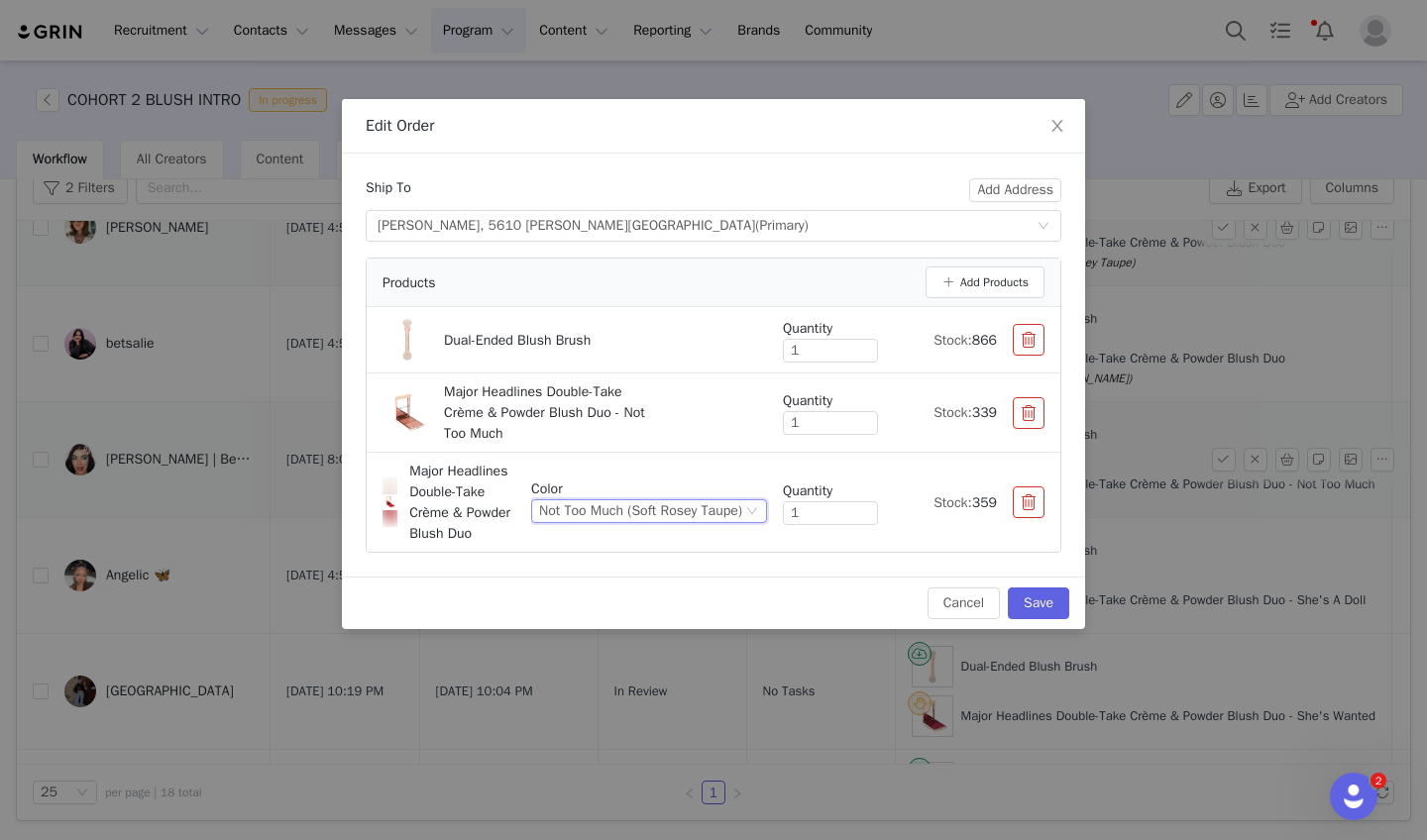 click at bounding box center [1029, 413] 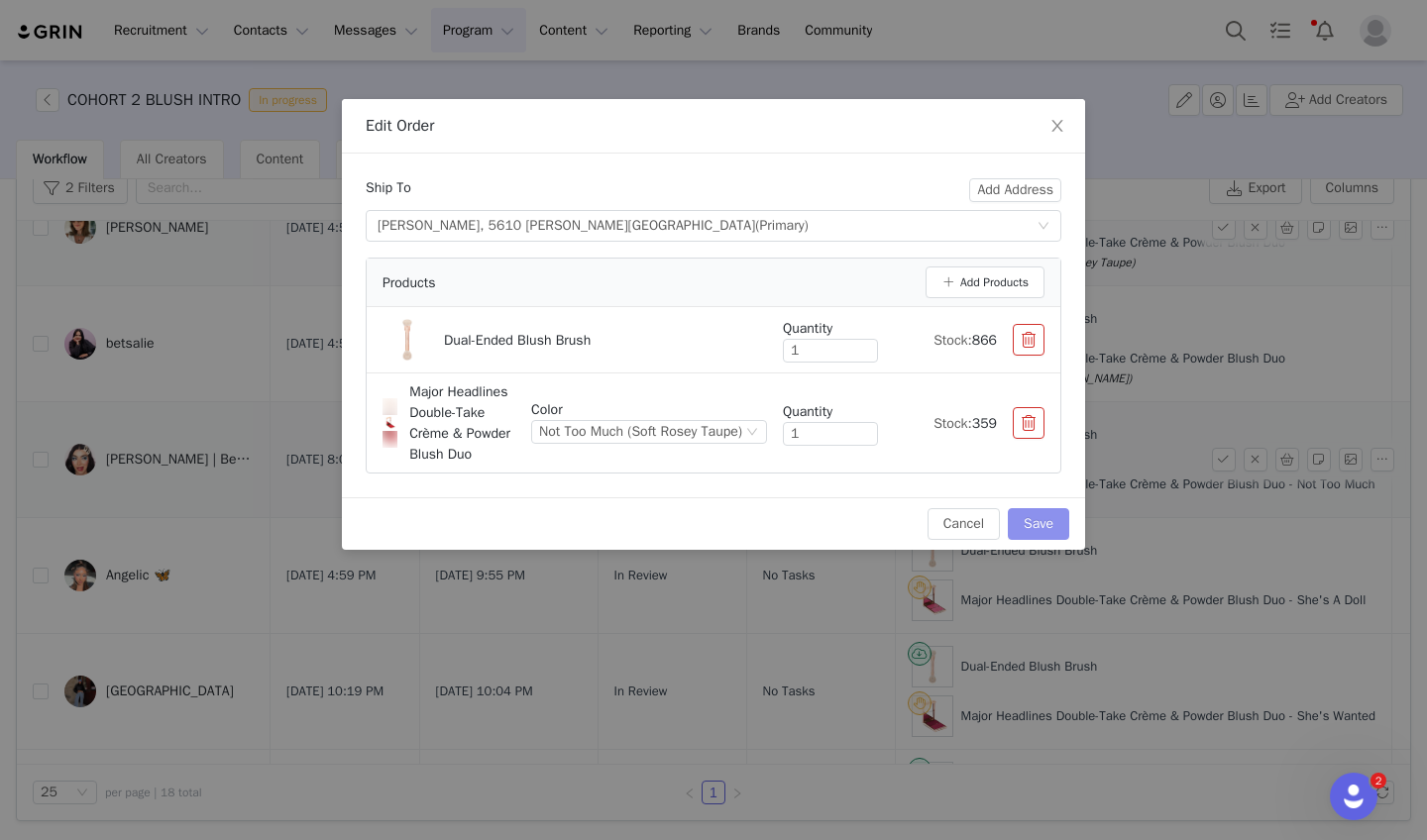 click on "Save" at bounding box center (1039, 524) 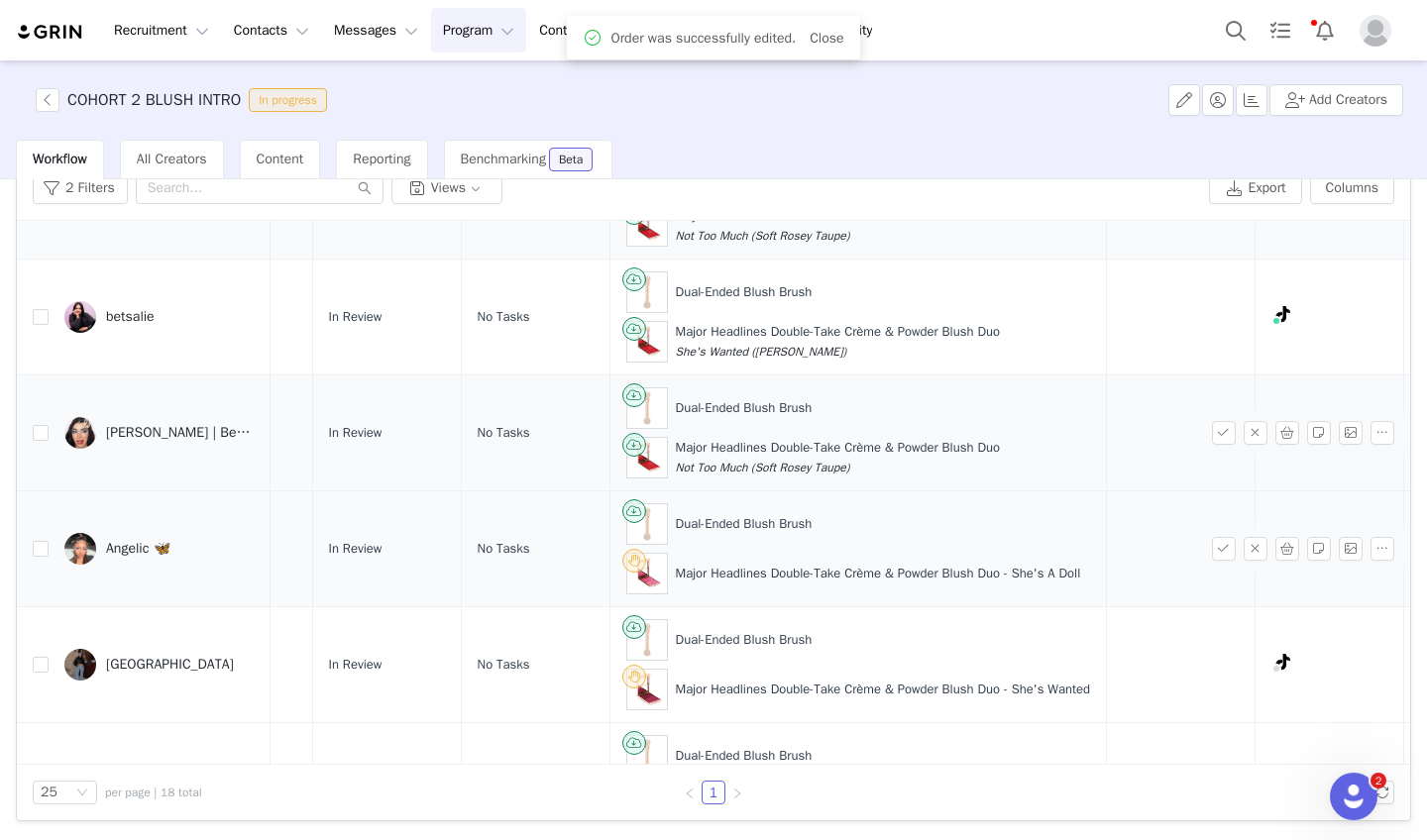 scroll, scrollTop: 716, scrollLeft: 285, axis: both 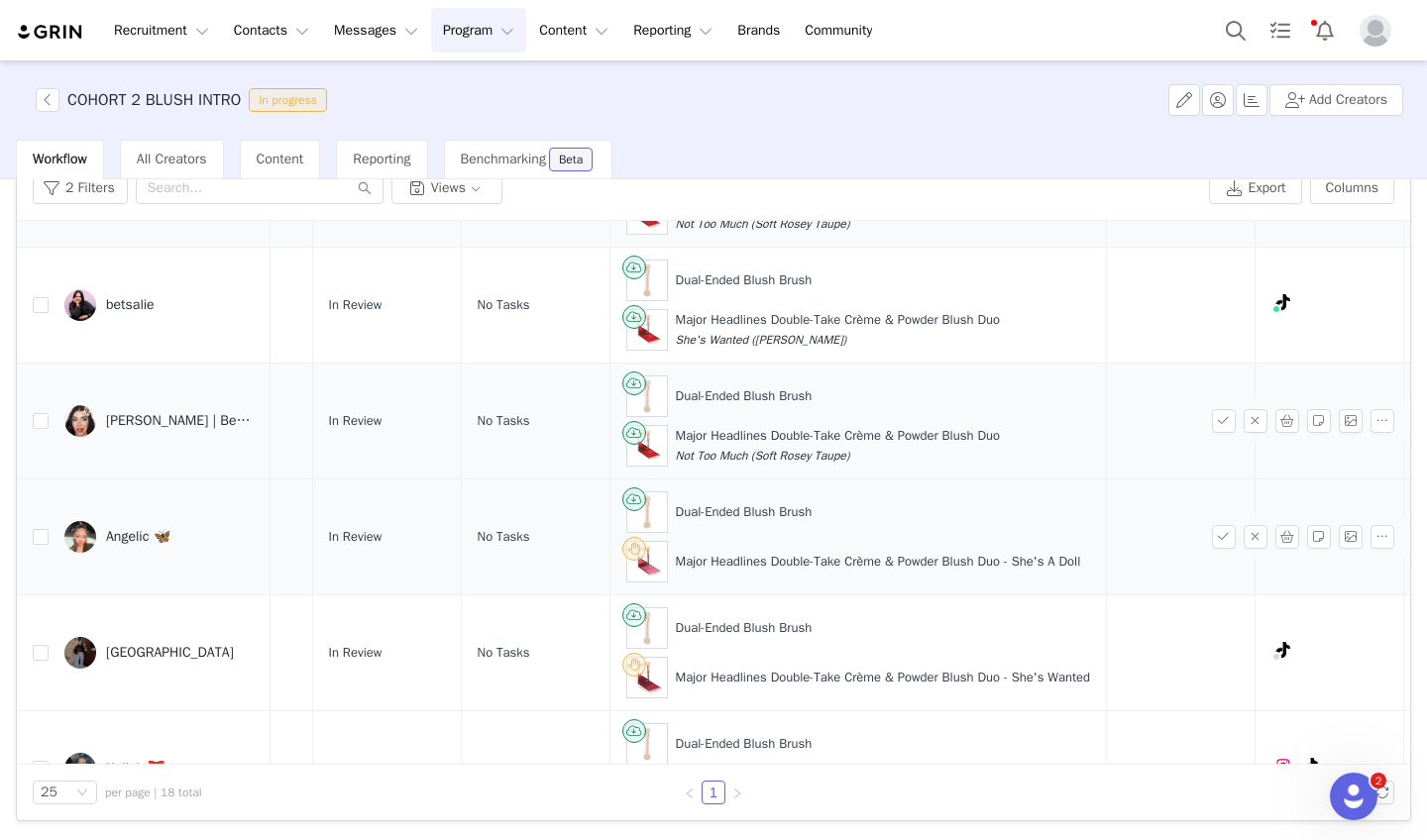 click at bounding box center (1287, 537) 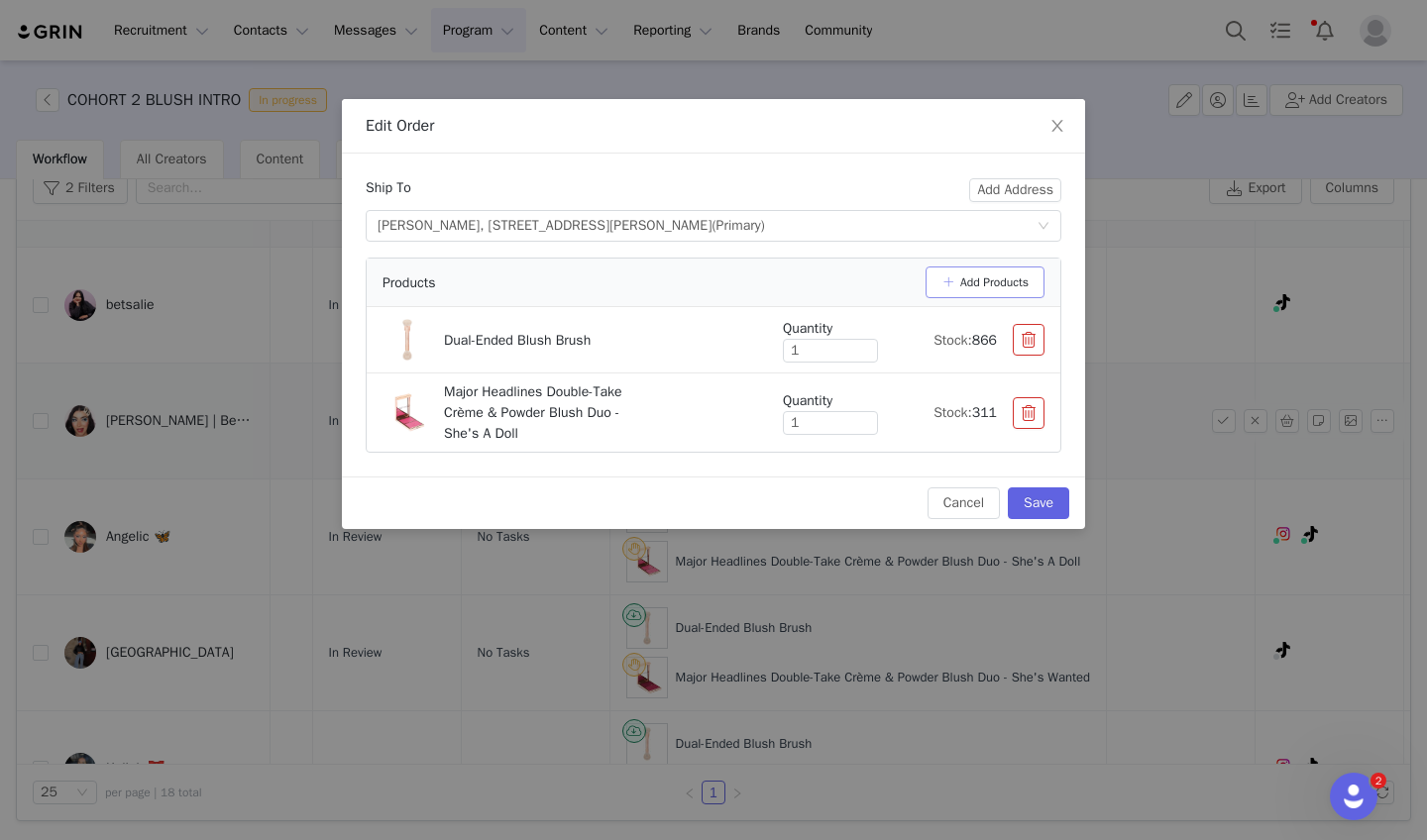 click on "Add Products" at bounding box center [985, 282] 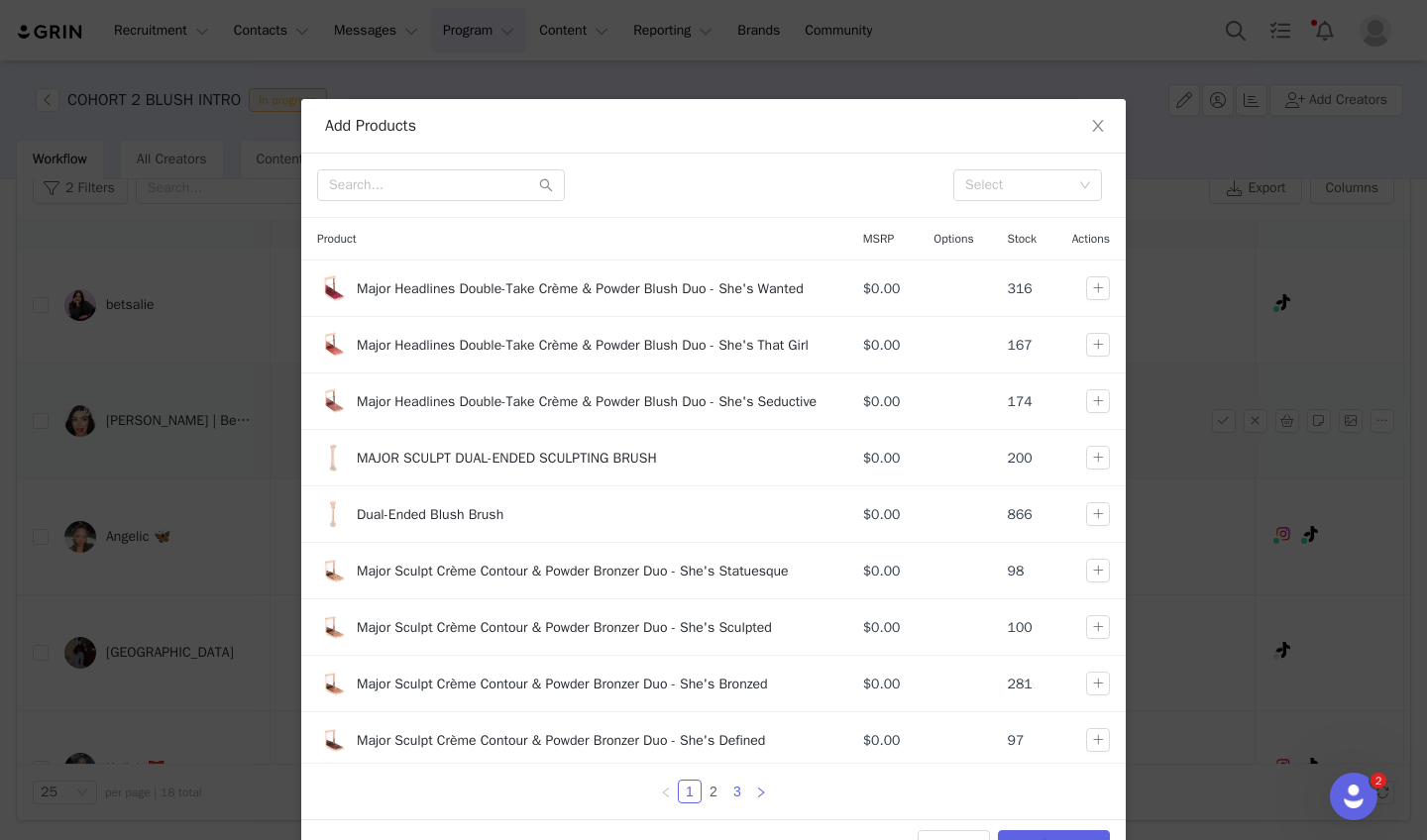 click on "3" at bounding box center (737, 791) 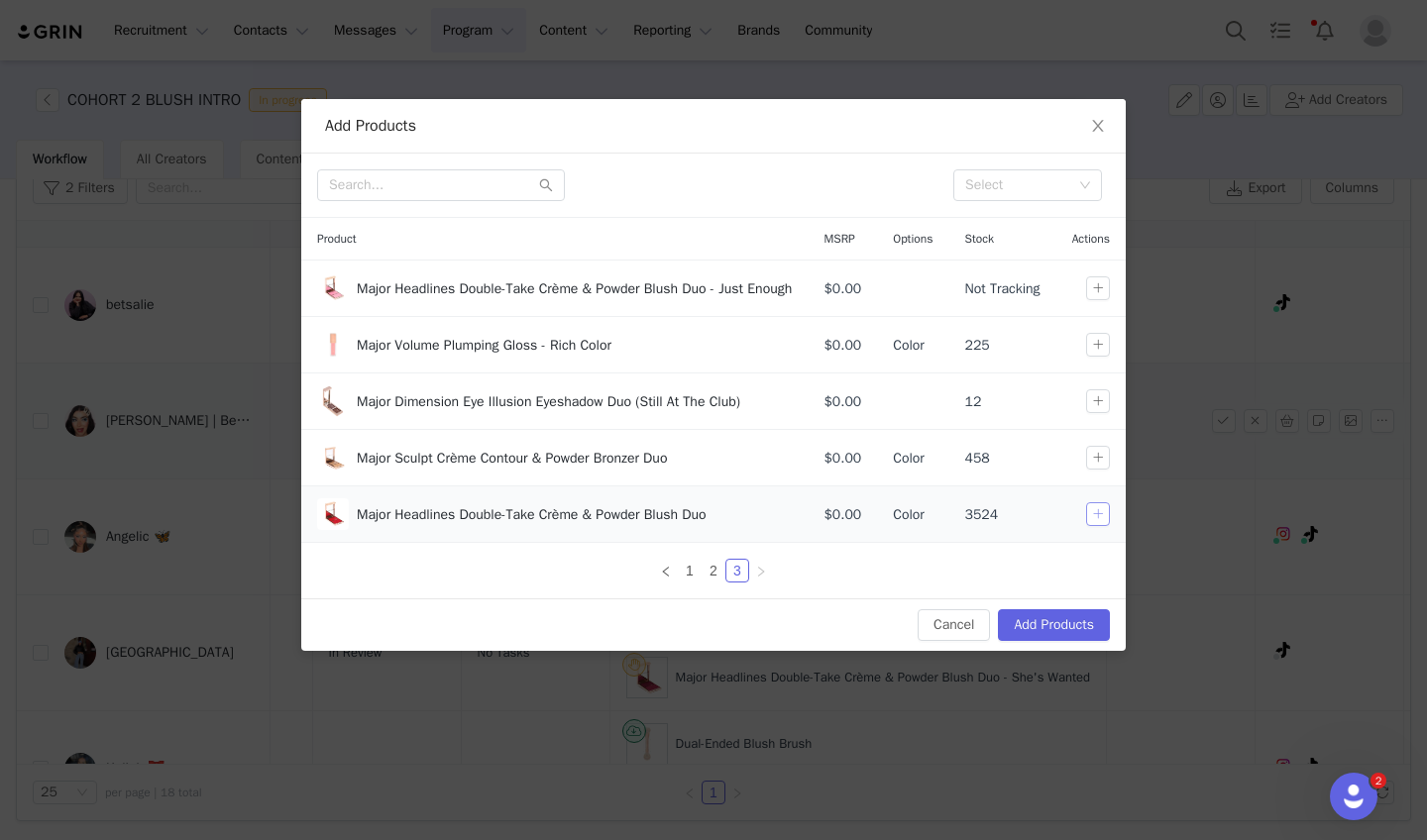 click at bounding box center (1098, 514) 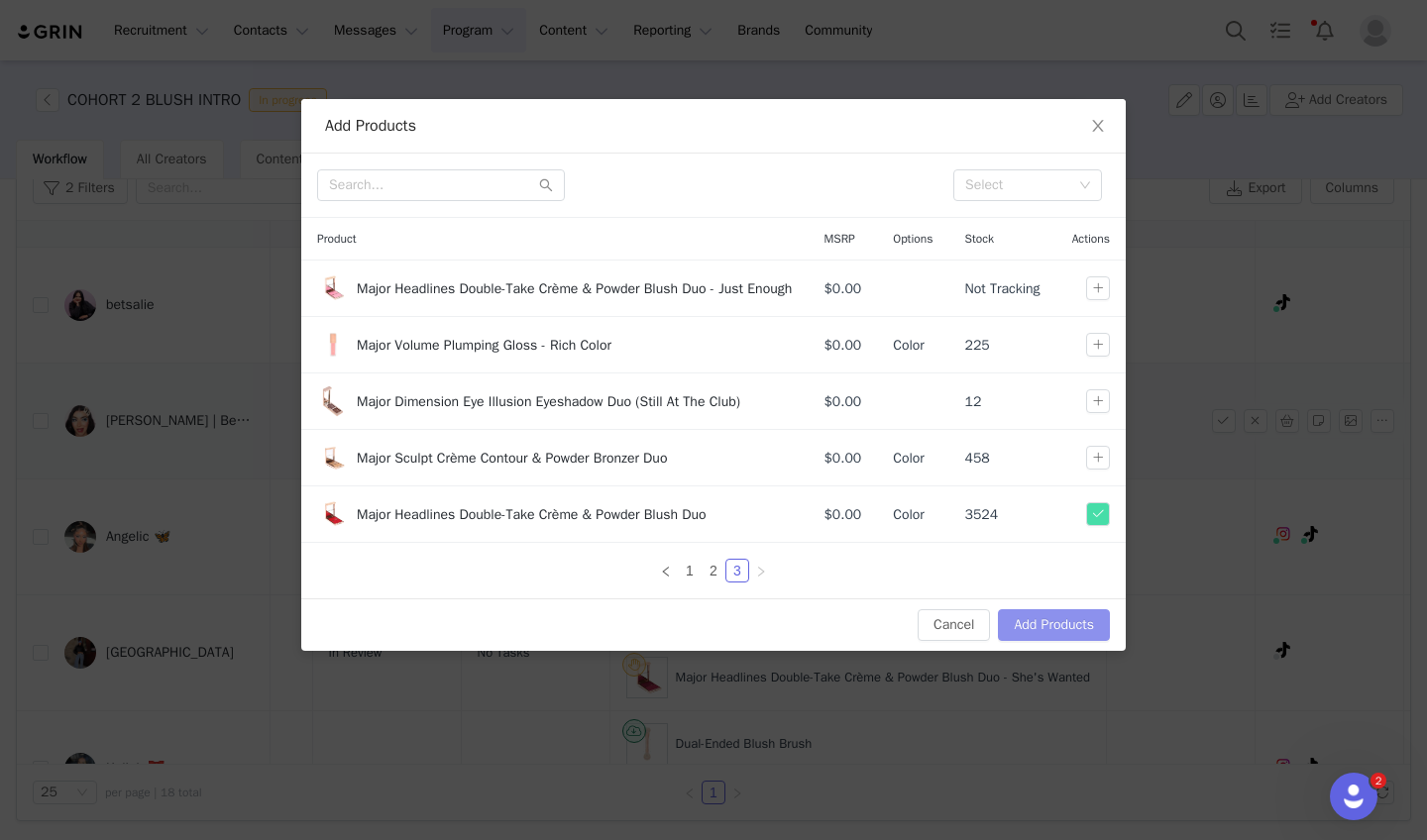 click on "Add Products" at bounding box center (1053, 625) 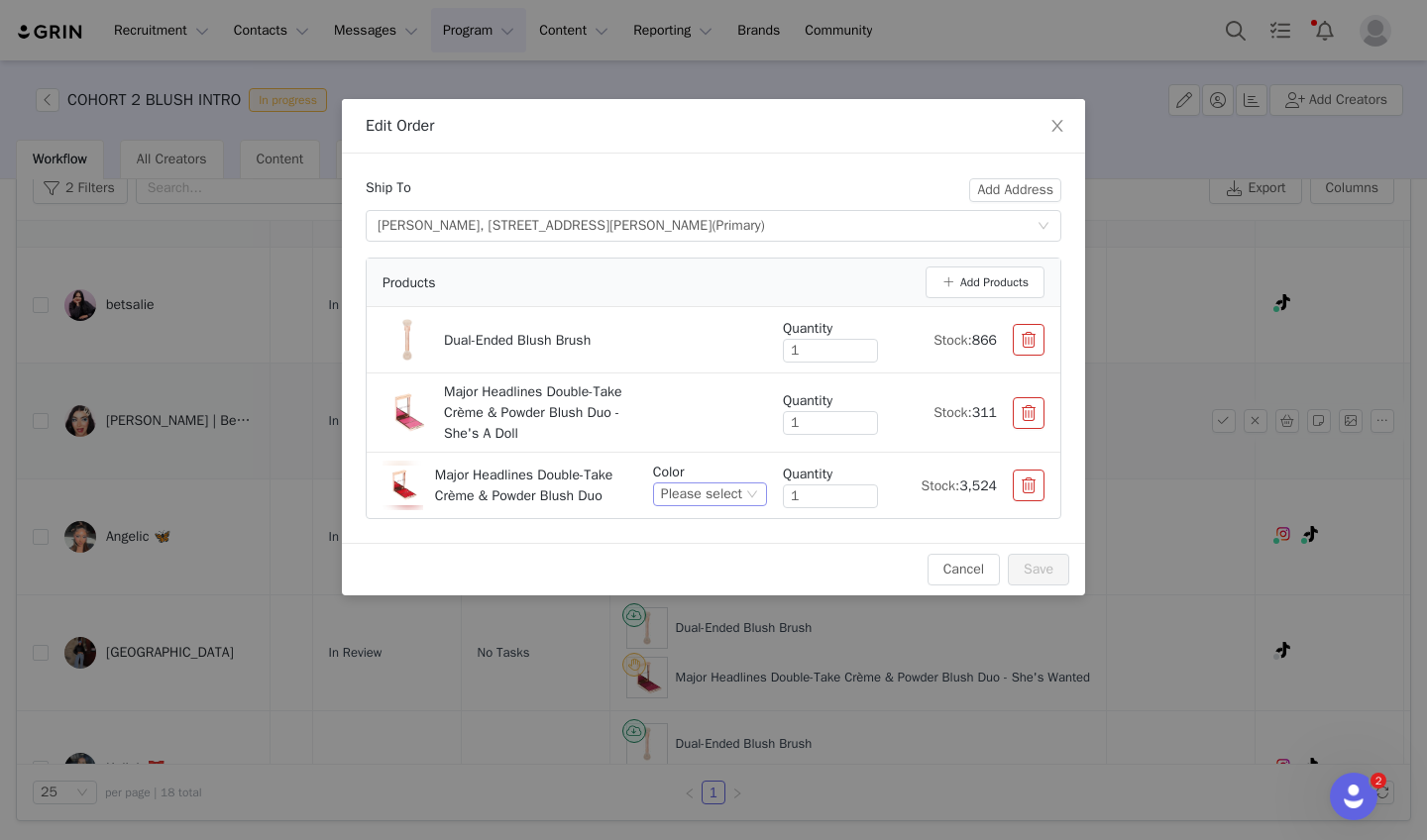 click on "Please select" at bounding box center (702, 494) 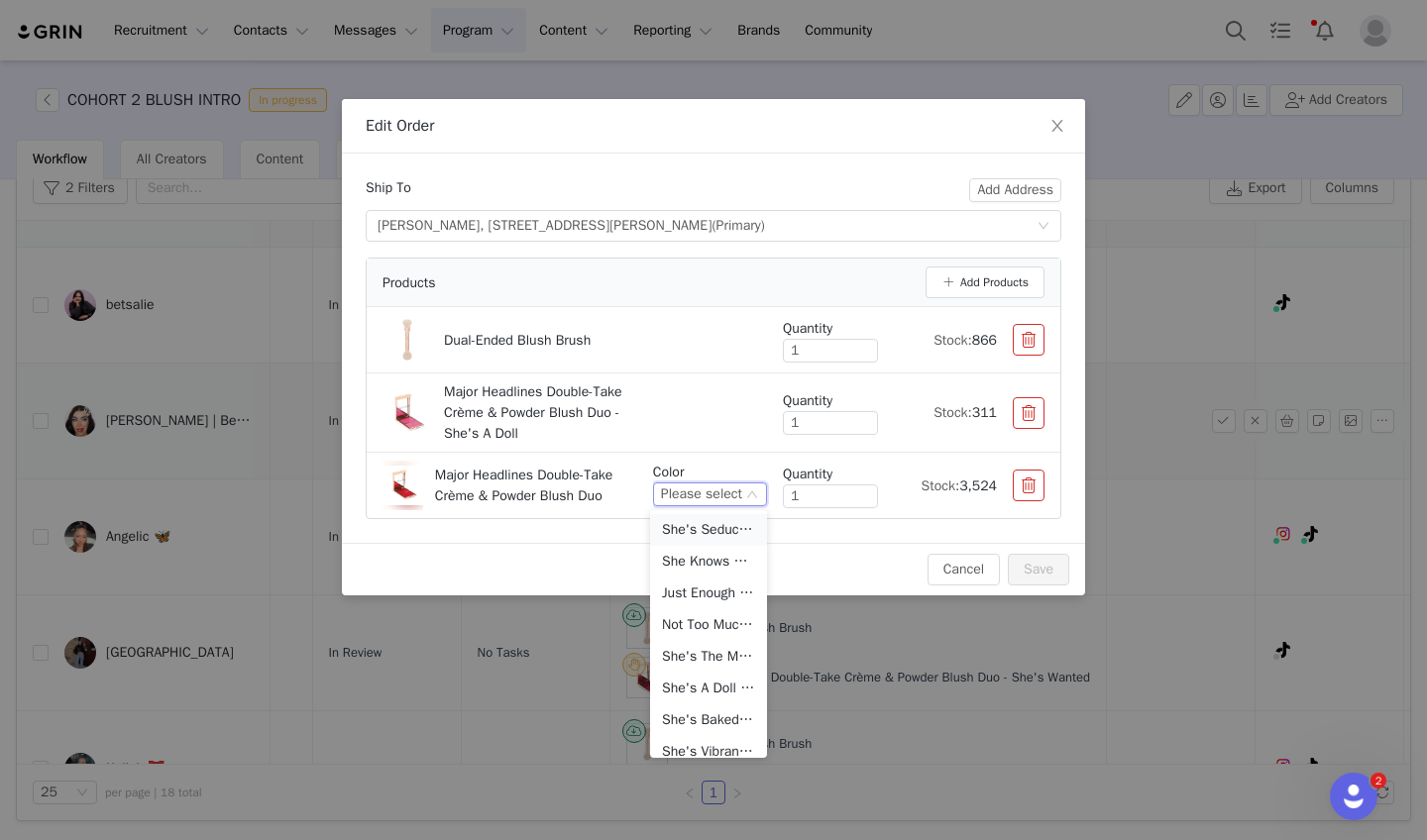 scroll, scrollTop: 167, scrollLeft: 0, axis: vertical 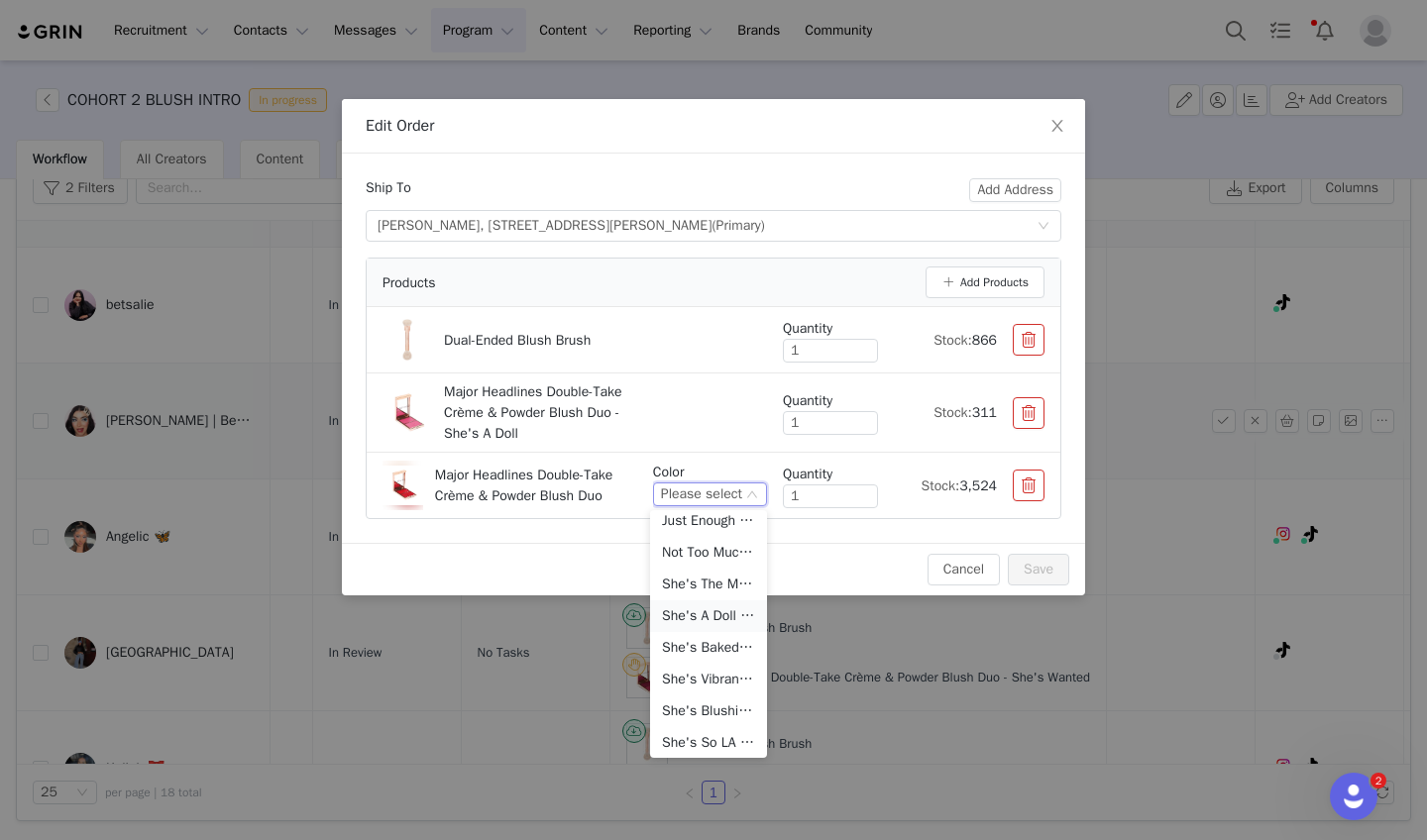 click on "She's A Doll (Bright Neutral Pink)" at bounding box center [709, 616] 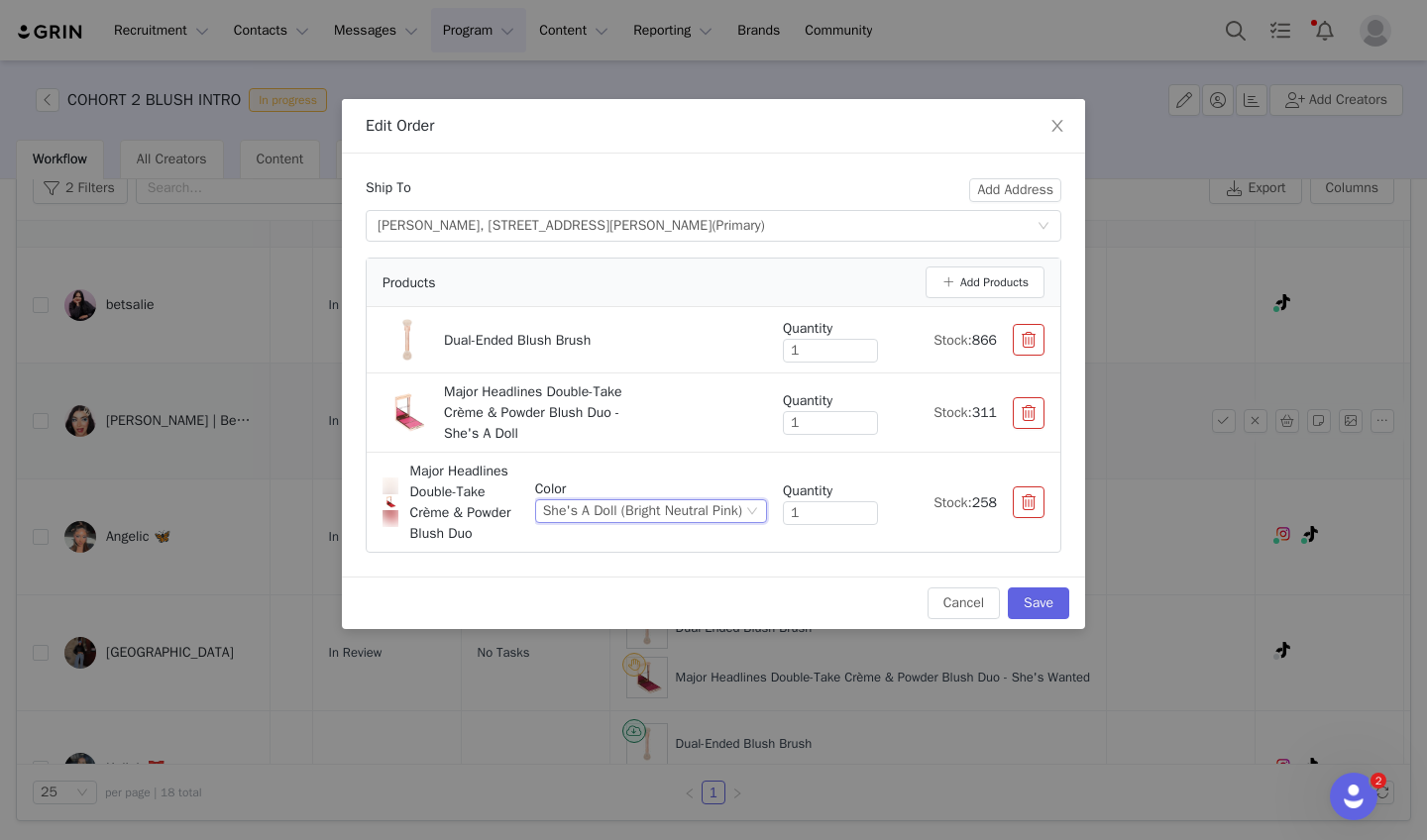 click at bounding box center [1029, 413] 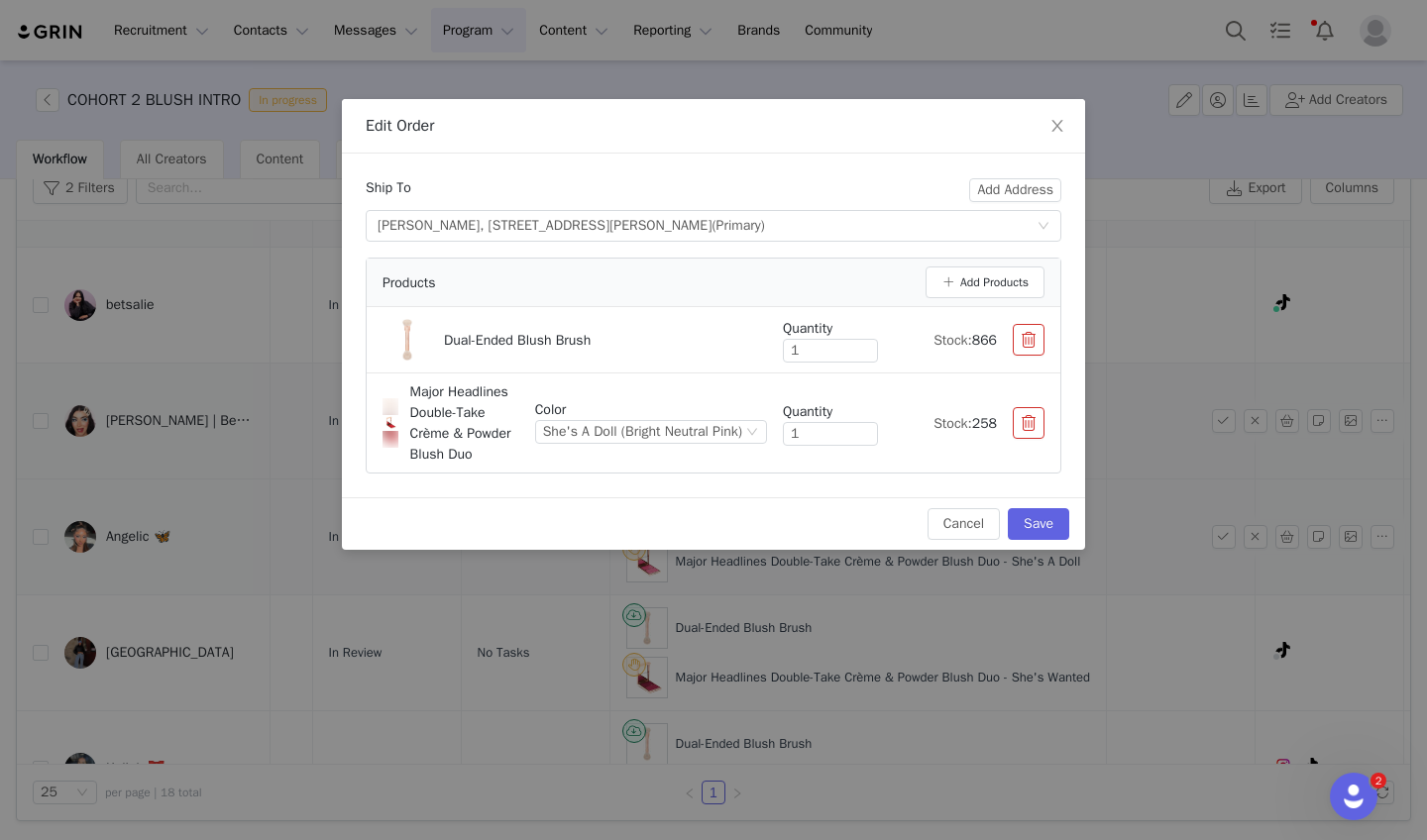 click on "Save" at bounding box center (1039, 524) 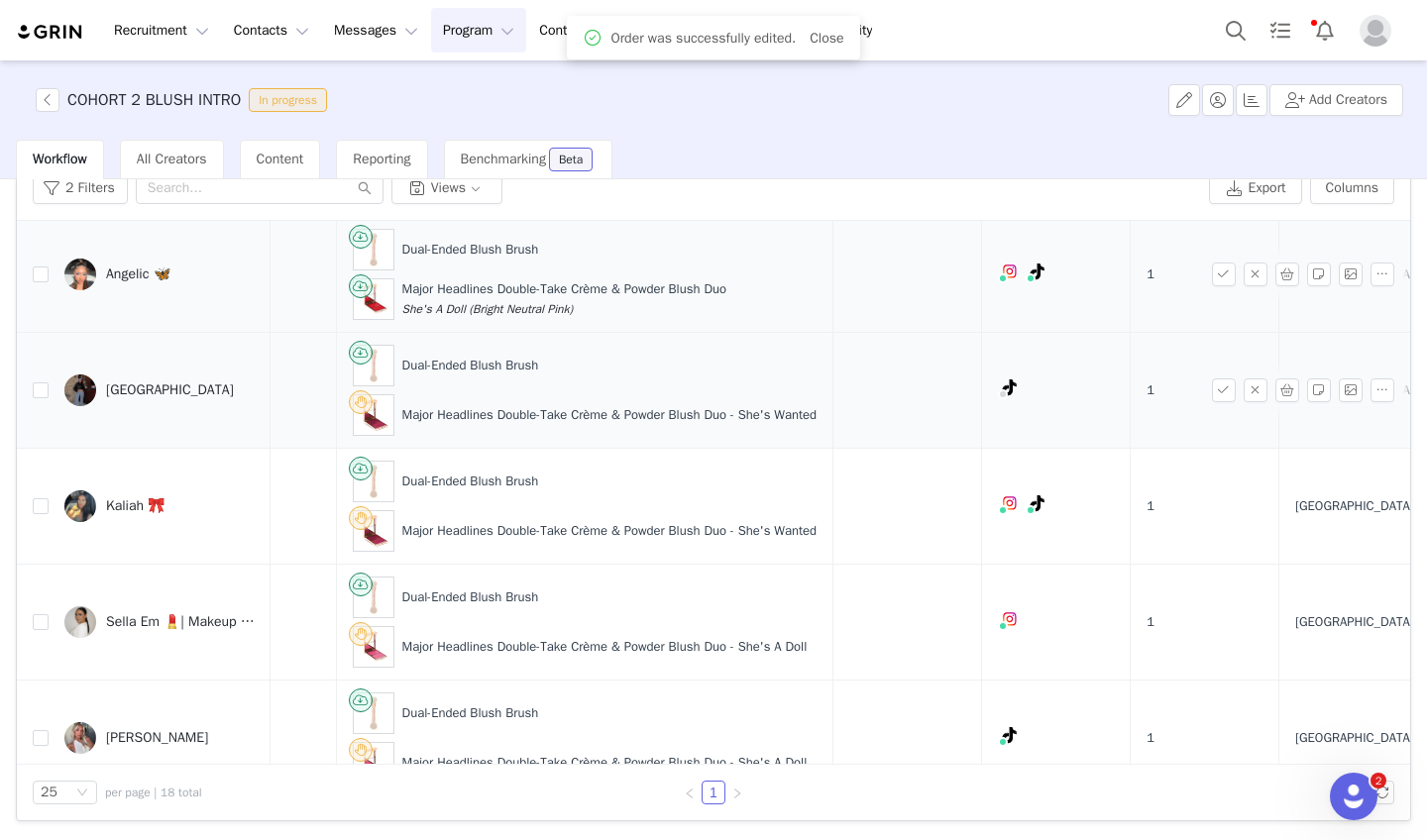 scroll, scrollTop: 981, scrollLeft: 559, axis: both 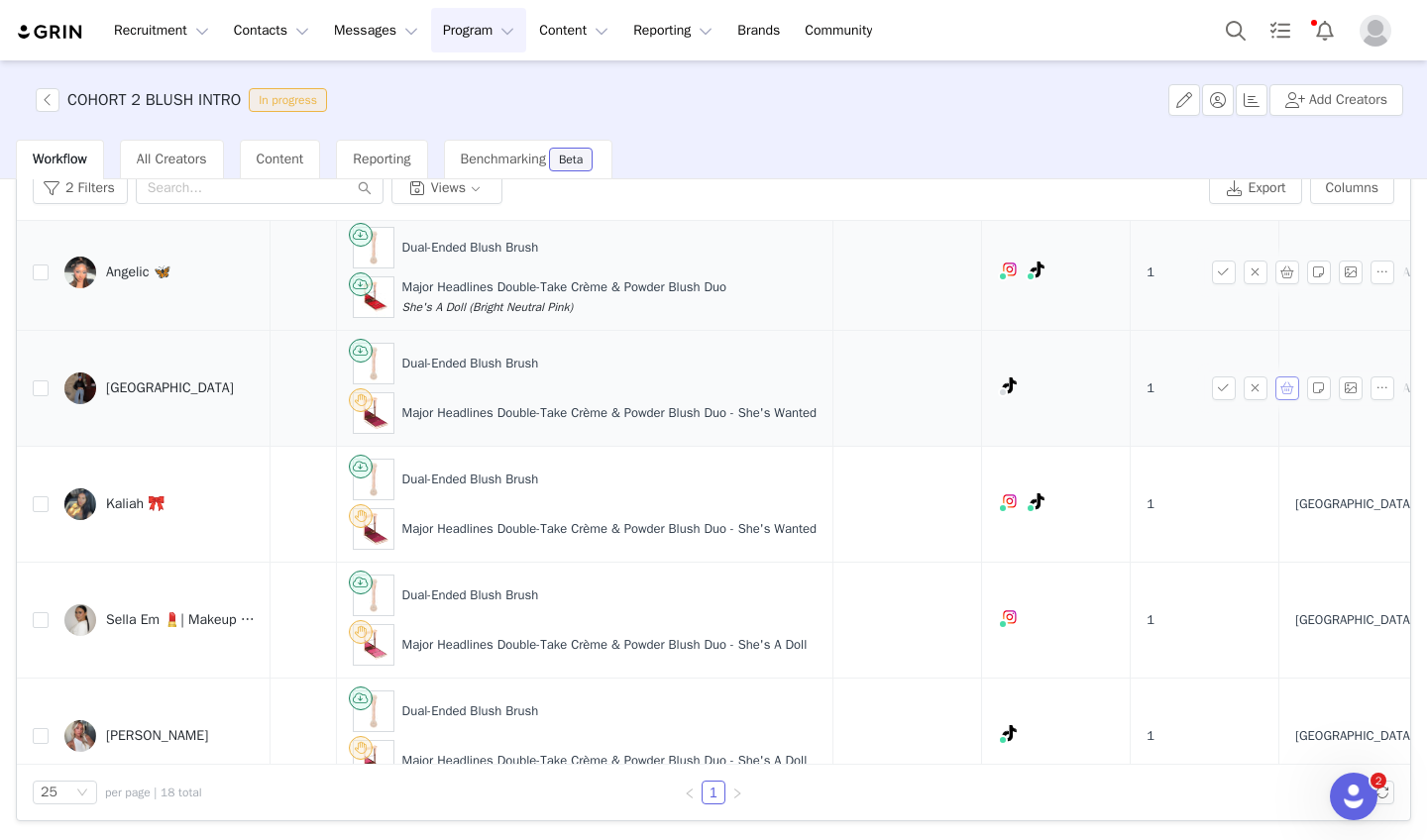 click at bounding box center [1287, 388] 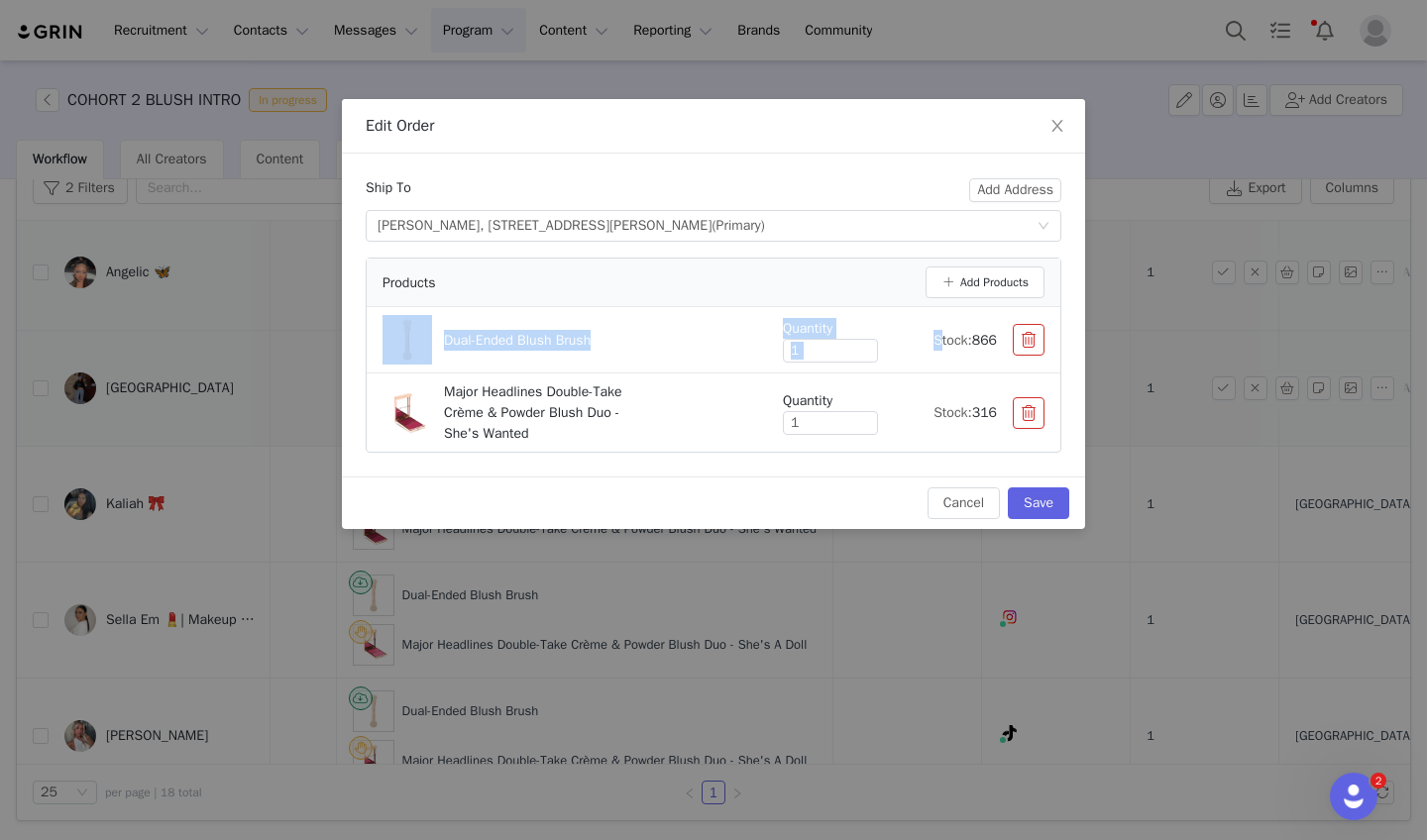 click on "Products     Add Products   Dual-Ended Blush Brush     Quantity 1  Stock:  866   Major Headlines Double-Take Crème & Powder Blush Duo - She's Wanted     Quantity 1  Stock:  316" at bounding box center (714, 355) 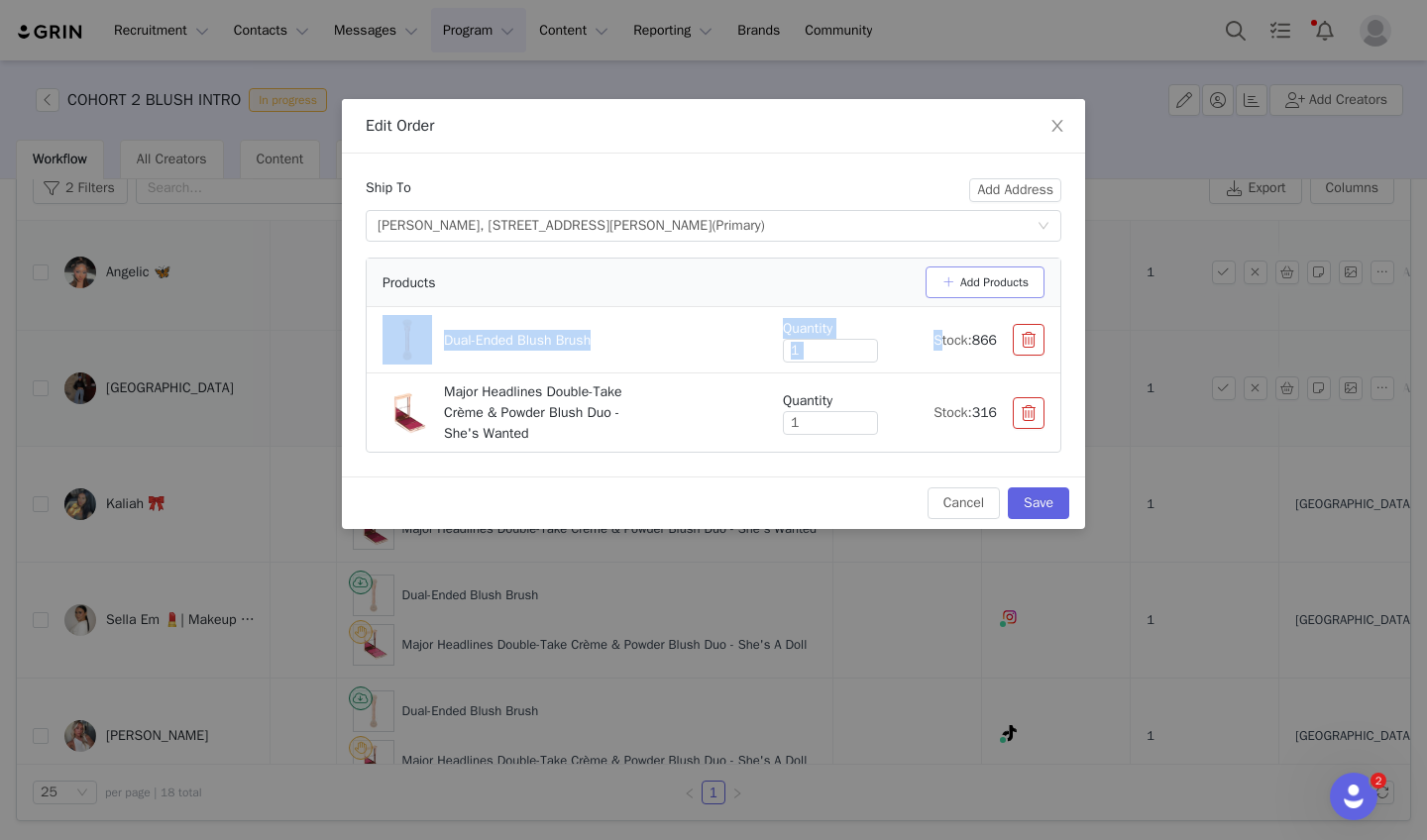 click on "Add Products" at bounding box center [985, 282] 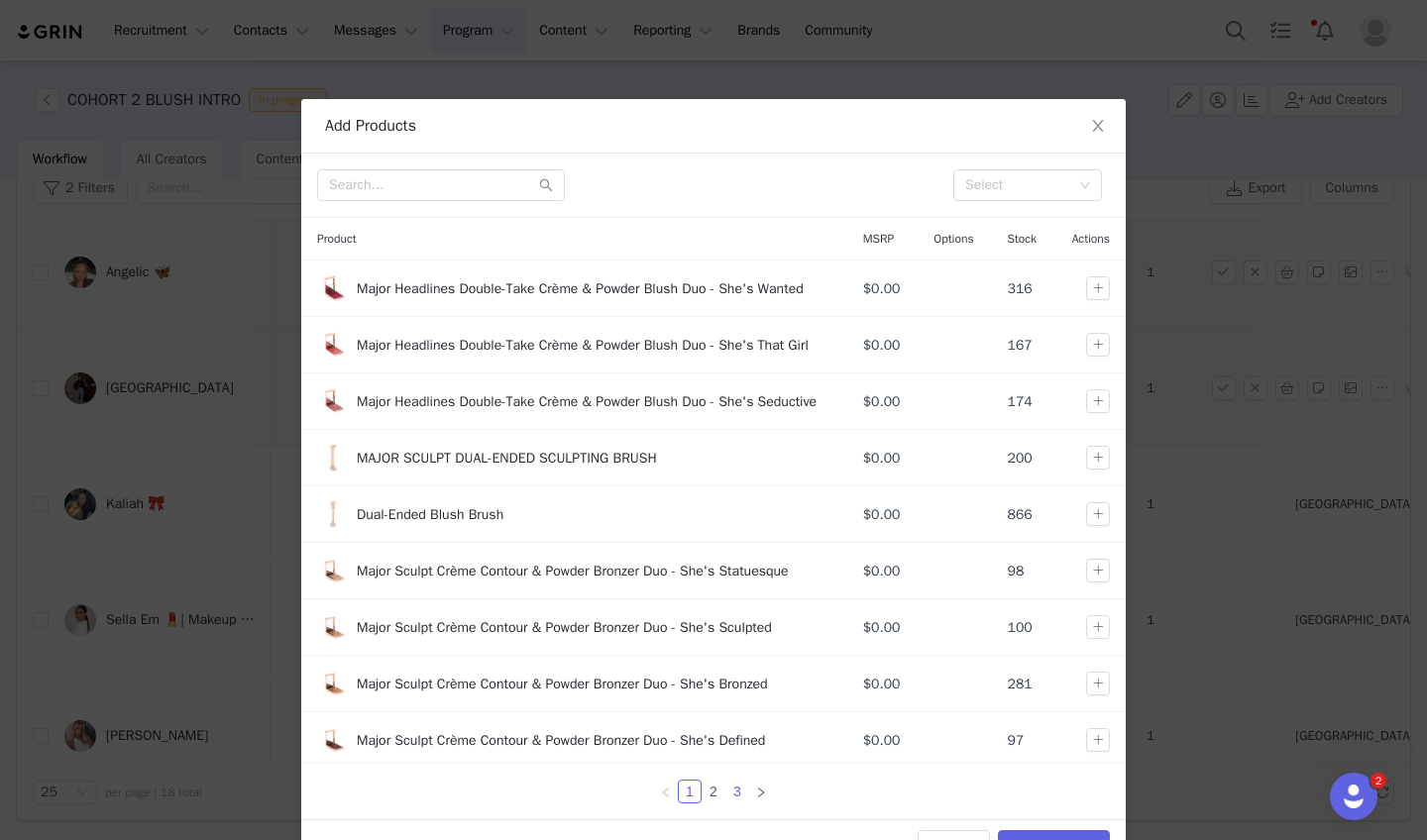 click on "3" at bounding box center [737, 791] 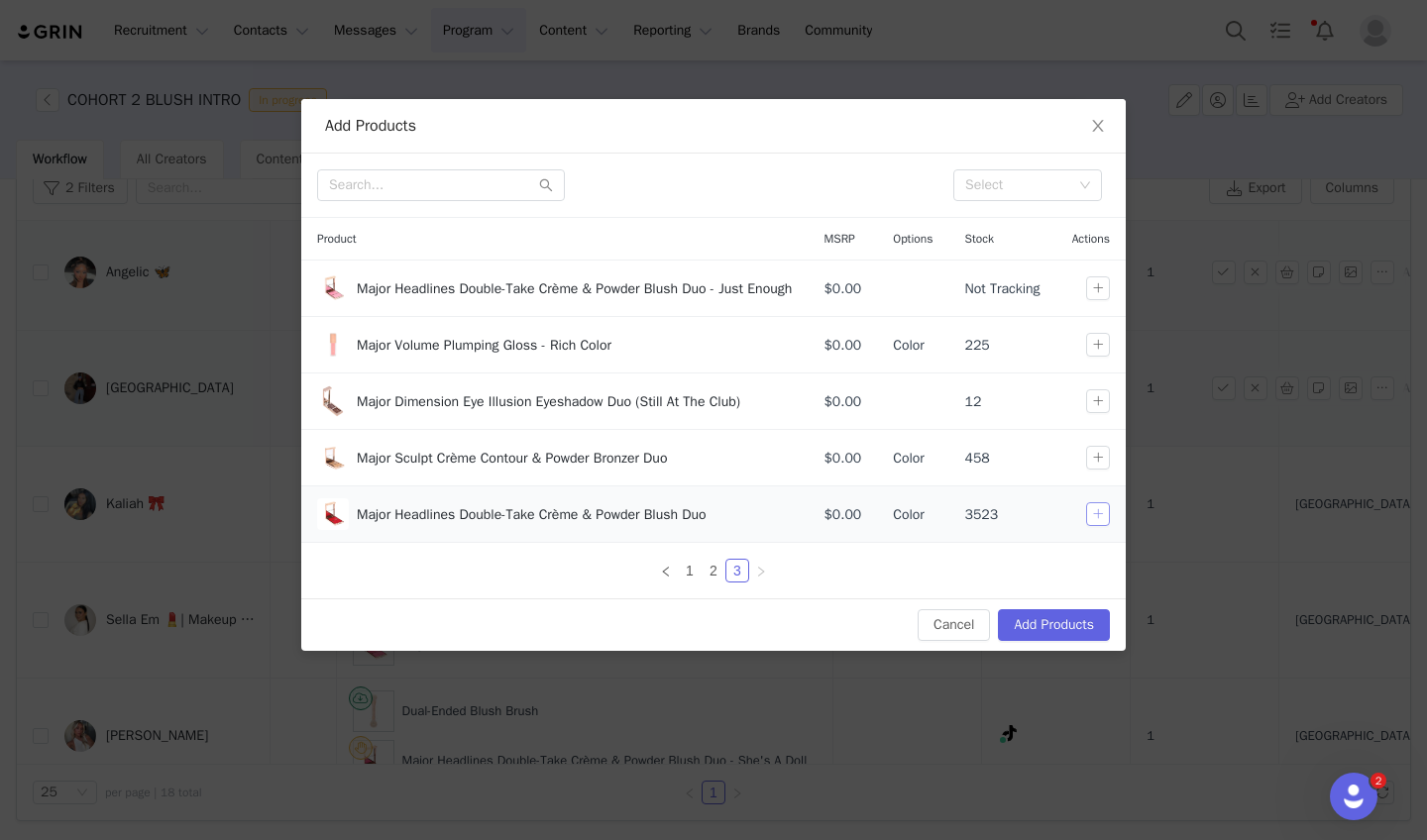 click at bounding box center (1098, 514) 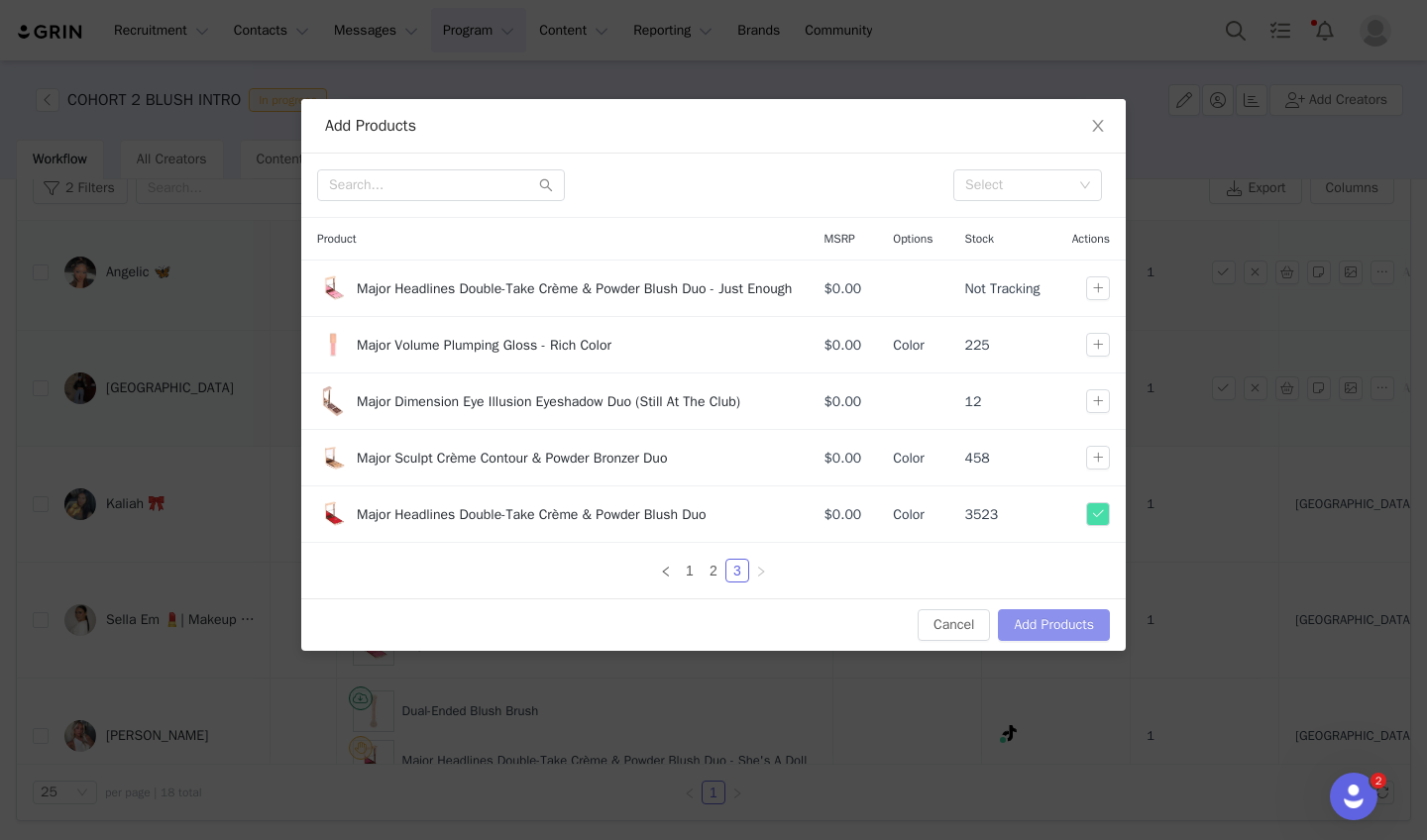 click on "Add Products" at bounding box center [1053, 625] 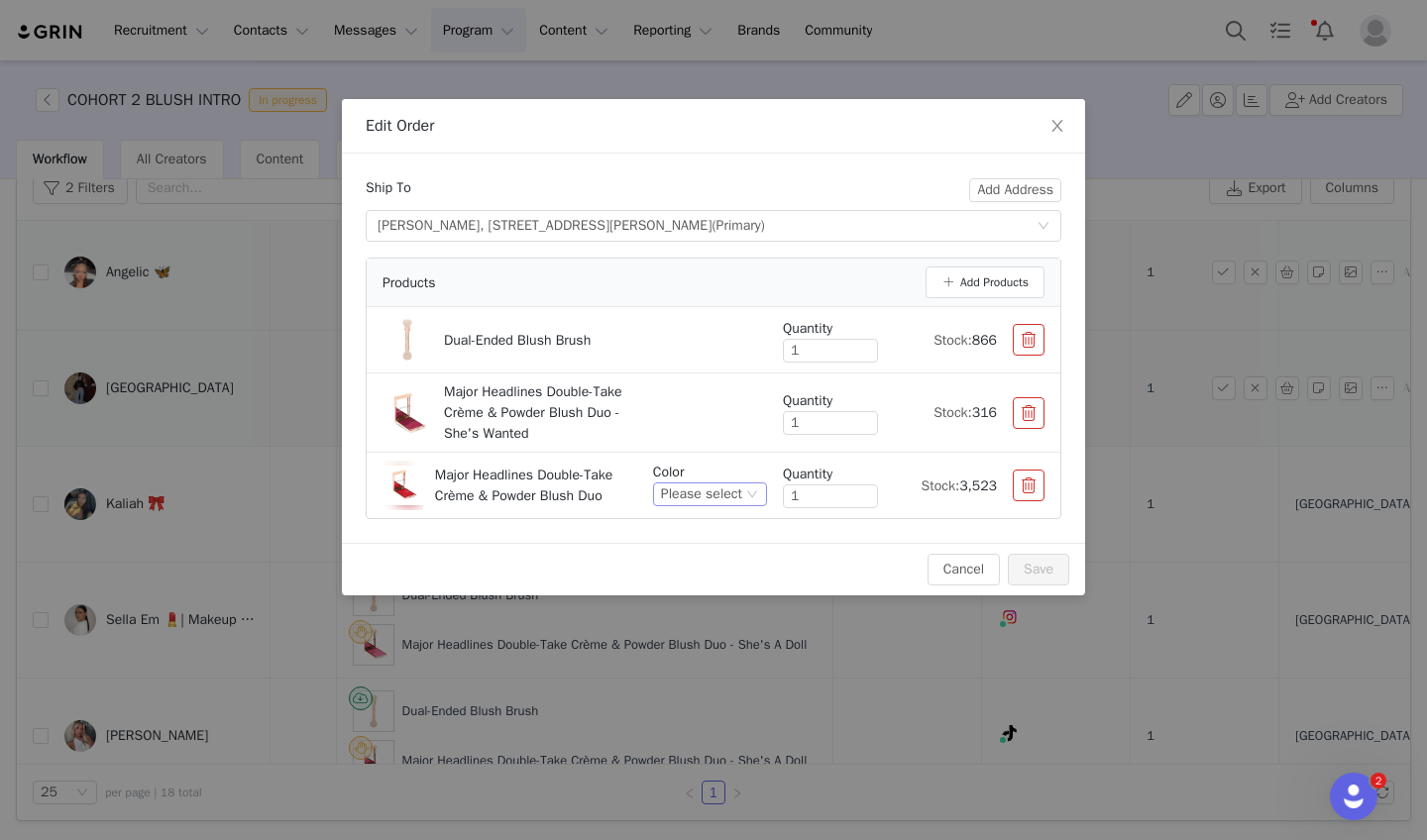 click on "Please select" at bounding box center [702, 494] 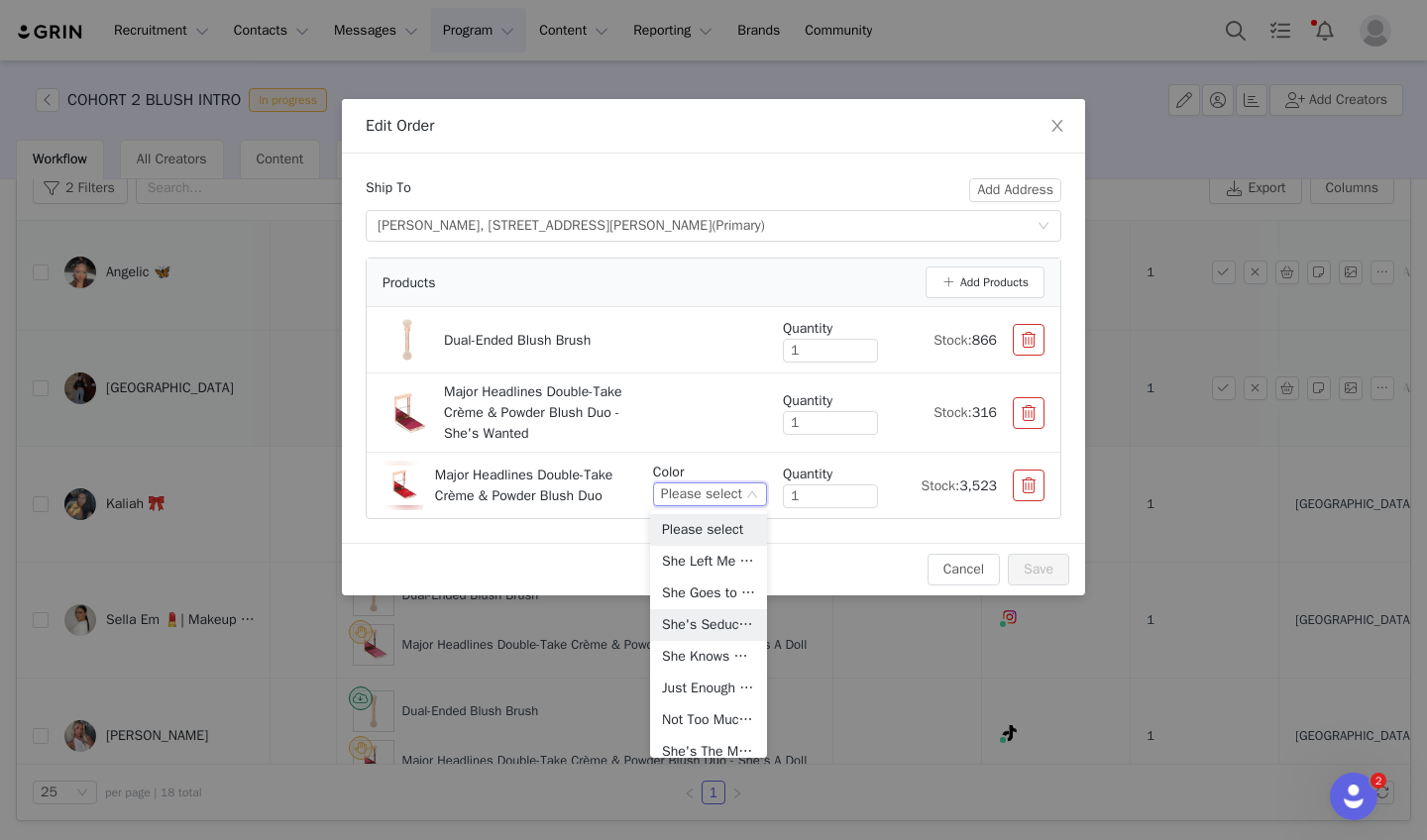 scroll, scrollTop: 363, scrollLeft: 0, axis: vertical 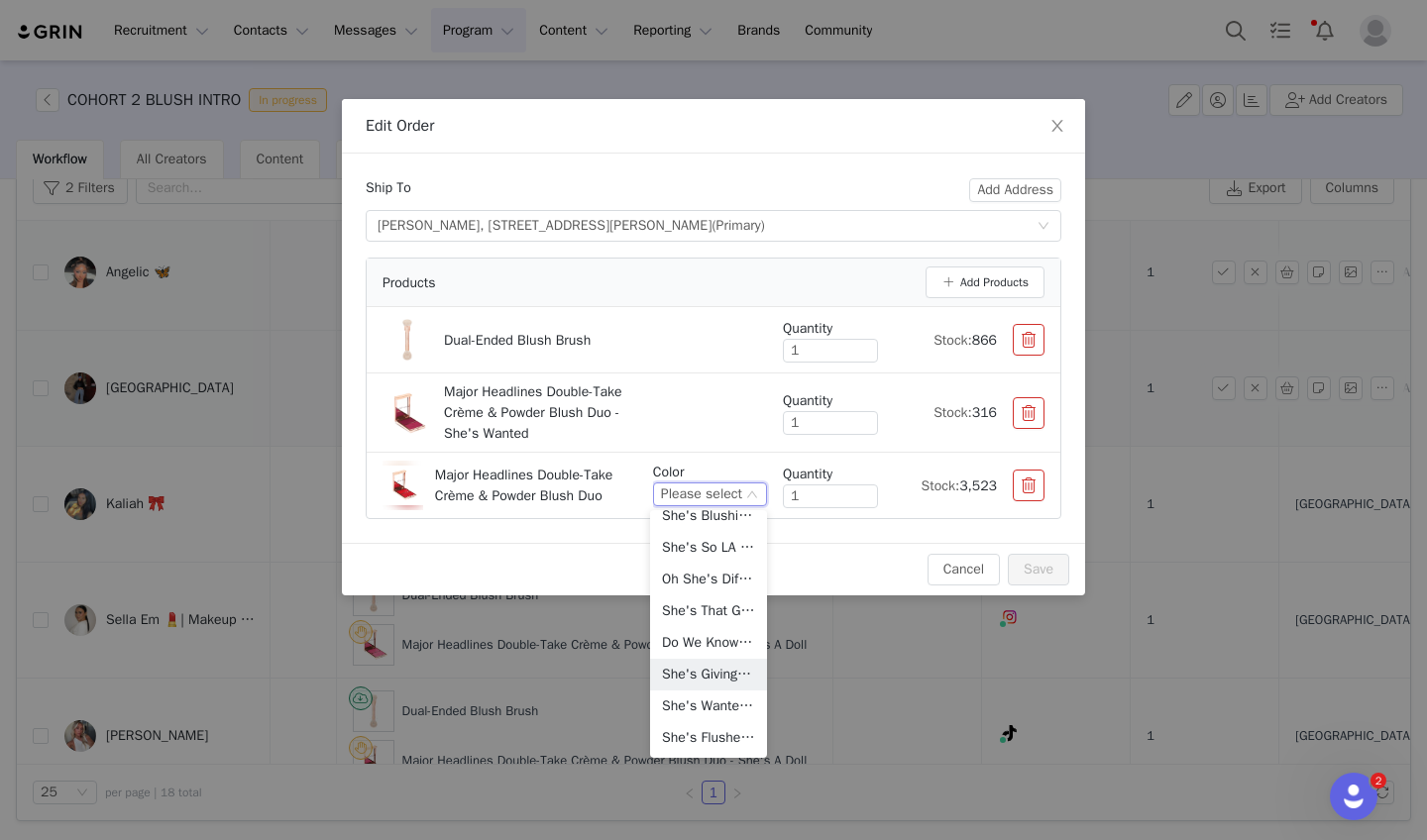 click on "She's Giving (Vibrant Blue Pink)" at bounding box center [709, 675] 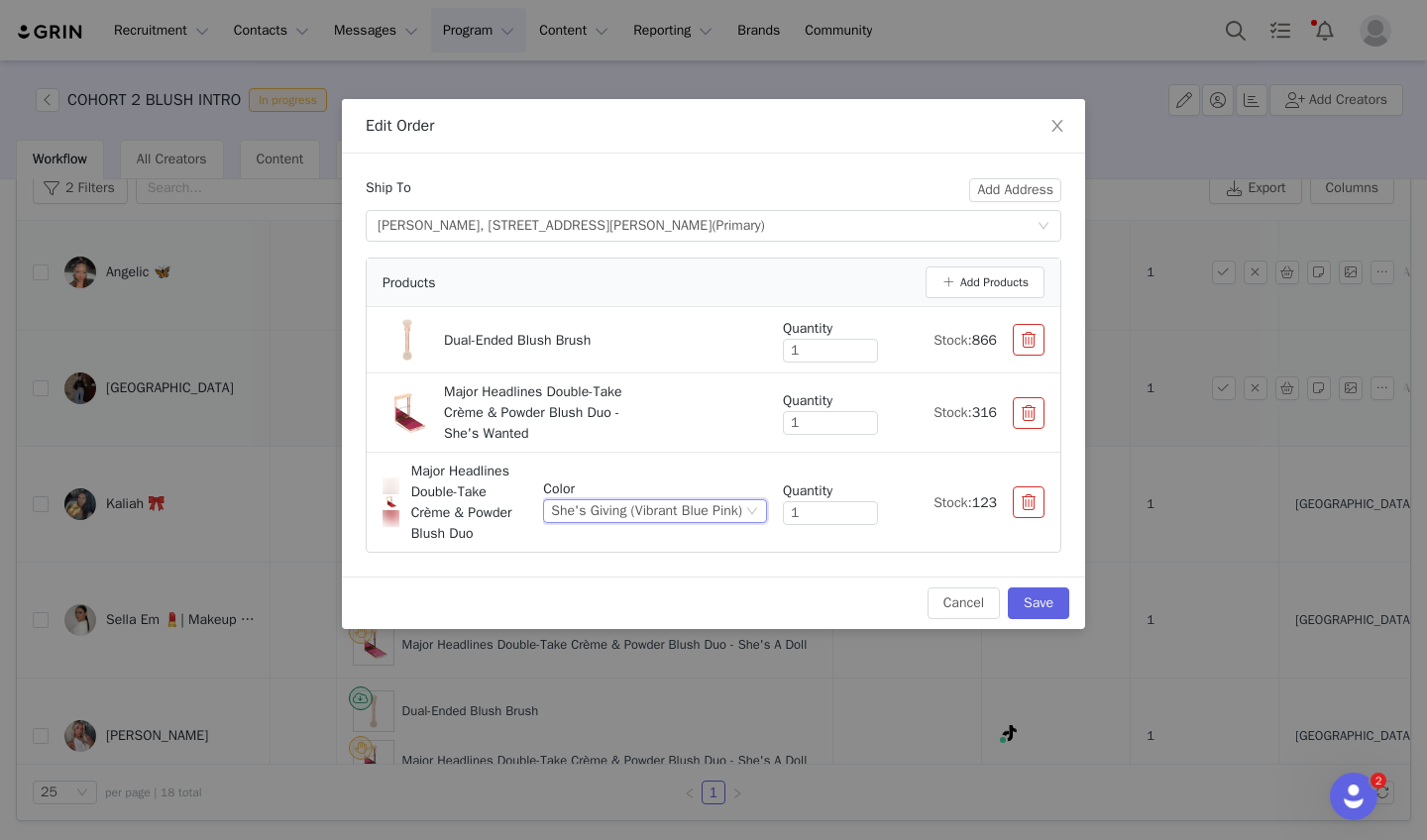 click on "She's Giving (Vibrant Blue Pink)" at bounding box center (646, 511) 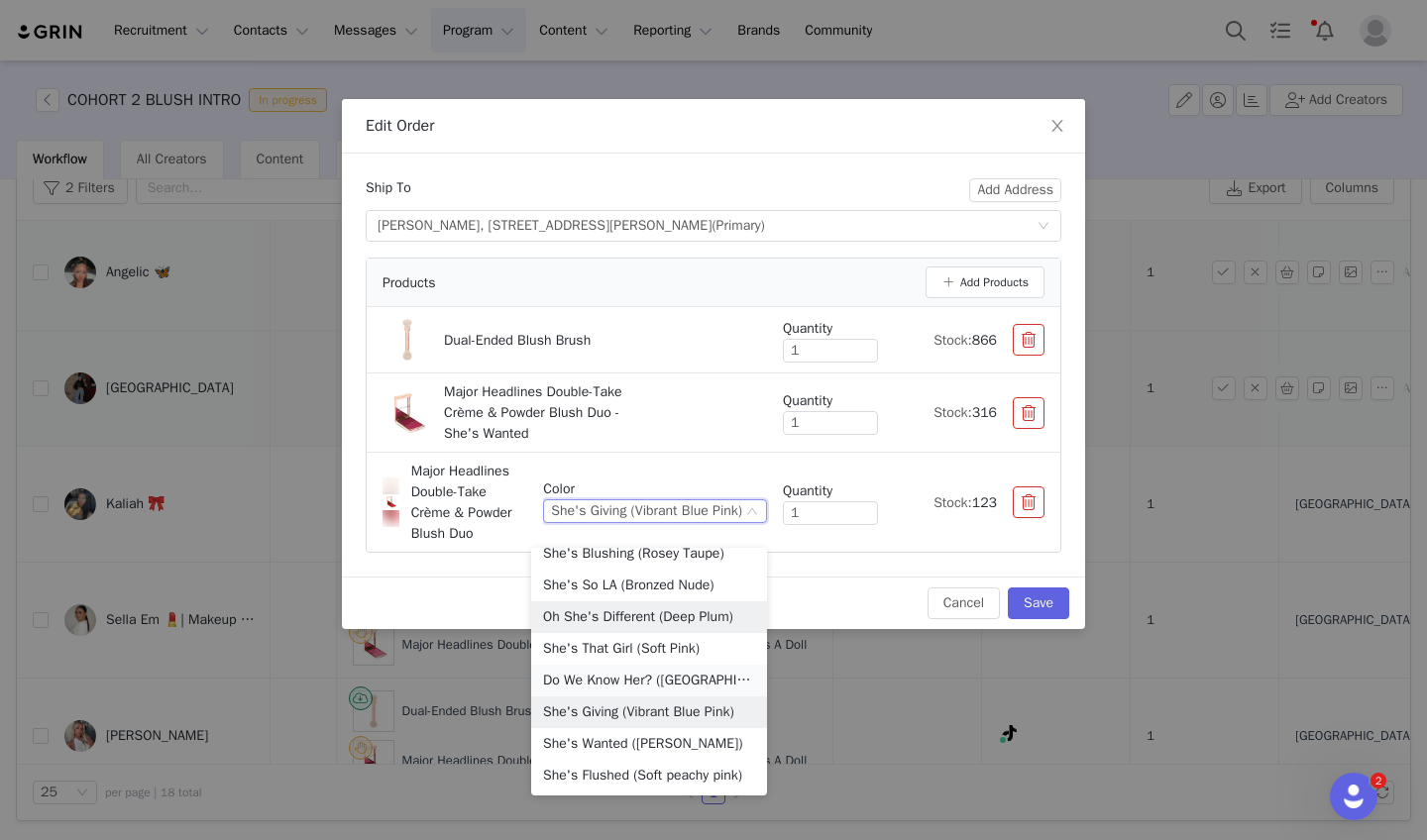 scroll, scrollTop: 354, scrollLeft: 0, axis: vertical 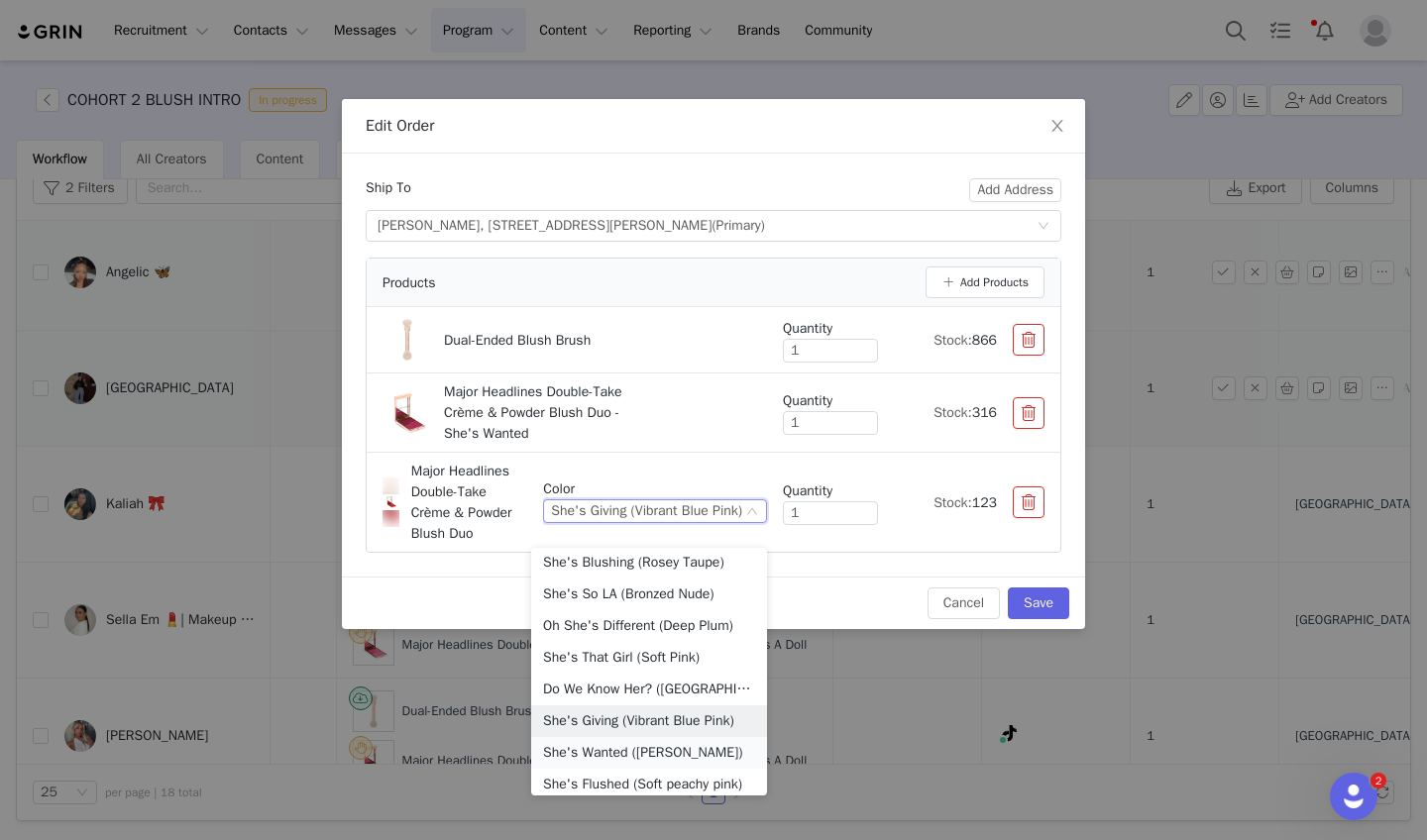 click on "She's Wanted (Rich Berry)" at bounding box center [649, 753] 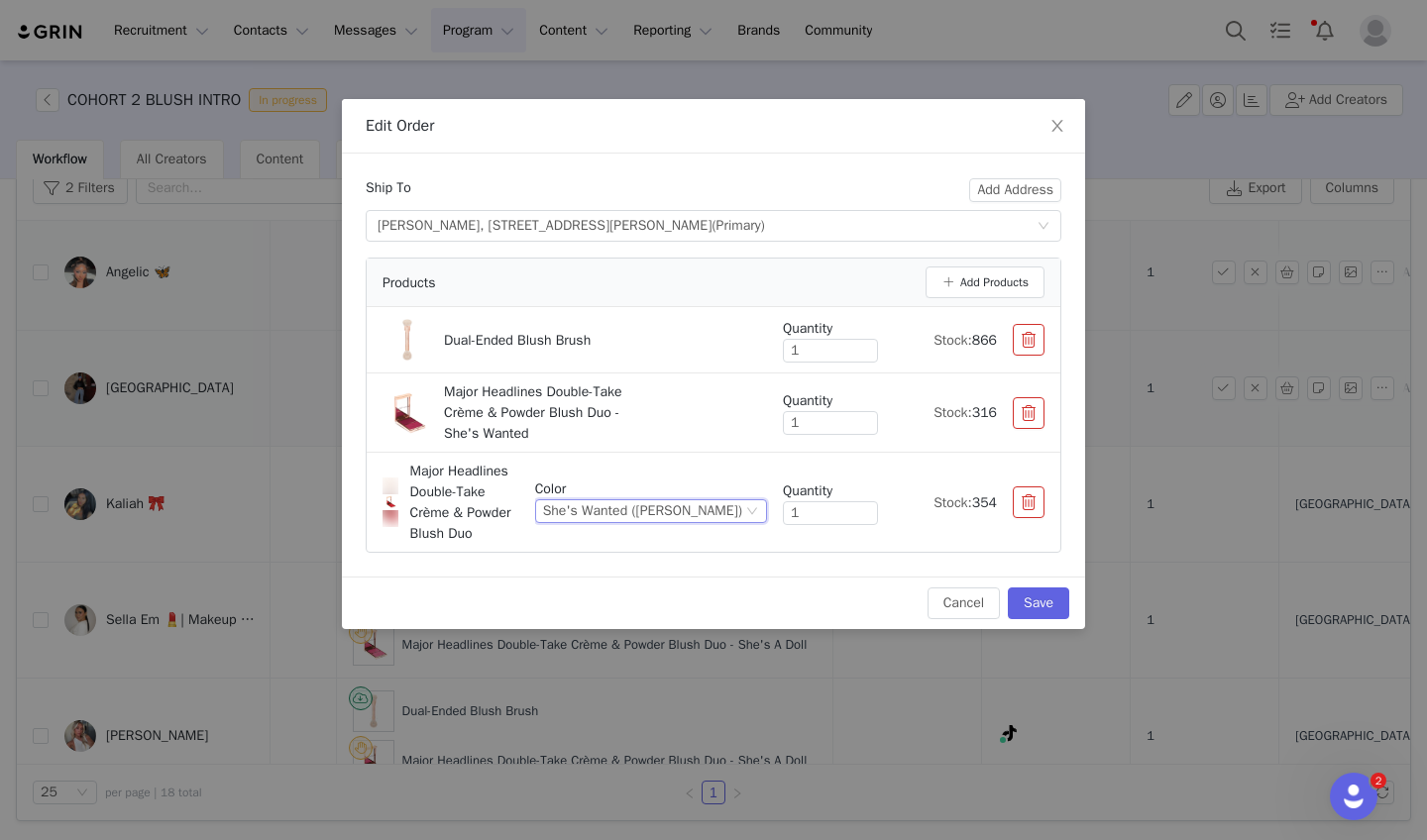 click on "Quantity 1  Stock:  316" at bounding box center [906, 412] 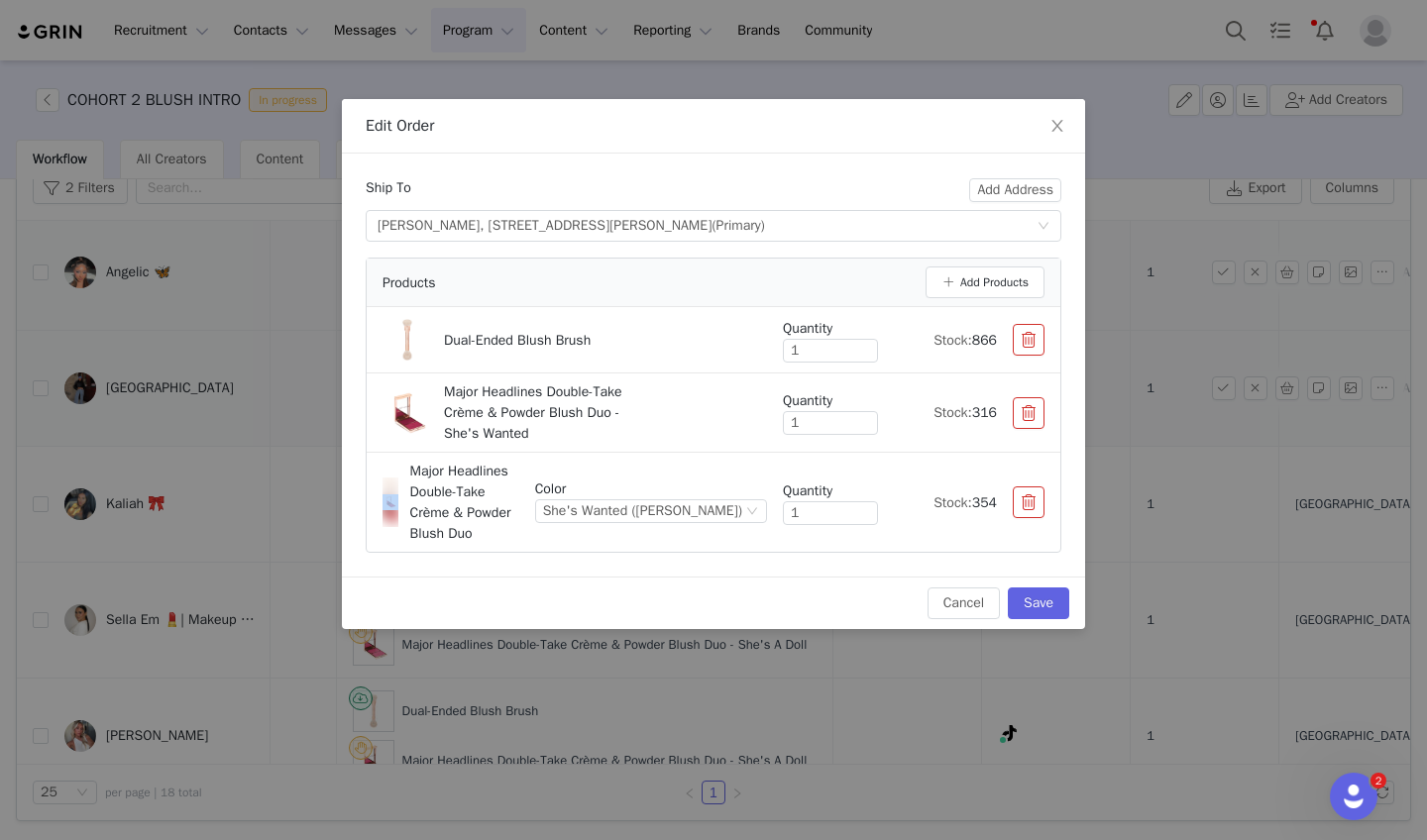 click at bounding box center [1029, 413] 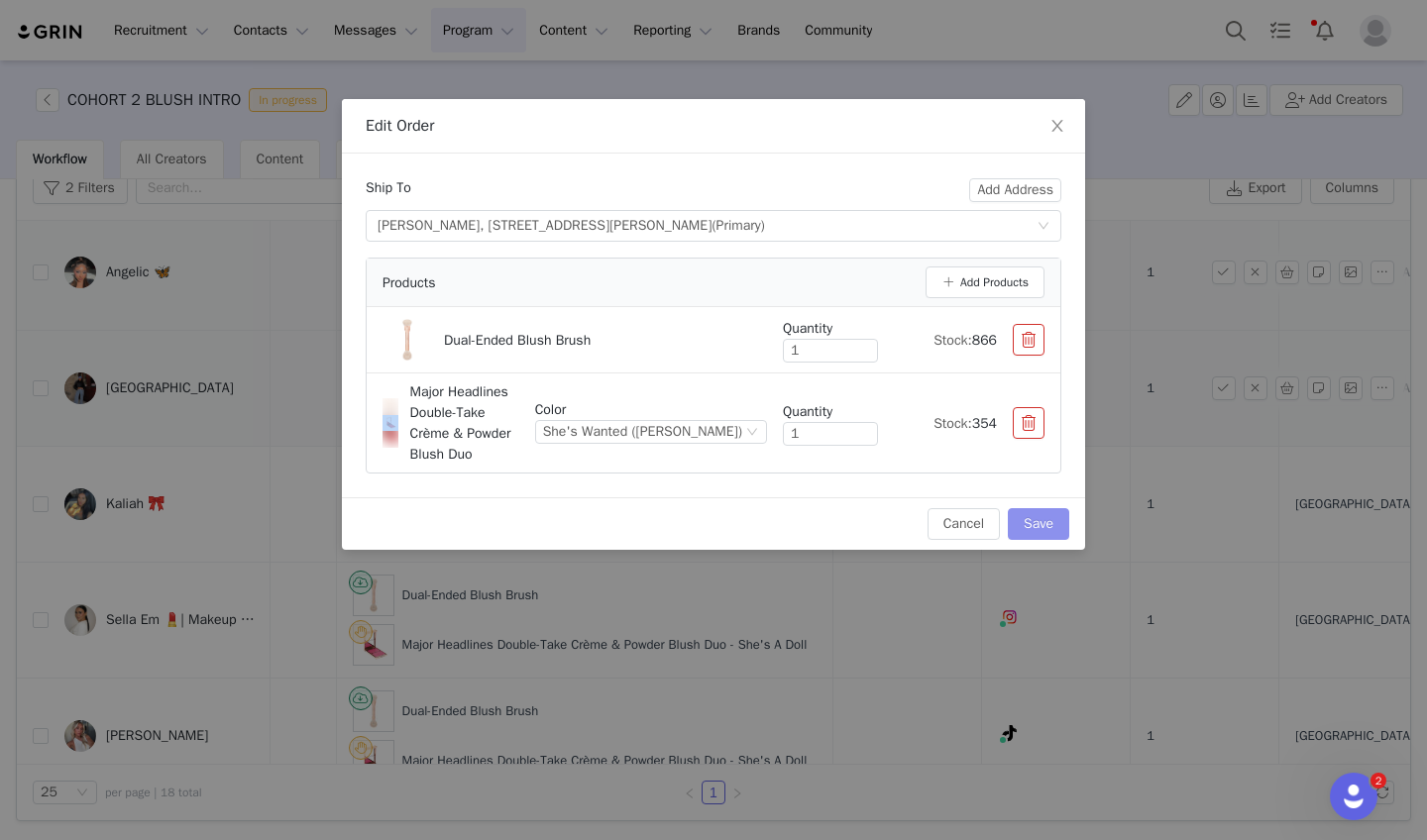 click on "Save" at bounding box center (1039, 524) 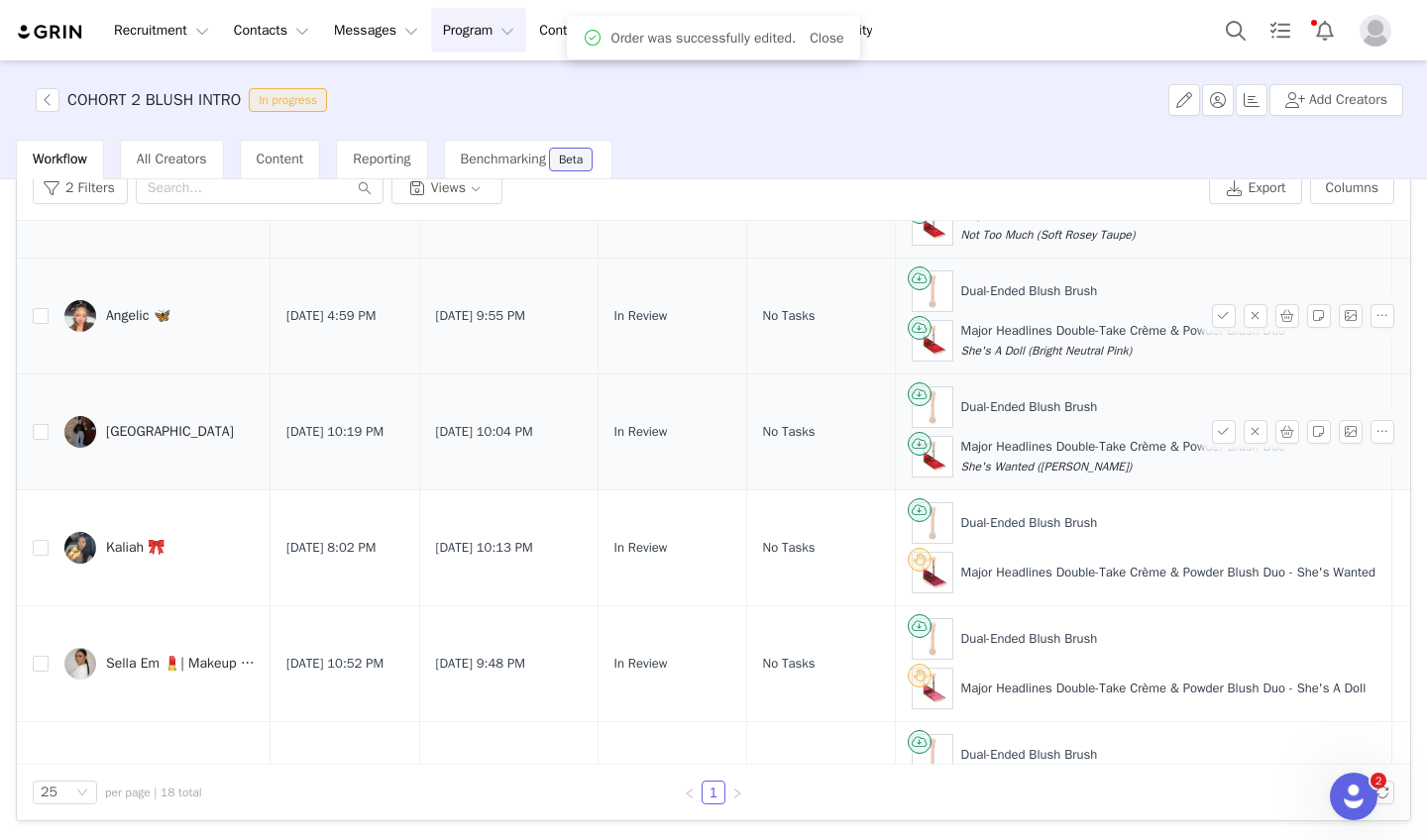 scroll, scrollTop: 1605, scrollLeft: 0, axis: vertical 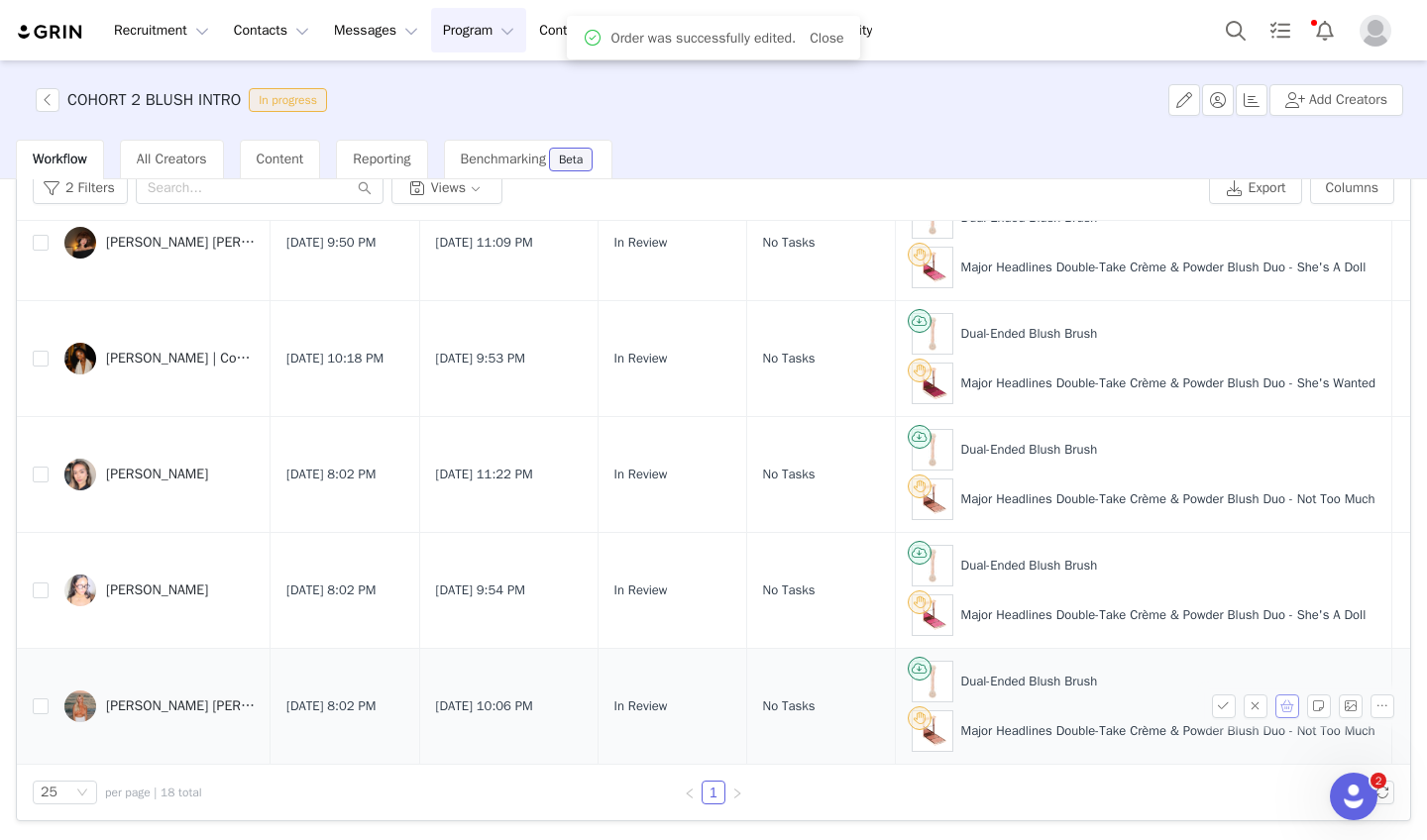 click at bounding box center (1287, 706) 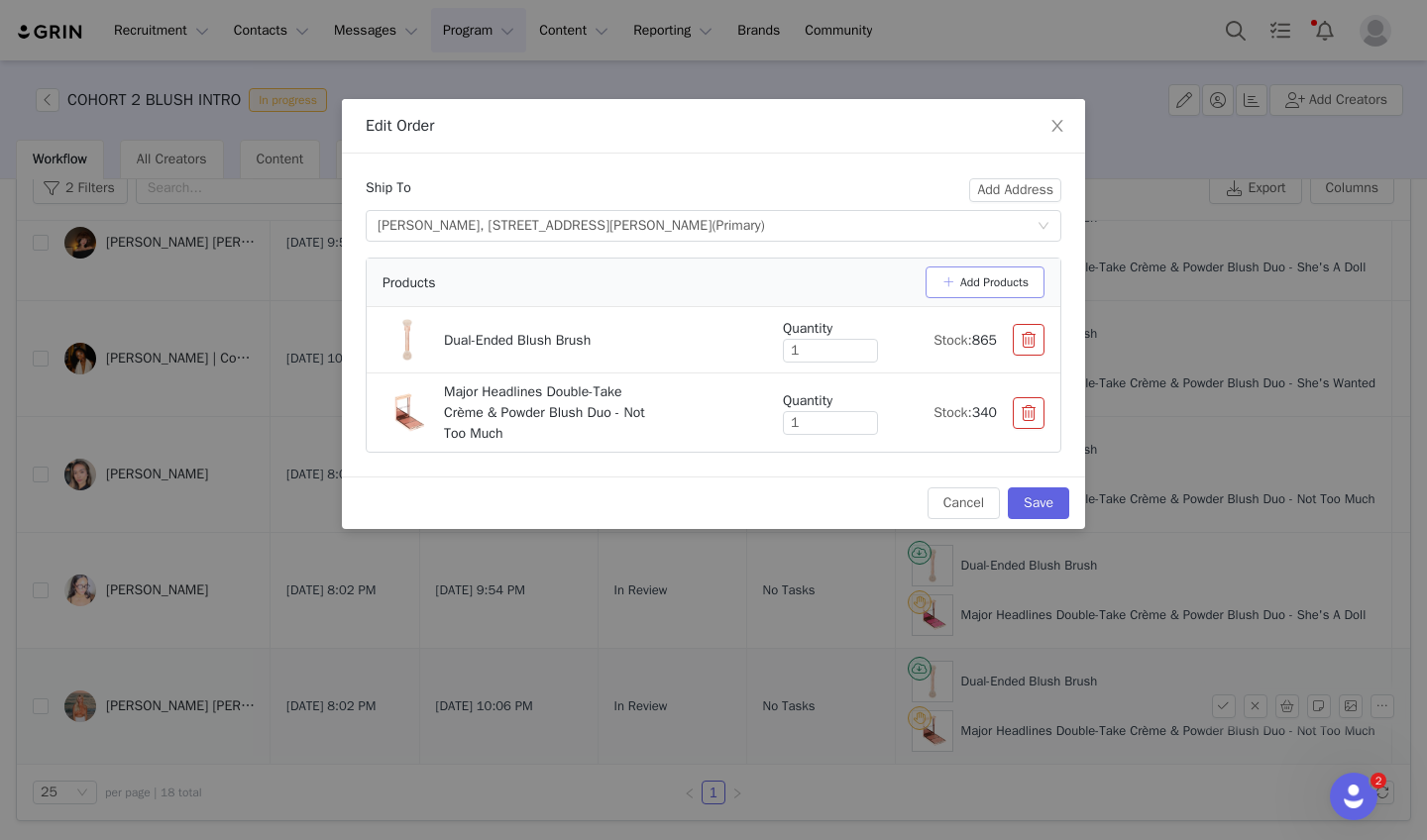 click on "Add Products" at bounding box center [985, 282] 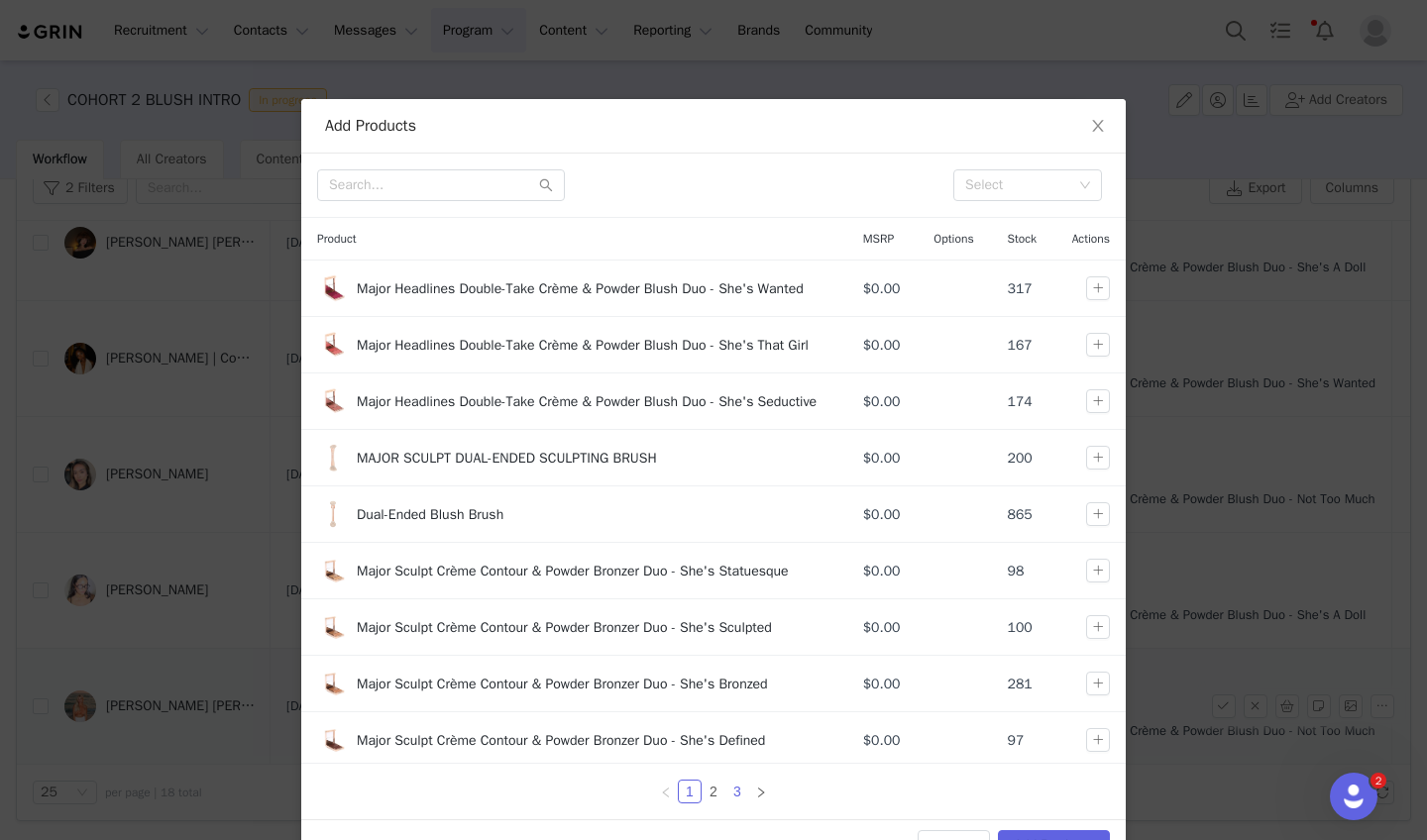 click on "3" at bounding box center [737, 791] 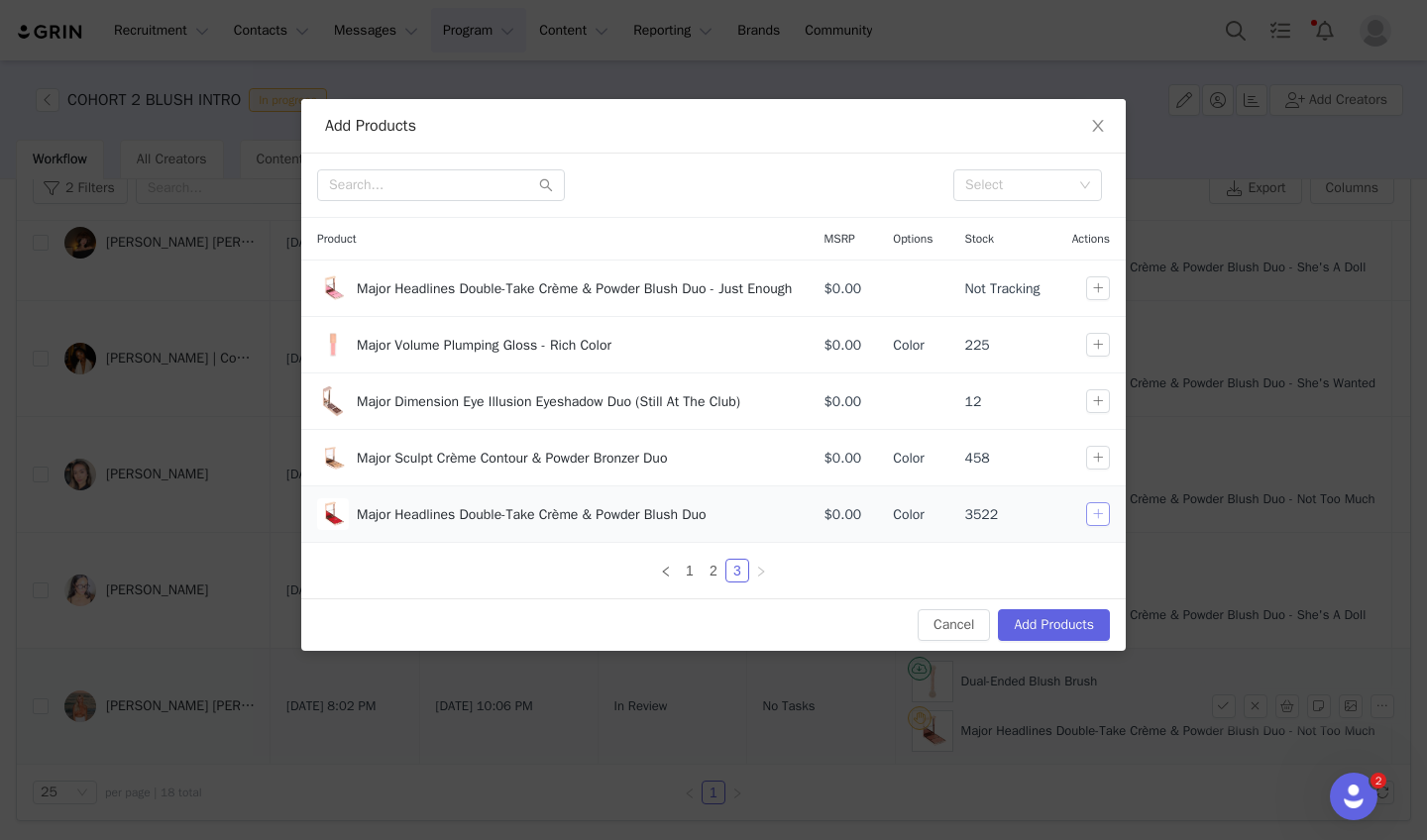 click at bounding box center [1098, 514] 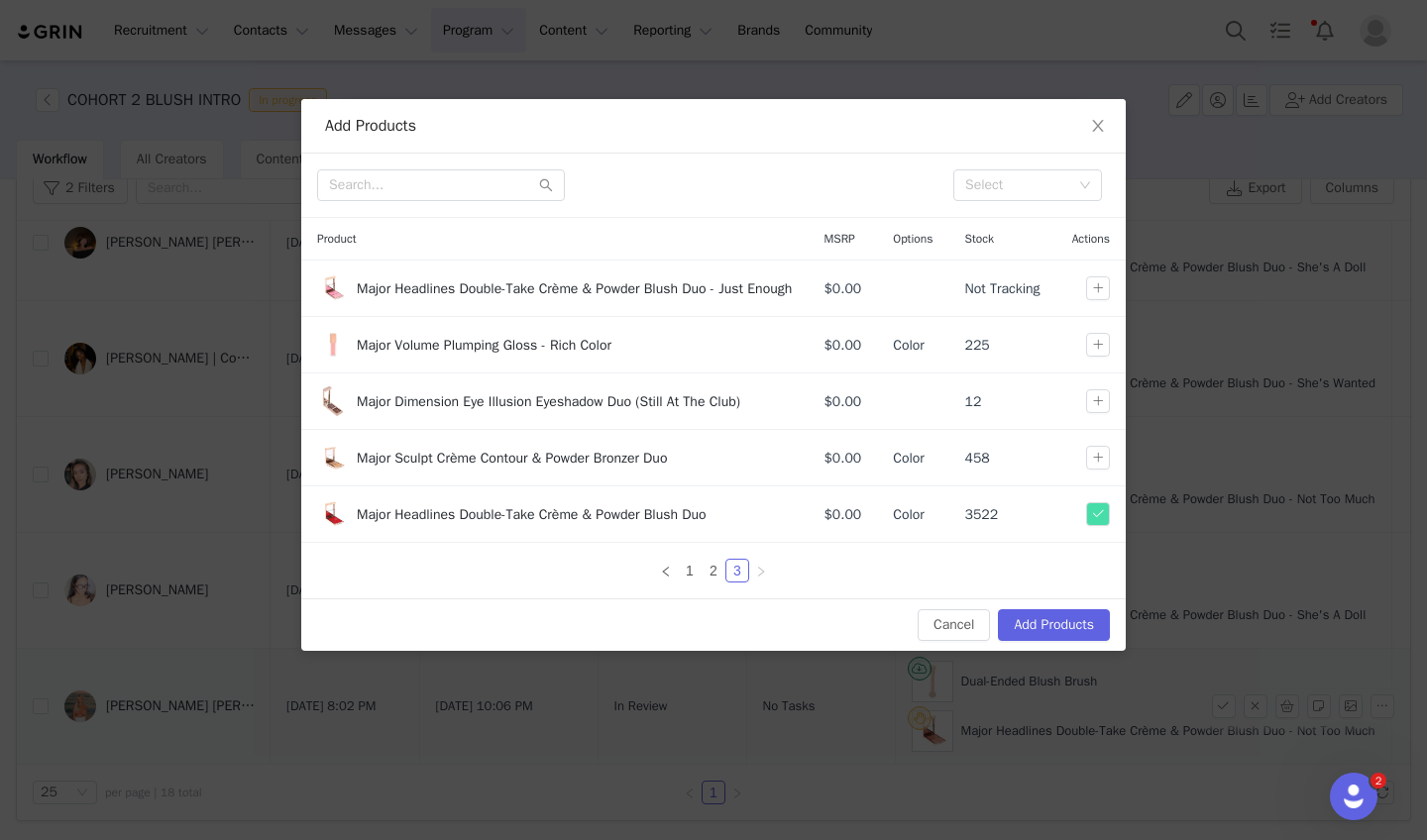 click on "Cancel Add Products" at bounding box center [714, 624] 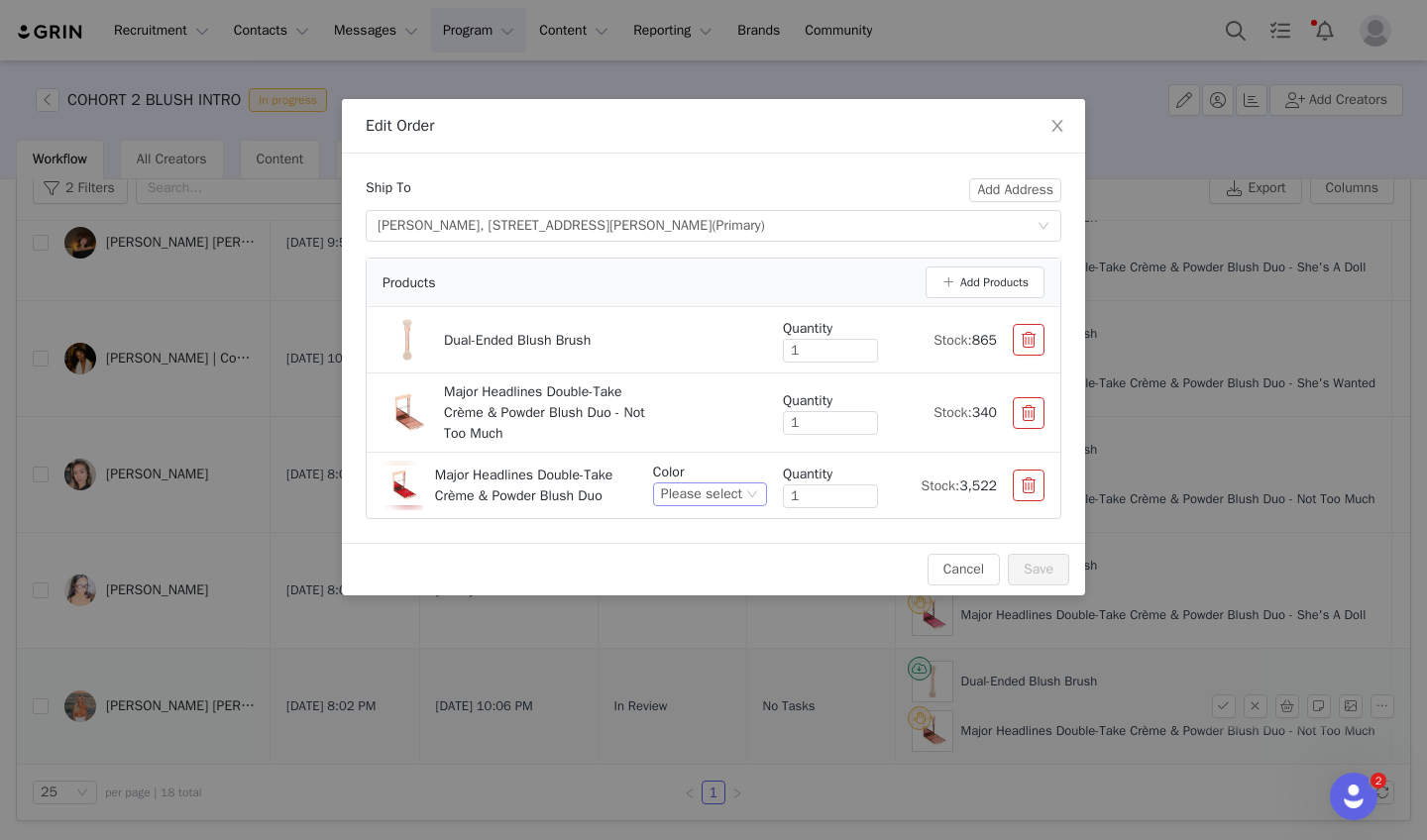 click on "Please select" at bounding box center (702, 494) 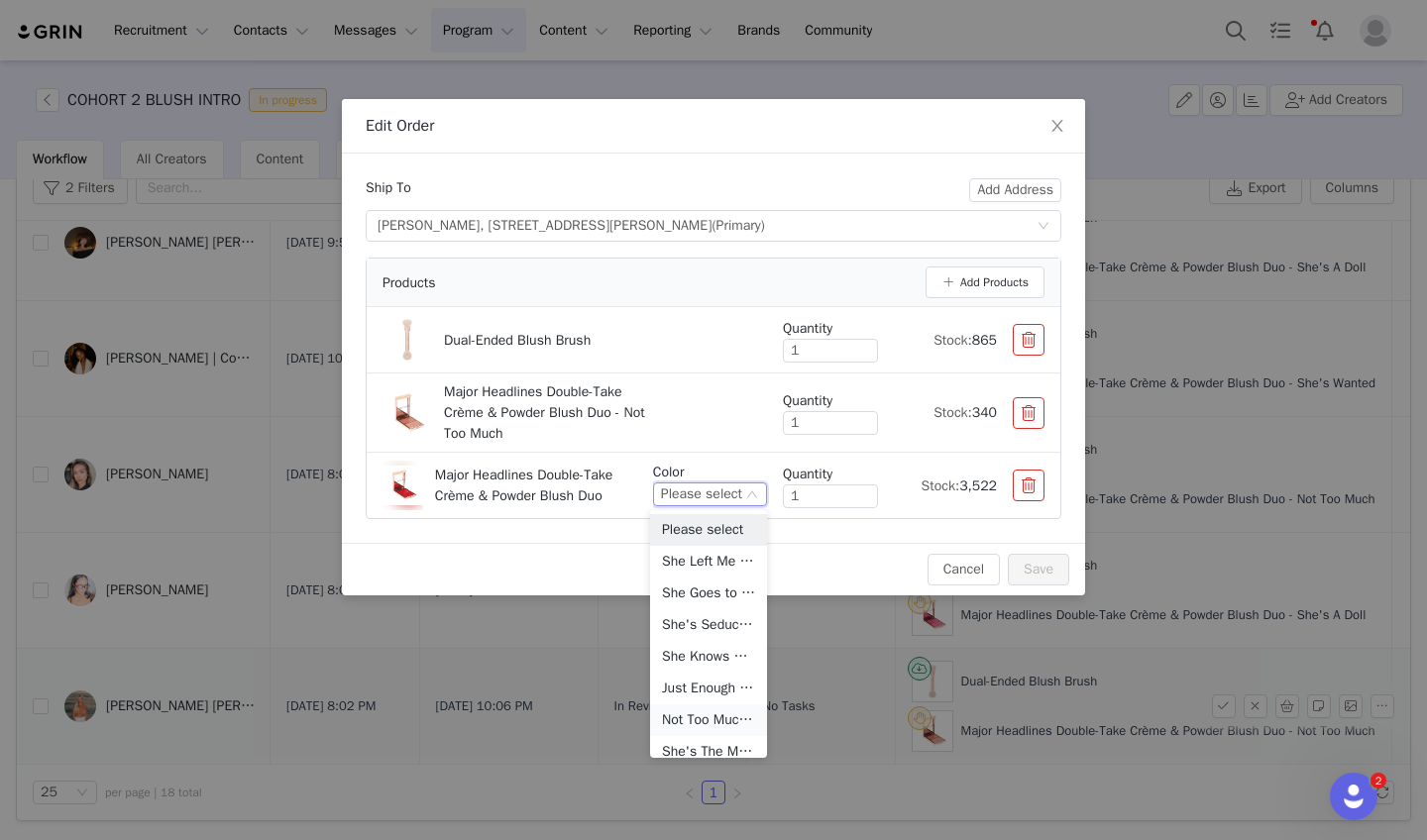 click on "Not Too Much (Soft Rosey Taupe)" at bounding box center (709, 720) 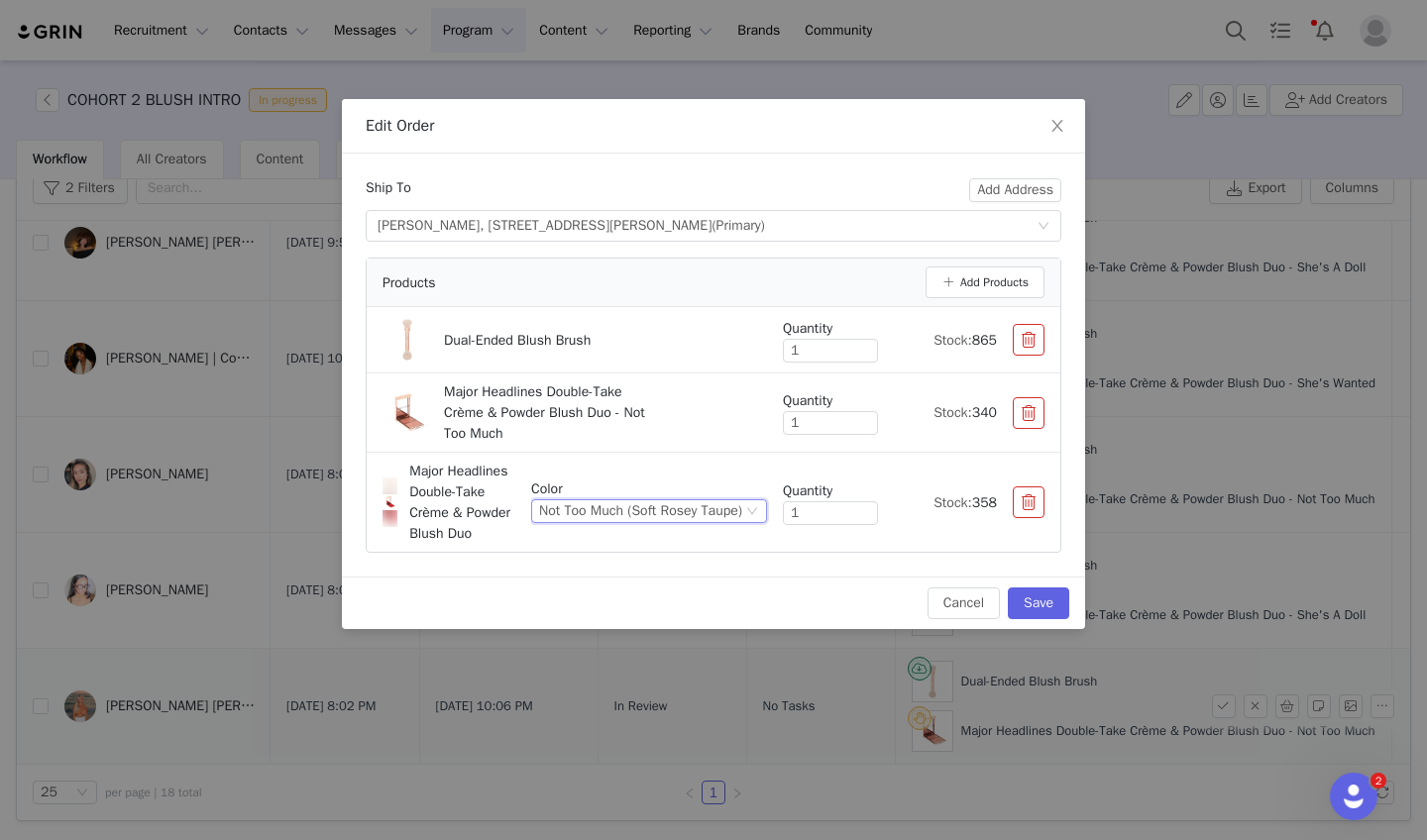 click at bounding box center (1029, 413) 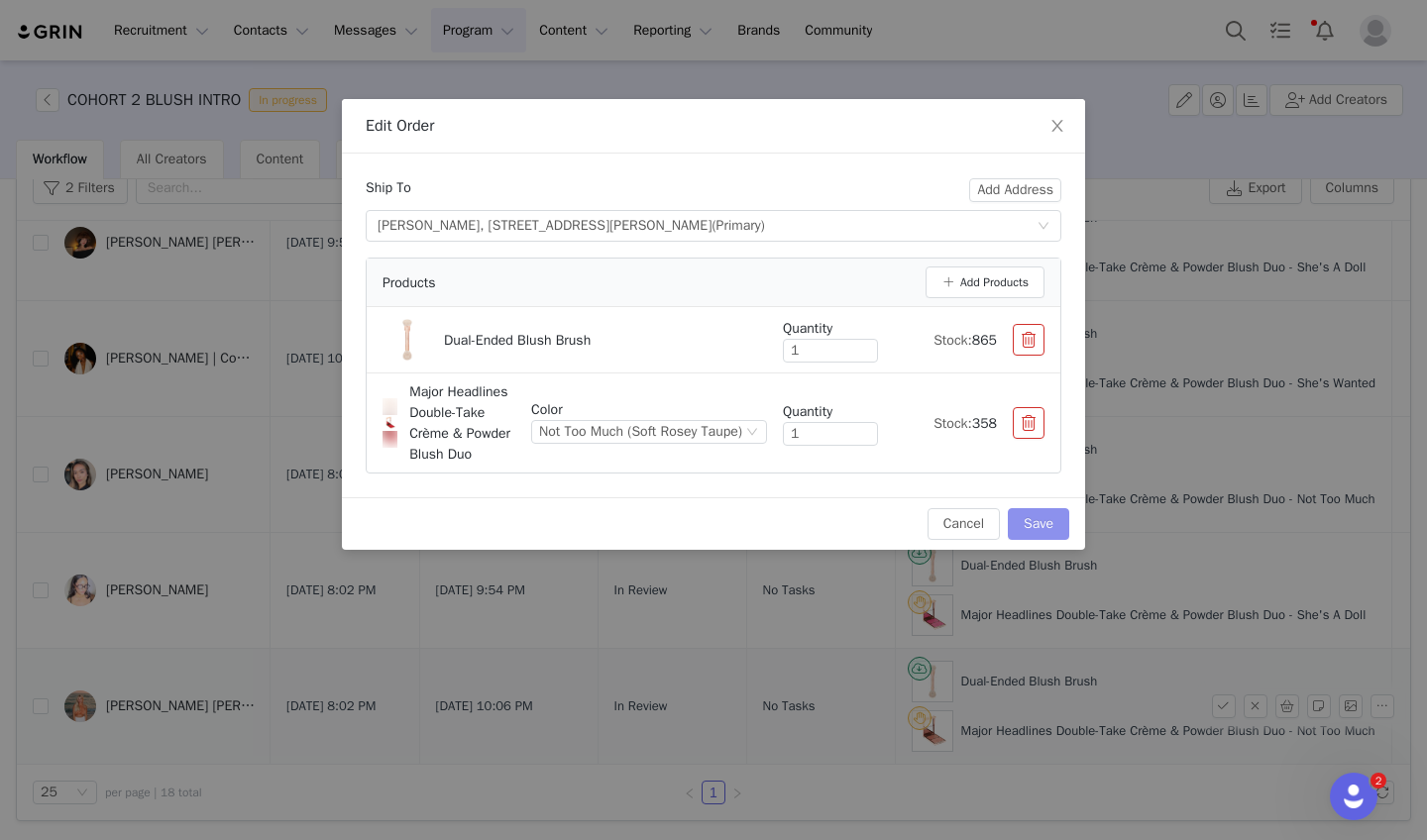 click on "Save" at bounding box center (1039, 524) 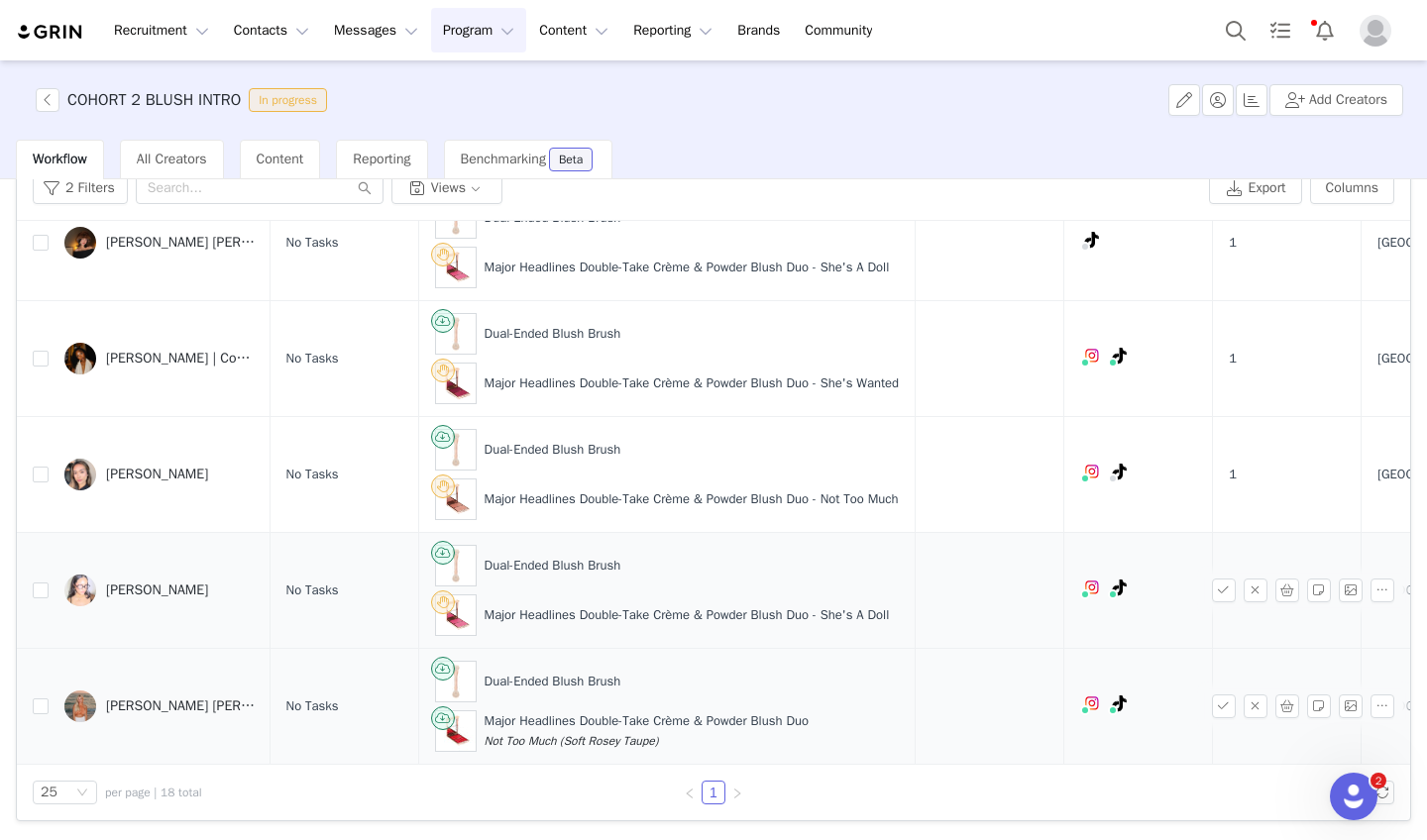 scroll, scrollTop: 1605, scrollLeft: 477, axis: both 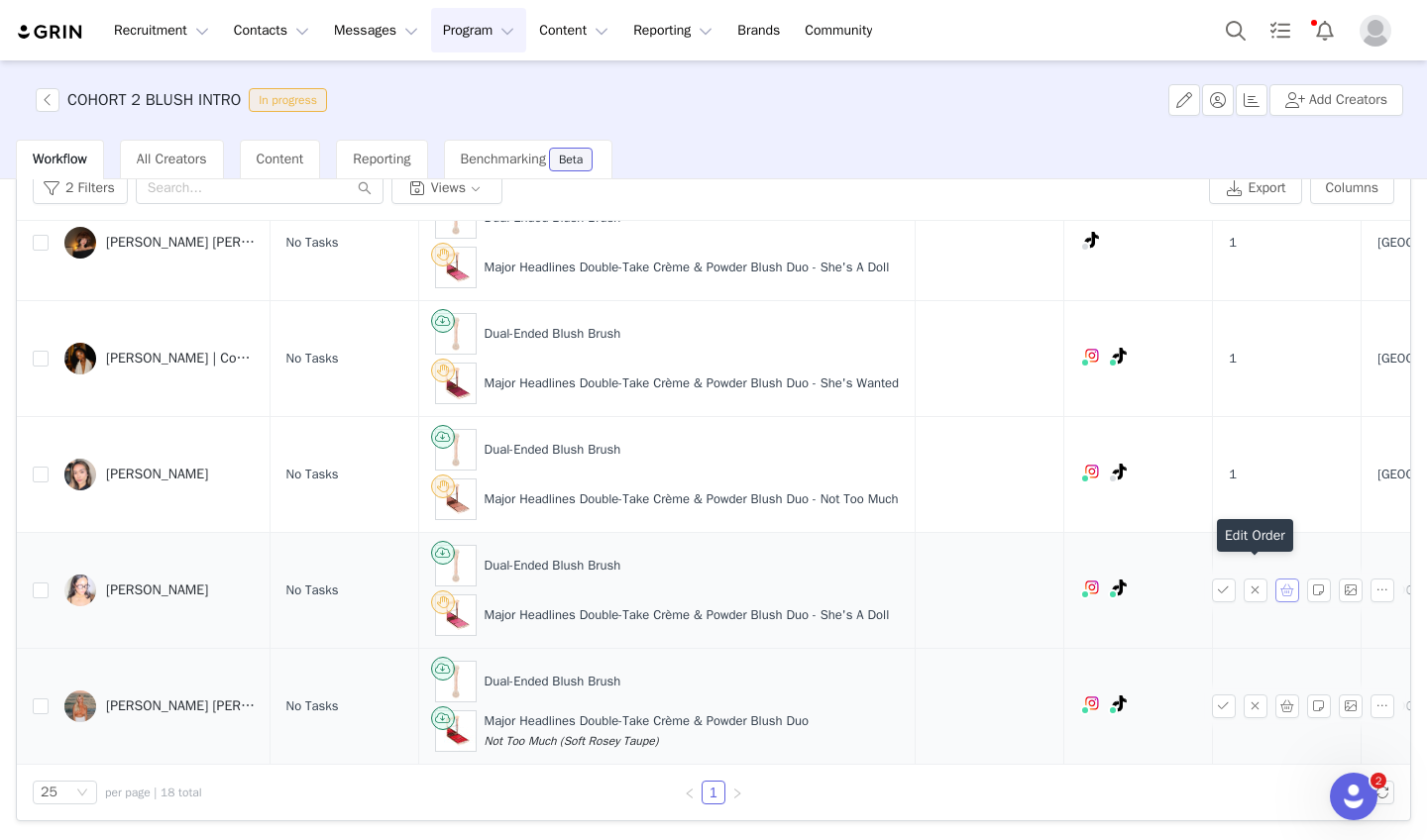 click at bounding box center (1287, 590) 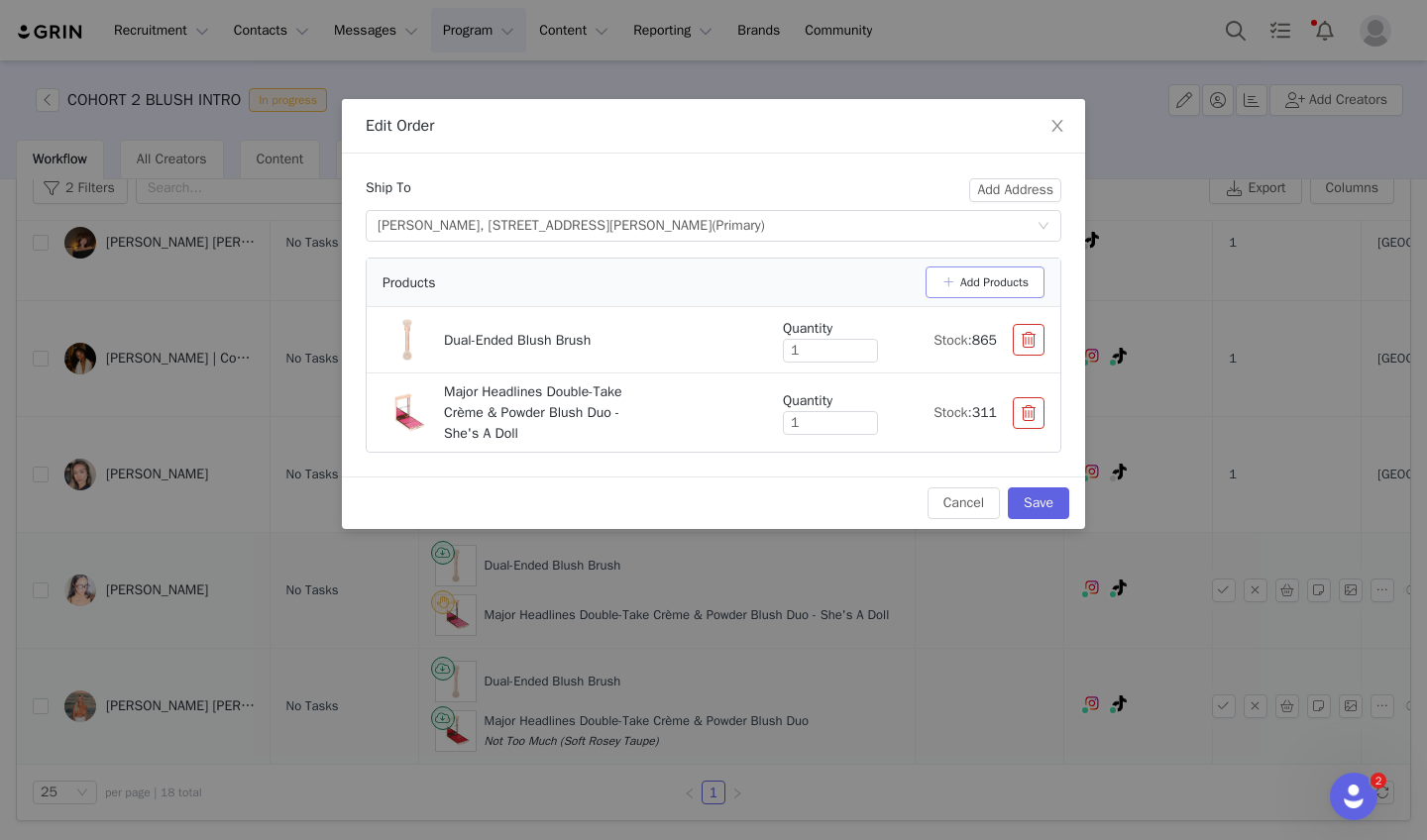 click on "Add Products" at bounding box center (985, 282) 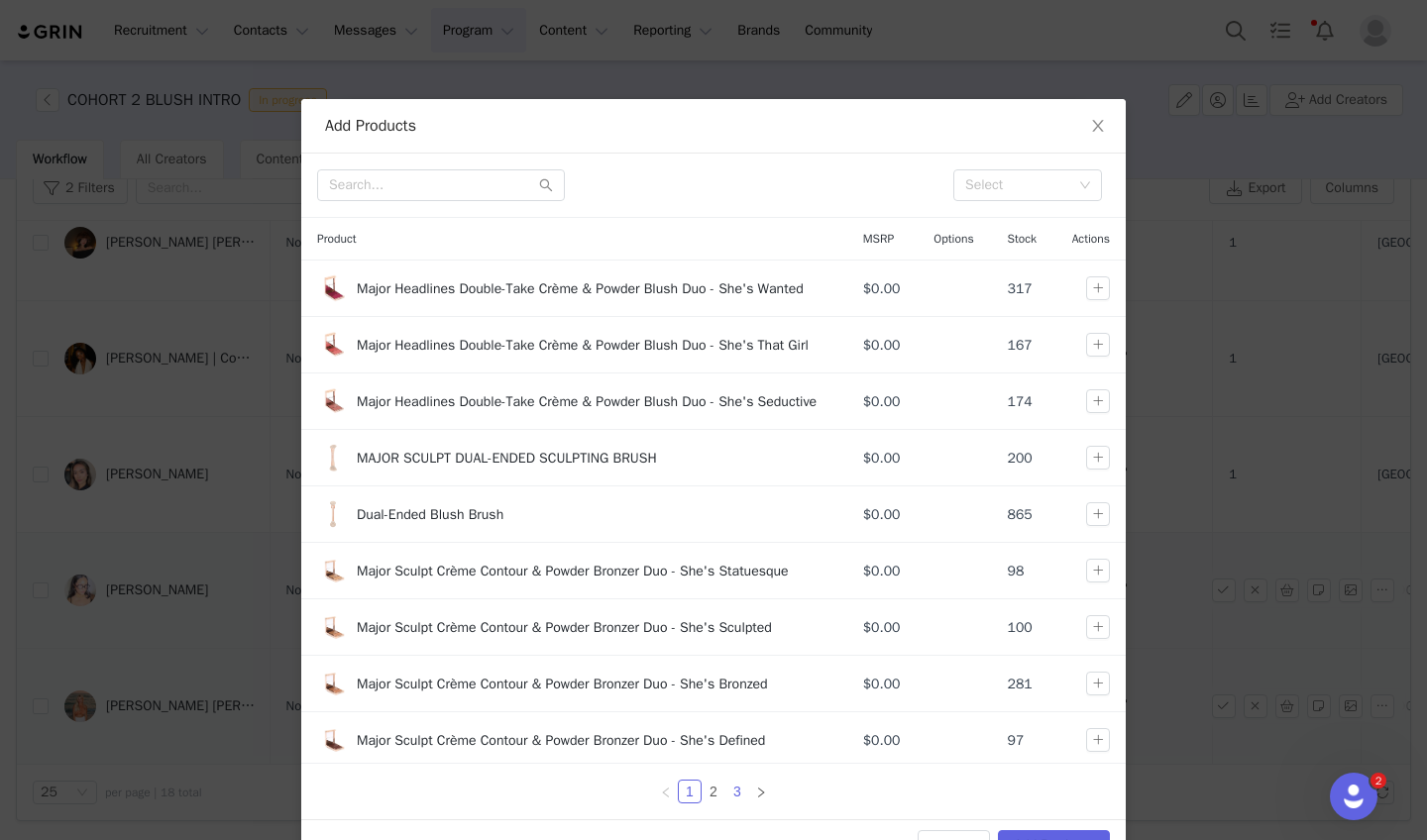 click on "3" at bounding box center (737, 791) 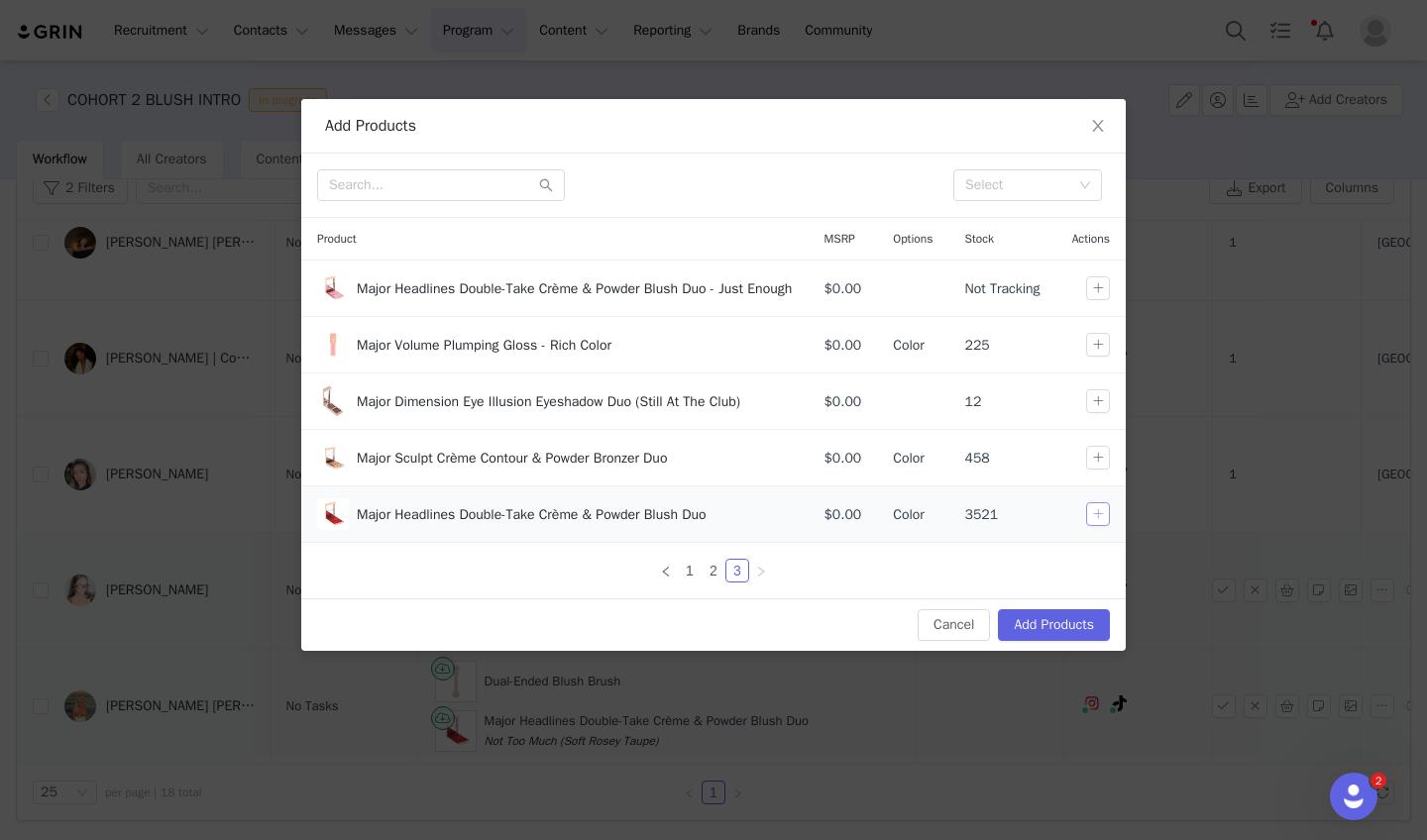 click at bounding box center [1098, 514] 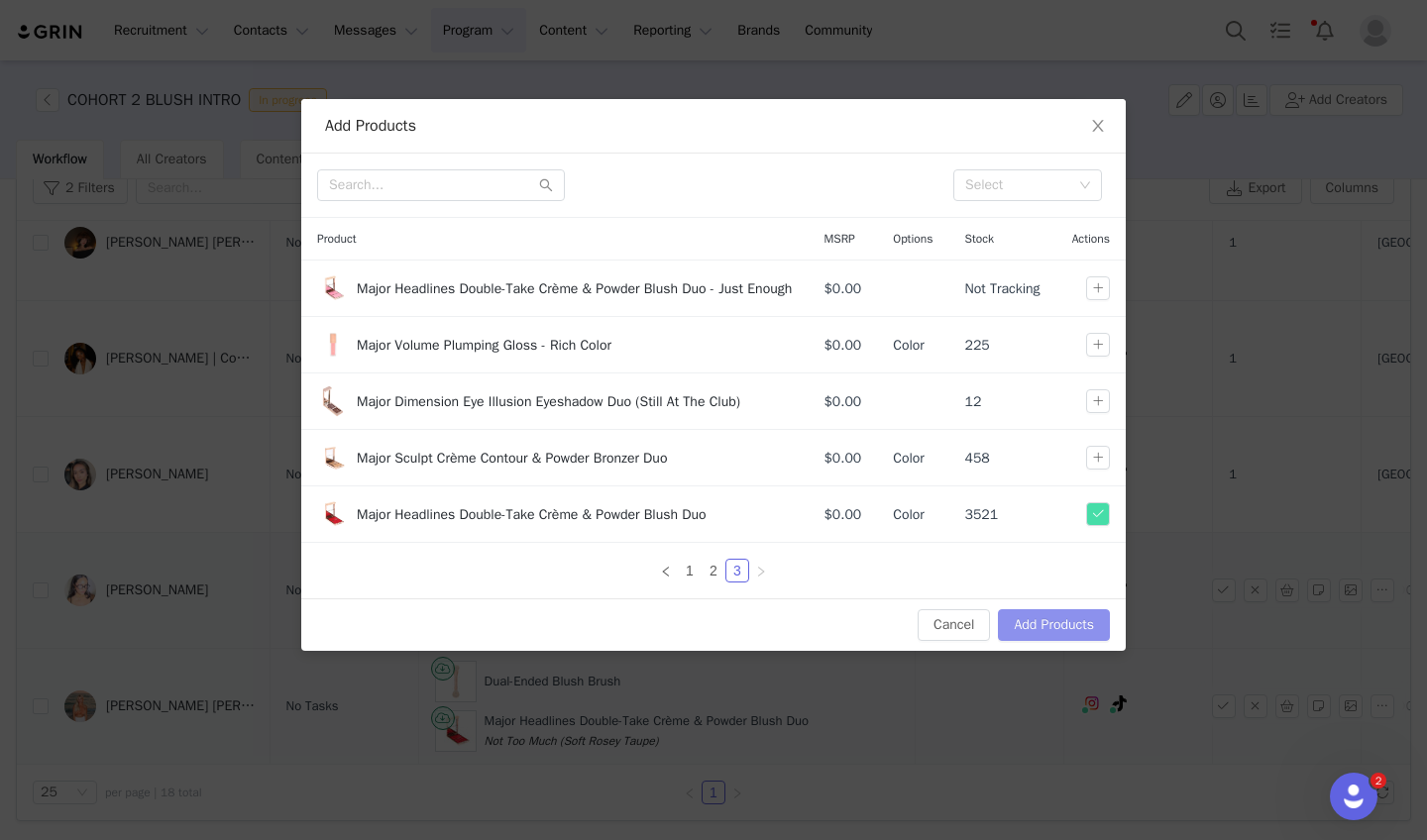 click on "Add Products" at bounding box center (1053, 625) 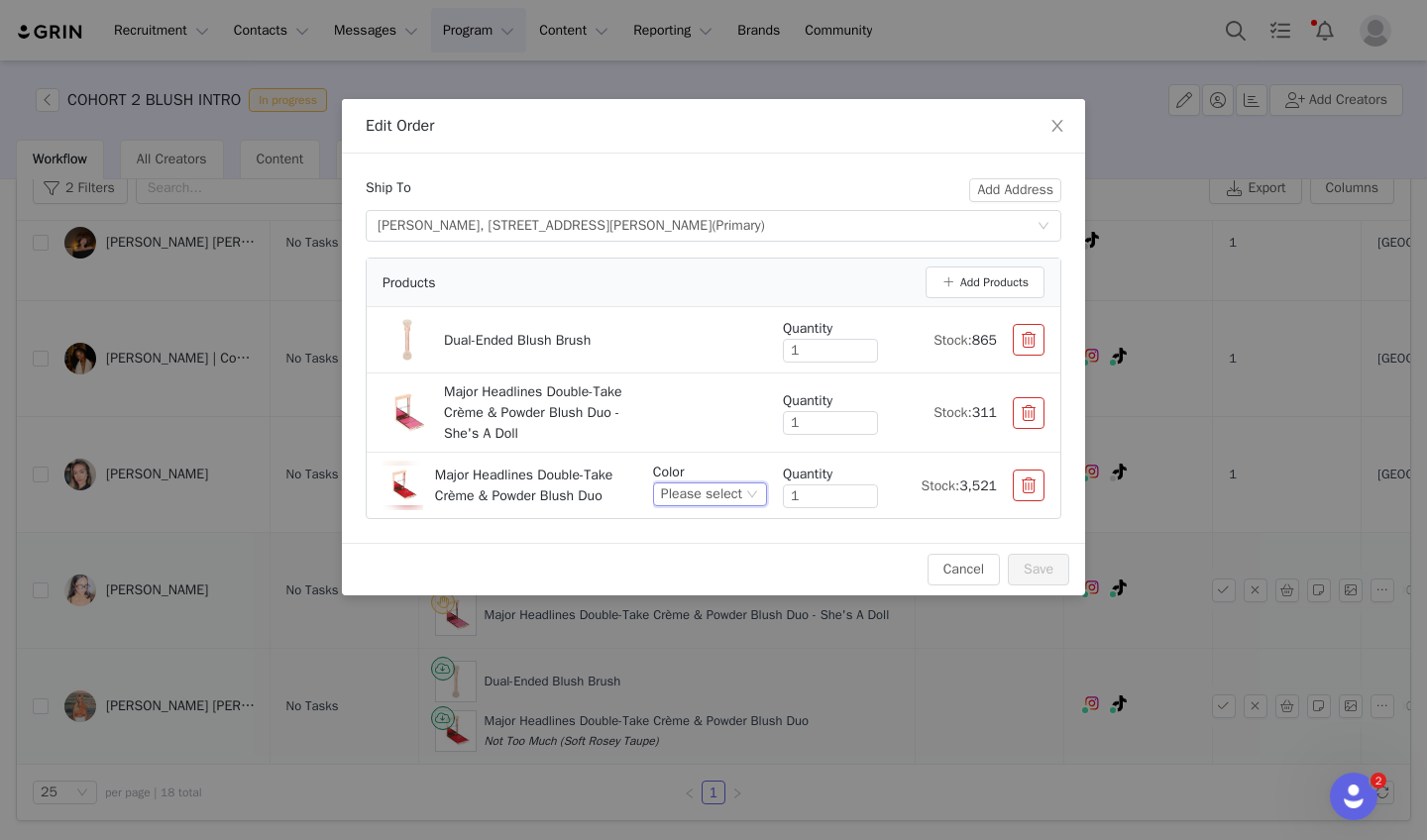 click on "Please select" at bounding box center (702, 494) 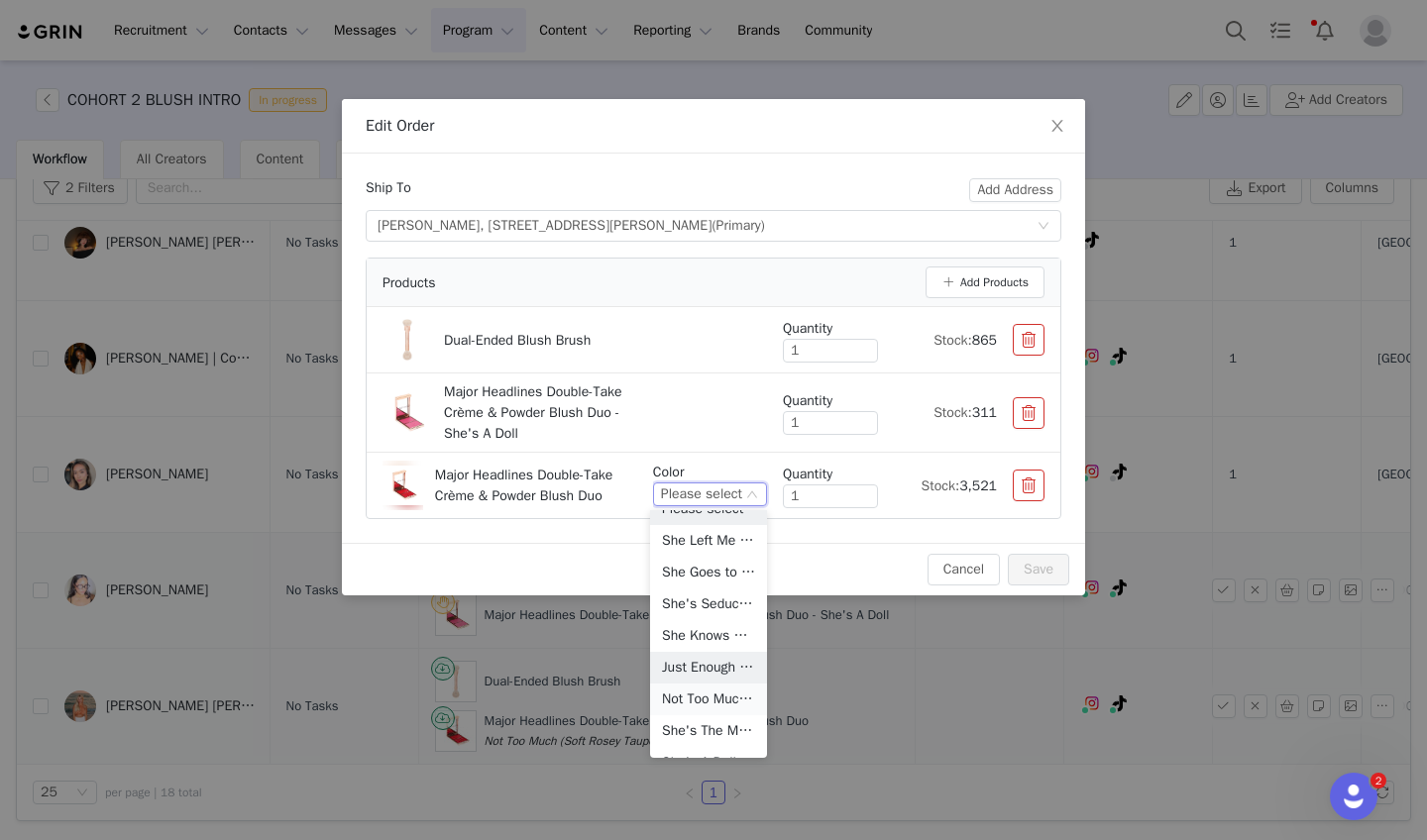 scroll, scrollTop: 84, scrollLeft: 0, axis: vertical 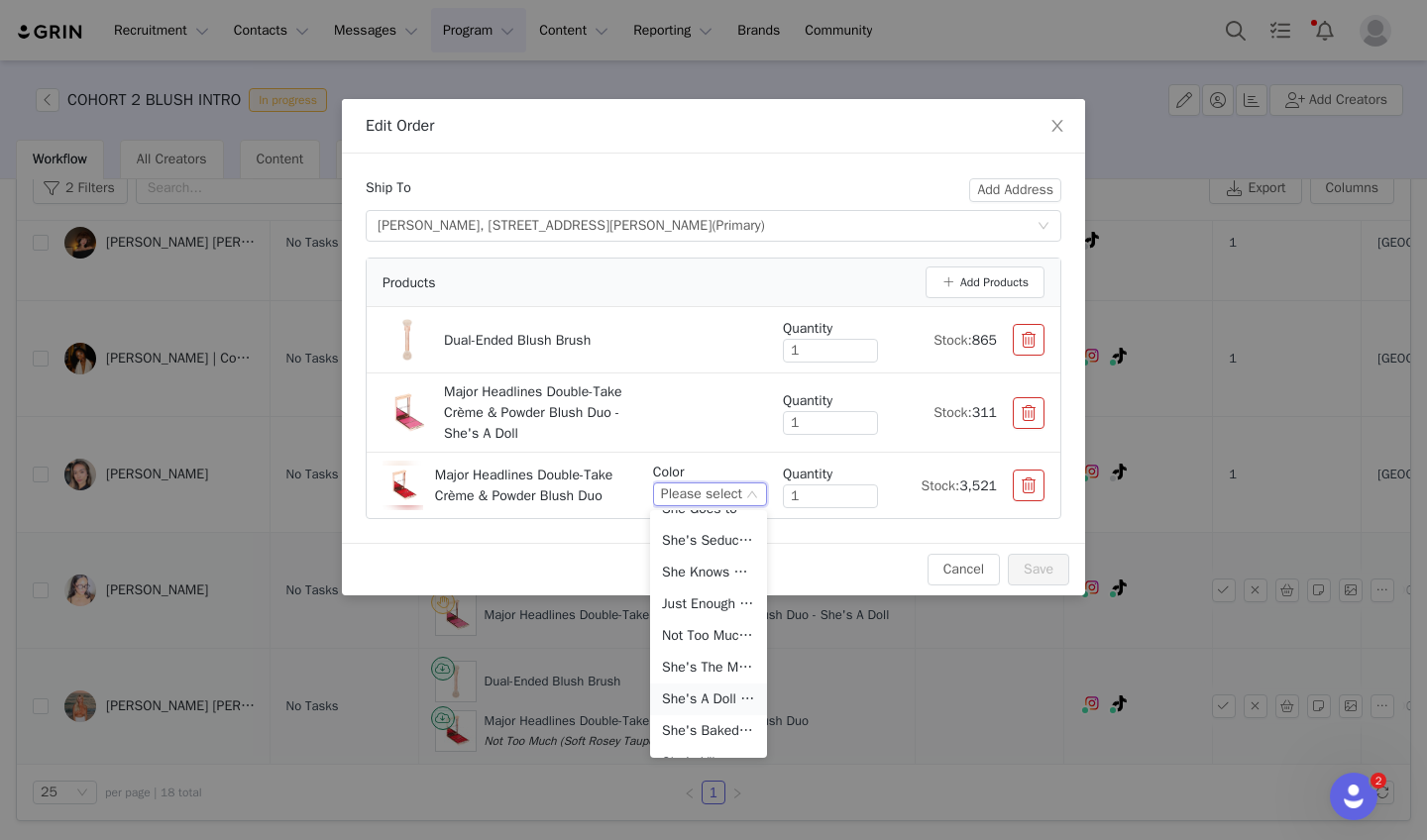 click on "She's A Doll (Bright Neutral Pink)" at bounding box center [709, 699] 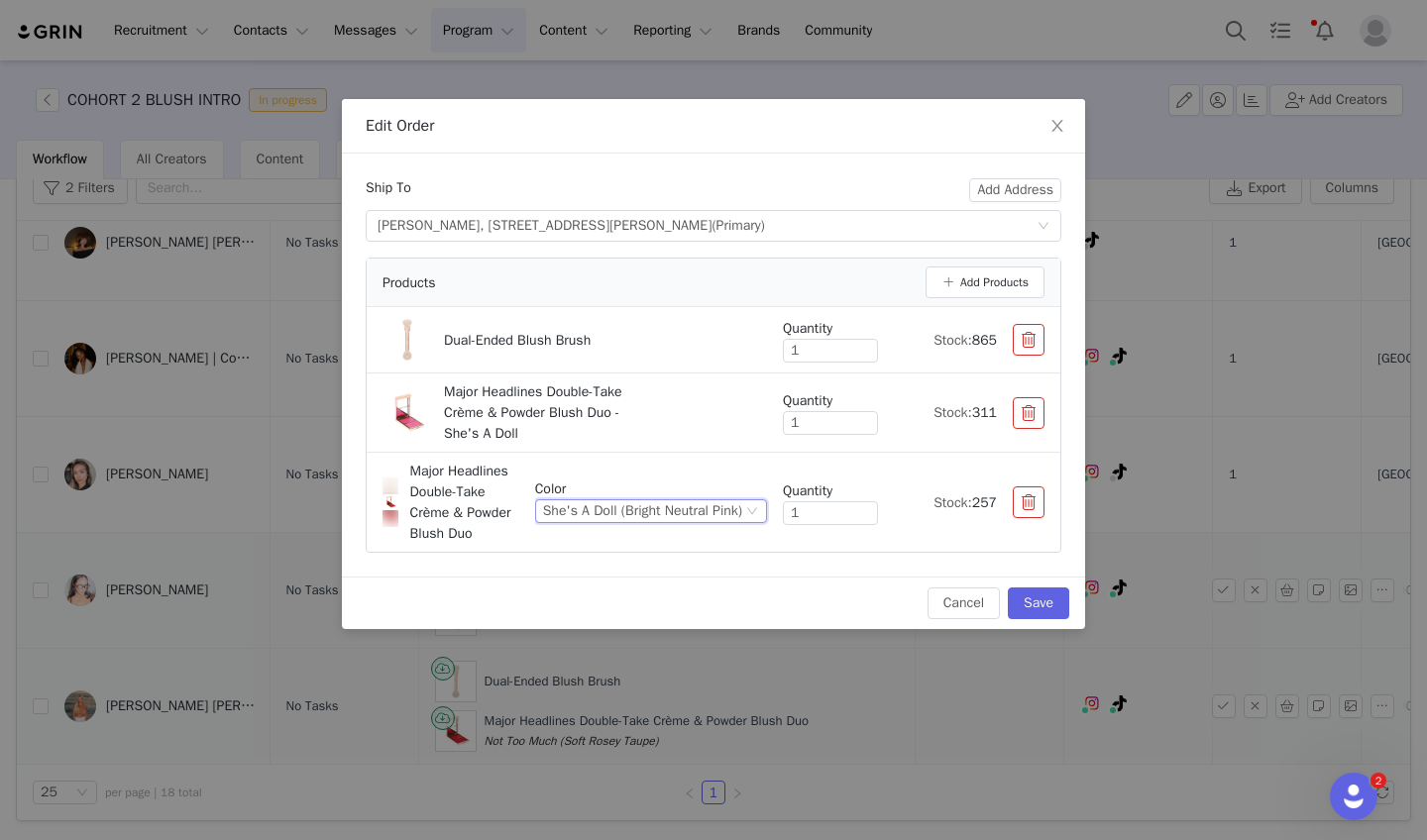 click at bounding box center [1029, 413] 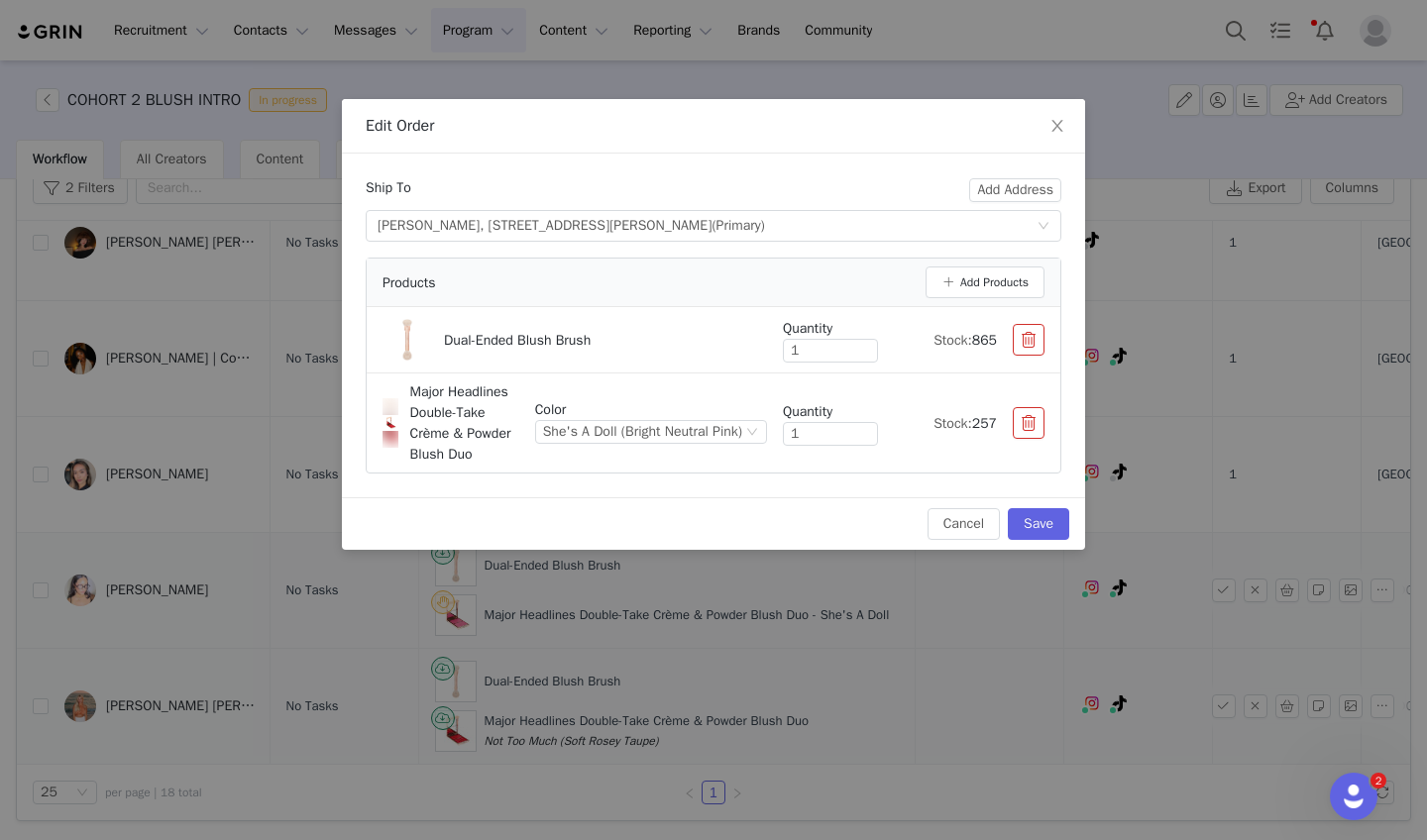 click on "Save" at bounding box center (1039, 524) 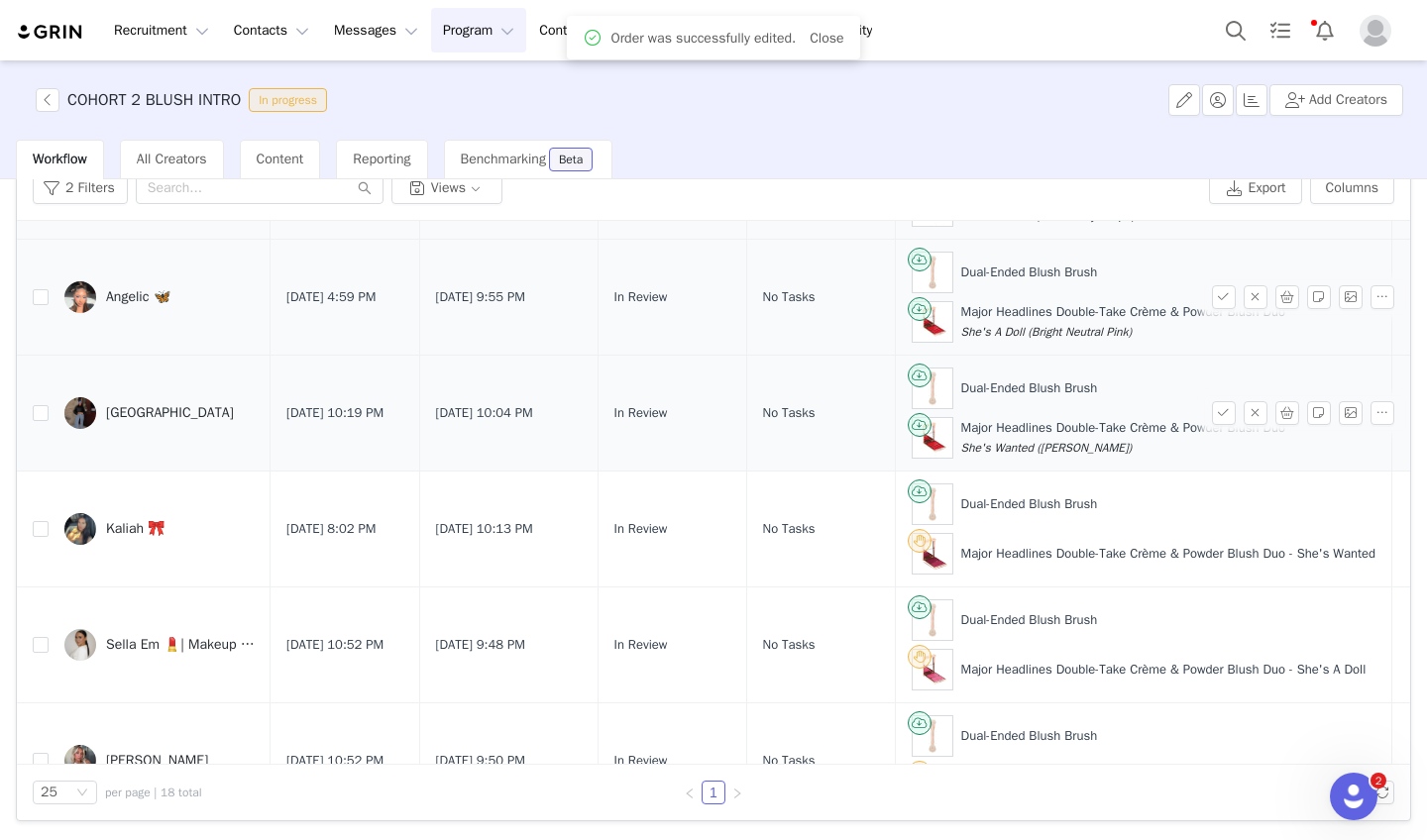 scroll, scrollTop: 1605, scrollLeft: 0, axis: vertical 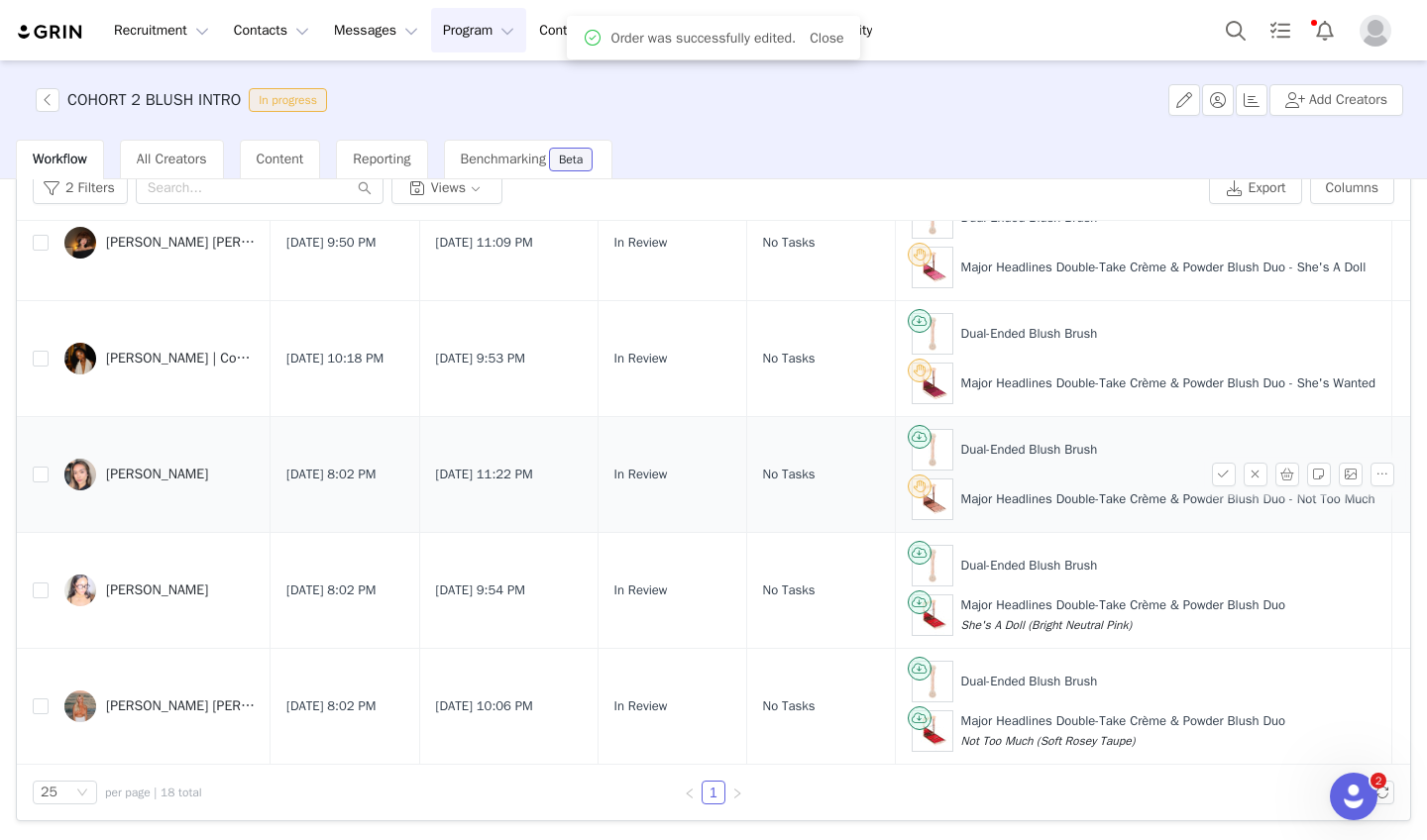 click at bounding box center (1287, 474) 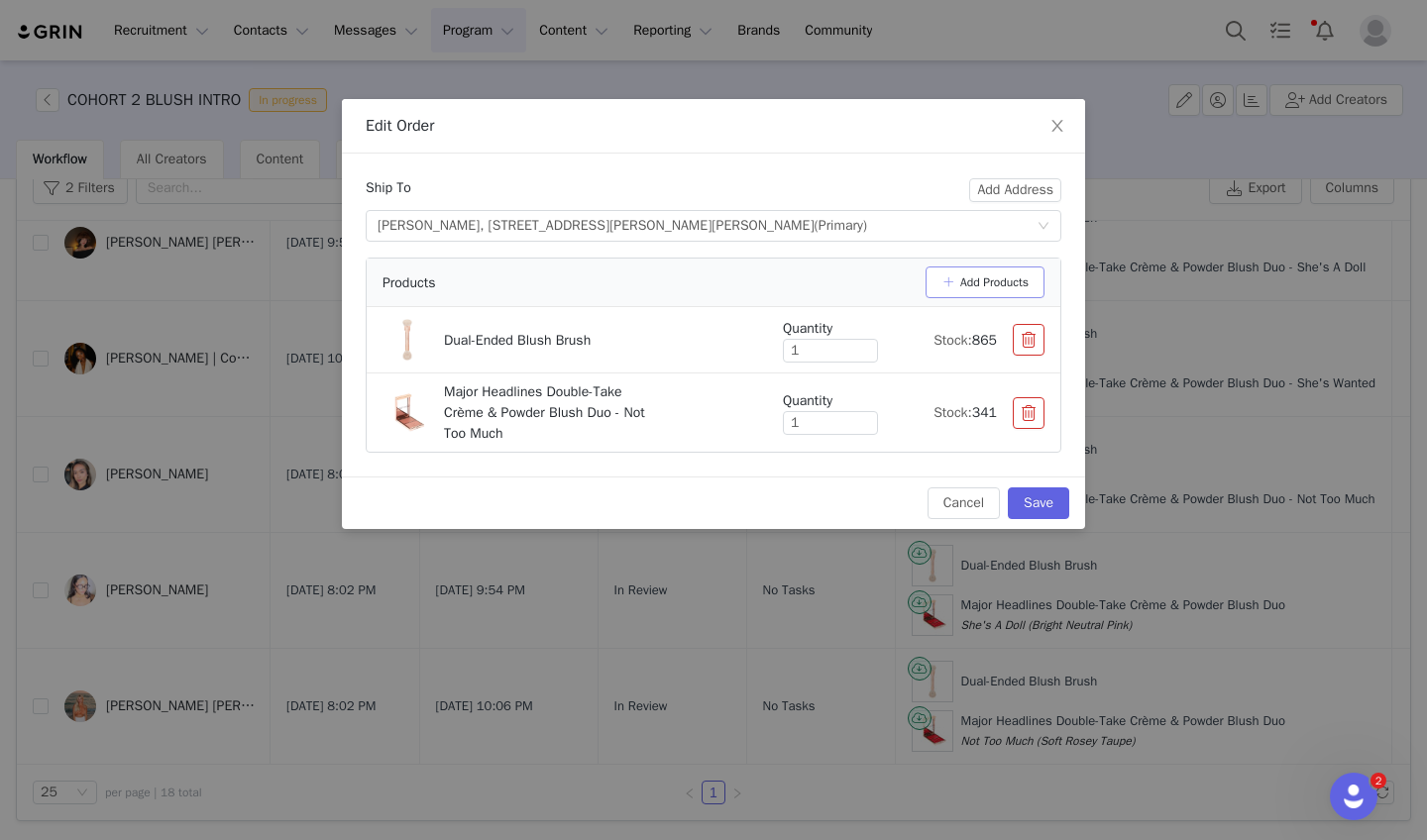 click on "Add Products" at bounding box center [985, 282] 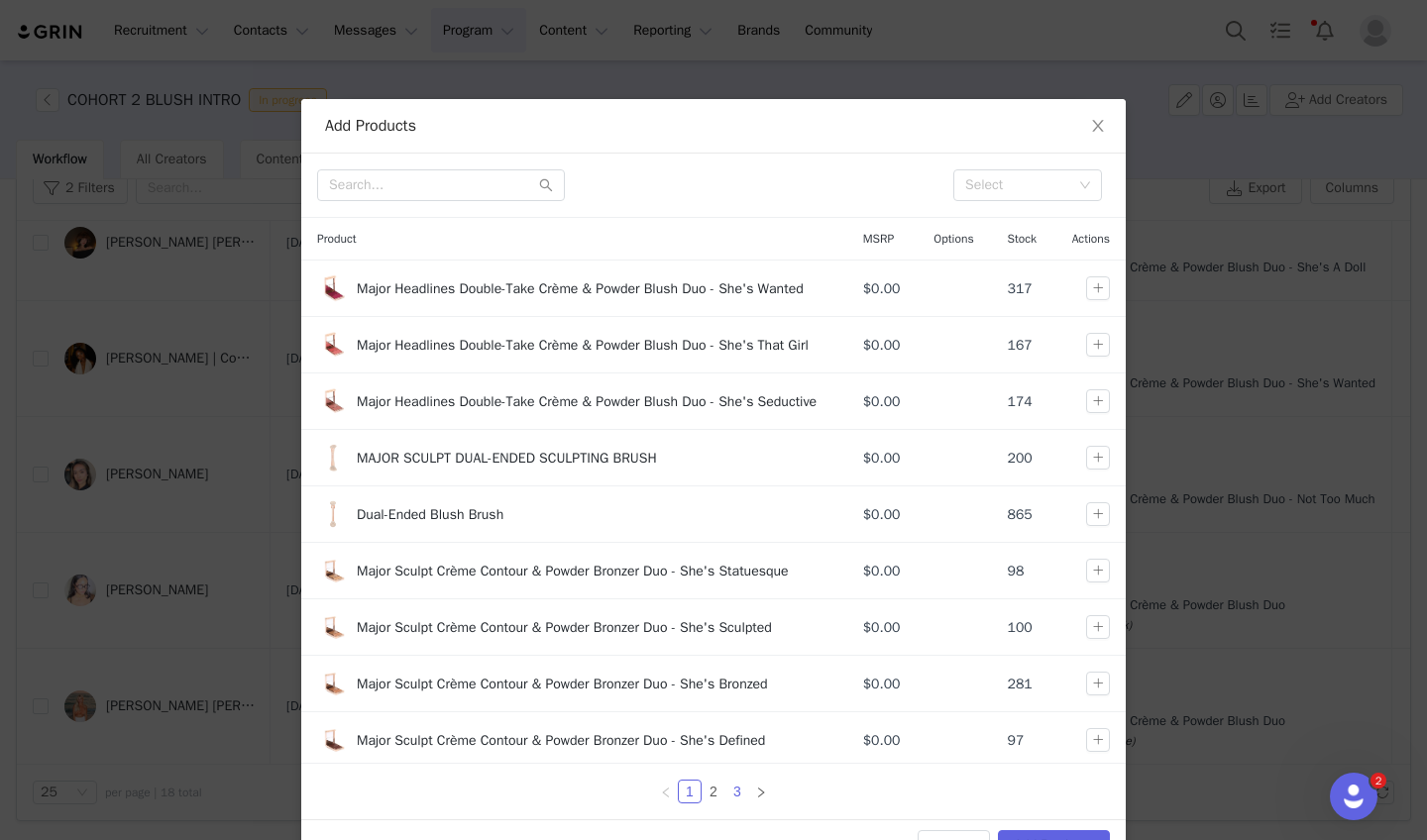 click on "3" at bounding box center (737, 791) 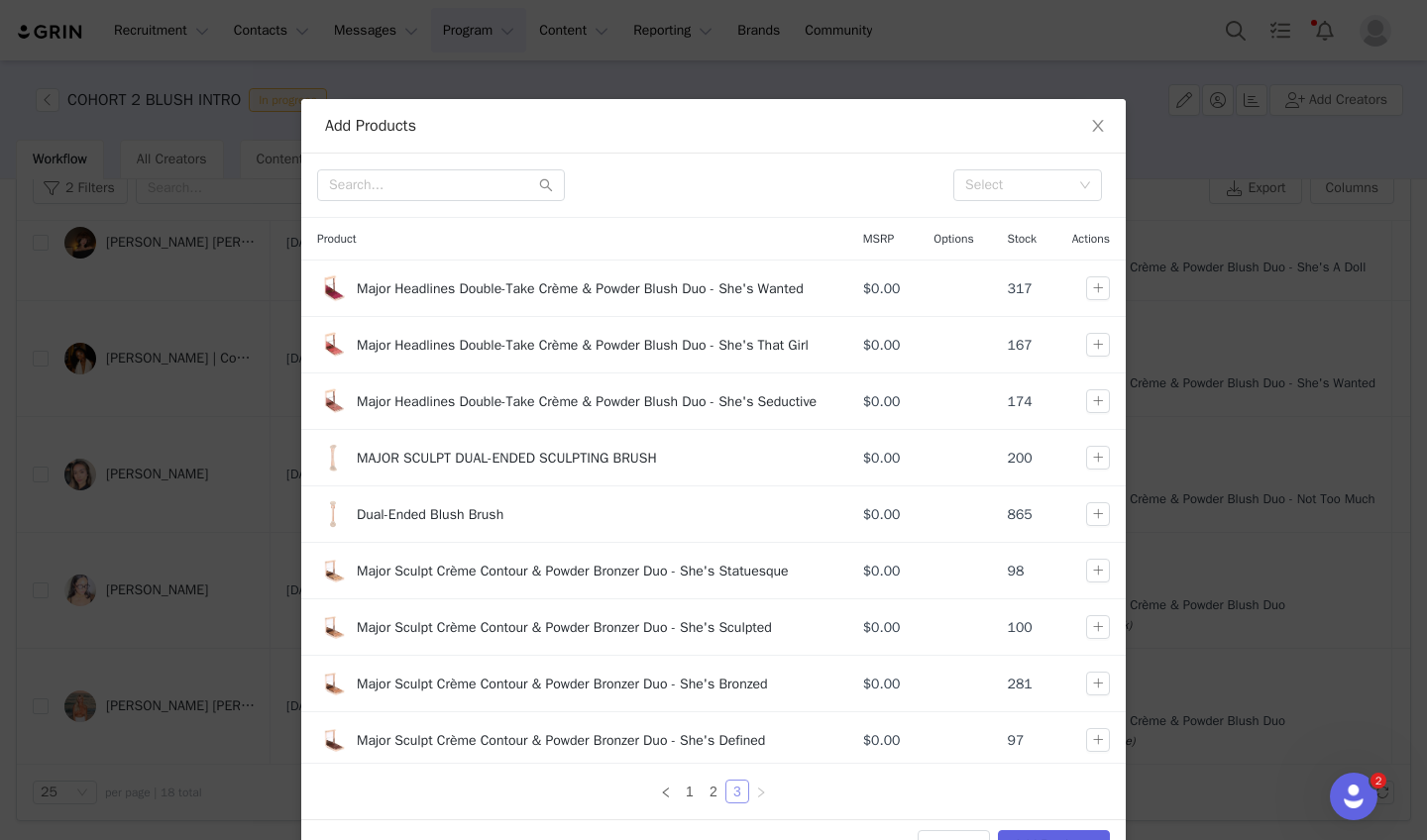 click on "3" at bounding box center (737, 791) 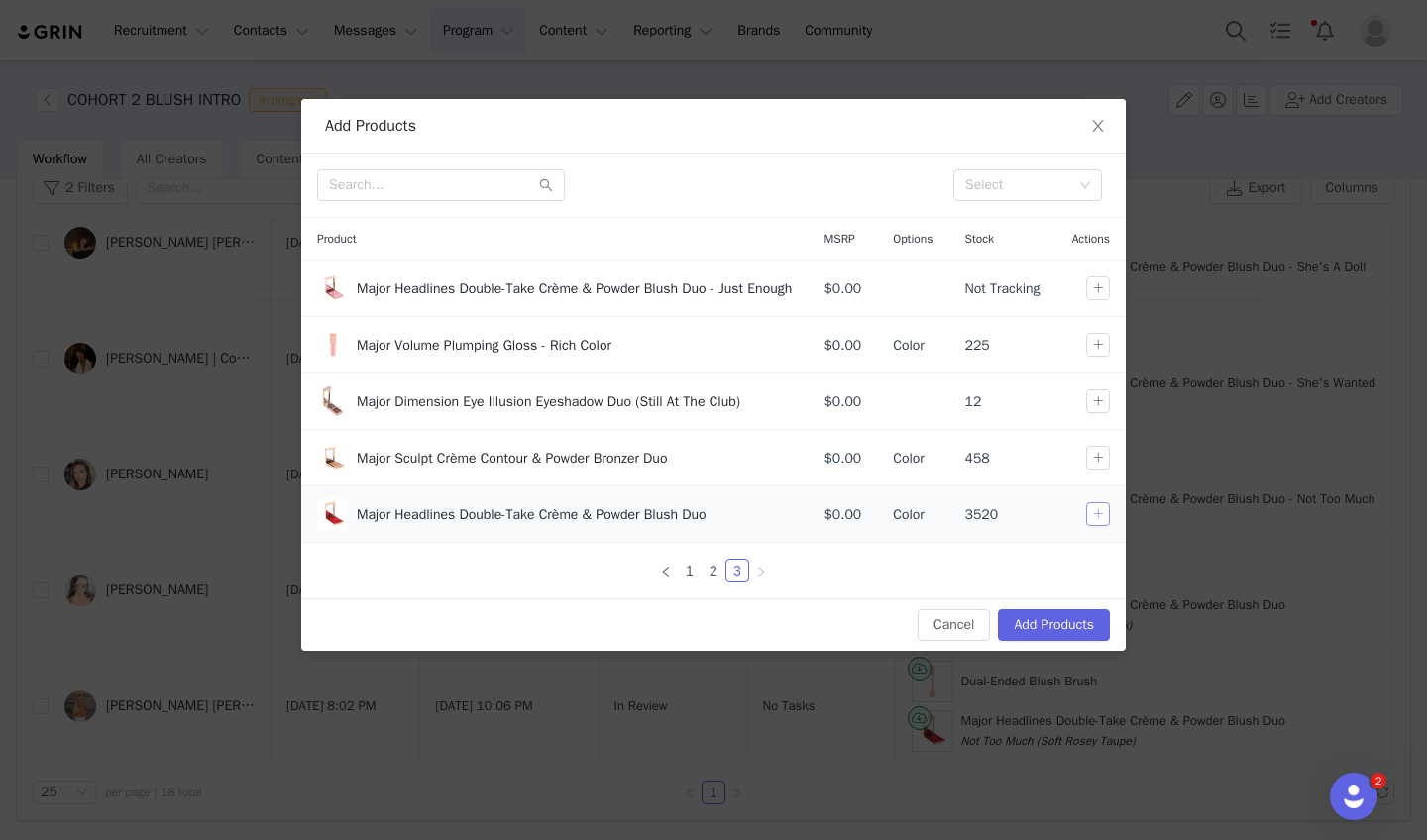 click at bounding box center [1098, 514] 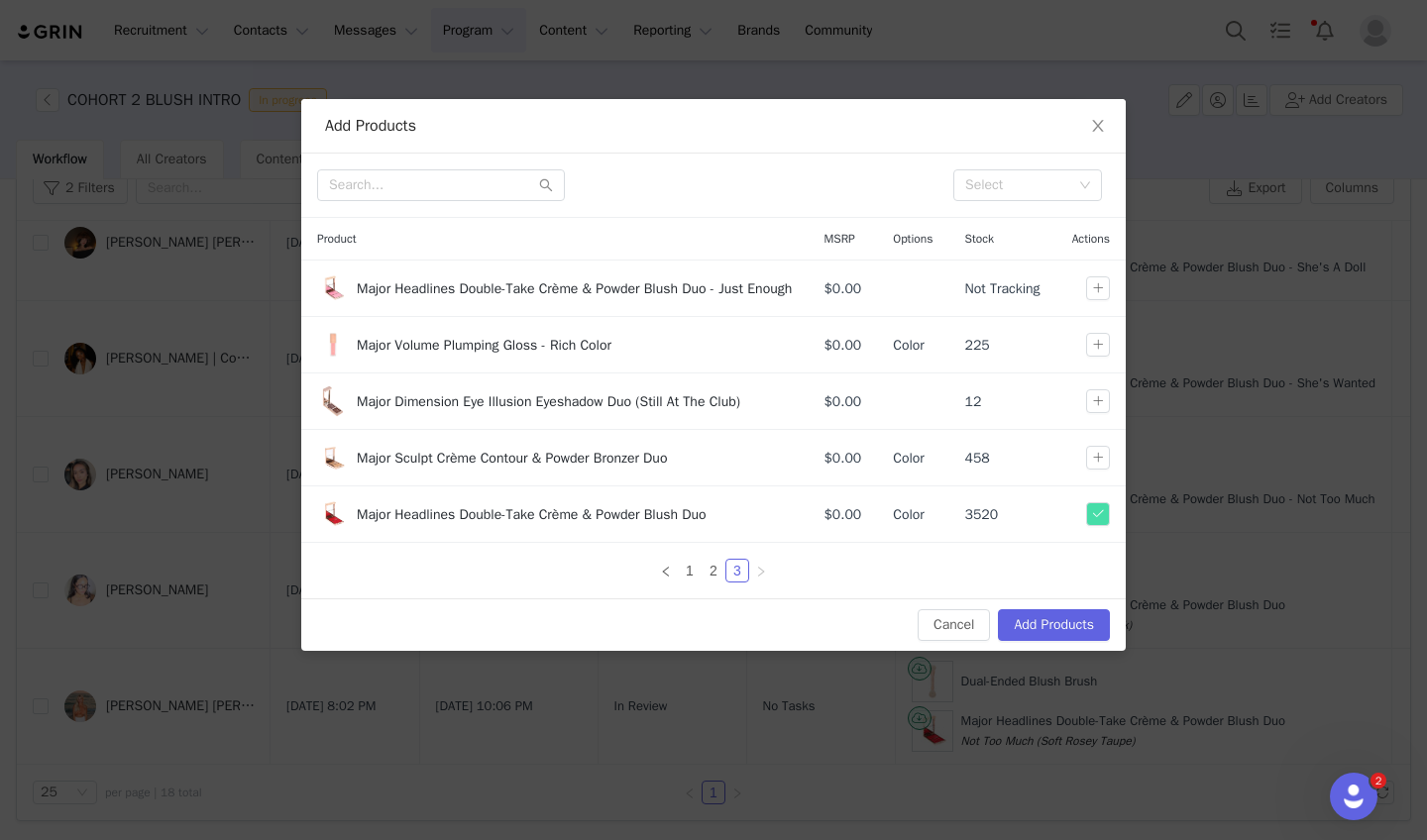click on "Cancel Add Products" at bounding box center [714, 624] 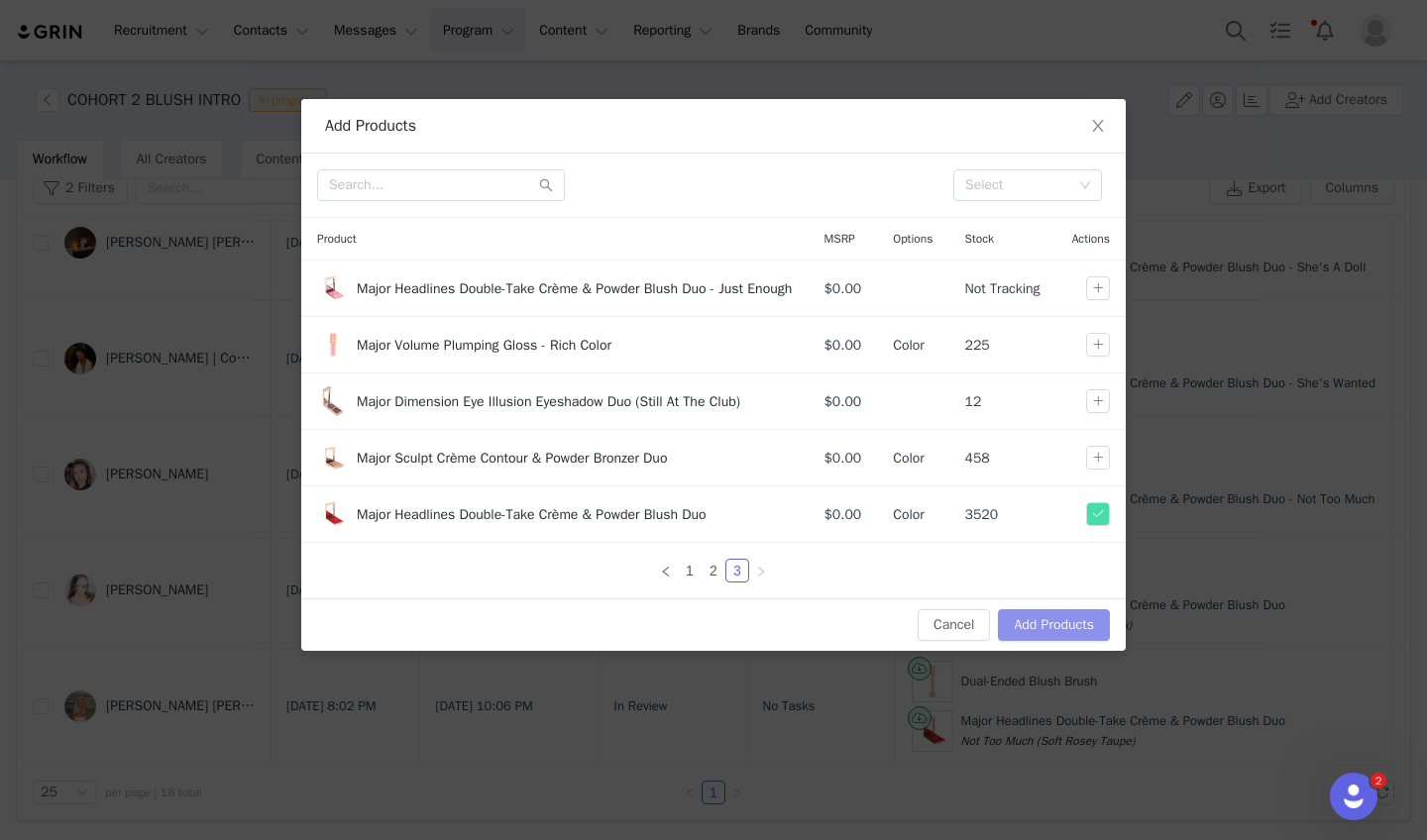 click on "Add Products" at bounding box center [1053, 625] 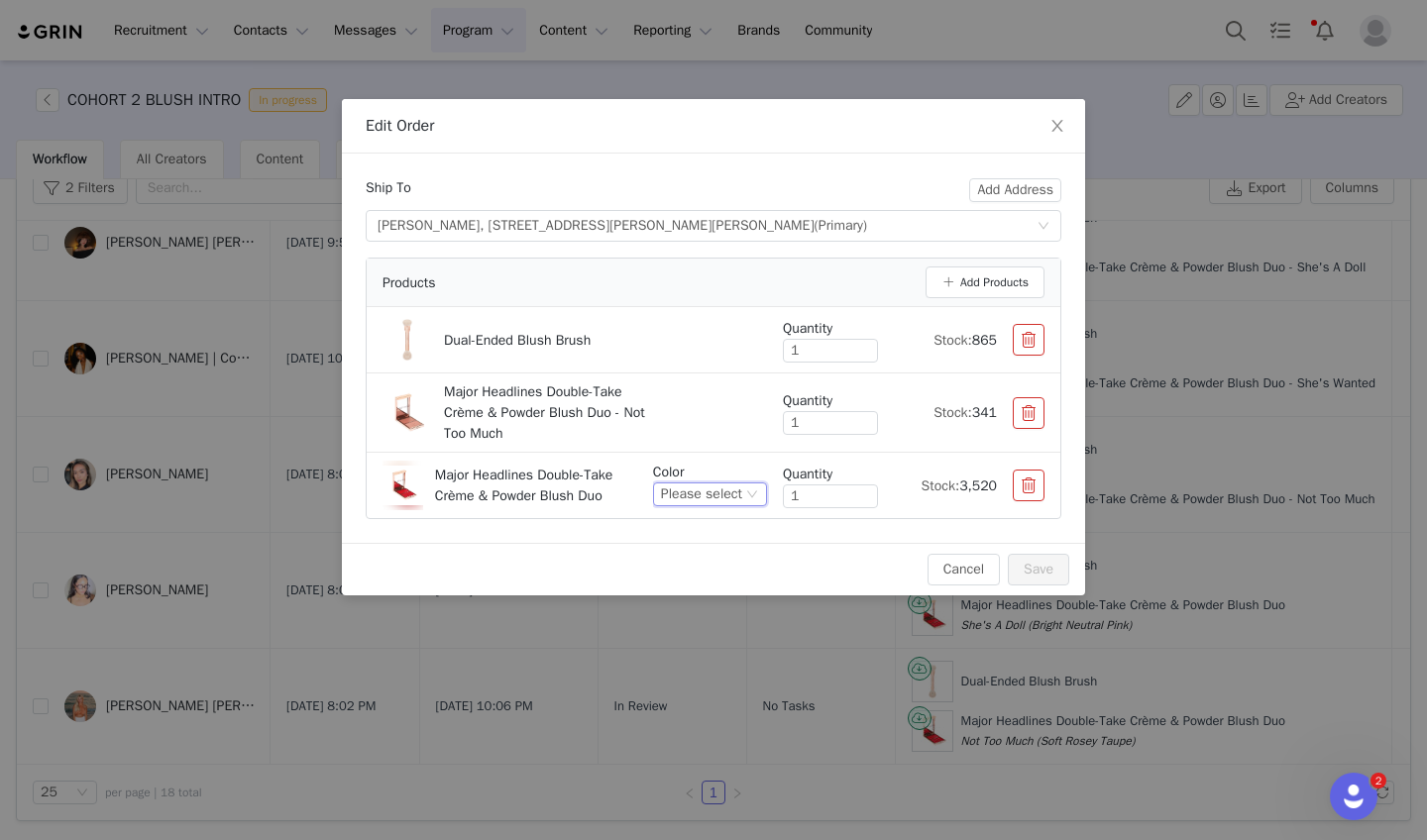 click on "Please select" at bounding box center (702, 494) 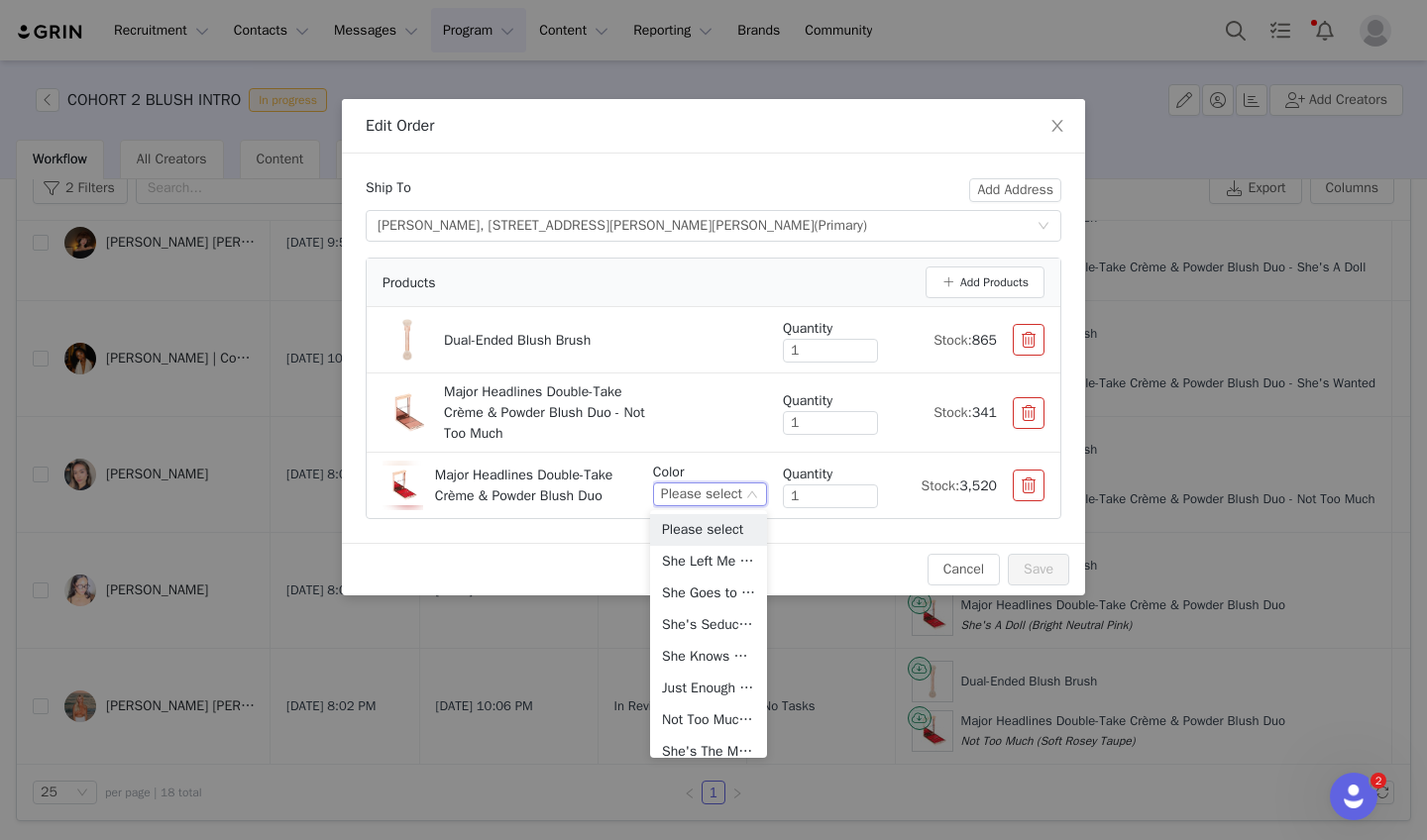 click on "Not Too Much (Soft Rosey Taupe)" at bounding box center [709, 720] 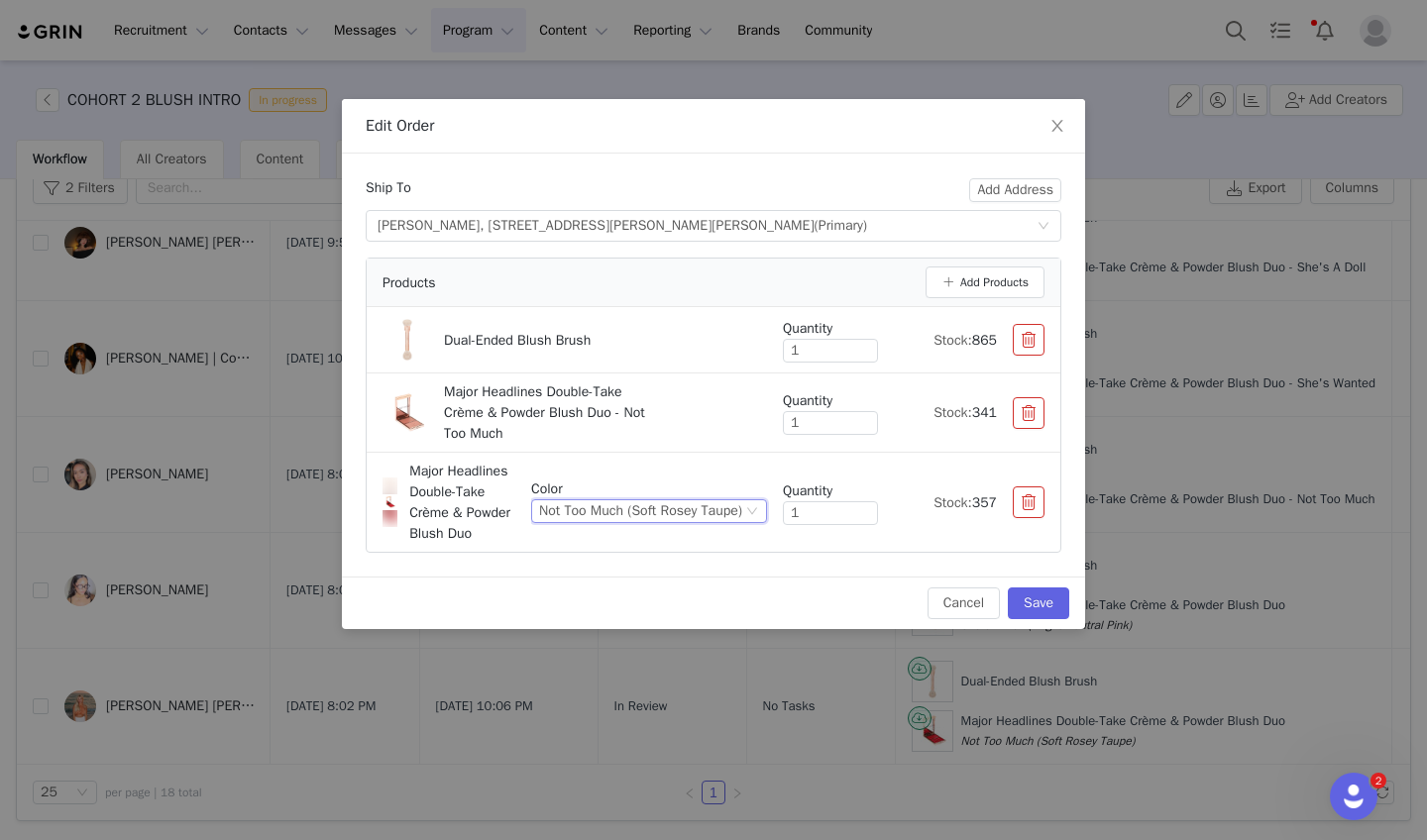 click at bounding box center (1029, 413) 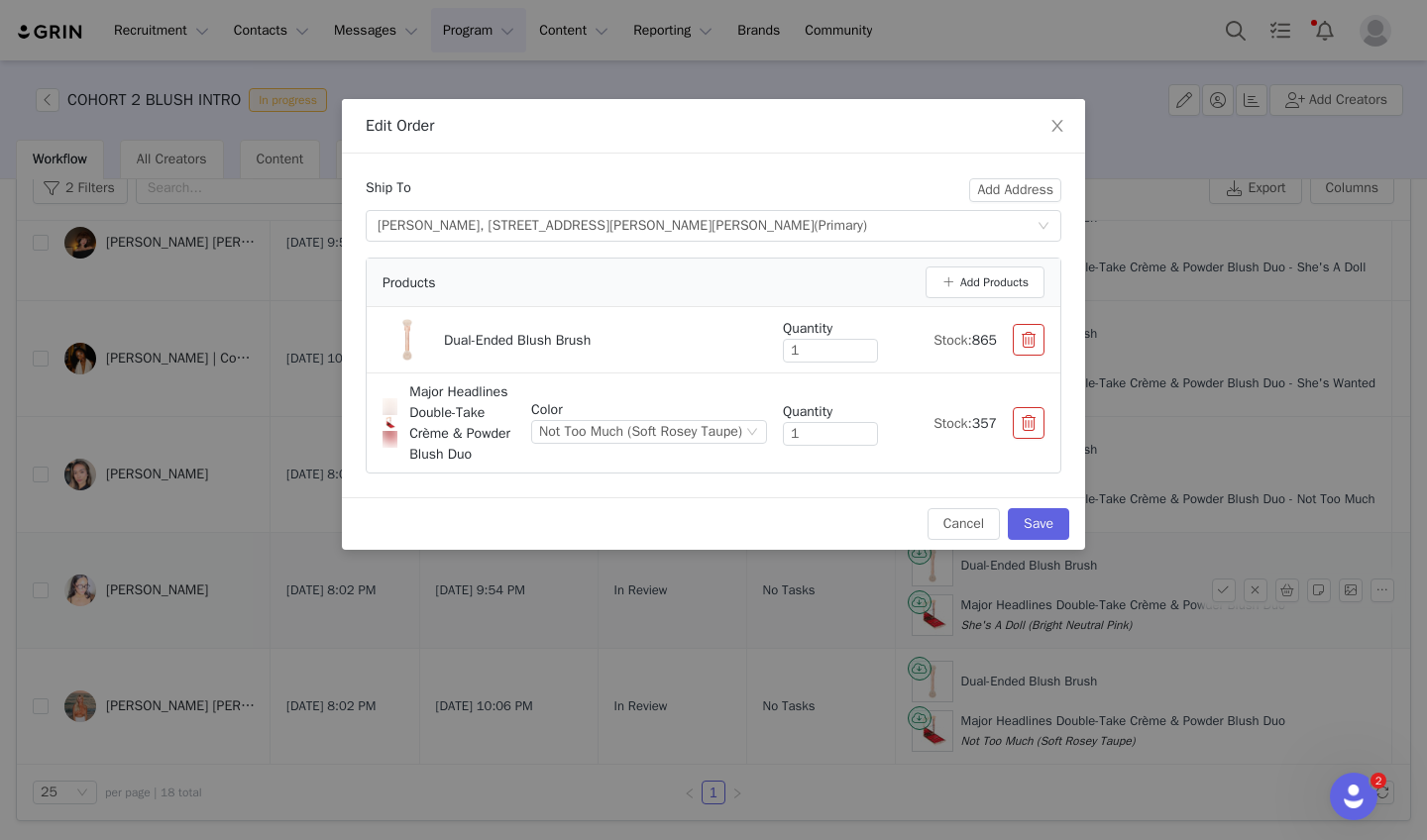 click on "Save" at bounding box center (1039, 524) 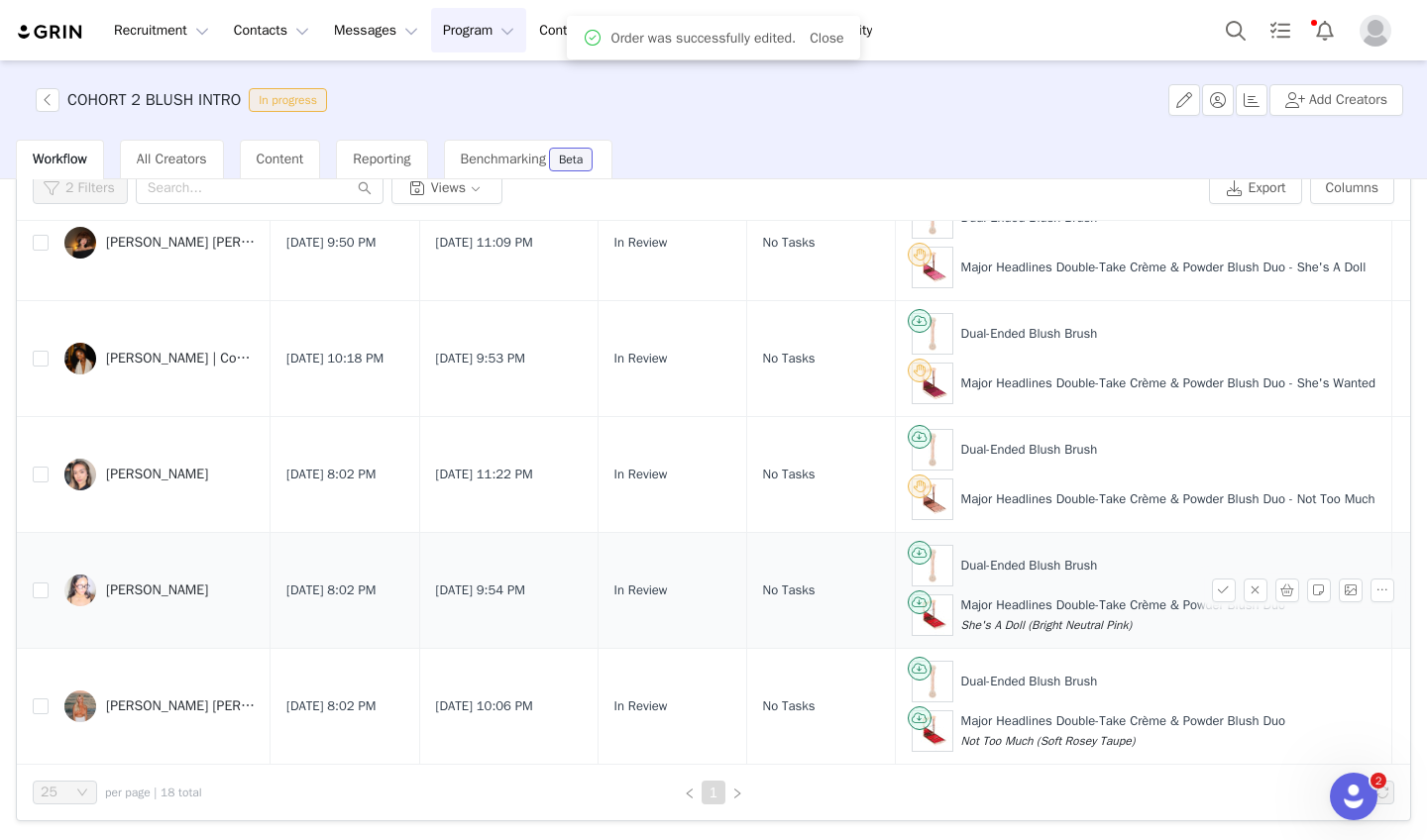 scroll, scrollTop: 1590, scrollLeft: 76, axis: both 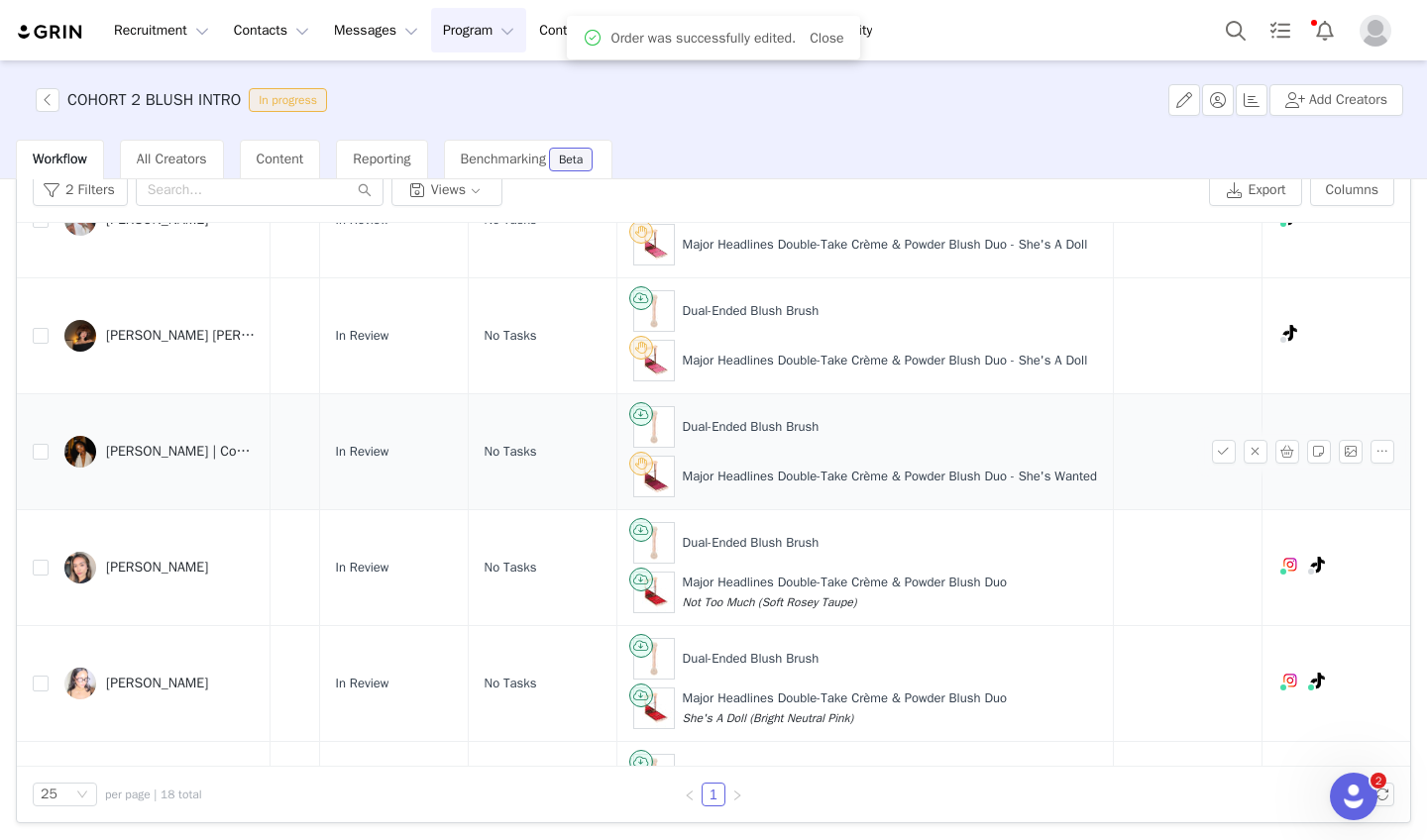 click at bounding box center (1287, 452) 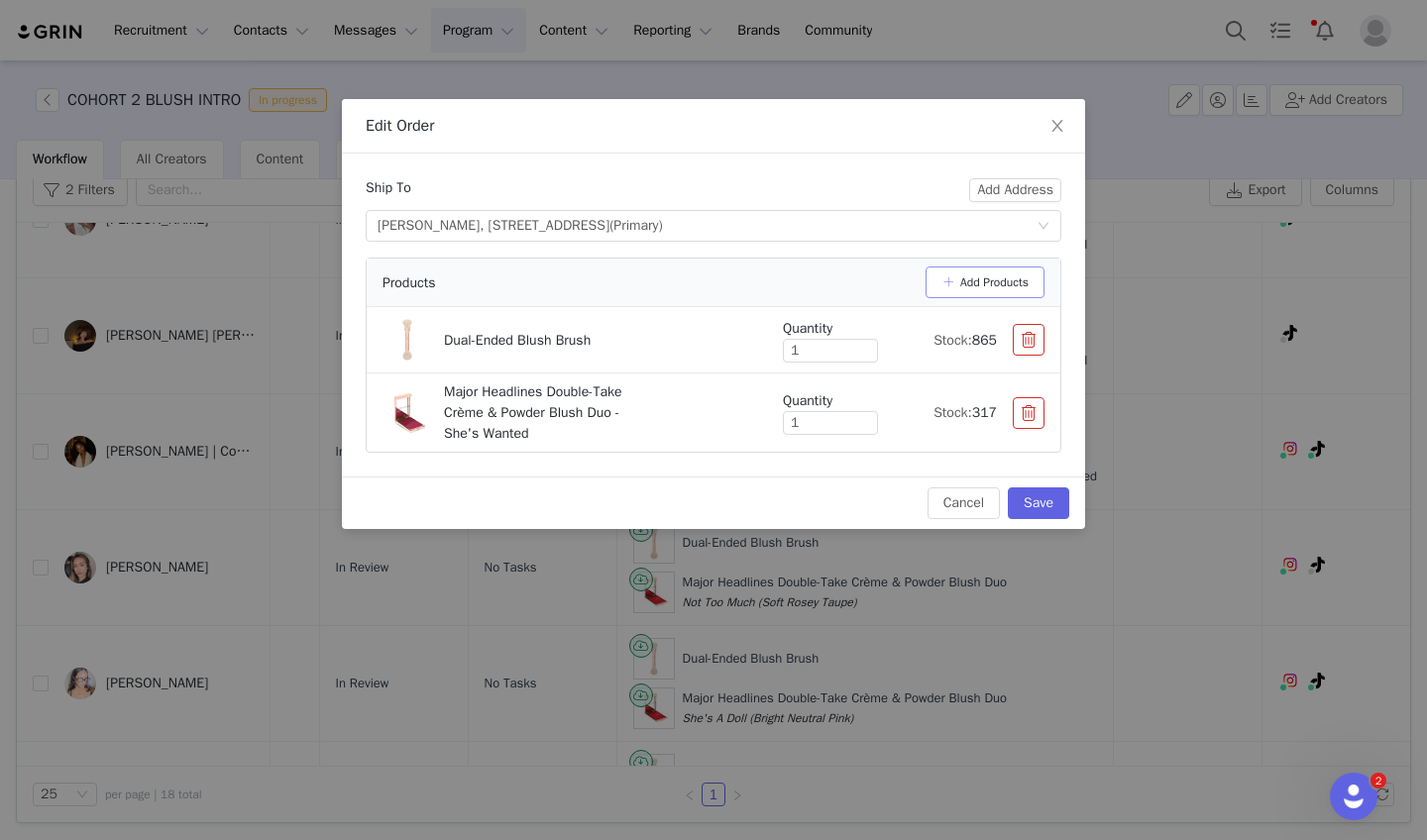 click on "Add Products" at bounding box center (985, 282) 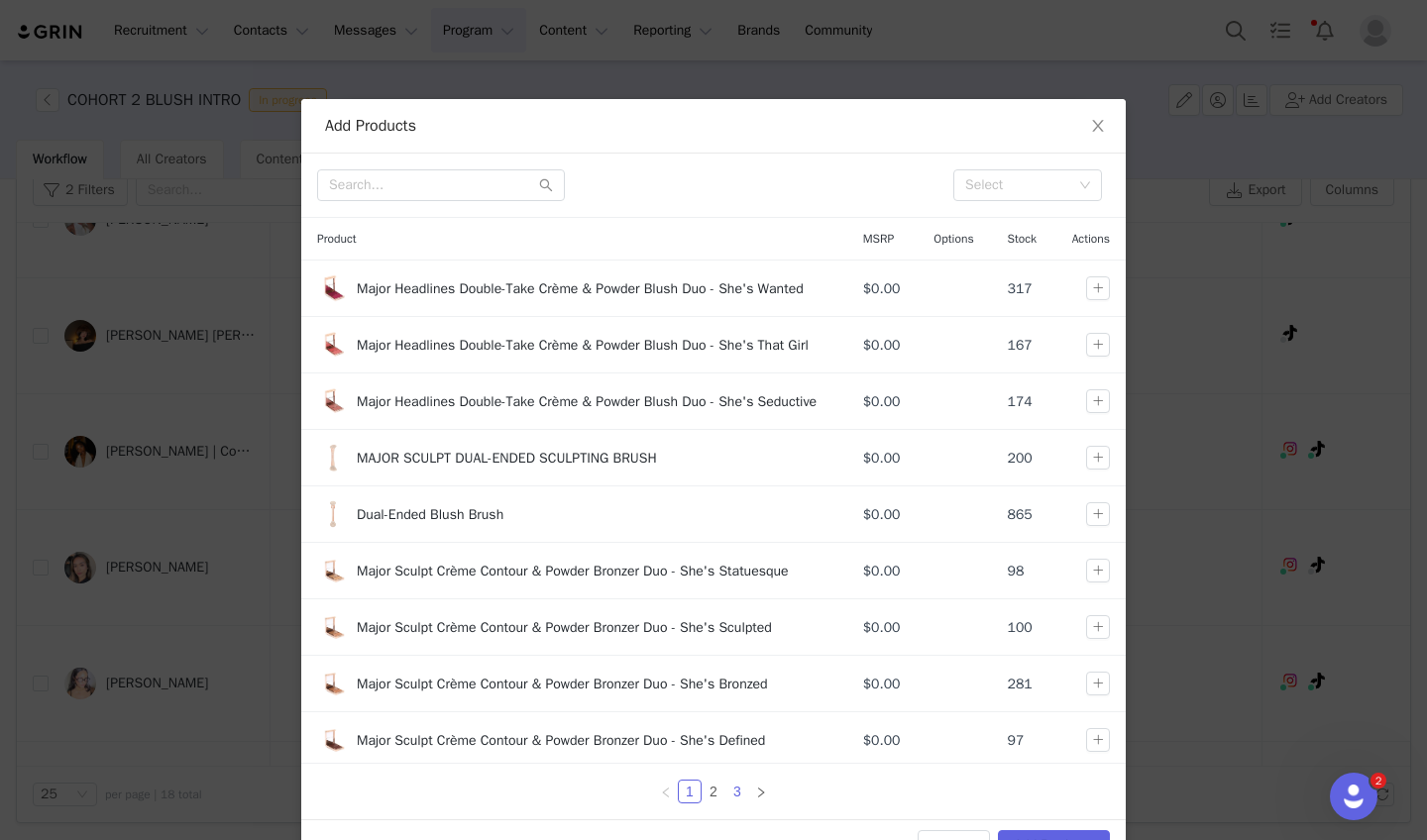 click on "3" at bounding box center (737, 791) 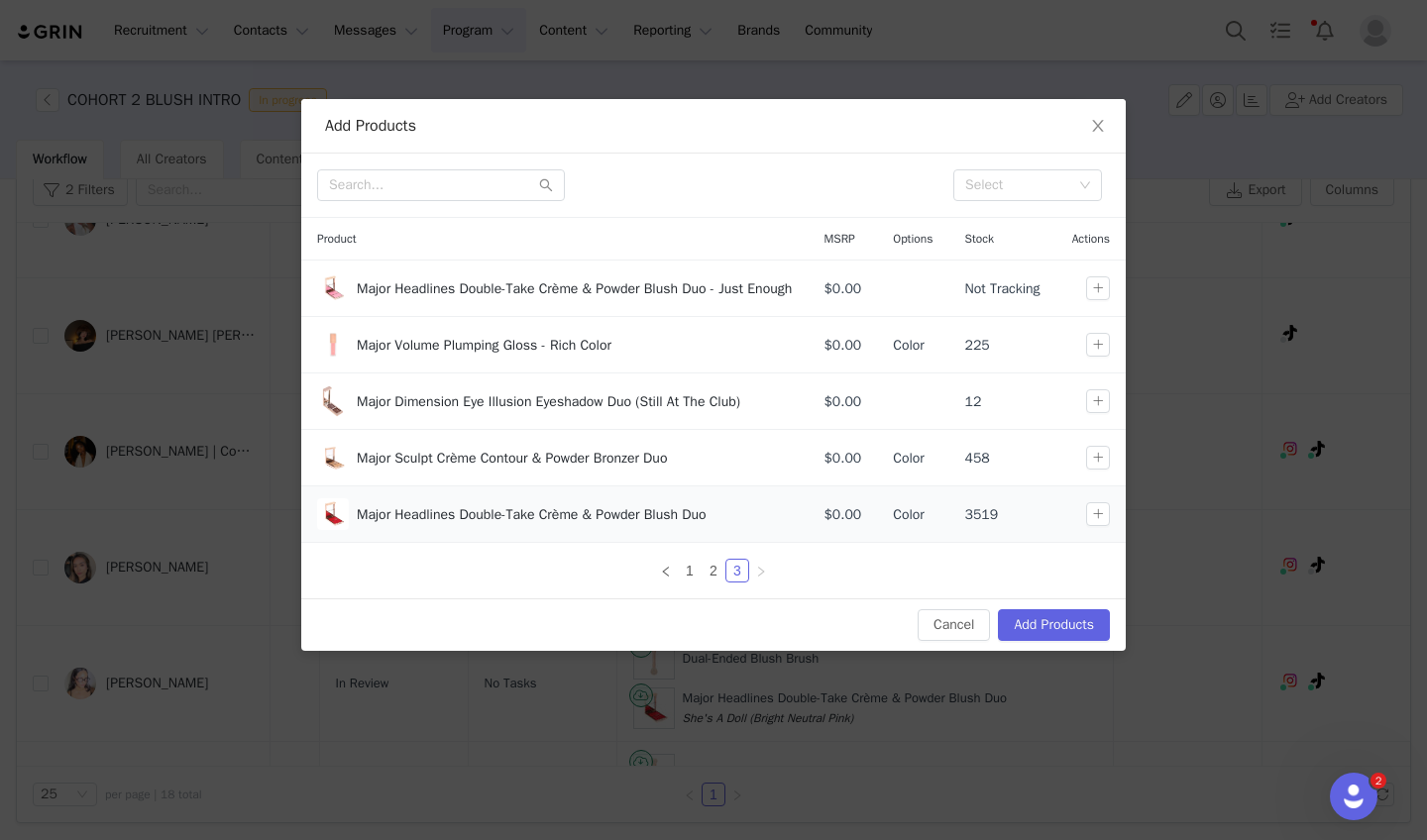 click at bounding box center [1091, 514] 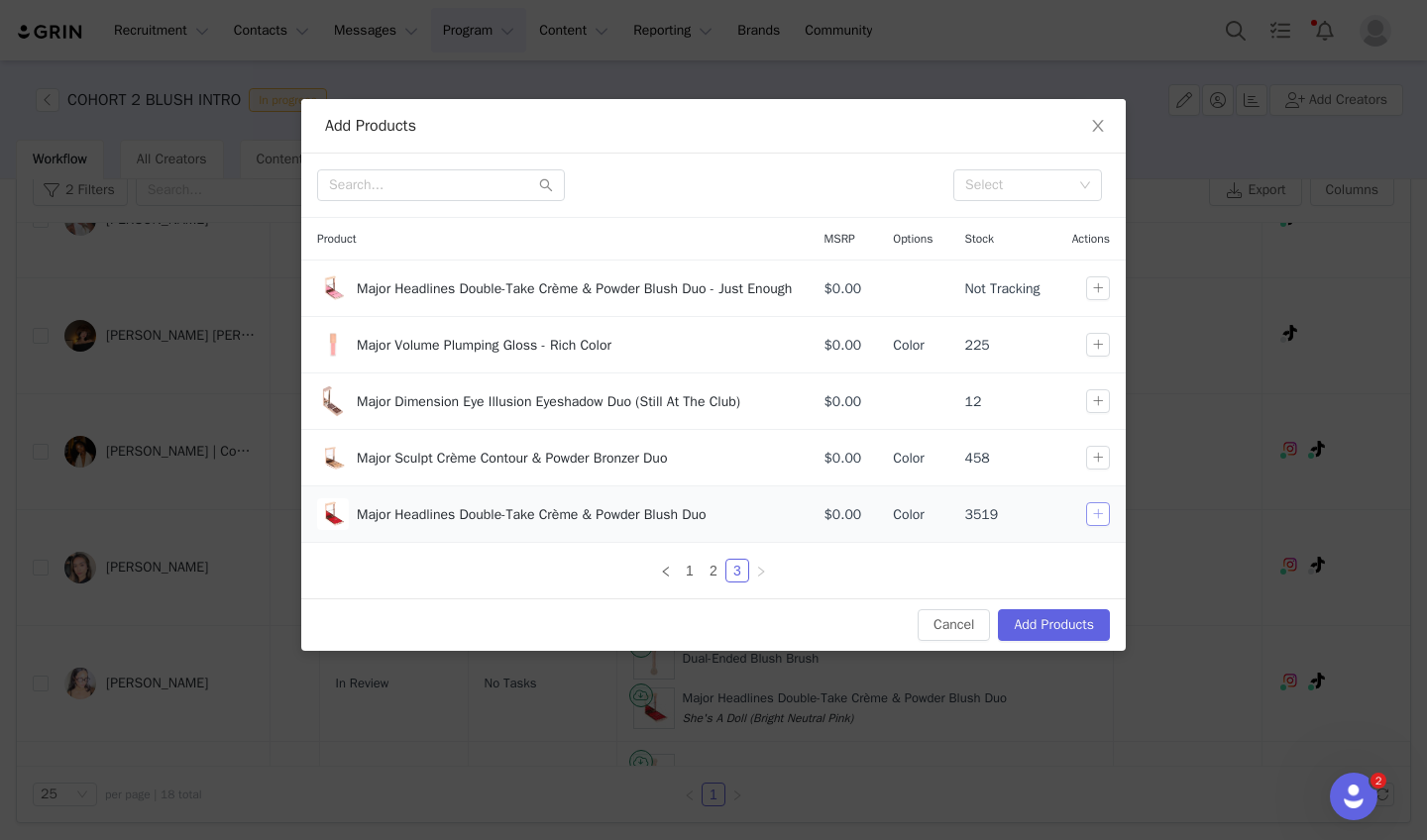 click at bounding box center (1098, 514) 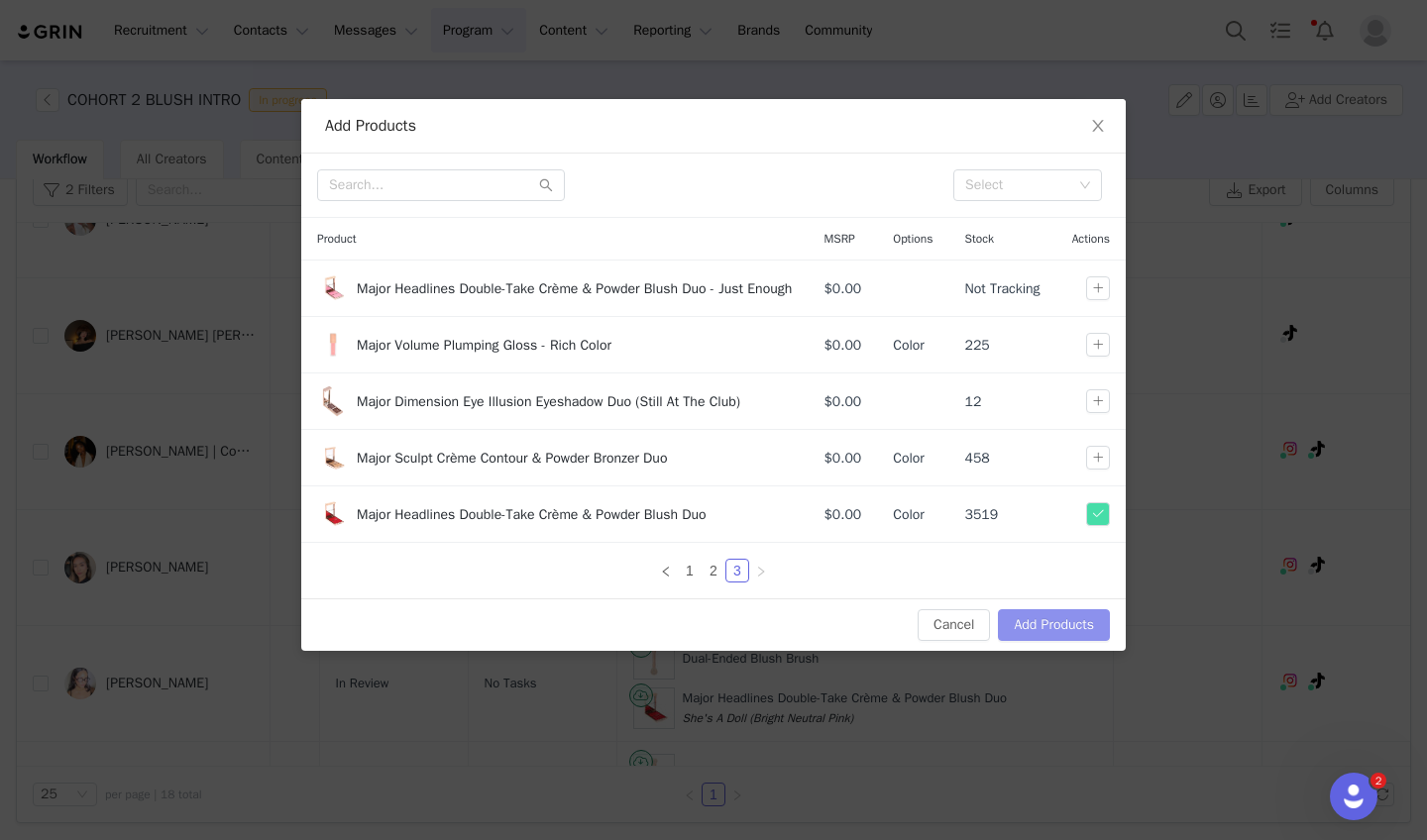 click on "Add Products" at bounding box center (1053, 625) 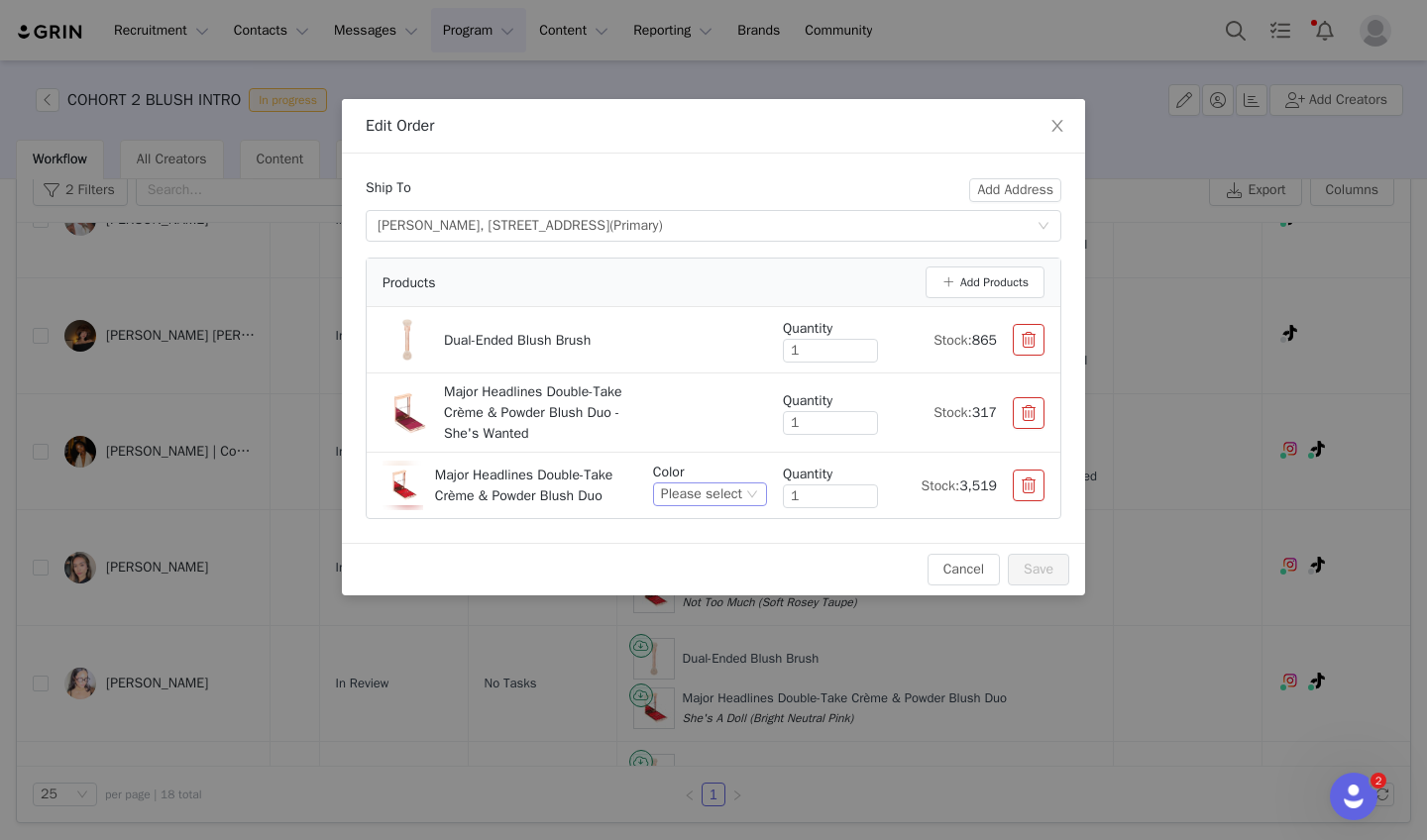 click on "Please select" at bounding box center (702, 494) 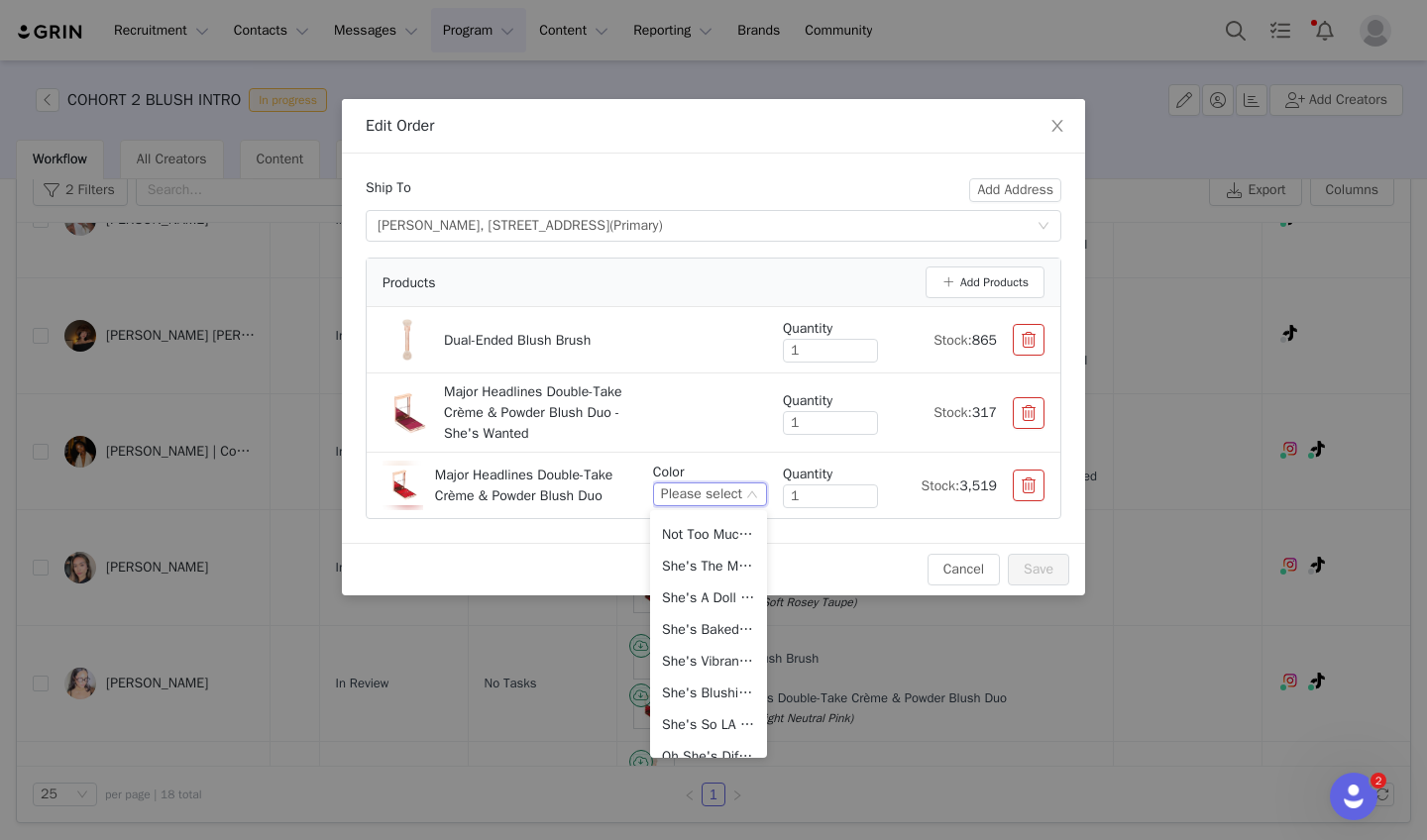 scroll, scrollTop: 363, scrollLeft: 0, axis: vertical 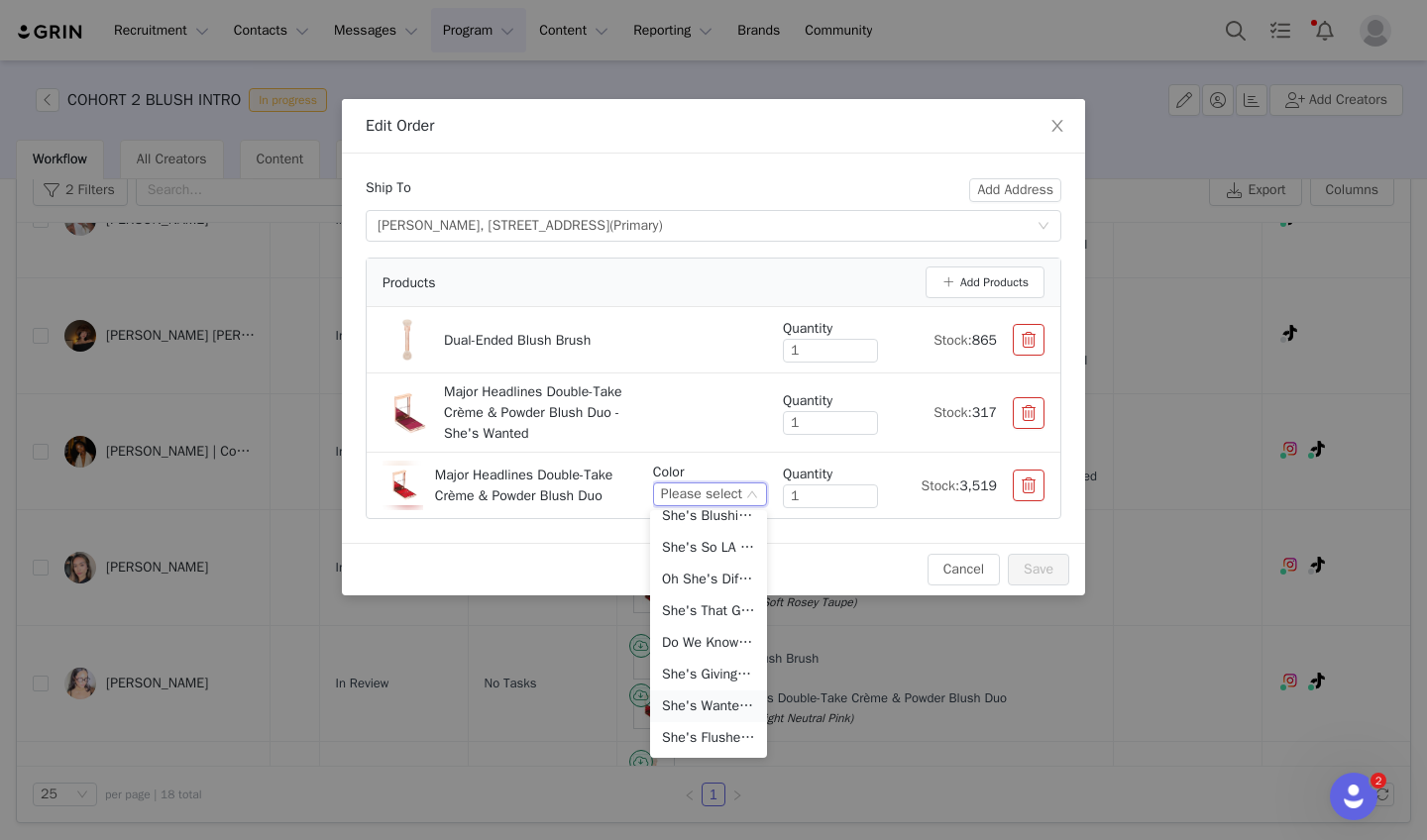 click on "She's Wanted (Rich Berry)" at bounding box center [709, 706] 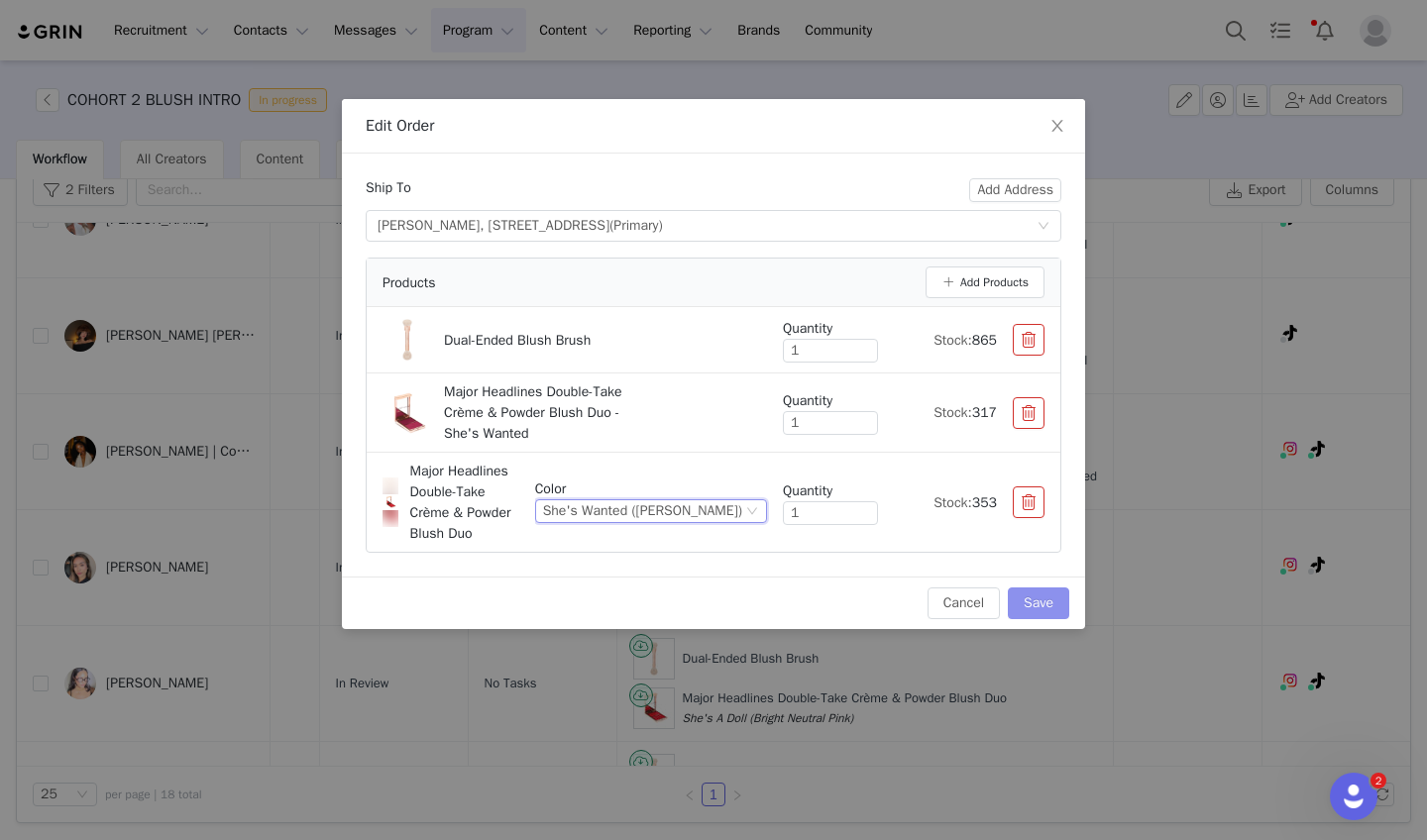 click on "Save" at bounding box center (1039, 603) 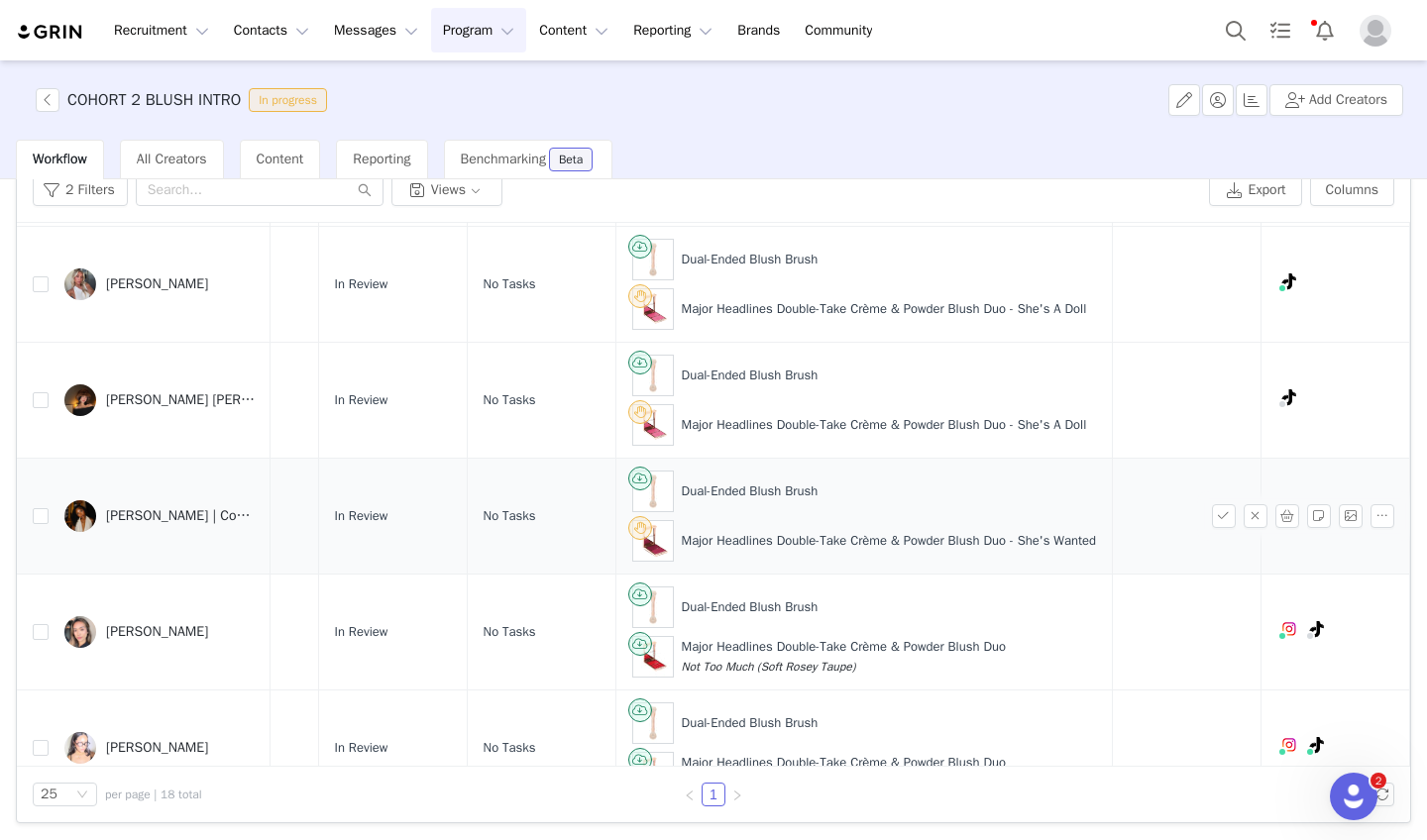 scroll, scrollTop: 1427, scrollLeft: 279, axis: both 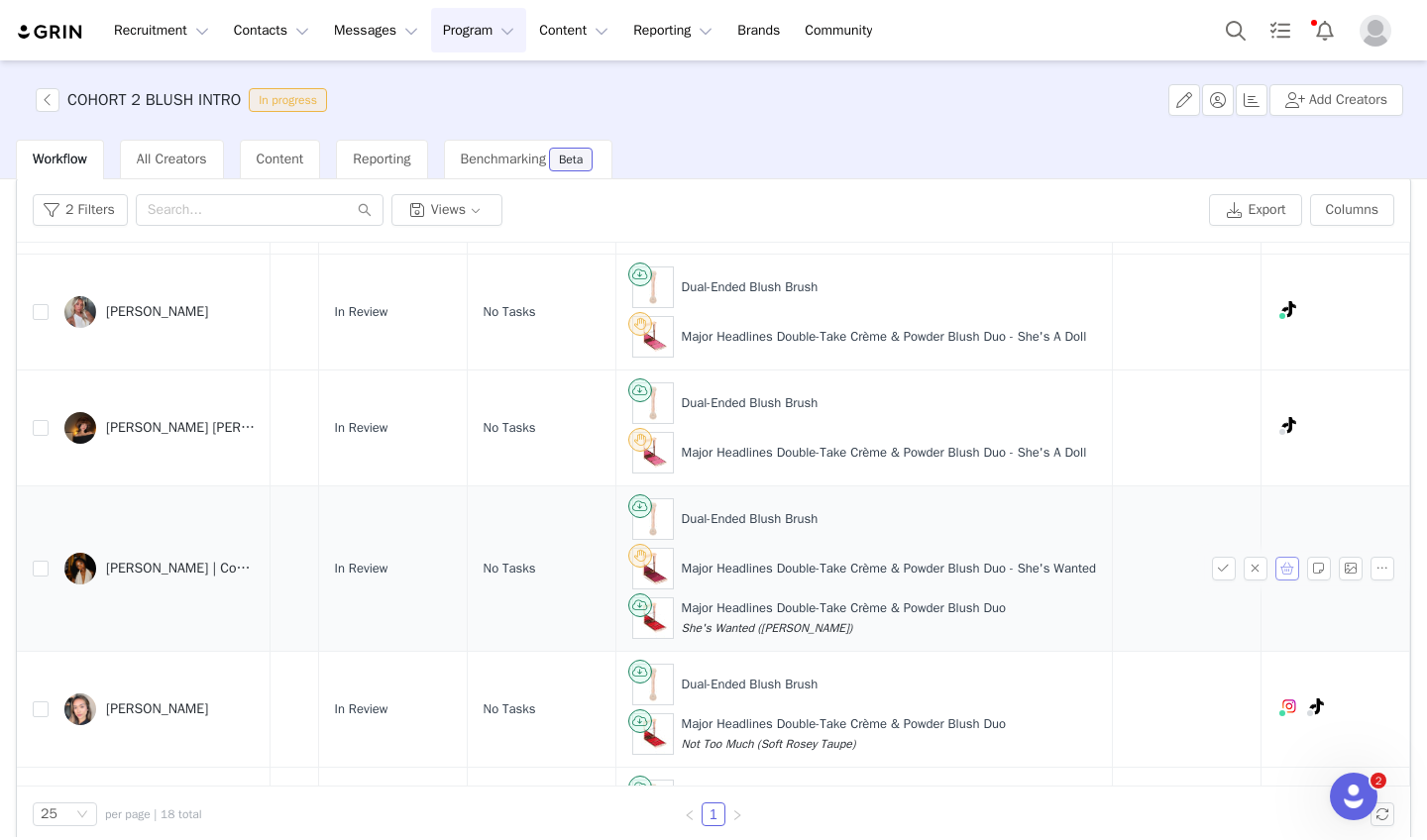 click at bounding box center [1287, 569] 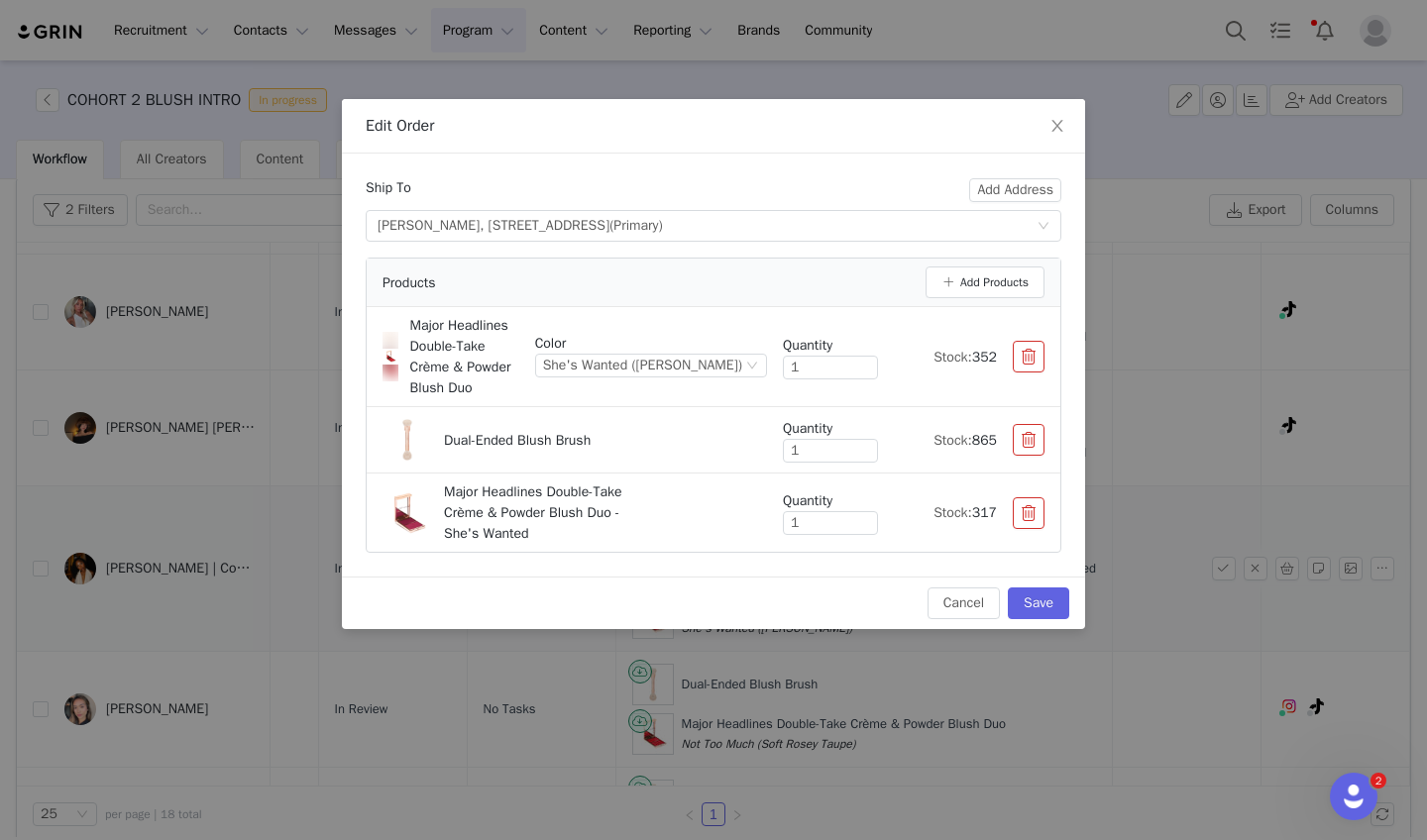 click at bounding box center (1029, 513) 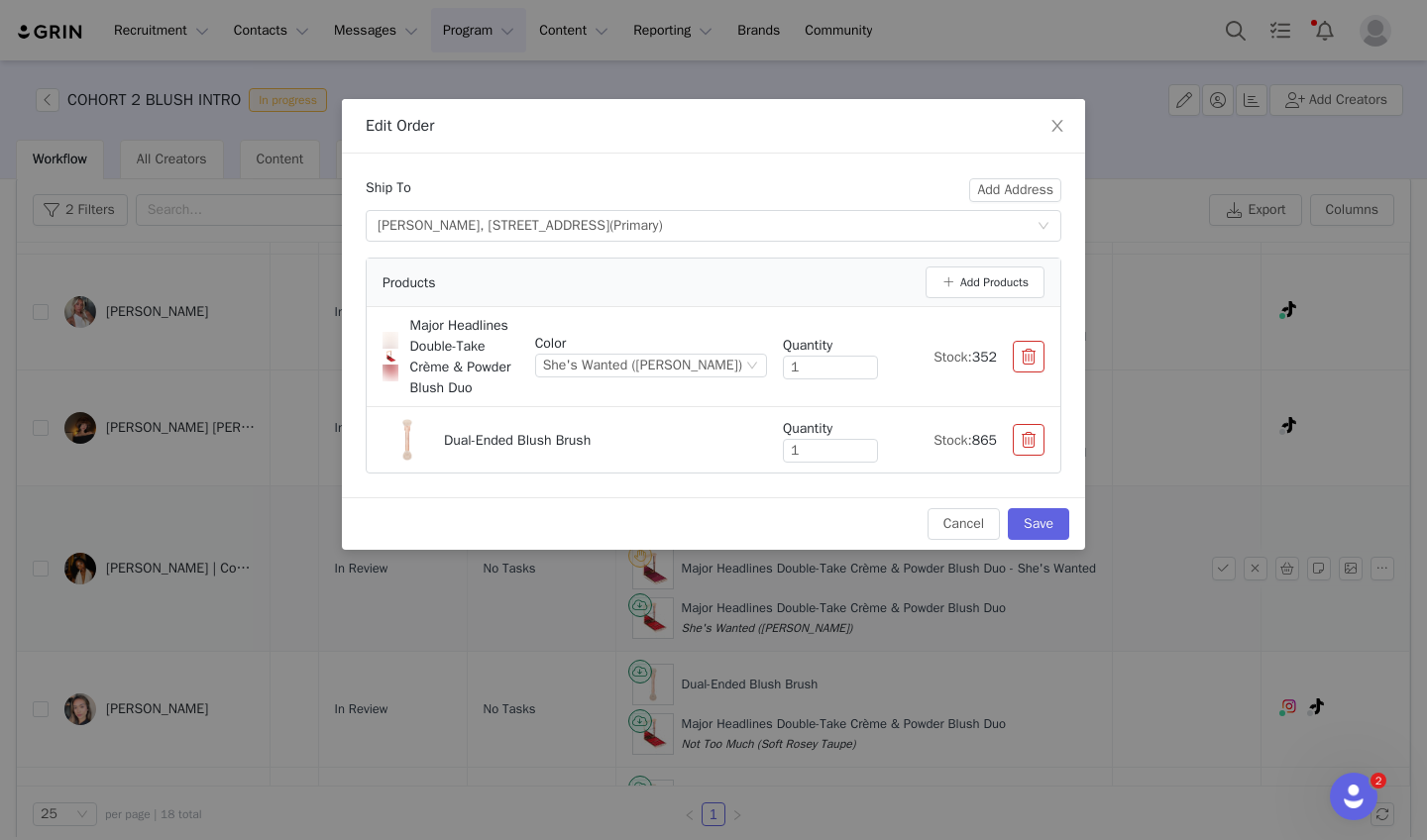 click on "Save" at bounding box center (1039, 524) 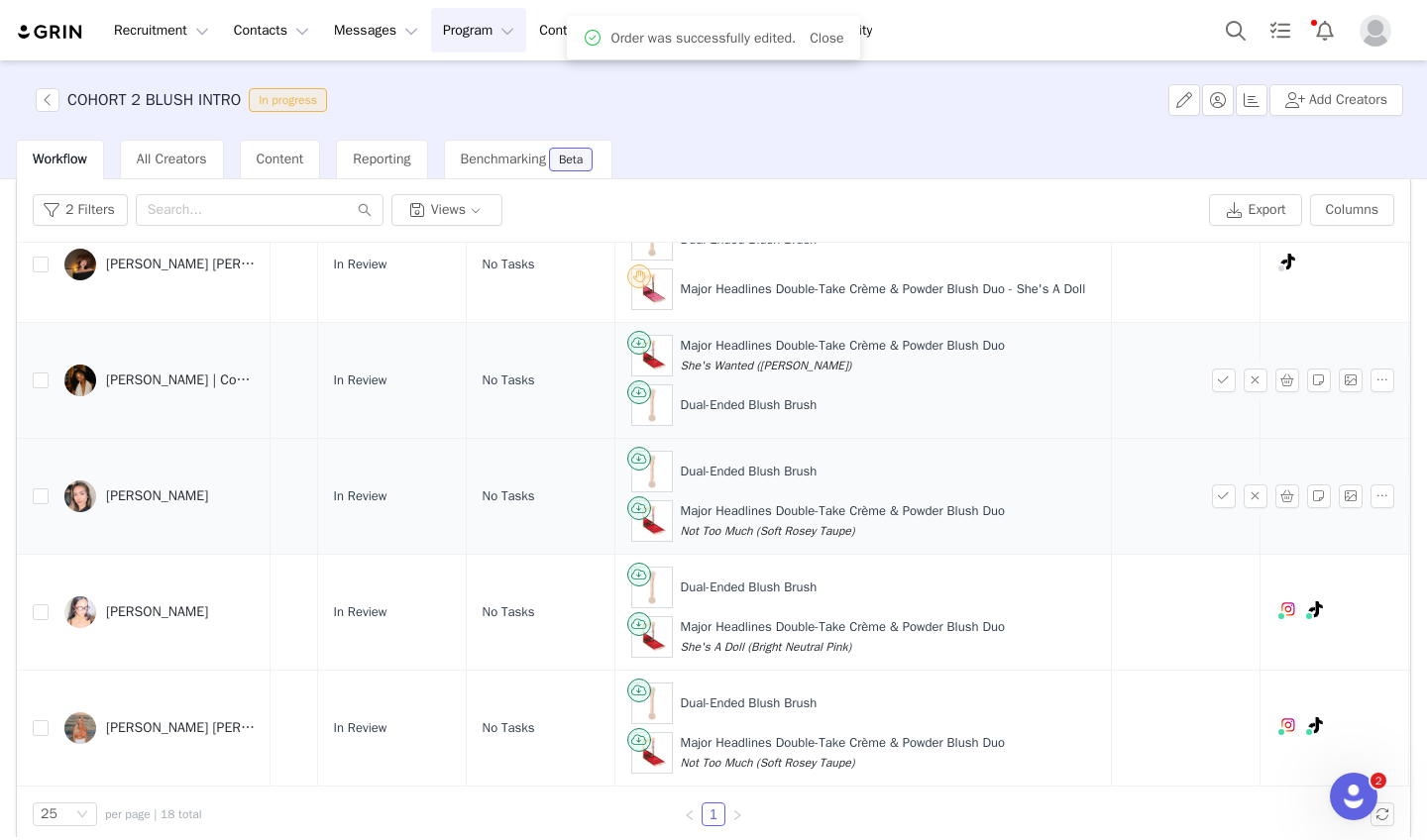scroll, scrollTop: 1605, scrollLeft: 280, axis: both 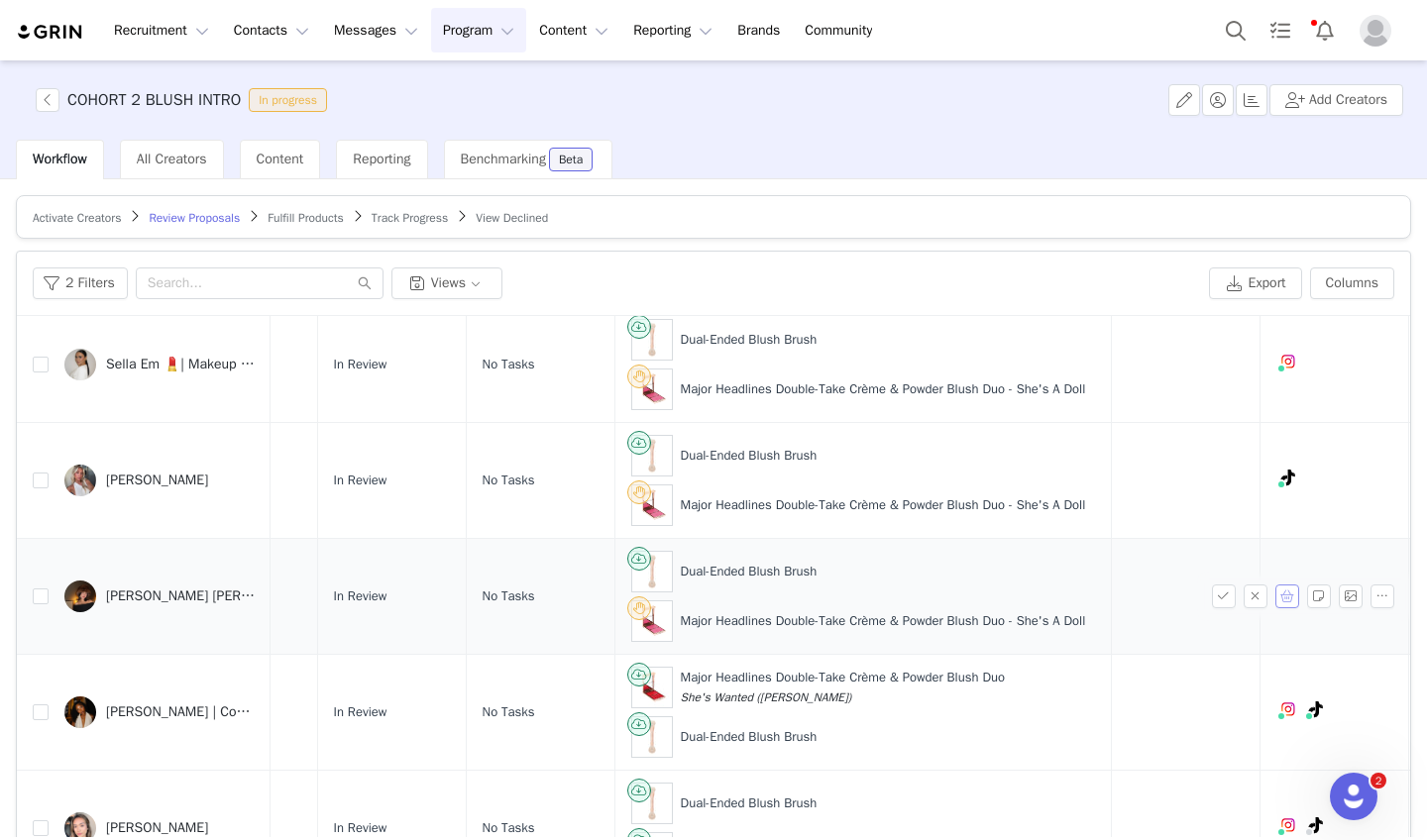 click at bounding box center (1287, 596) 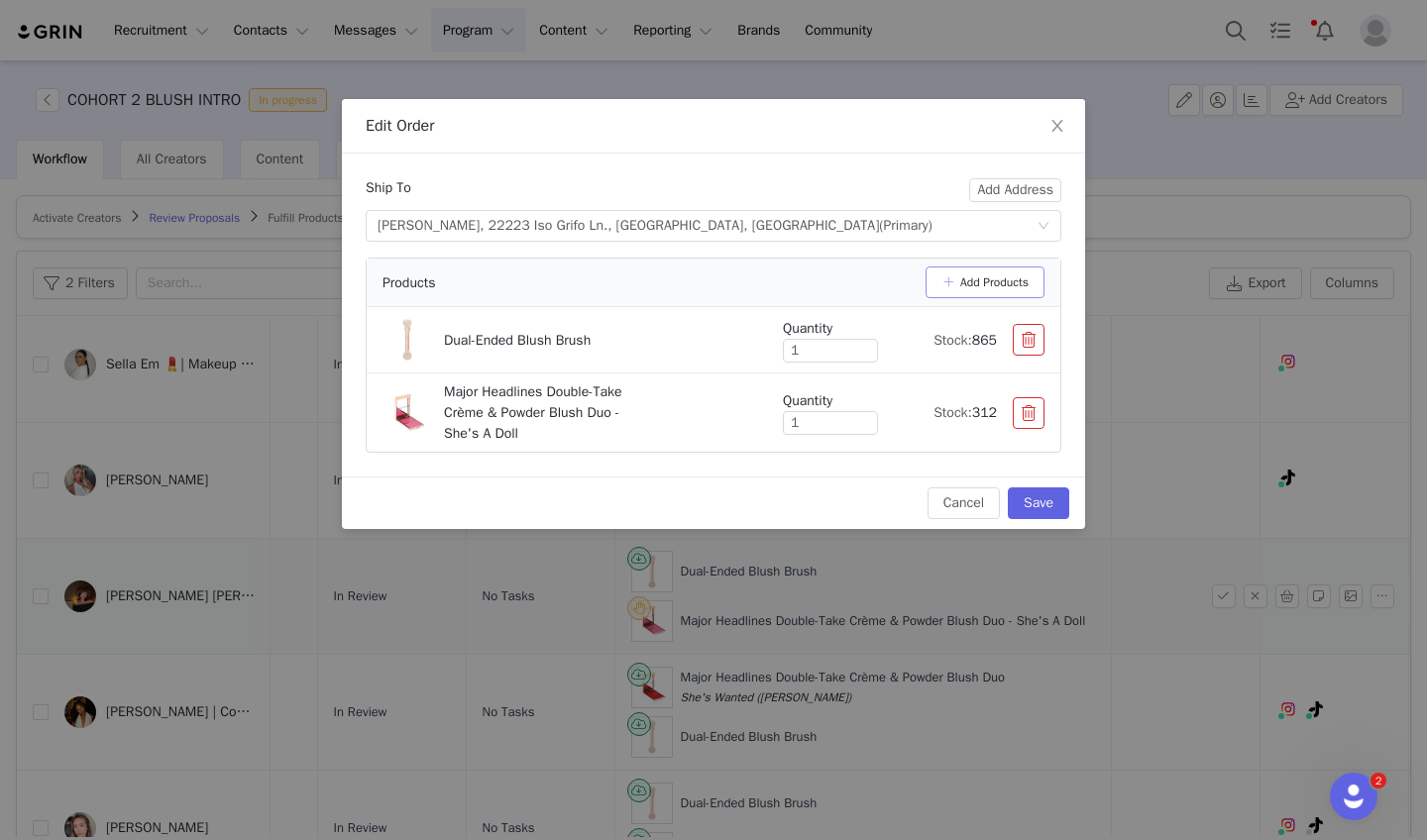 click on "Add Products" at bounding box center (985, 282) 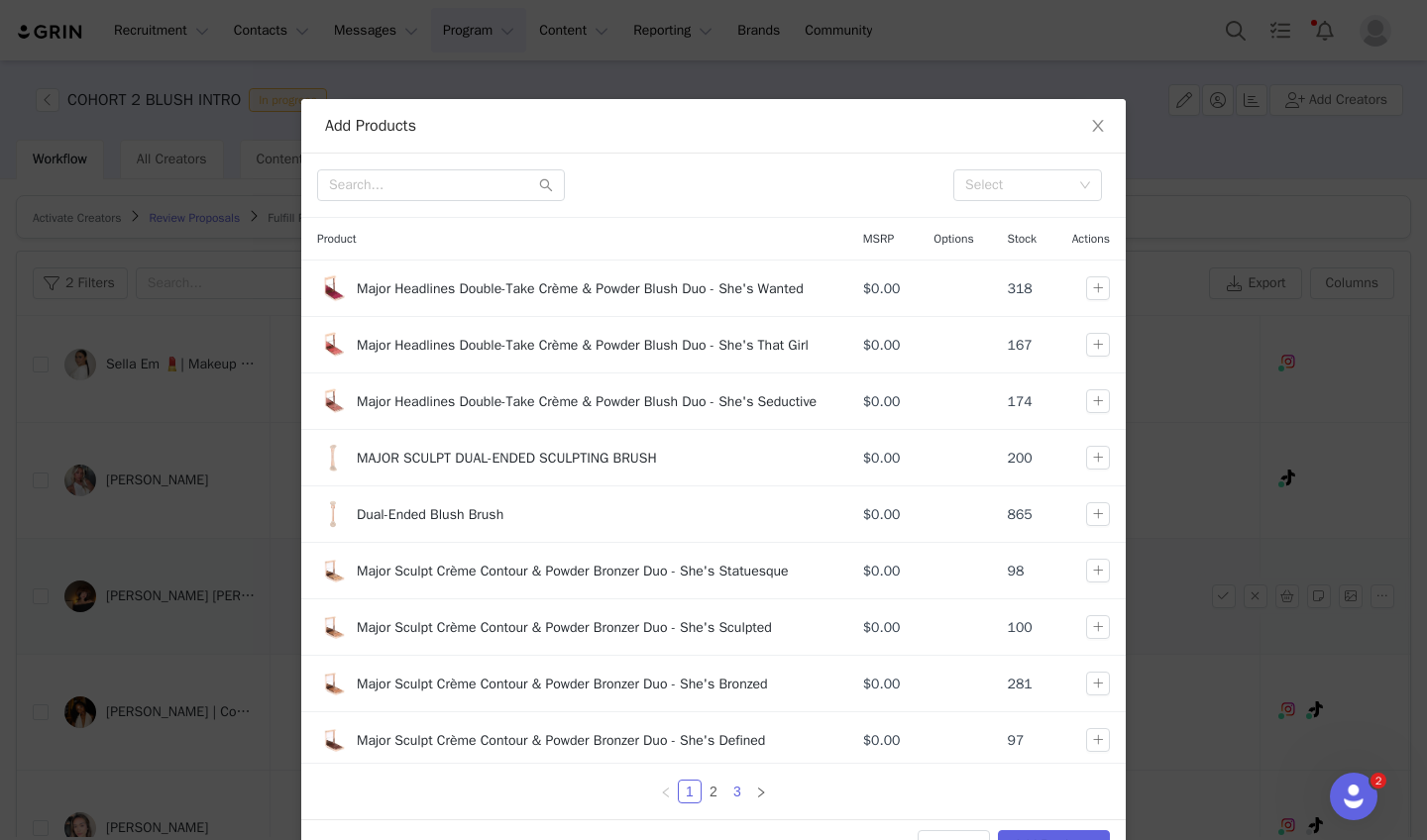 drag, startPoint x: 732, startPoint y: 792, endPoint x: 748, endPoint y: 778, distance: 21.260292 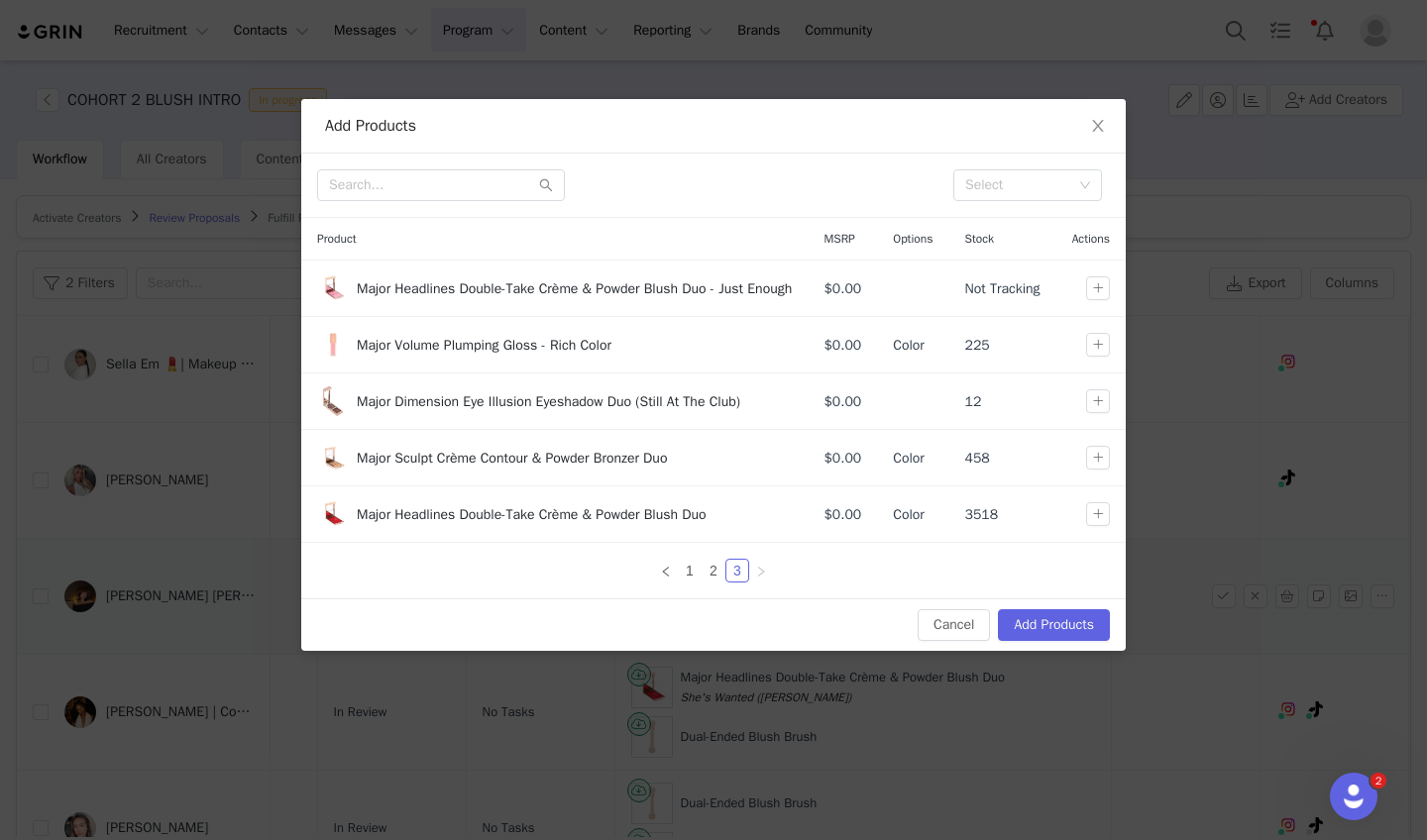 drag, startPoint x: 1090, startPoint y: 524, endPoint x: 1070, endPoint y: 612, distance: 90.24411 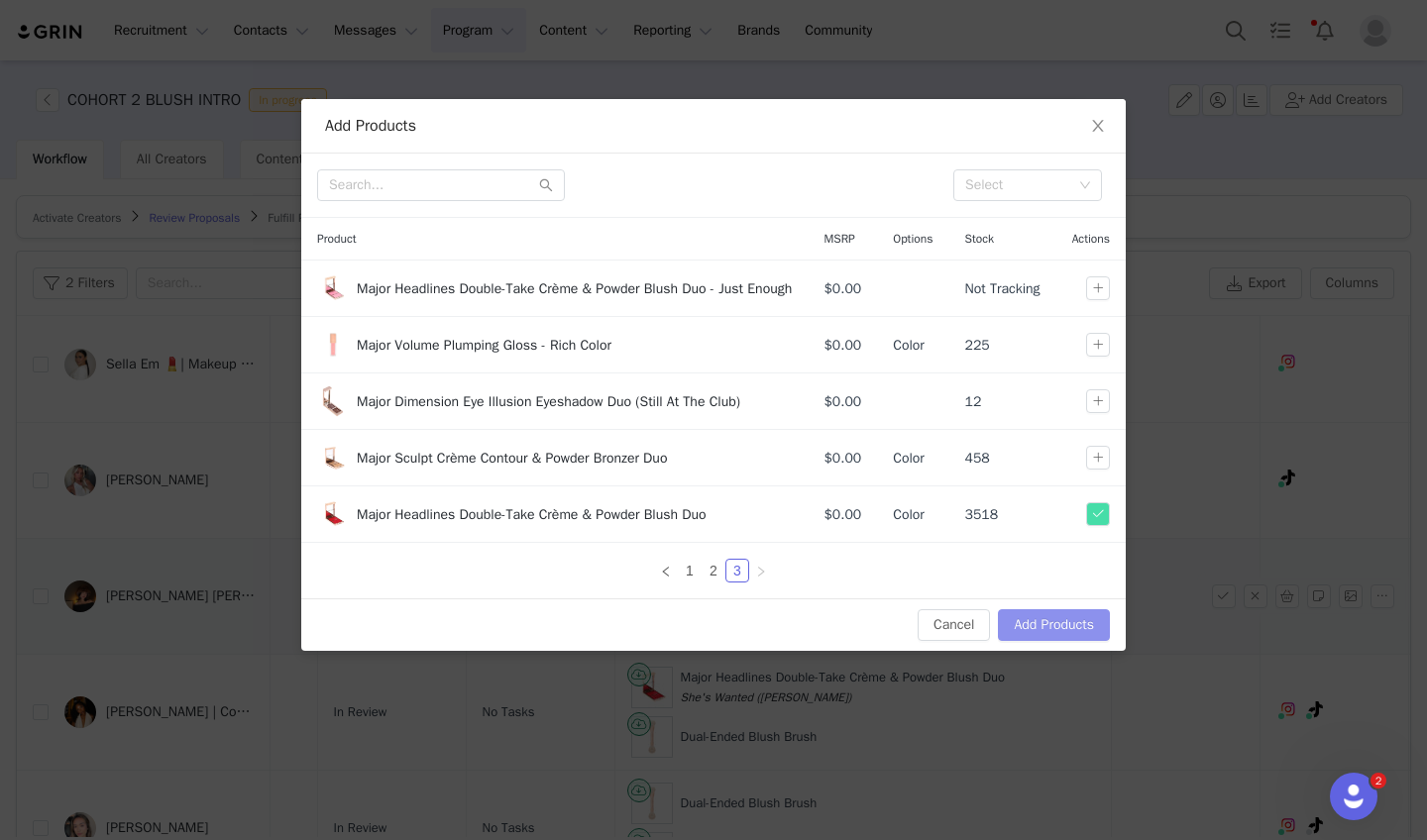 click on "Add Products" at bounding box center [1053, 625] 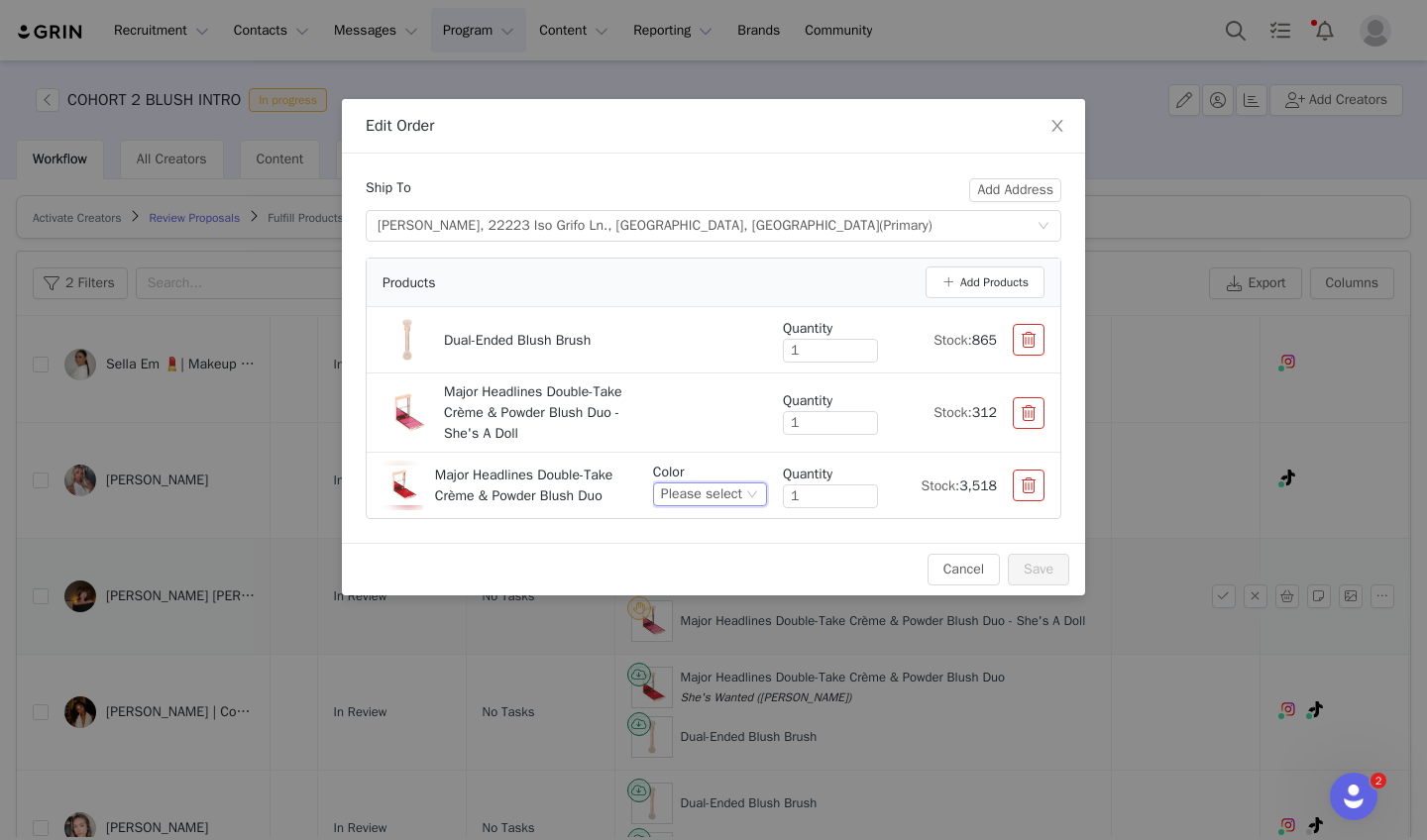 click on "Please select" at bounding box center (702, 494) 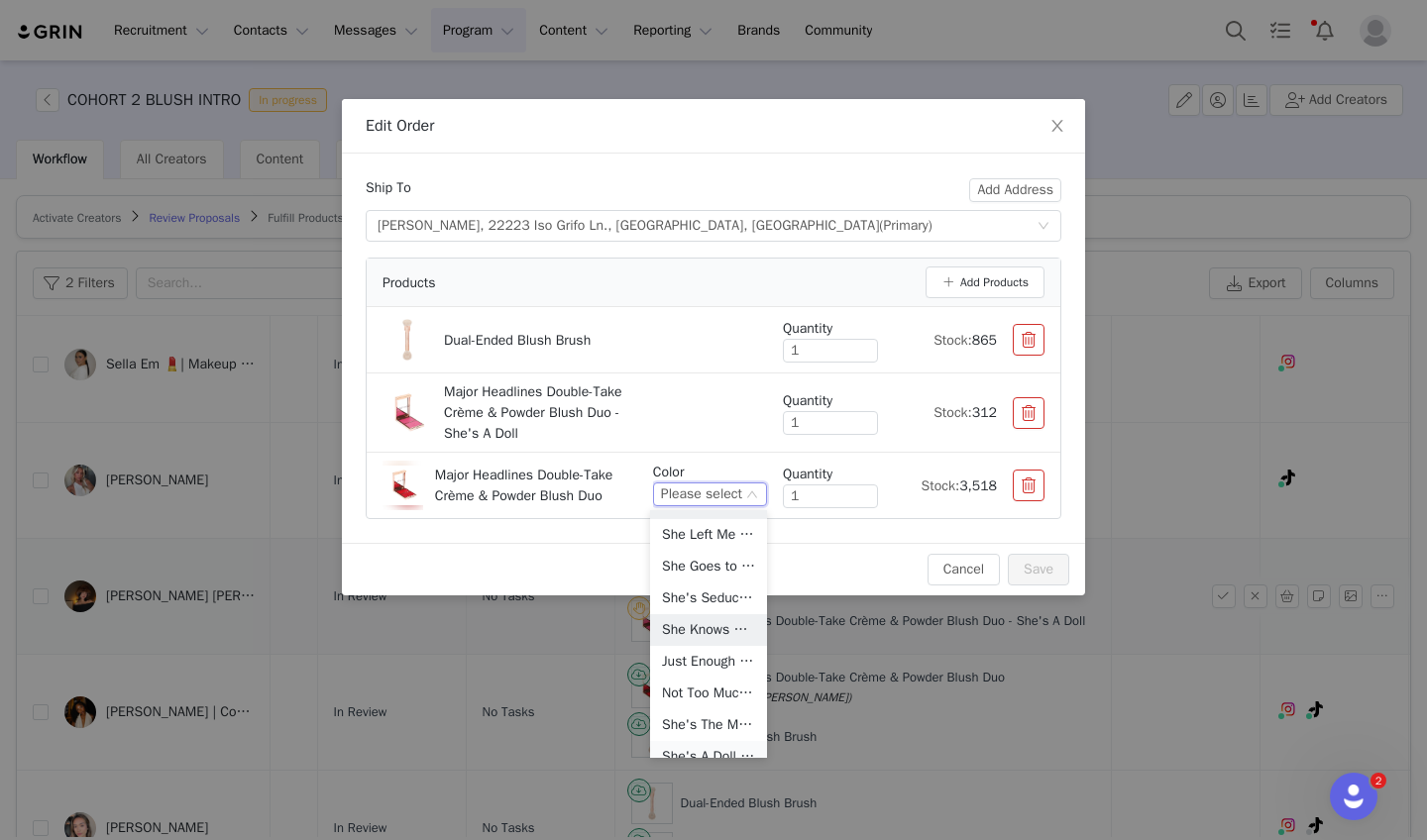 scroll, scrollTop: 109, scrollLeft: 0, axis: vertical 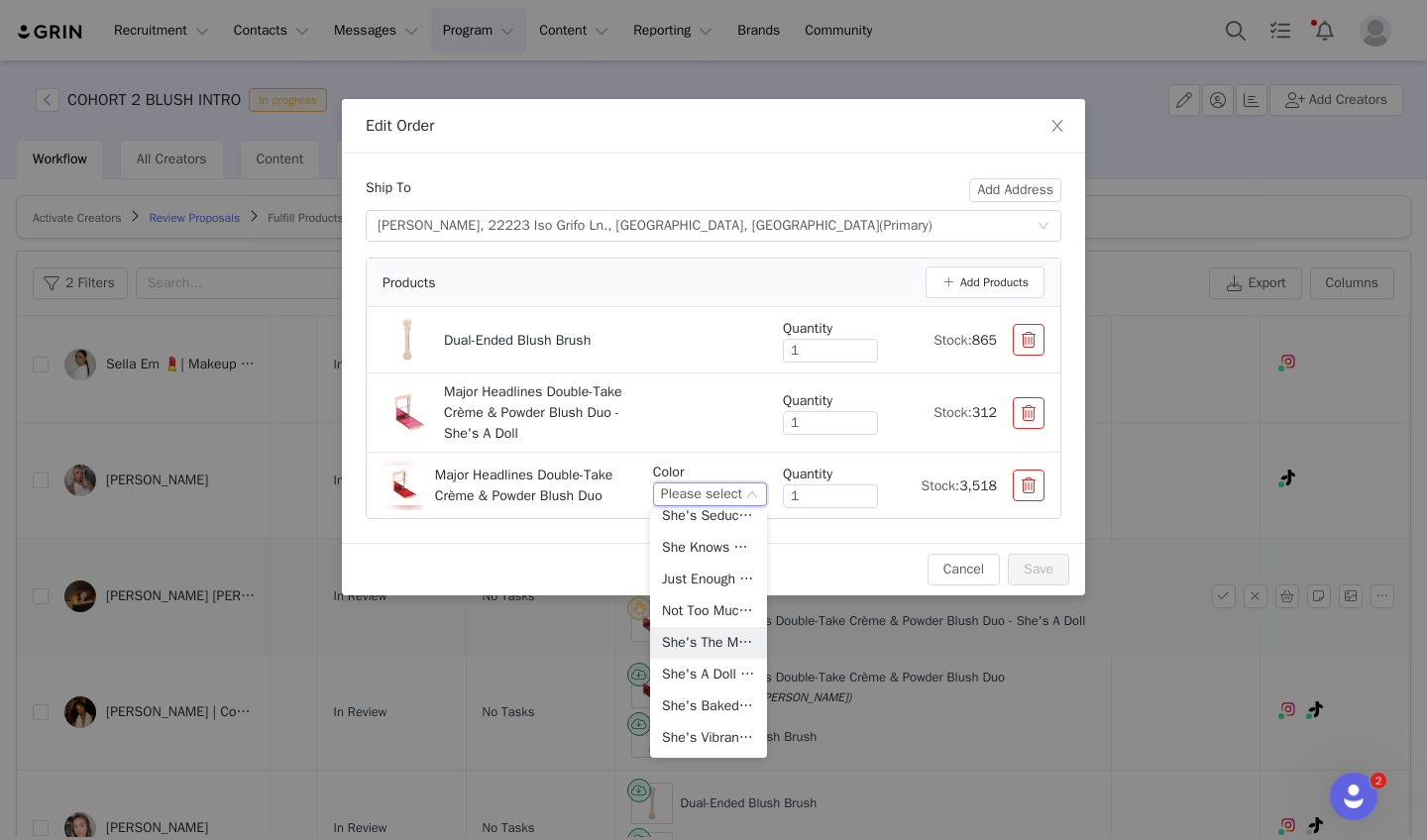 click on "She's A Doll (Bright Neutral Pink)" at bounding box center (709, 675) 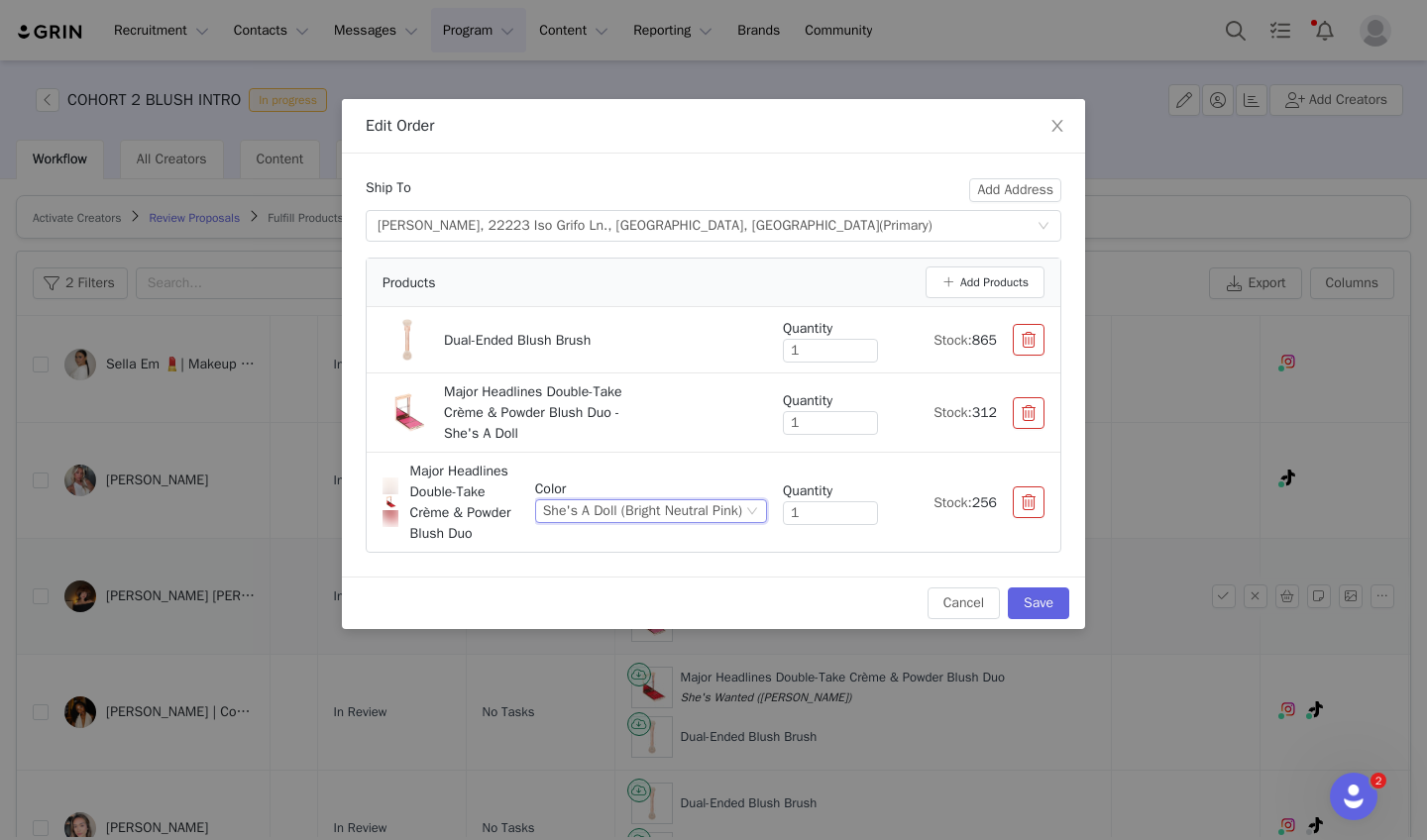 click at bounding box center (1029, 413) 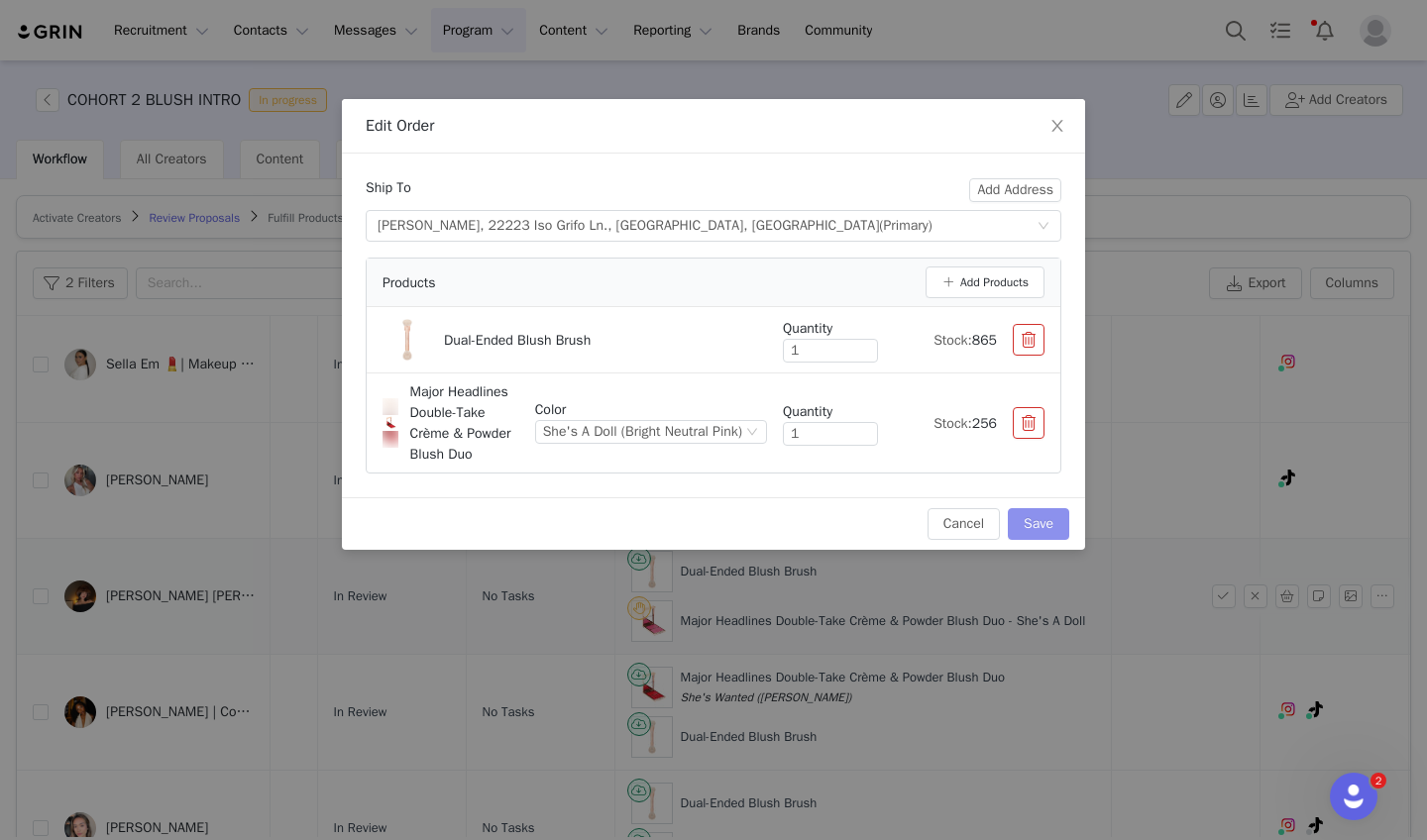 click on "Save" at bounding box center (1039, 524) 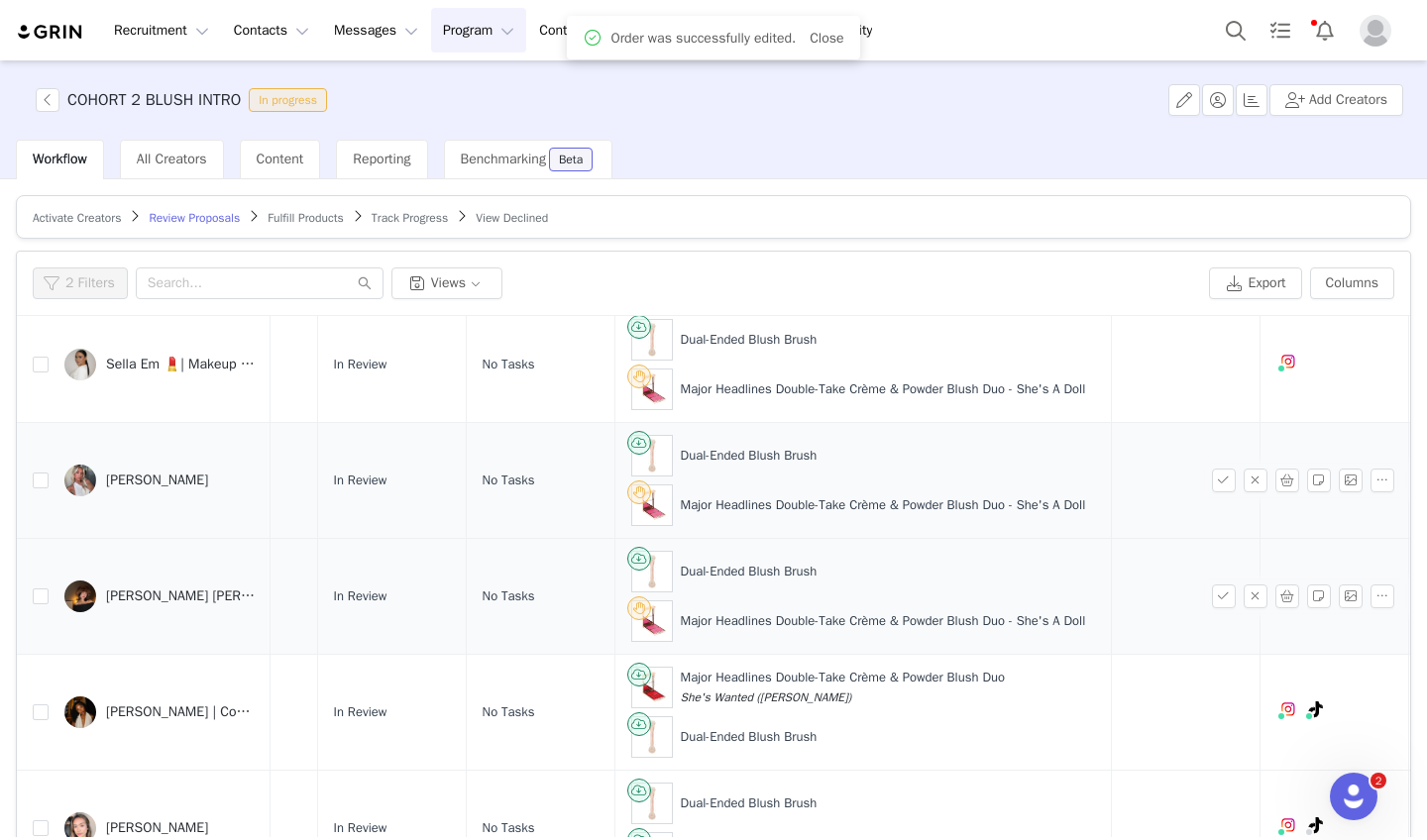 scroll, scrollTop: 0, scrollLeft: 0, axis: both 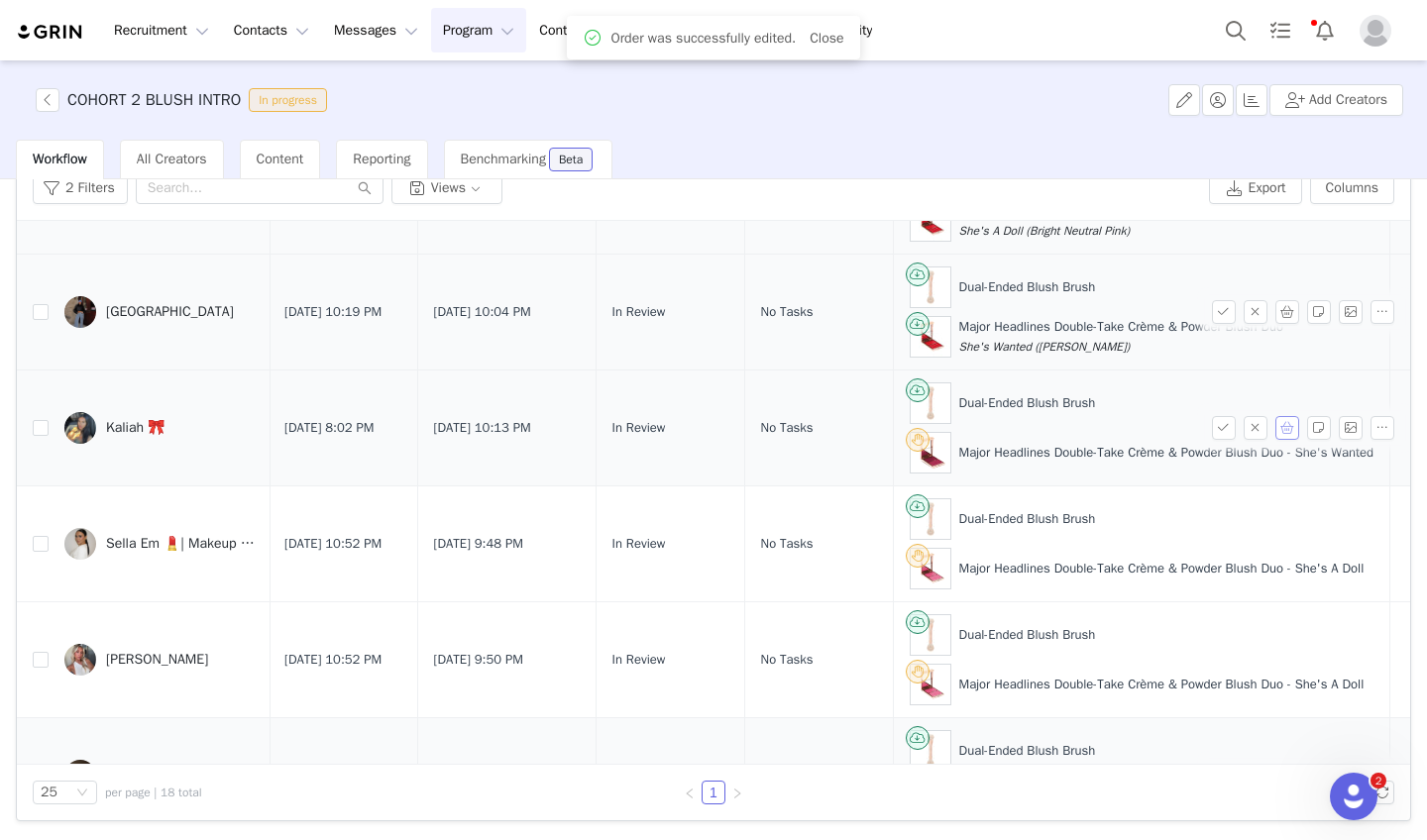 click at bounding box center (1287, 428) 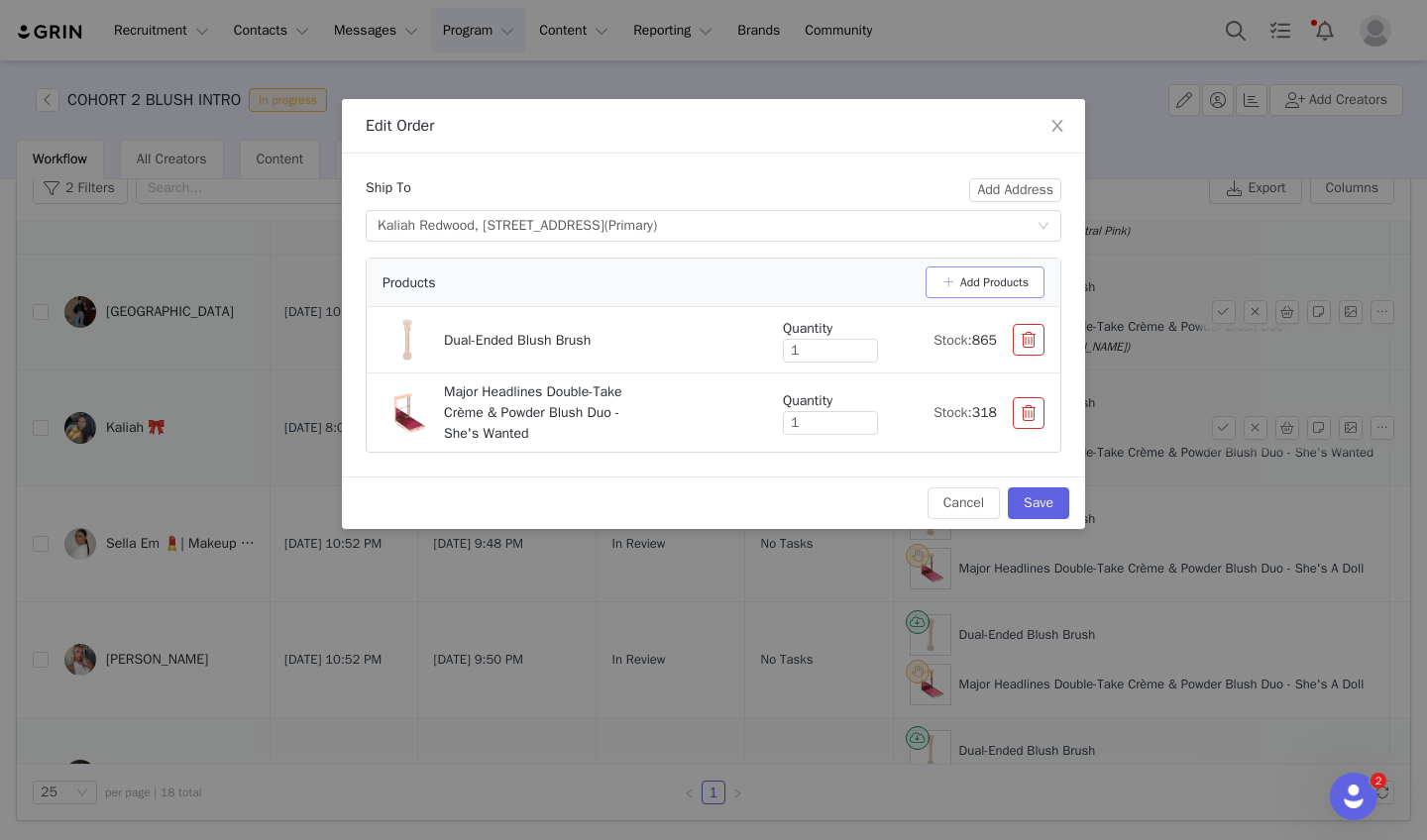 click on "Add Products" at bounding box center (985, 282) 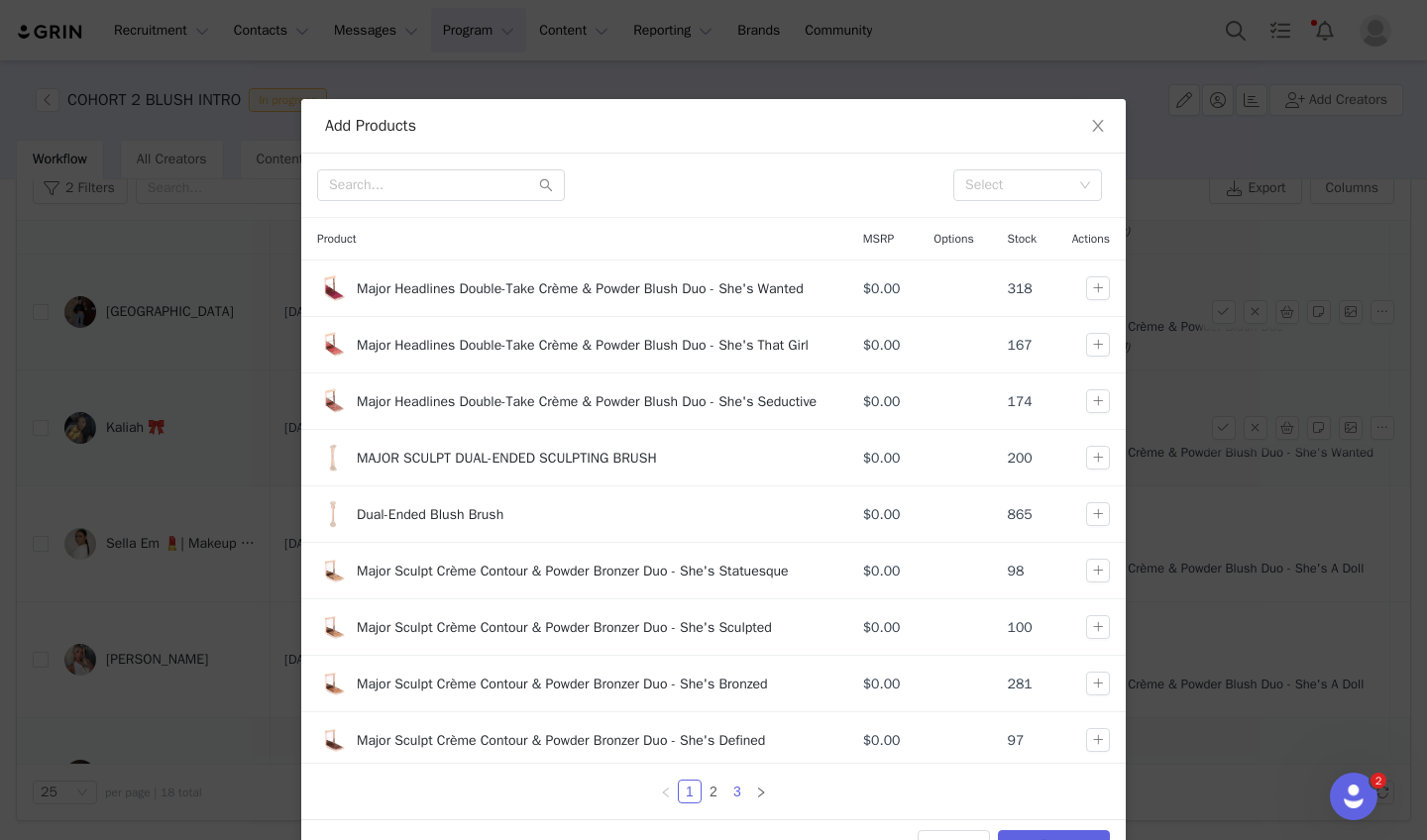 click on "3" at bounding box center [737, 791] 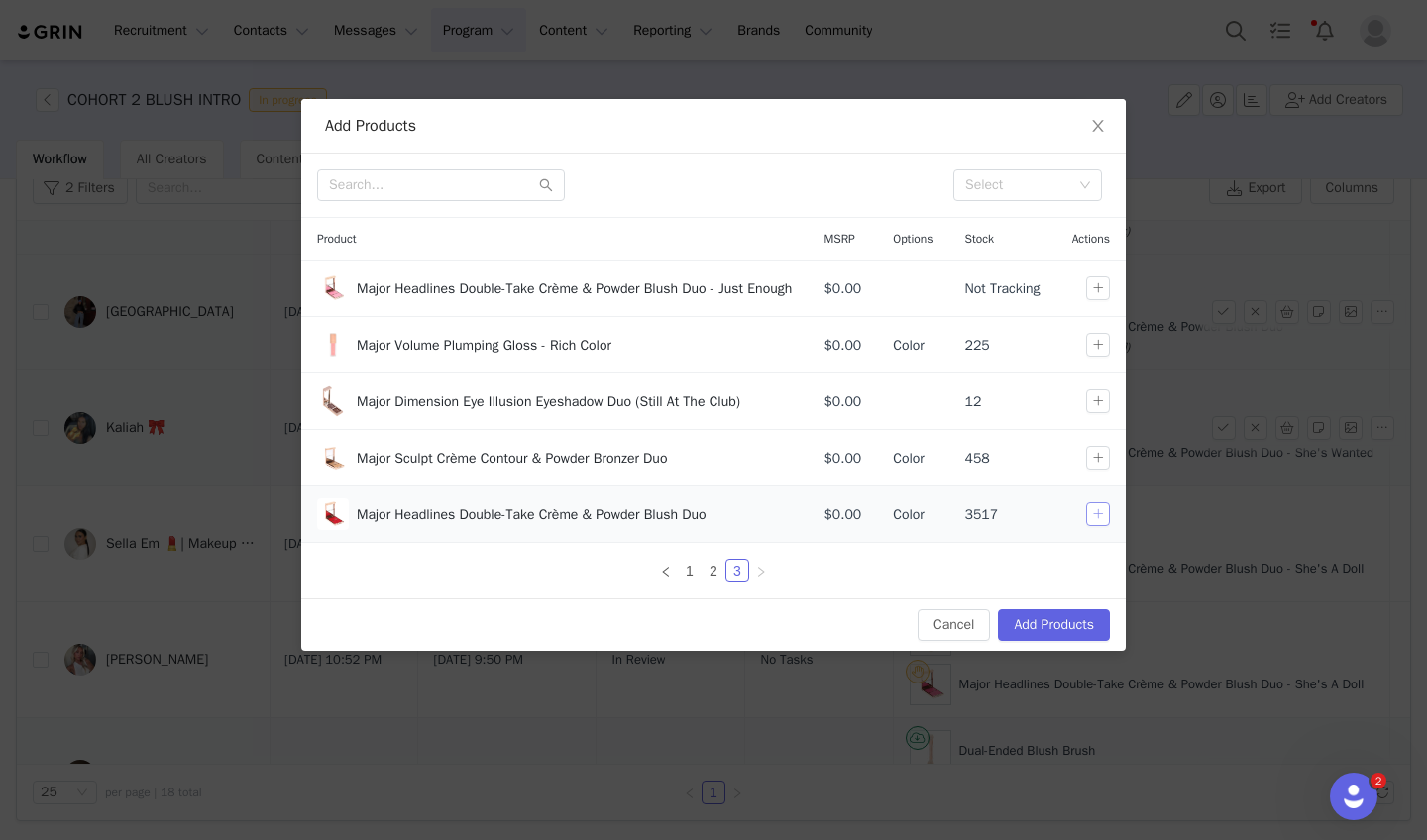 click at bounding box center [1098, 514] 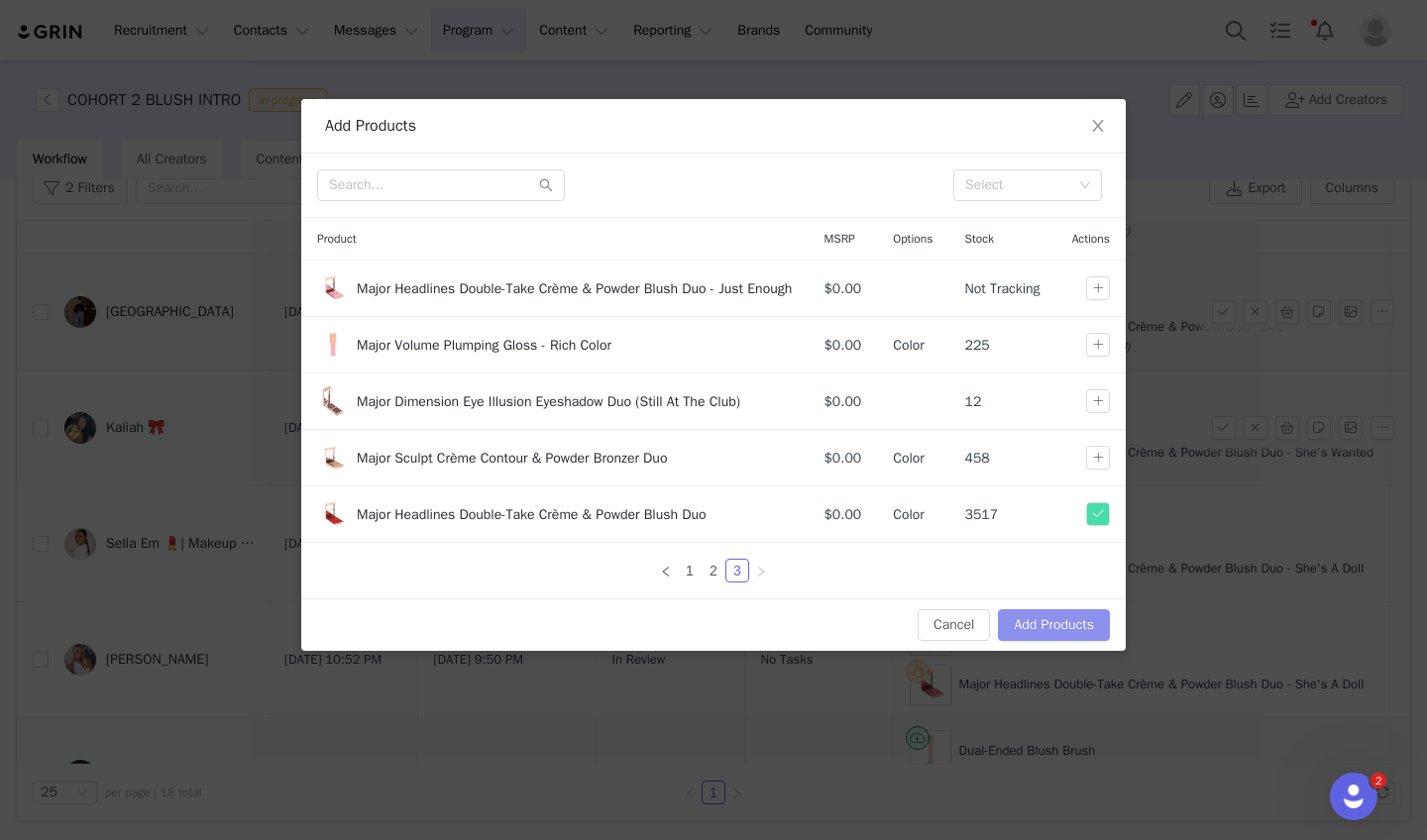 click on "Add Products" at bounding box center [1053, 625] 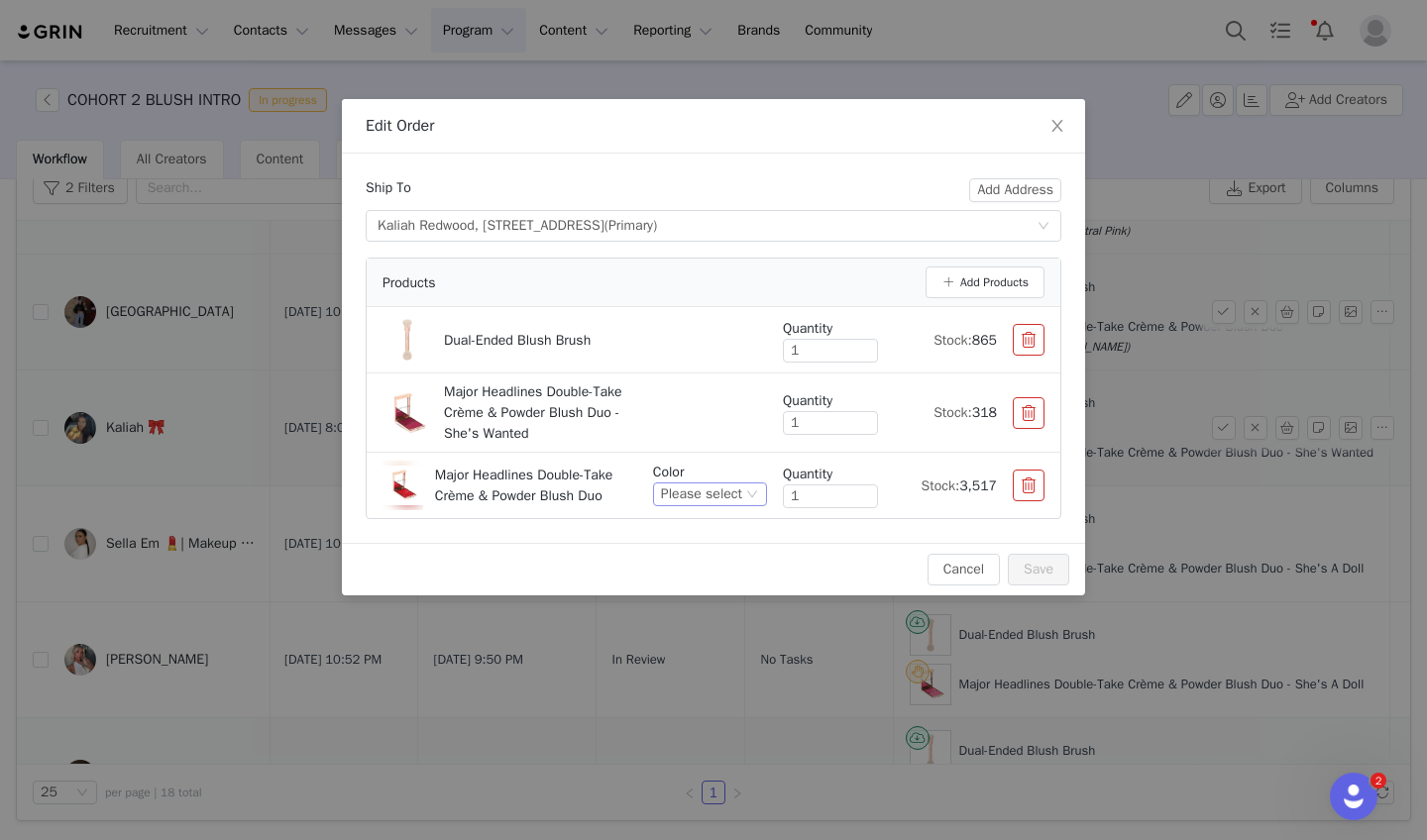 click on "Please select" at bounding box center [702, 494] 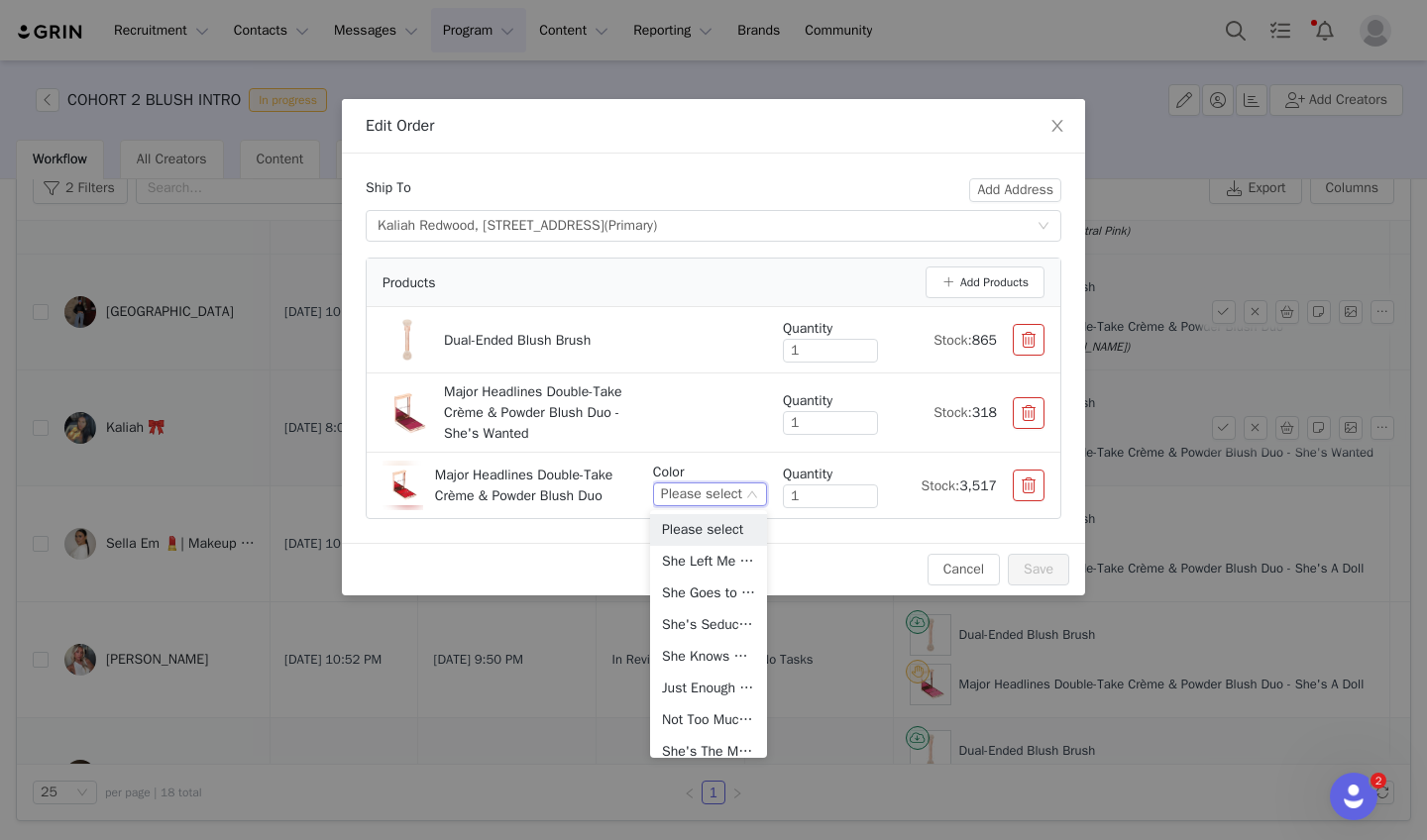 scroll, scrollTop: 363, scrollLeft: 0, axis: vertical 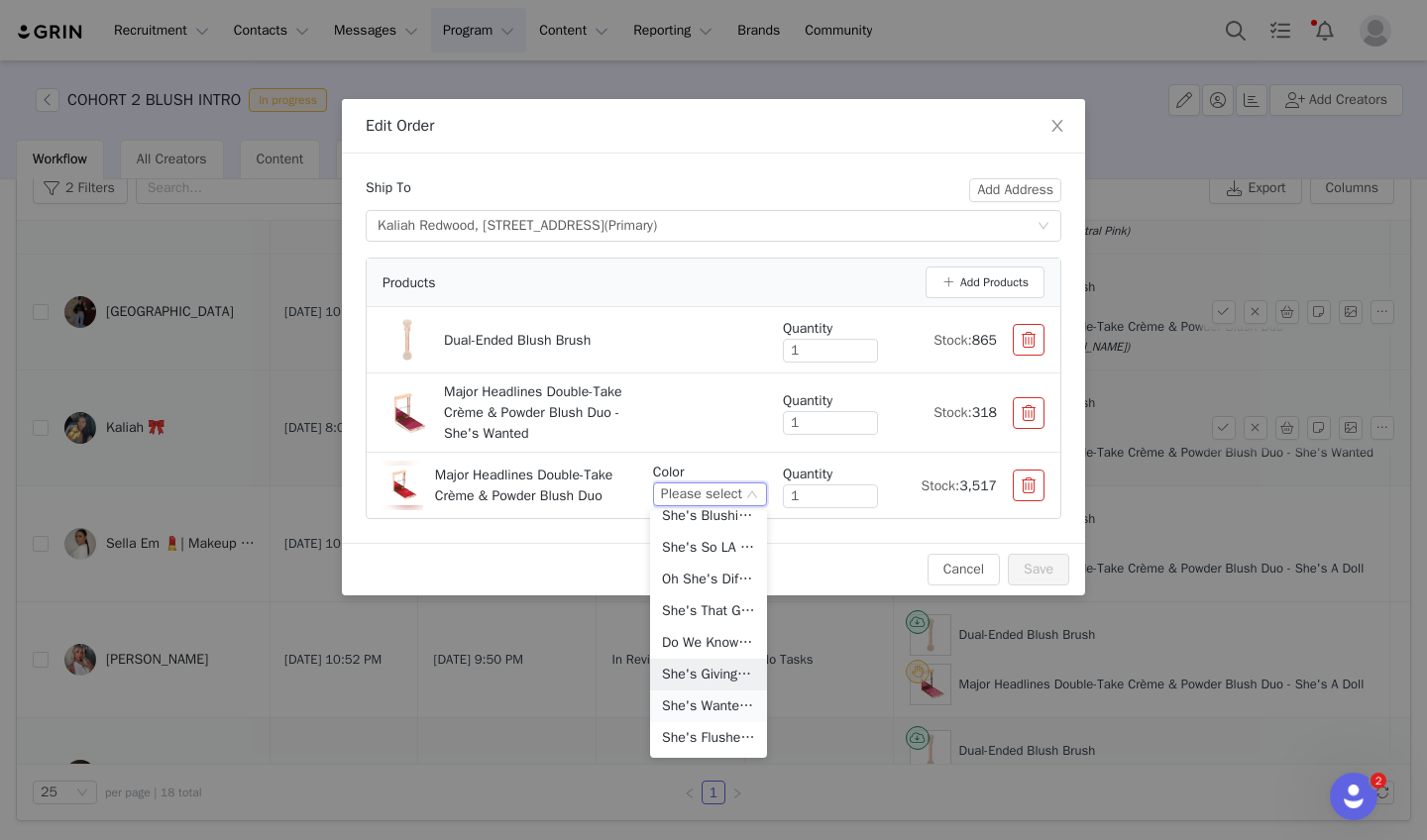 click on "She's Wanted (Rich Berry)" at bounding box center [709, 706] 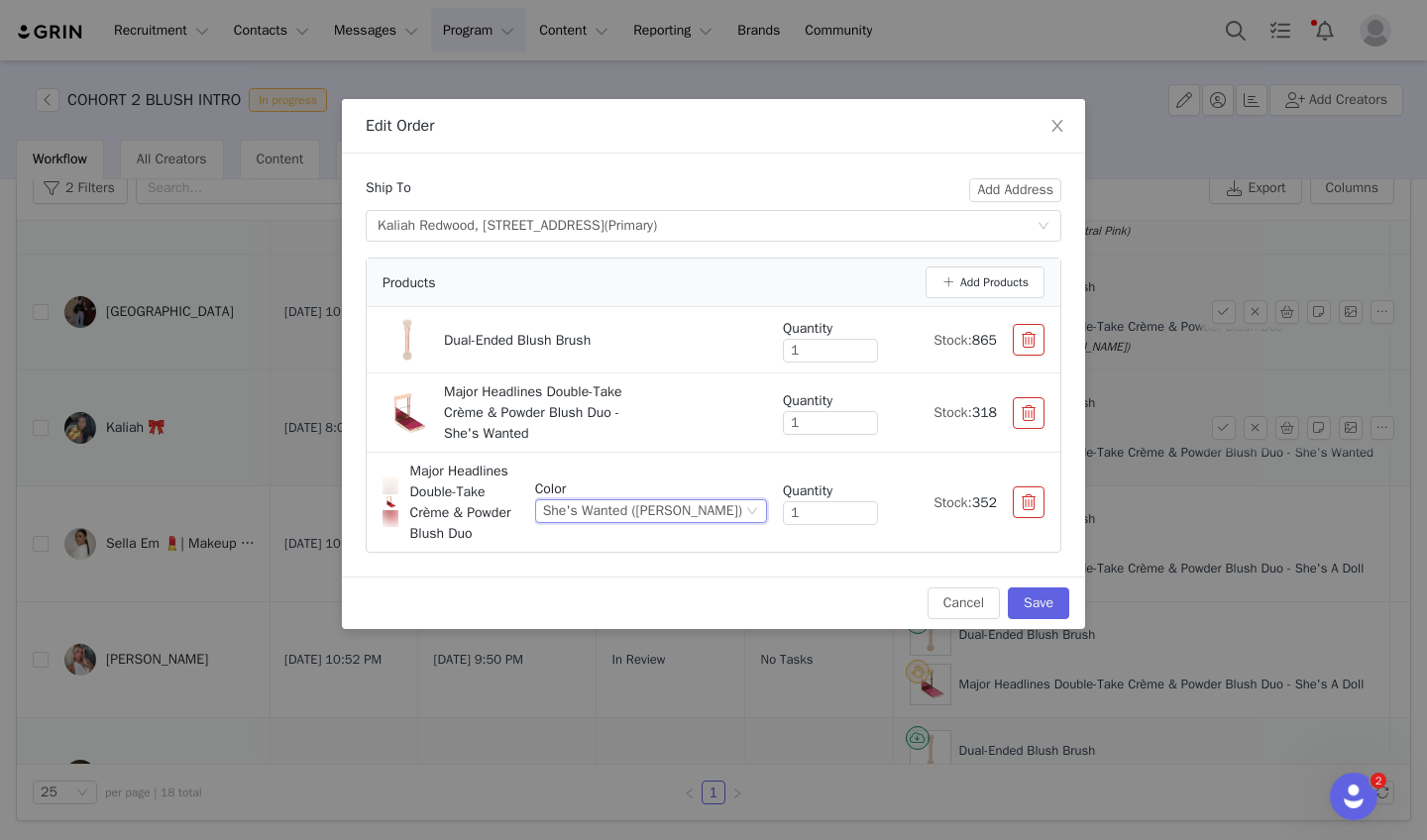 click at bounding box center [1029, 413] 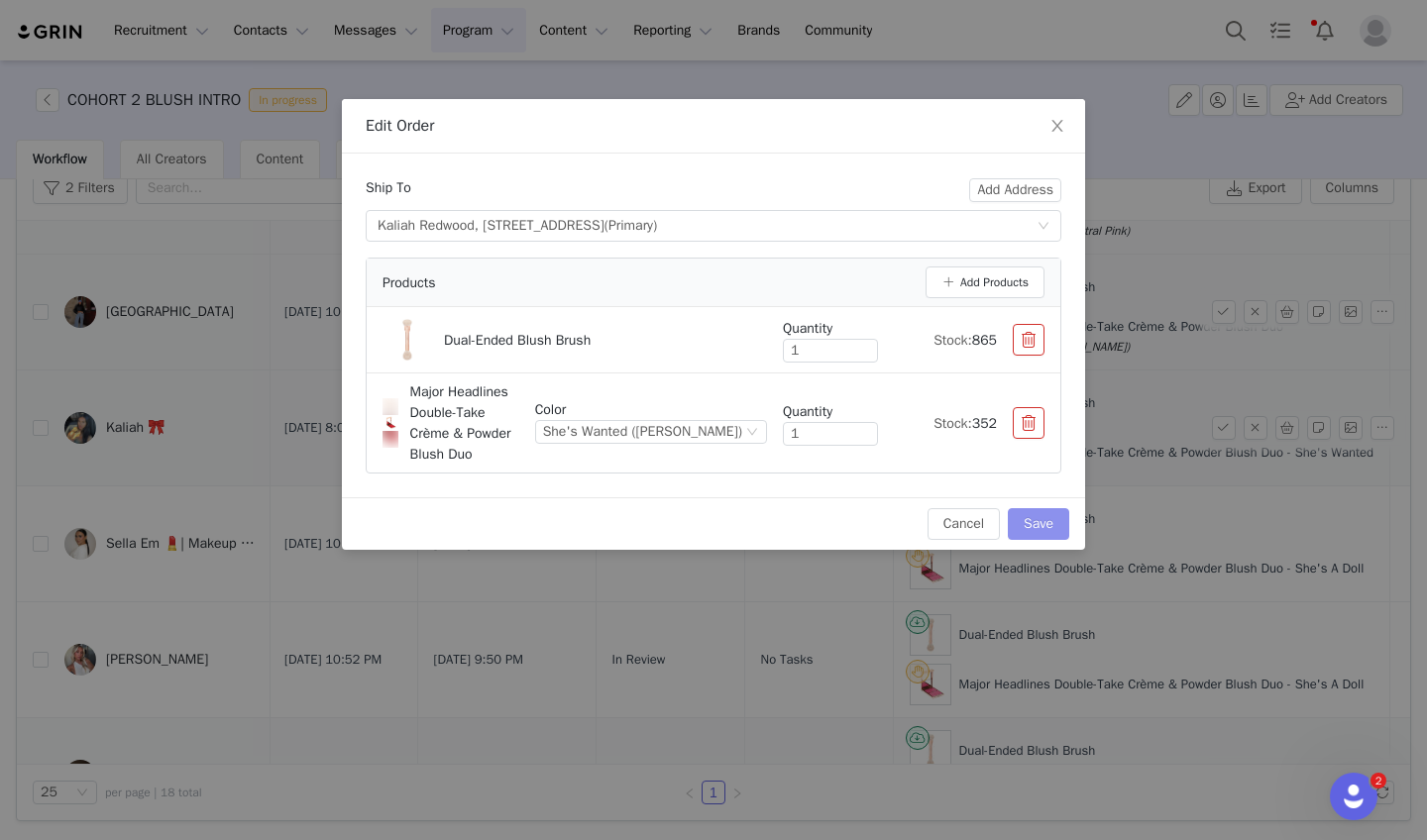 click on "Save" at bounding box center (1039, 524) 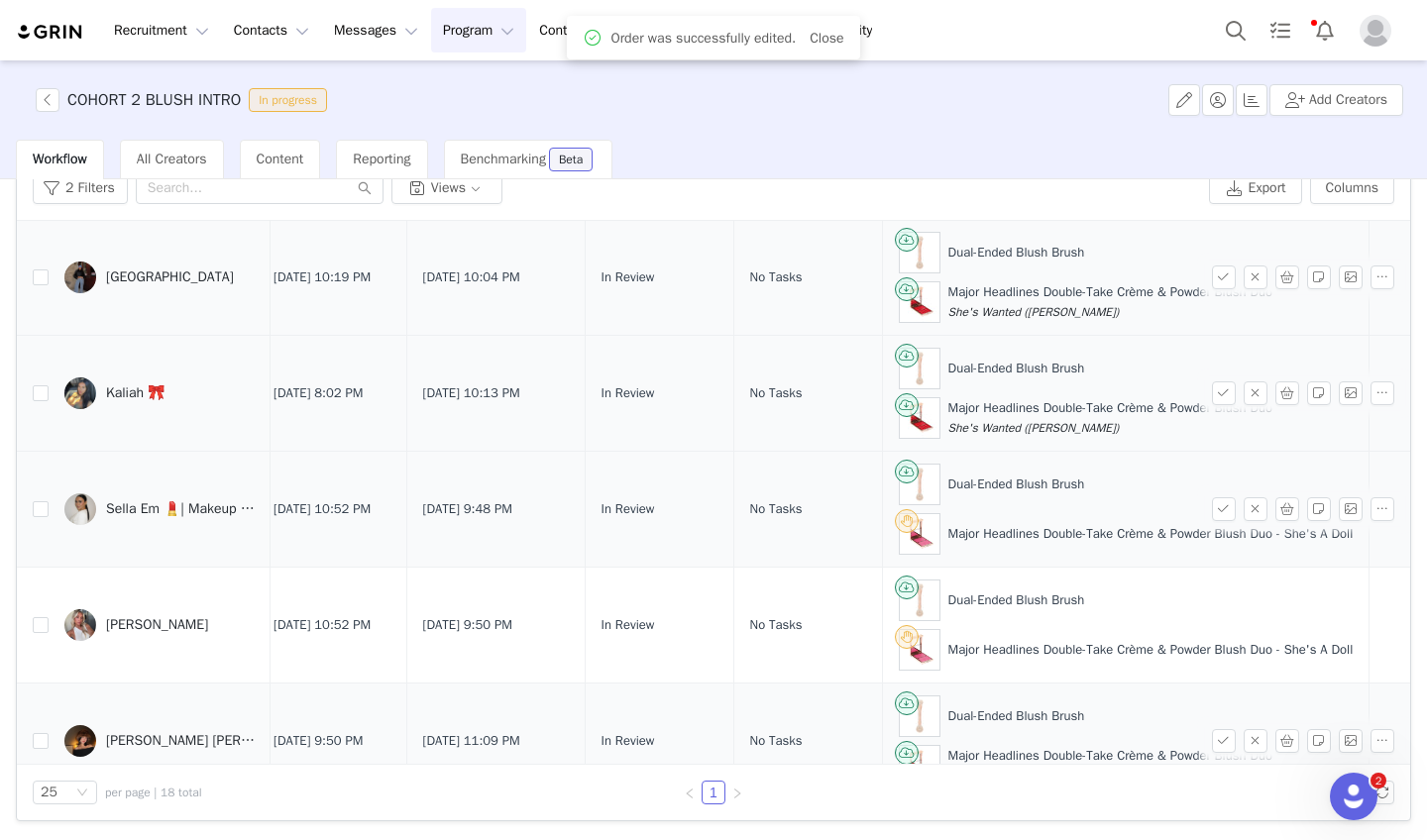 scroll, scrollTop: 1123, scrollLeft: 13, axis: both 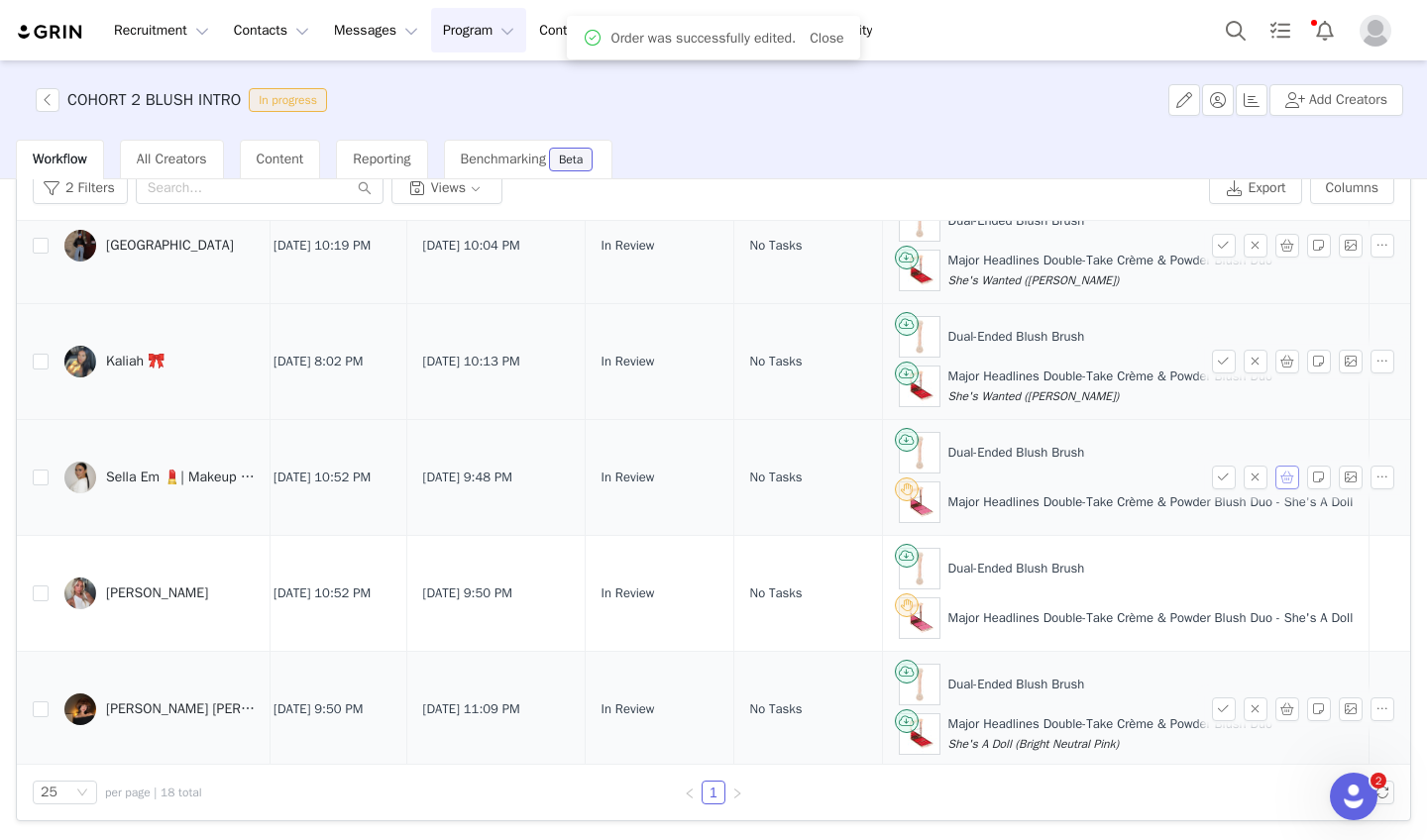 click at bounding box center [1287, 477] 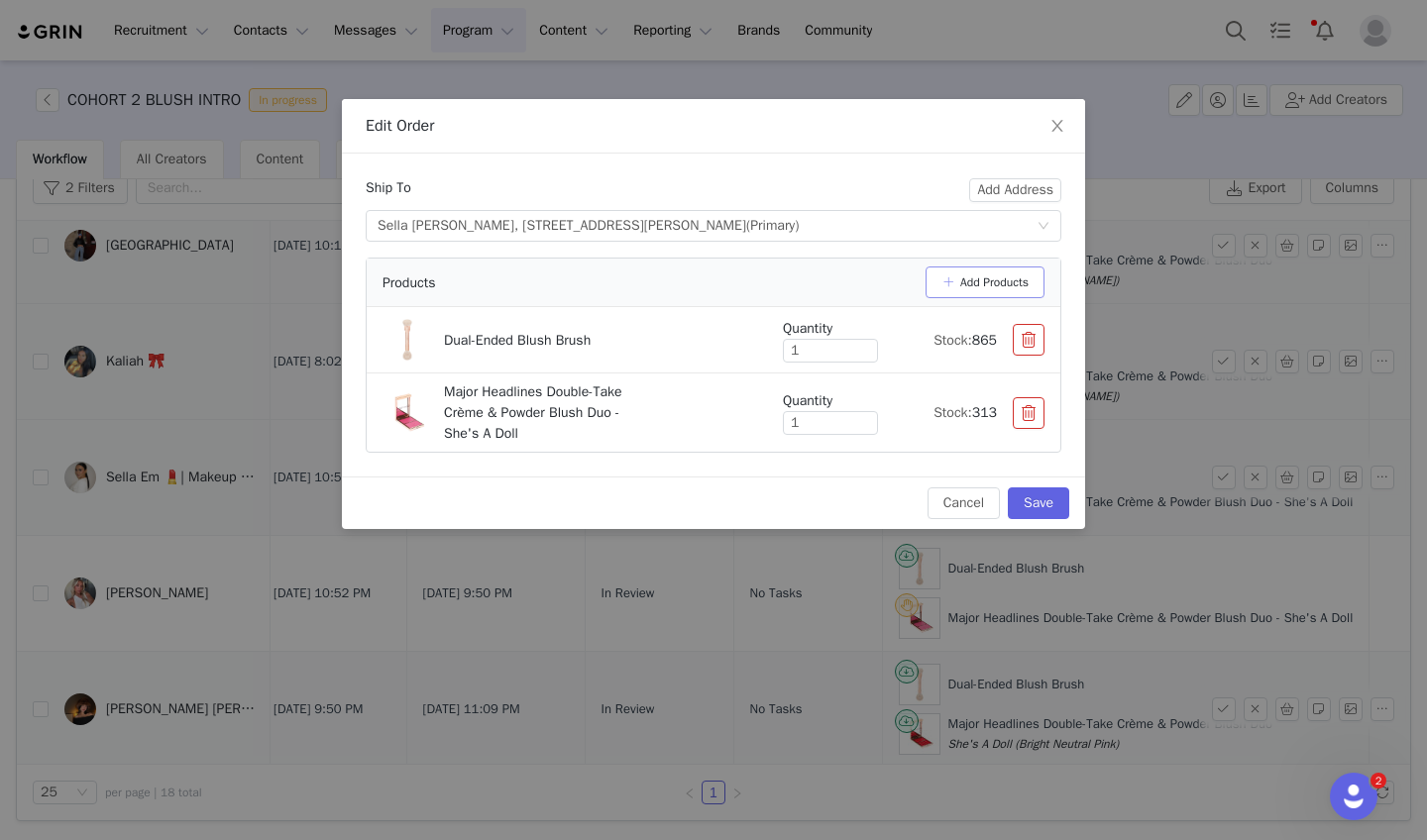 click on "Add Products" at bounding box center [985, 282] 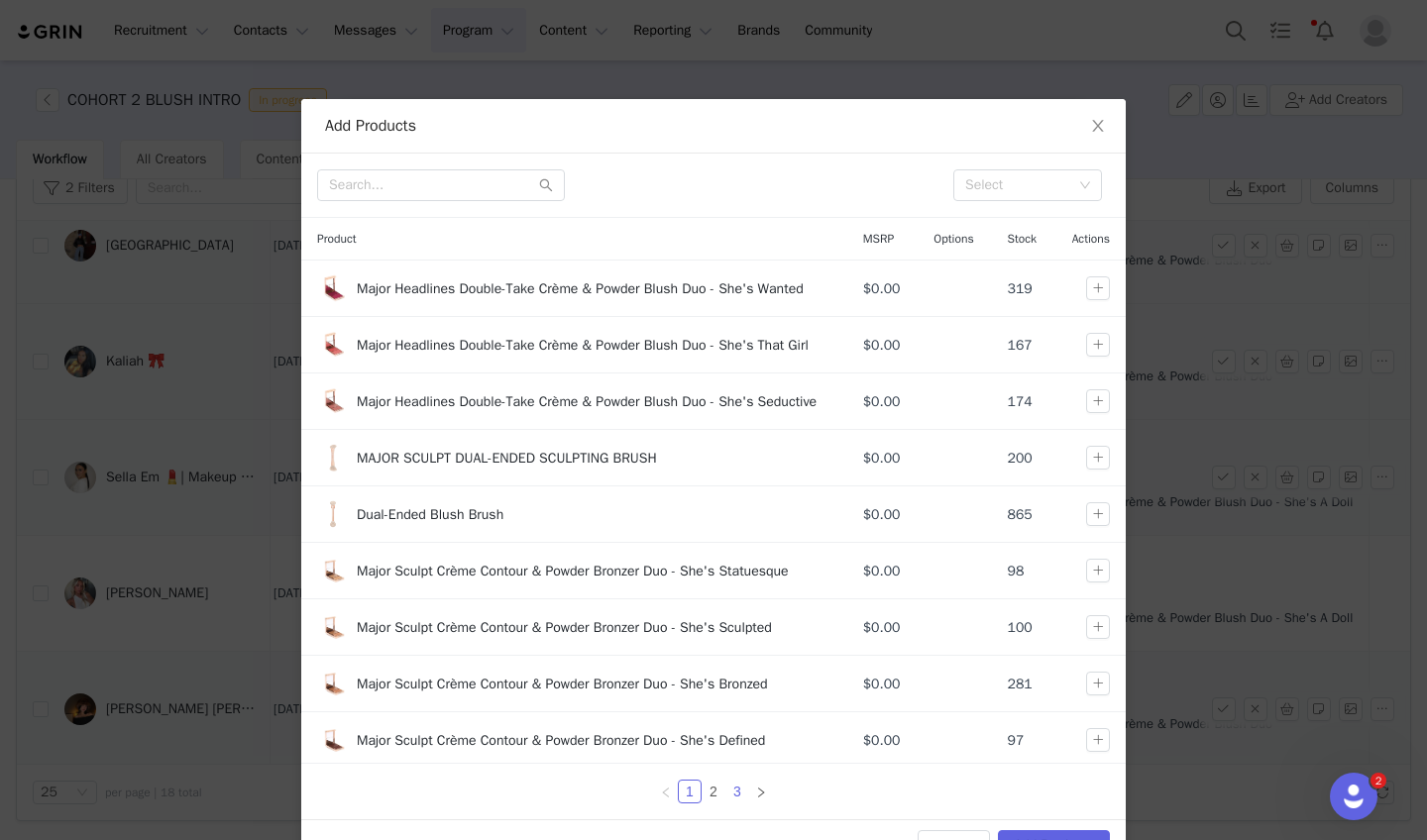 drag, startPoint x: 717, startPoint y: 788, endPoint x: 728, endPoint y: 787, distance: 11.045361 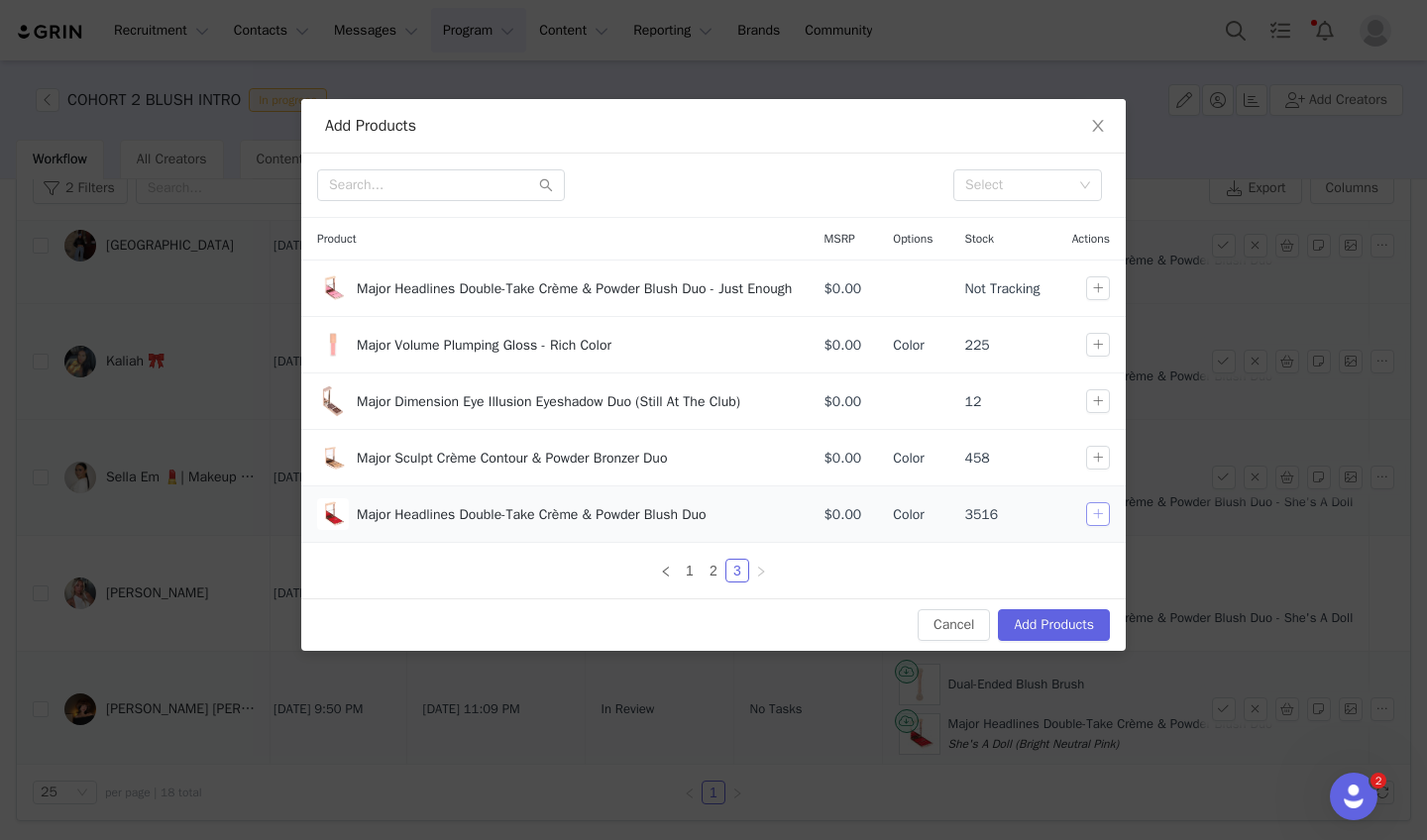 click at bounding box center (1098, 514) 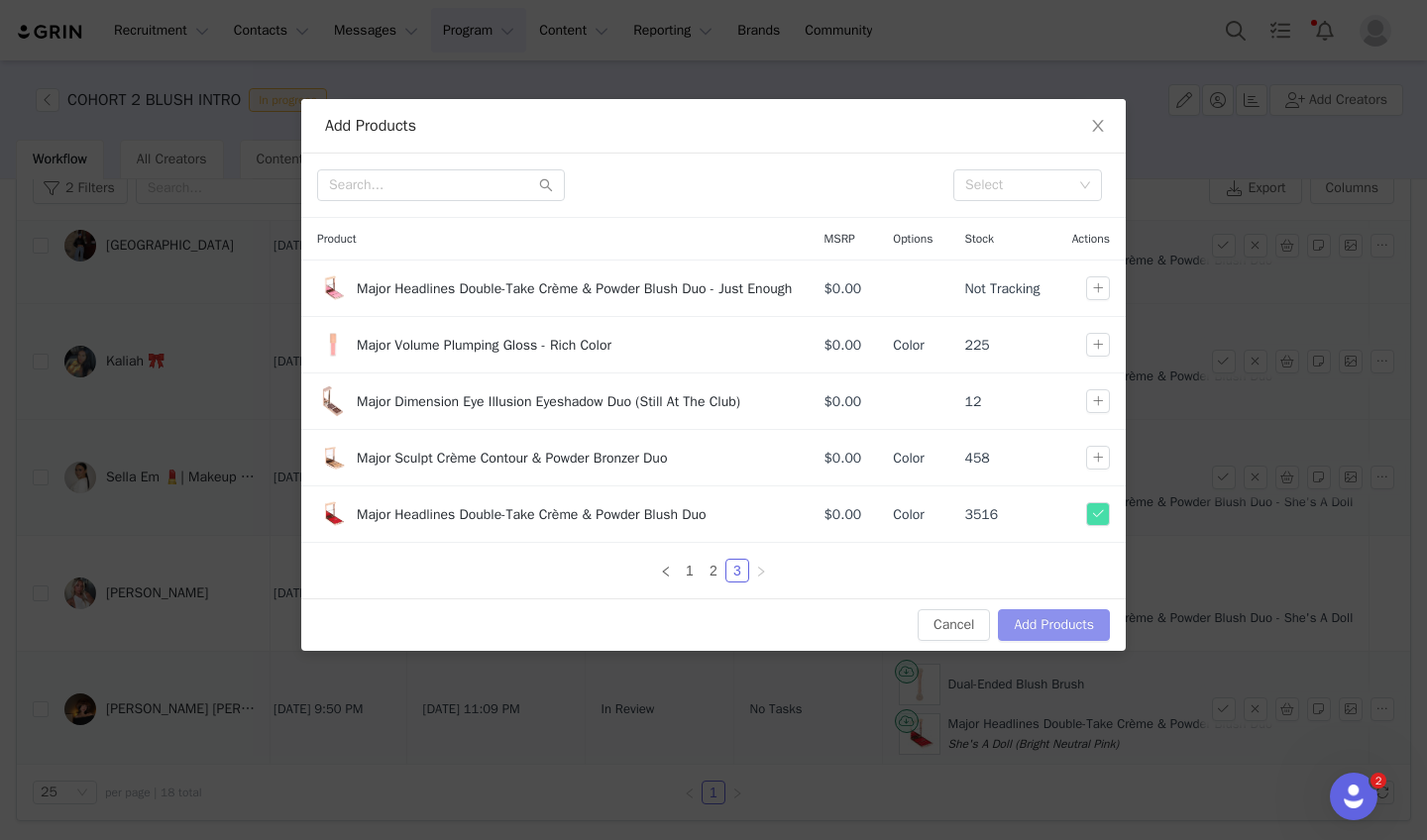 click on "Add Products" at bounding box center [1053, 625] 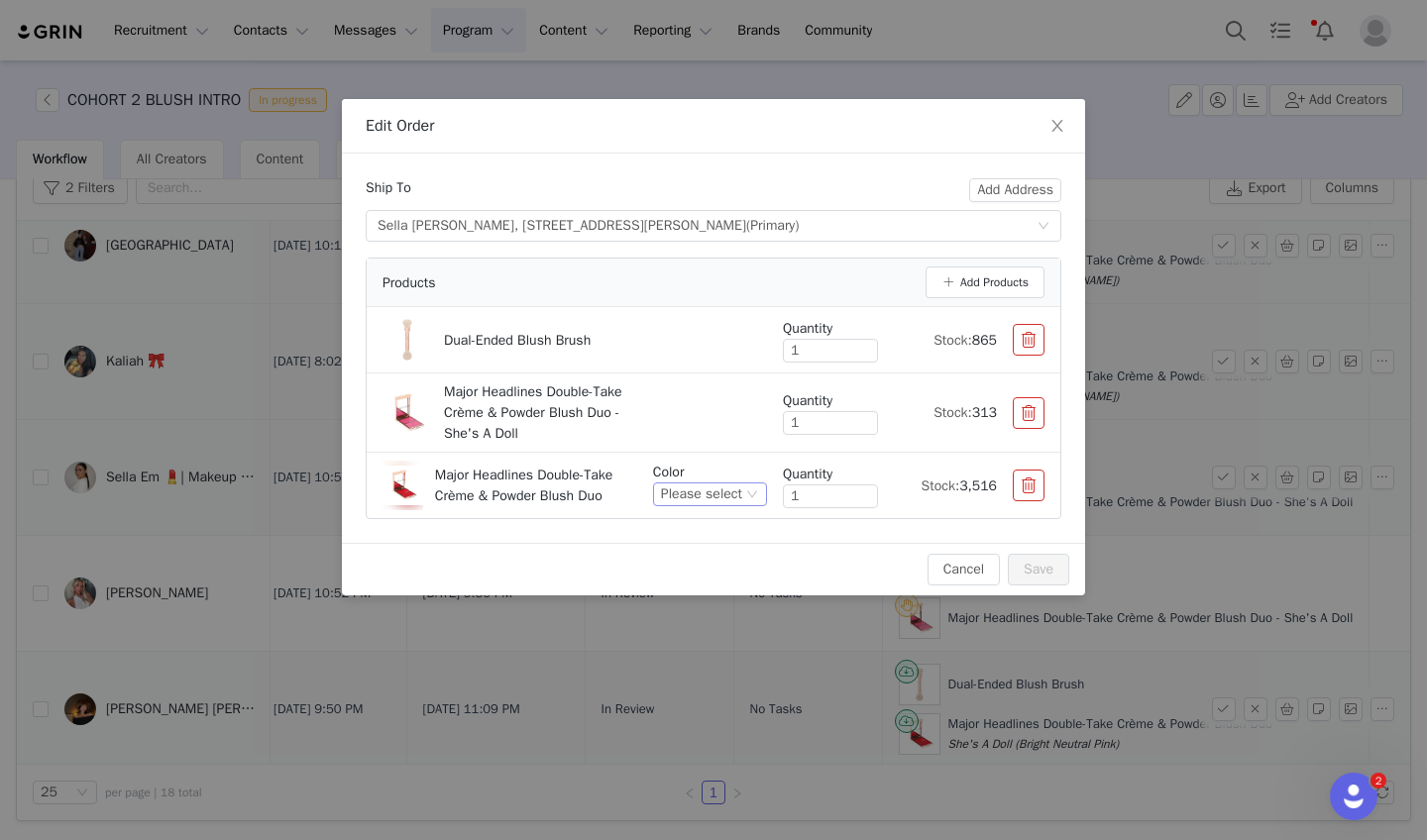click on "Please select" at bounding box center [710, 494] 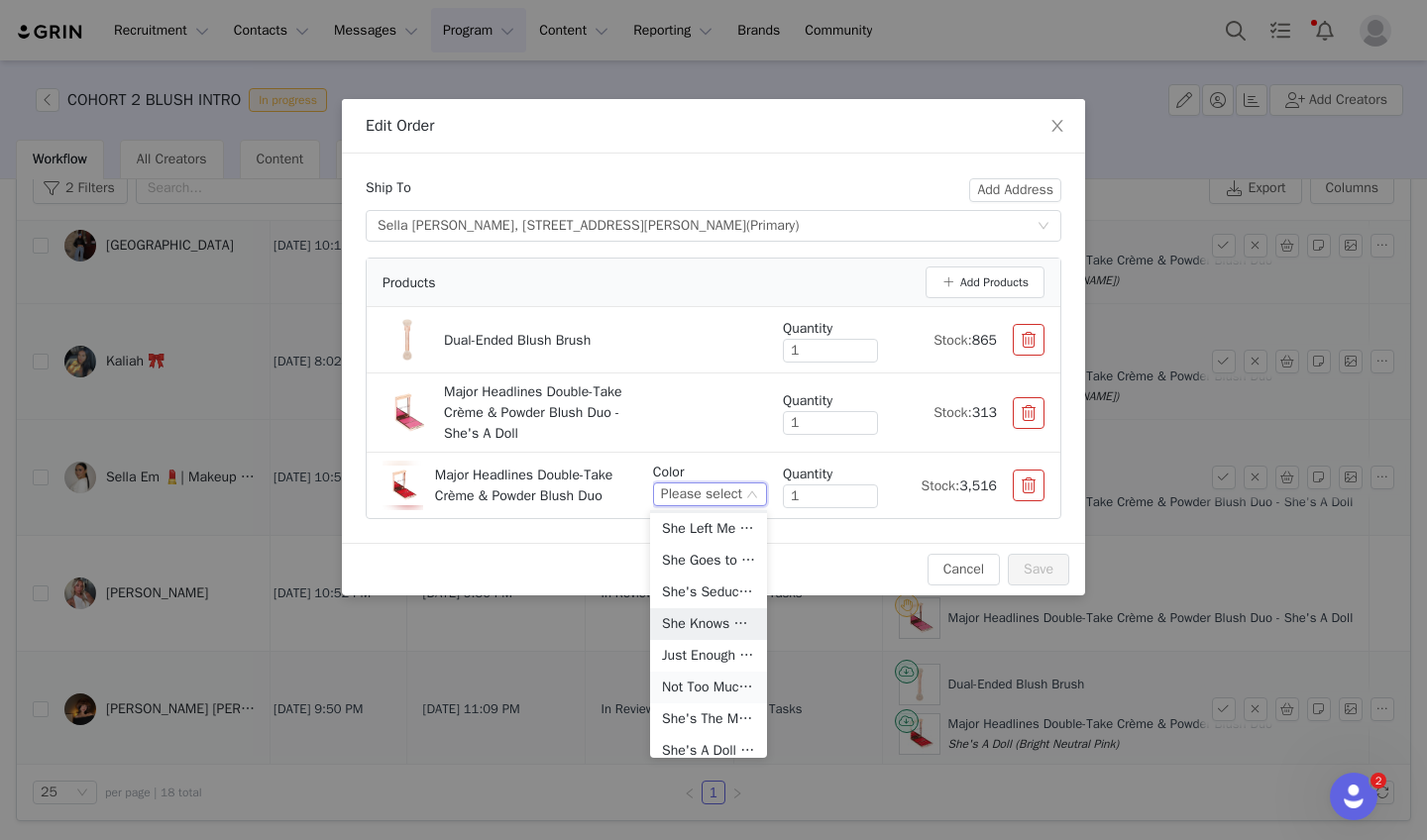 scroll, scrollTop: 109, scrollLeft: 0, axis: vertical 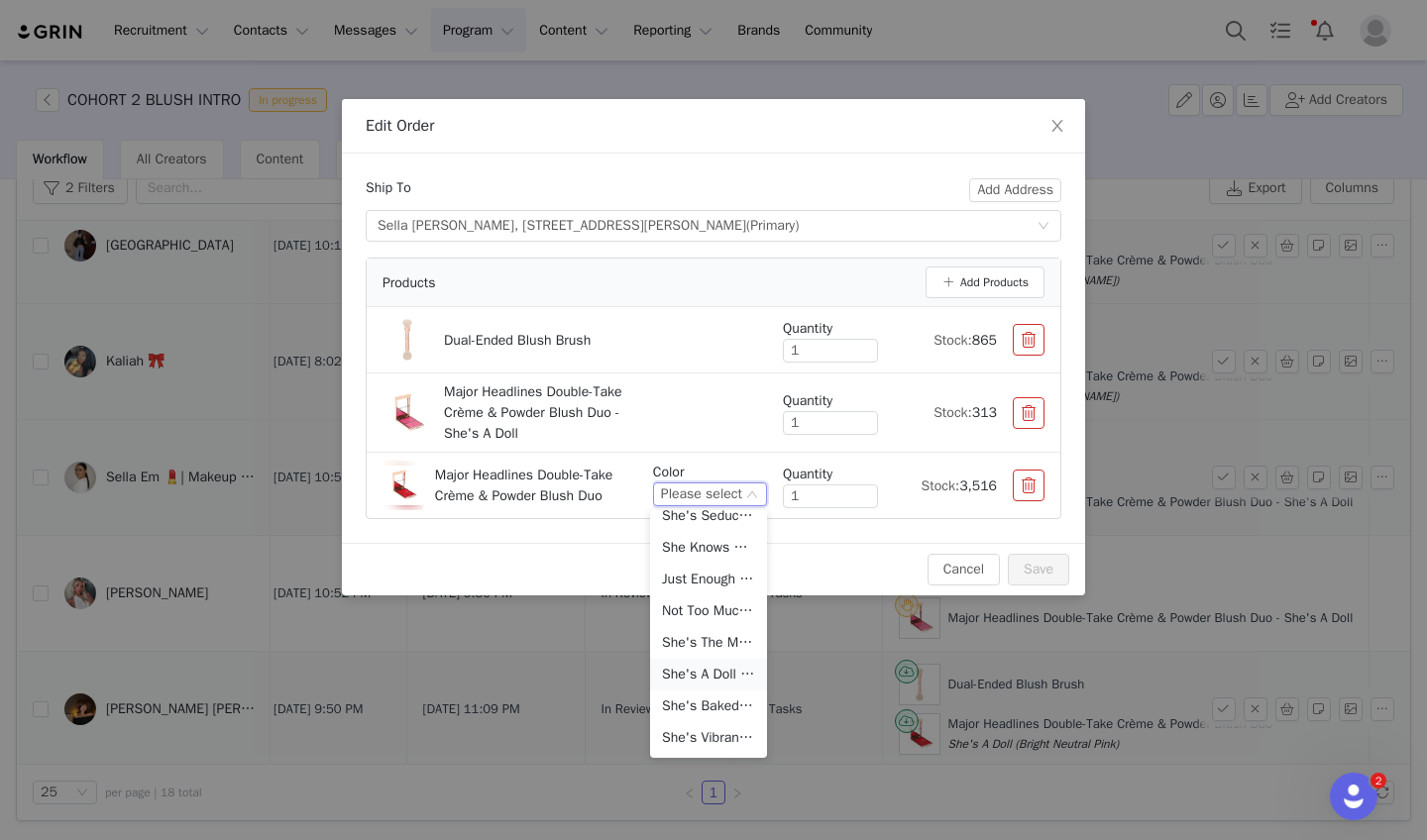 click on "She's A Doll (Bright Neutral Pink)" at bounding box center (709, 675) 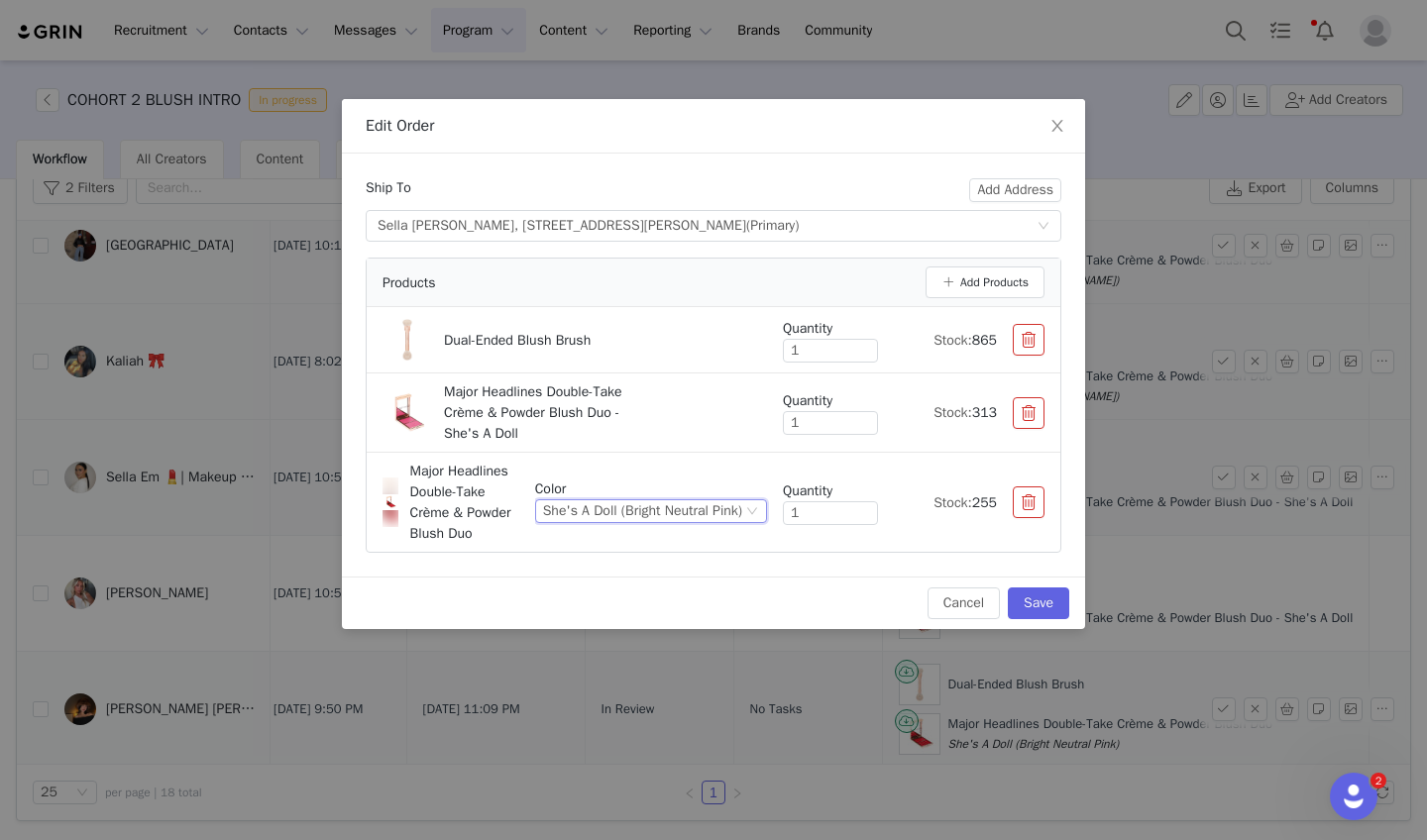 drag, startPoint x: 1031, startPoint y: 410, endPoint x: 1026, endPoint y: 437, distance: 27.45906 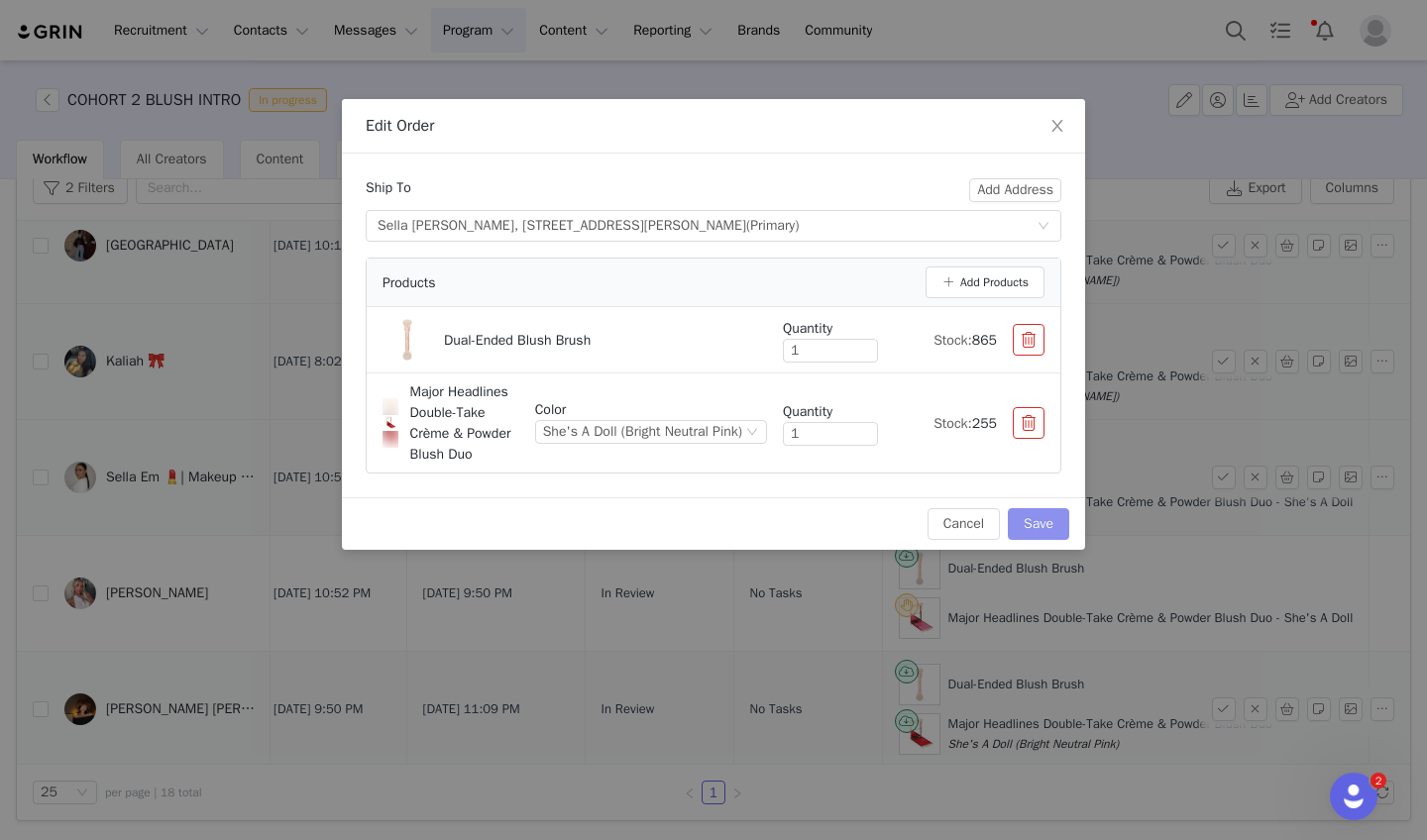 click on "Save" at bounding box center (1039, 524) 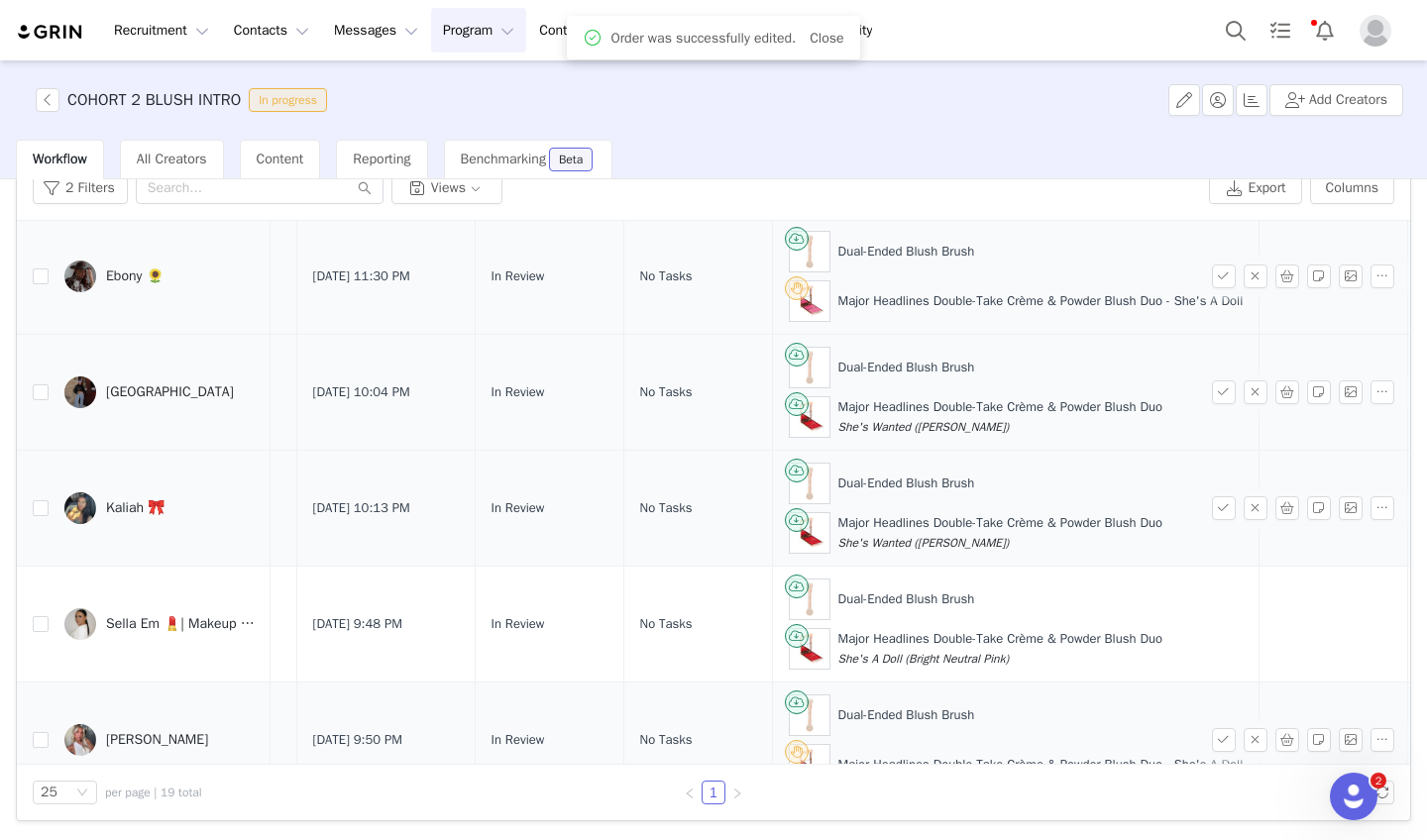 scroll, scrollTop: 1093, scrollLeft: 122, axis: both 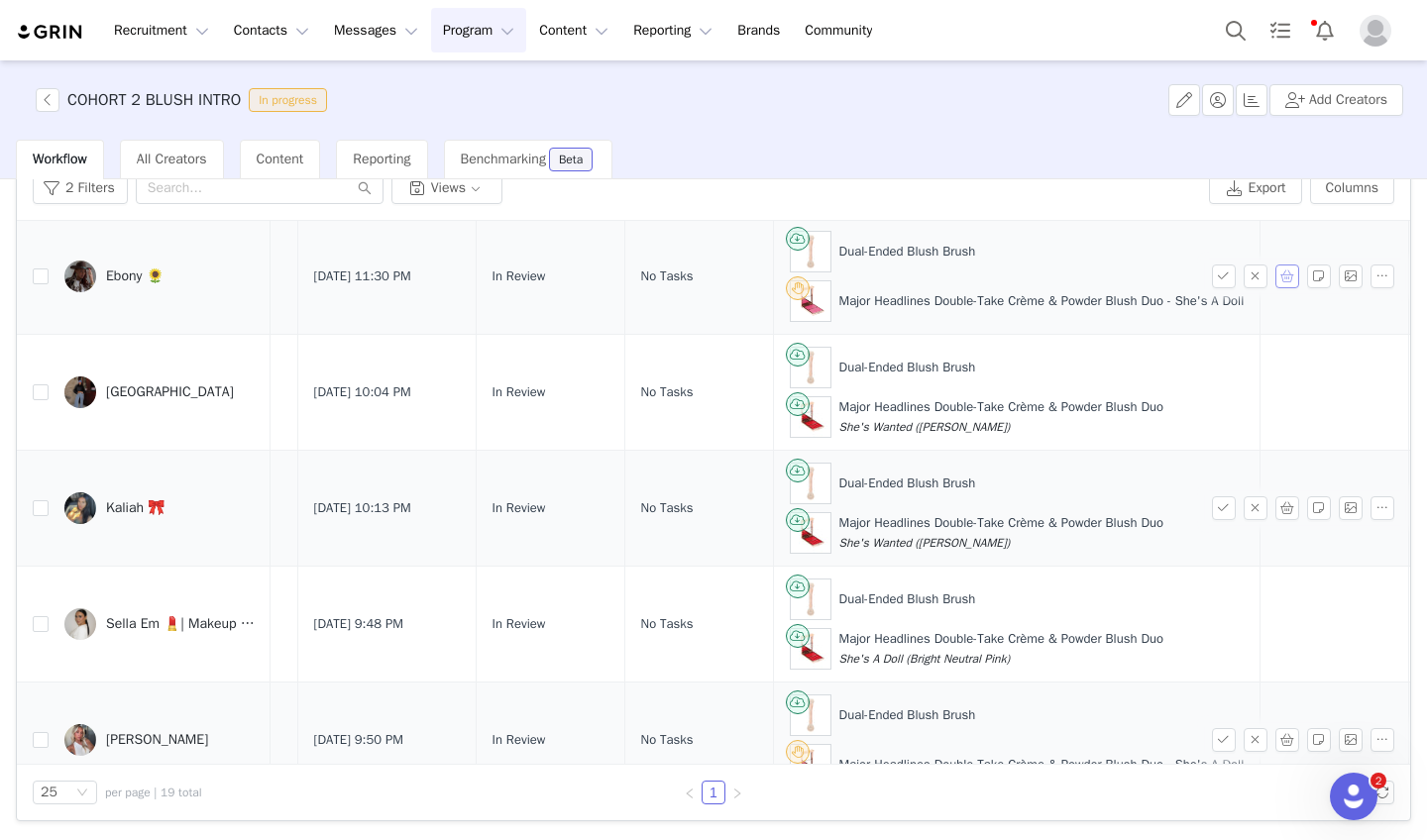 click at bounding box center (1287, 276) 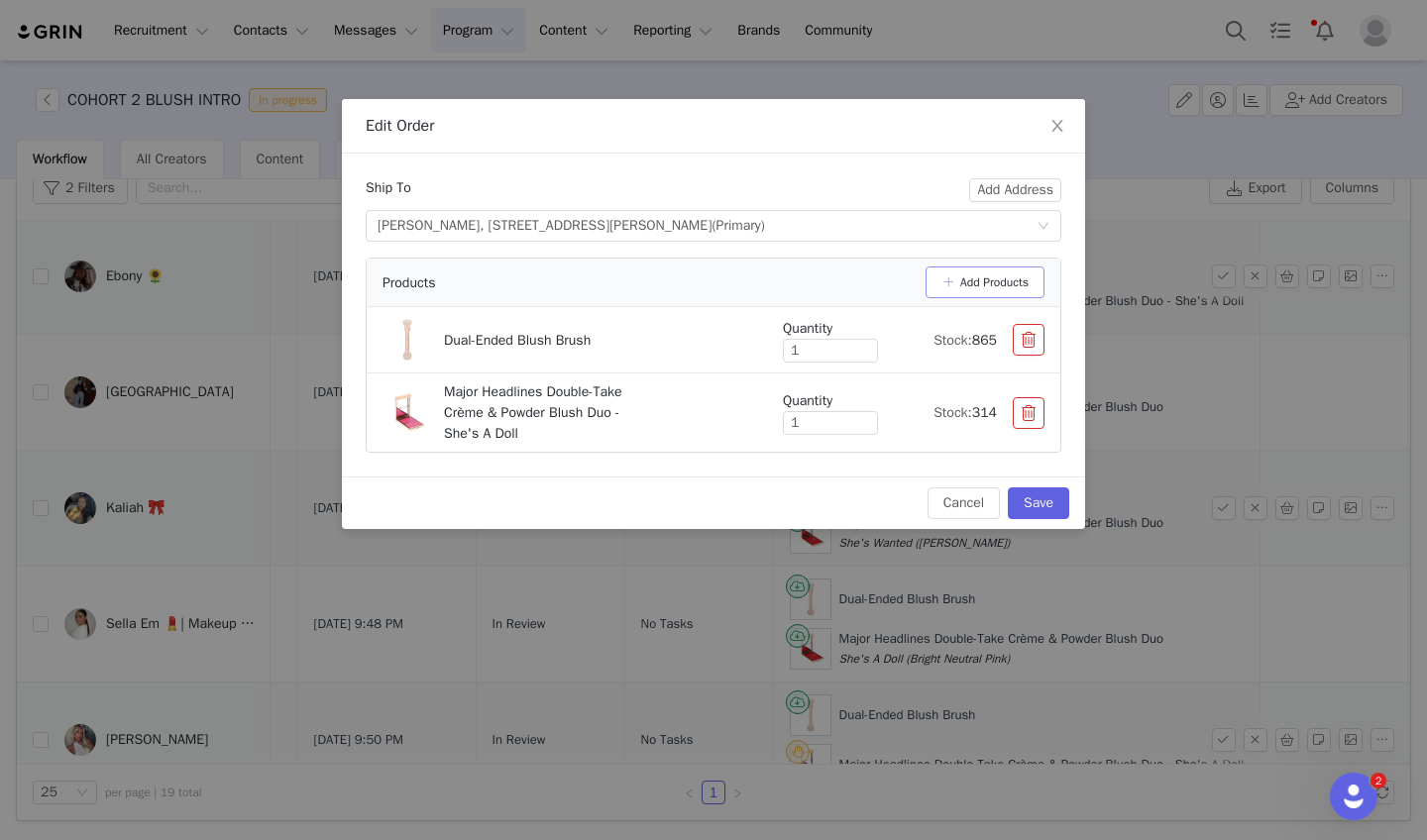click on "Add Products" at bounding box center [985, 282] 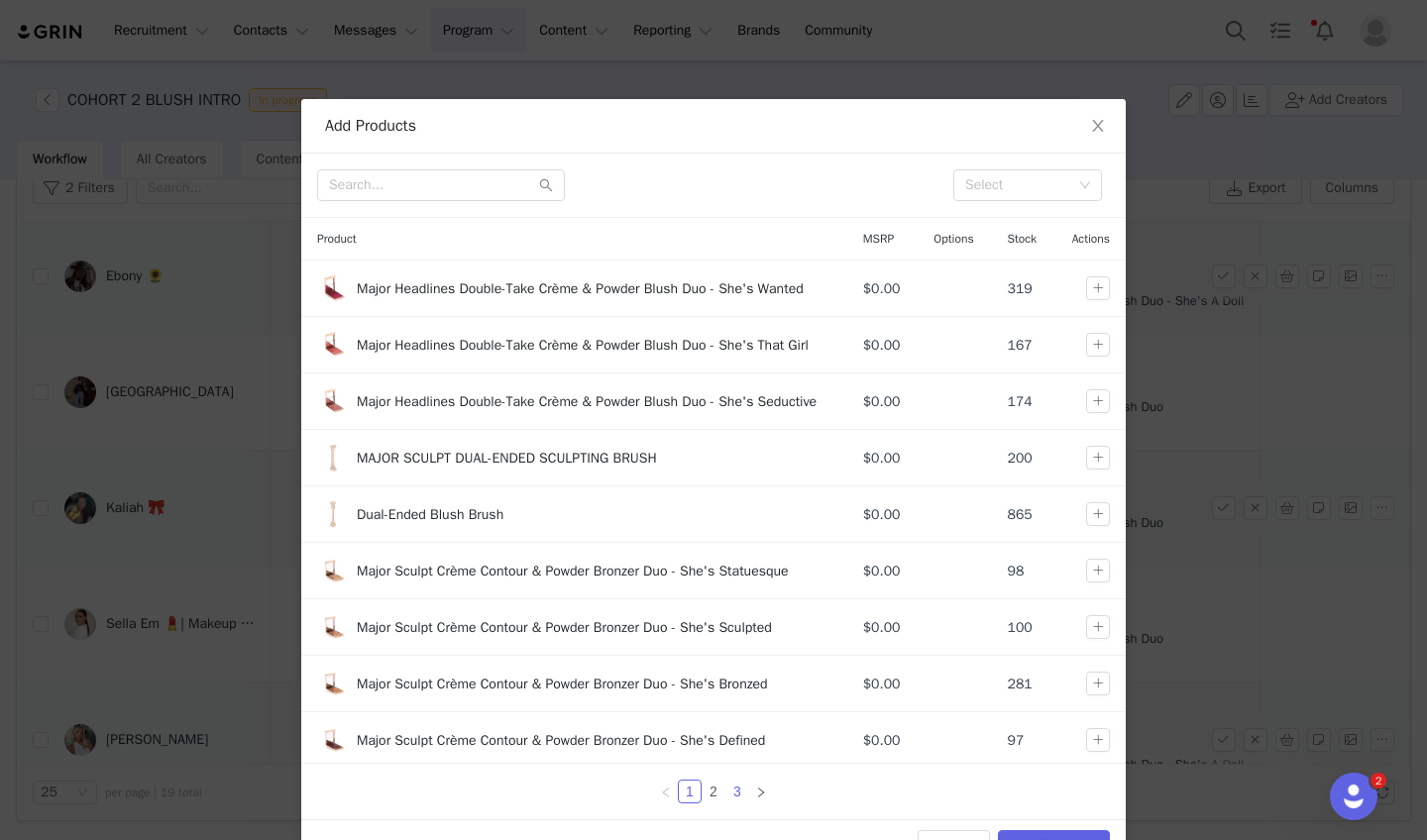 drag, startPoint x: 737, startPoint y: 788, endPoint x: 753, endPoint y: 776, distance: 20 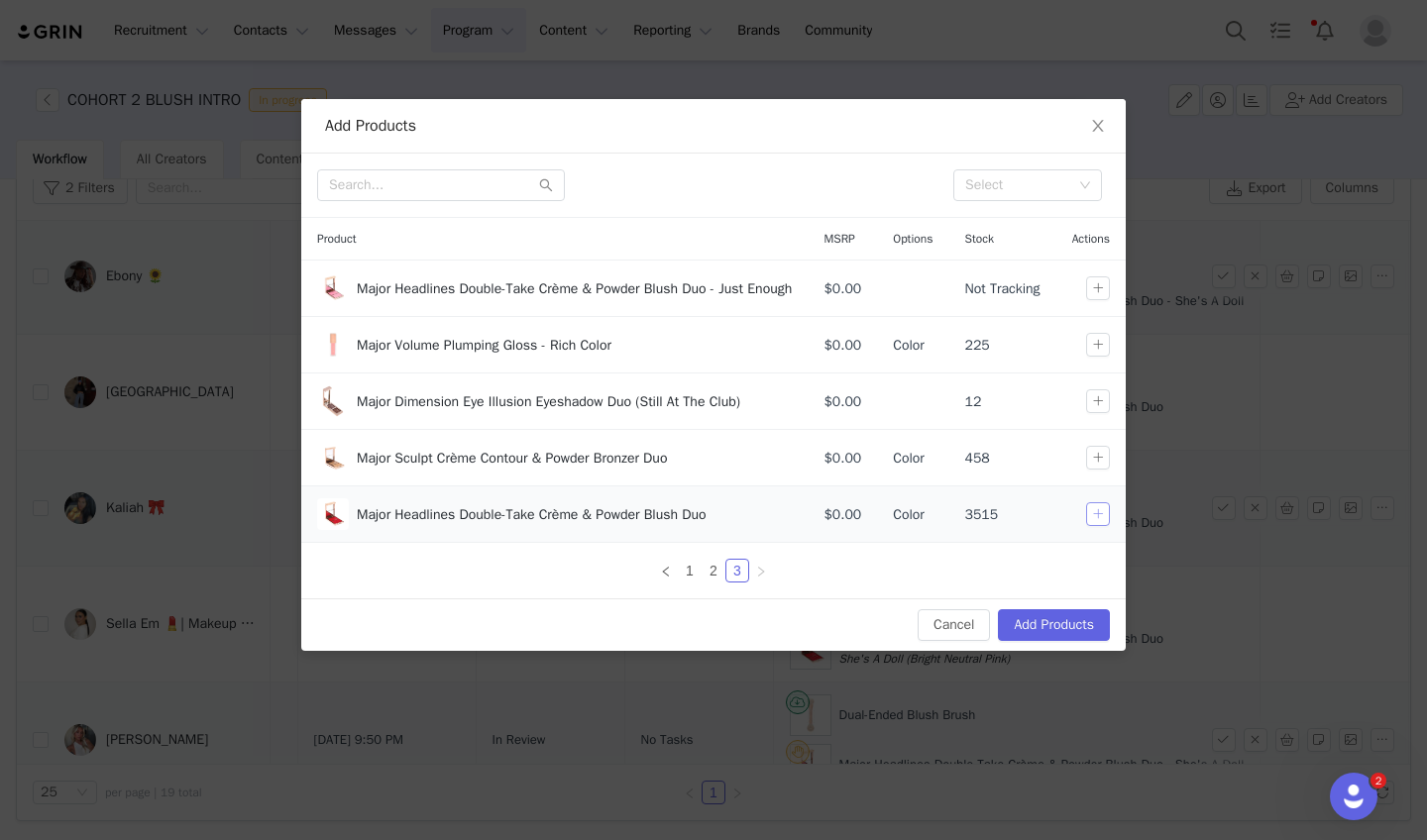 click at bounding box center (1091, 514) 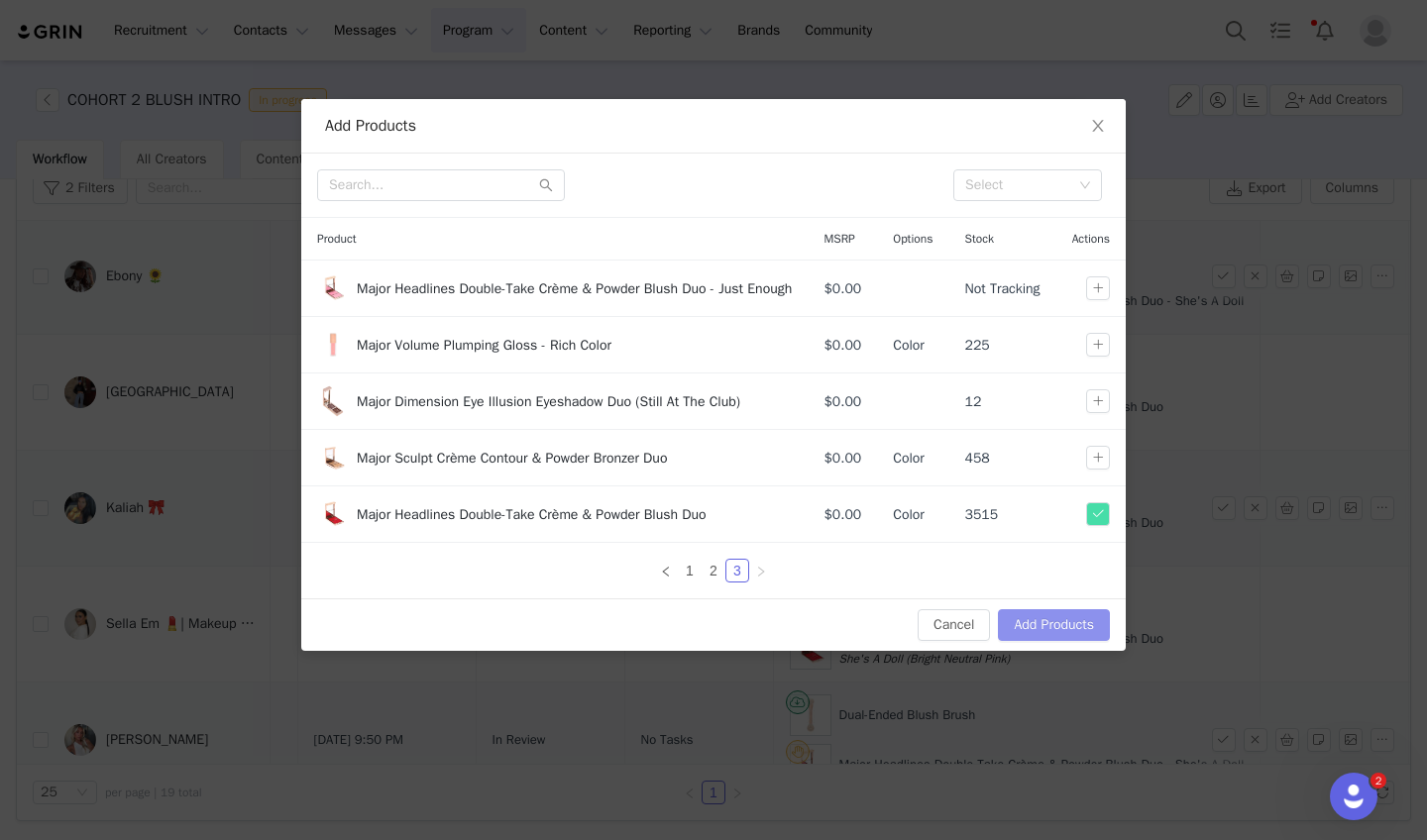 click on "Add Products" at bounding box center (1053, 625) 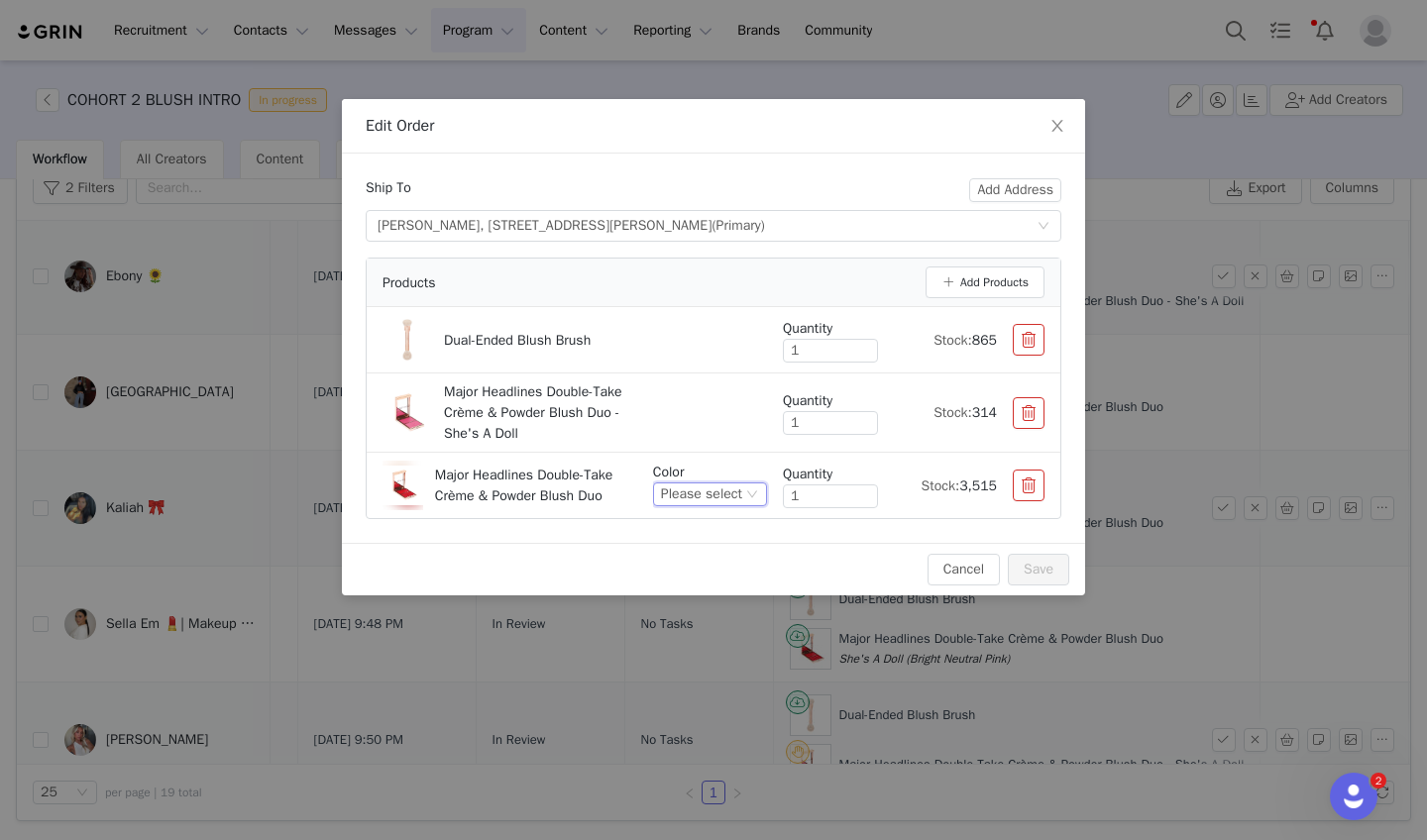 click on "Please select" at bounding box center (702, 494) 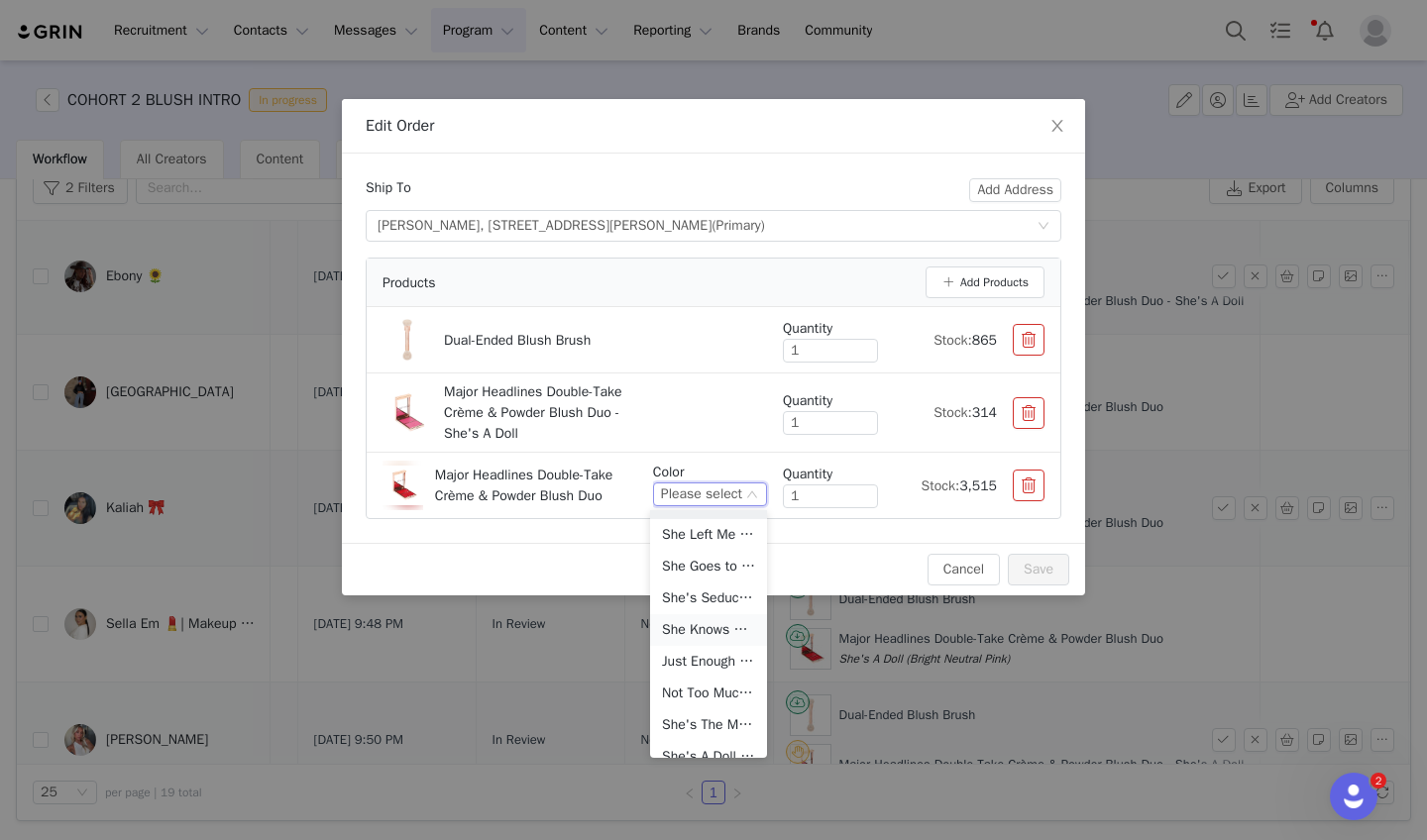 scroll, scrollTop: 66, scrollLeft: 0, axis: vertical 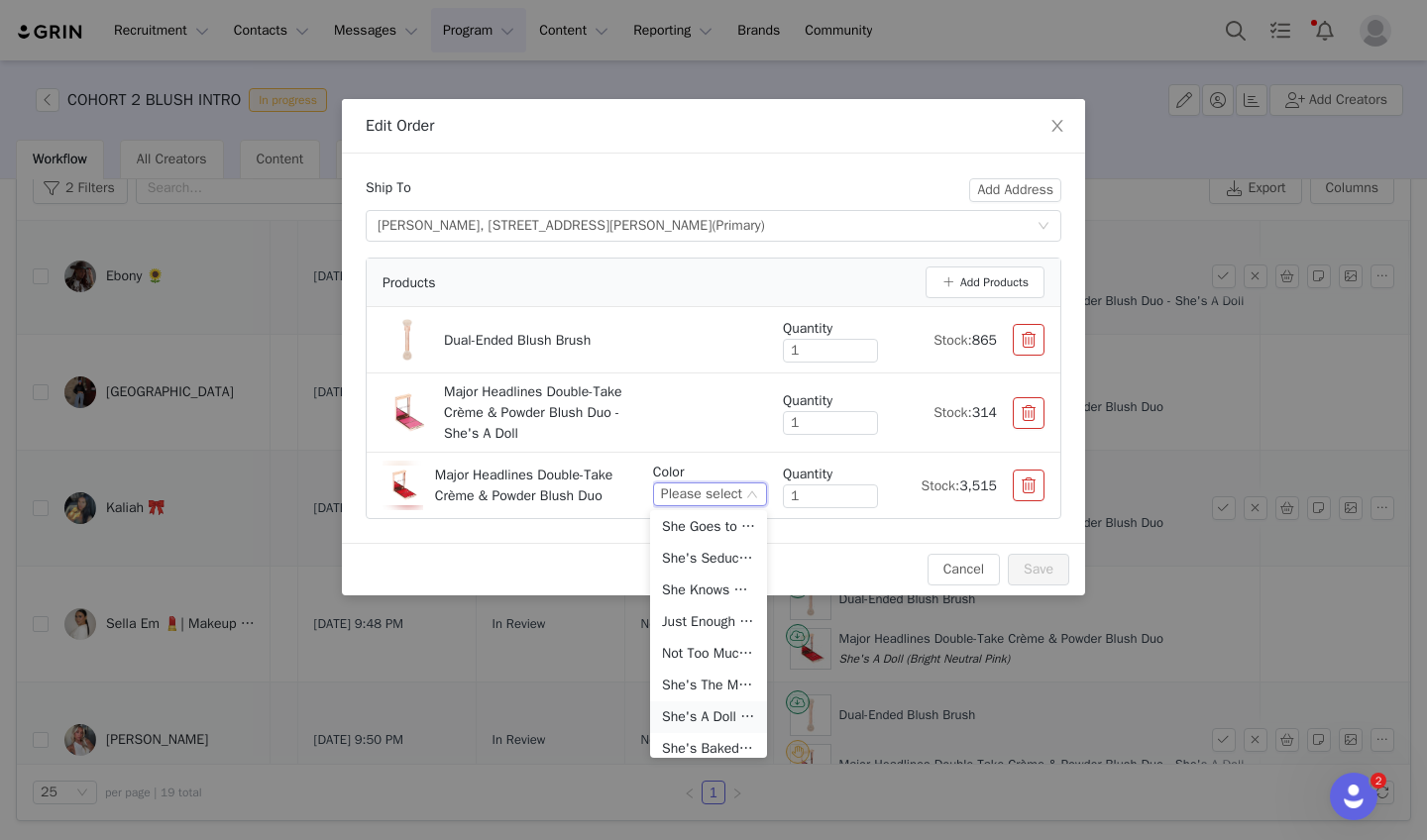 click on "She's A Doll (Bright Neutral Pink)" at bounding box center (709, 717) 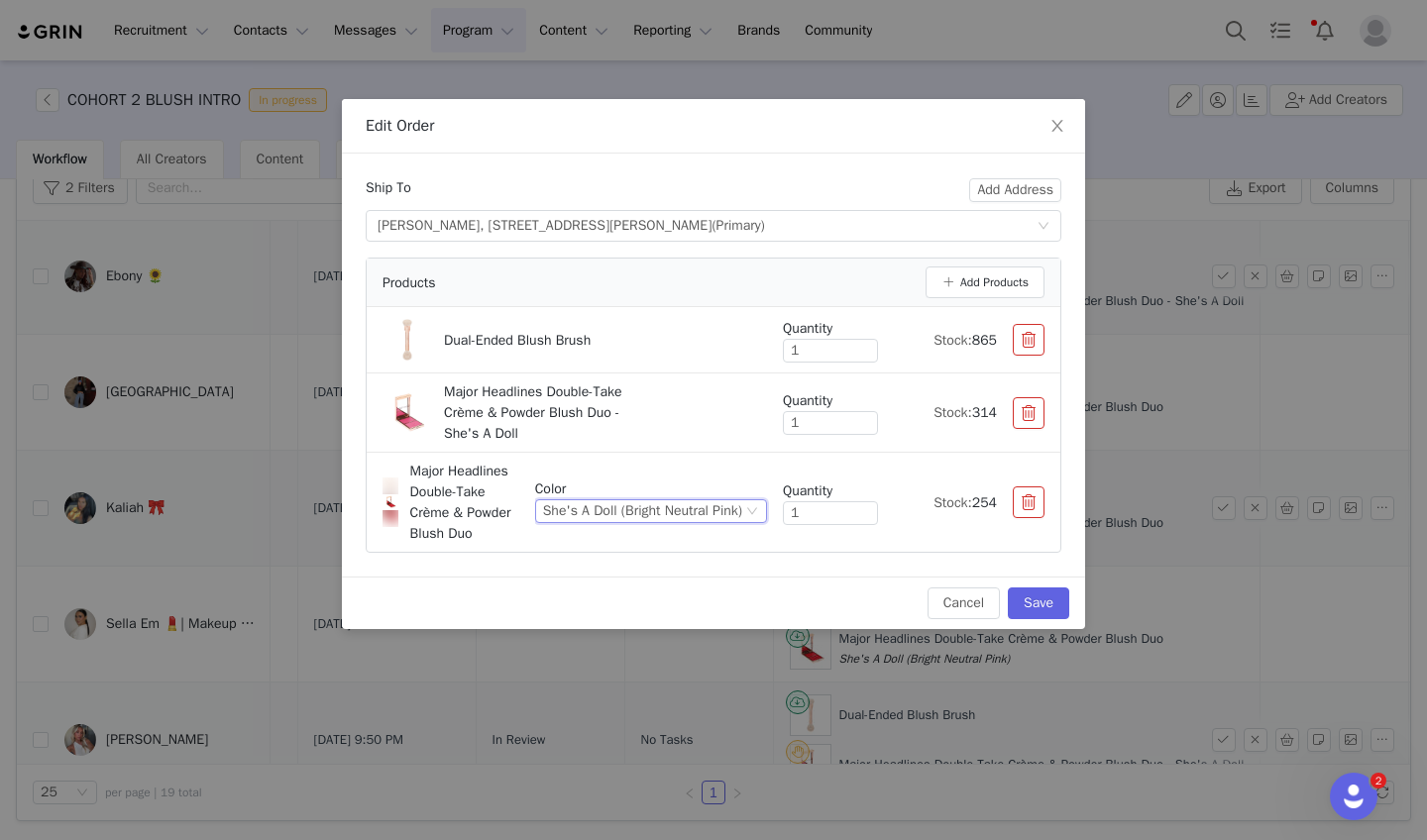 click on "Quantity 1  Stock:  314" at bounding box center [906, 412] 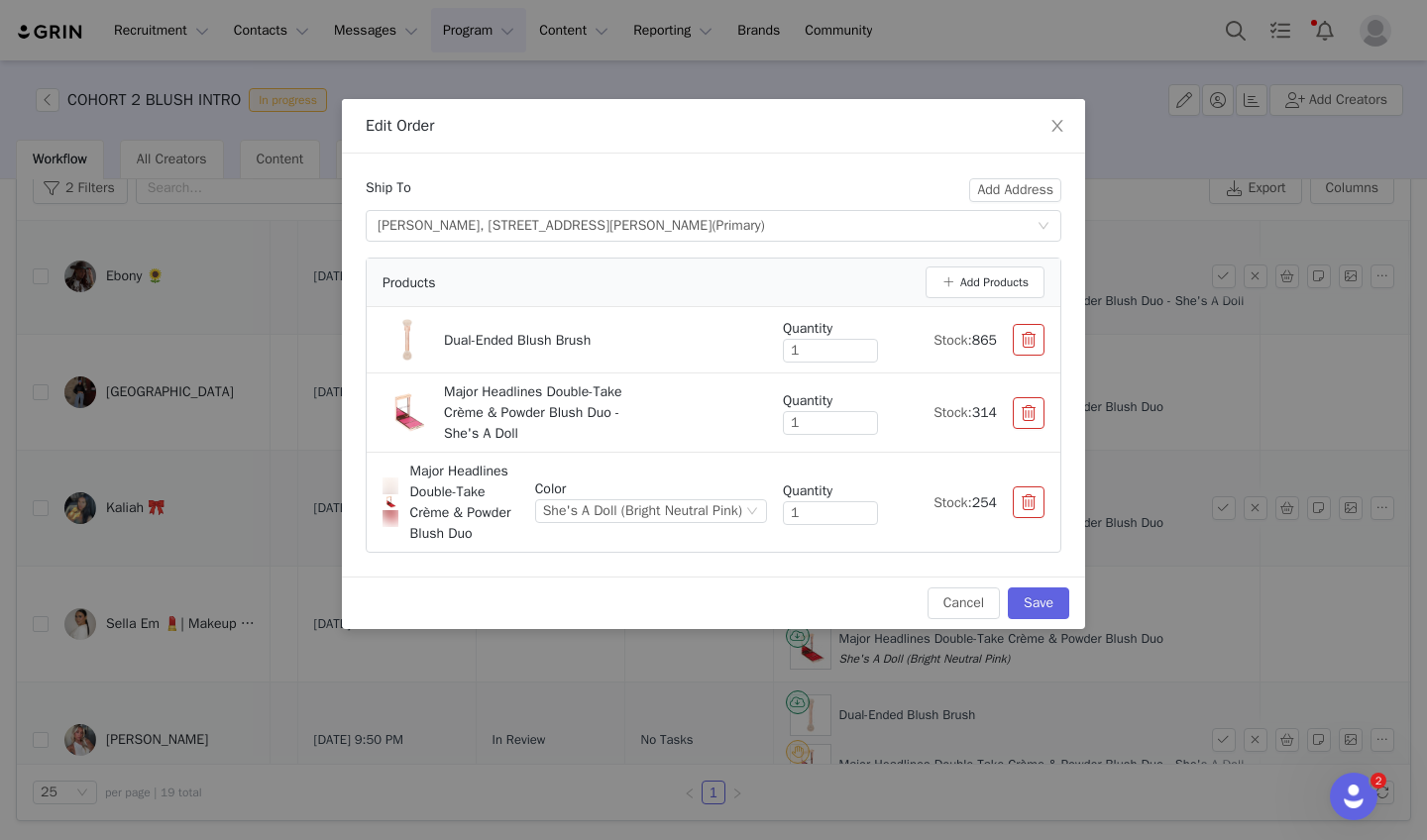 click at bounding box center (1029, 413) 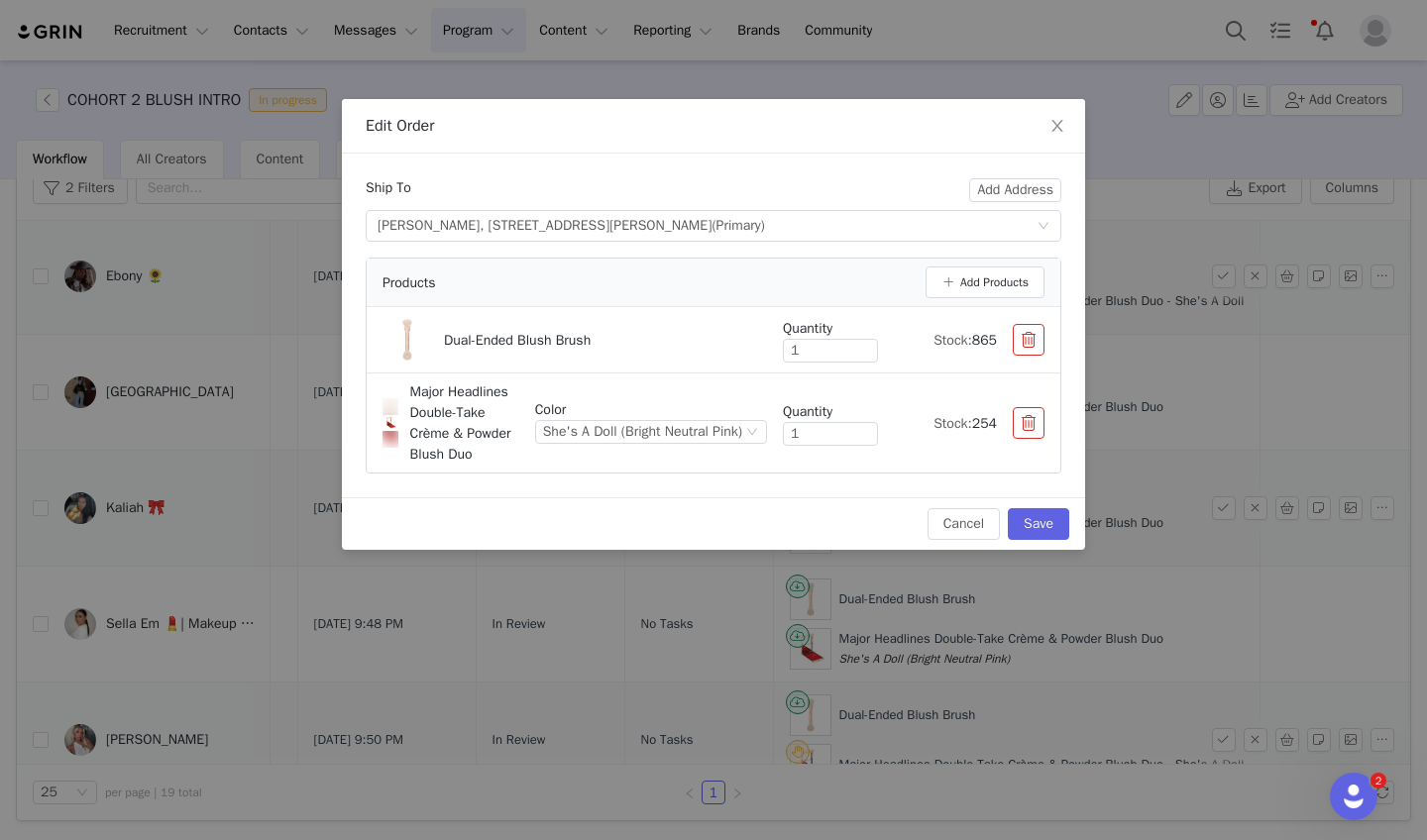 click on "Cancel Save" at bounding box center (714, 523) 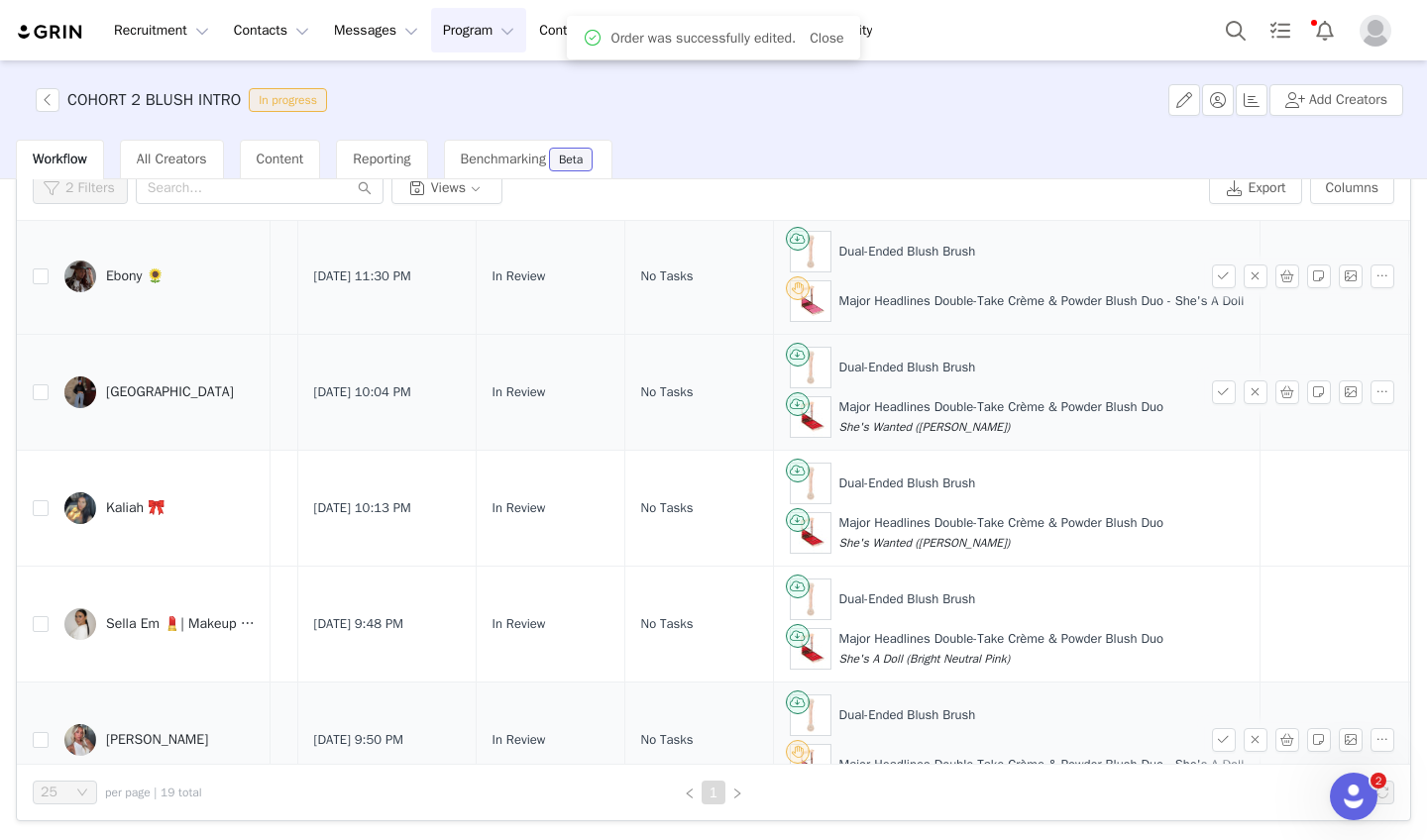 scroll, scrollTop: 1093, scrollLeft: 123, axis: both 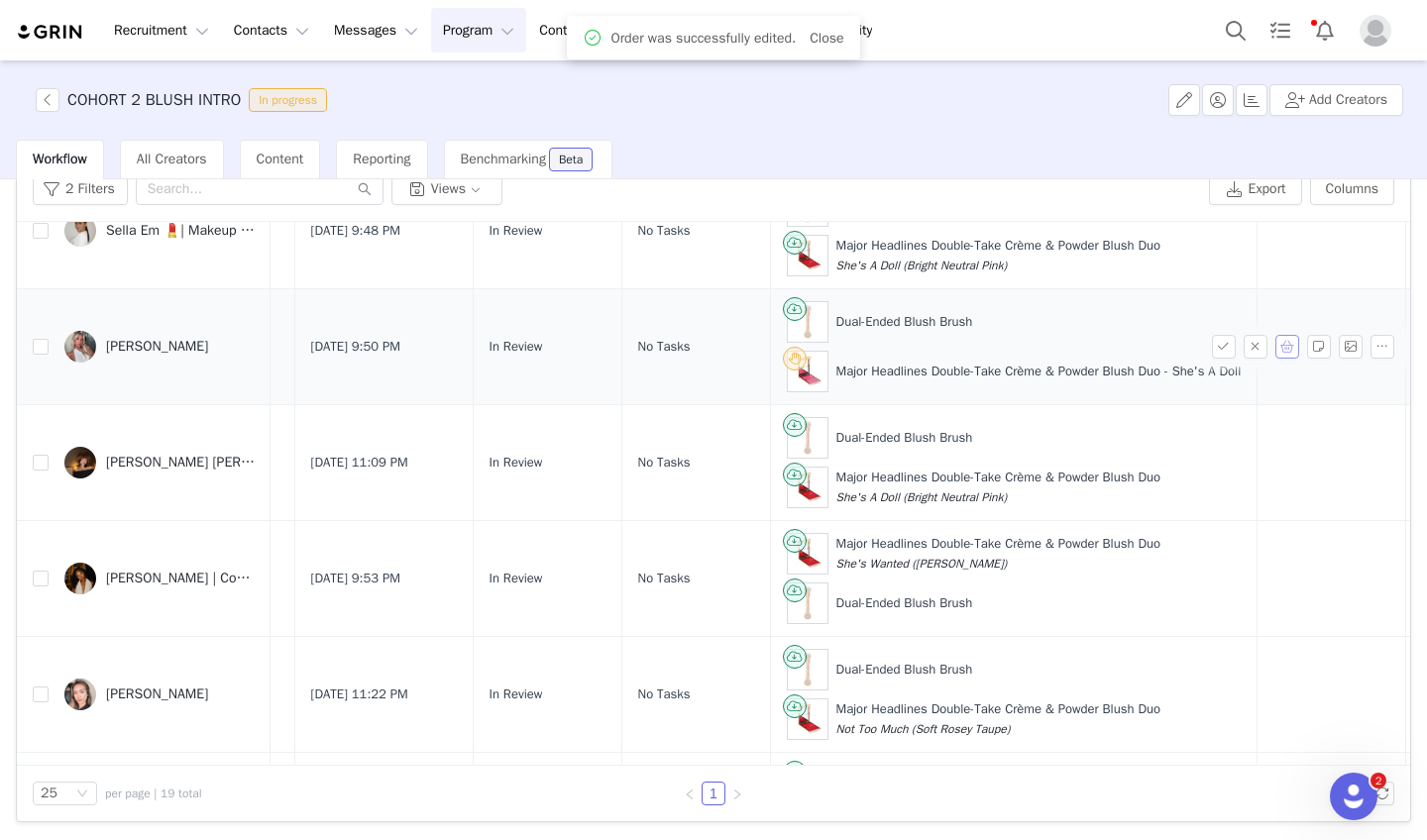 click at bounding box center (1307, 347) 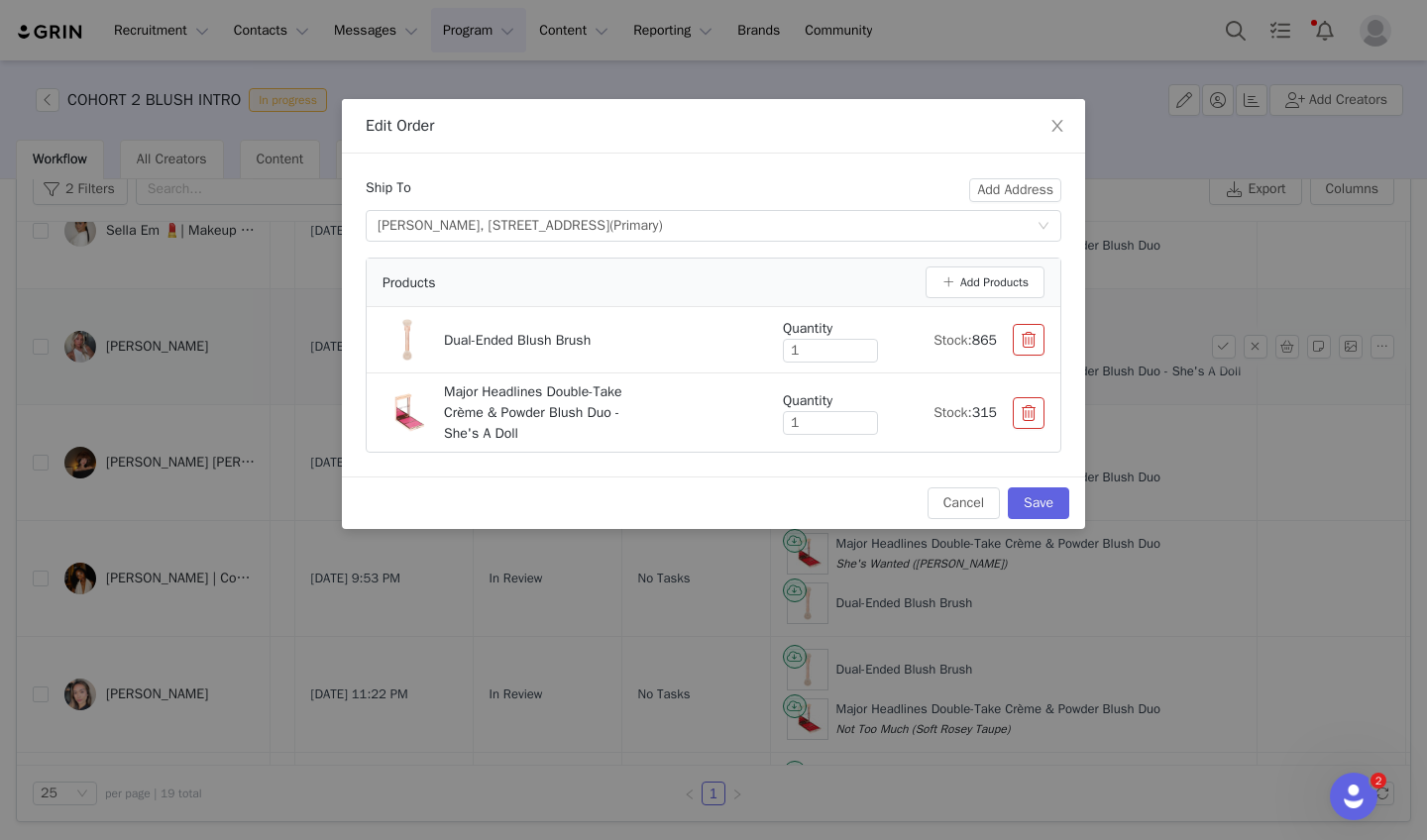 click on "Ship To      Add Address Select shipping address  Naomi Bergida, 2741 Riverside Avenue, Merrick, NY, 11566, United States  (Primary) Products     Add Products   Dual-Ended Blush Brush     Quantity 1  Stock:  865   Major Headlines Double-Take Crème & Powder Blush Duo - She's A Doll     Quantity 1  Stock:  315" at bounding box center [714, 315] 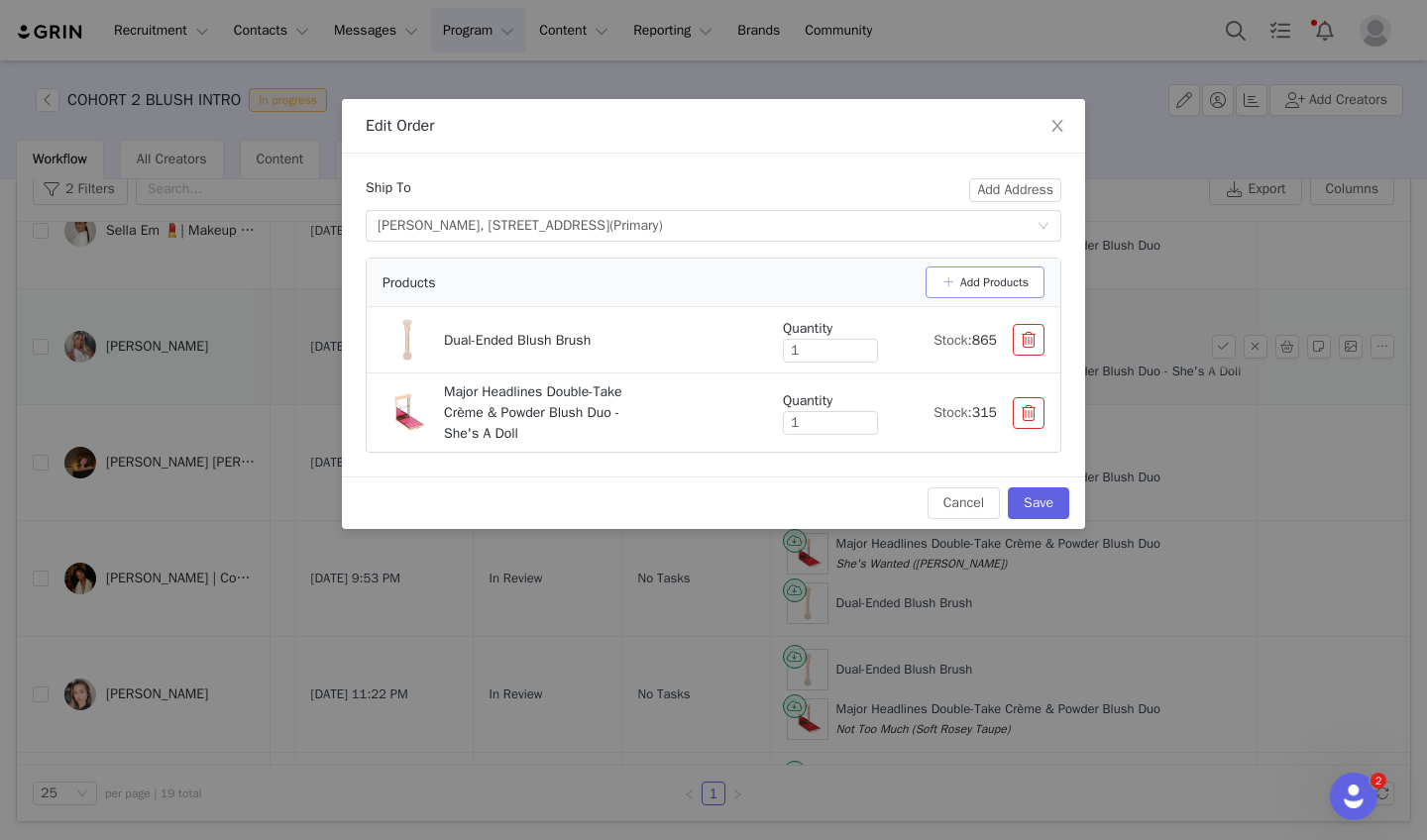 click on "Add Products" at bounding box center [985, 282] 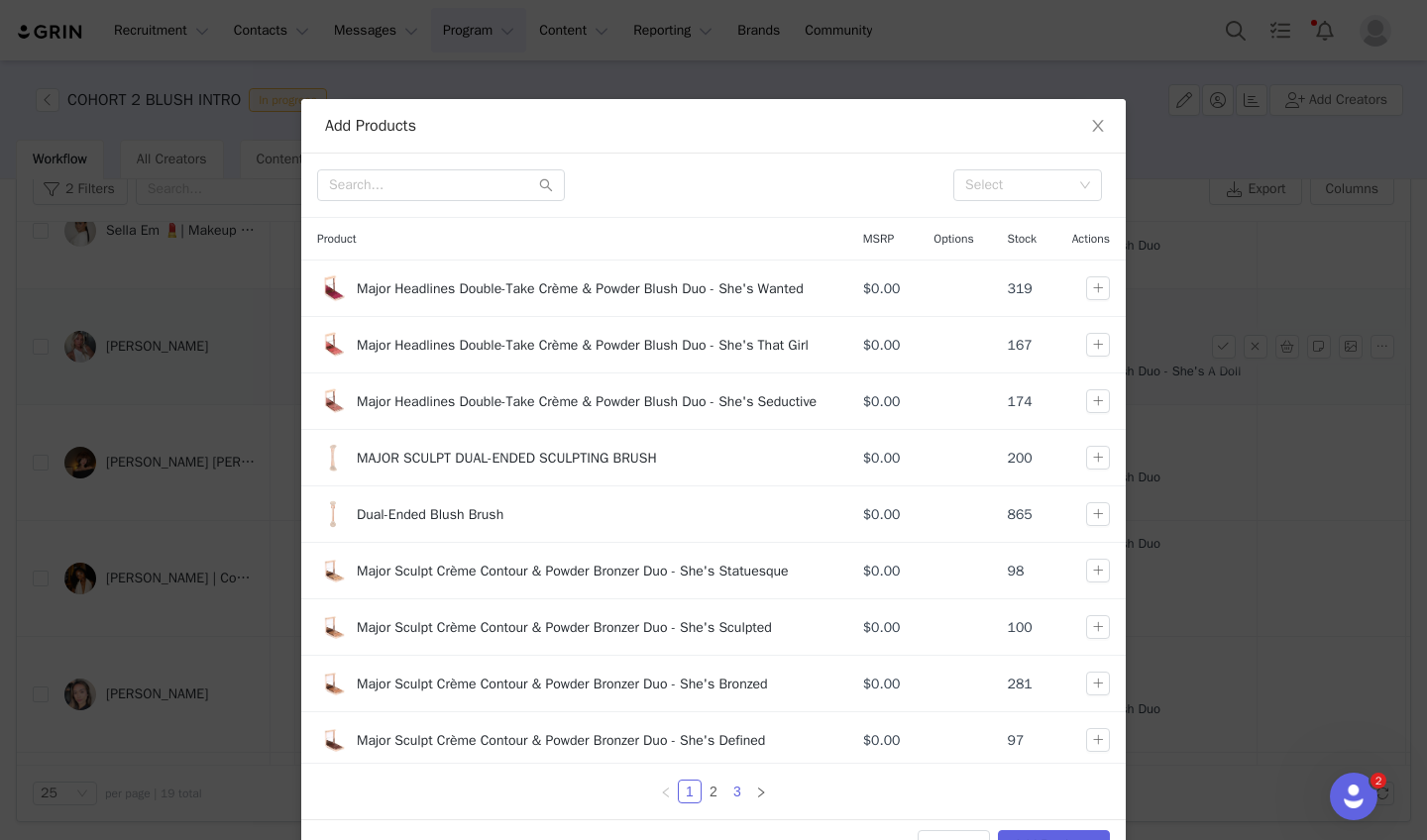 click on "3" at bounding box center (737, 791) 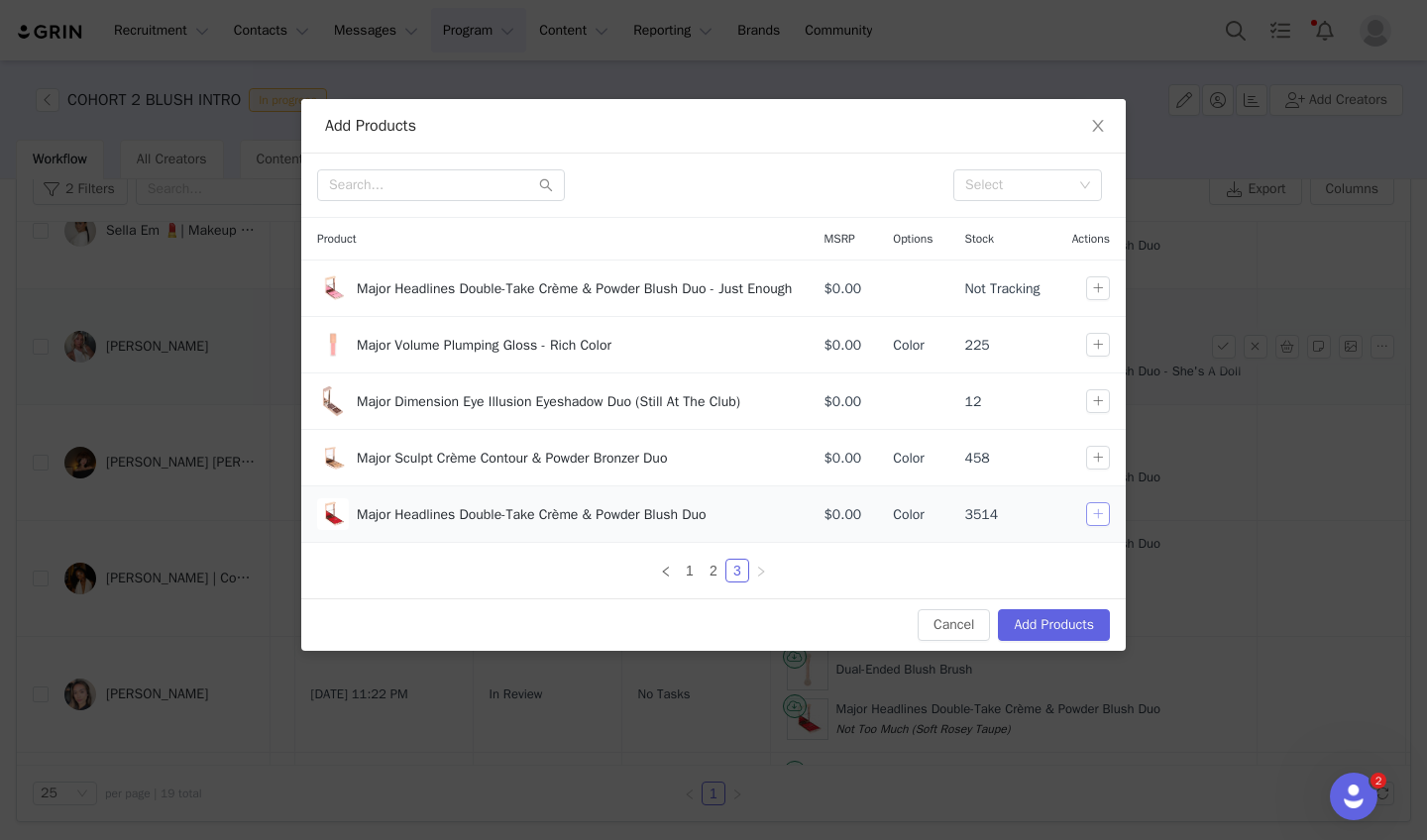 click at bounding box center [1098, 514] 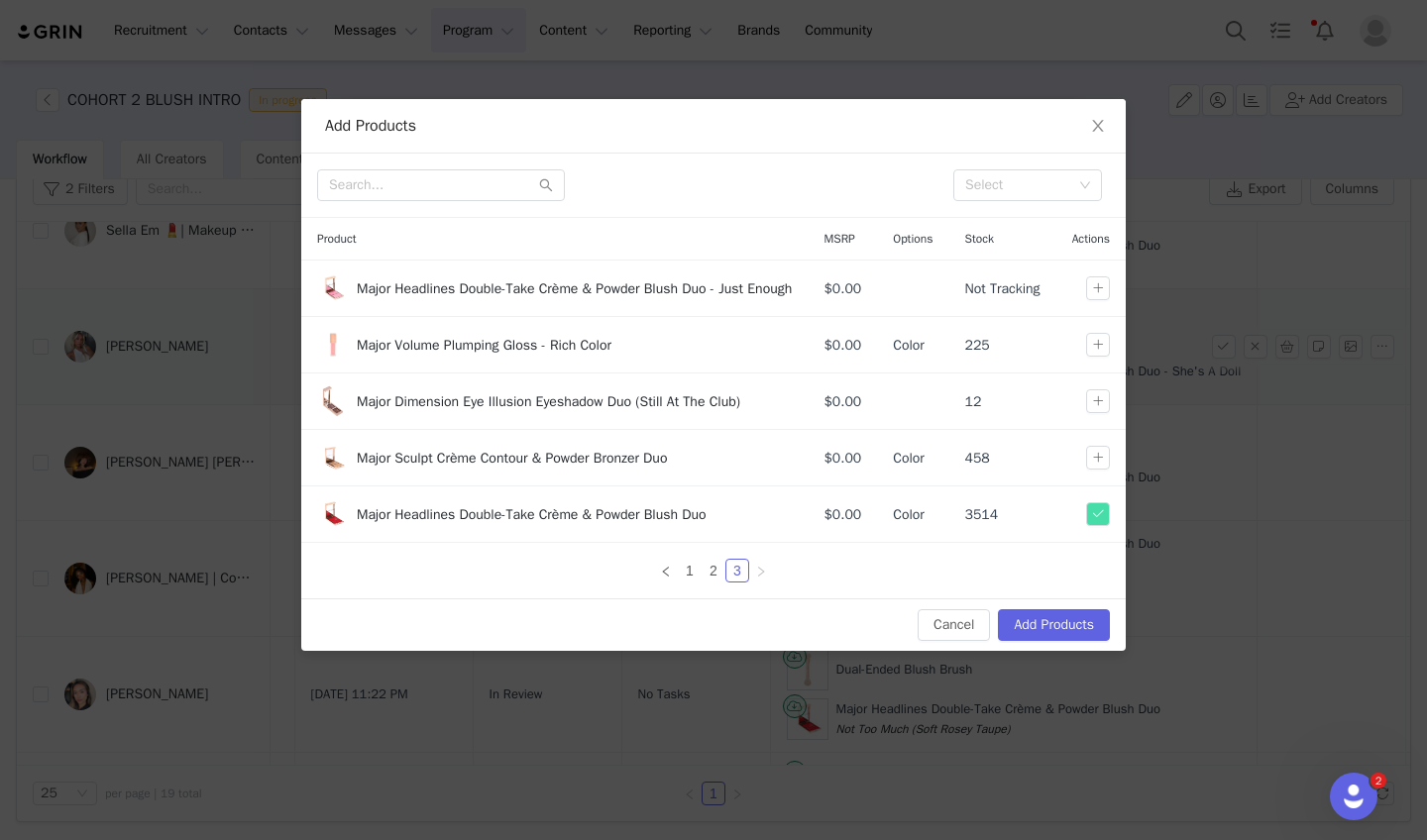 click on "Cancel Add Products" at bounding box center [714, 624] 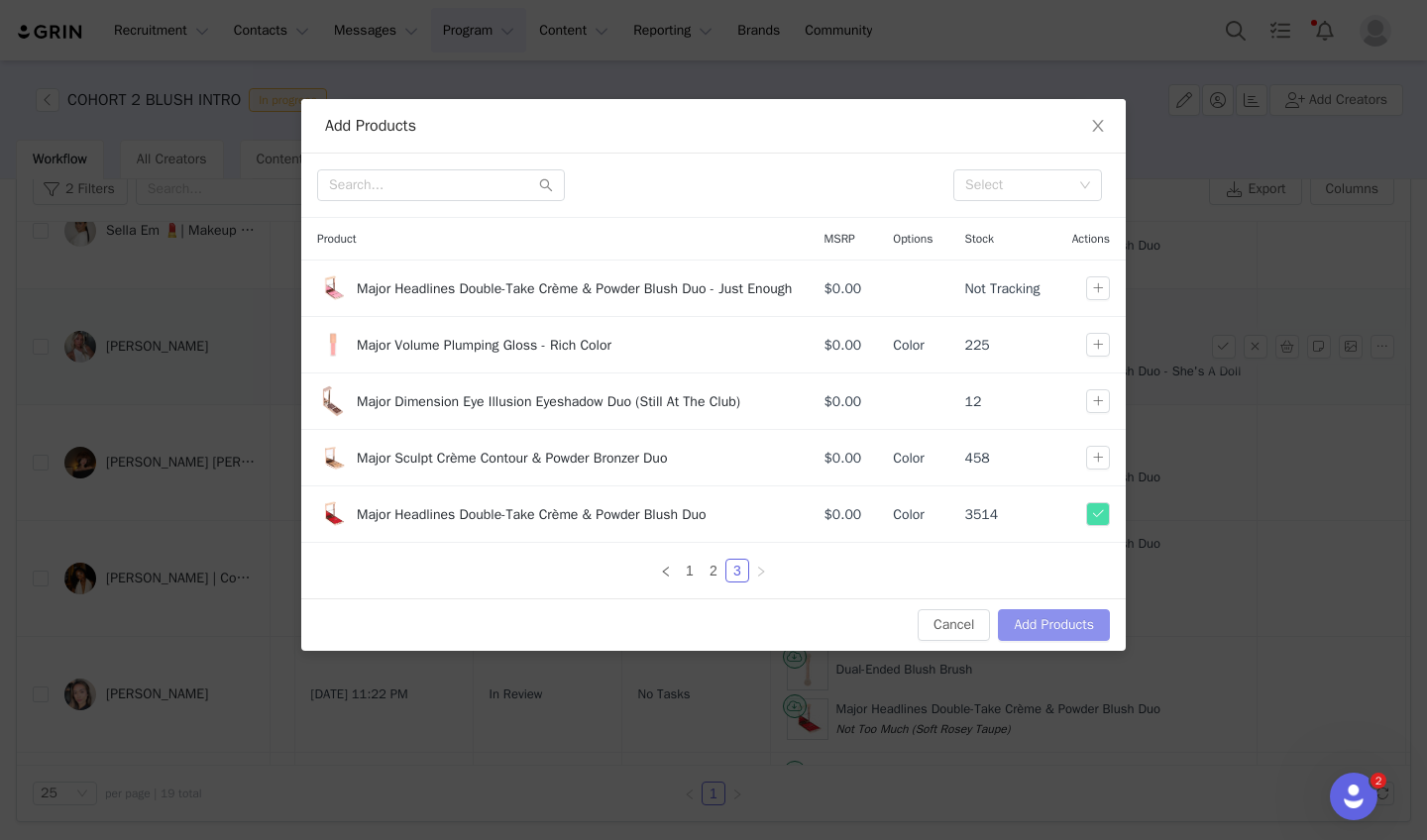 click on "Add Products" at bounding box center (1053, 625) 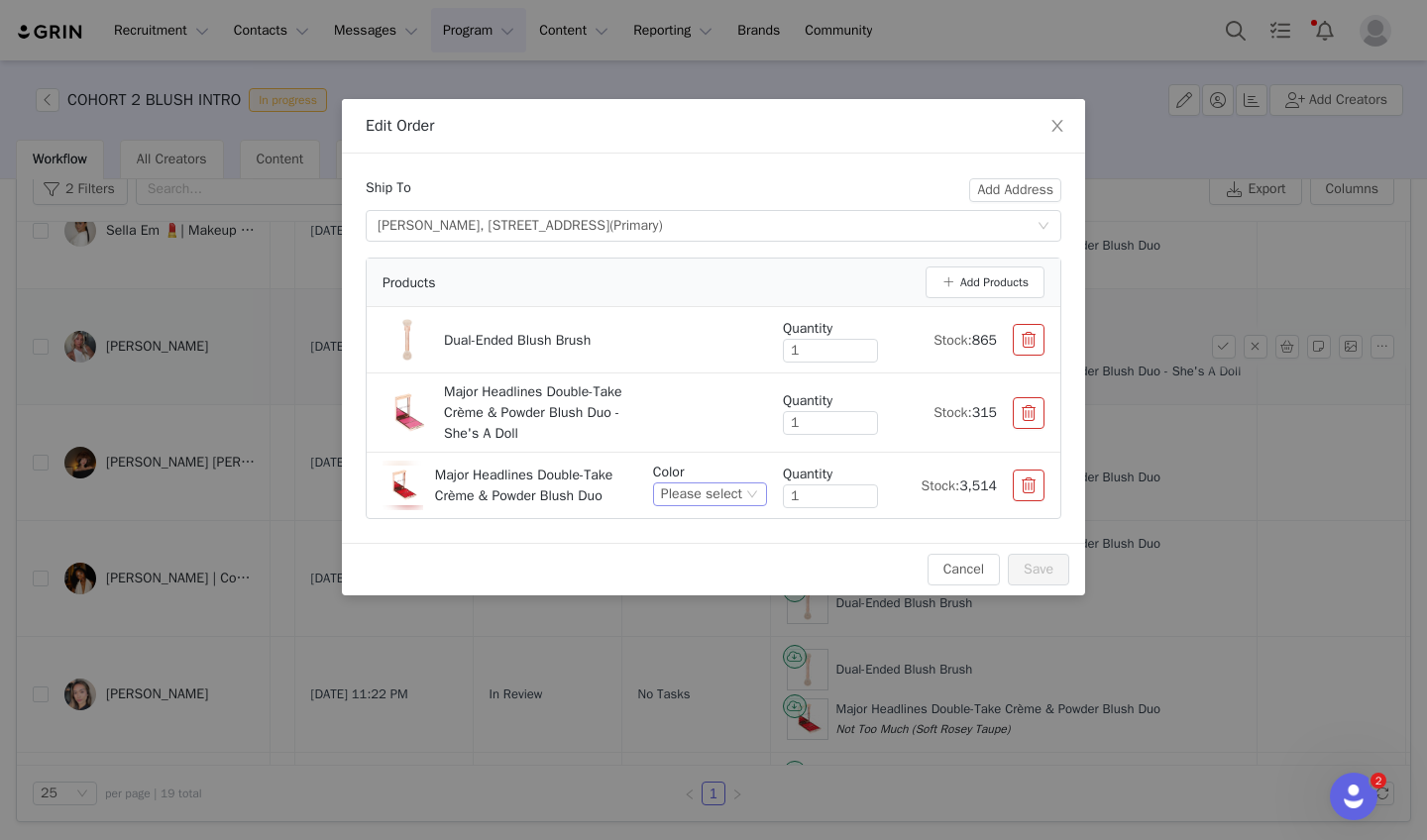 click 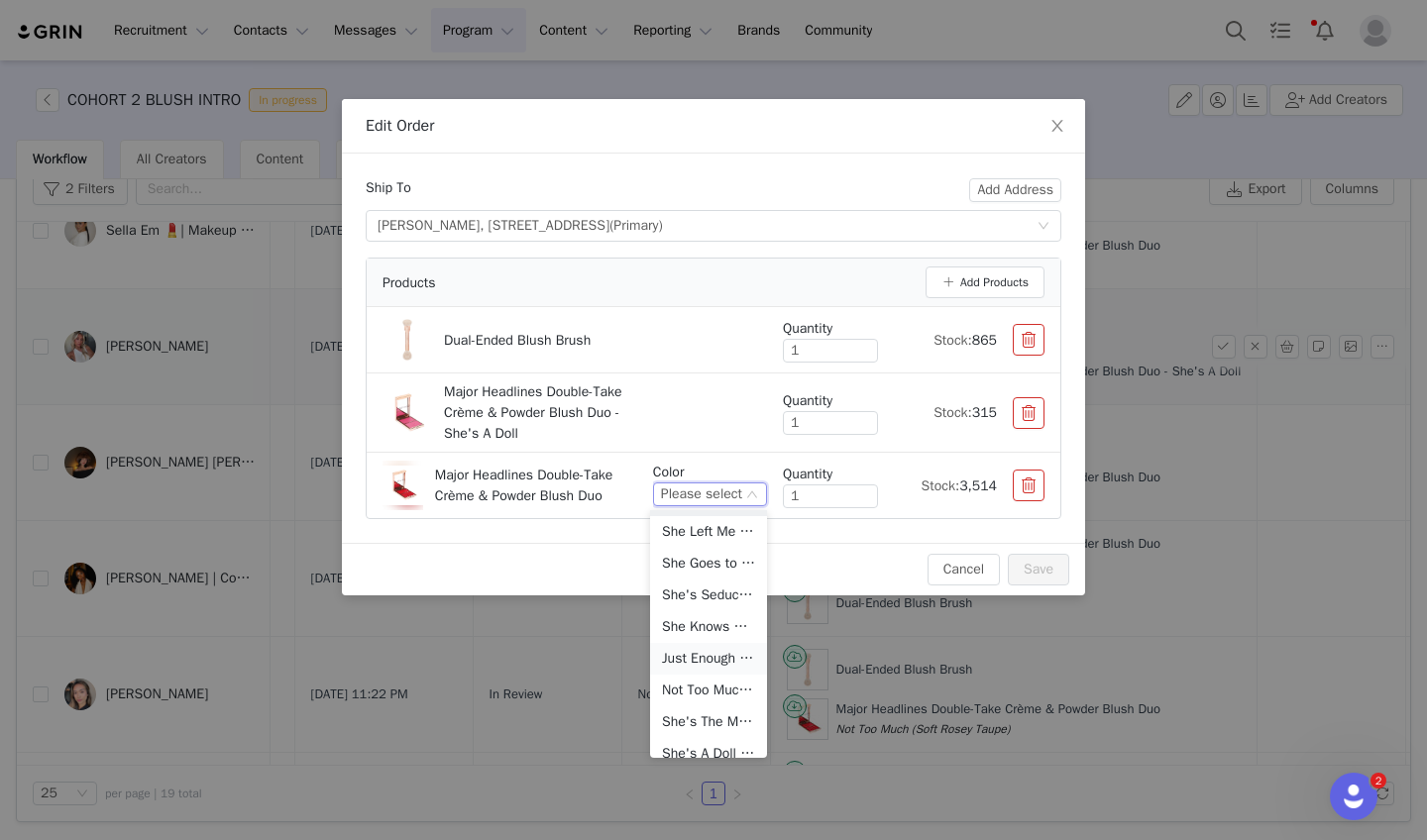 scroll, scrollTop: 71, scrollLeft: 0, axis: vertical 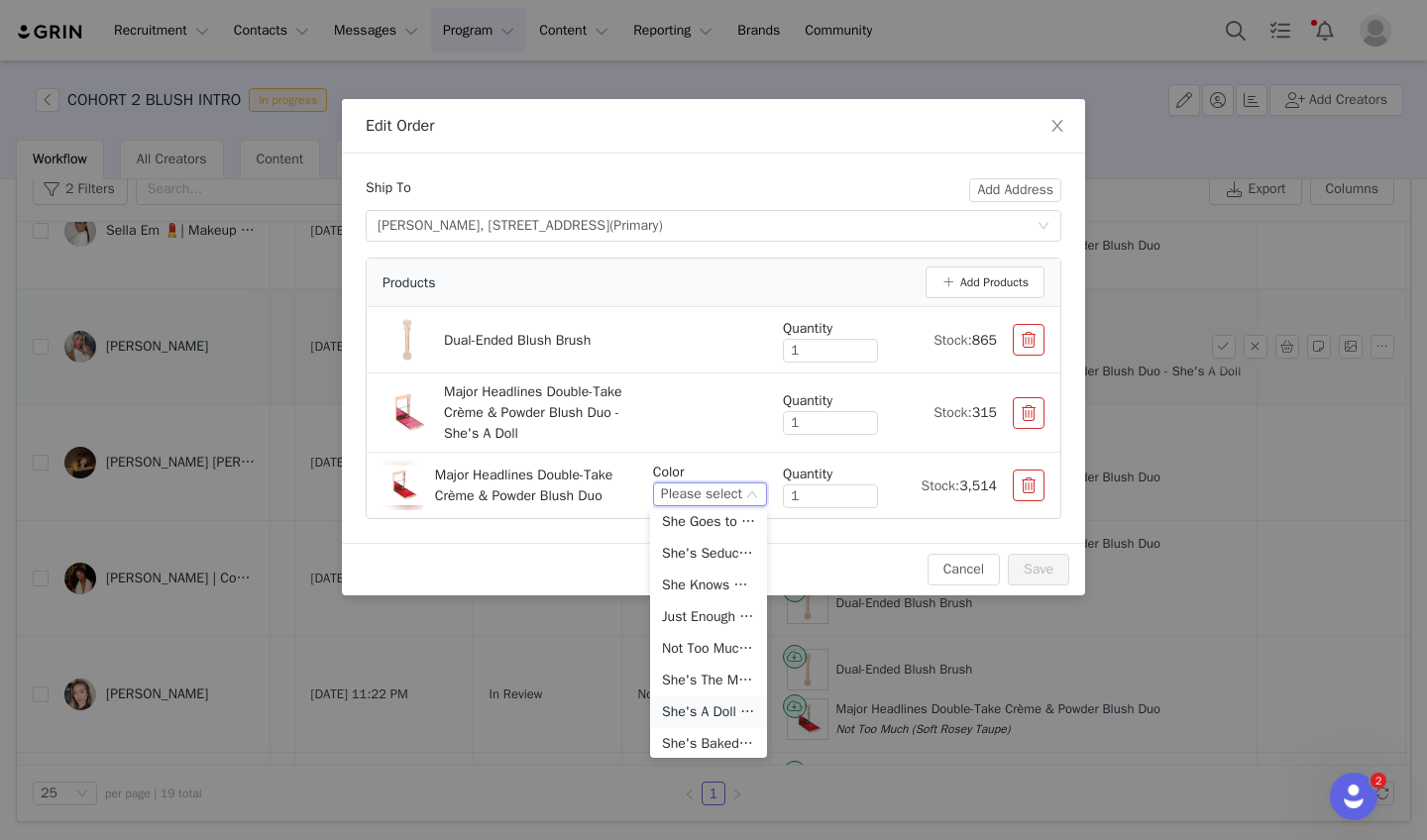 click on "She's A Doll (Bright Neutral Pink)" at bounding box center (709, 712) 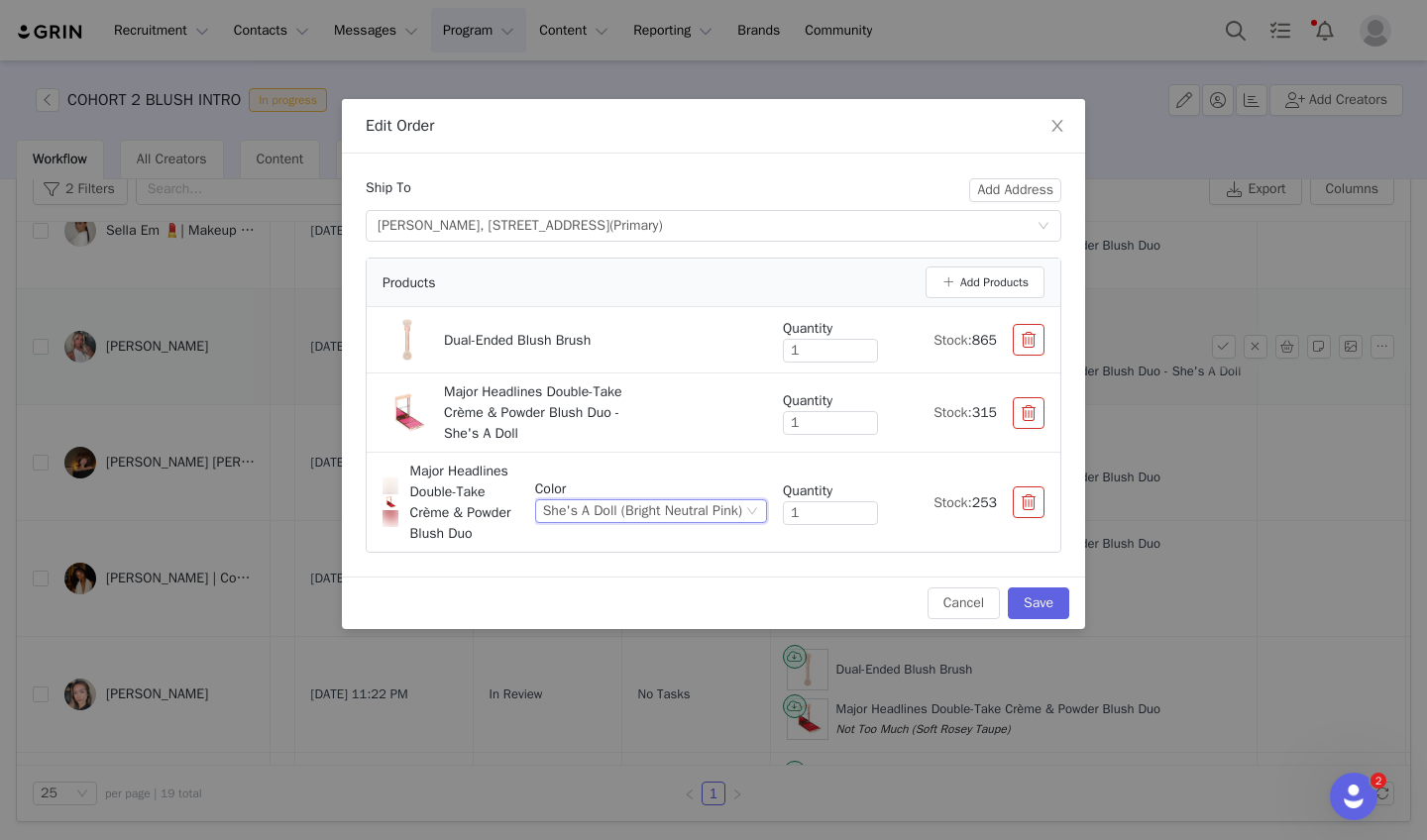 click at bounding box center (1029, 413) 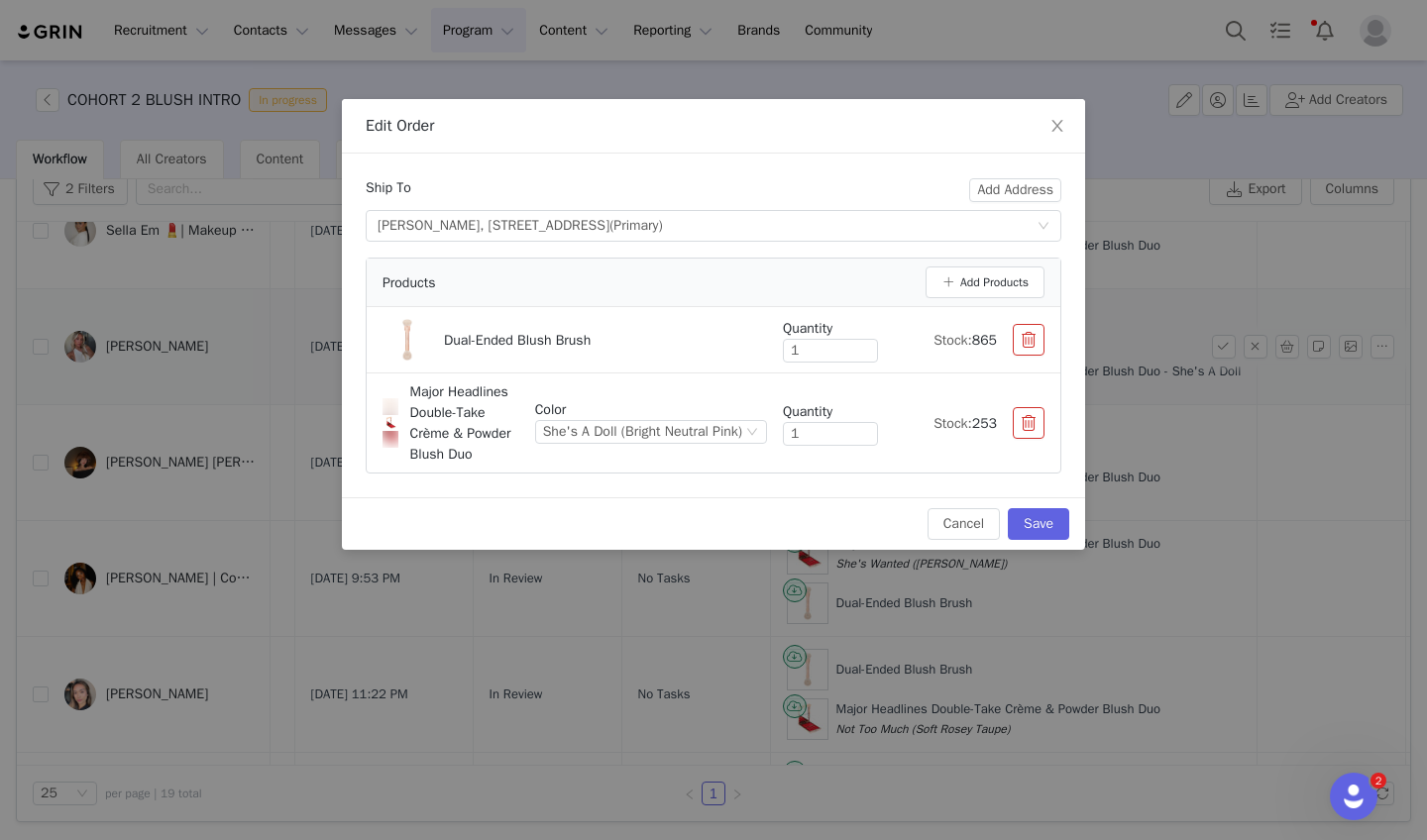 click on "Cancel Save" at bounding box center [714, 523] 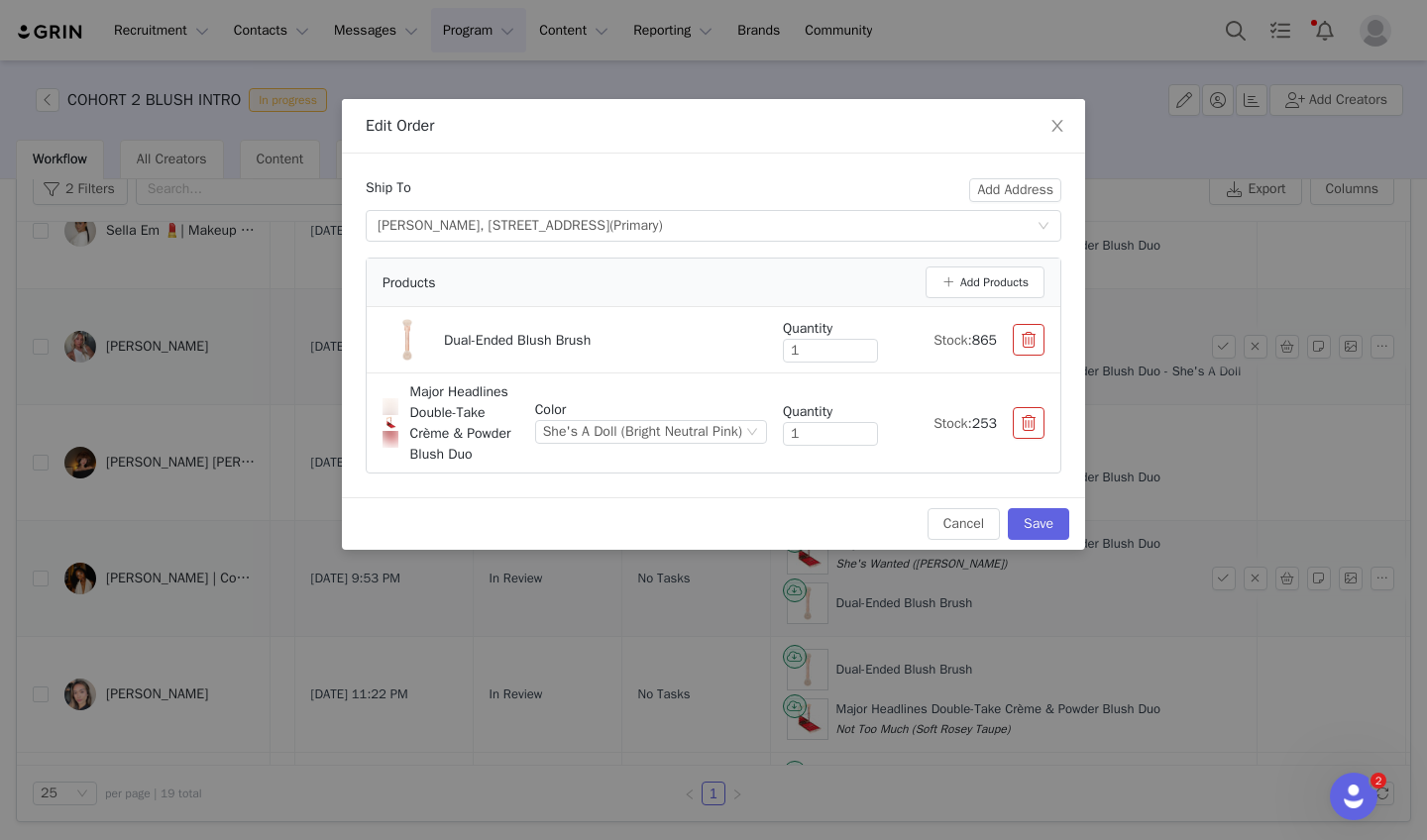 click on "Save" at bounding box center [1039, 524] 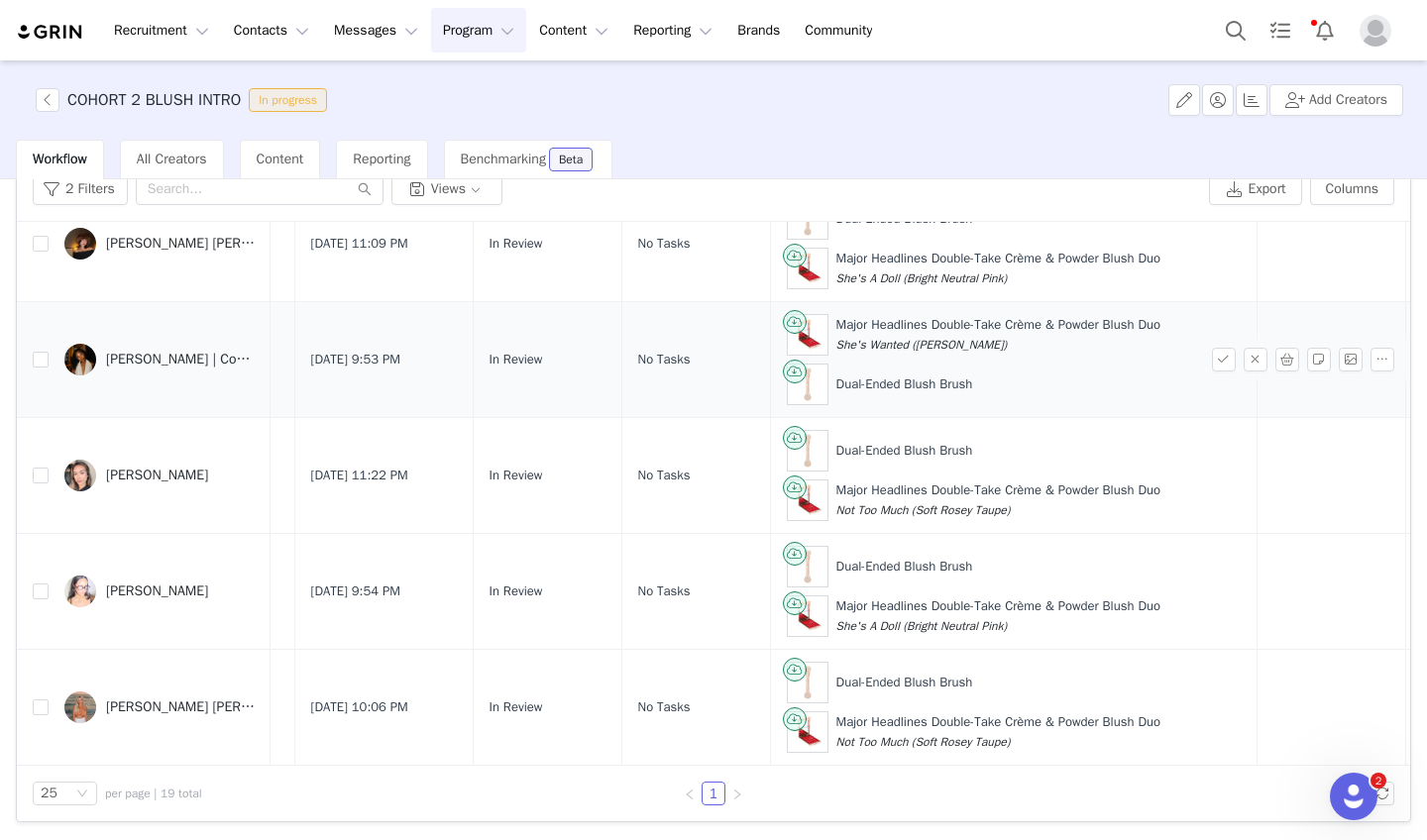 scroll, scrollTop: 1721, scrollLeft: 125, axis: both 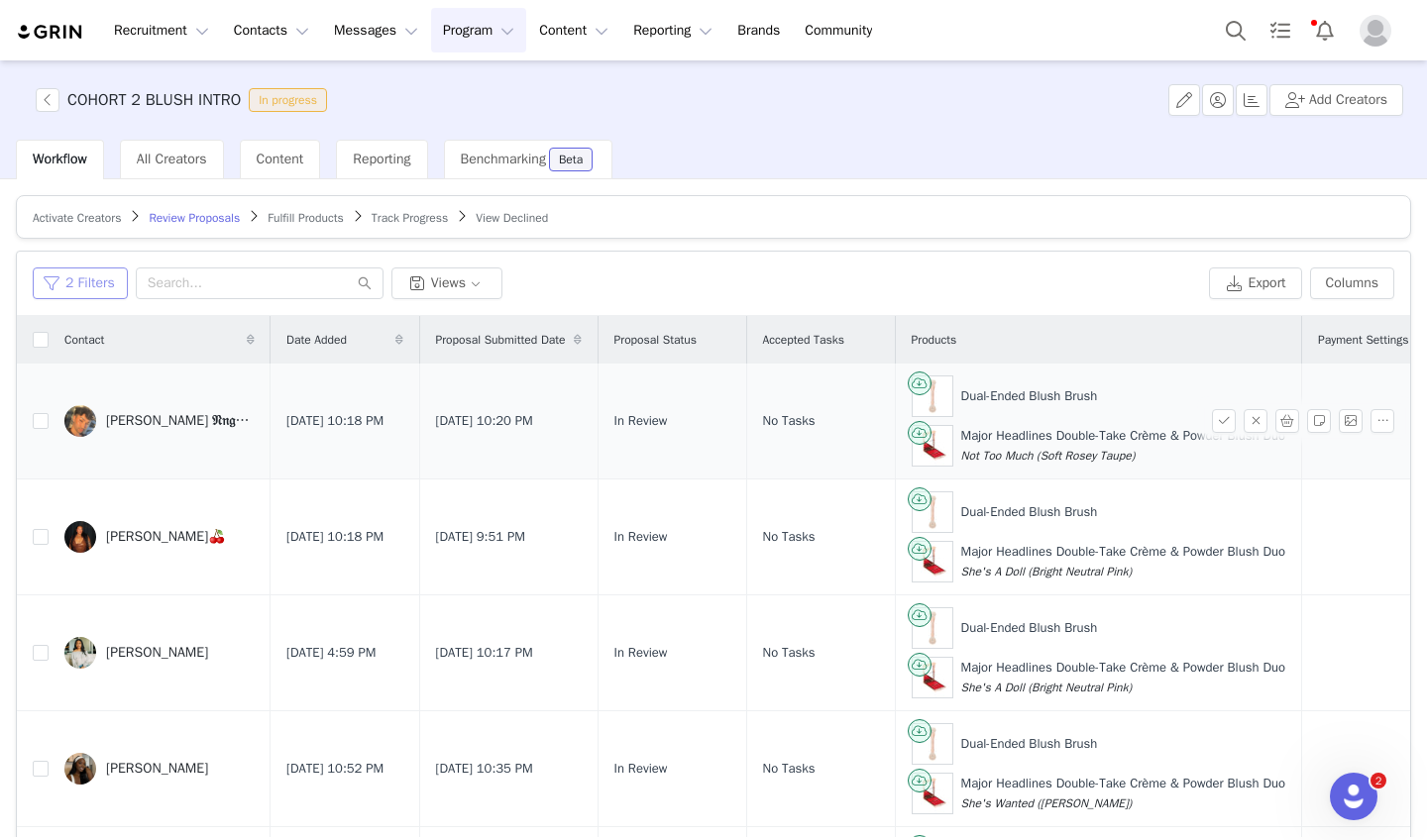 click on "2 Filters" at bounding box center (80, 283) 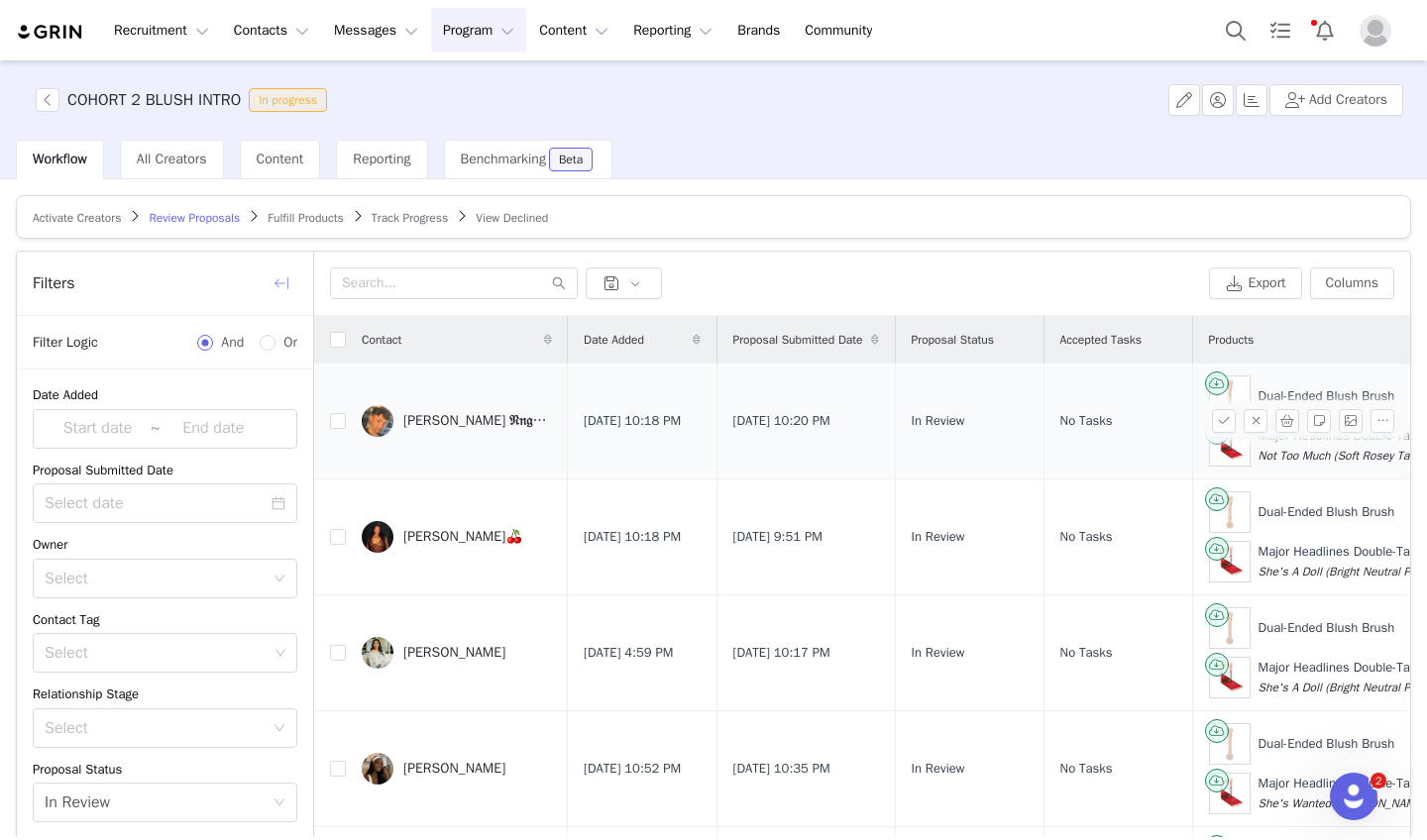 click on "Filters" at bounding box center [165, 283] 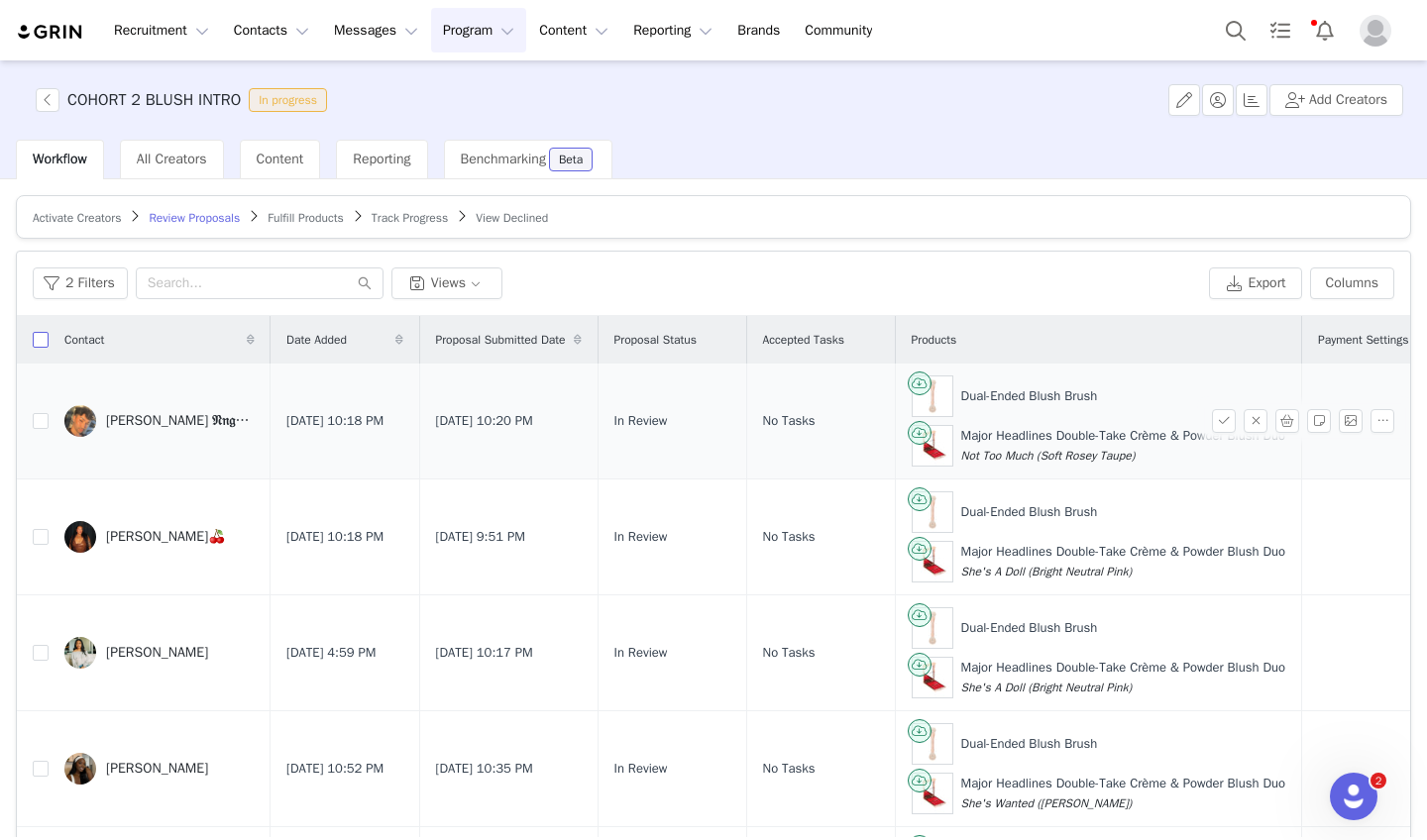 click at bounding box center [41, 340] 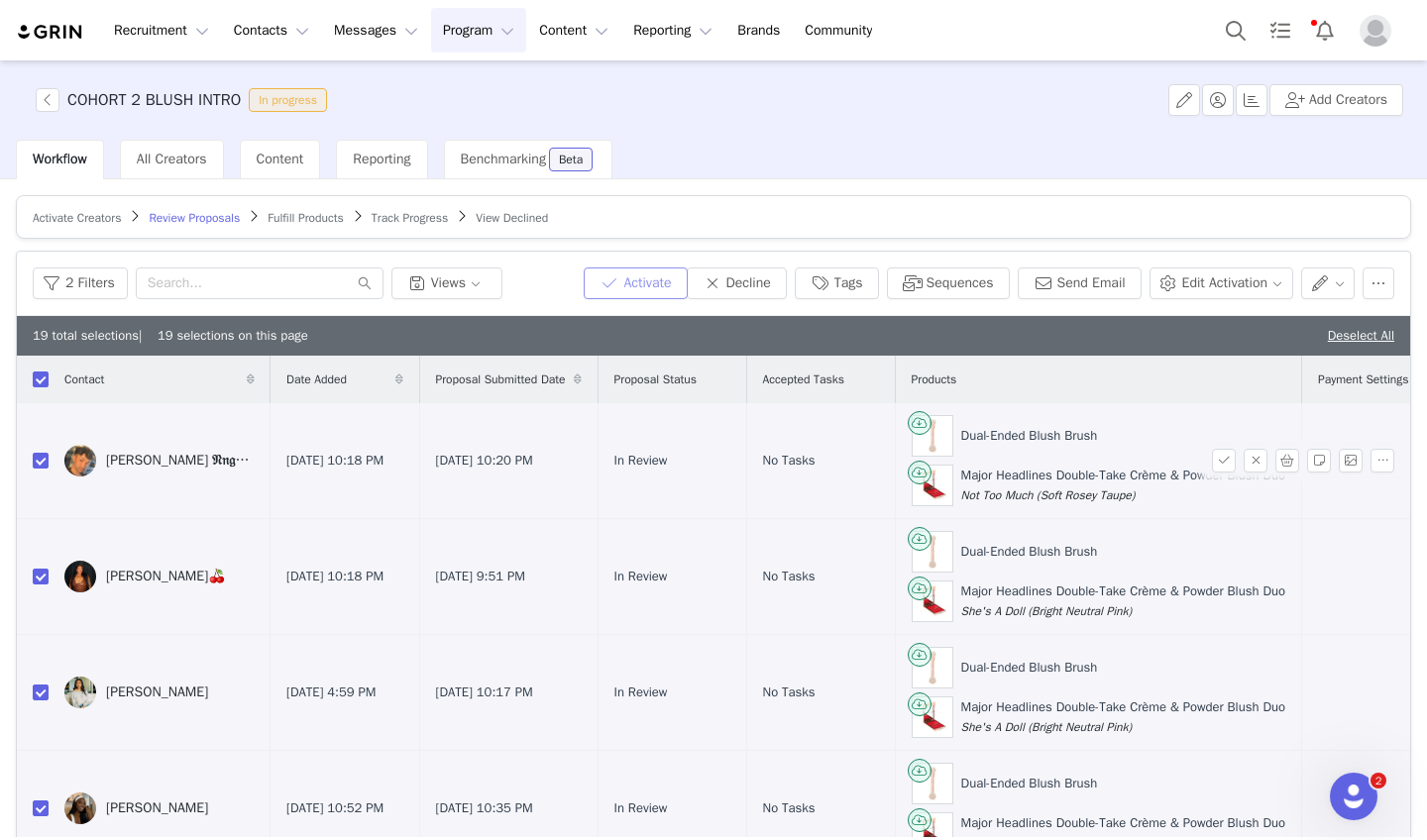 click on "Activate" at bounding box center (635, 283) 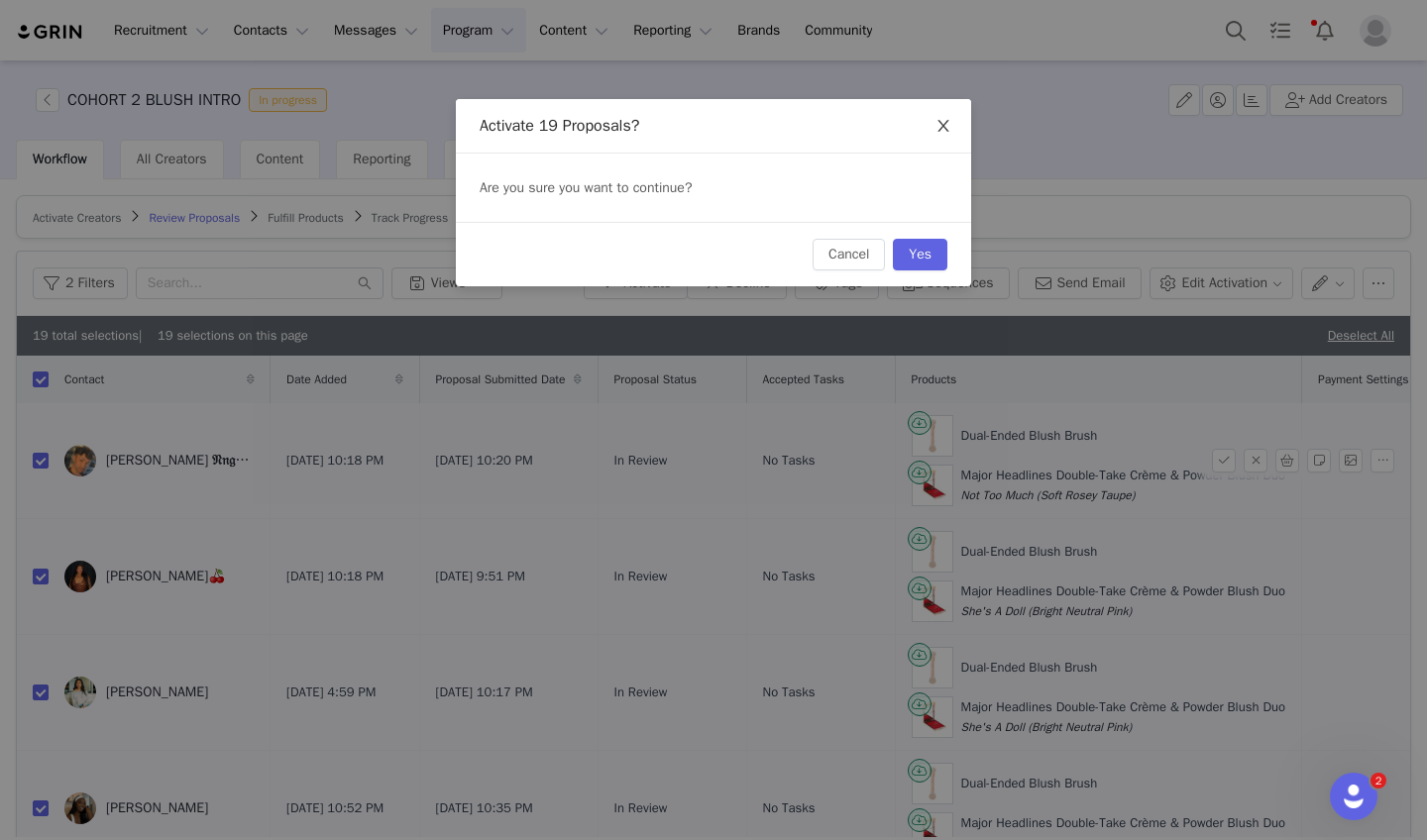 click 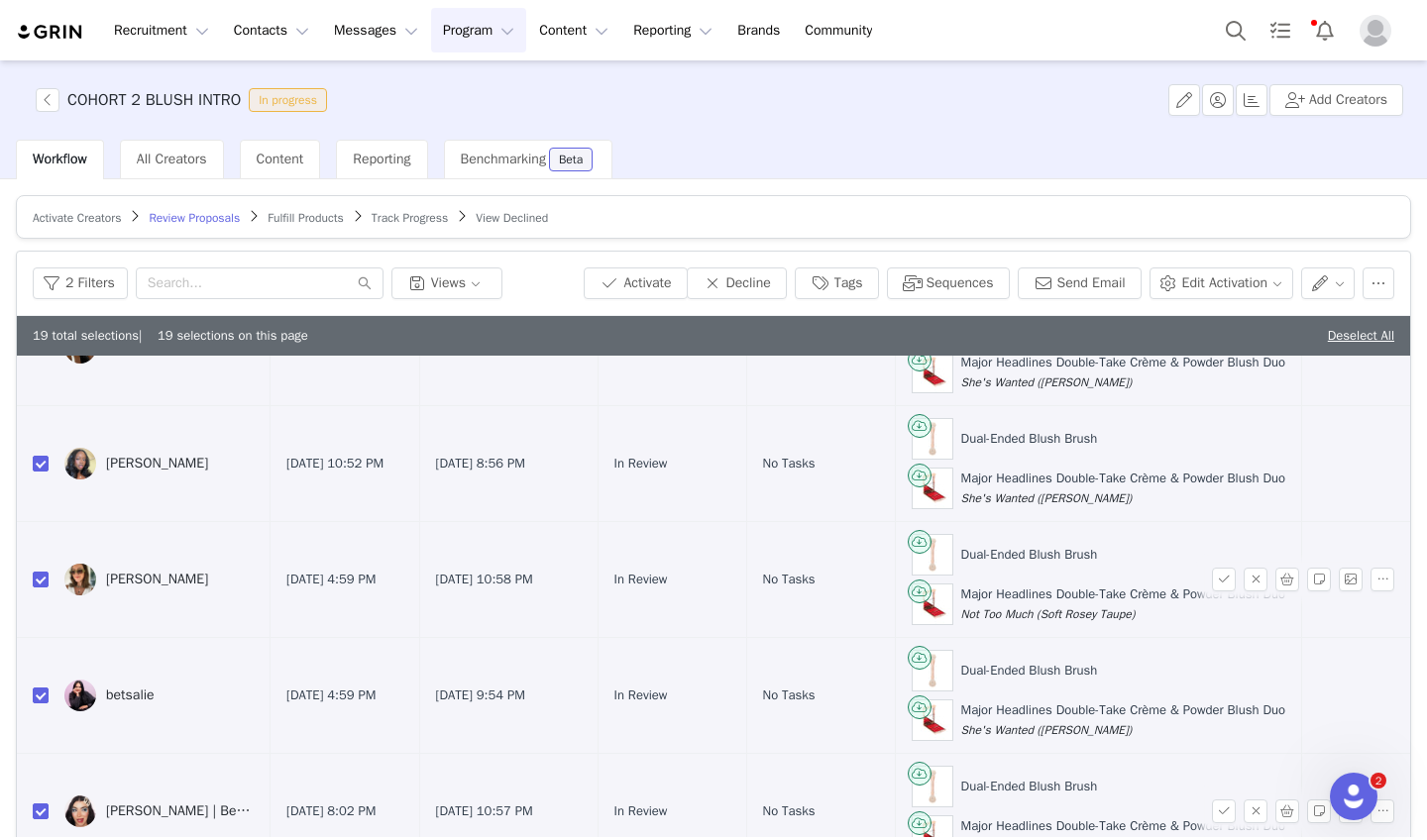 scroll, scrollTop: 463, scrollLeft: 0, axis: vertical 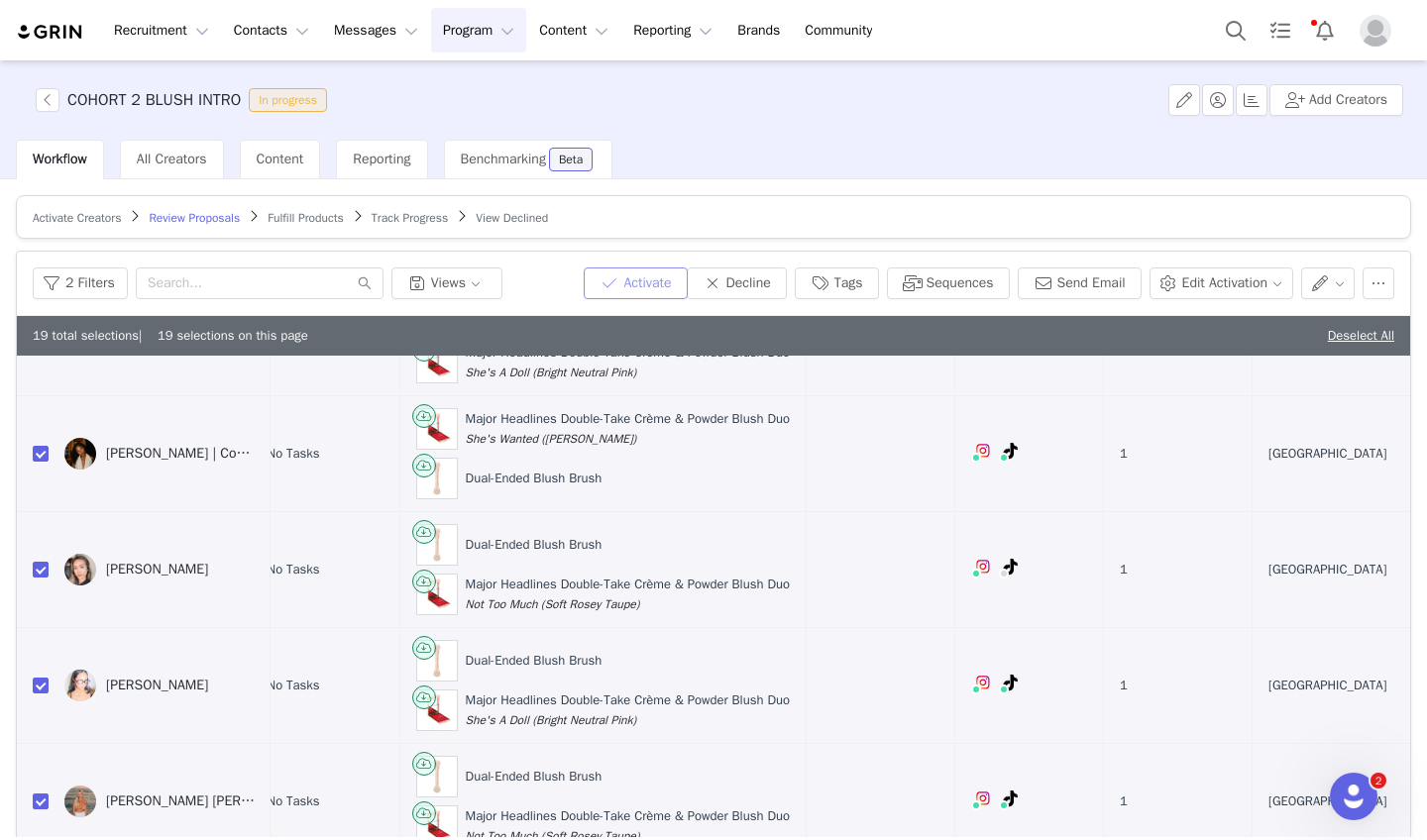 click on "Activate" at bounding box center [635, 283] 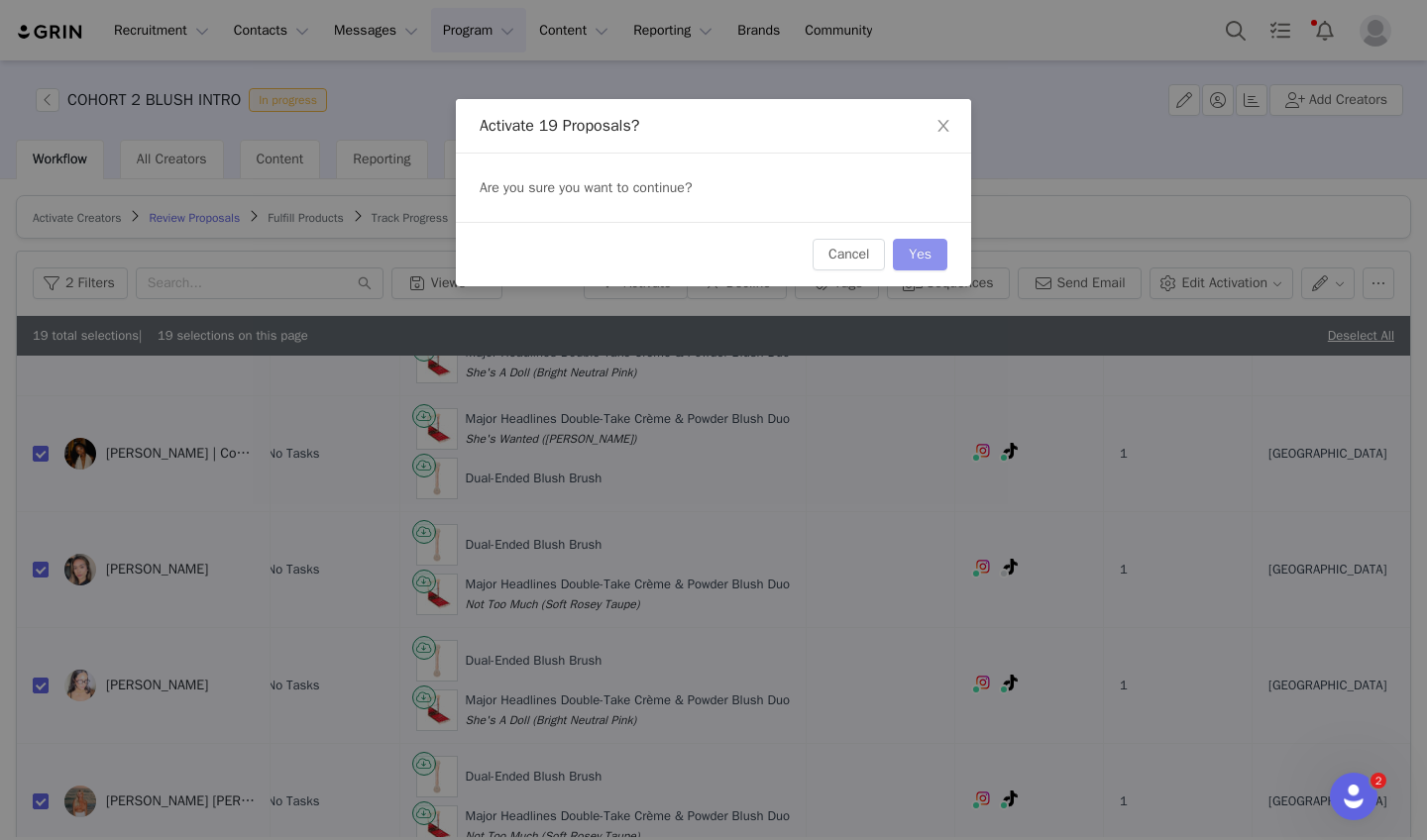 click on "Yes" at bounding box center (920, 255) 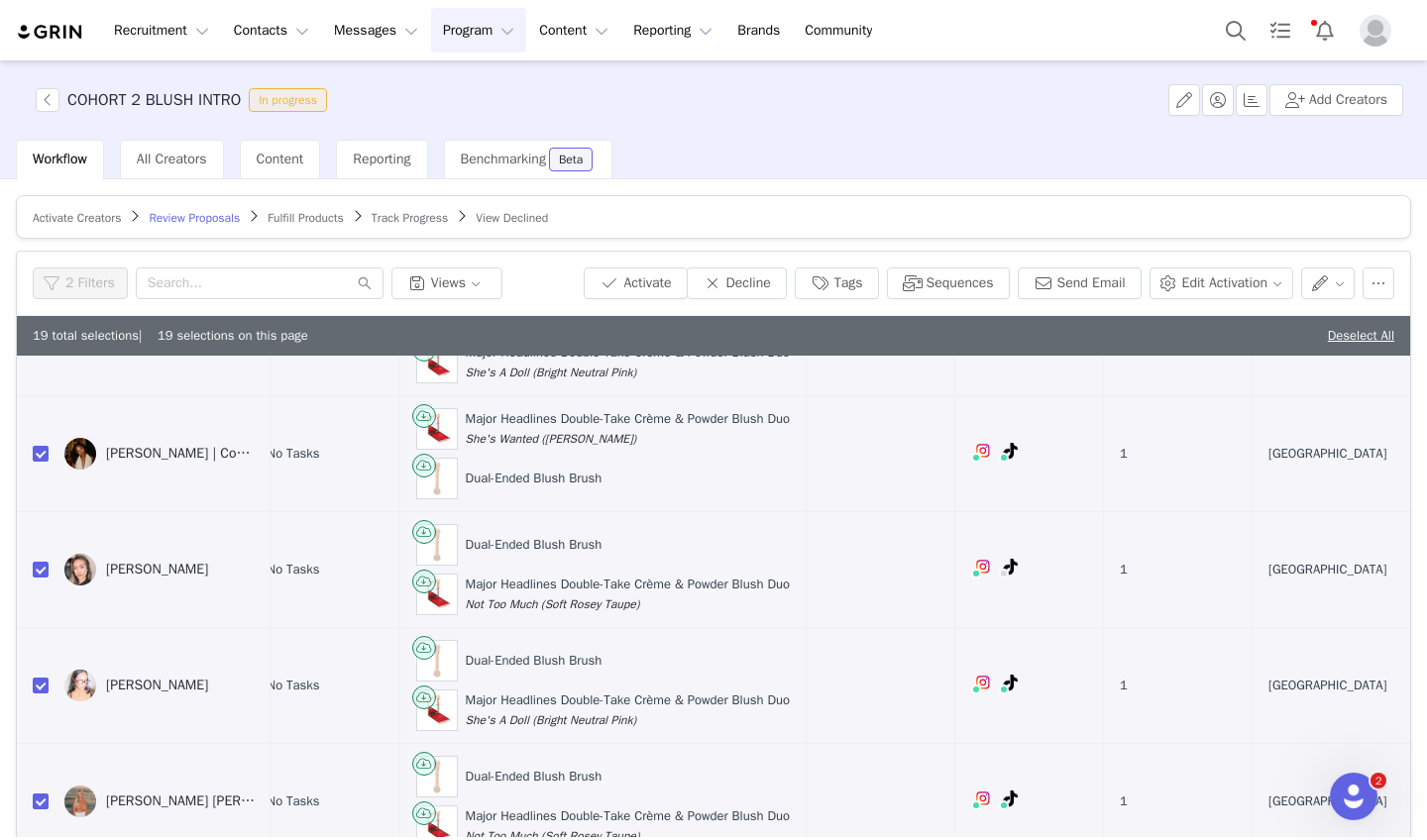checkbox on "false" 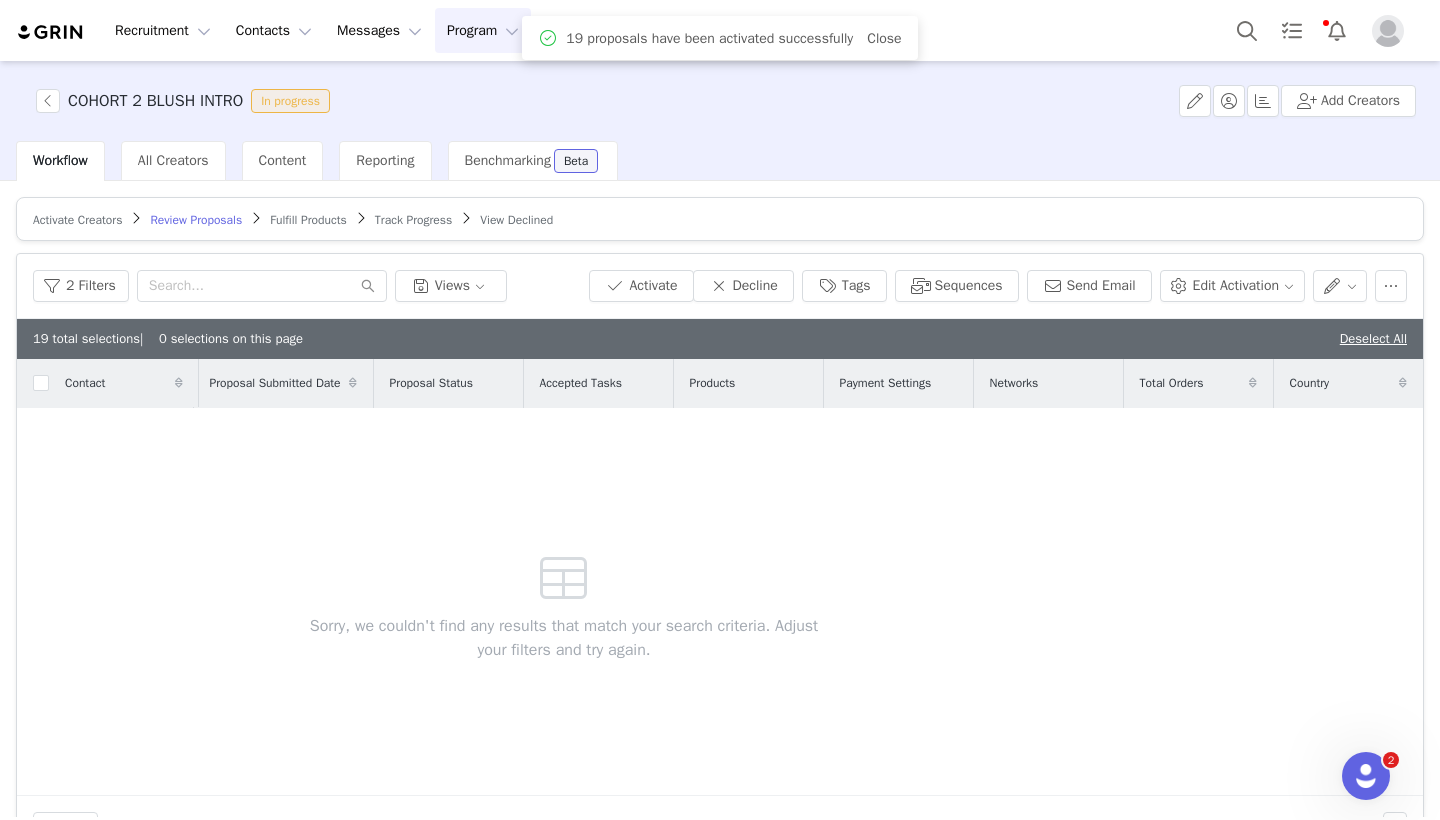 scroll, scrollTop: 0, scrollLeft: 0, axis: both 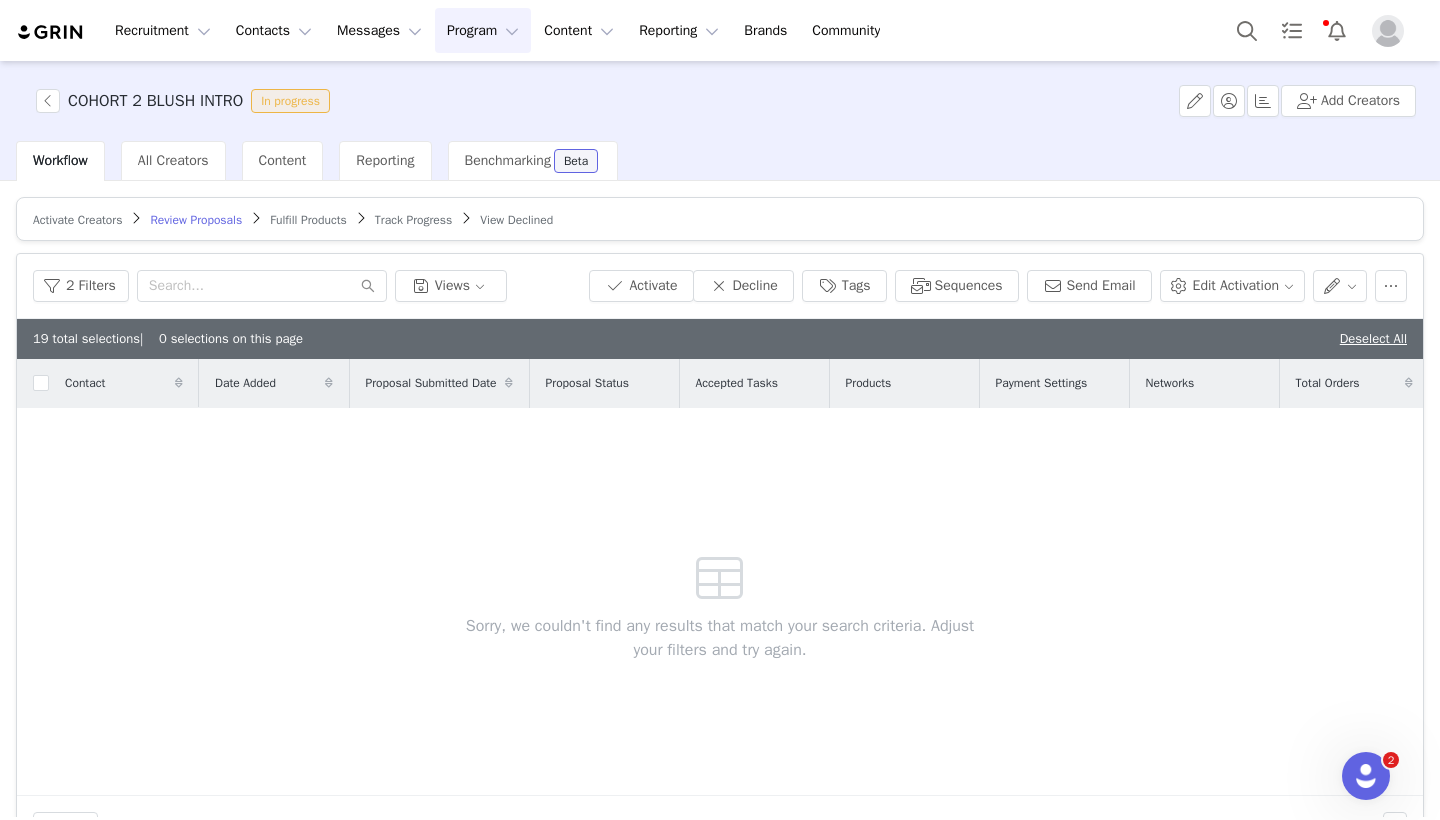 click on "Deselect All" at bounding box center (1373, 338) 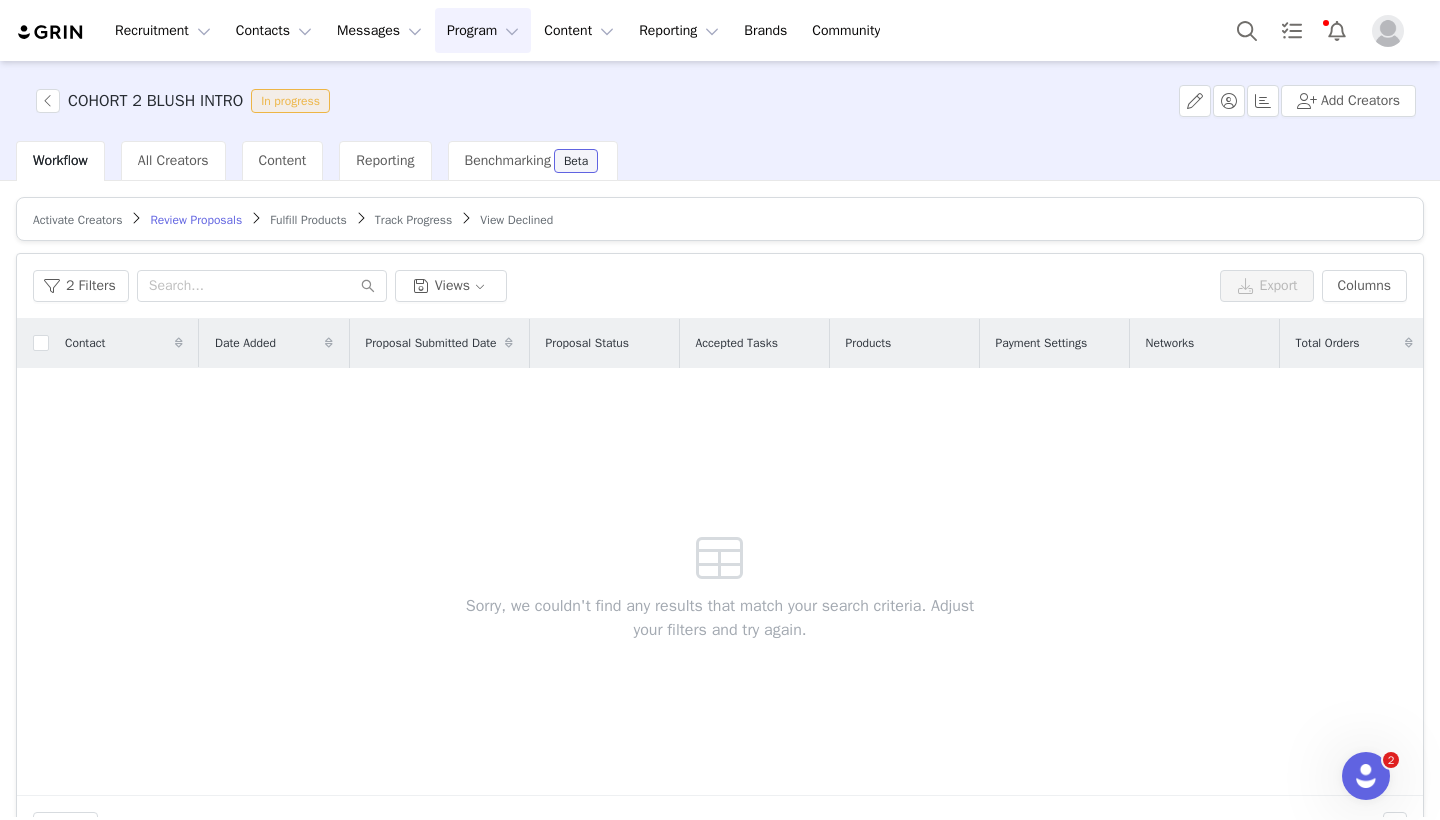 click on "Fulfill Products" at bounding box center (308, 220) 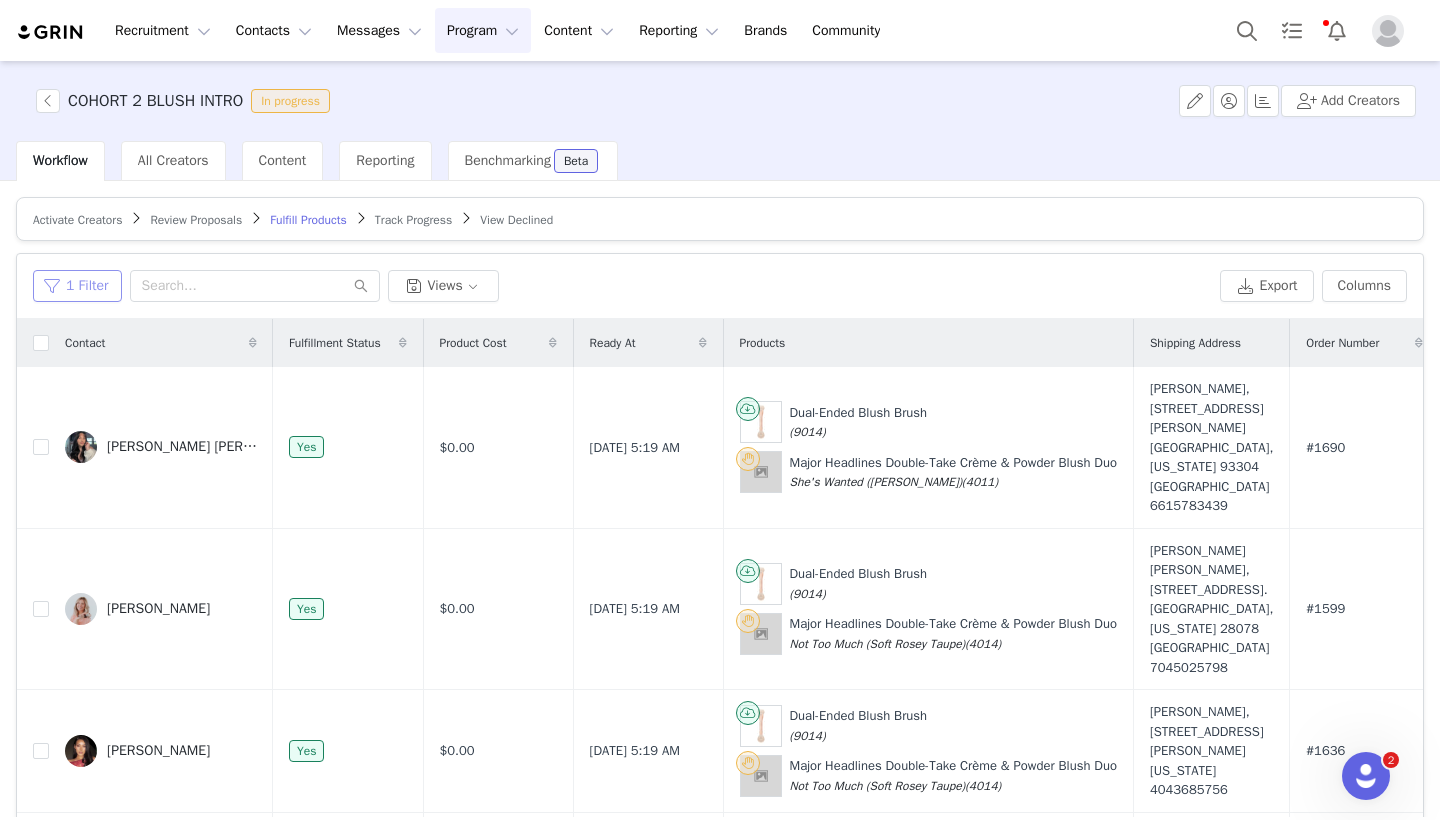 click on "1 Filter" at bounding box center (77, 286) 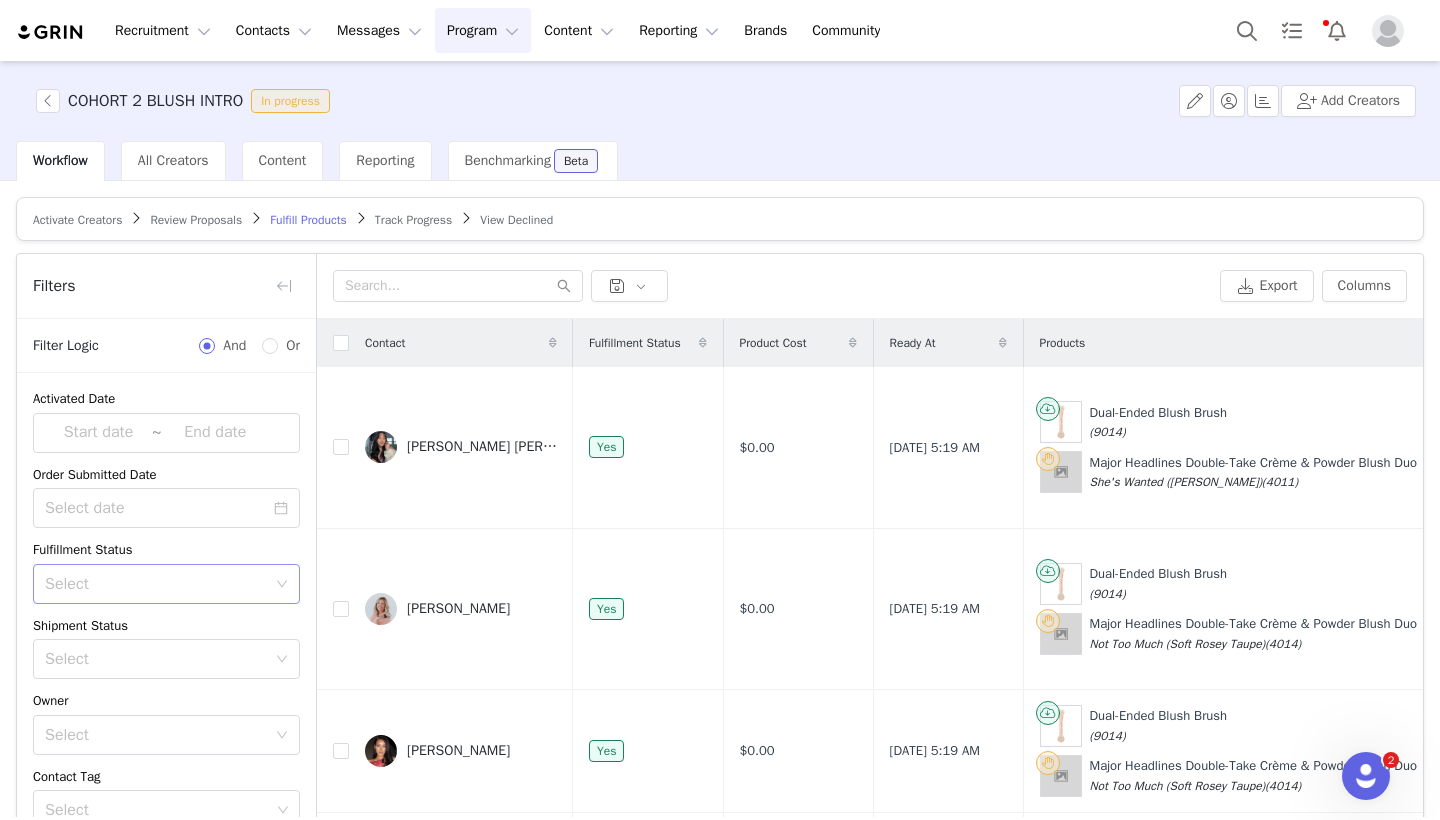 click on "Select" at bounding box center (155, 584) 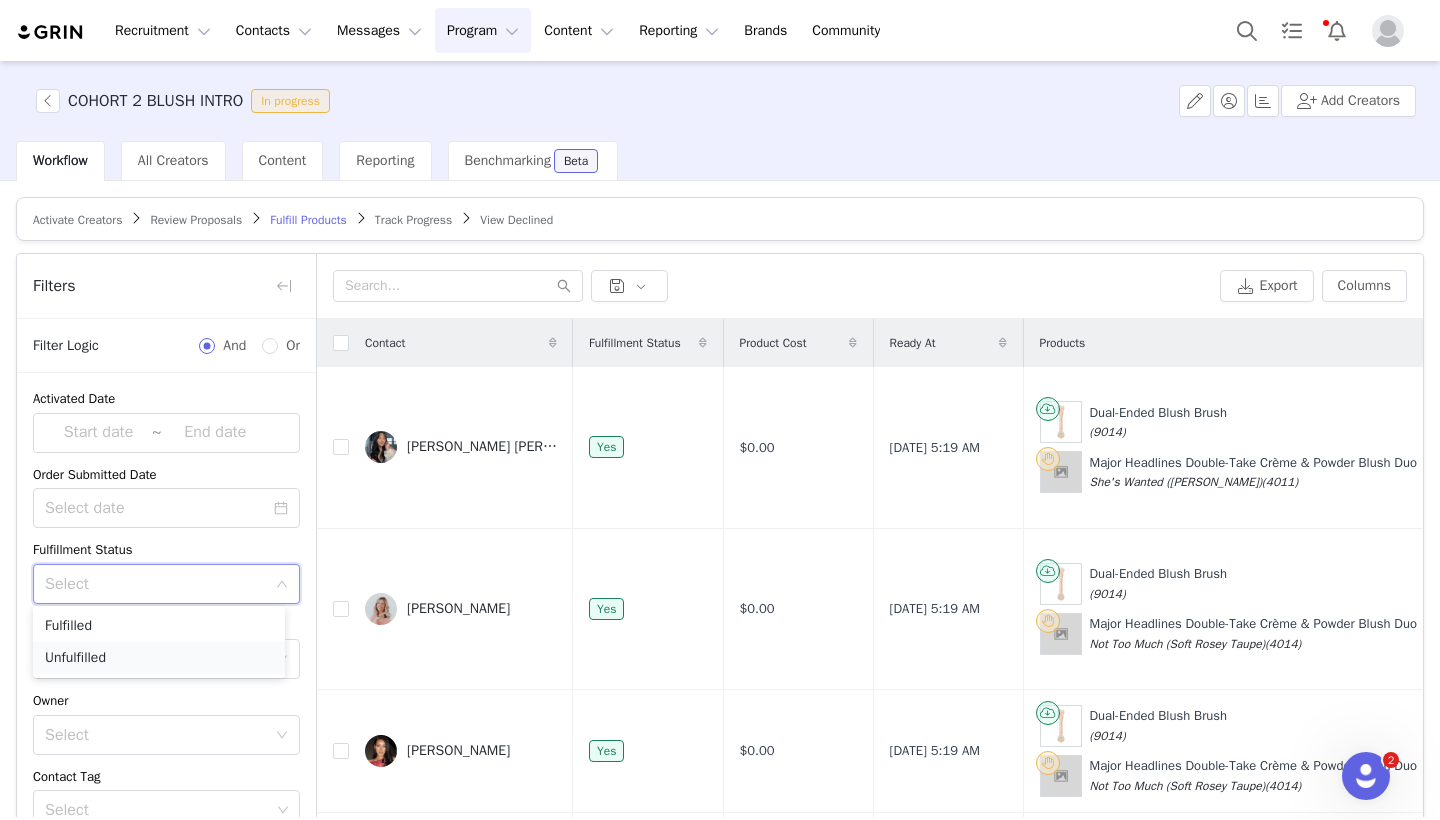click on "Unfulfilled" at bounding box center (159, 658) 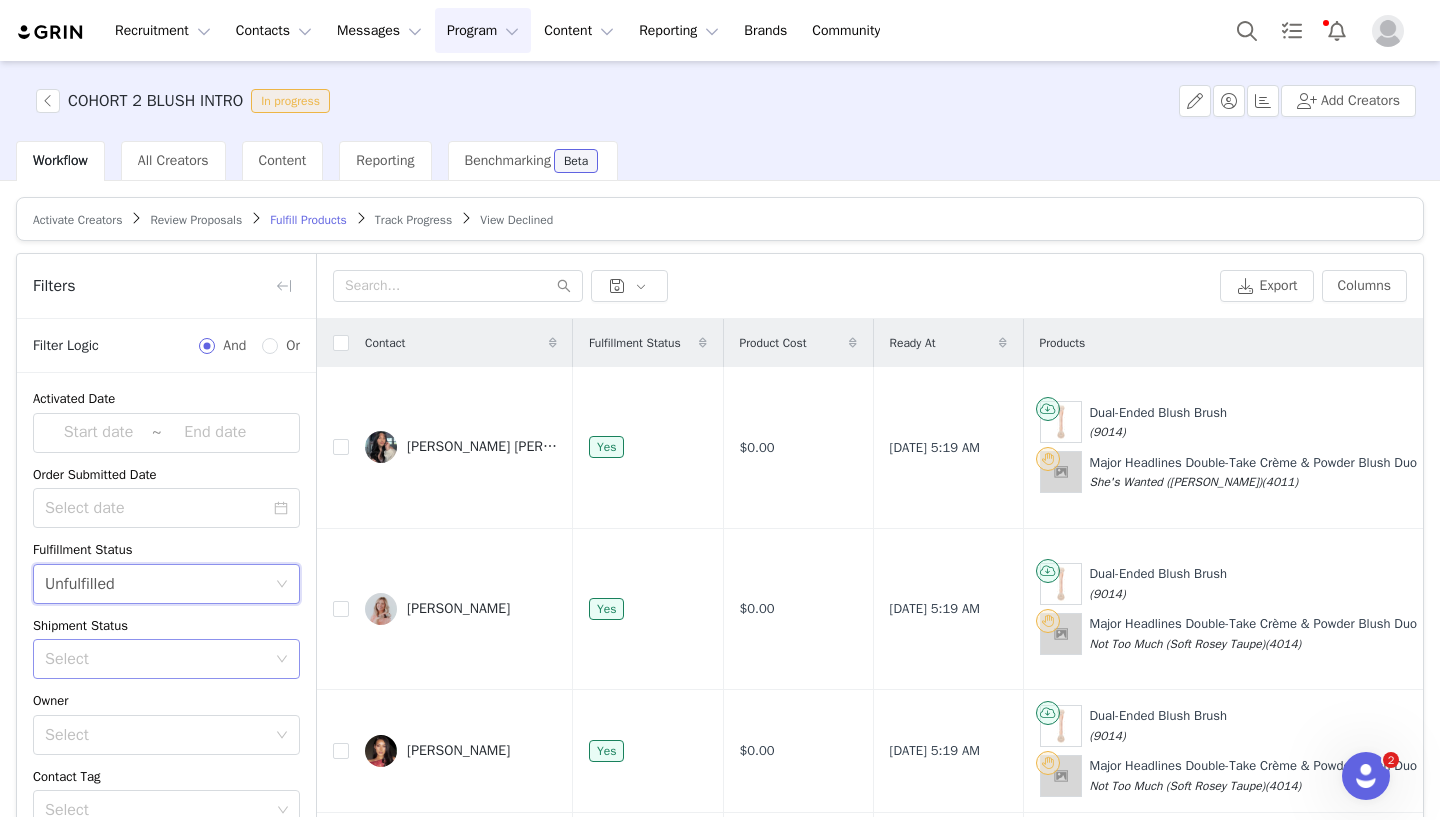 click on "Select" at bounding box center [155, 659] 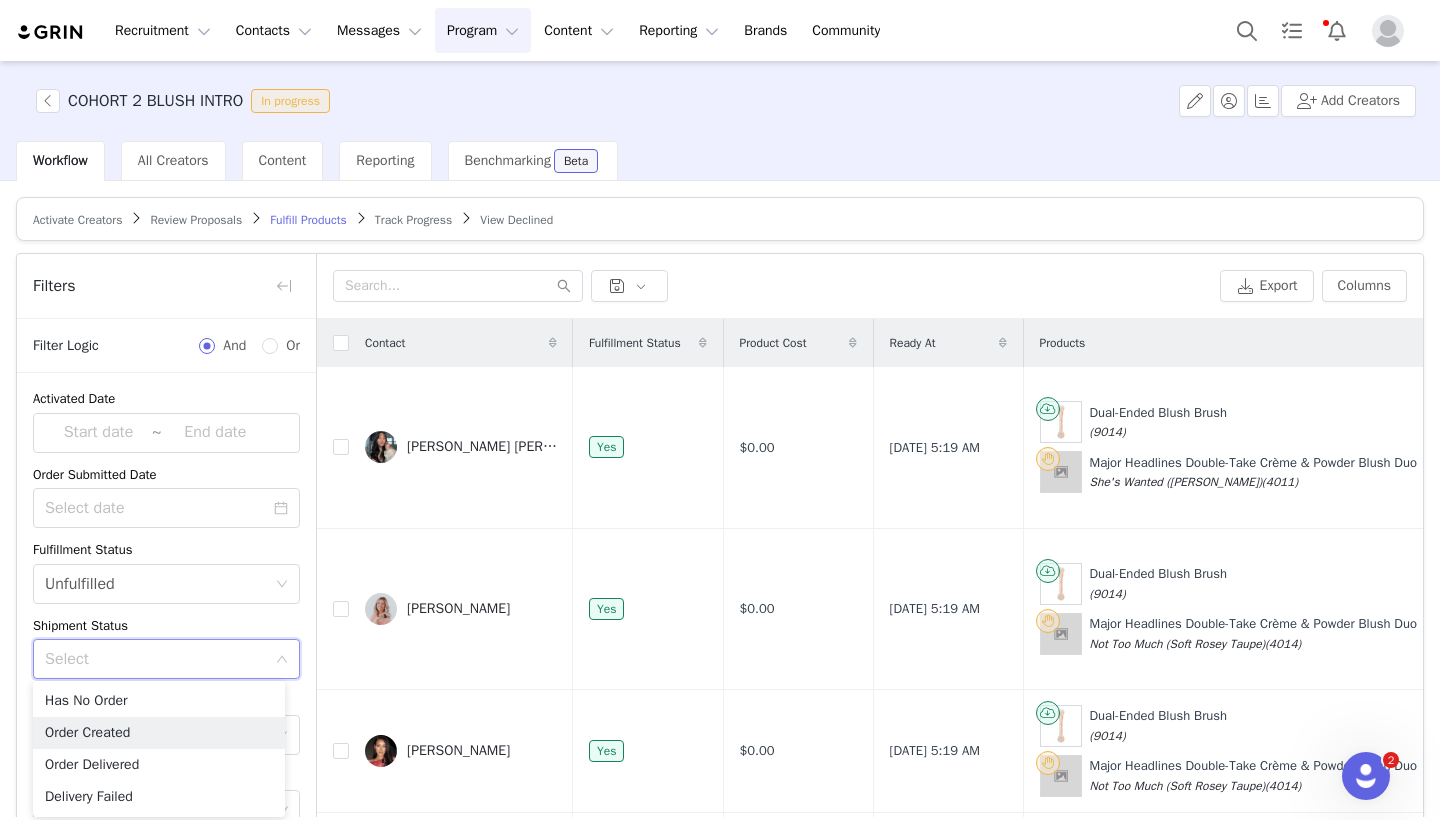 click on "Has No Order" at bounding box center (159, 701) 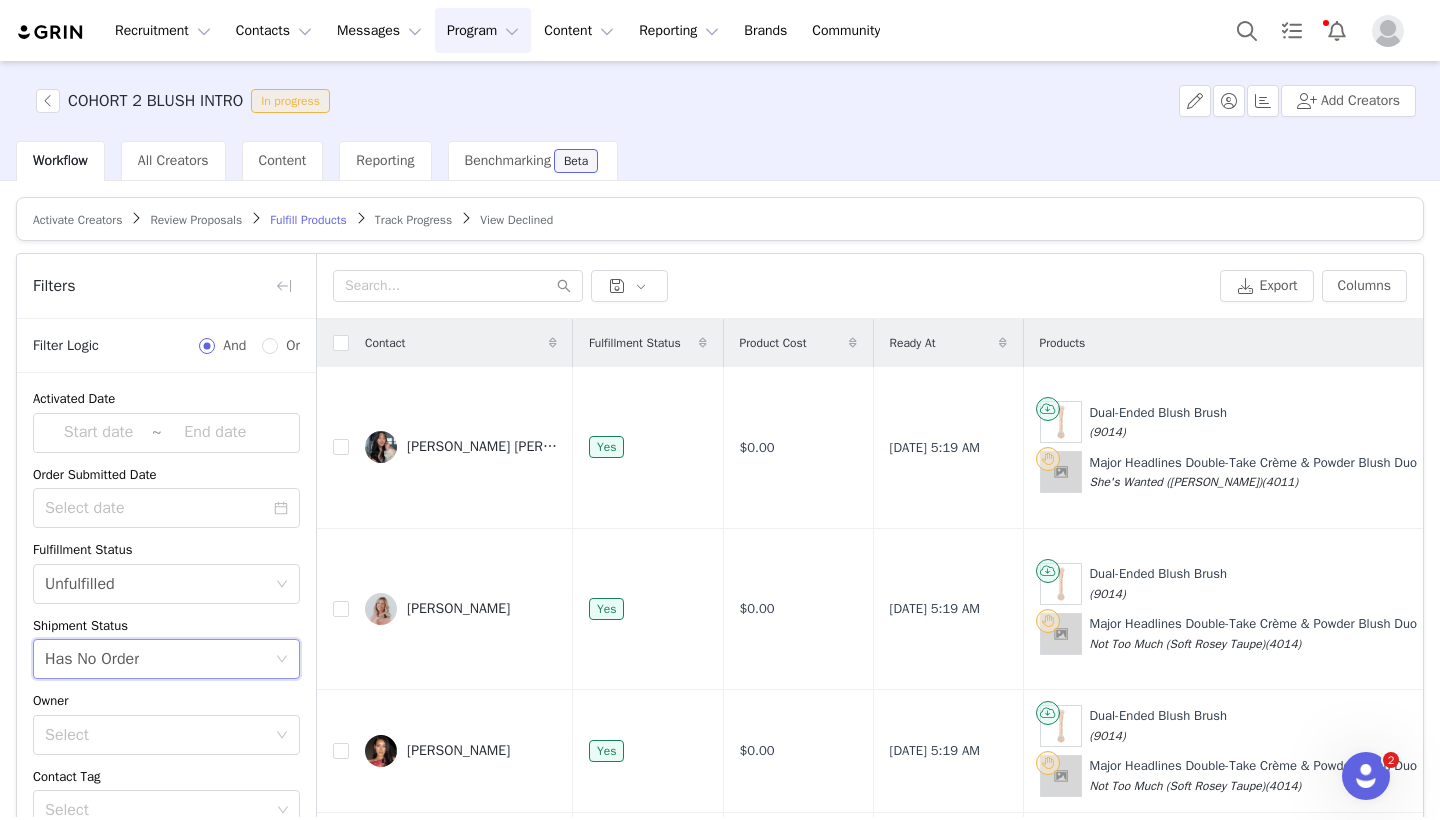 scroll, scrollTop: 96, scrollLeft: 0, axis: vertical 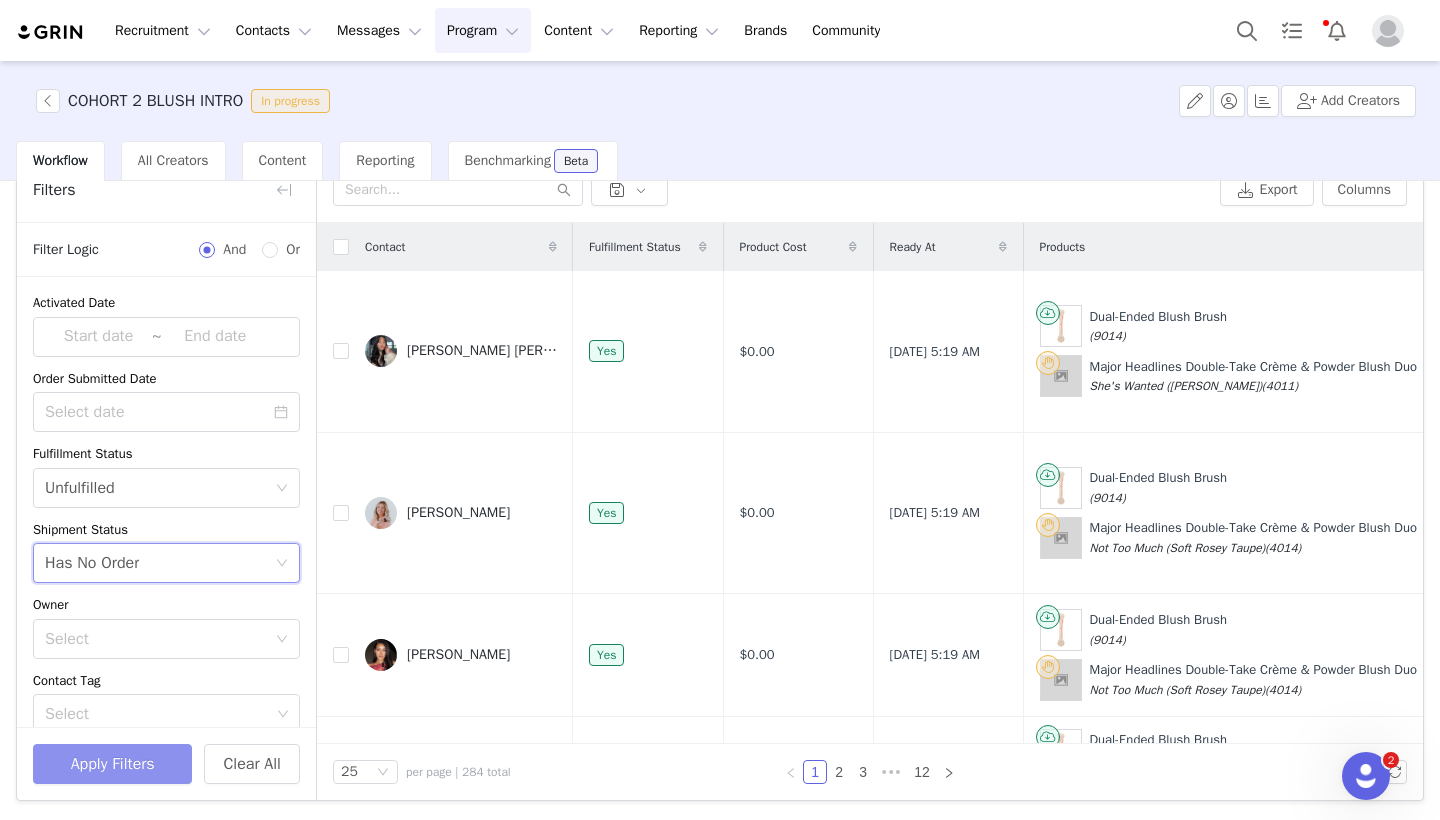click on "Apply Filters" at bounding box center (112, 764) 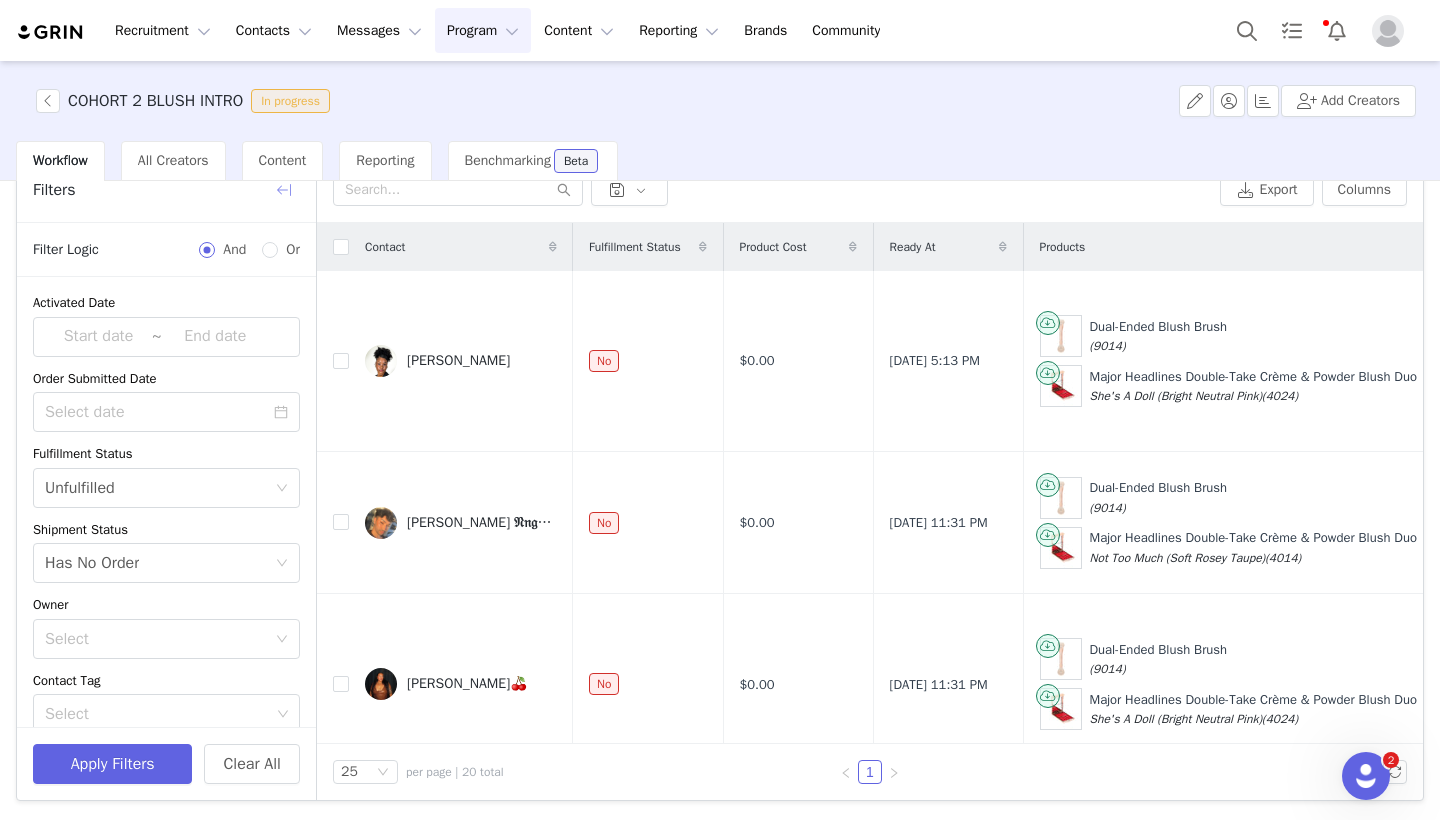 click at bounding box center (284, 190) 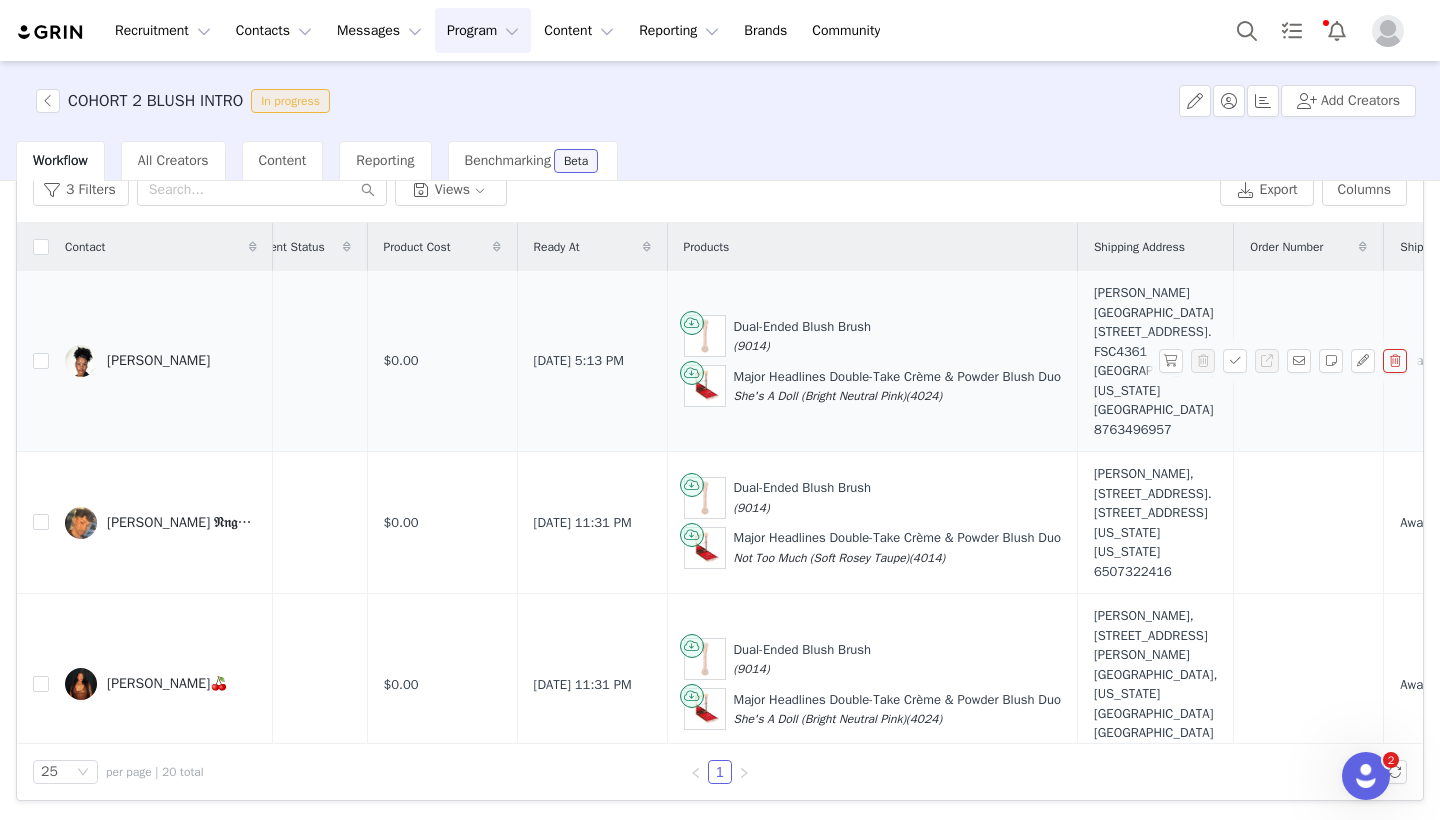 scroll, scrollTop: 0, scrollLeft: 66, axis: horizontal 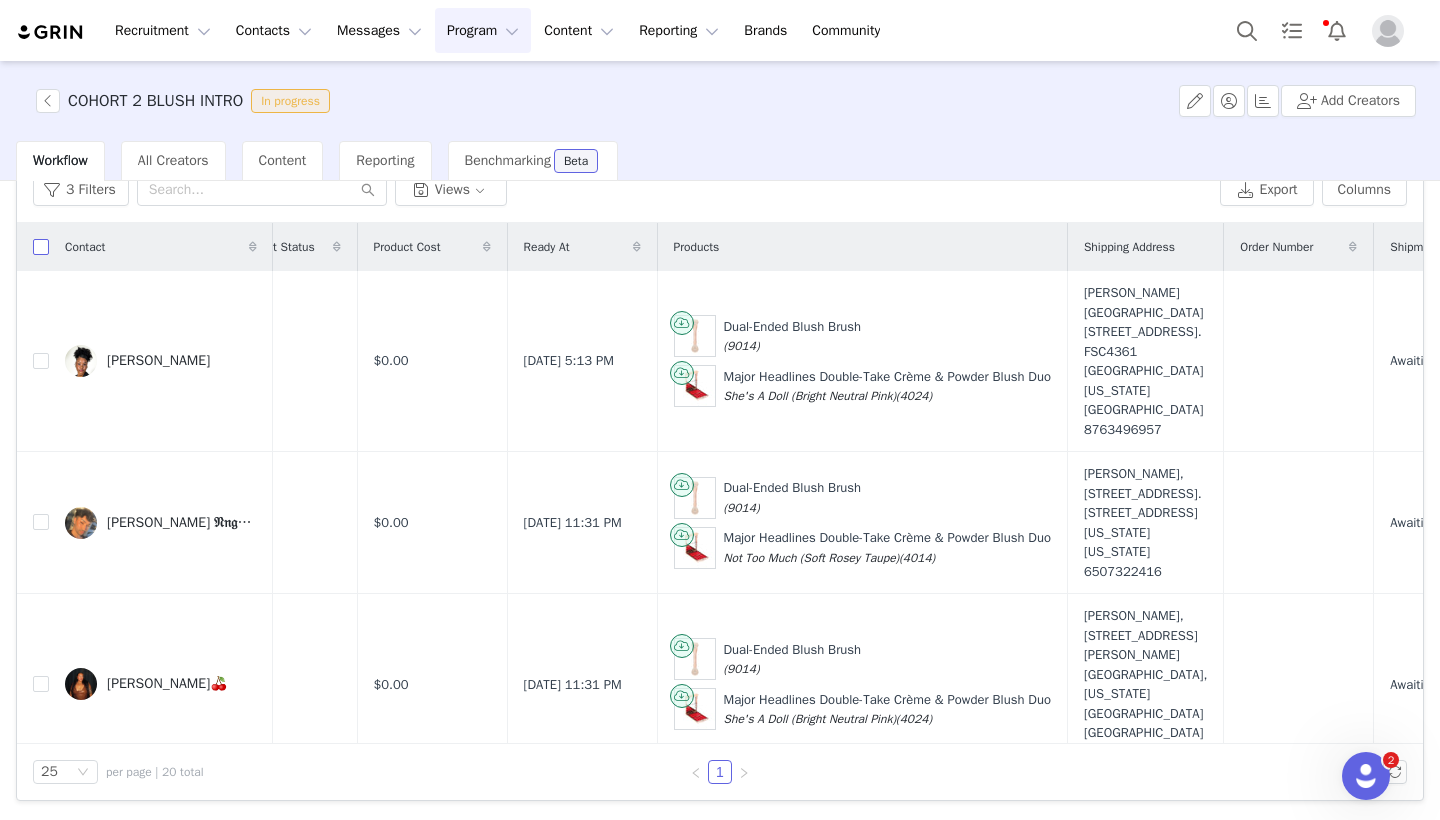 click at bounding box center (41, 247) 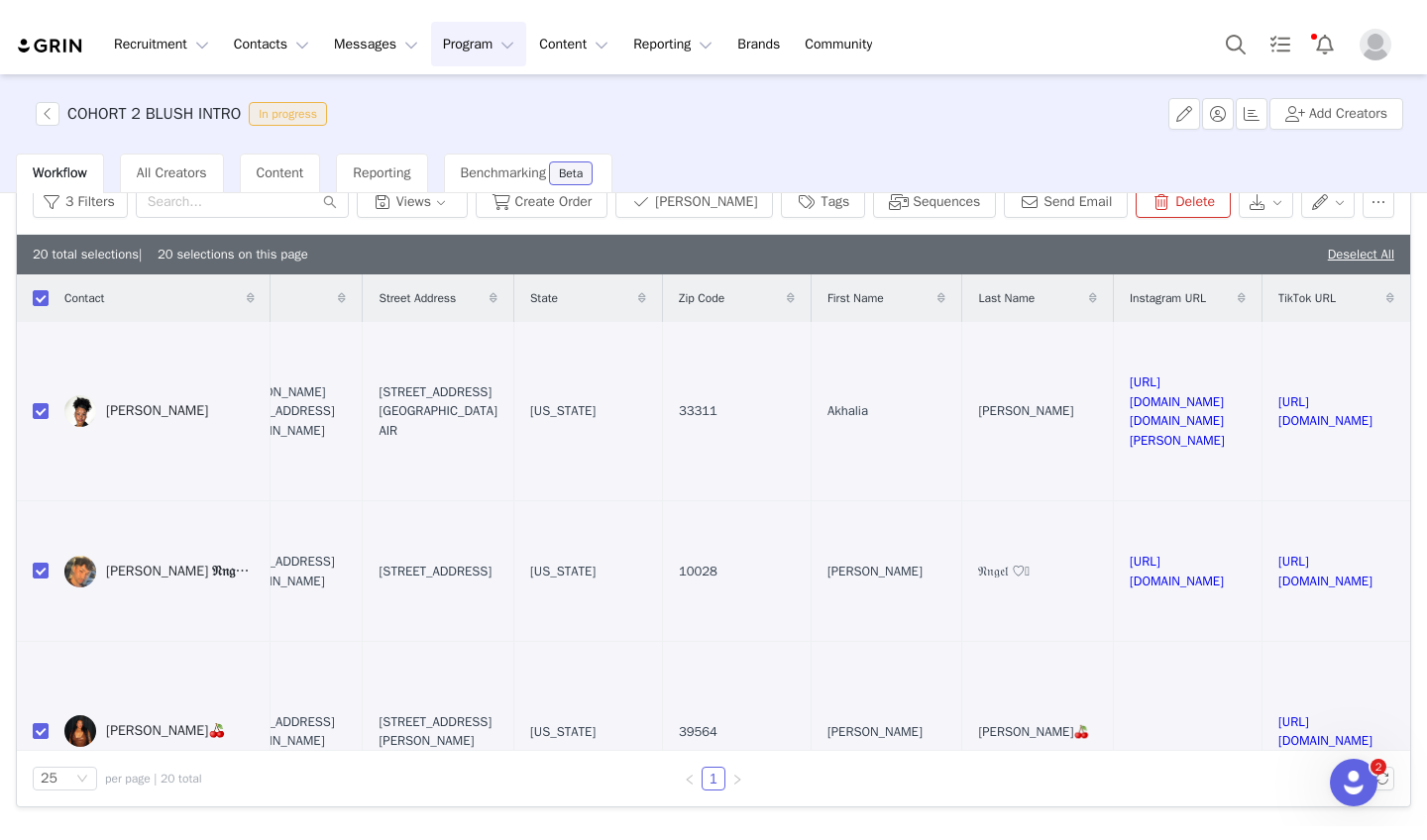 scroll, scrollTop: 0, scrollLeft: 2819, axis: horizontal 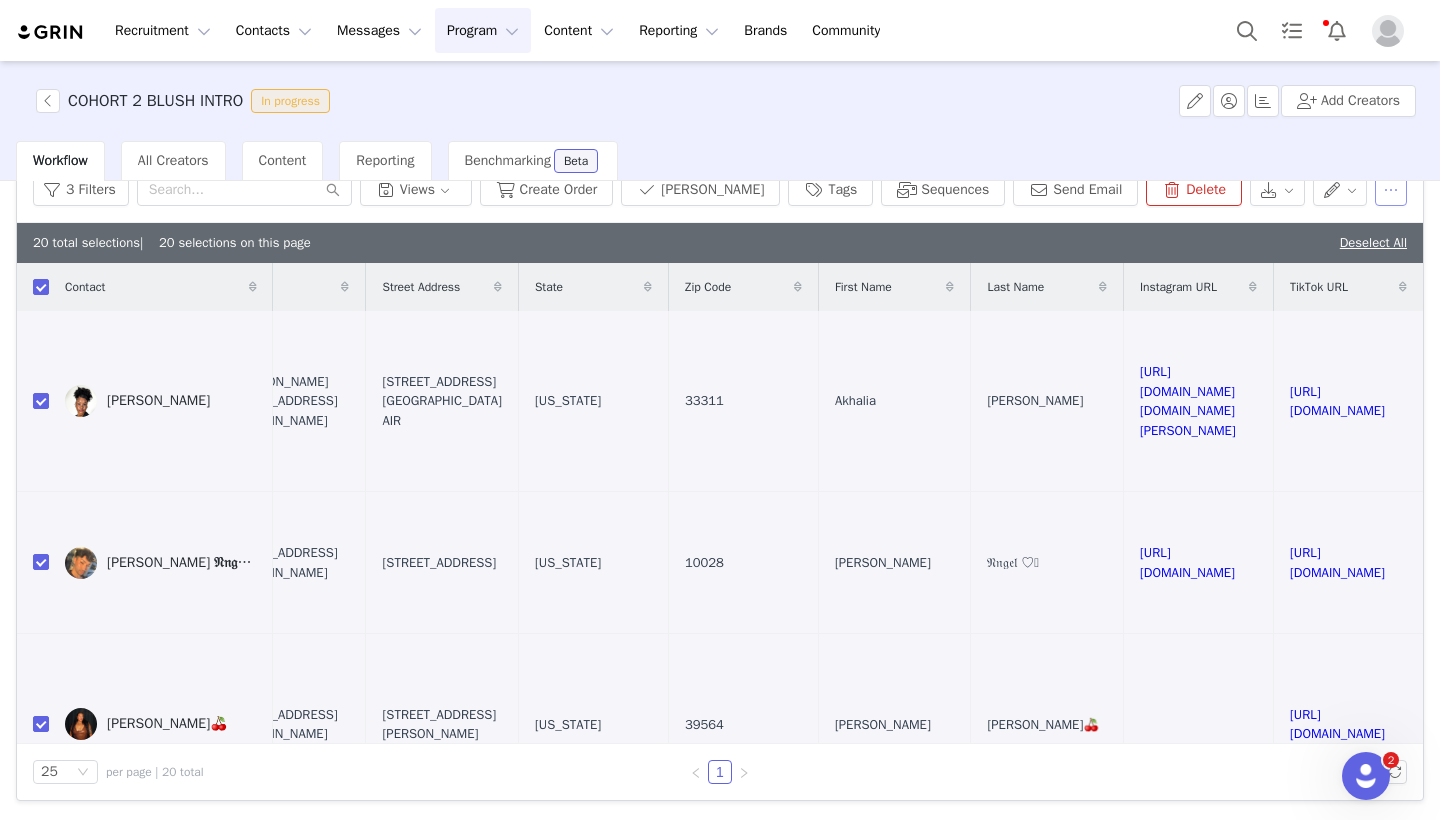click at bounding box center [1391, 190] 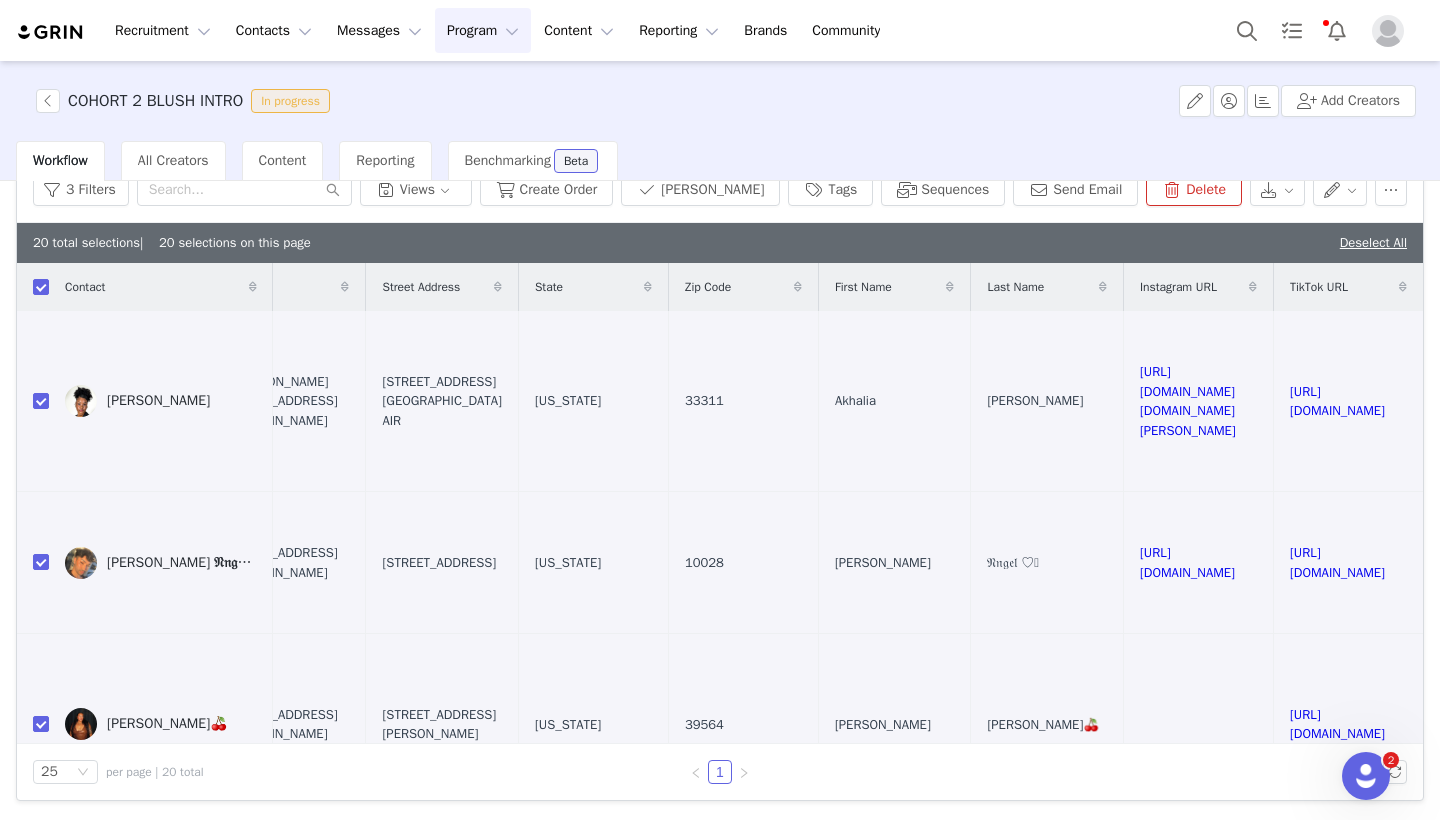 click on "3 Filters Views     Create Order Mark Fulfilled Tags Sequences Send Email Delete" at bounding box center (720, 190) 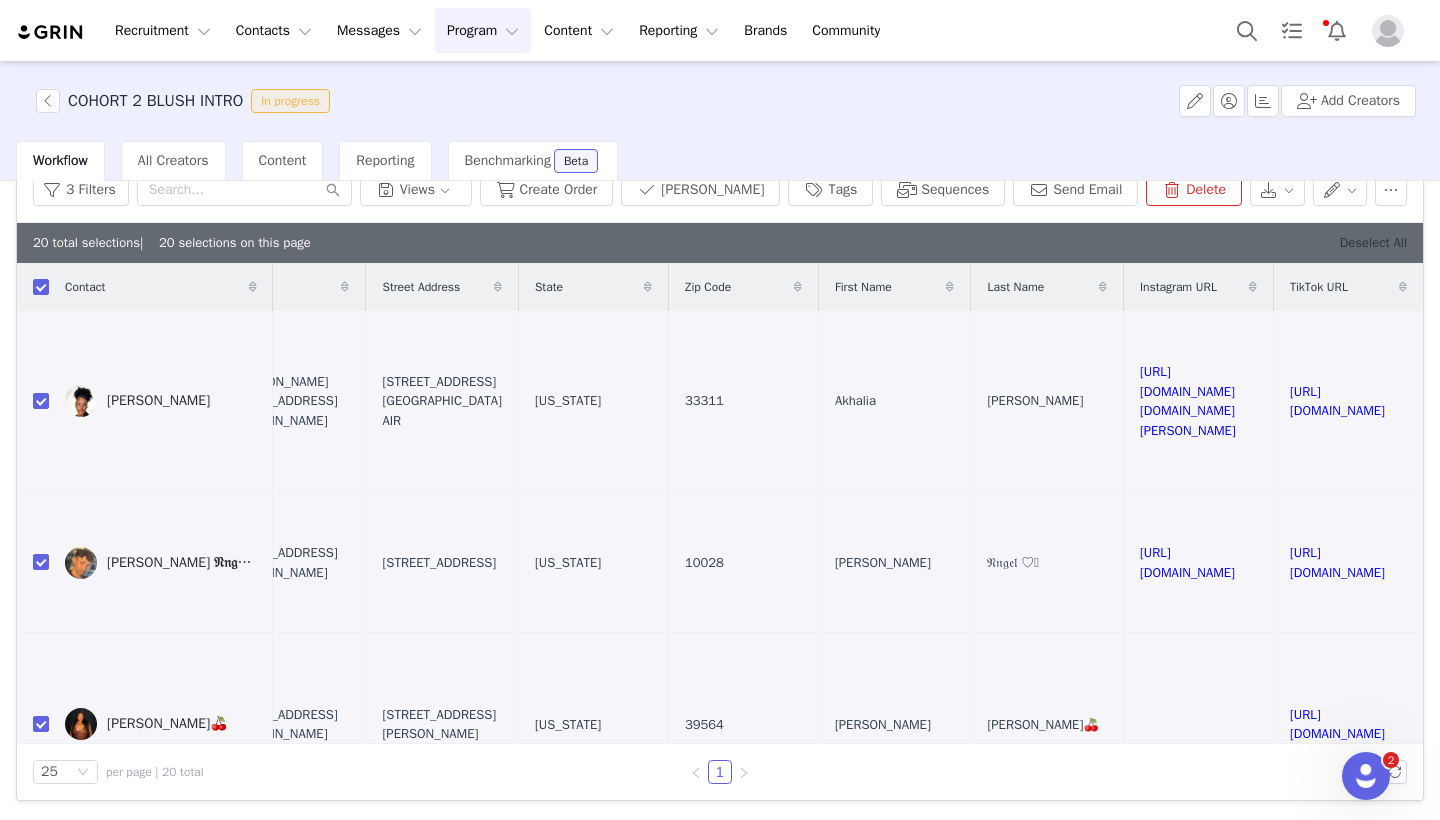 click on "Deselect All" at bounding box center (1373, 242) 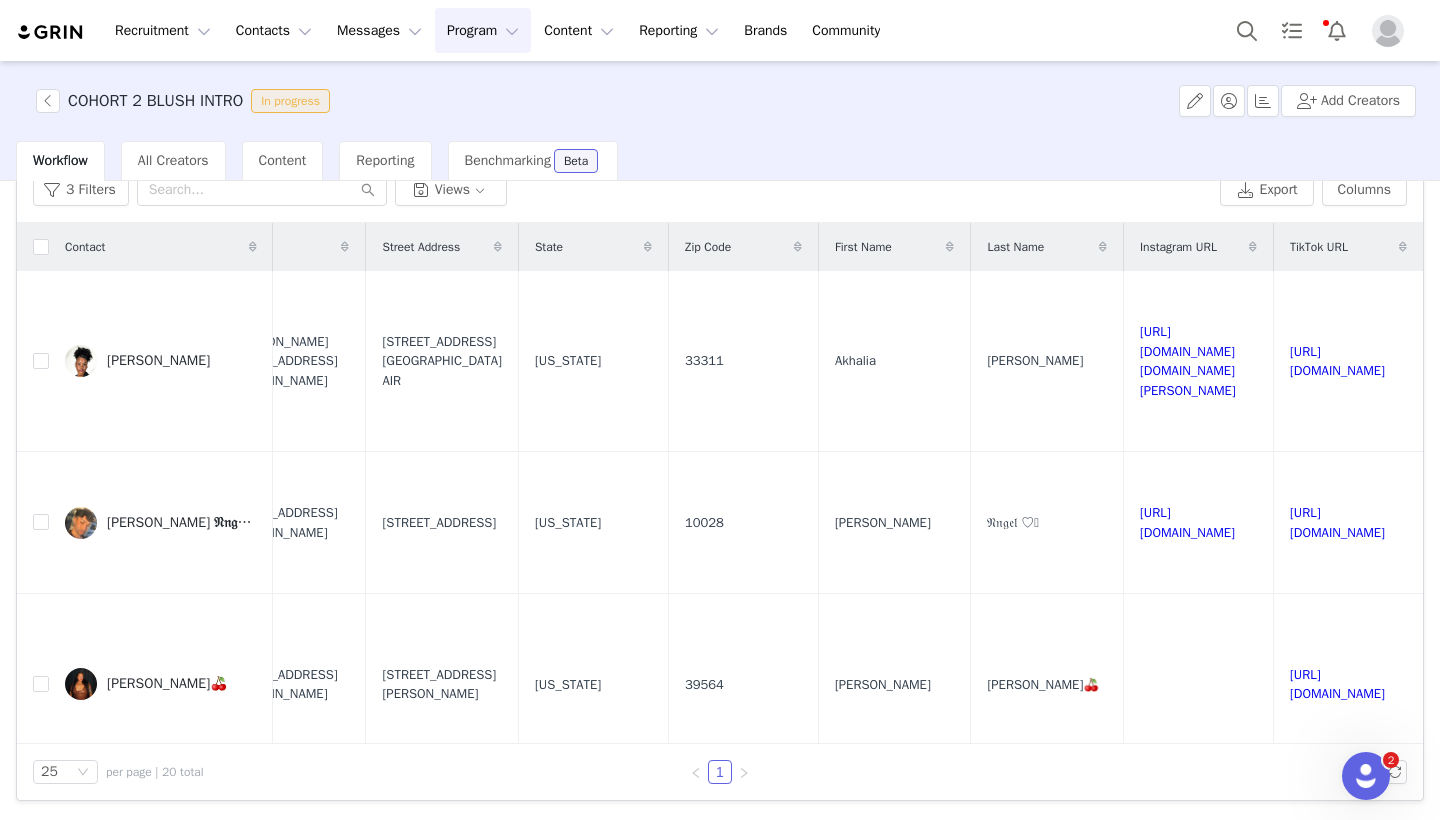 drag, startPoint x: 1236, startPoint y: 192, endPoint x: 1225, endPoint y: 227, distance: 36.687874 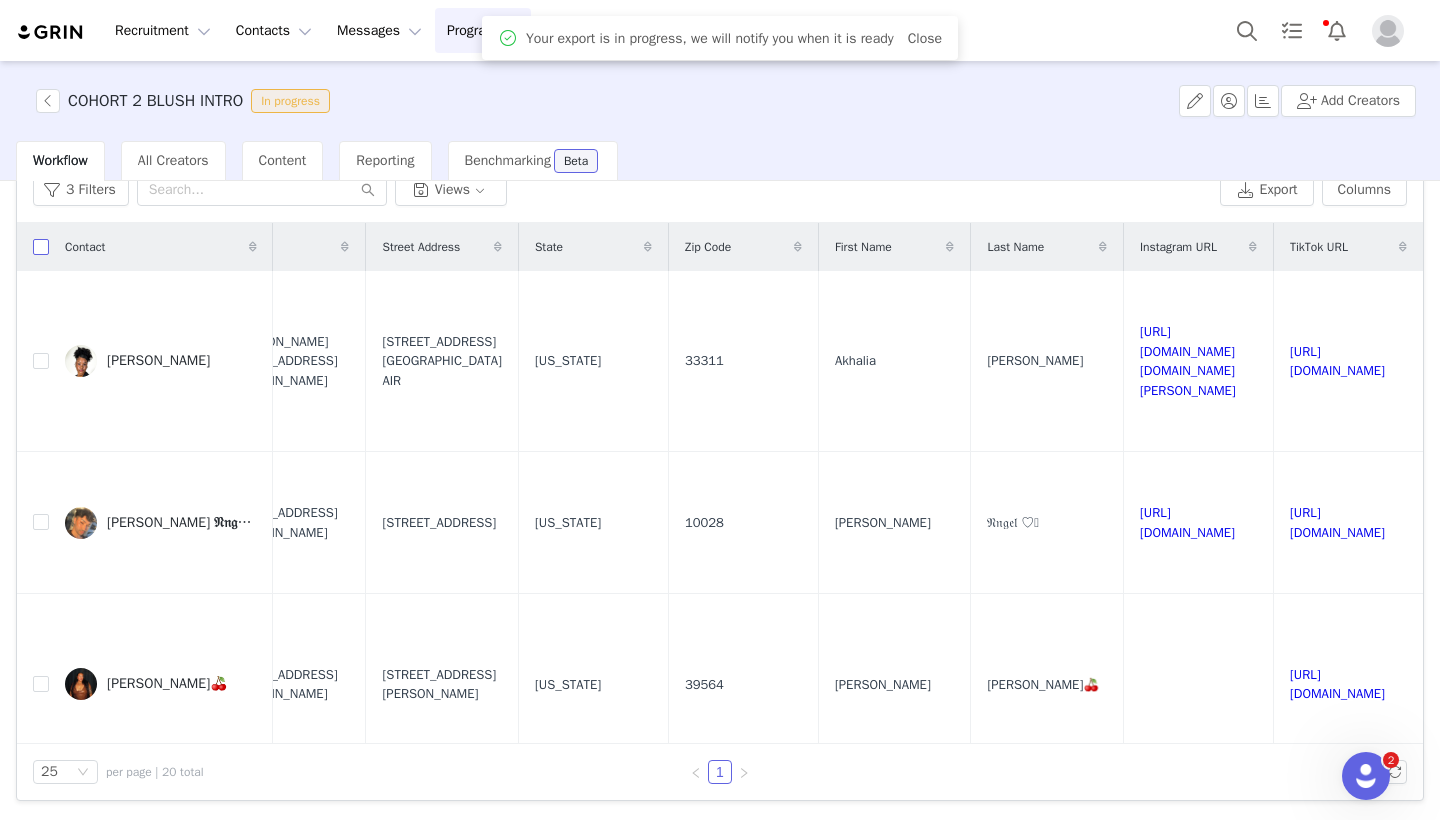 click at bounding box center (41, 247) 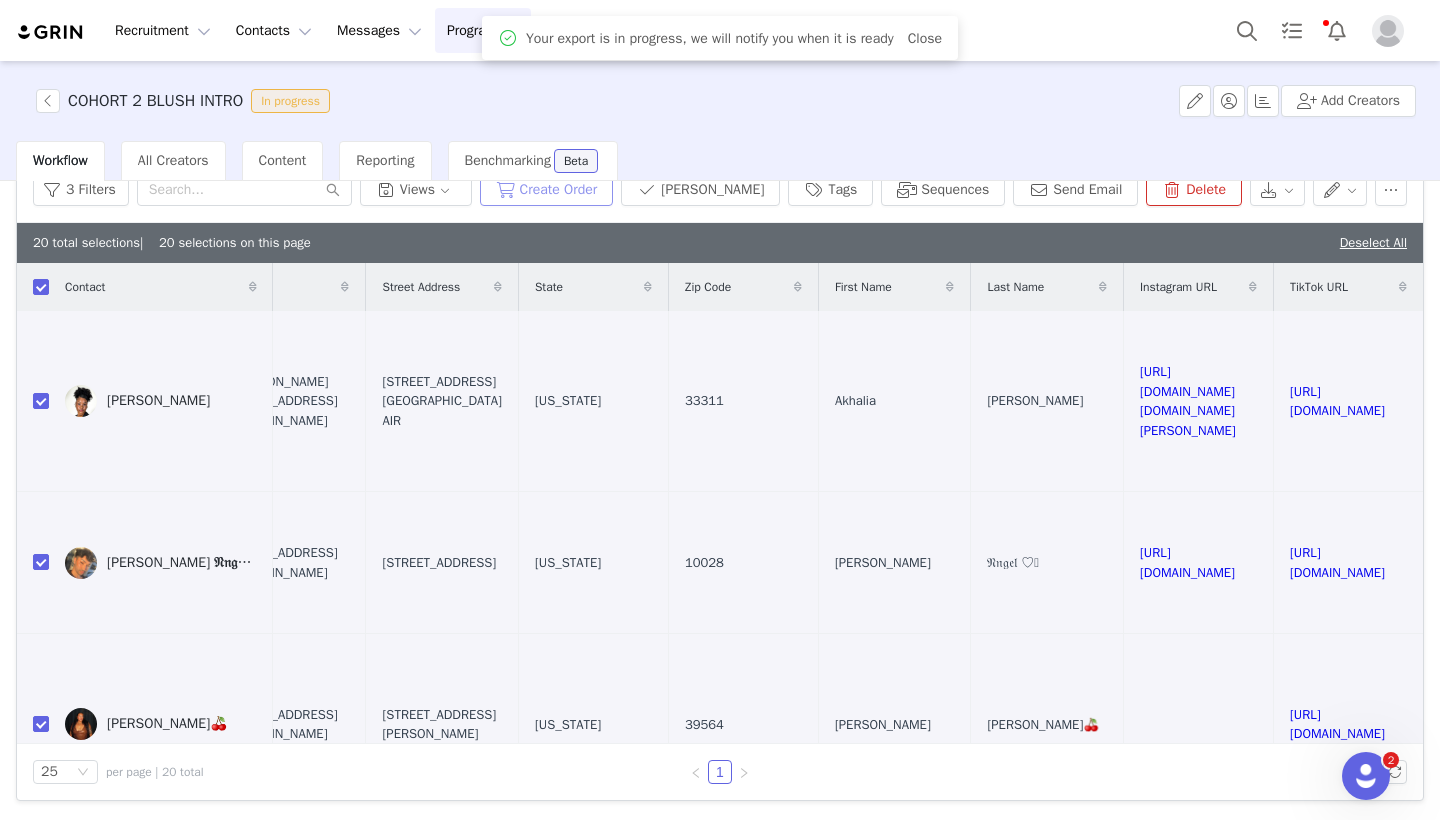 click on "Create Order" at bounding box center (547, 190) 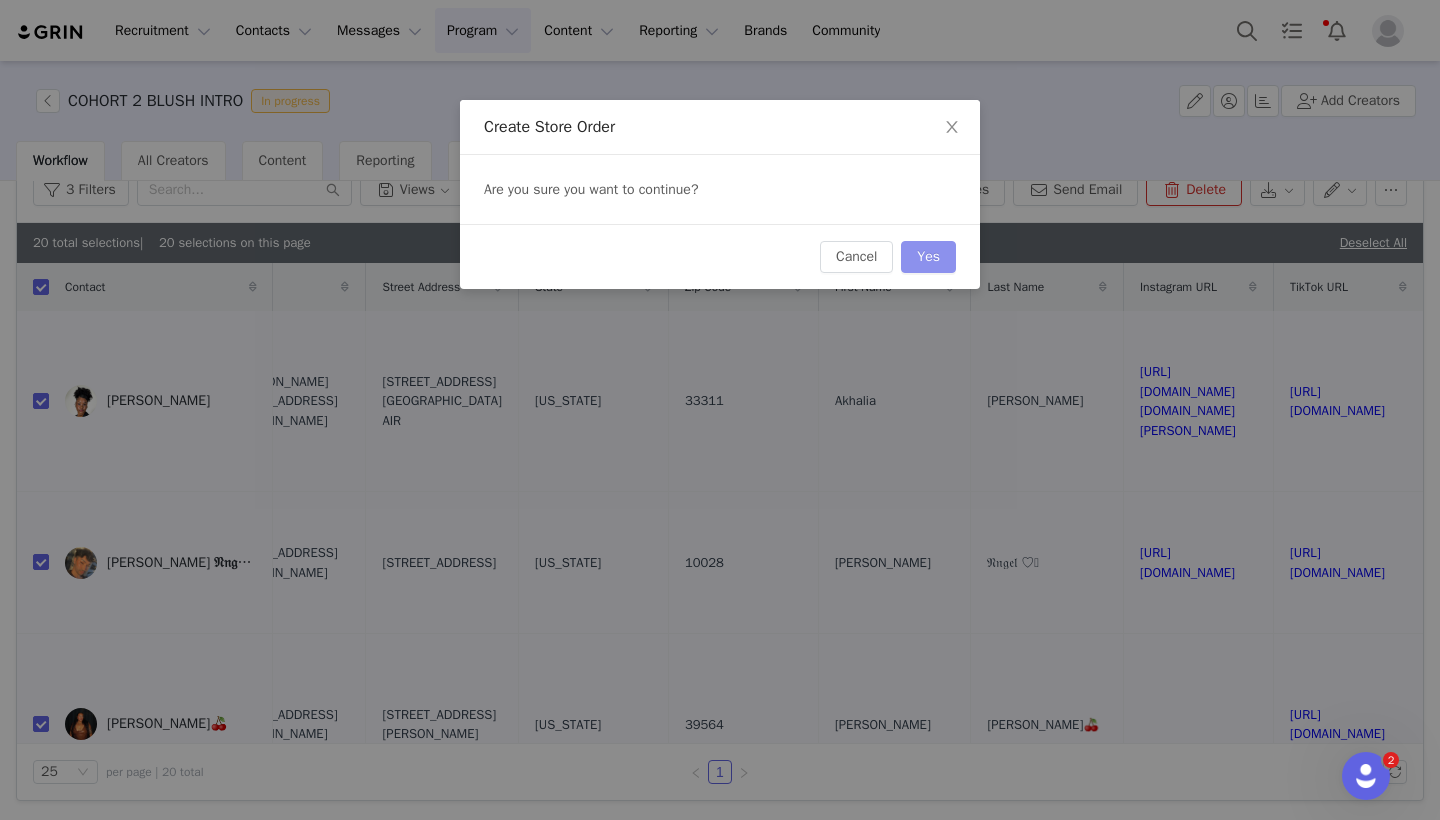 click on "Yes" at bounding box center (928, 257) 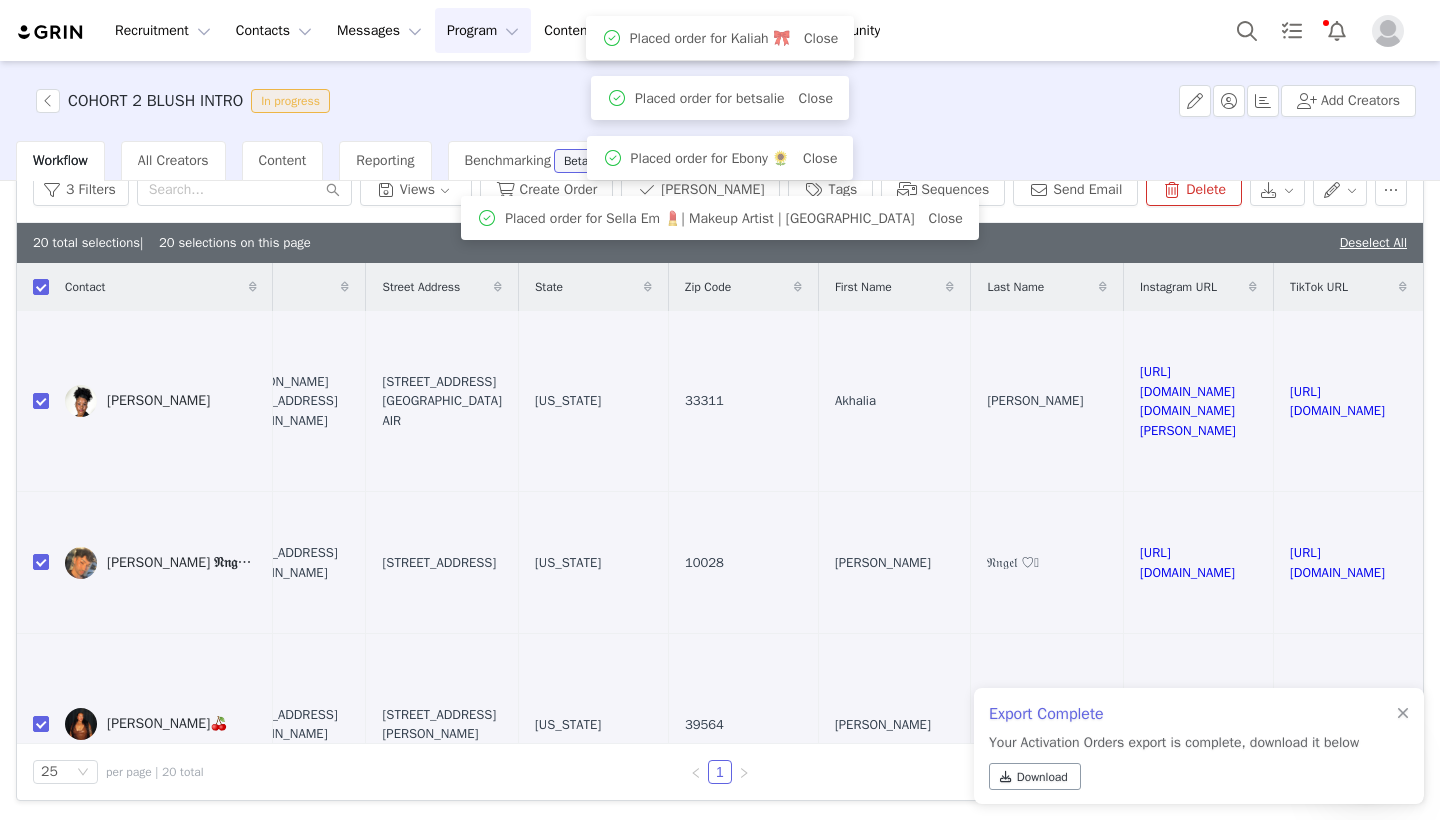 click on "Download" at bounding box center [1035, 776] 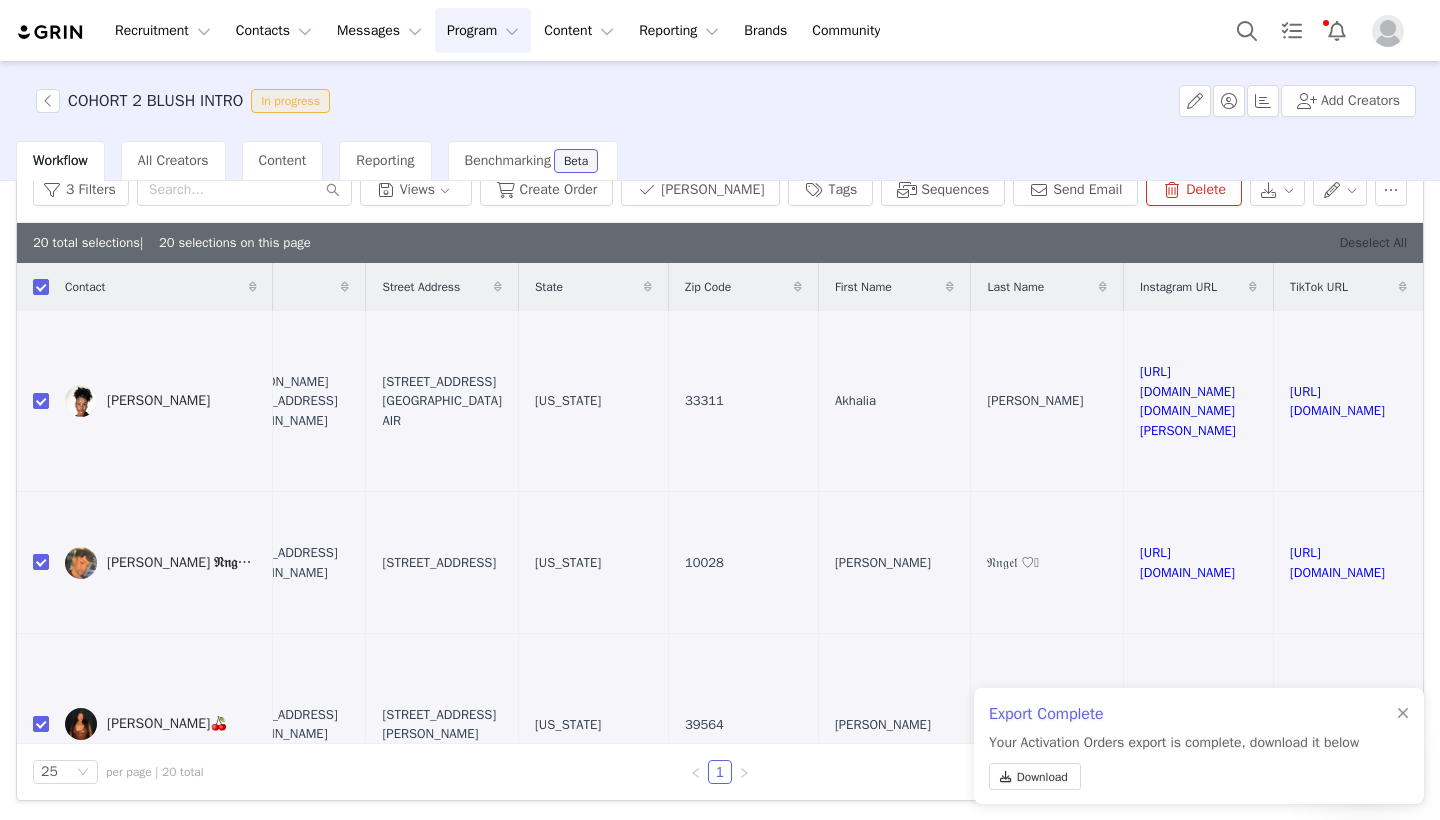 drag, startPoint x: 1354, startPoint y: 252, endPoint x: 1356, endPoint y: 241, distance: 11.18034 